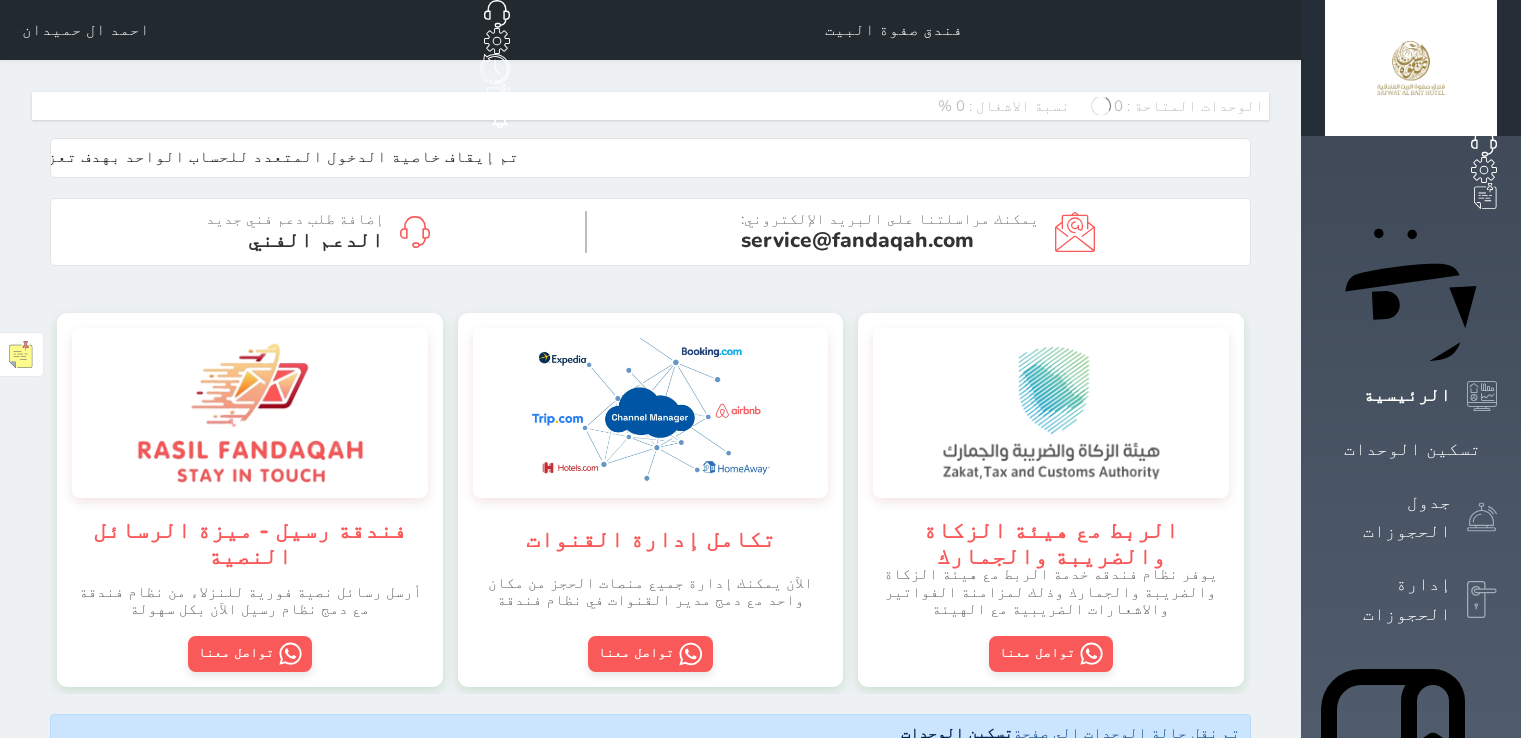 scroll, scrollTop: 0, scrollLeft: 0, axis: both 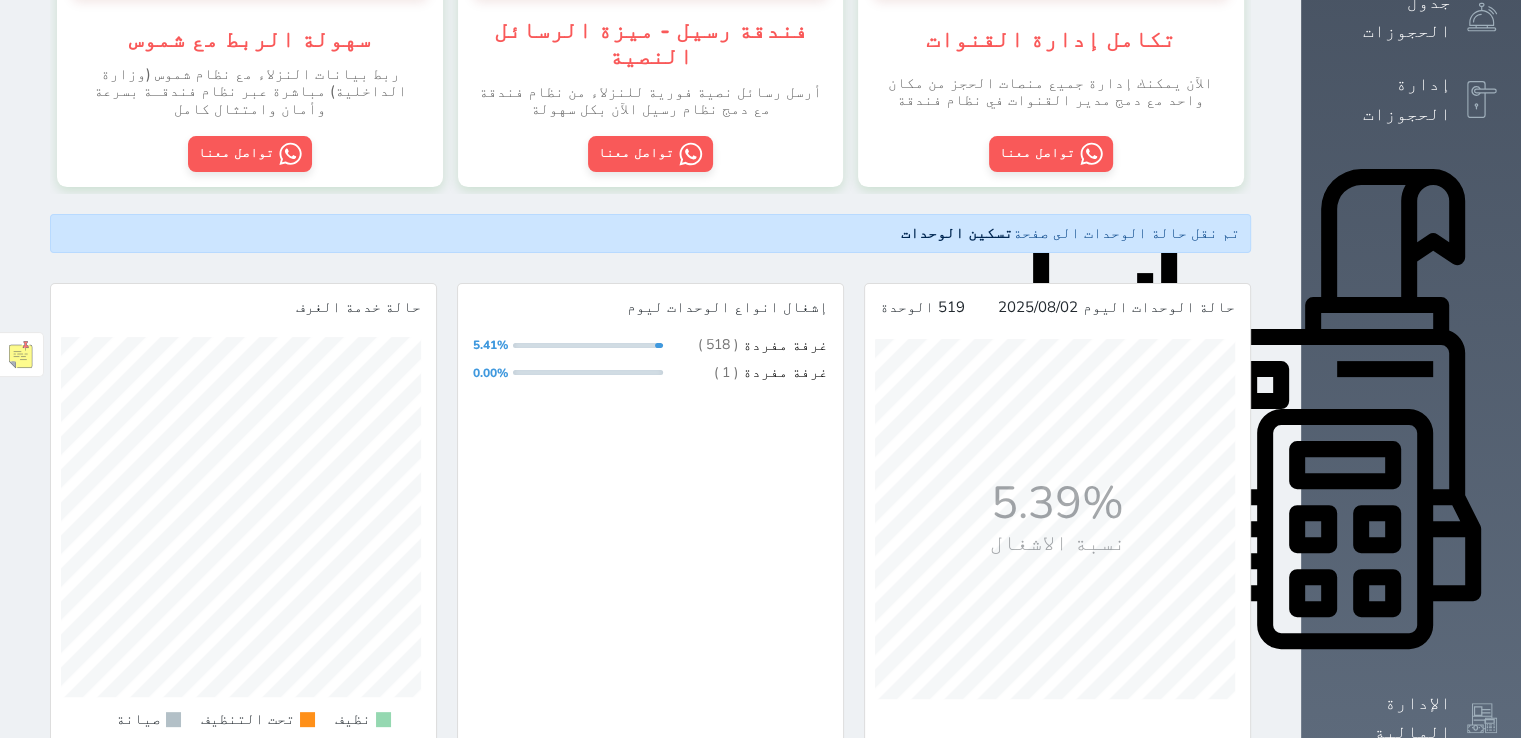 click 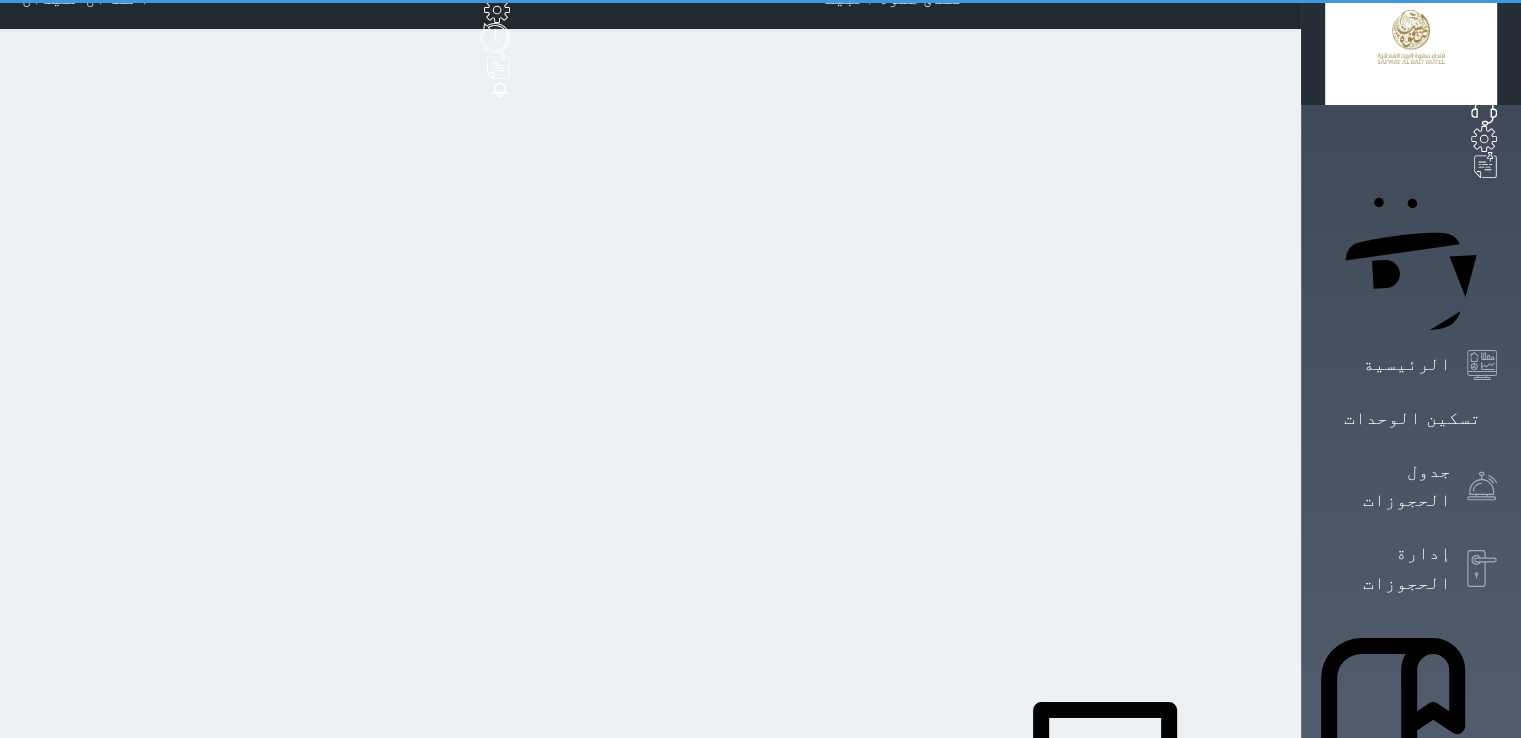 scroll, scrollTop: 0, scrollLeft: 0, axis: both 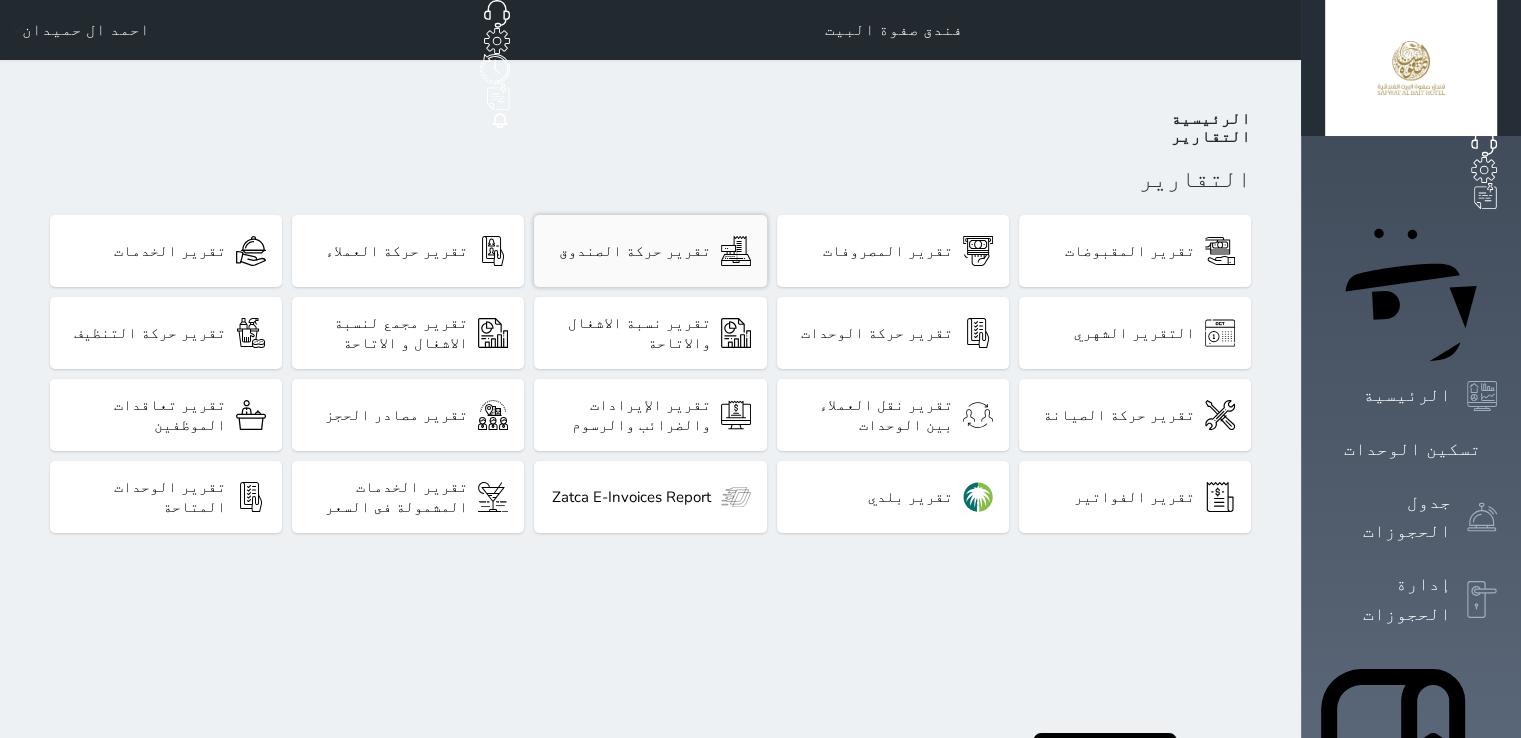 click on "تقرير حركة الصندوق" at bounding box center (635, 251) 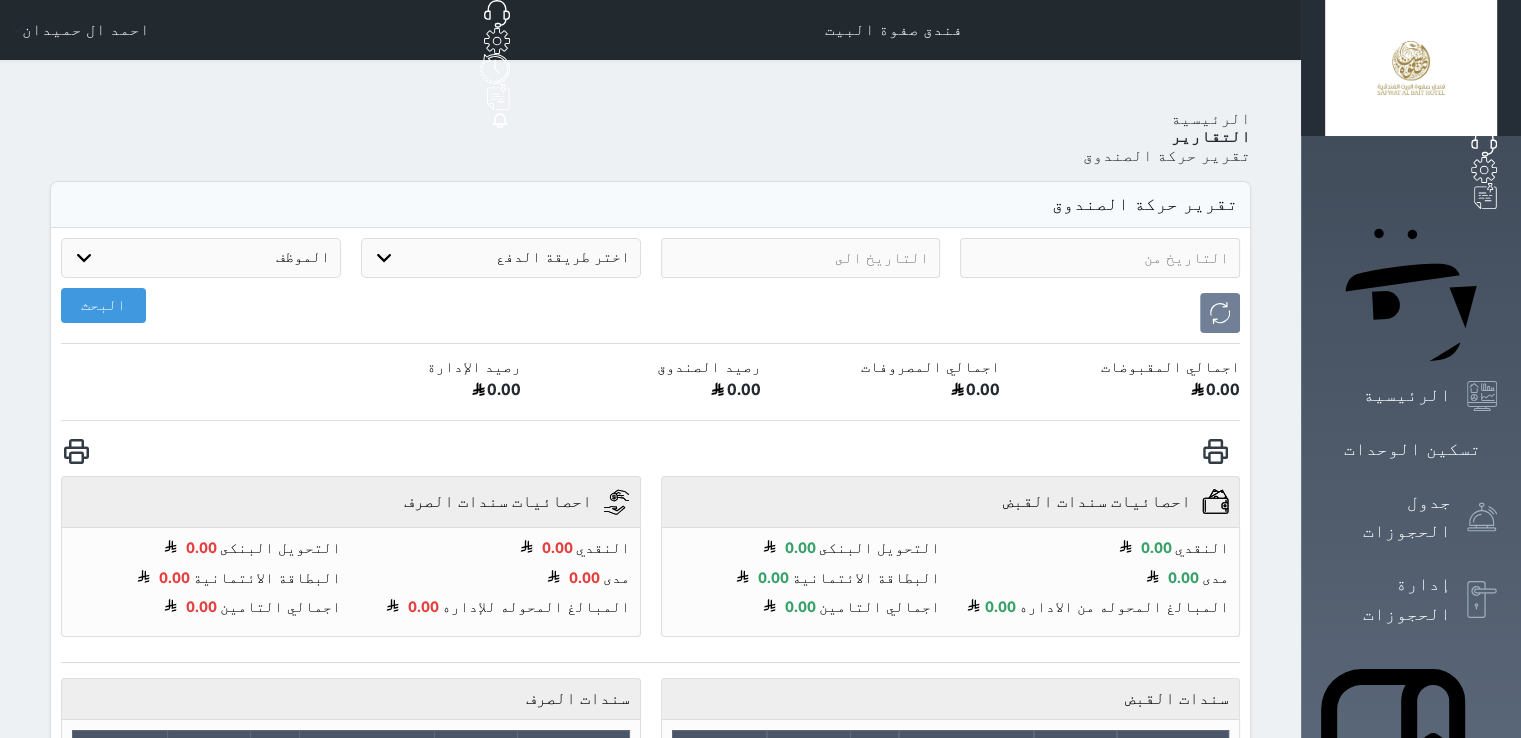 click at bounding box center [1100, 258] 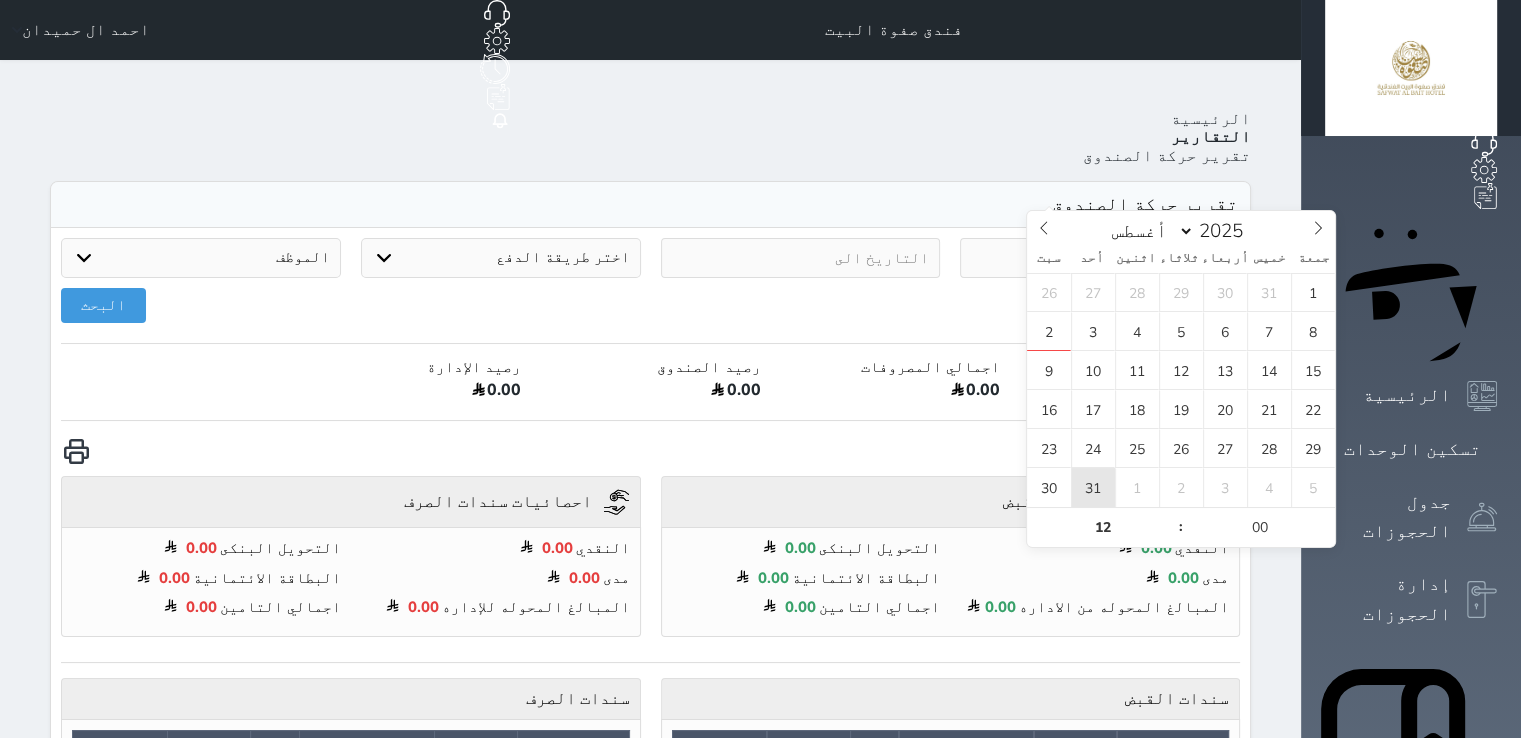 click on "31" at bounding box center (1093, 487) 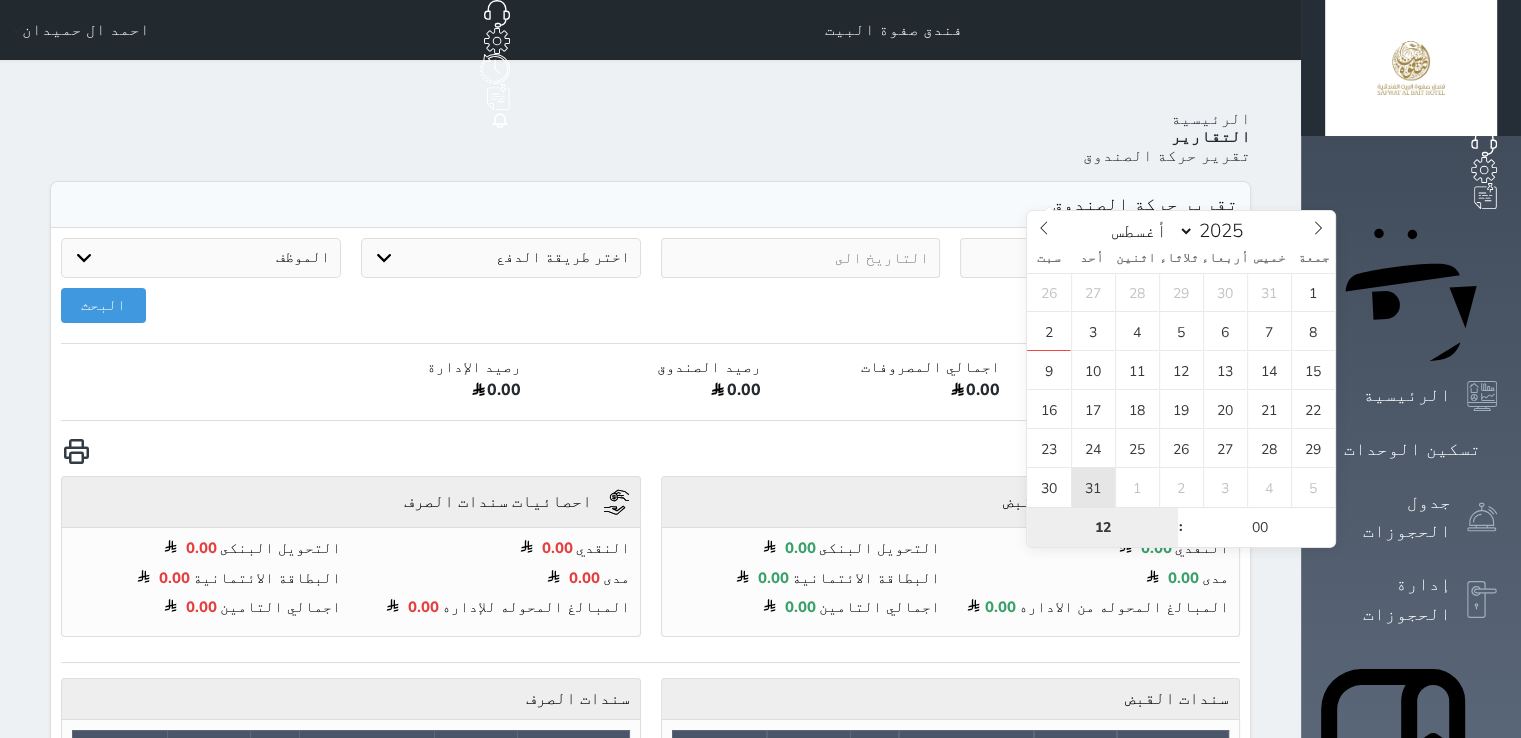 type on "2025-08-31 12:00" 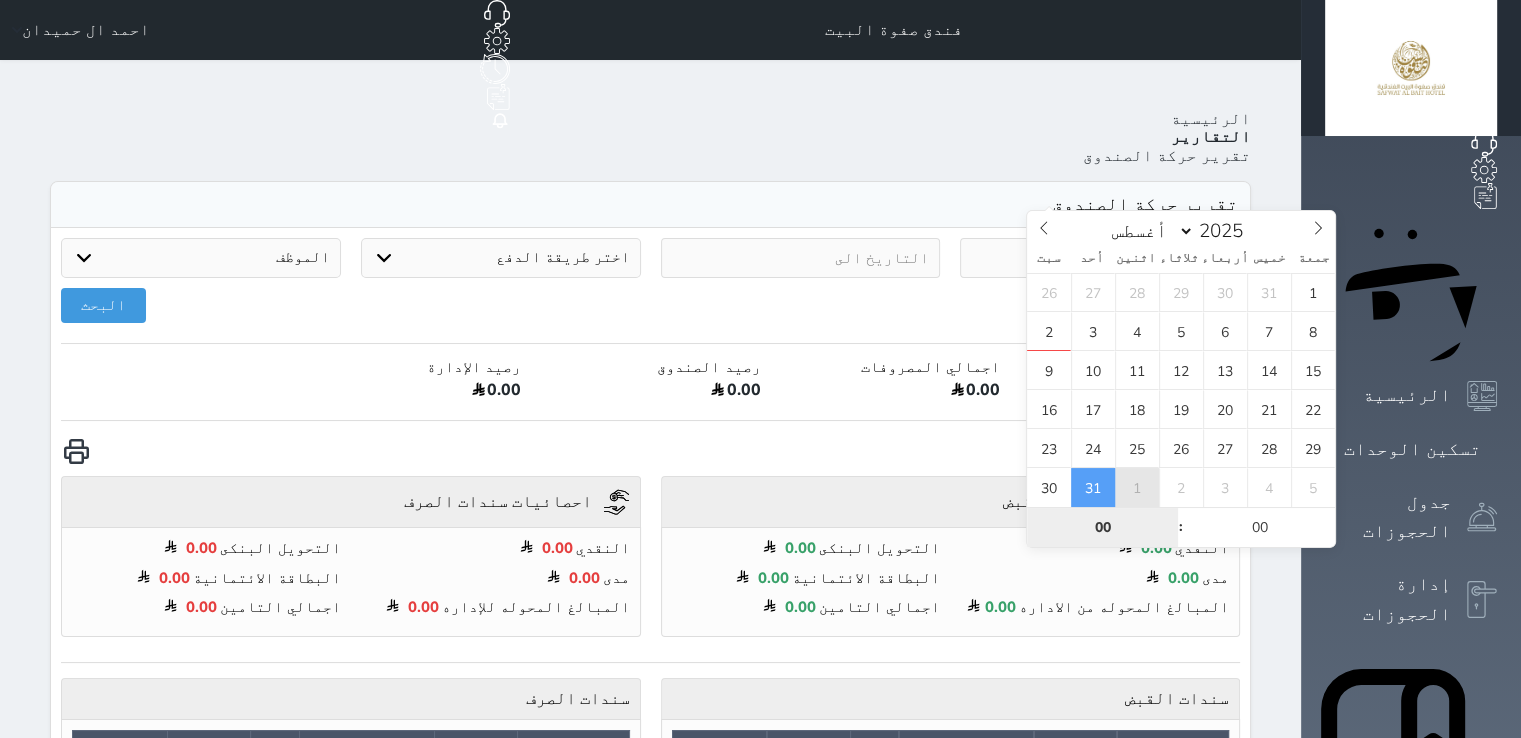 type on "00" 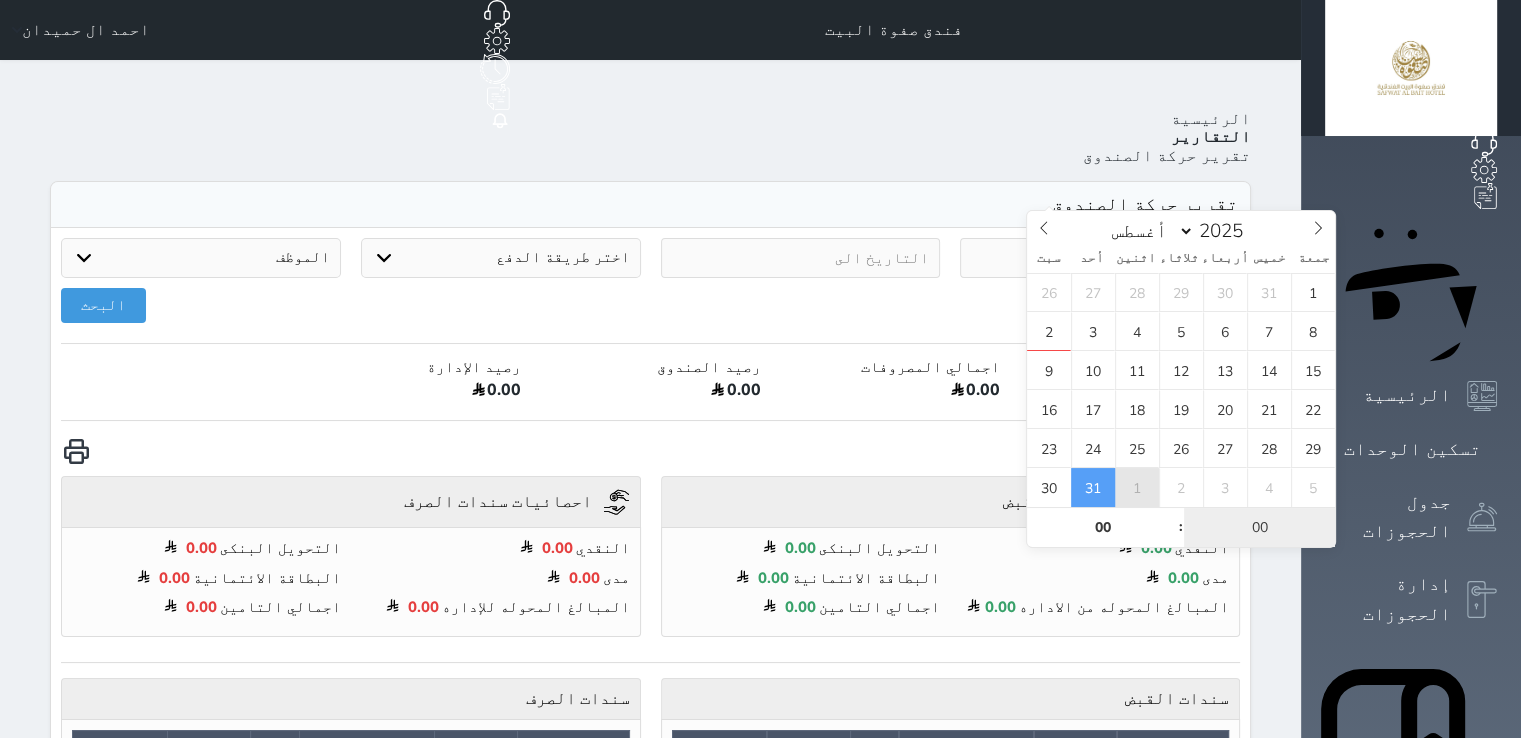 type on "2025-08-31 00:00" 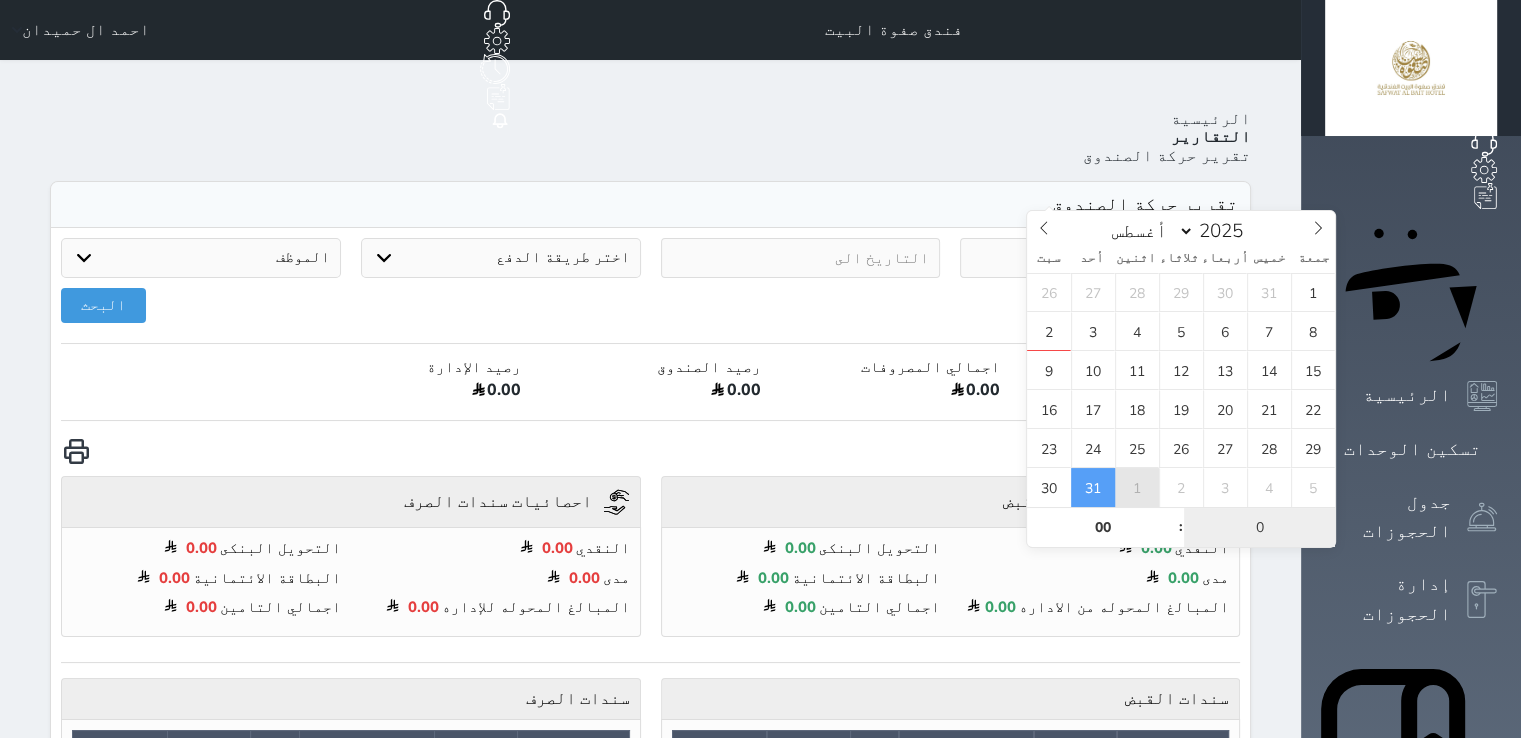 type on "00" 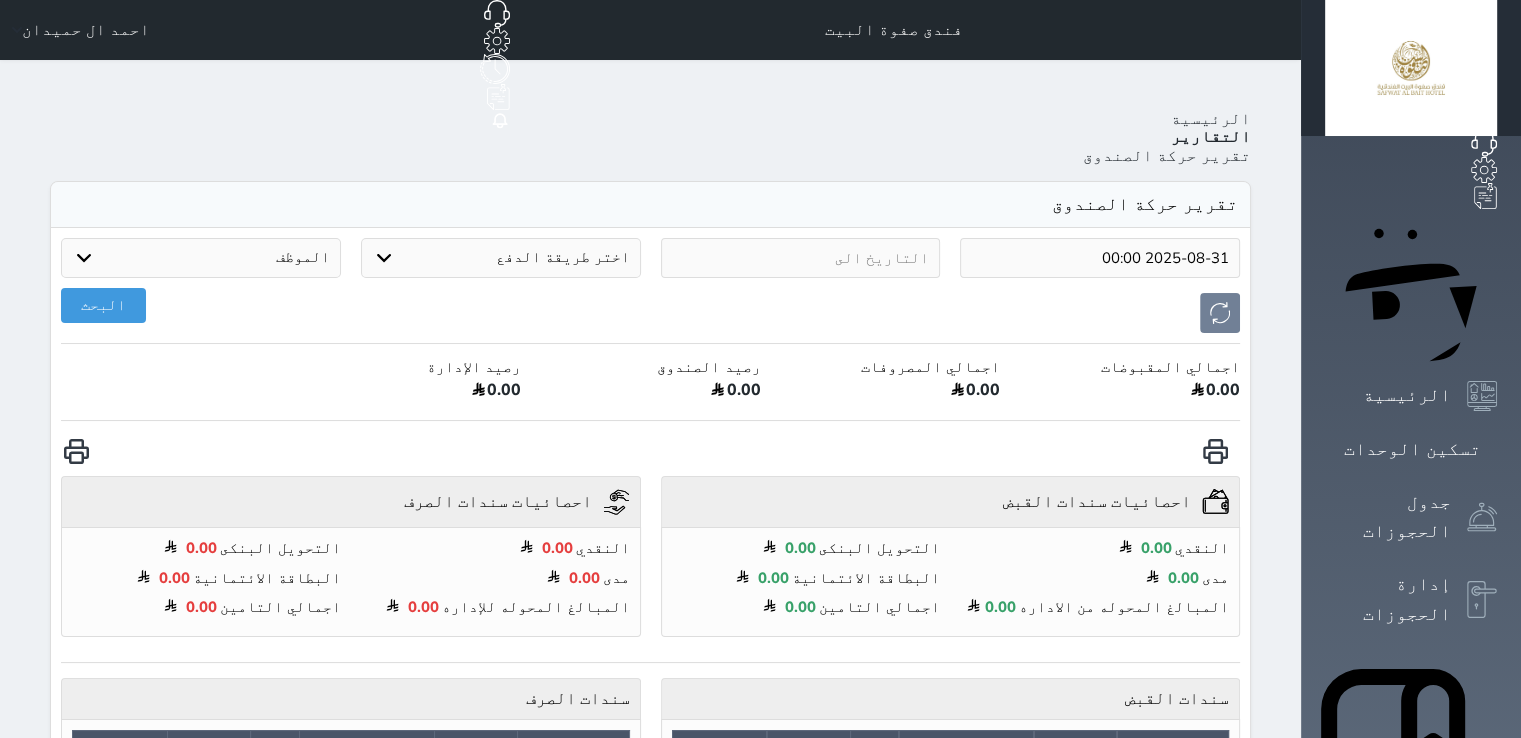 click on "2025-08-31 00:00" at bounding box center [1100, 258] 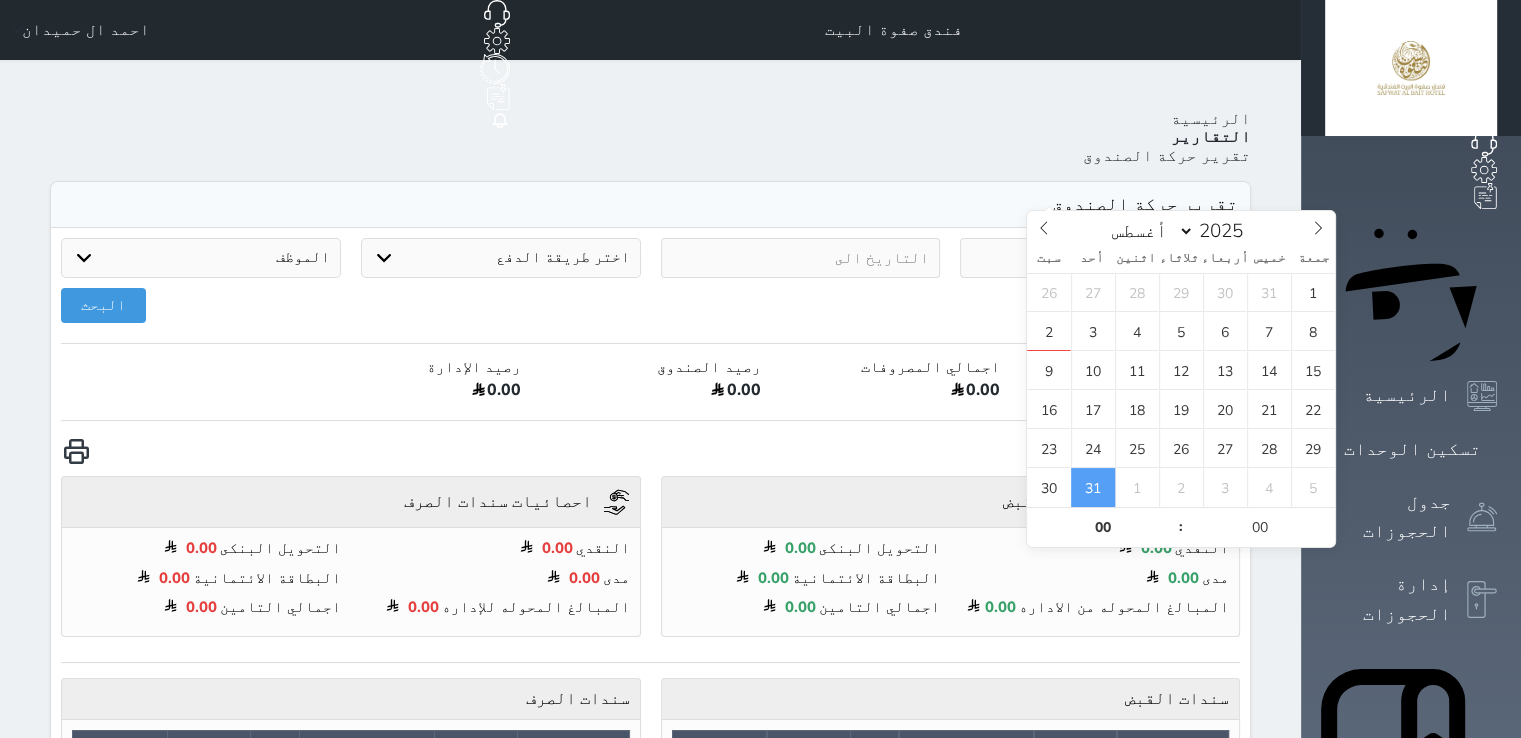 click on "يناير فبراير مارس أبريل مايو يونيو يوليو أغسطس سبتمبر أكتوبر نوفمبر ديسمبر 2025" at bounding box center (1181, 228) 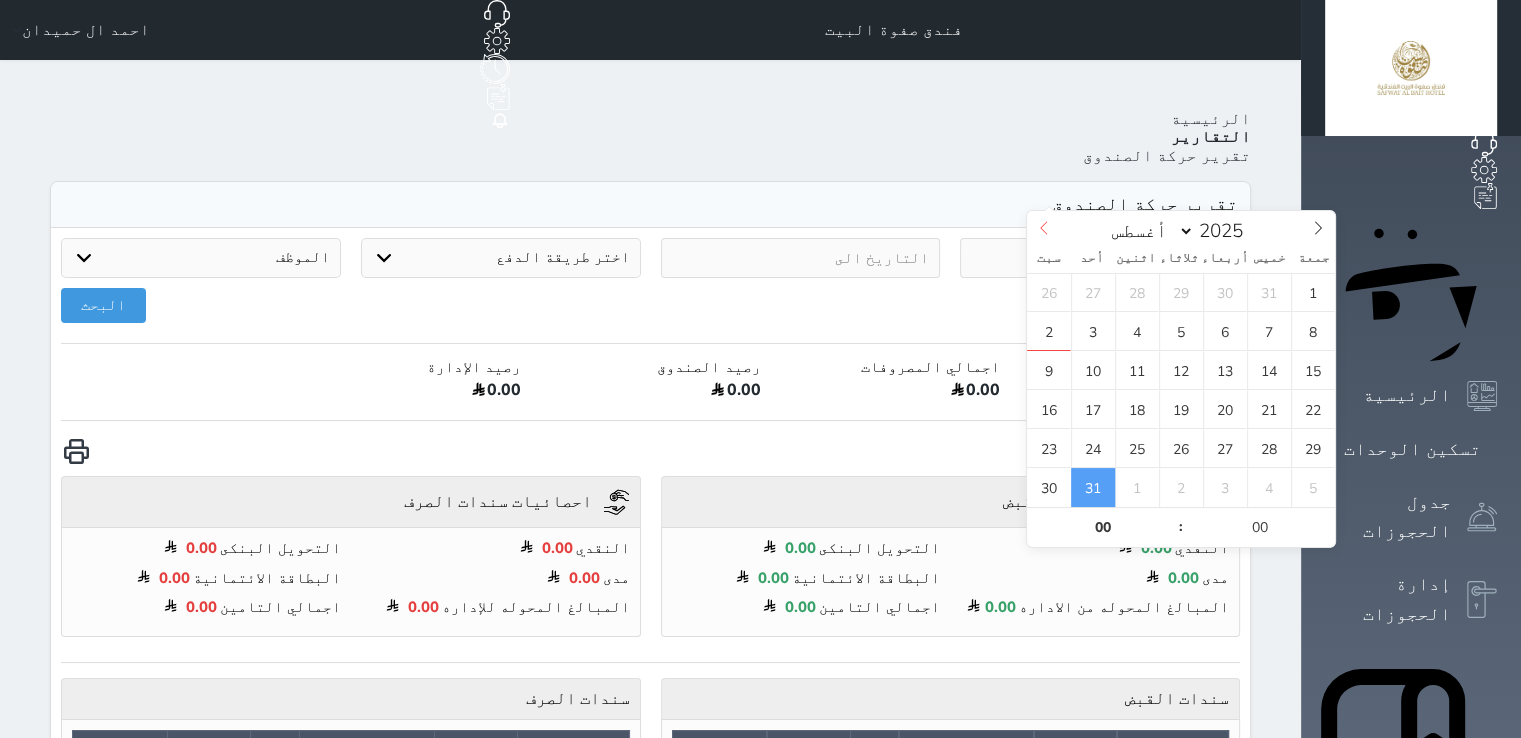 click at bounding box center (1044, 228) 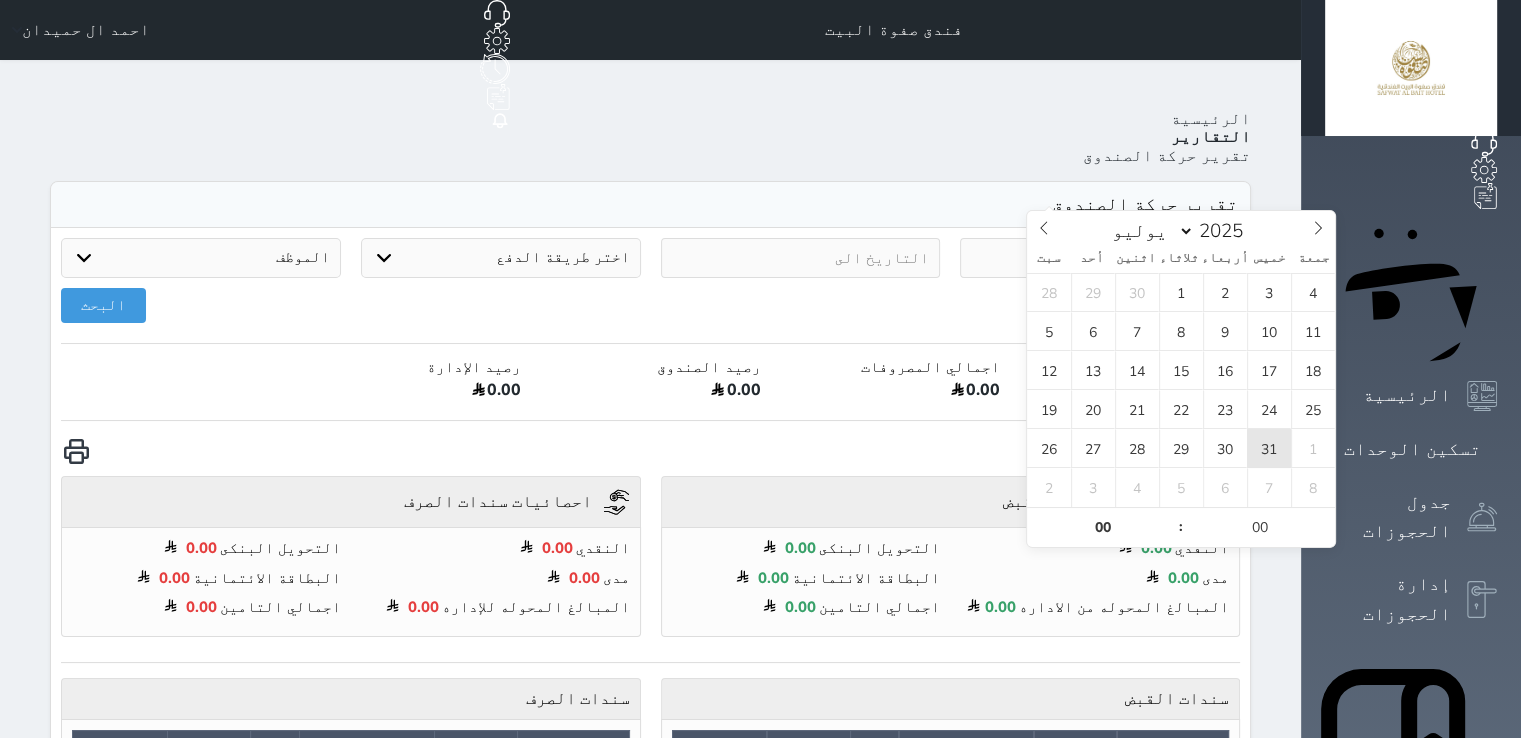click on "31" at bounding box center (1269, 448) 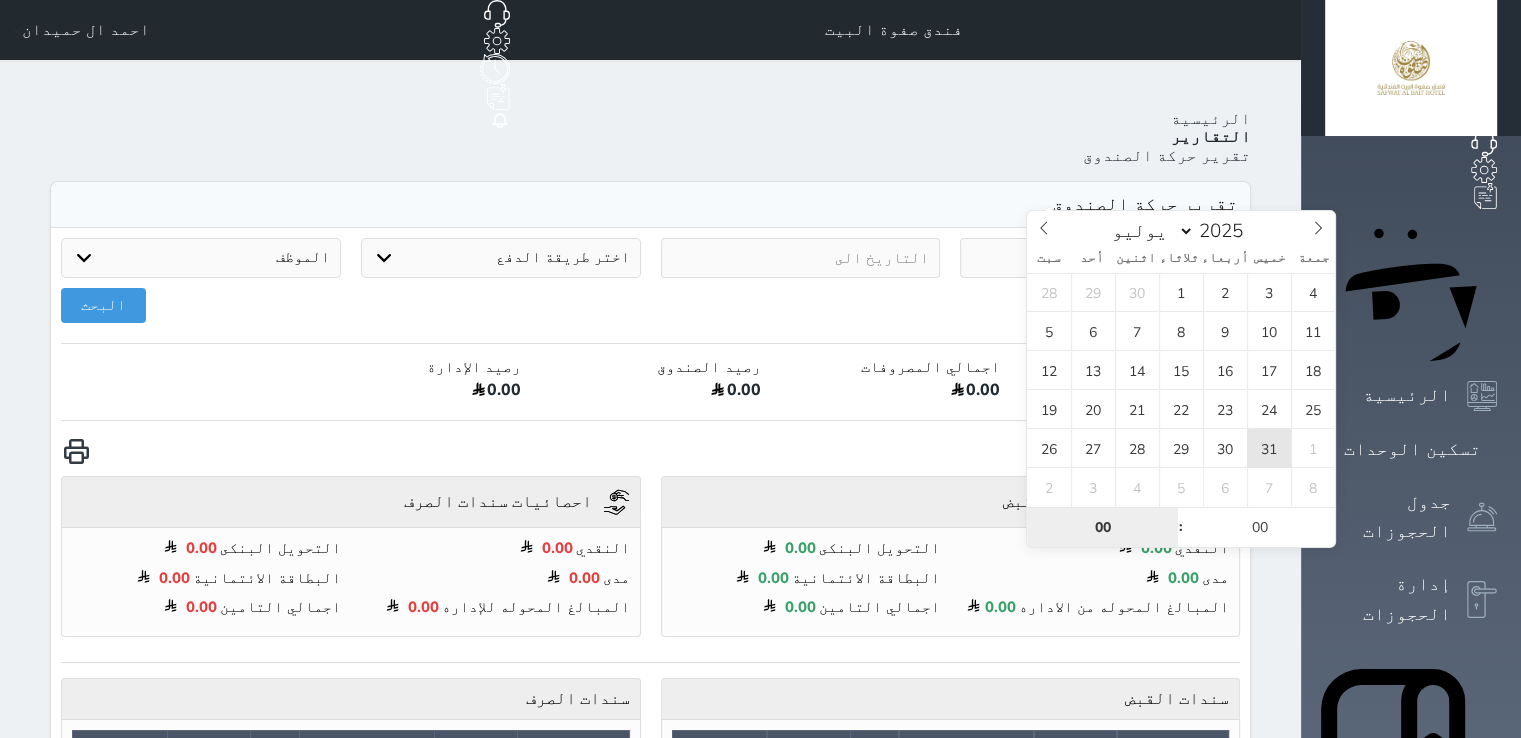 type on "2025-07-31 00:00" 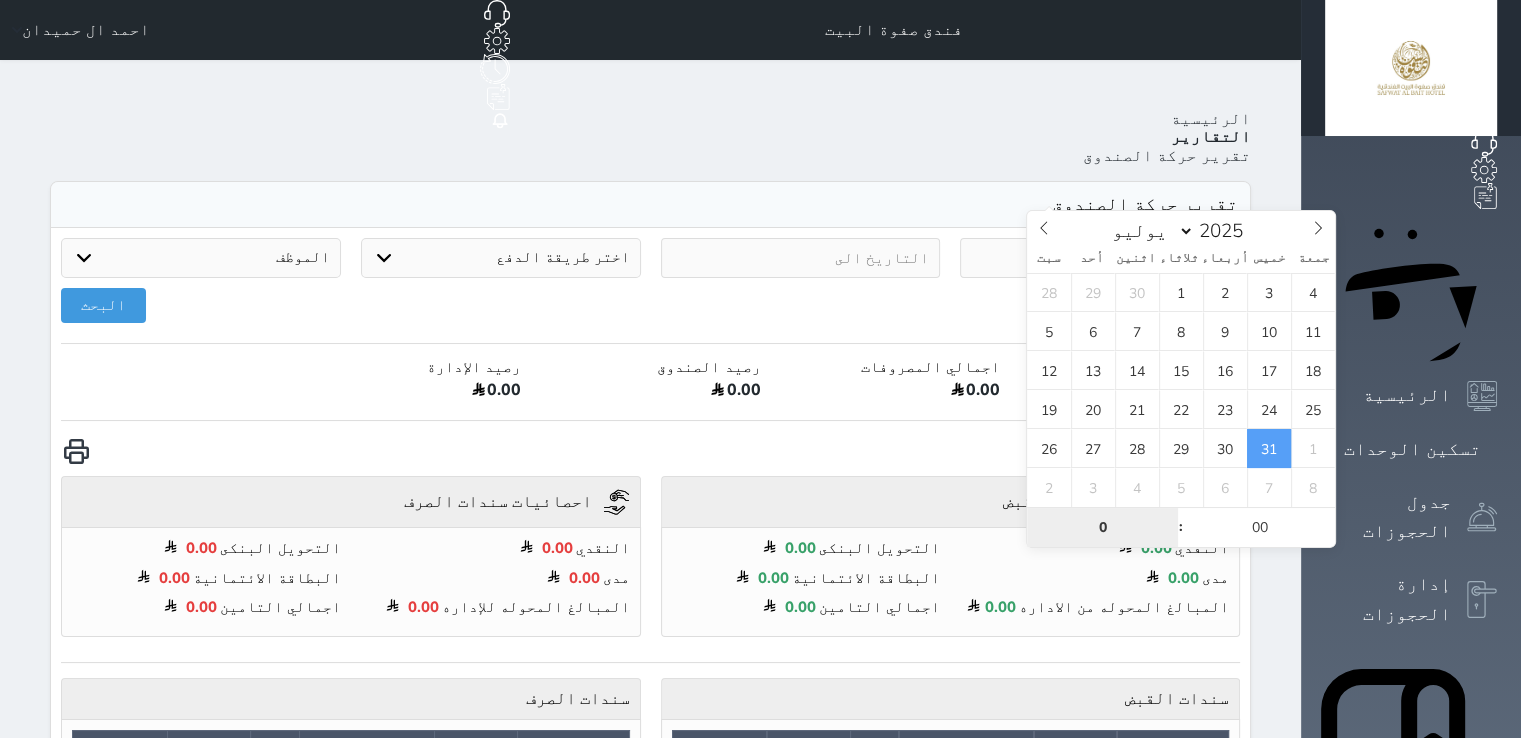 type on "00" 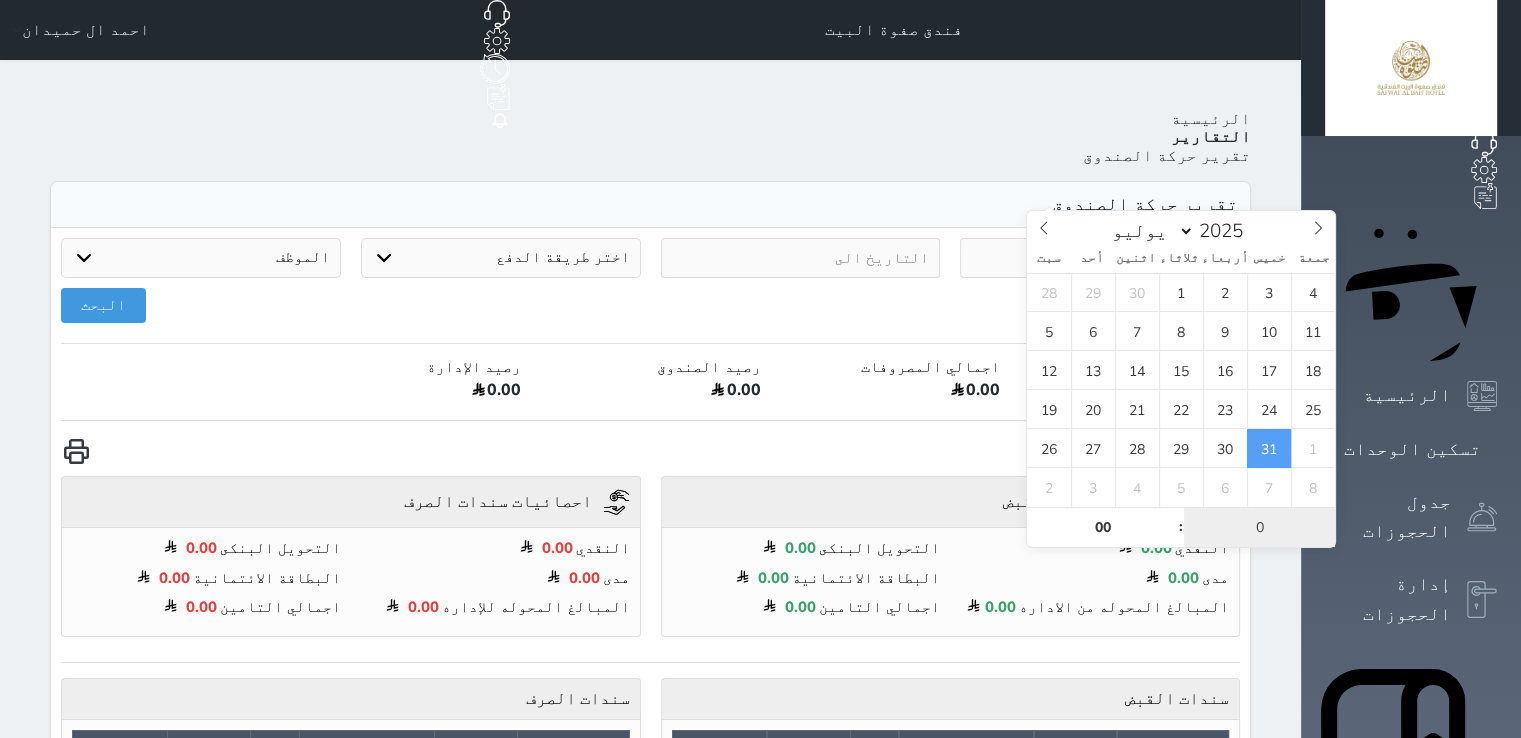 type on "00" 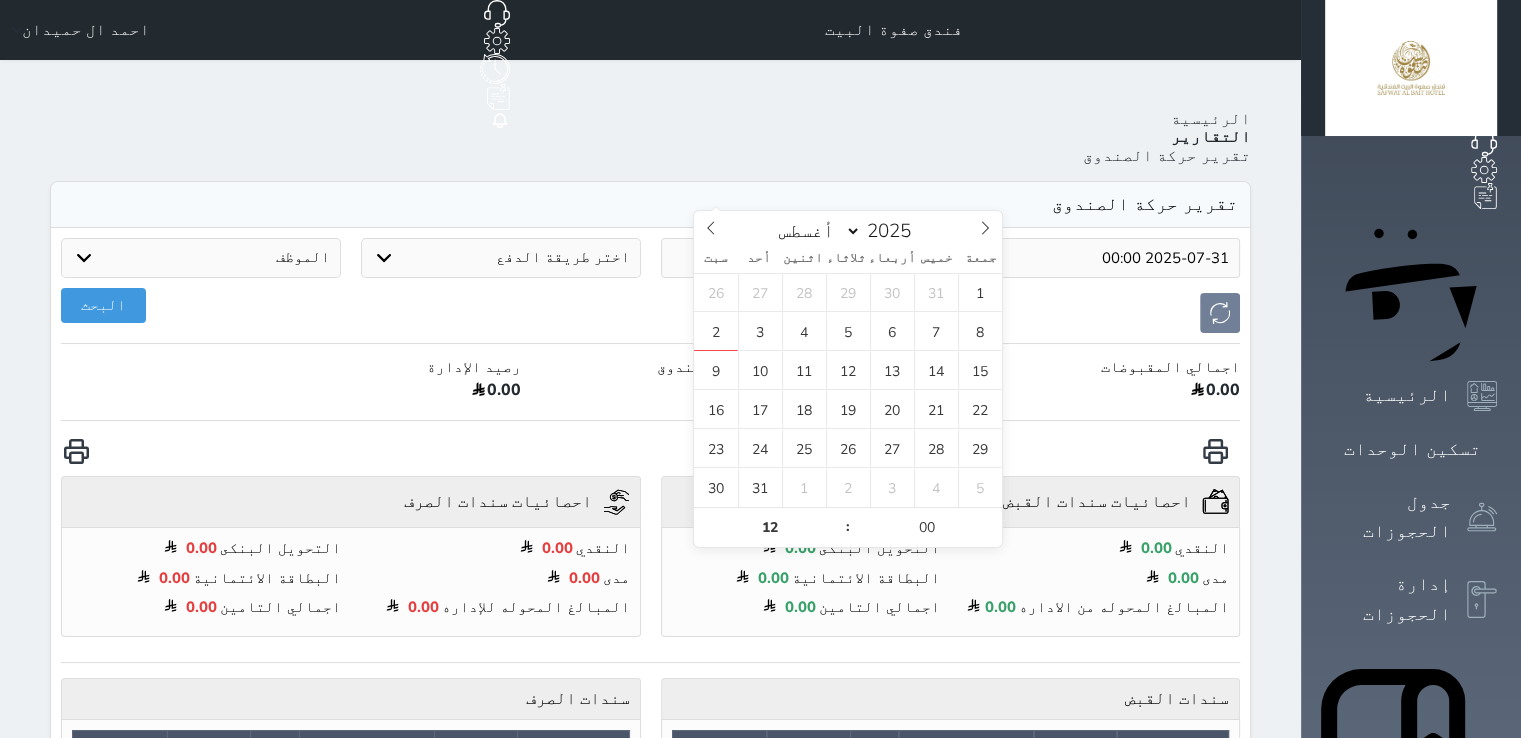 click at bounding box center (801, 258) 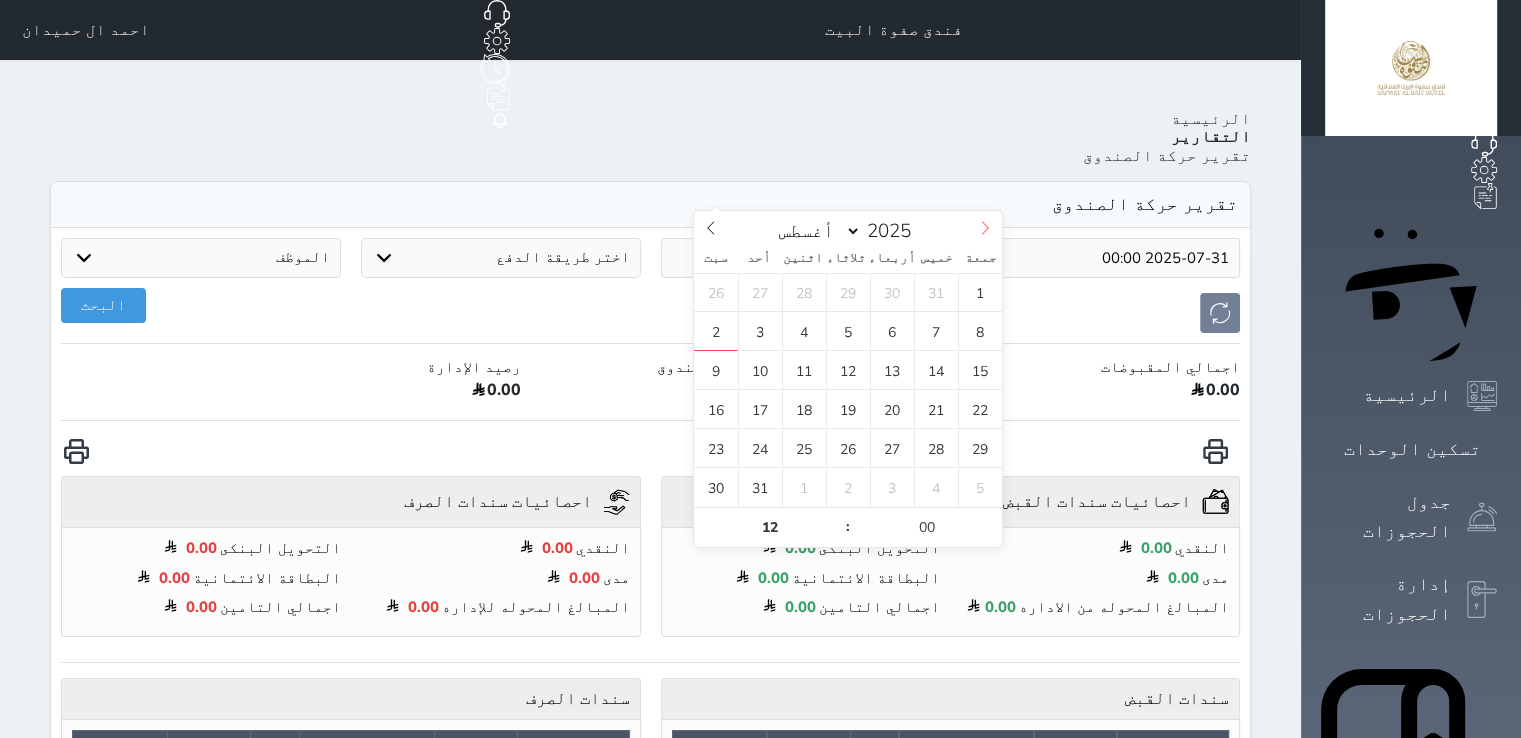 click at bounding box center (985, 228) 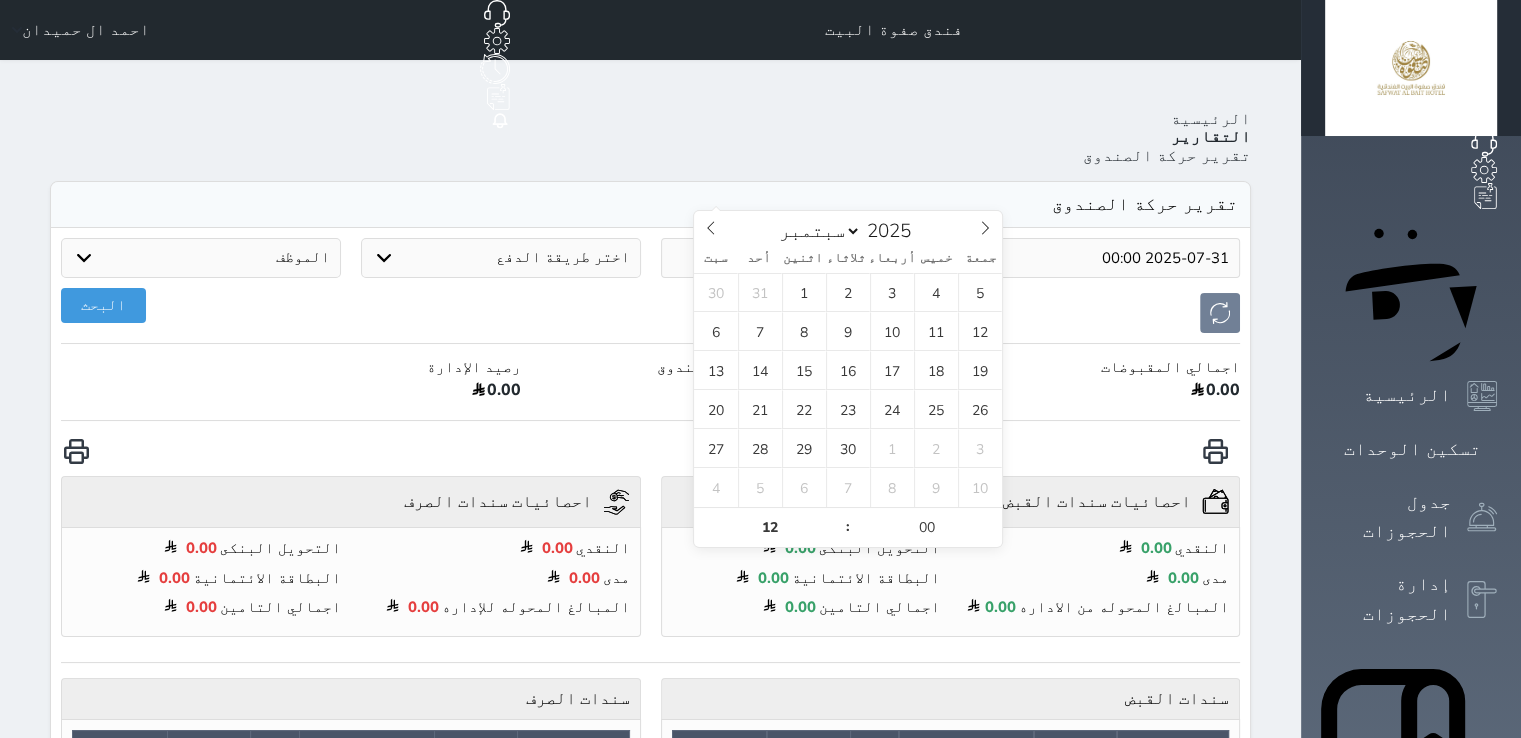 click on "البحث" at bounding box center [650, 313] 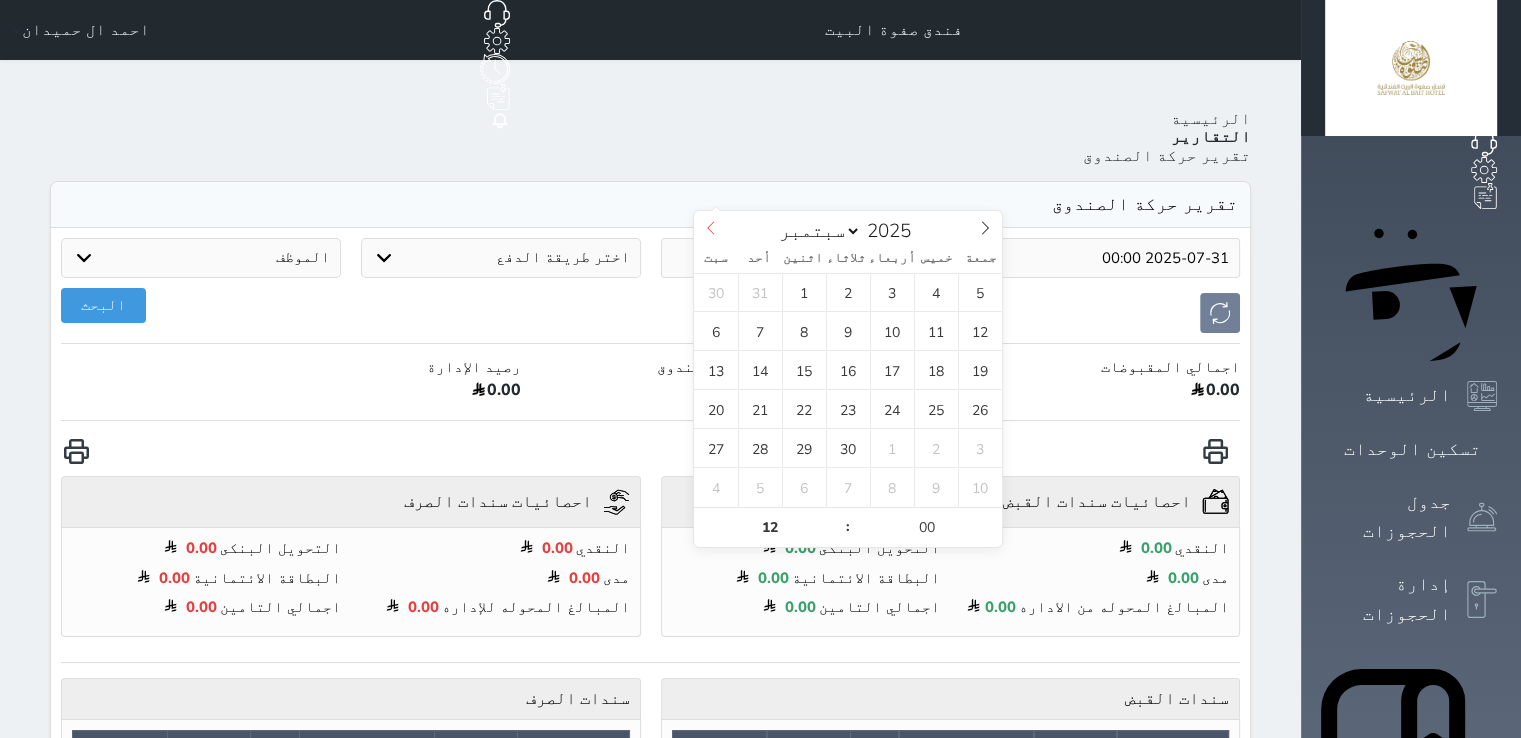 click 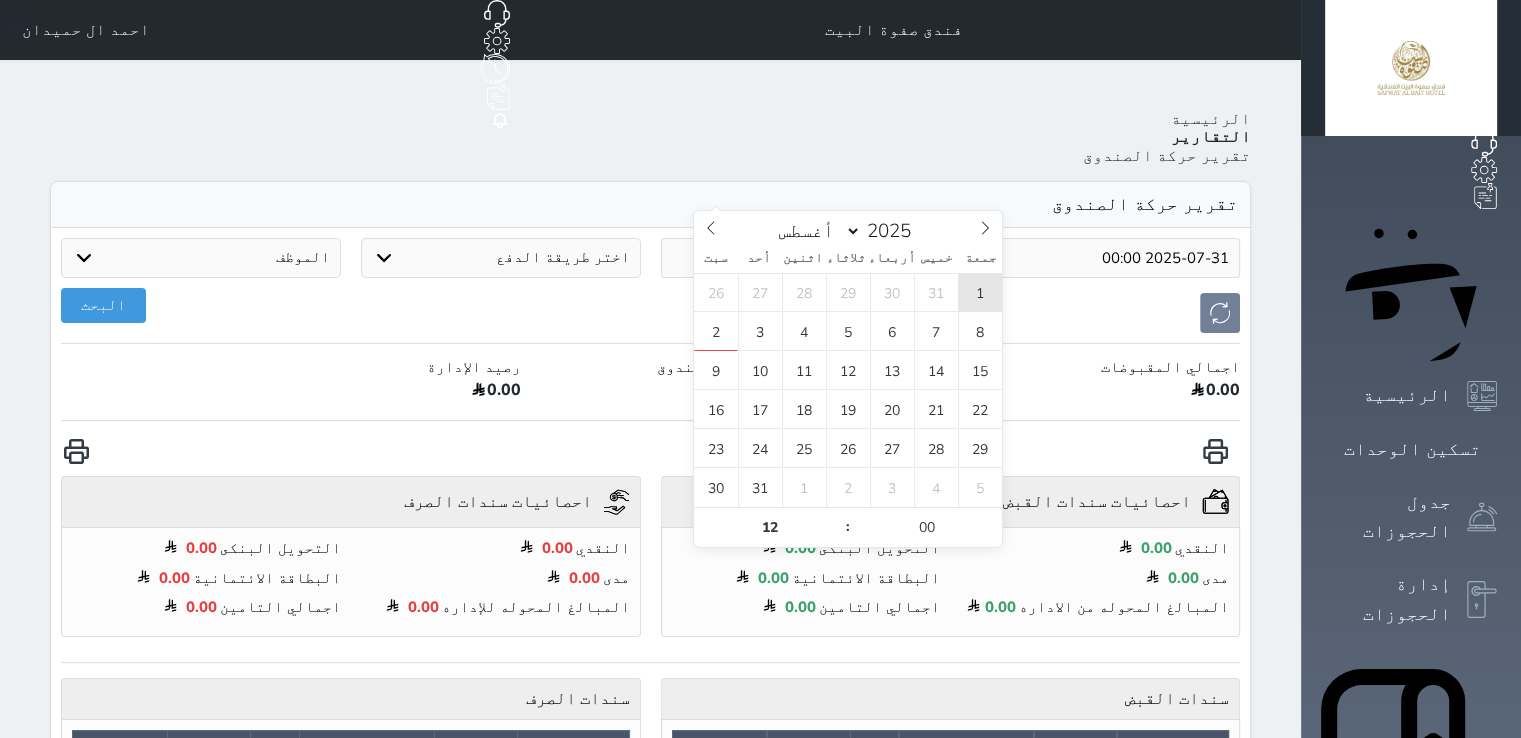 click on "1" at bounding box center [980, 292] 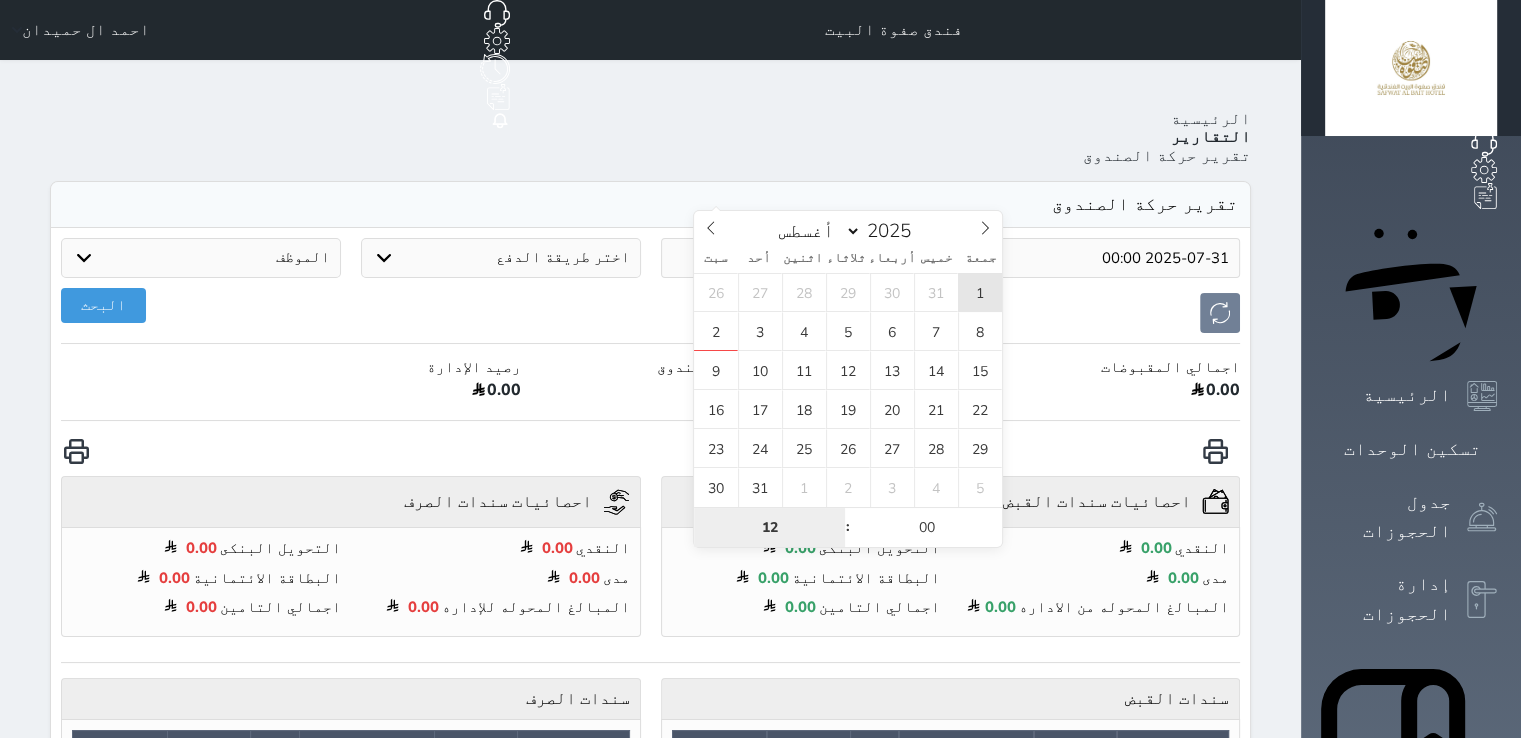 type on "2025-08-01 12:00" 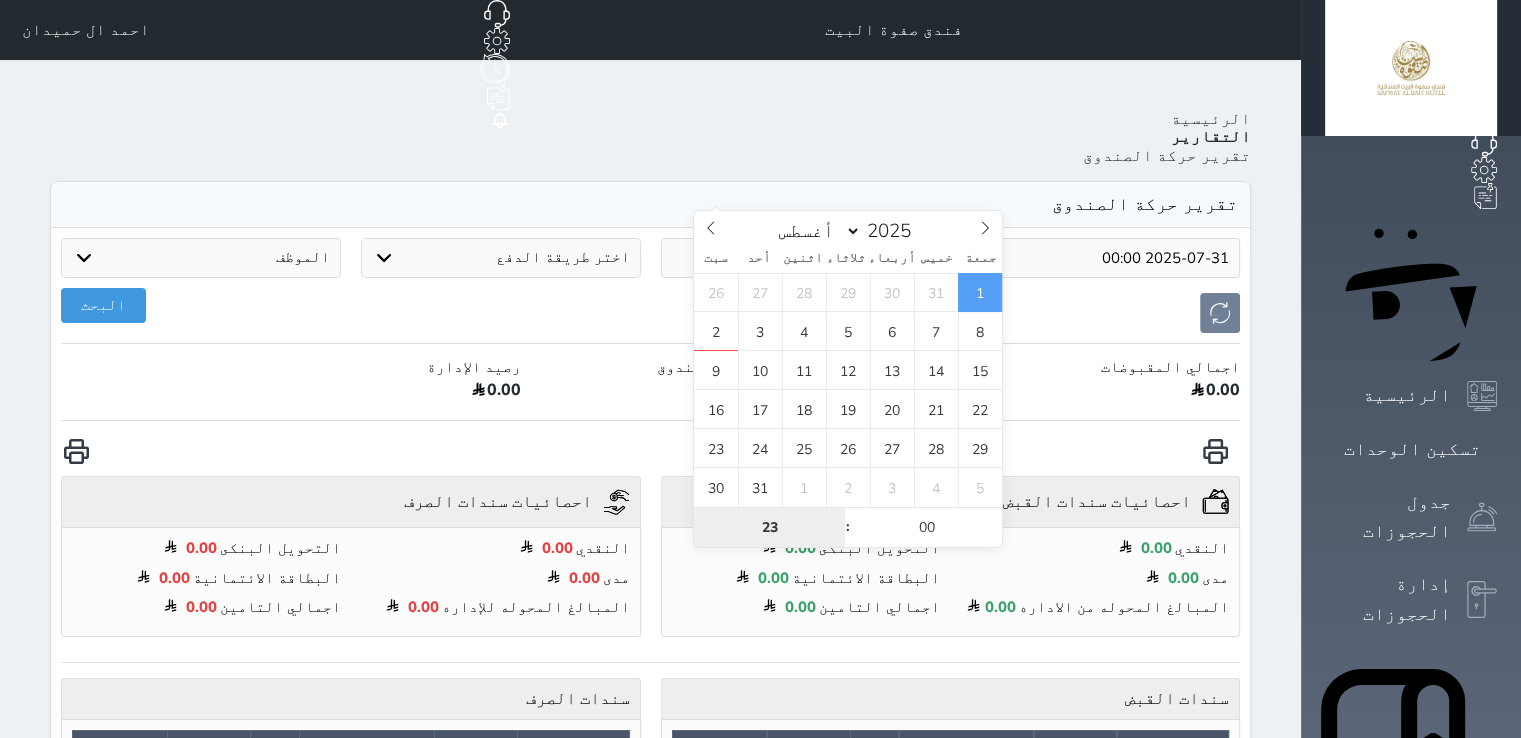 type on "23" 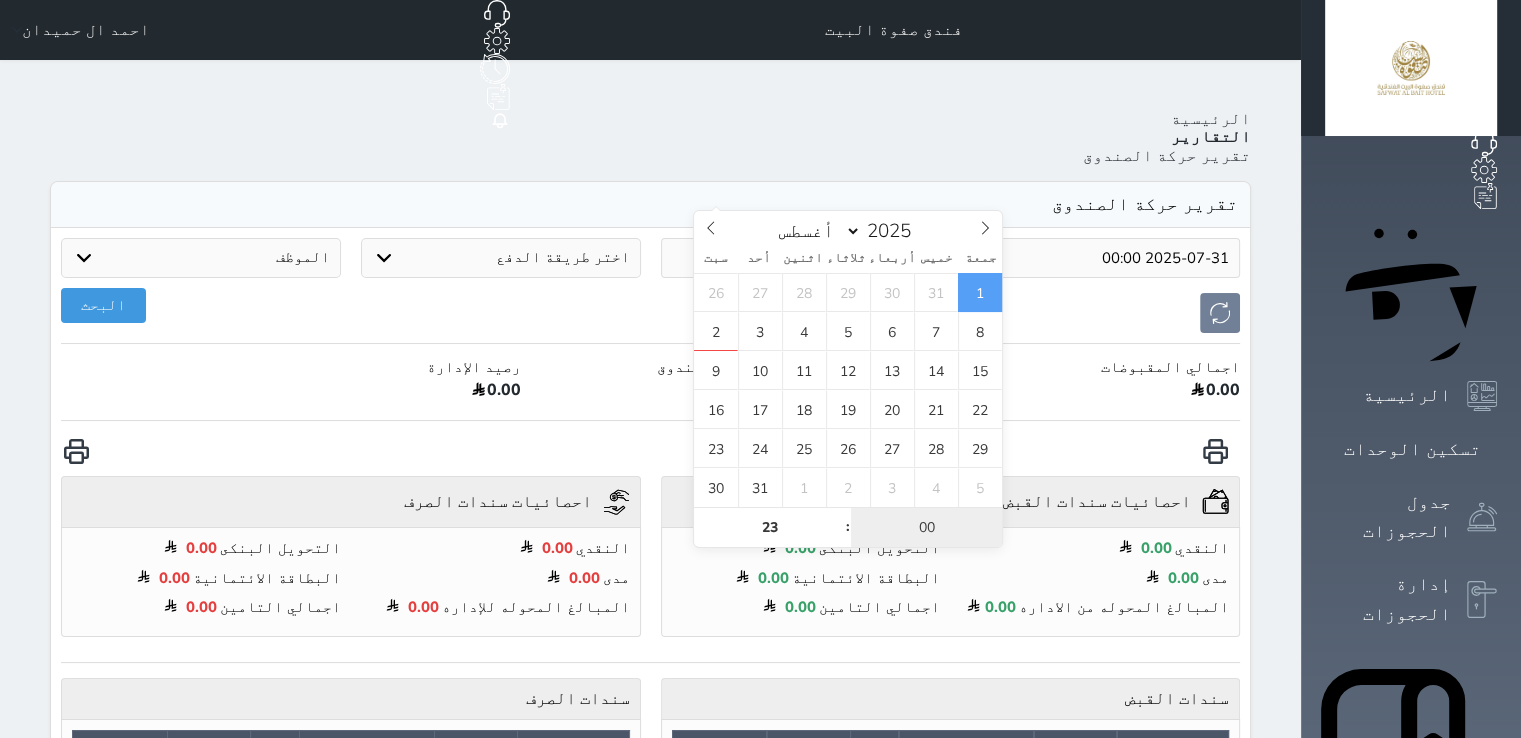 type on "2025-08-01 23:00" 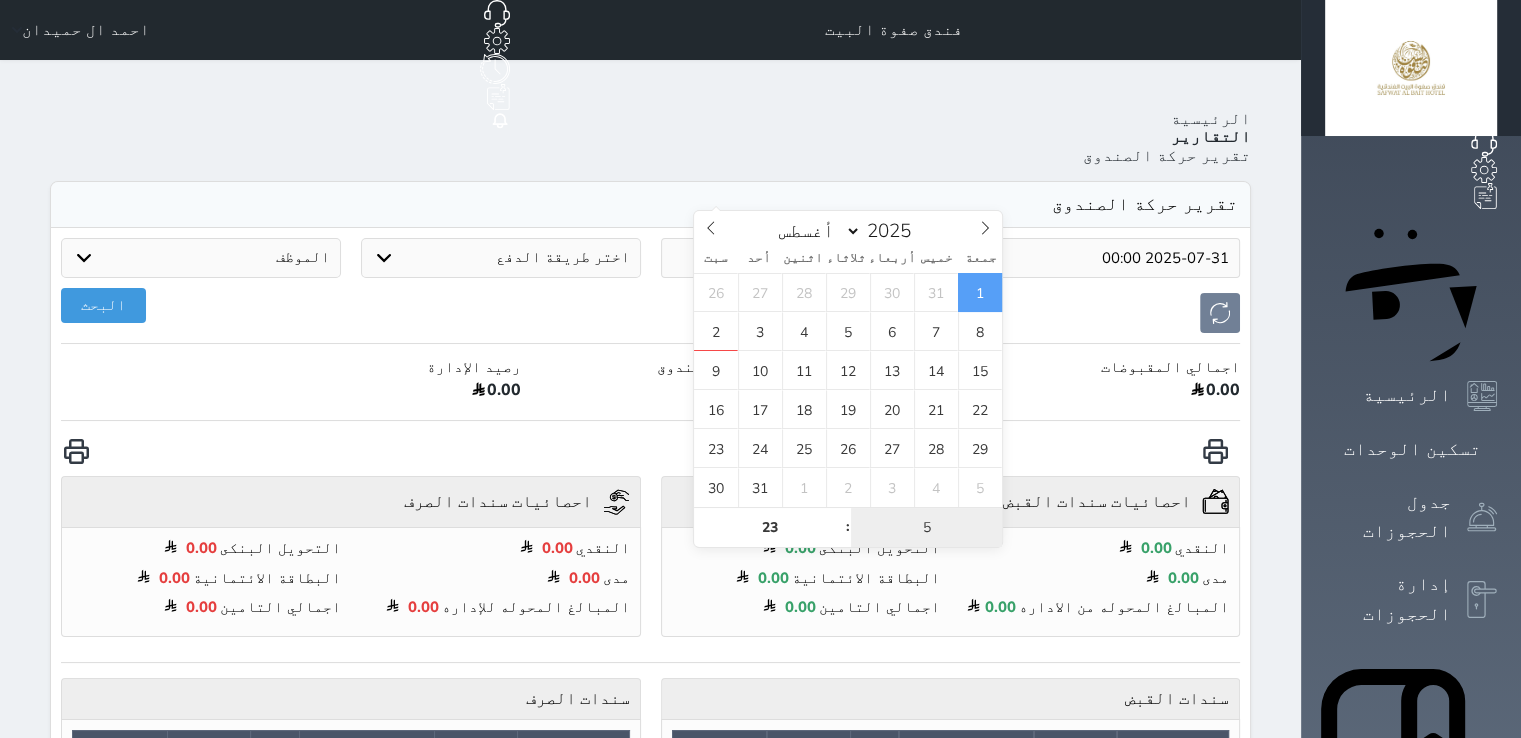 type on "59" 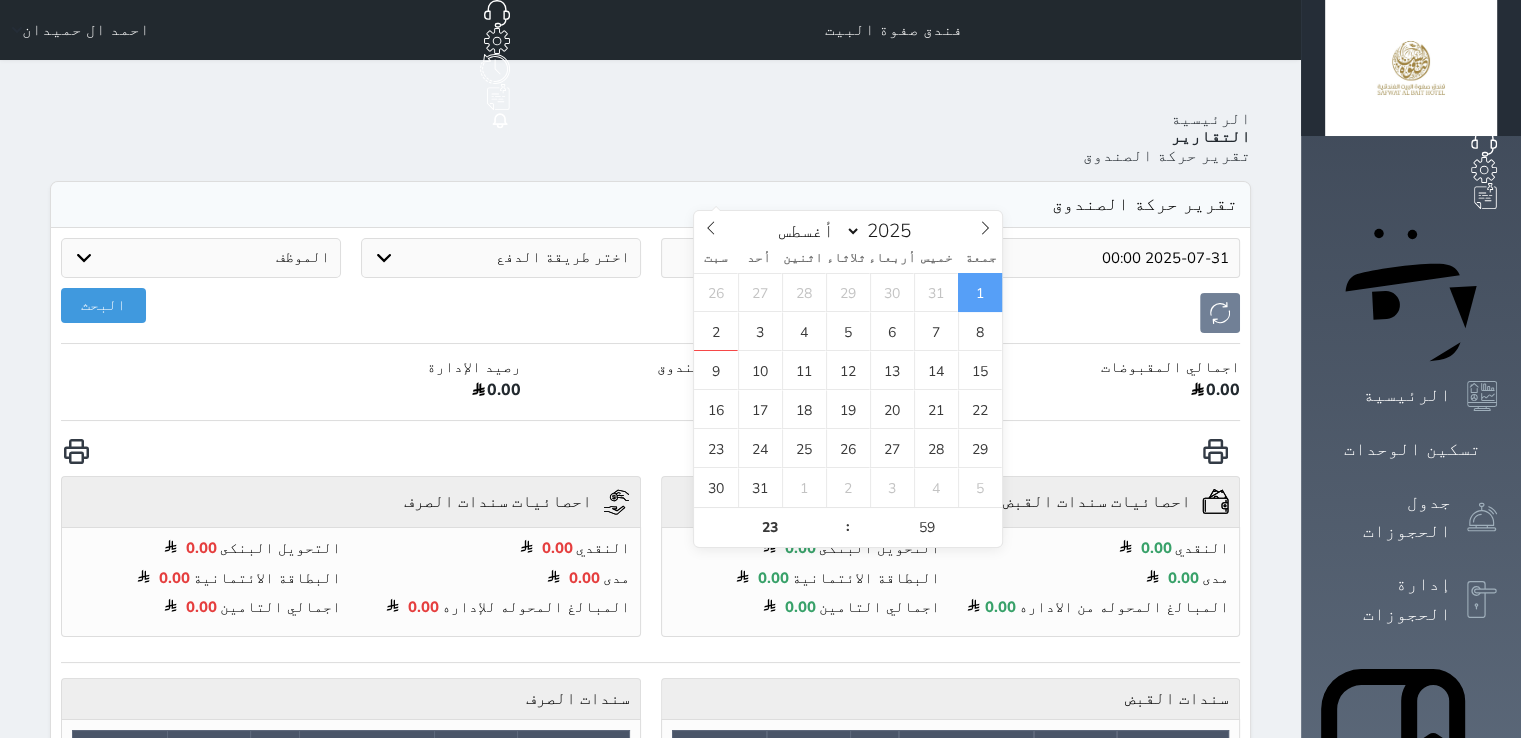 type on "2025-08-01 23:59" 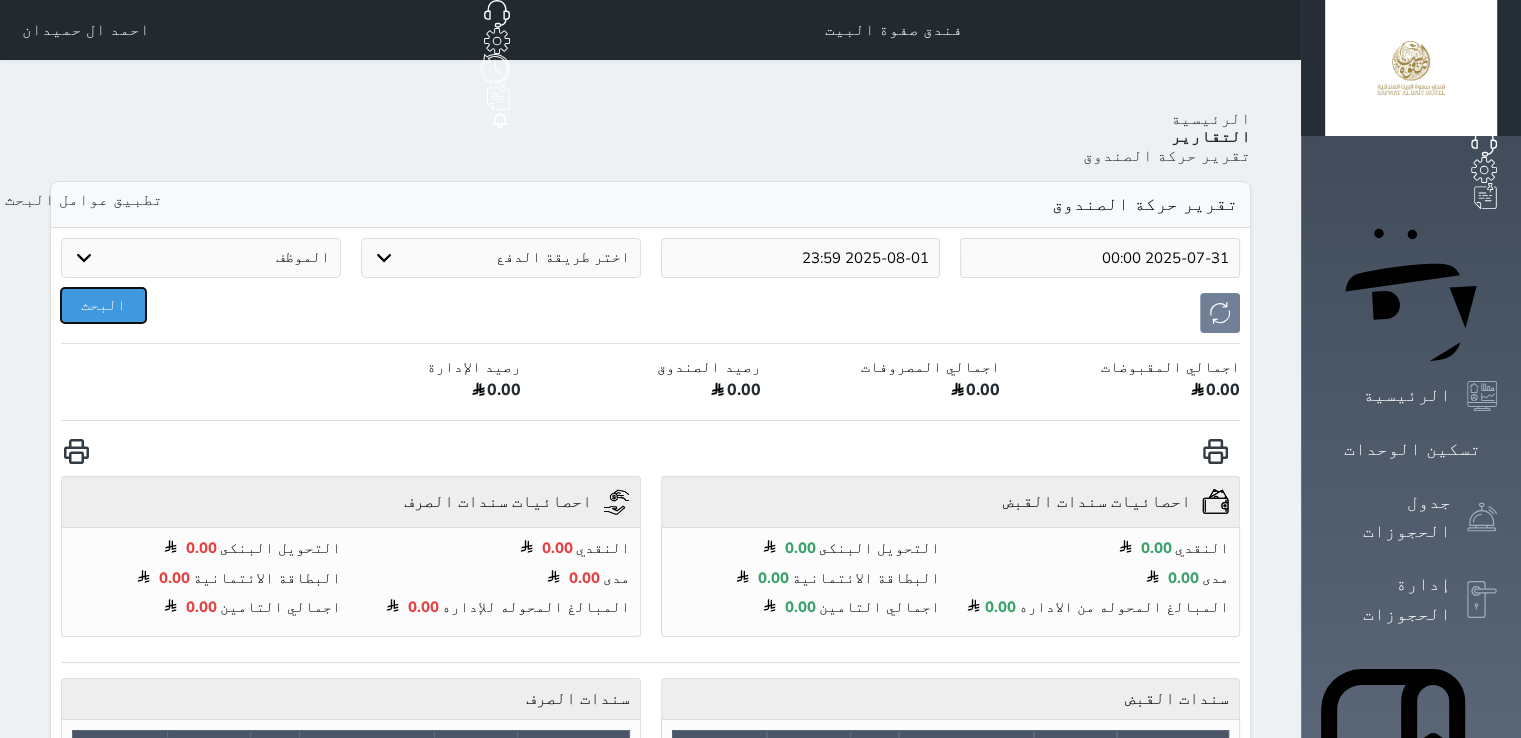 click on "البحث" at bounding box center (103, 305) 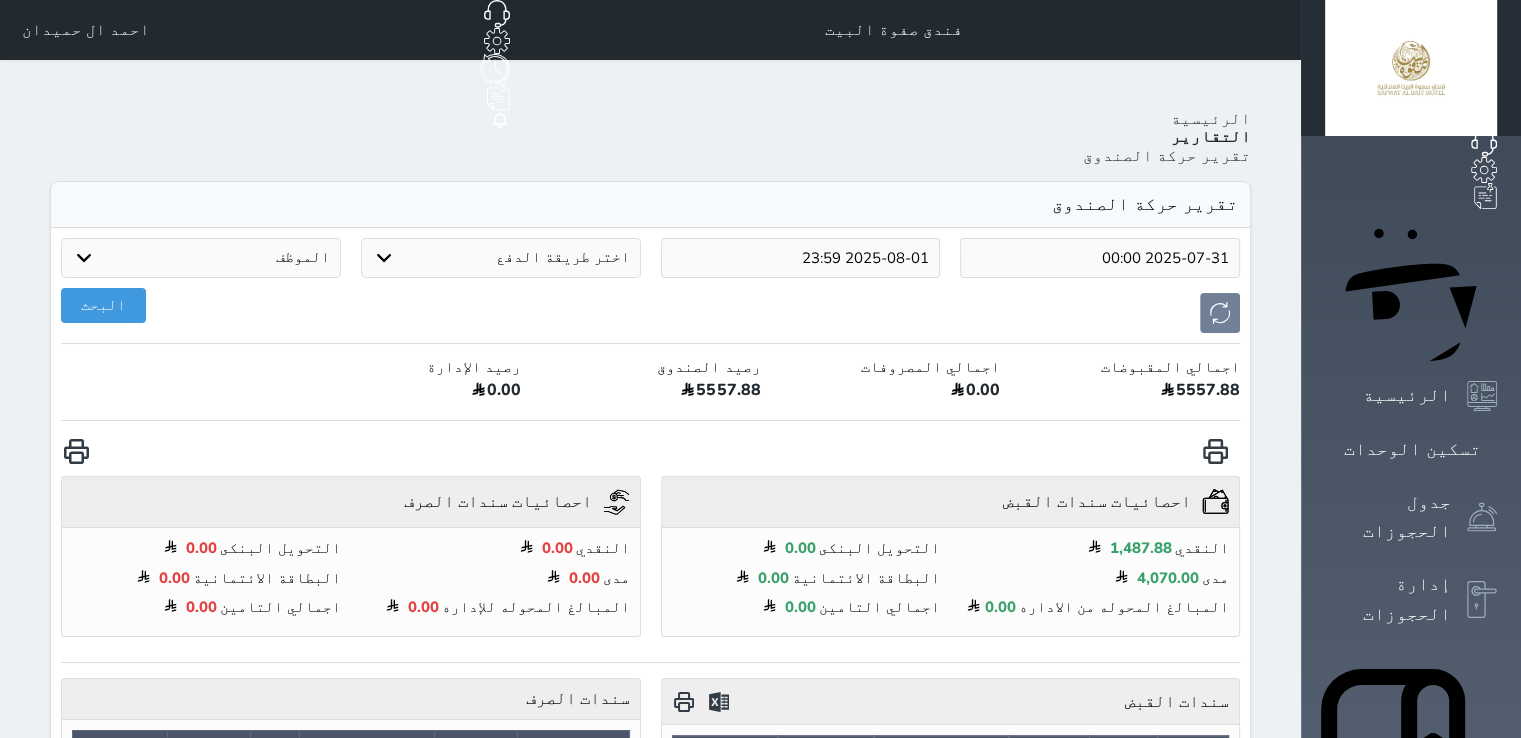 click on "2025-07-31 00:00" at bounding box center [1100, 258] 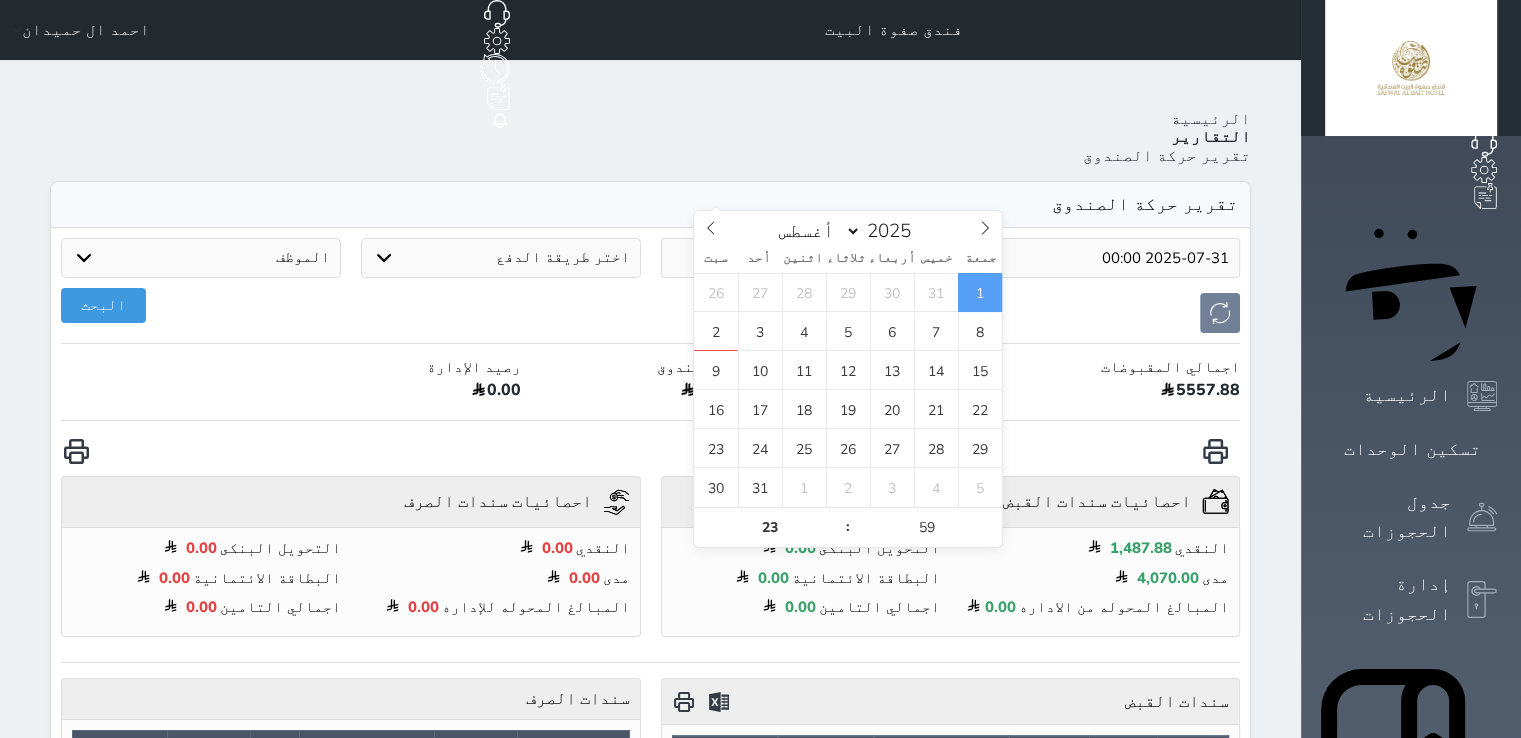 click on "2025-08-01 23:59" at bounding box center (801, 258) 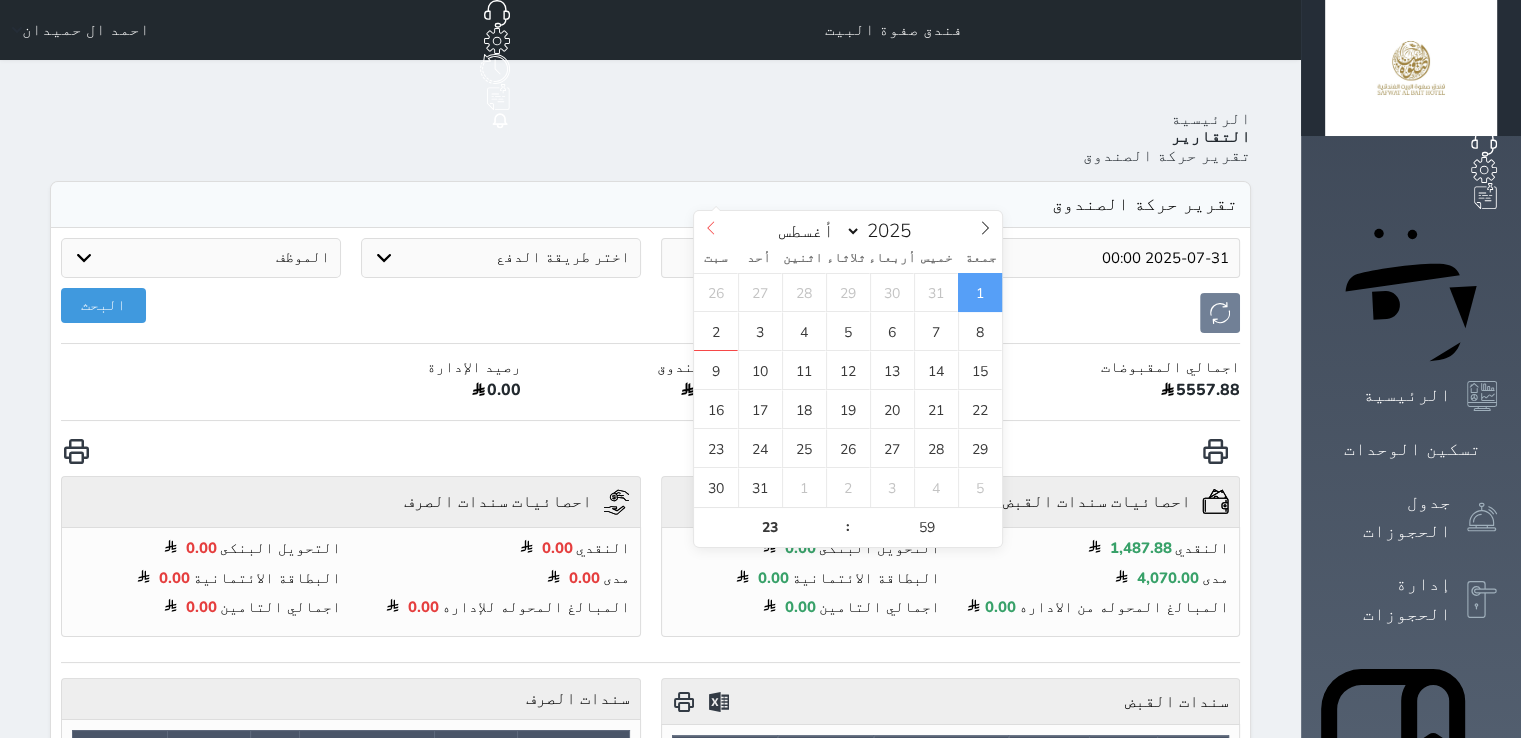 click at bounding box center [711, 228] 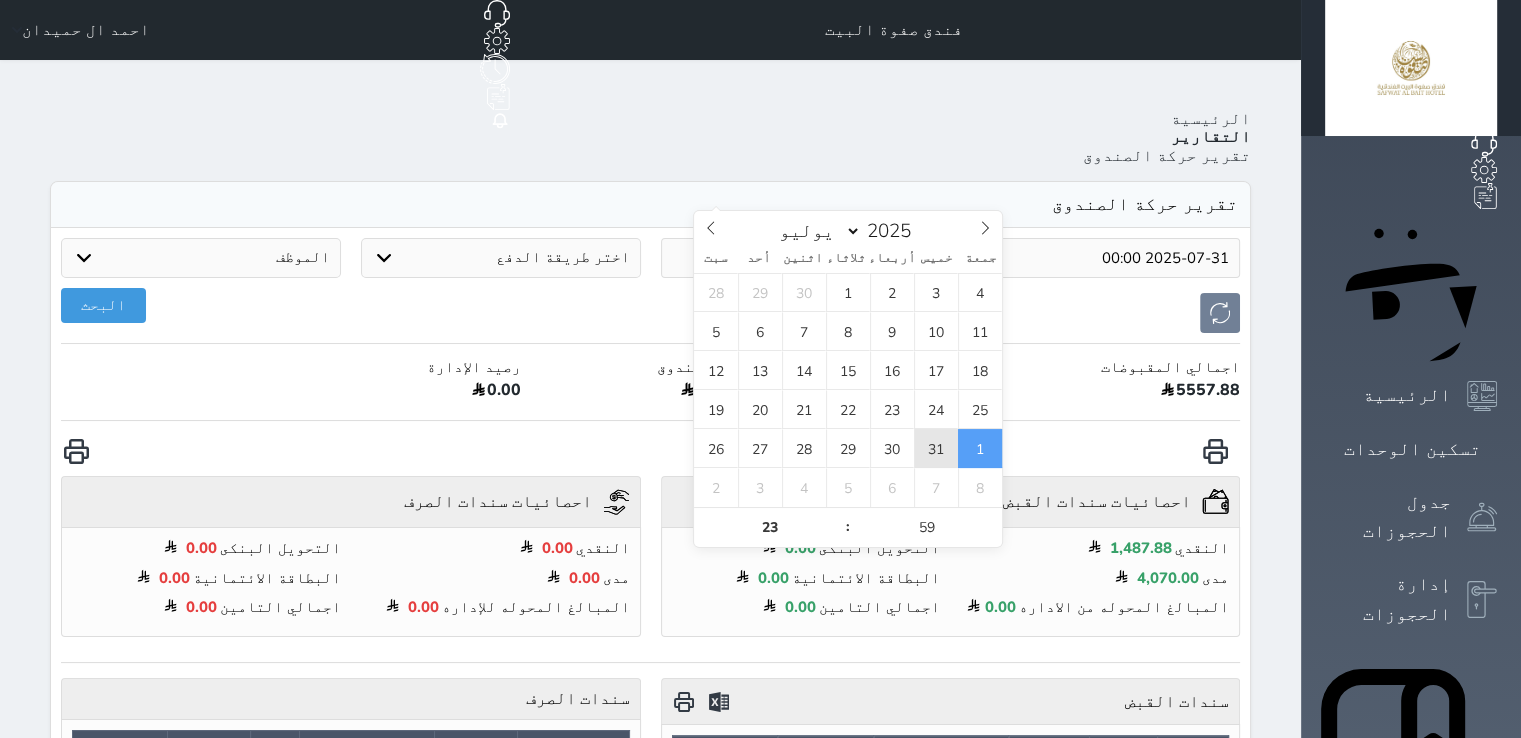 click on "31" at bounding box center [936, 448] 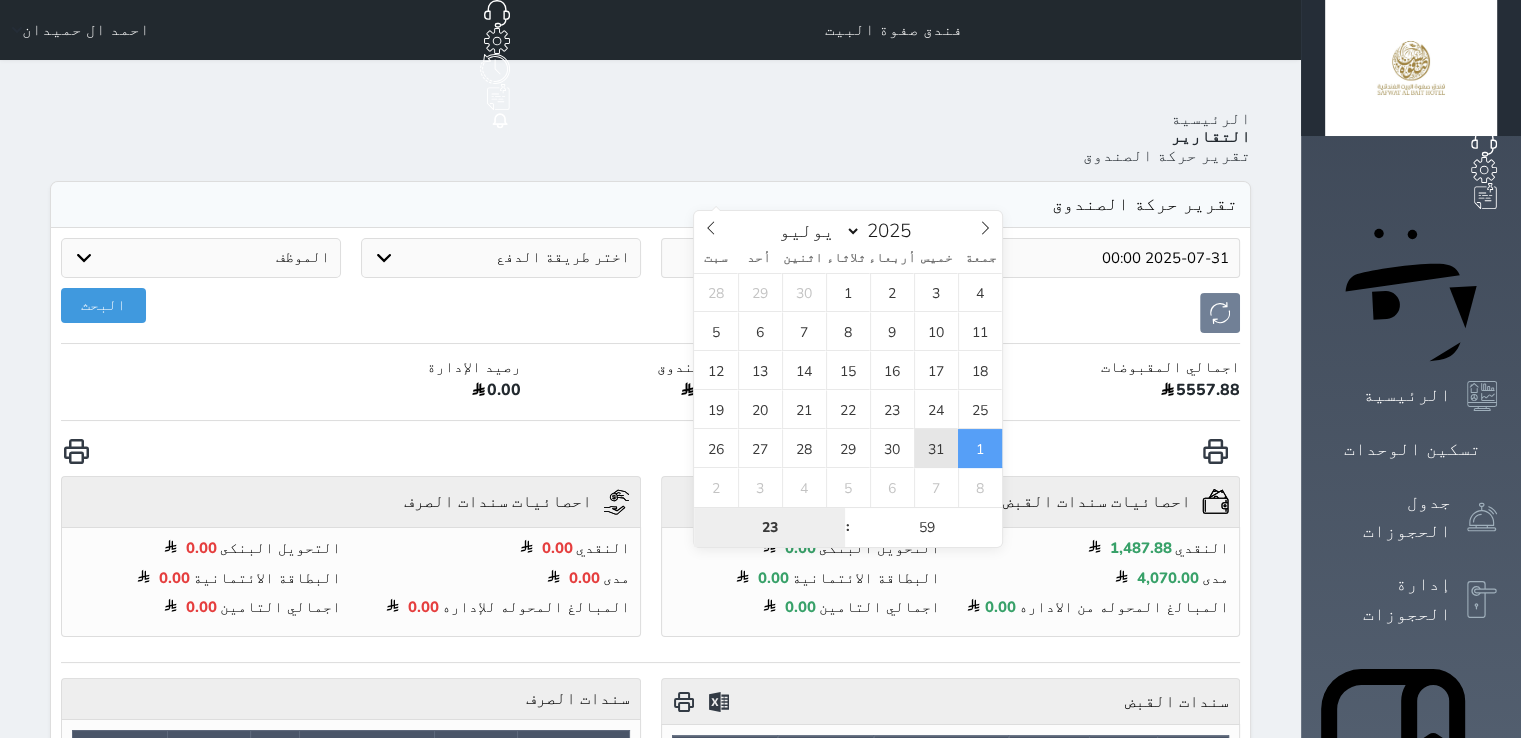 type on "2025-07-31 23:59" 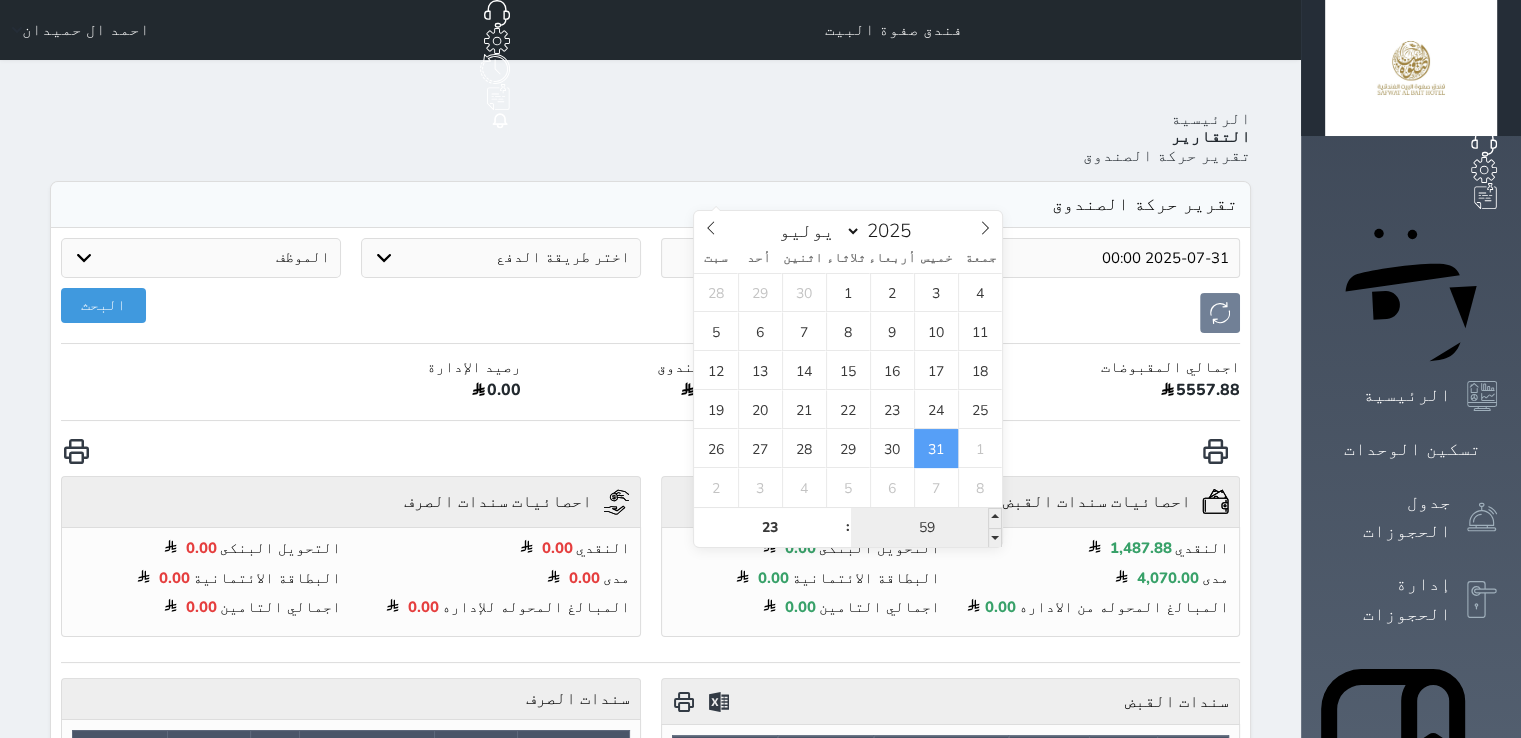 click on "59" at bounding box center (926, 528) 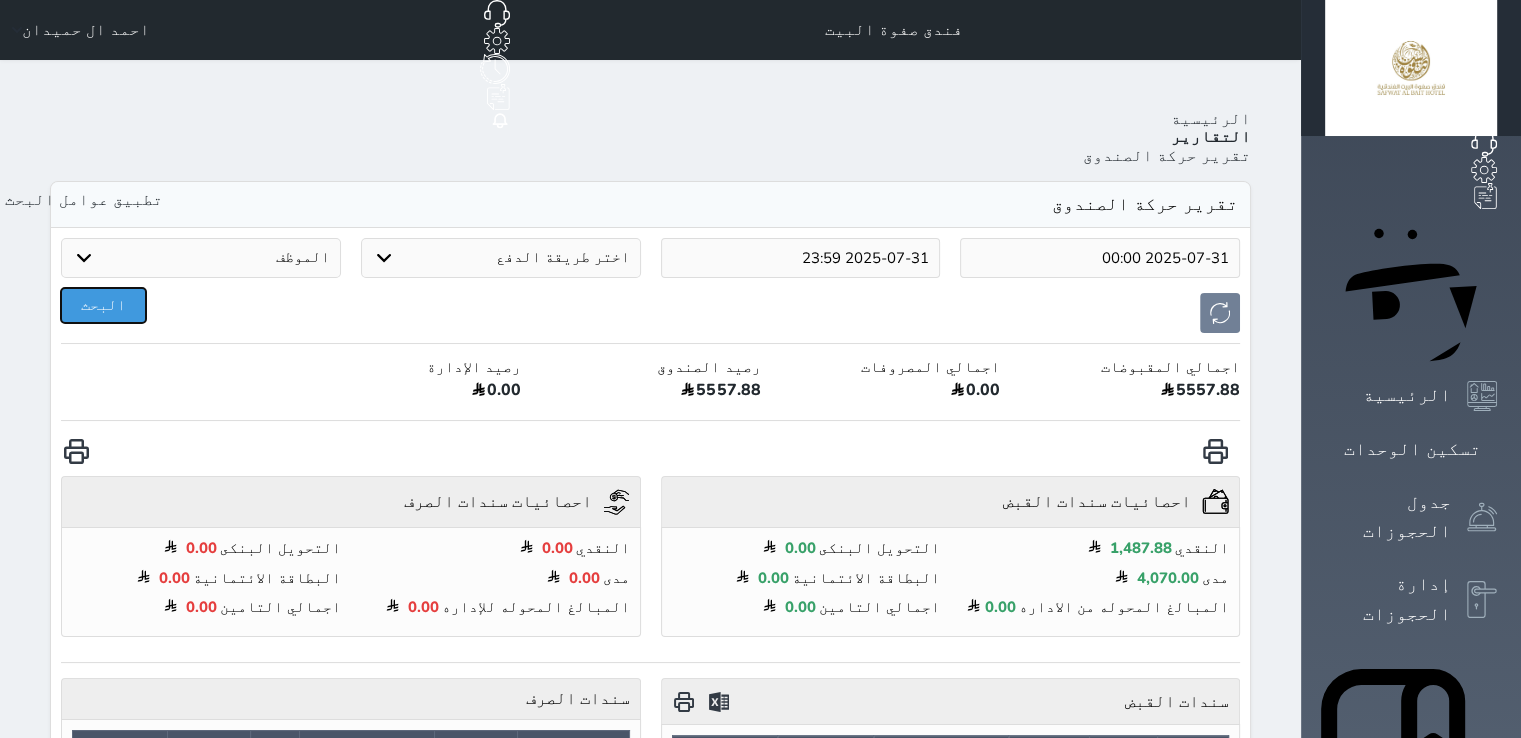 click on "البحث" at bounding box center [103, 305] 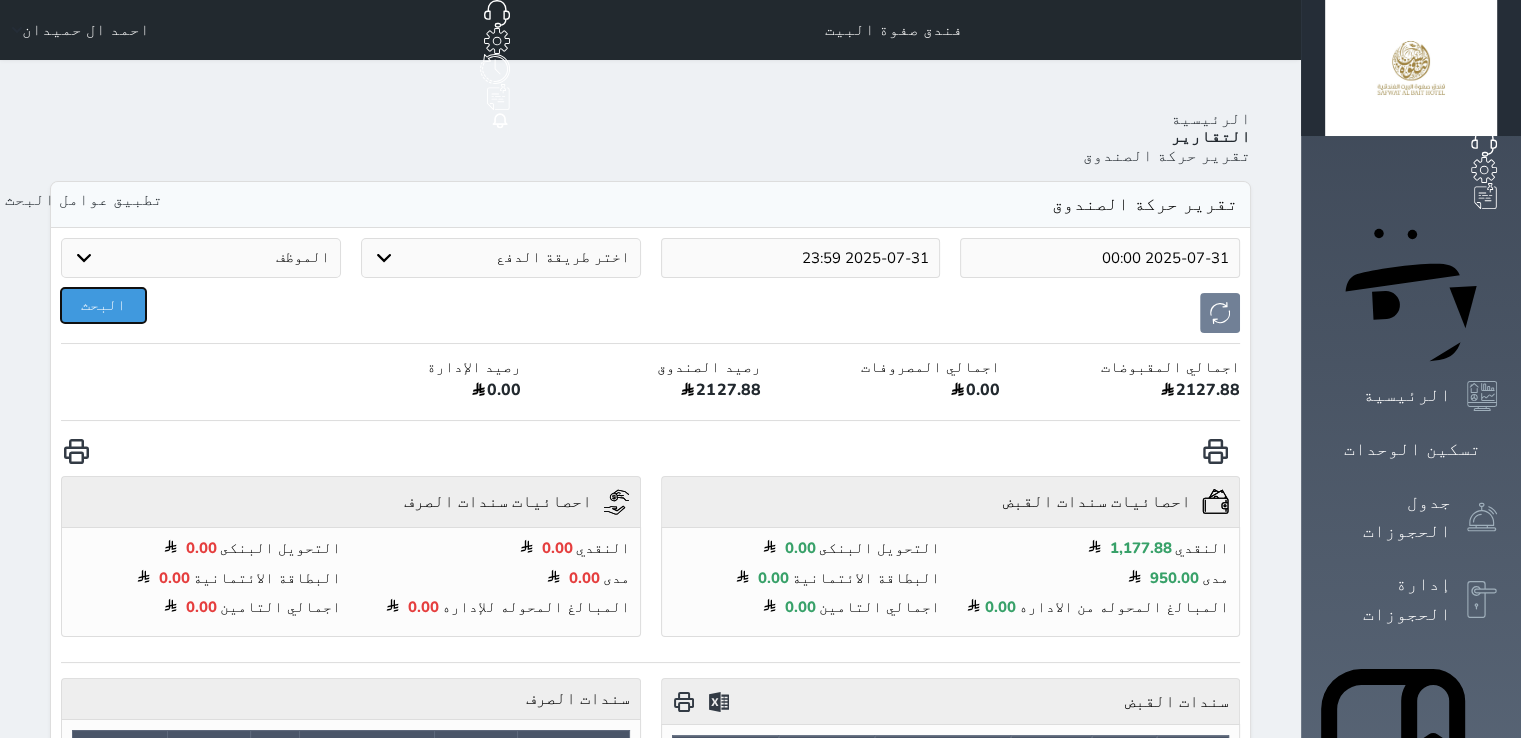 click on "البحث" at bounding box center (103, 305) 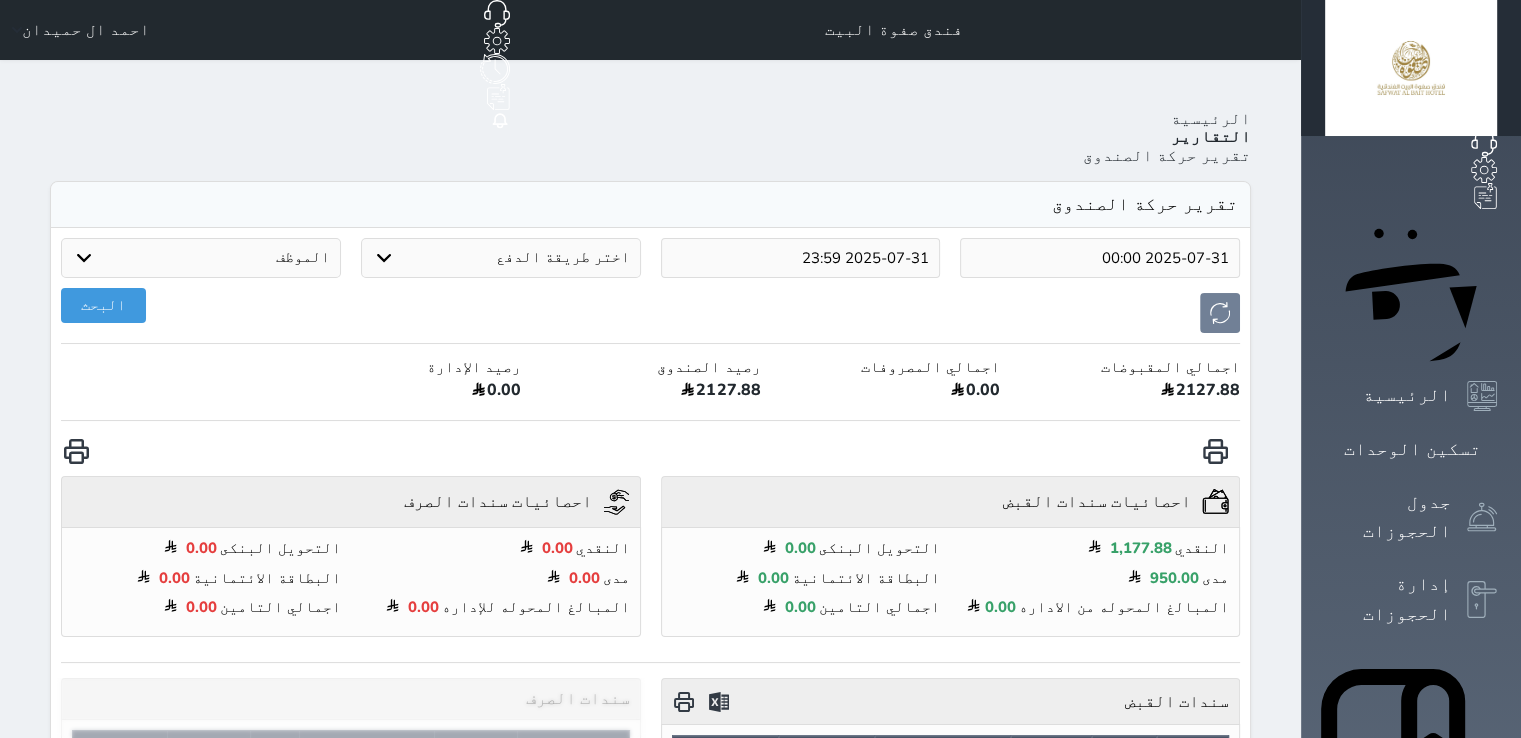 click on "2025-07-31 00:00" at bounding box center [1100, 258] 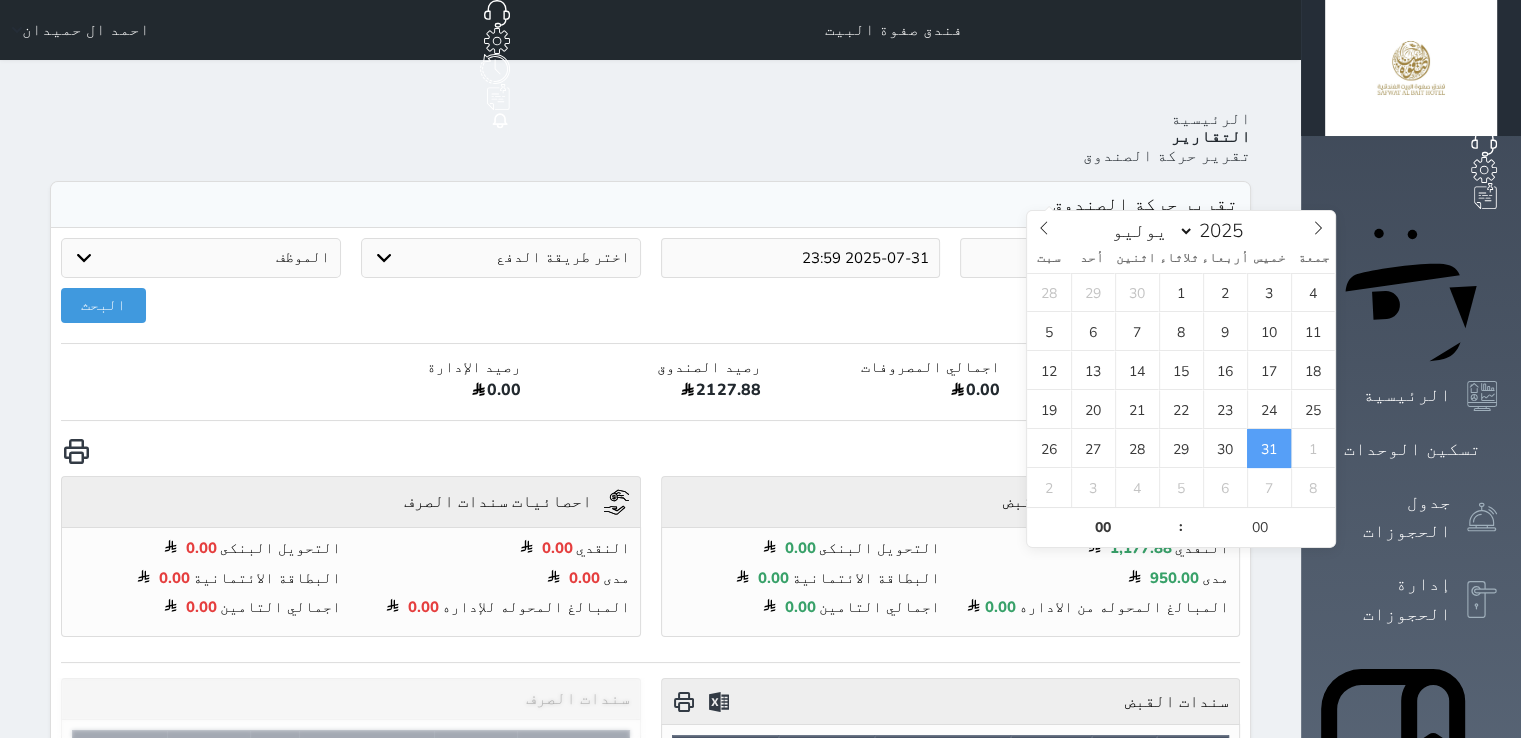click on "31" at bounding box center (1269, 448) 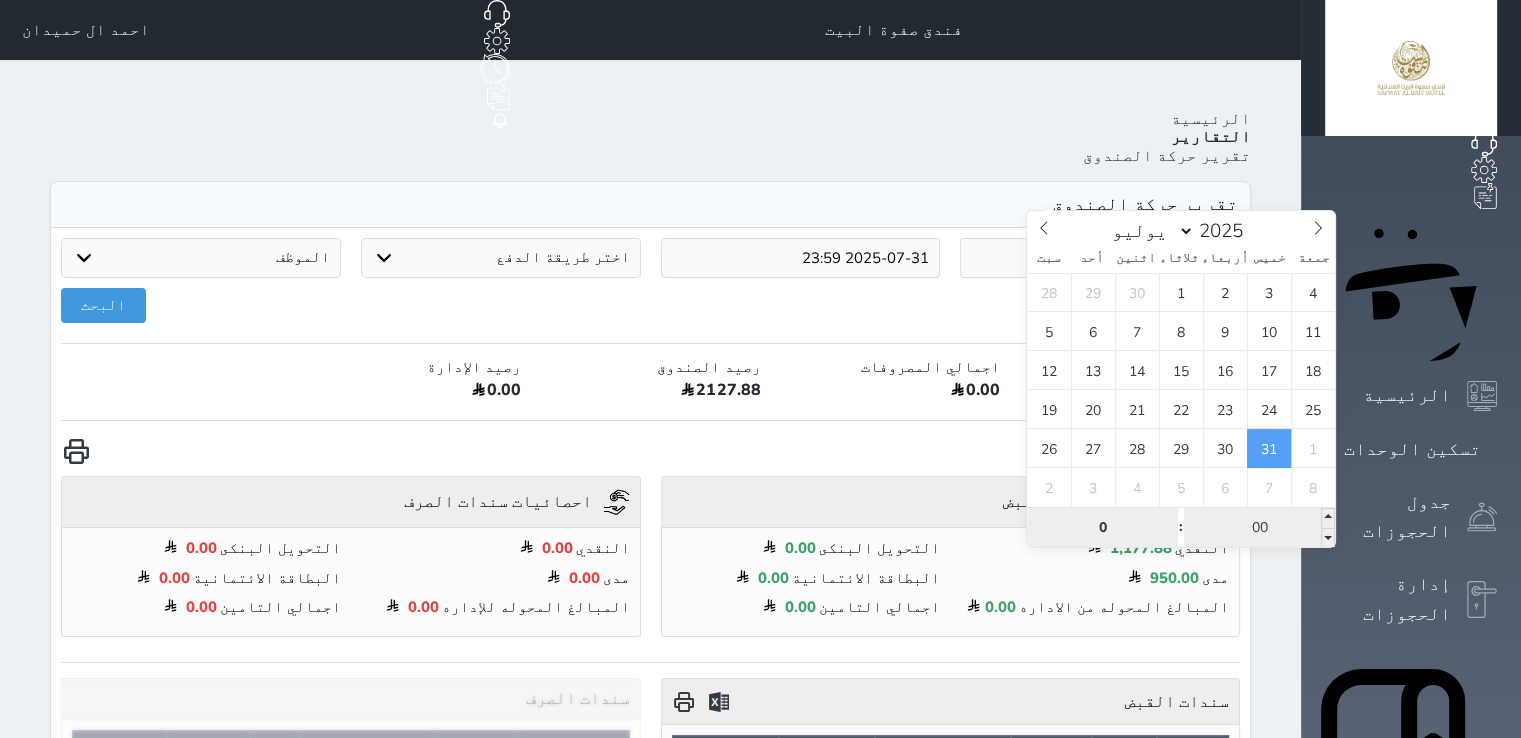 type on "00" 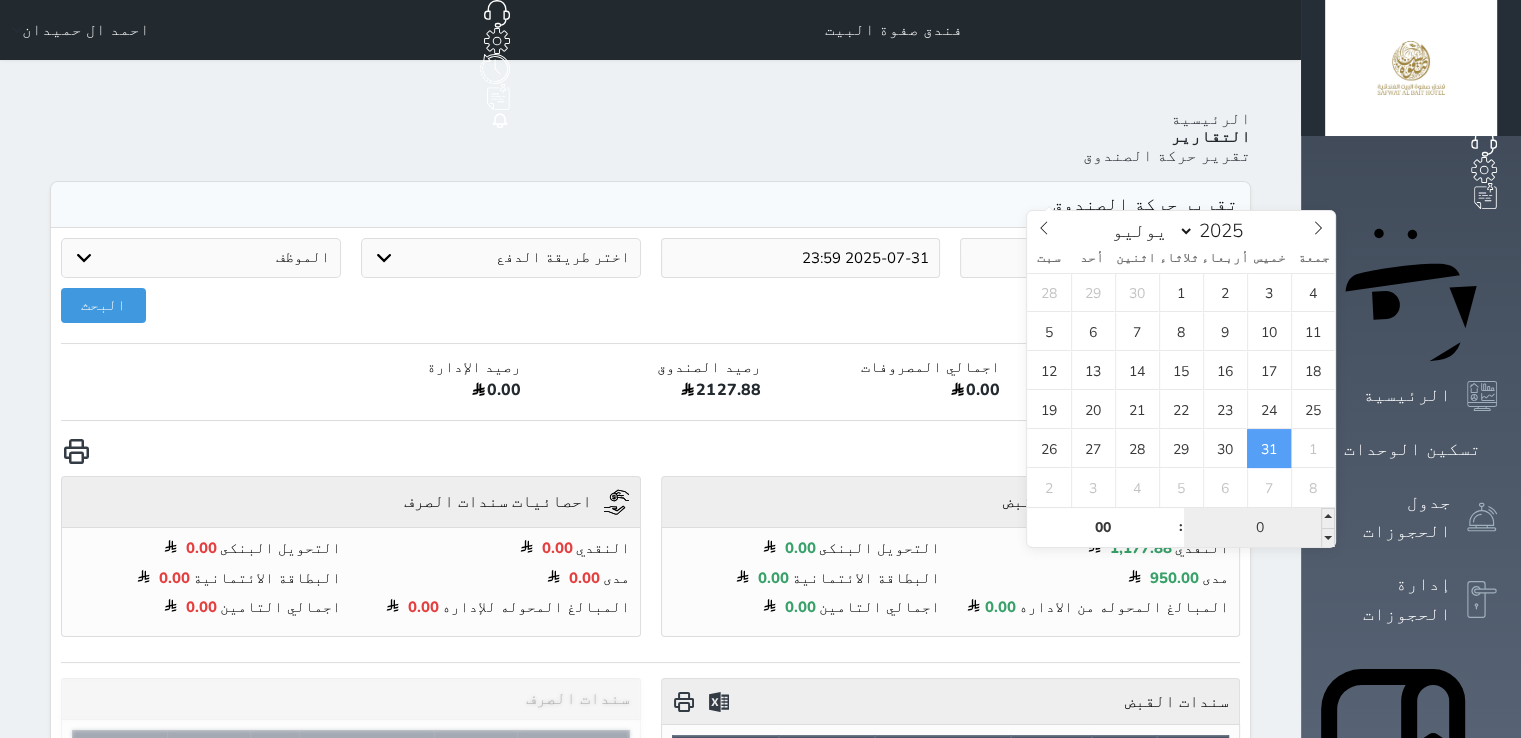 type on "00" 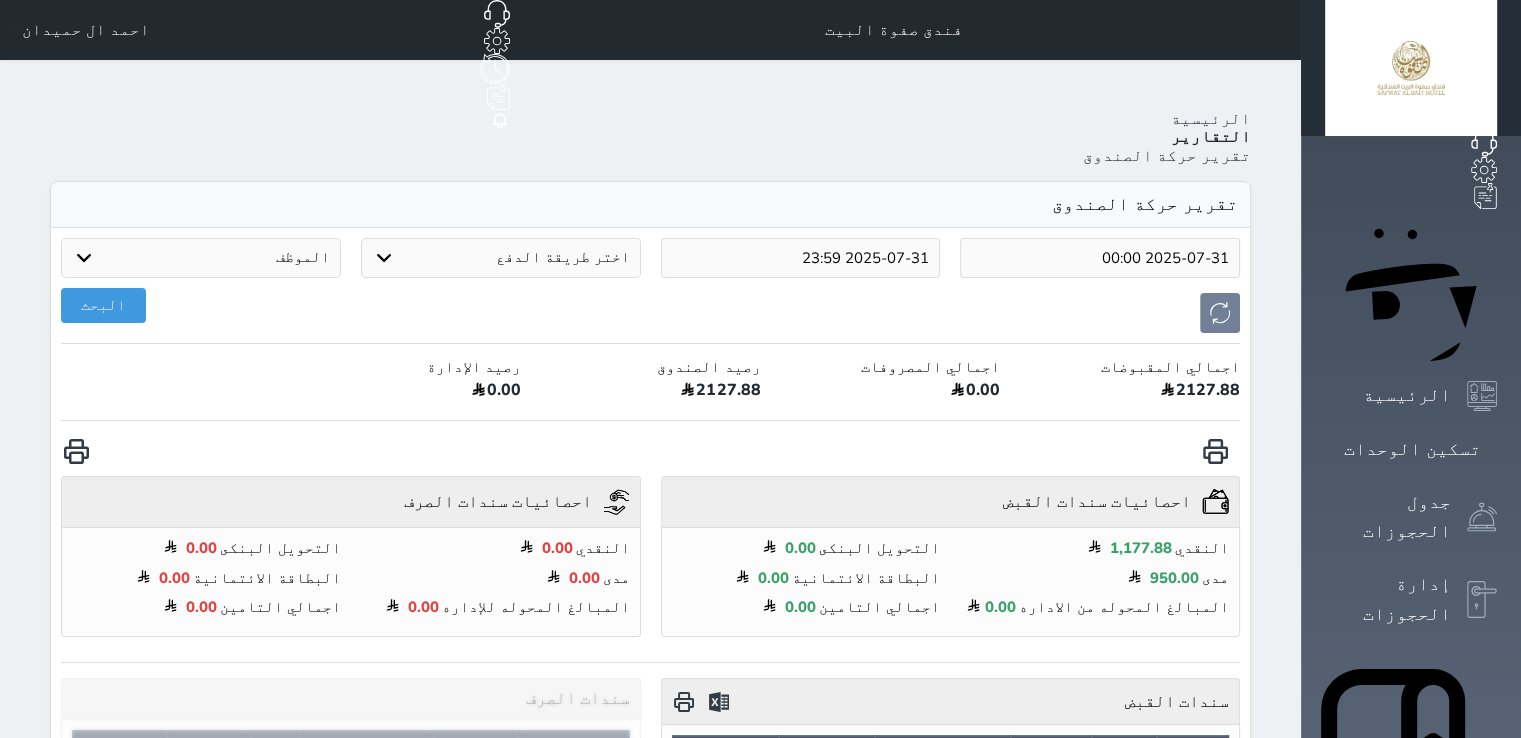 click on "2025-07-31 23:59" at bounding box center (801, 258) 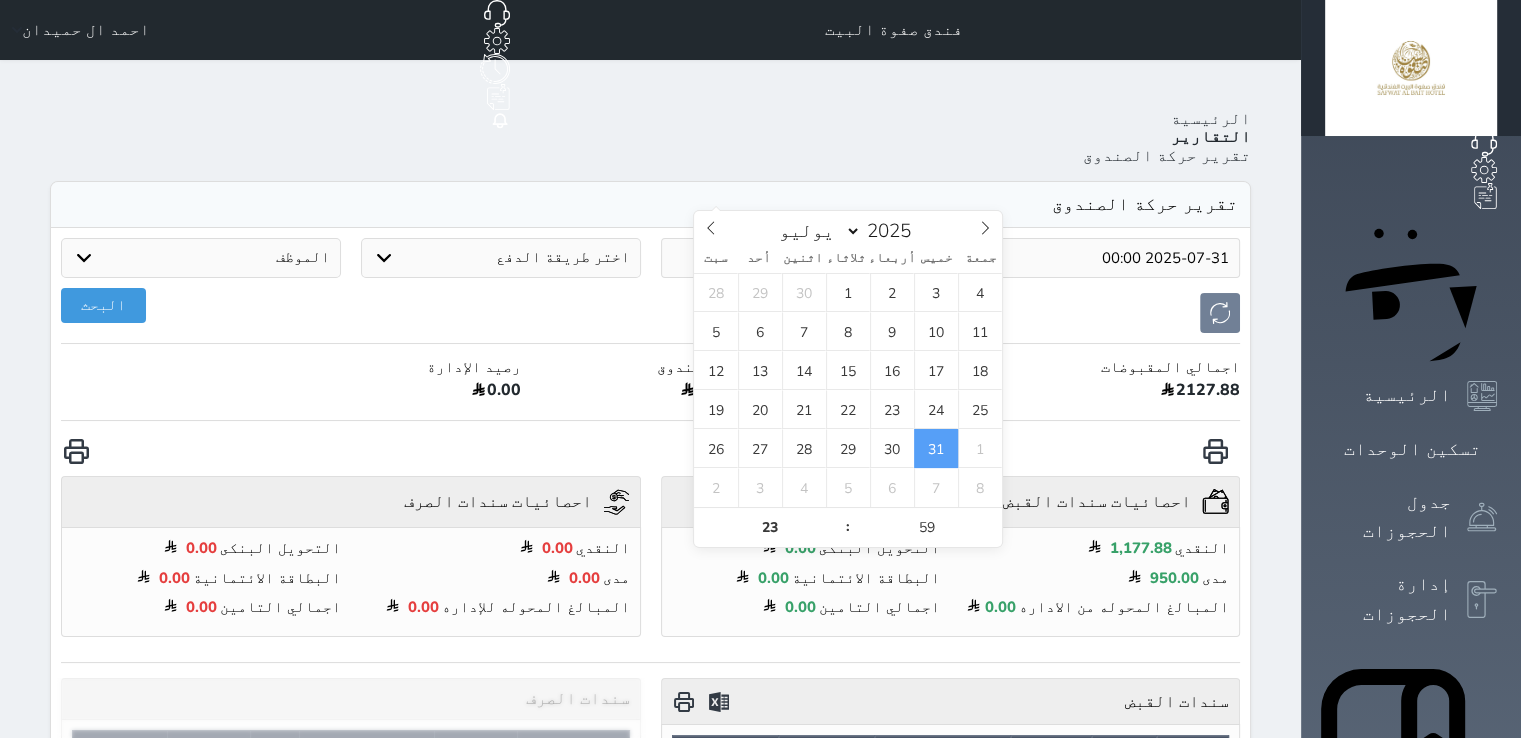 click on "31" at bounding box center [936, 448] 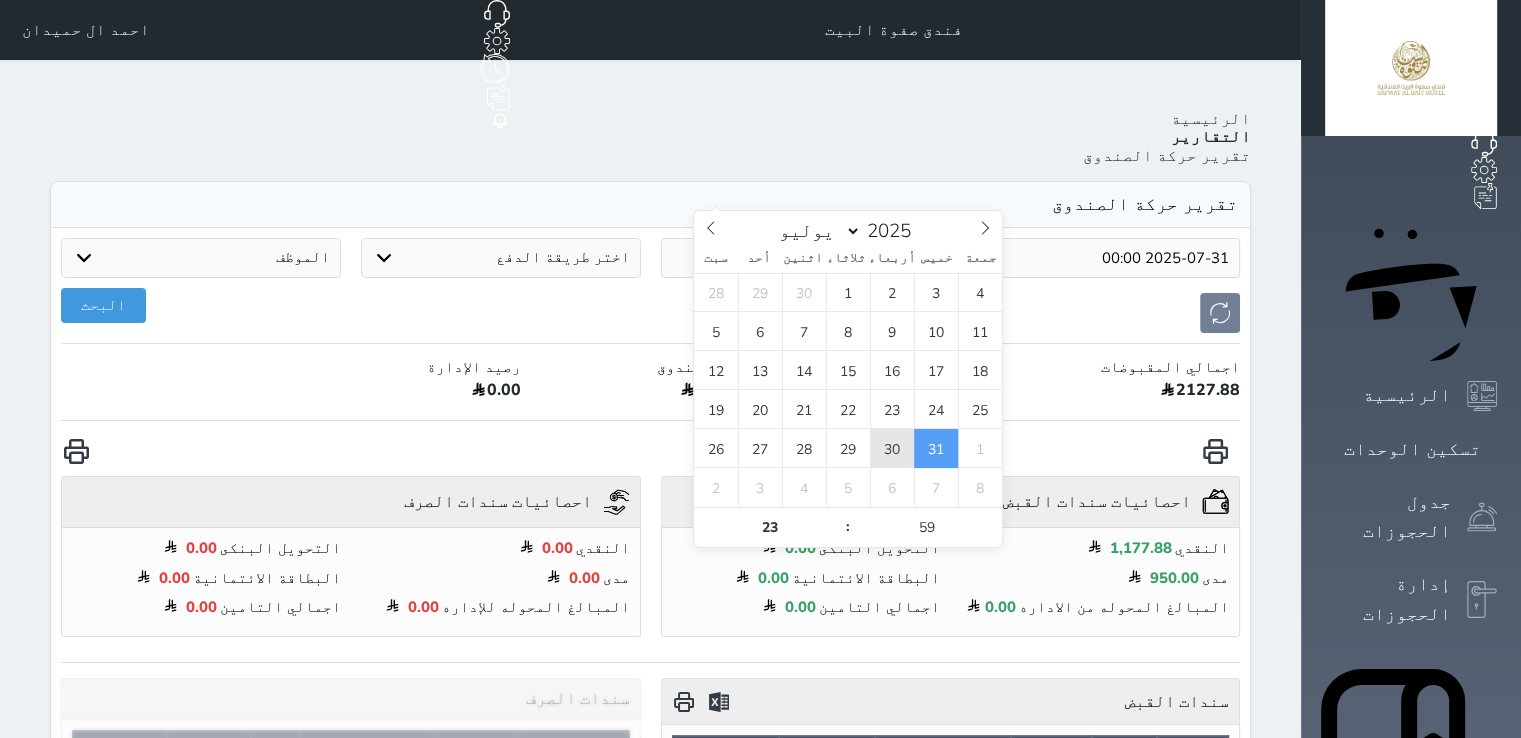click on "30" at bounding box center (892, 448) 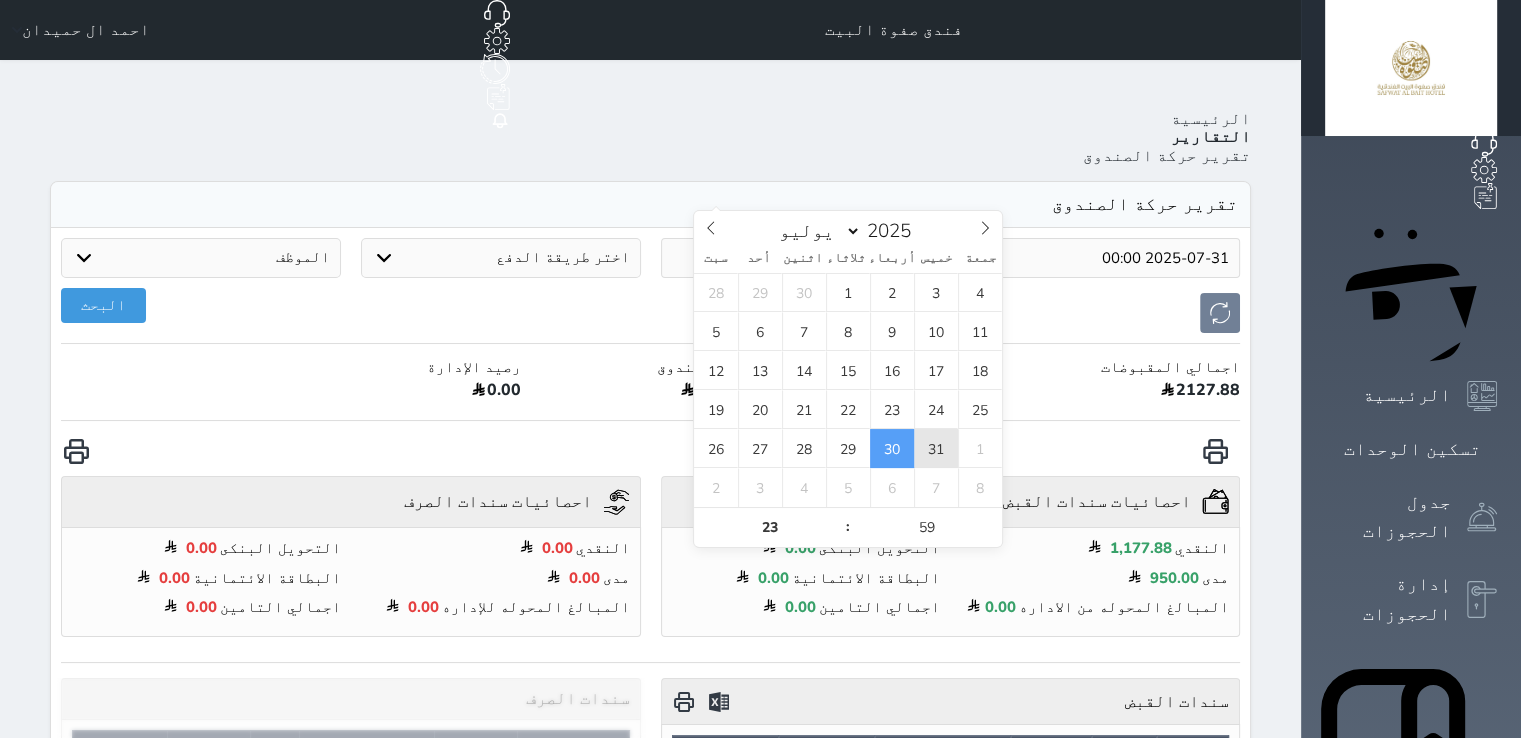 click on "31" at bounding box center [936, 448] 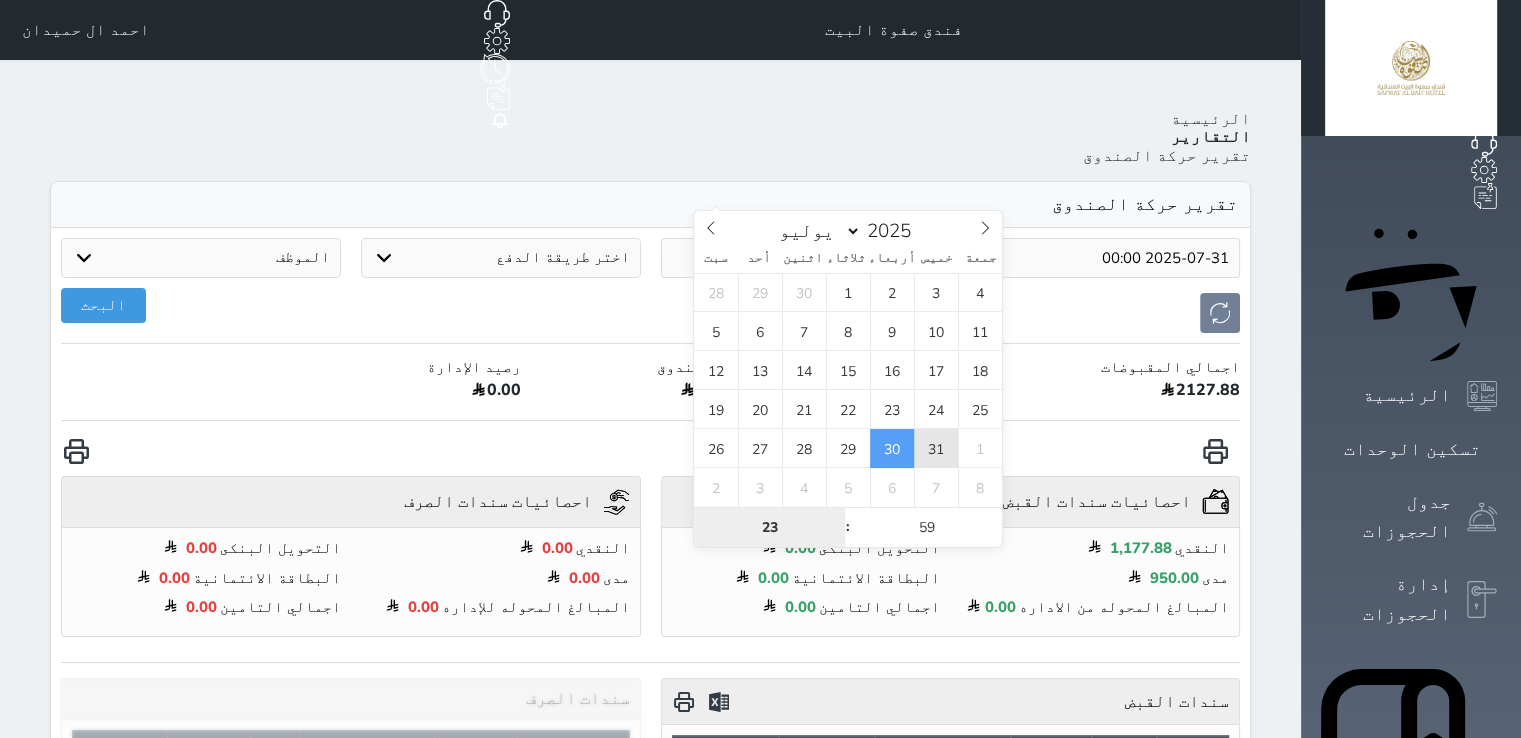 type on "2025-07-31 23:59" 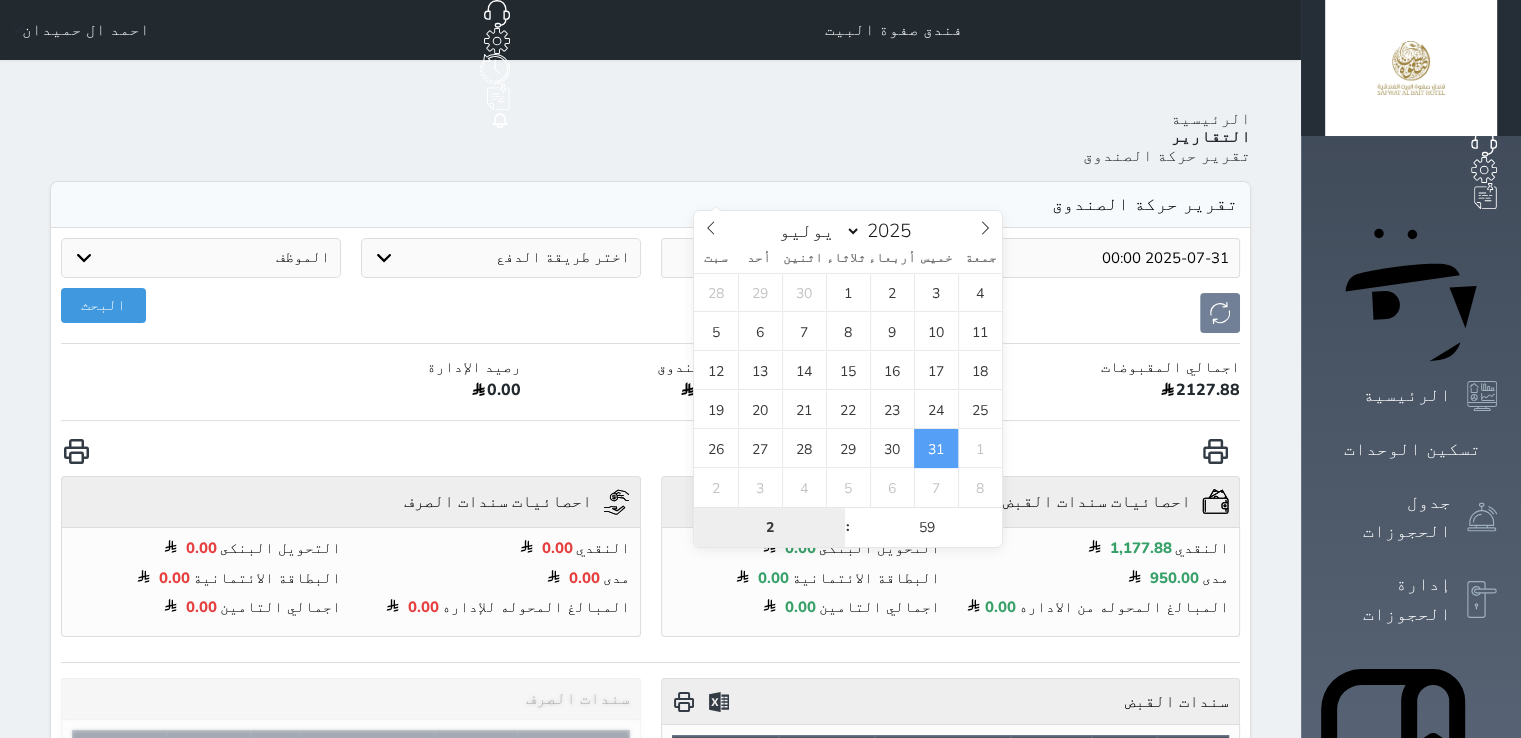 type on "23" 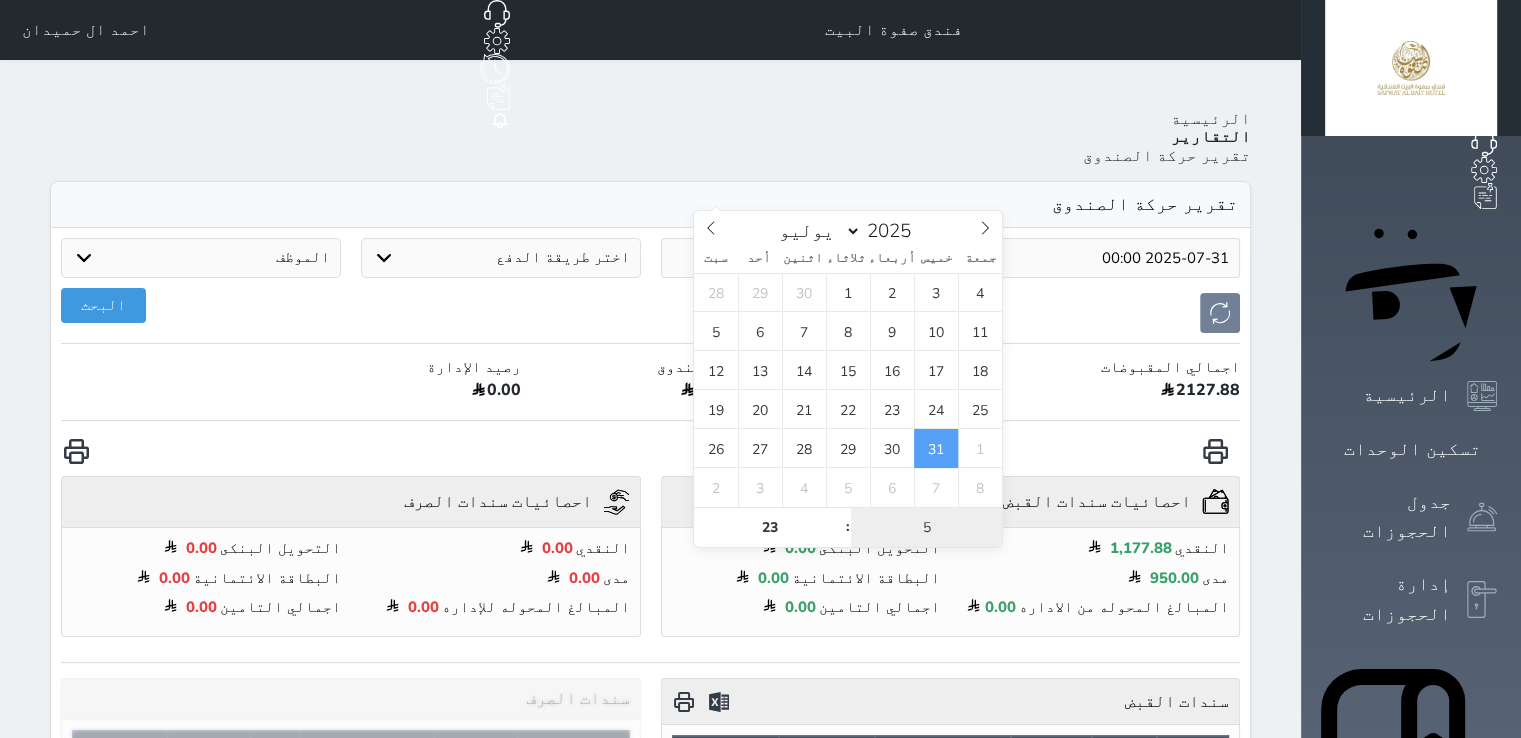 type on "59" 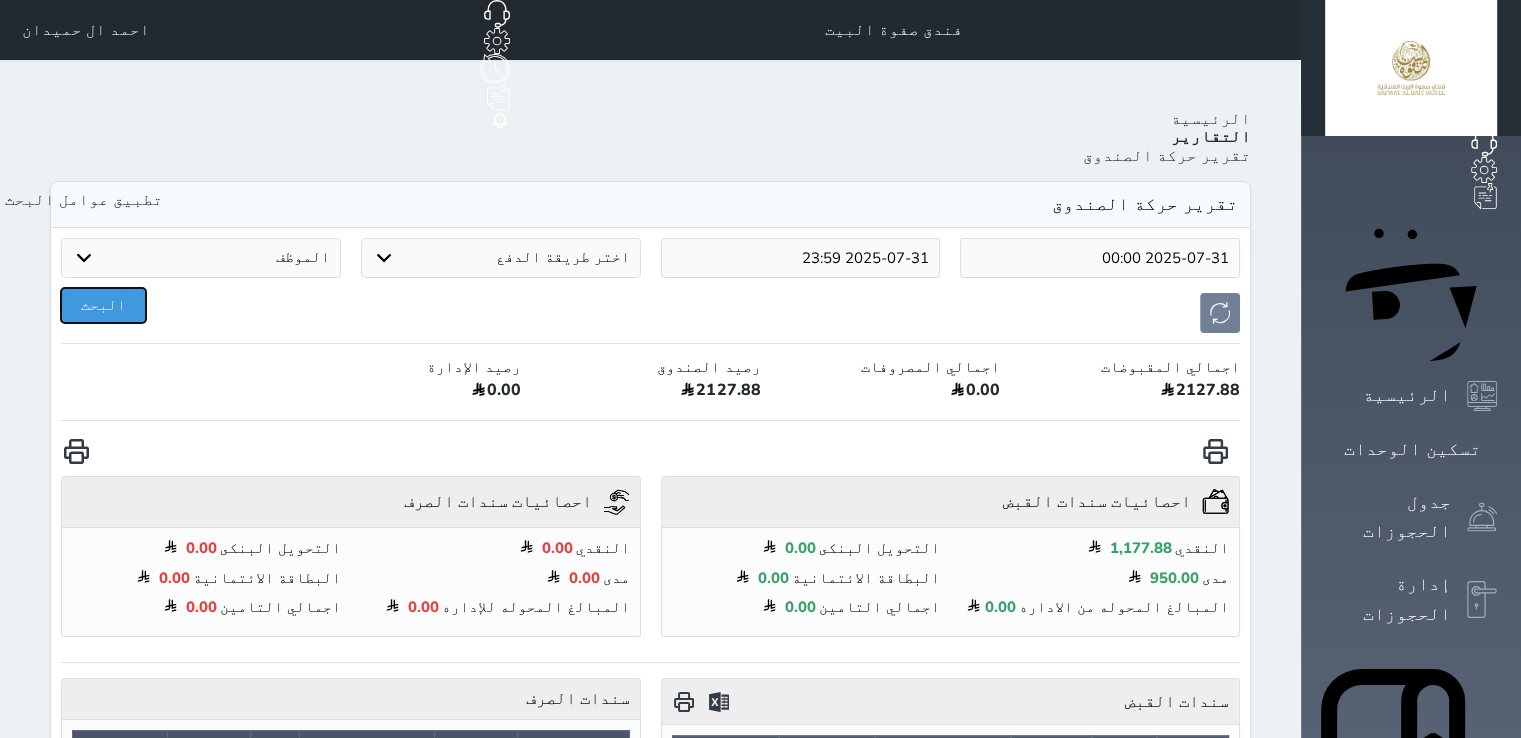click on "البحث" at bounding box center [103, 305] 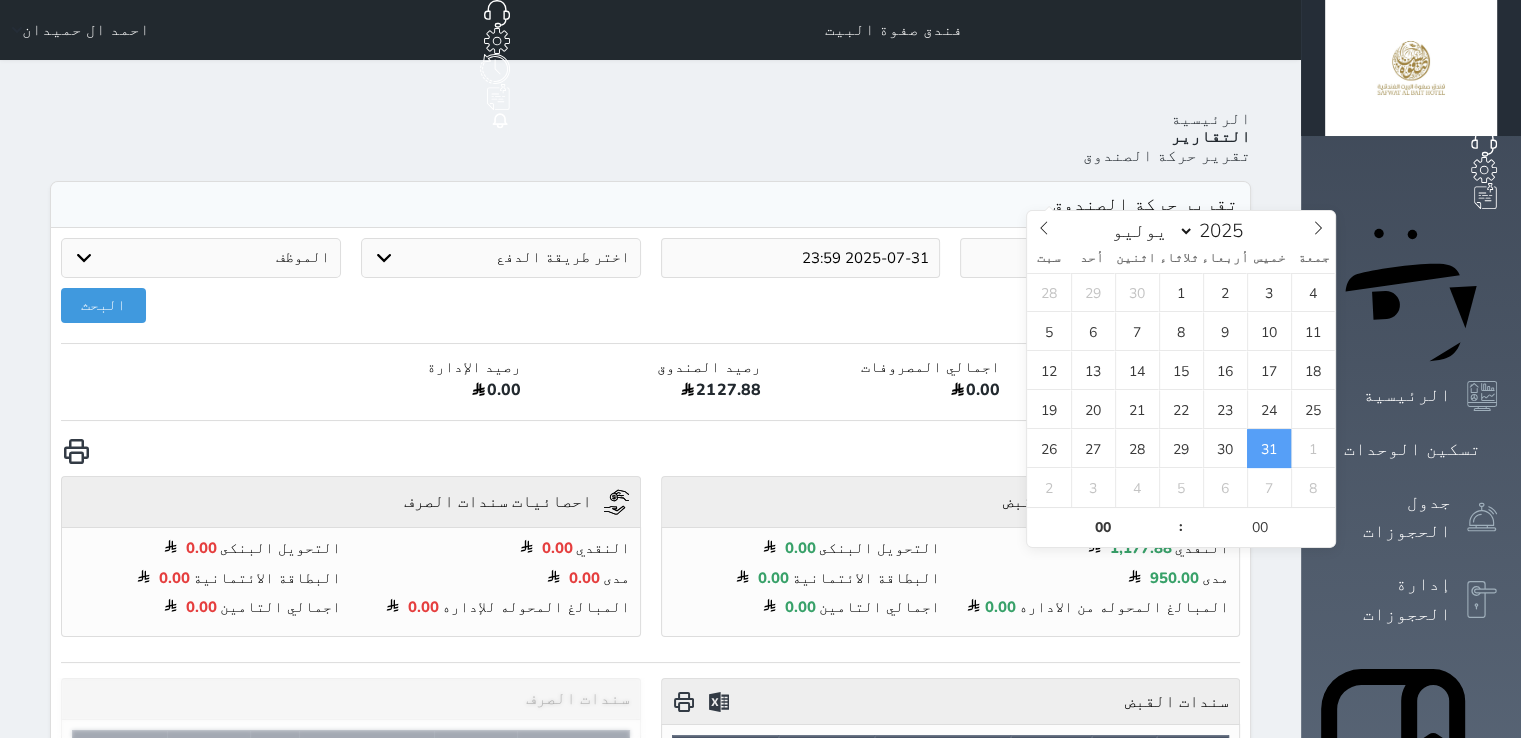 click on "2025-07-31 00:00" at bounding box center (1100, 258) 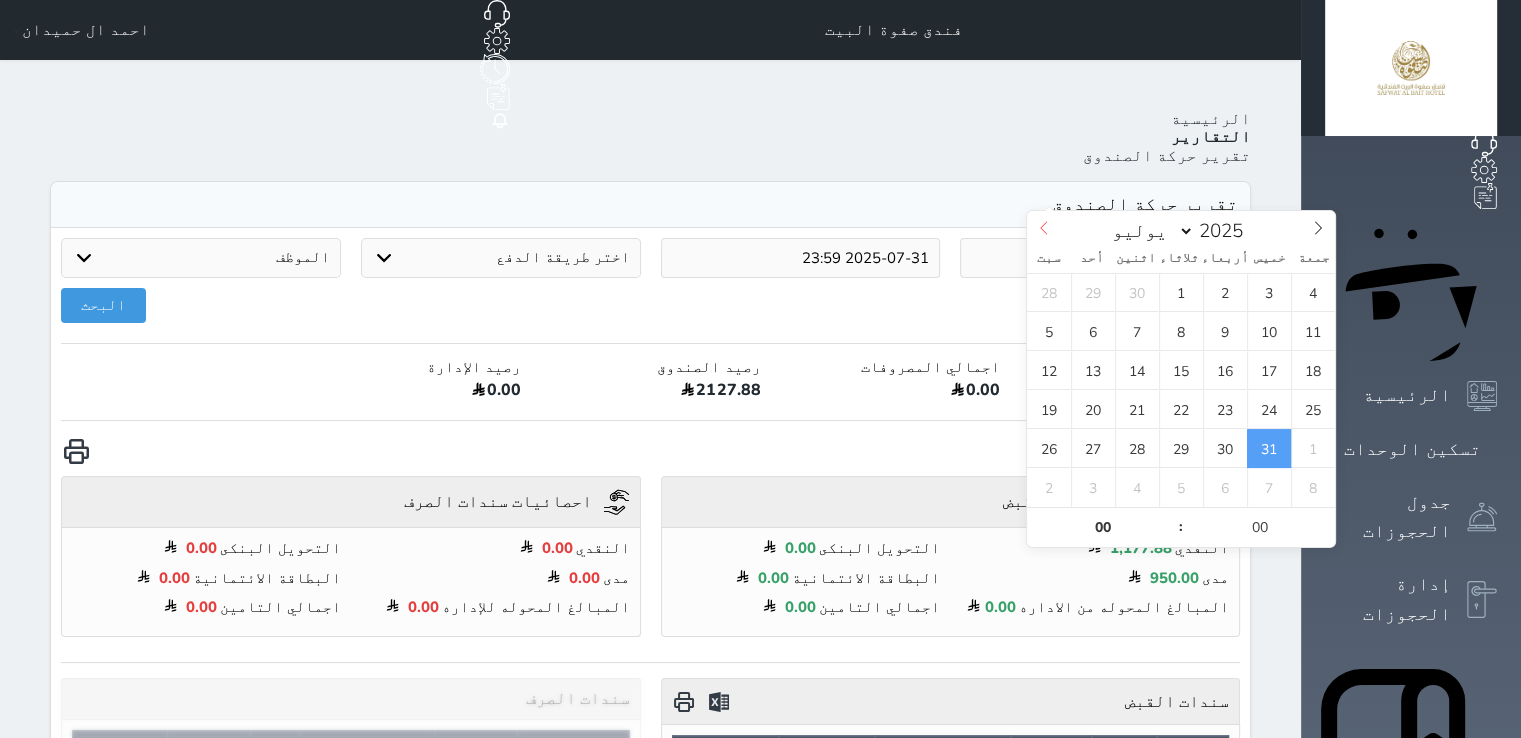 click at bounding box center [1044, 228] 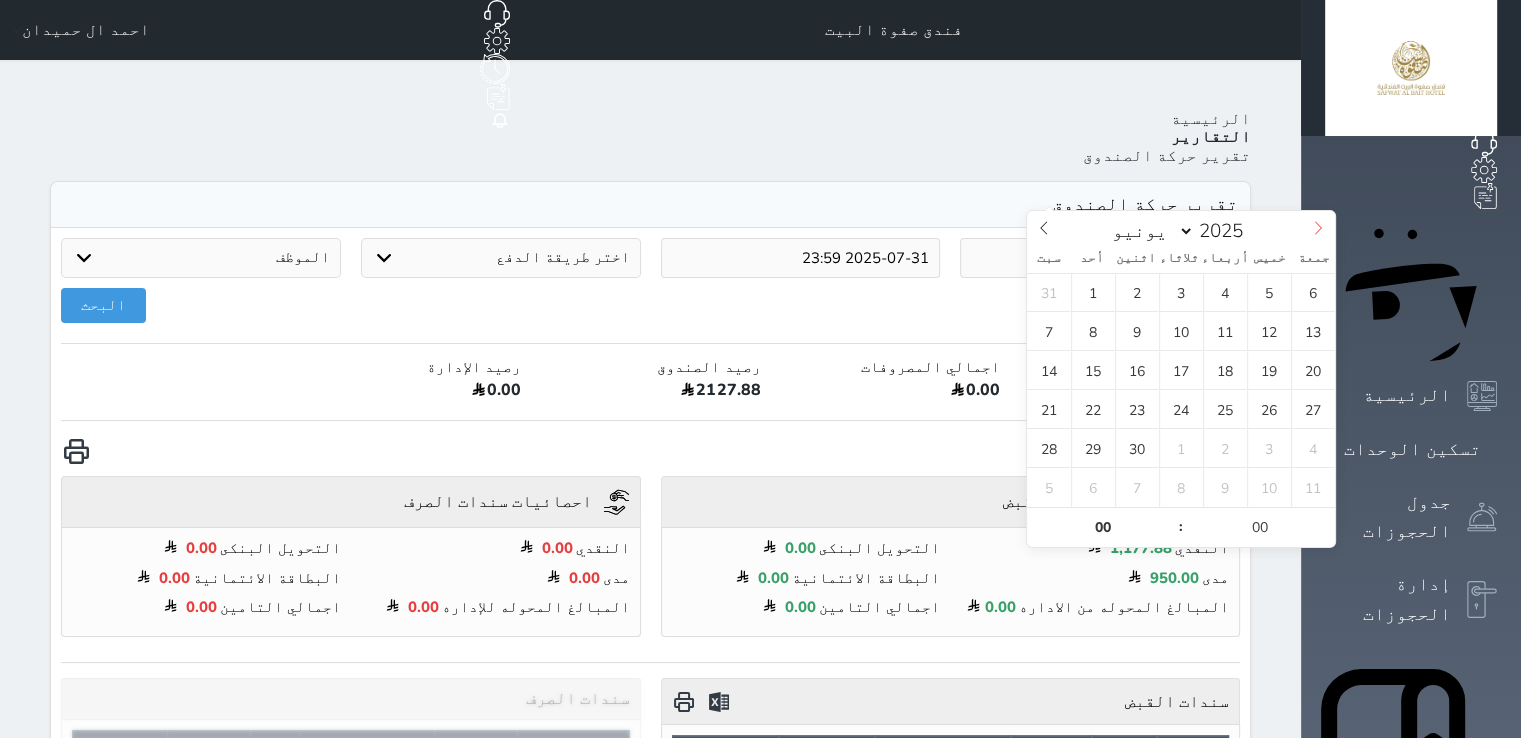 click 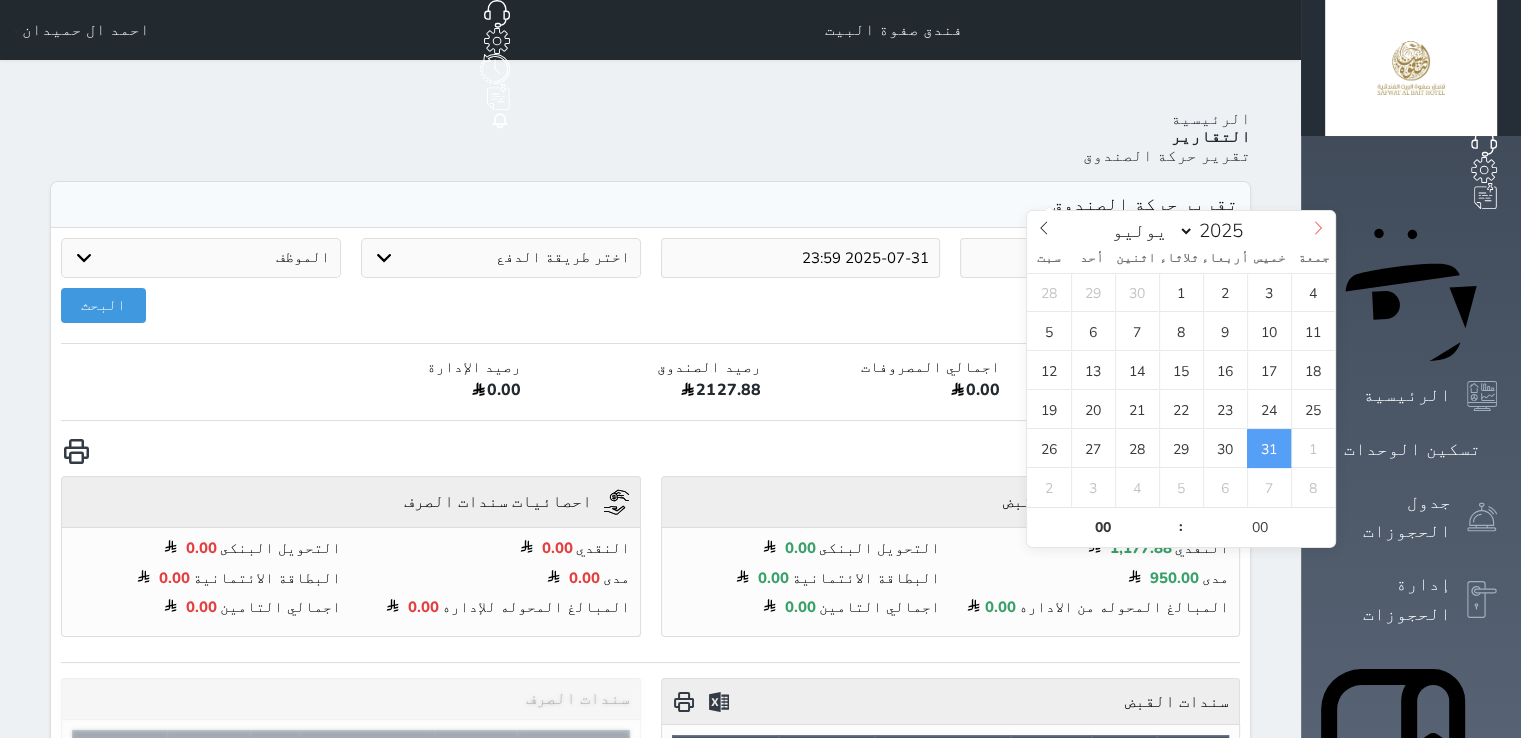 click 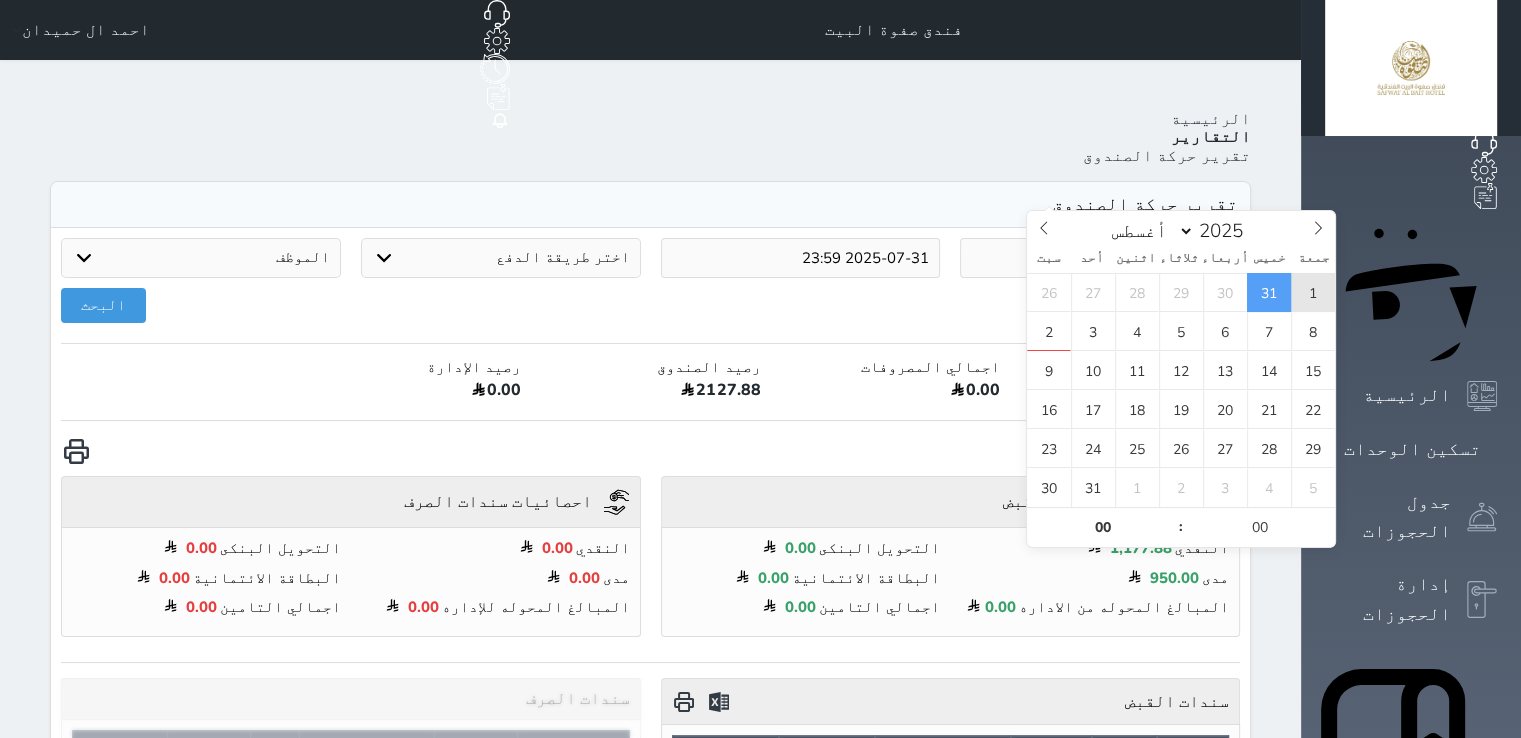click on "1" at bounding box center (1313, 292) 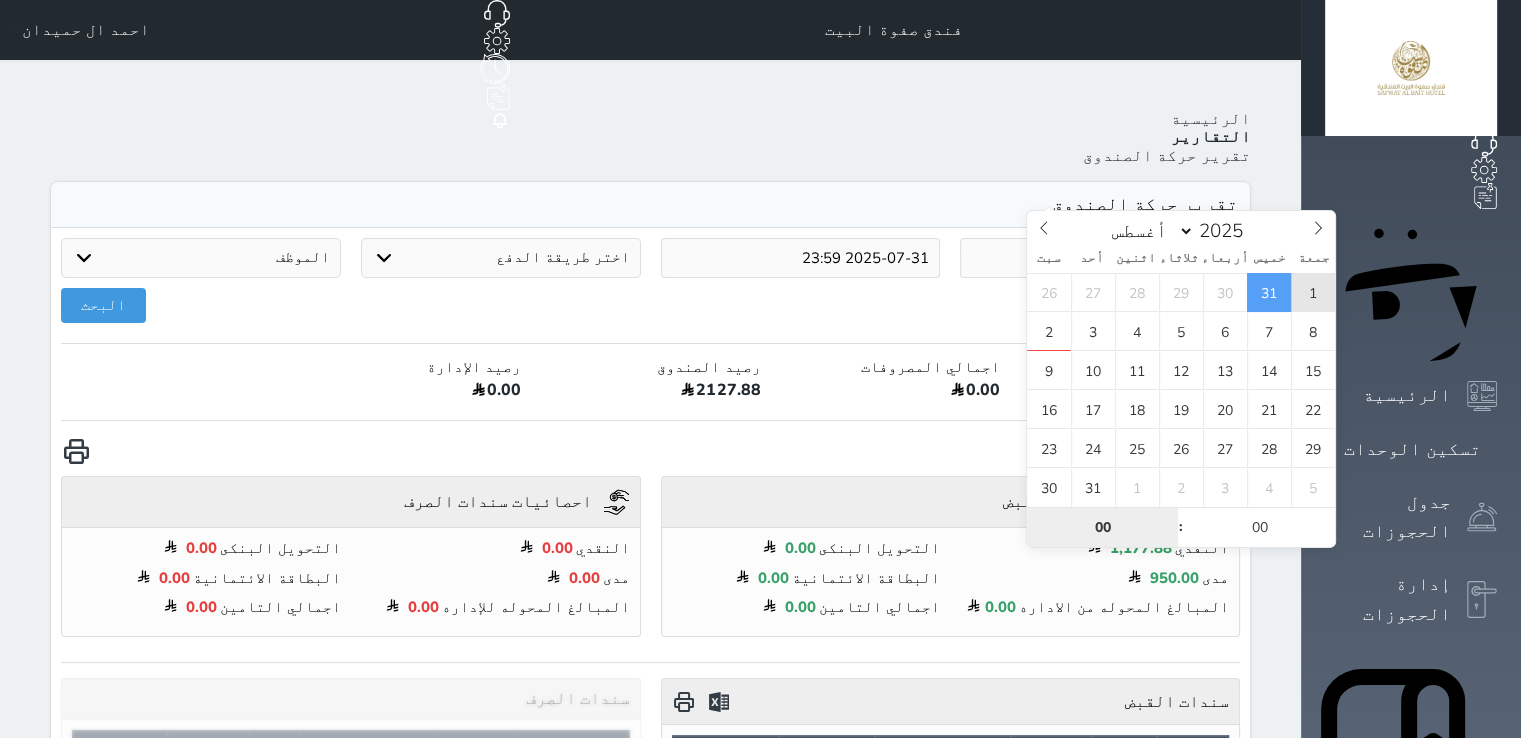 type on "2025-08-01 00:00" 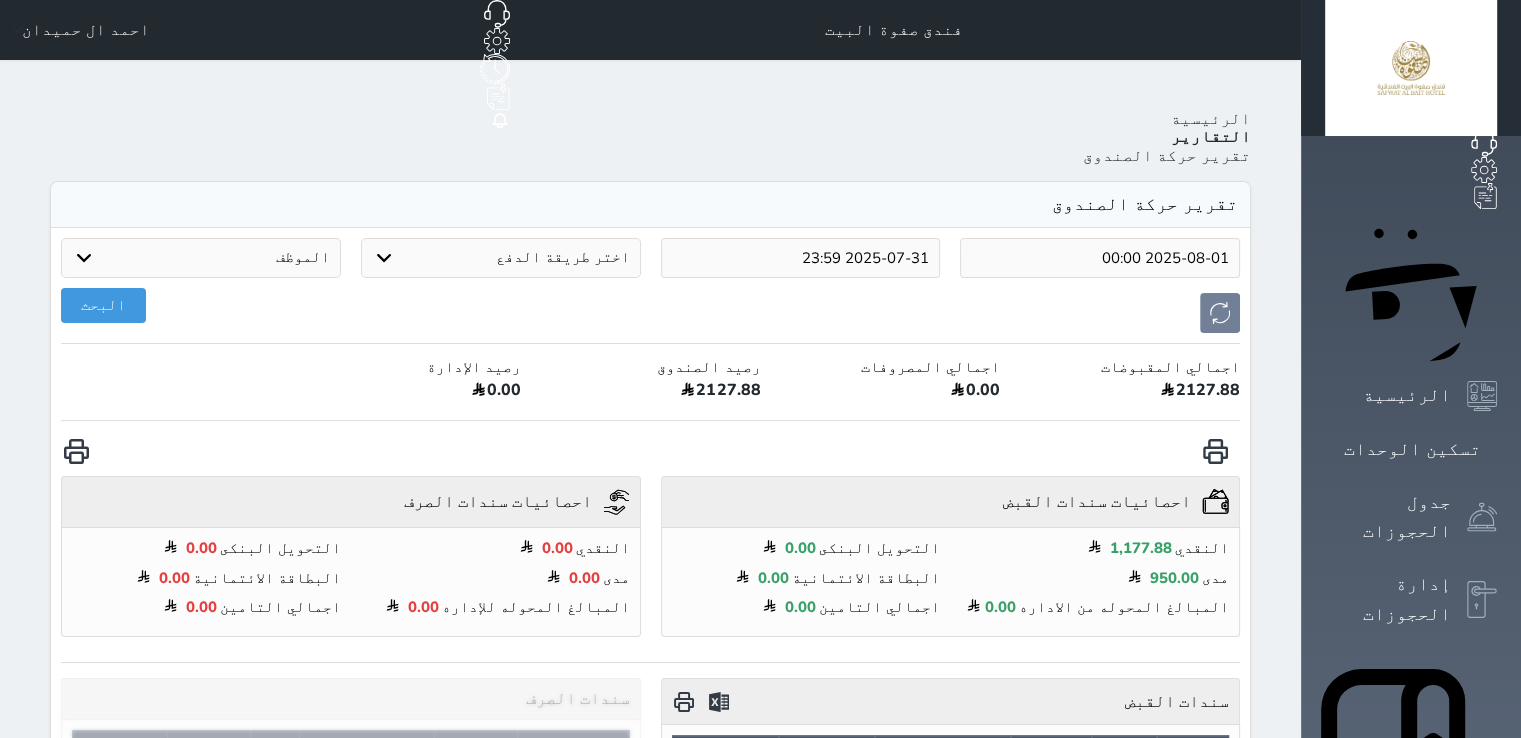 click on "2025-07-31 23:59" at bounding box center (801, 258) 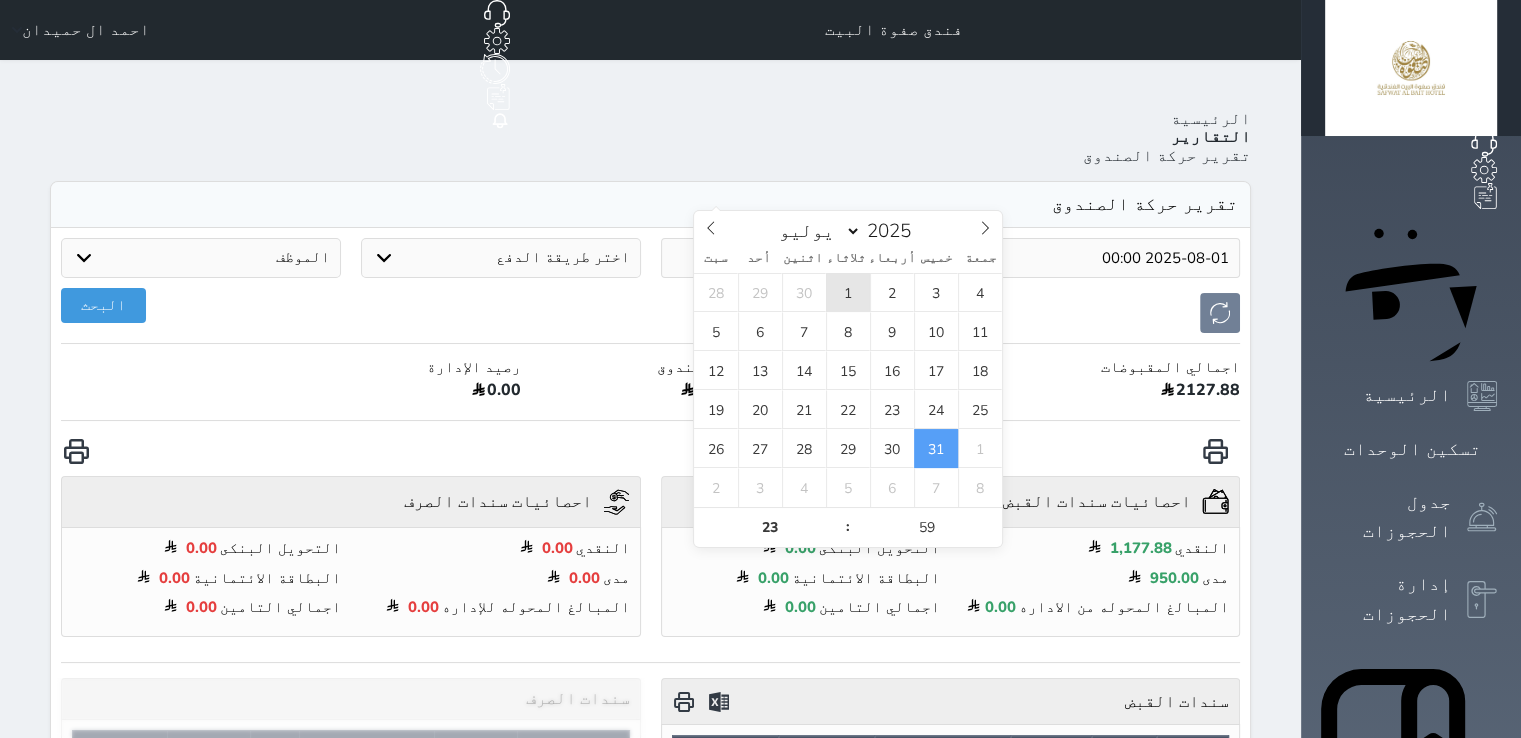 click on "1" at bounding box center [848, 292] 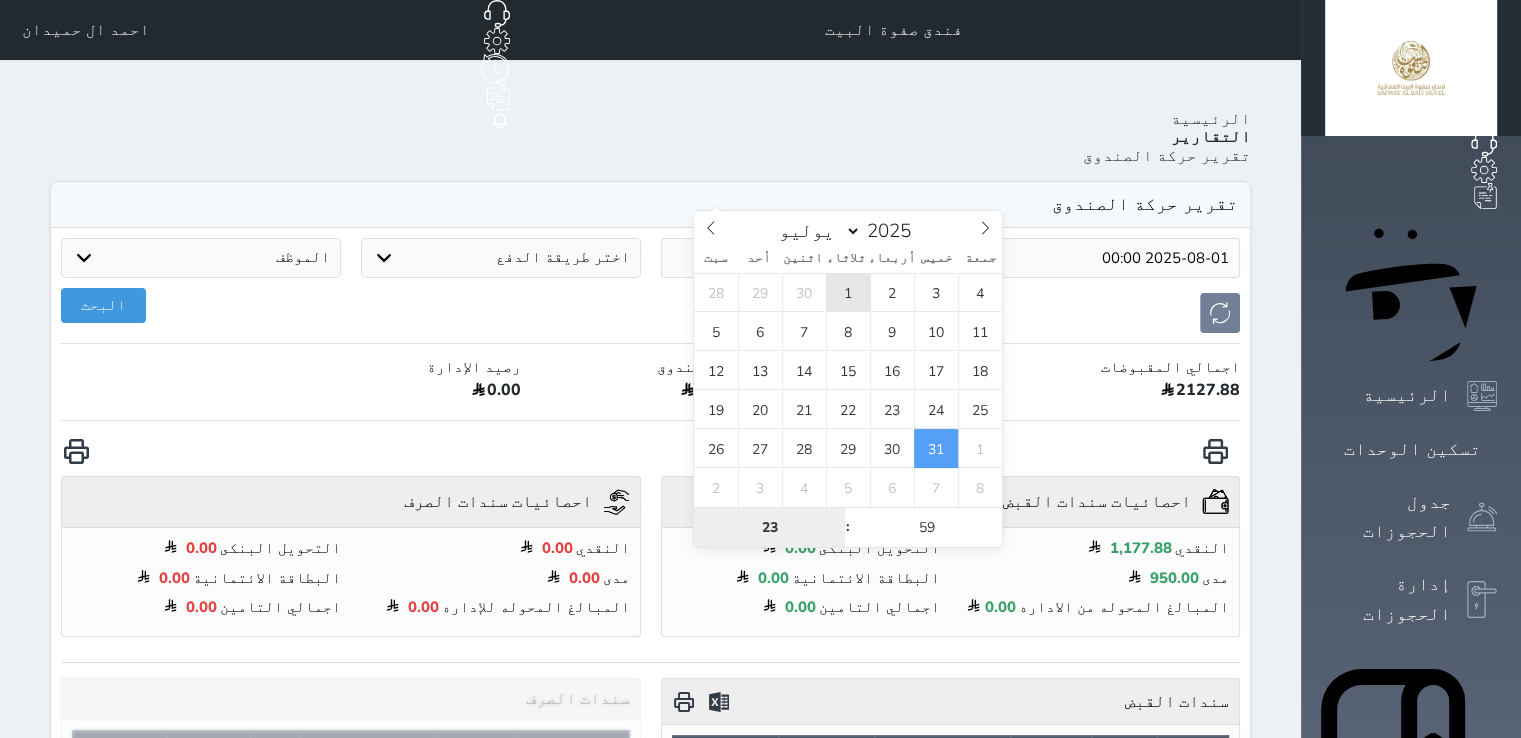type on "2025-07-01 23:59" 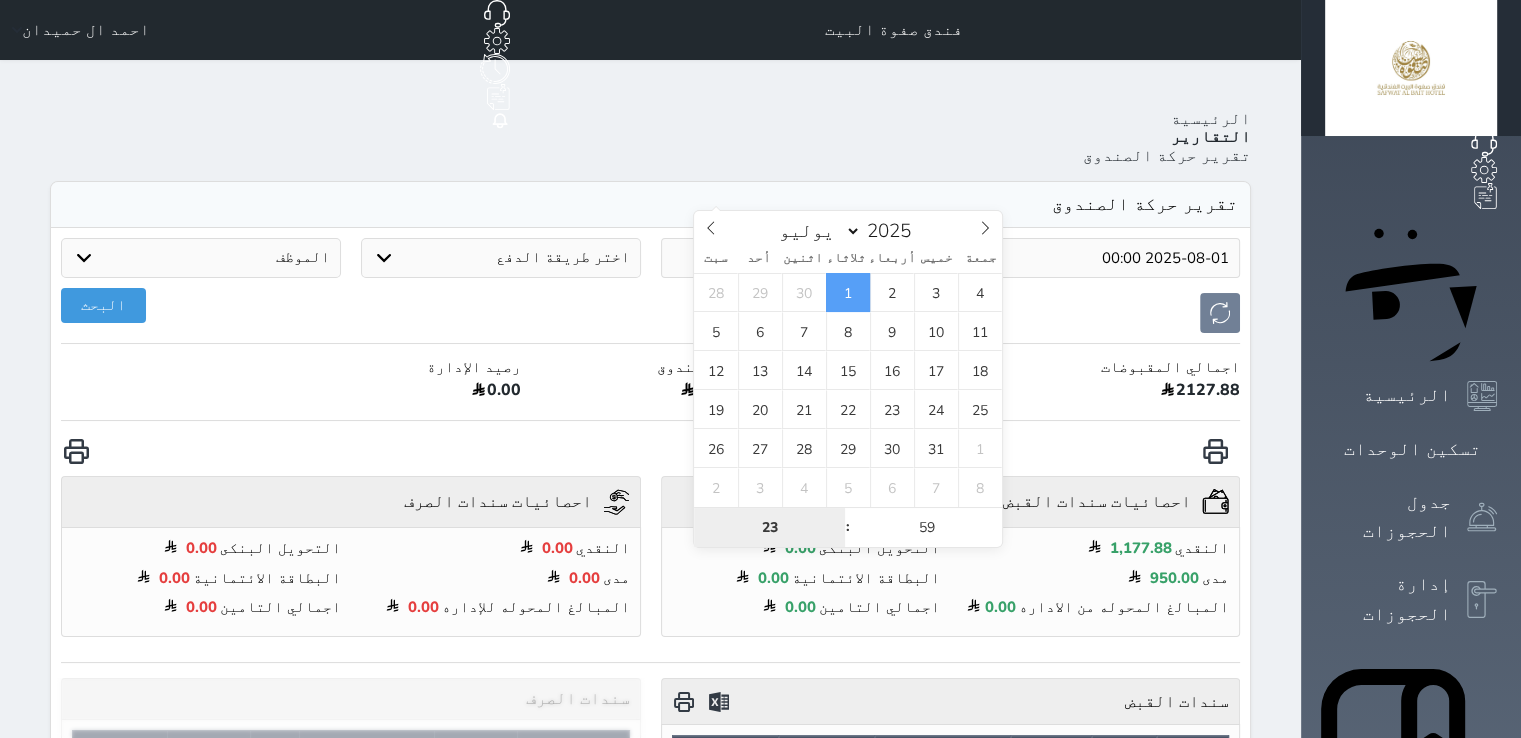 type on "1" 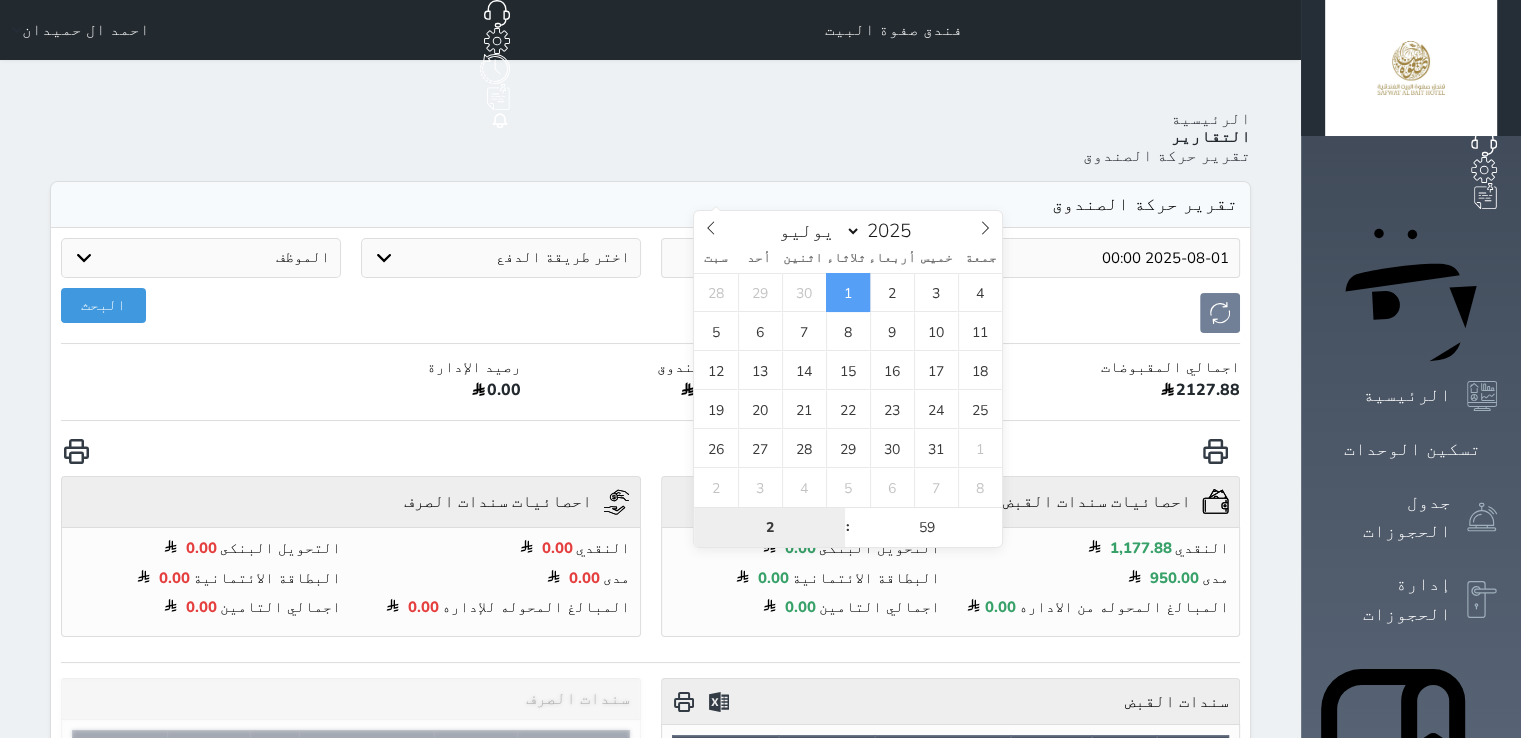 type on "23" 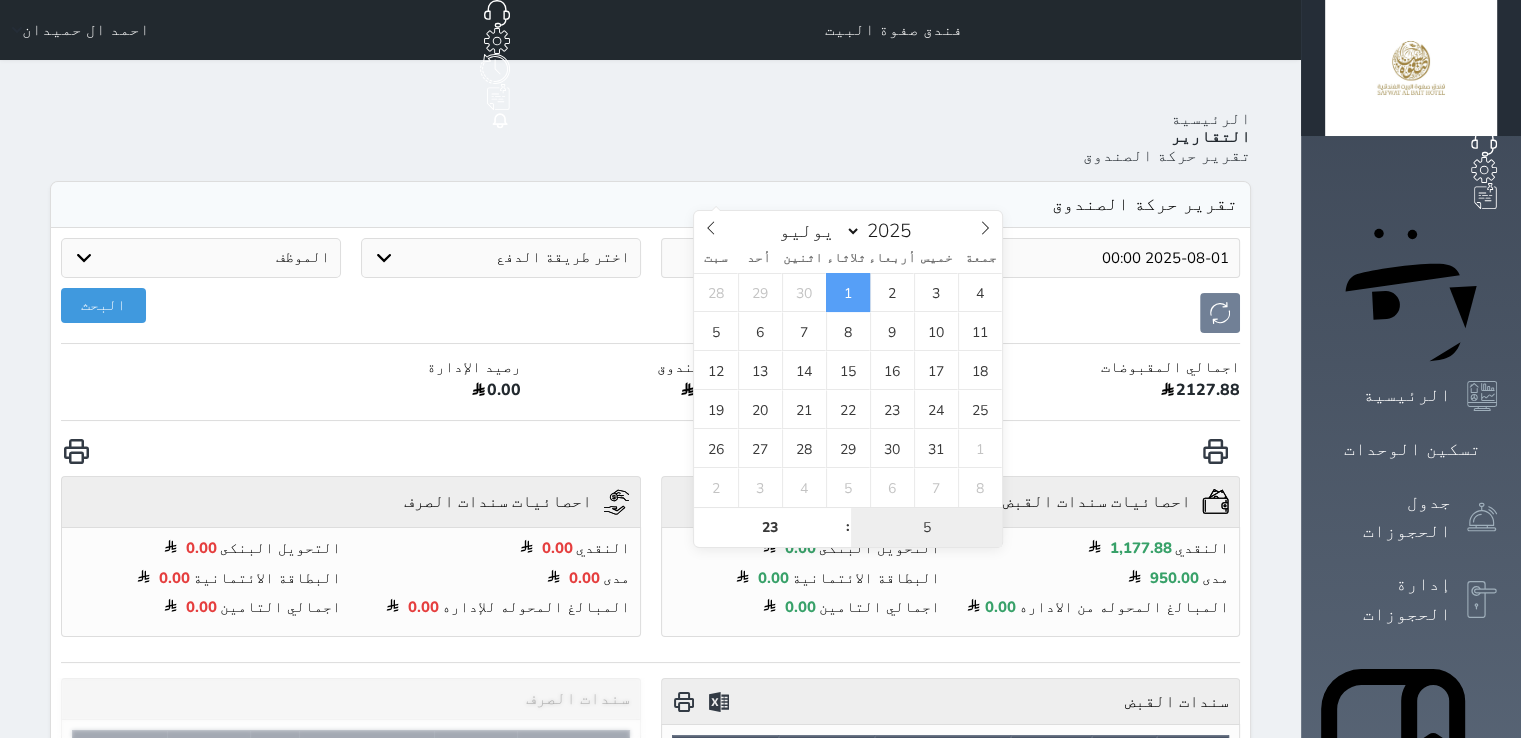 type on "59" 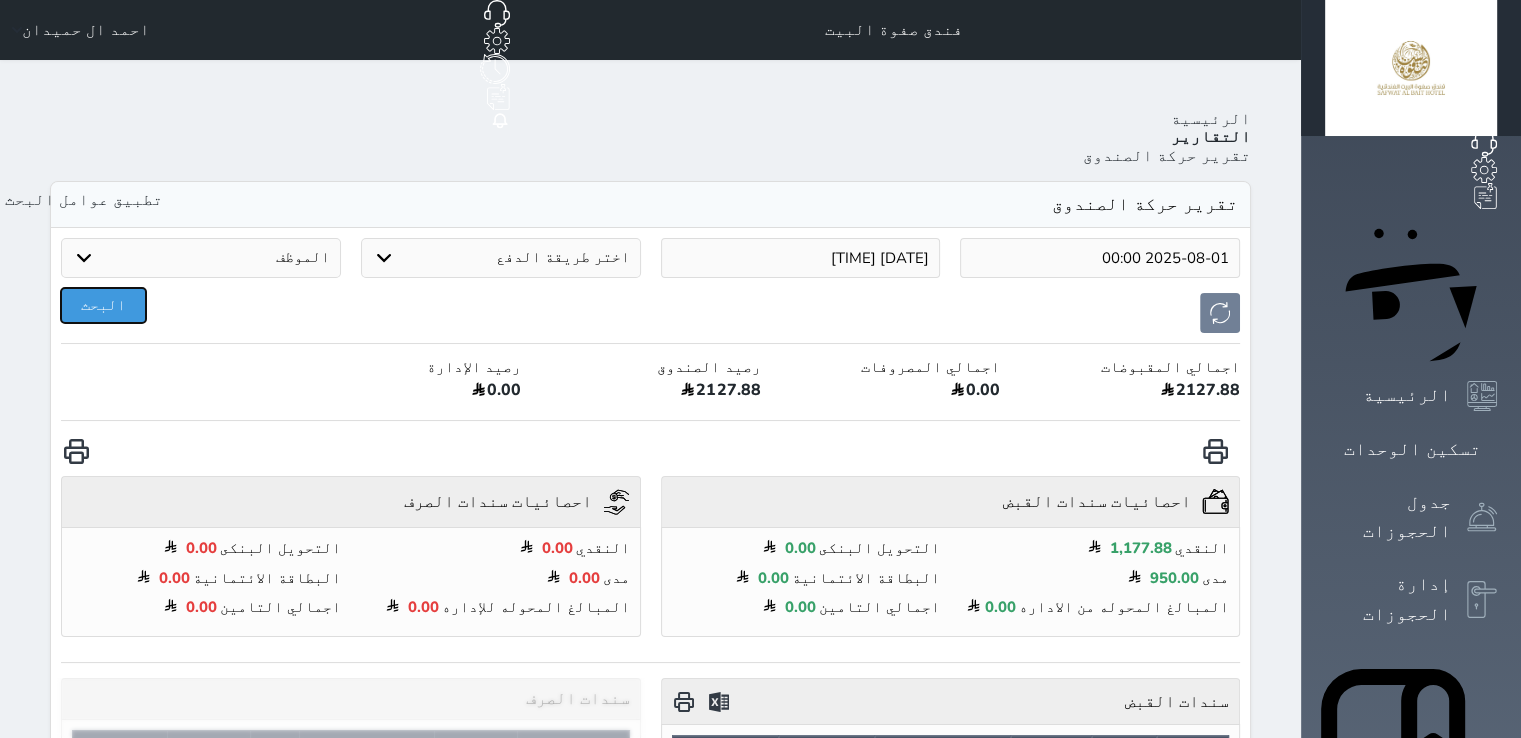 click on "البحث" at bounding box center (103, 305) 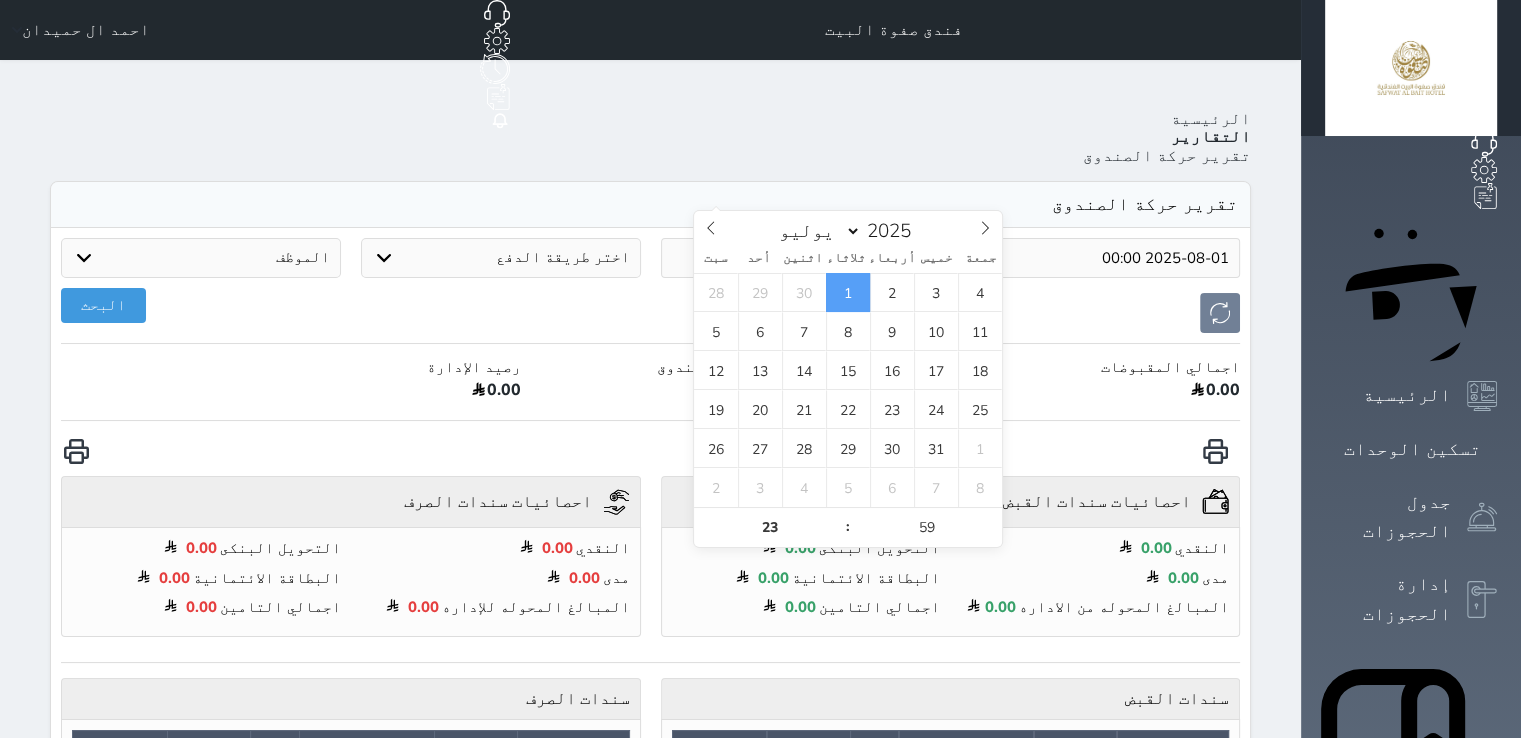 drag, startPoint x: 939, startPoint y: 197, endPoint x: 925, endPoint y: 263, distance: 67.46851 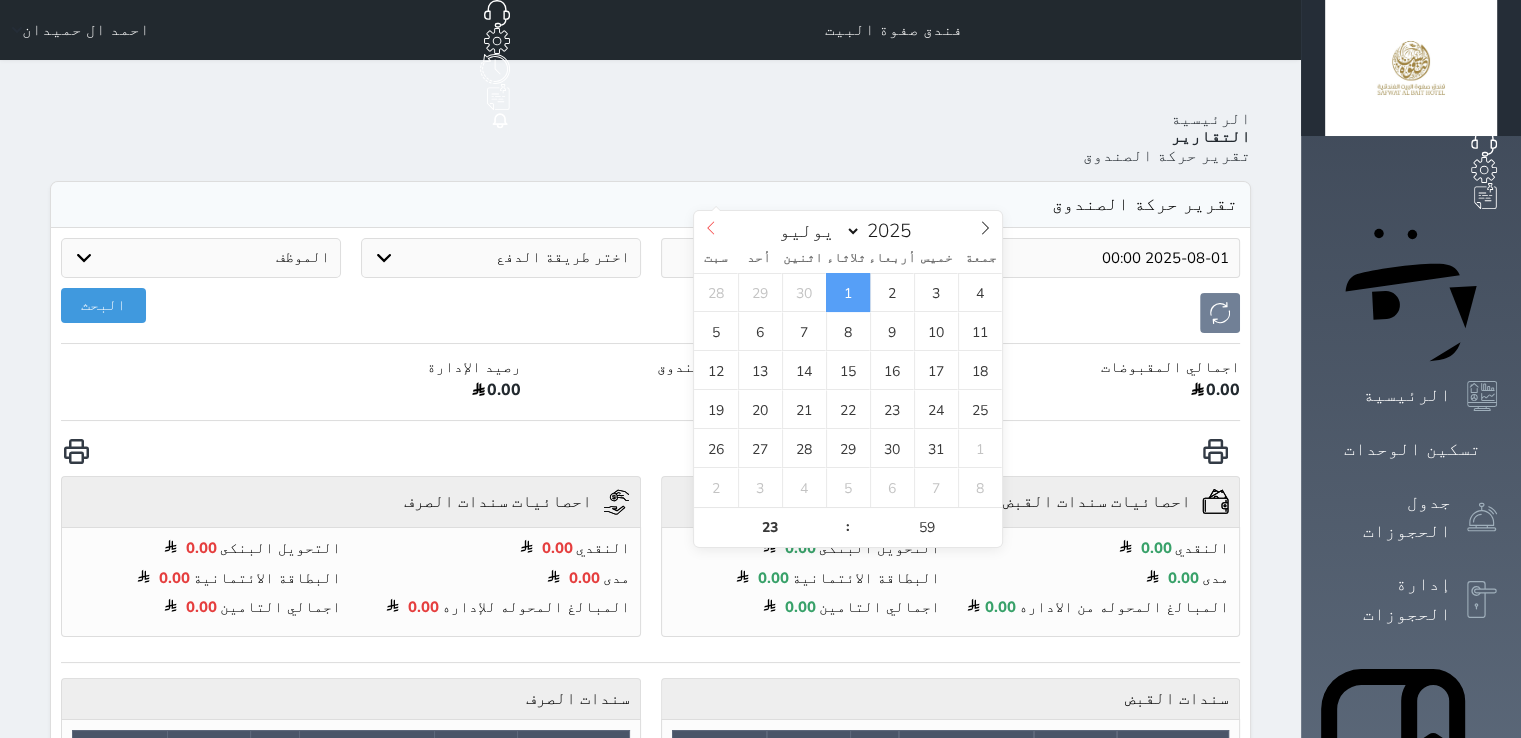 click at bounding box center (711, 228) 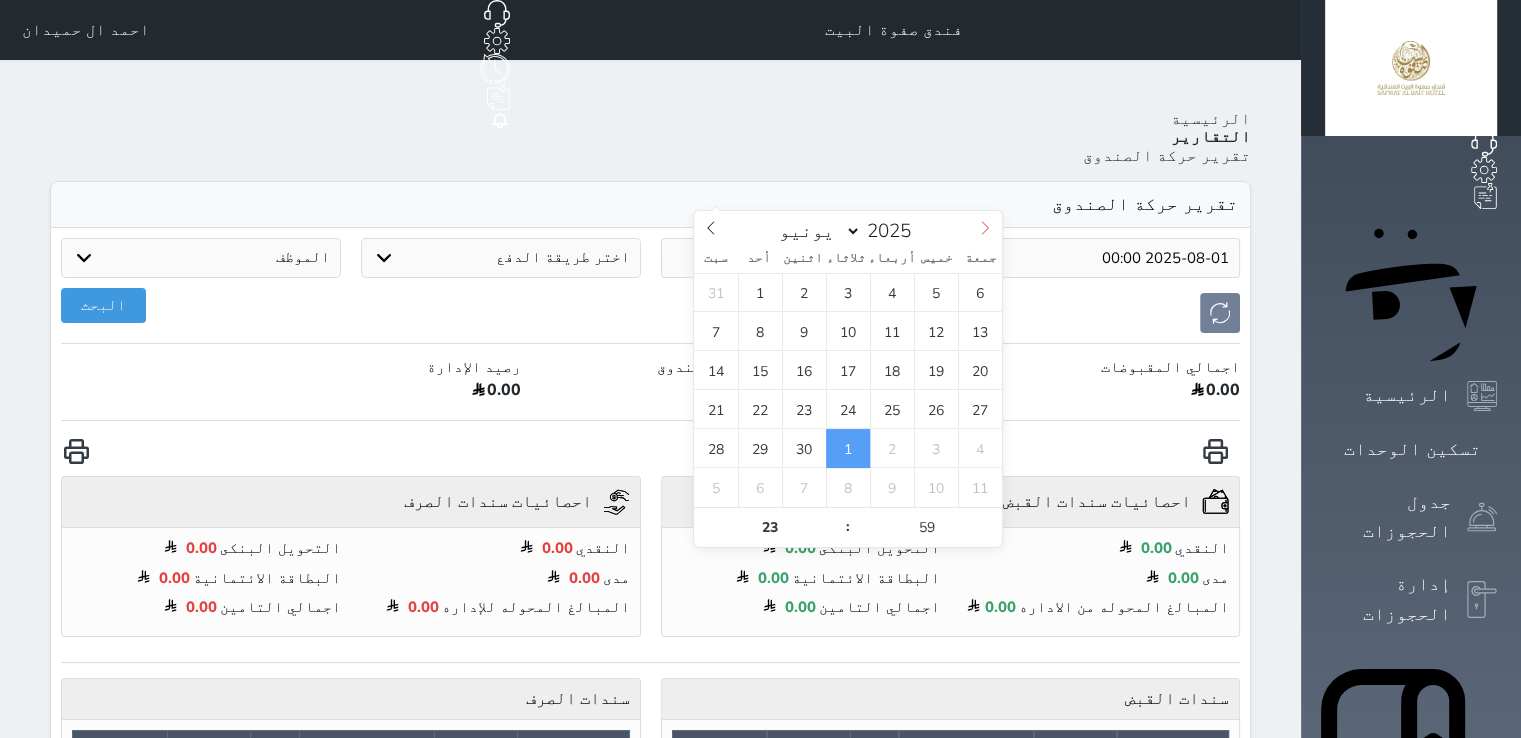 click 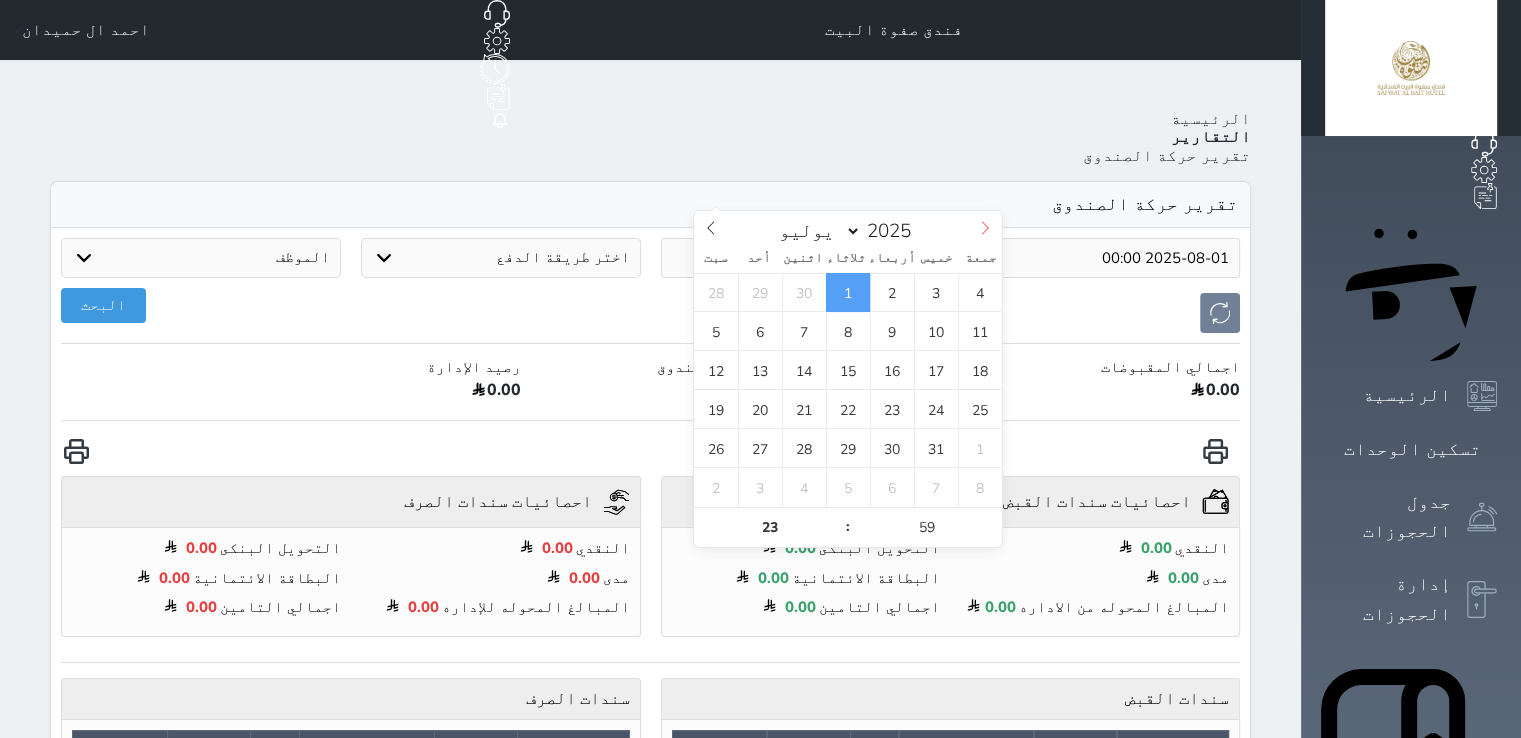 click 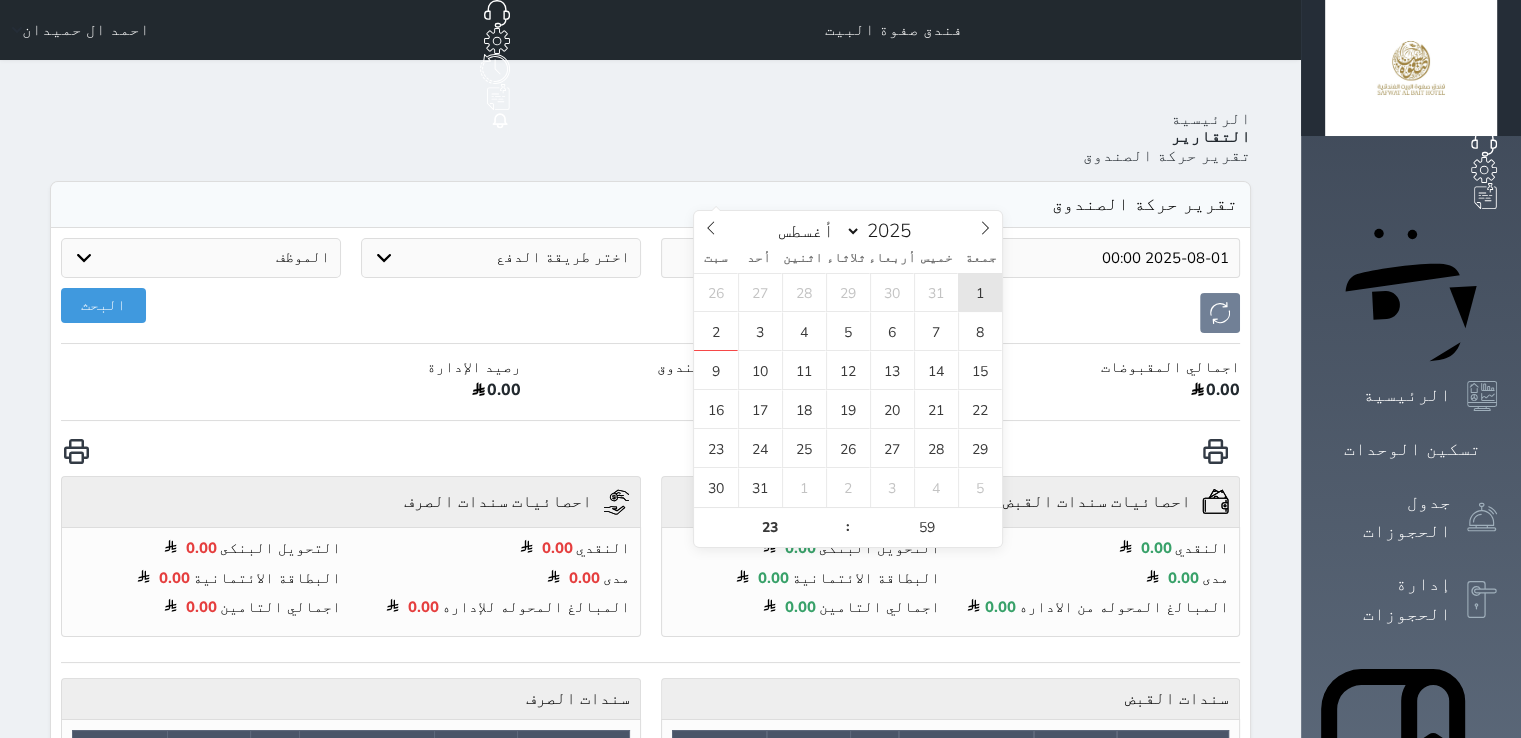 click on "1" at bounding box center (980, 292) 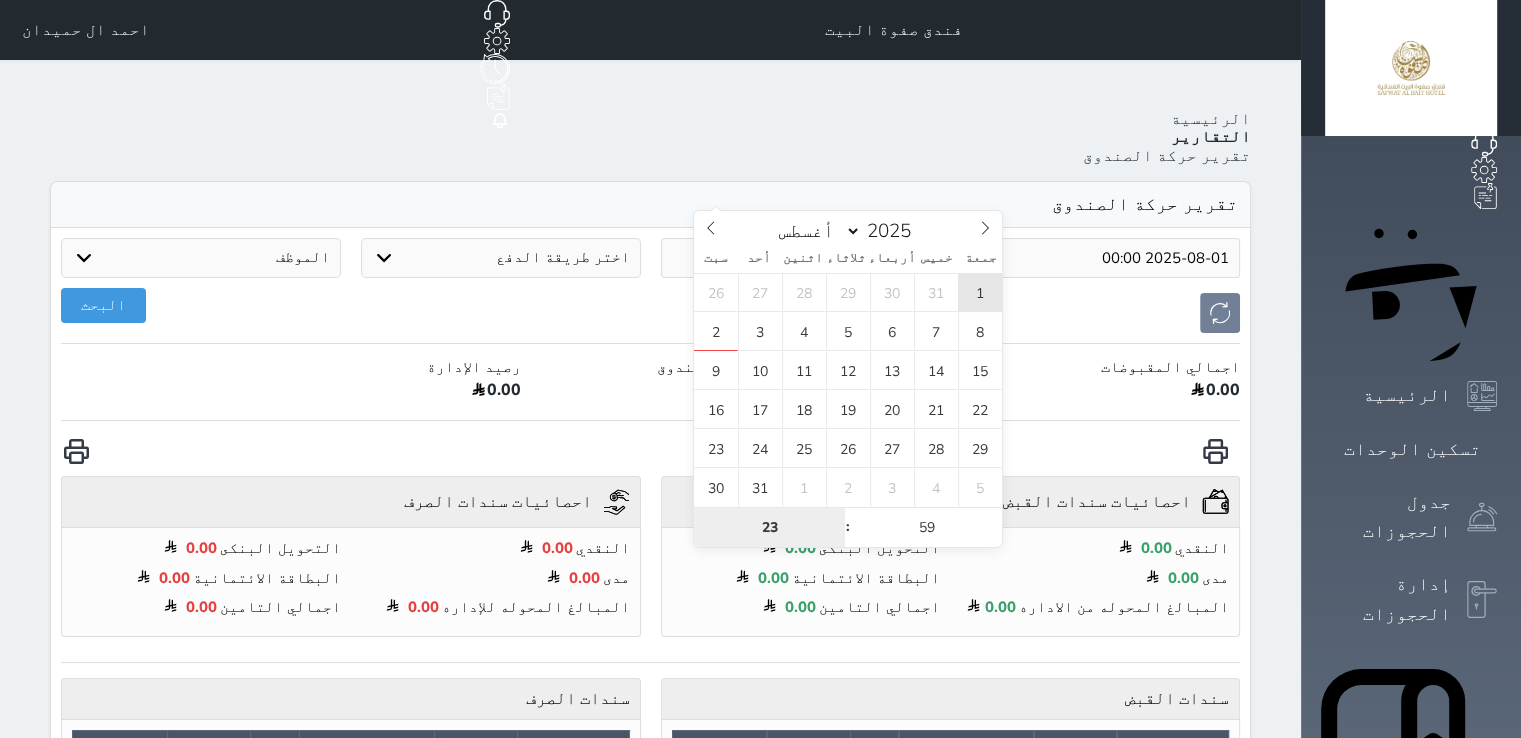 type on "2025-08-01 23:59" 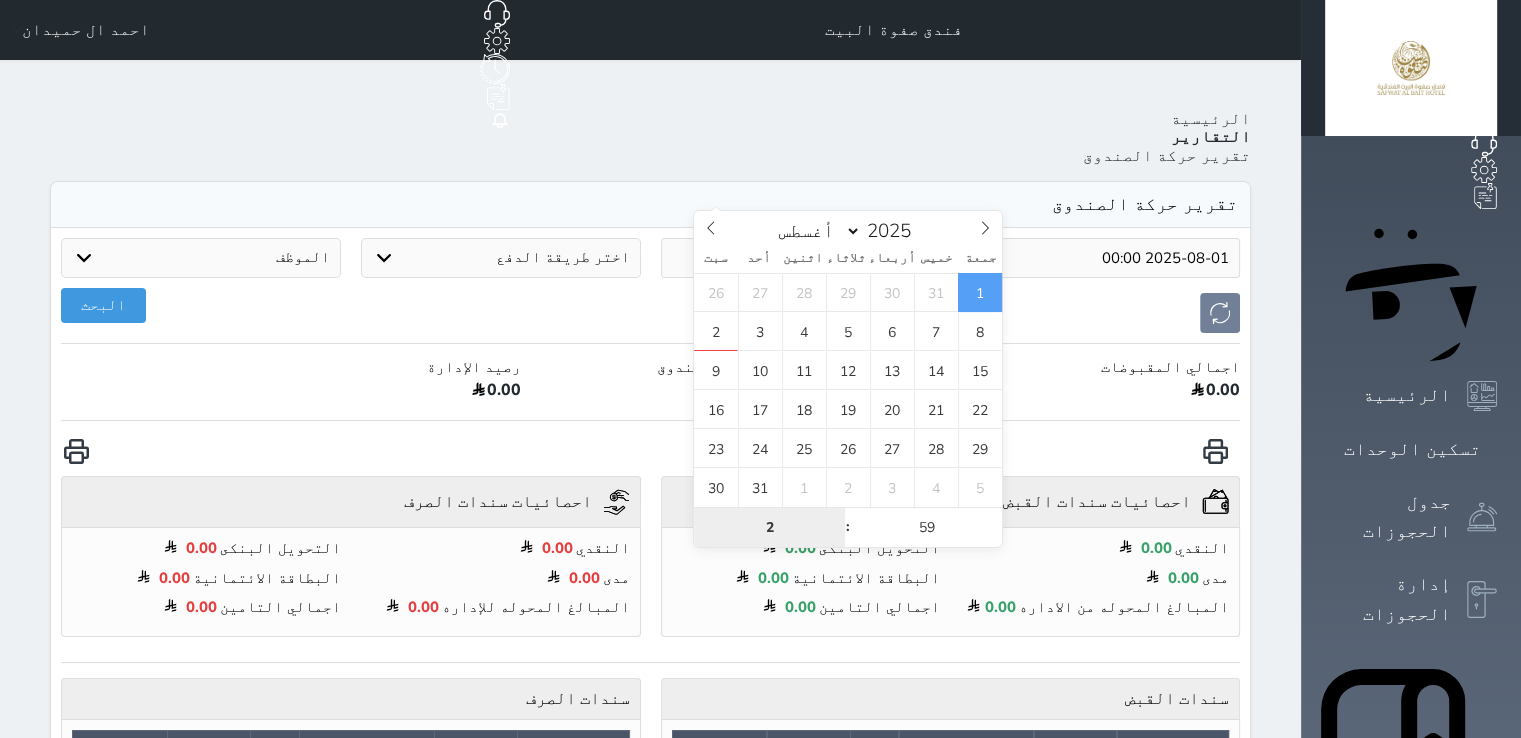 type on "23" 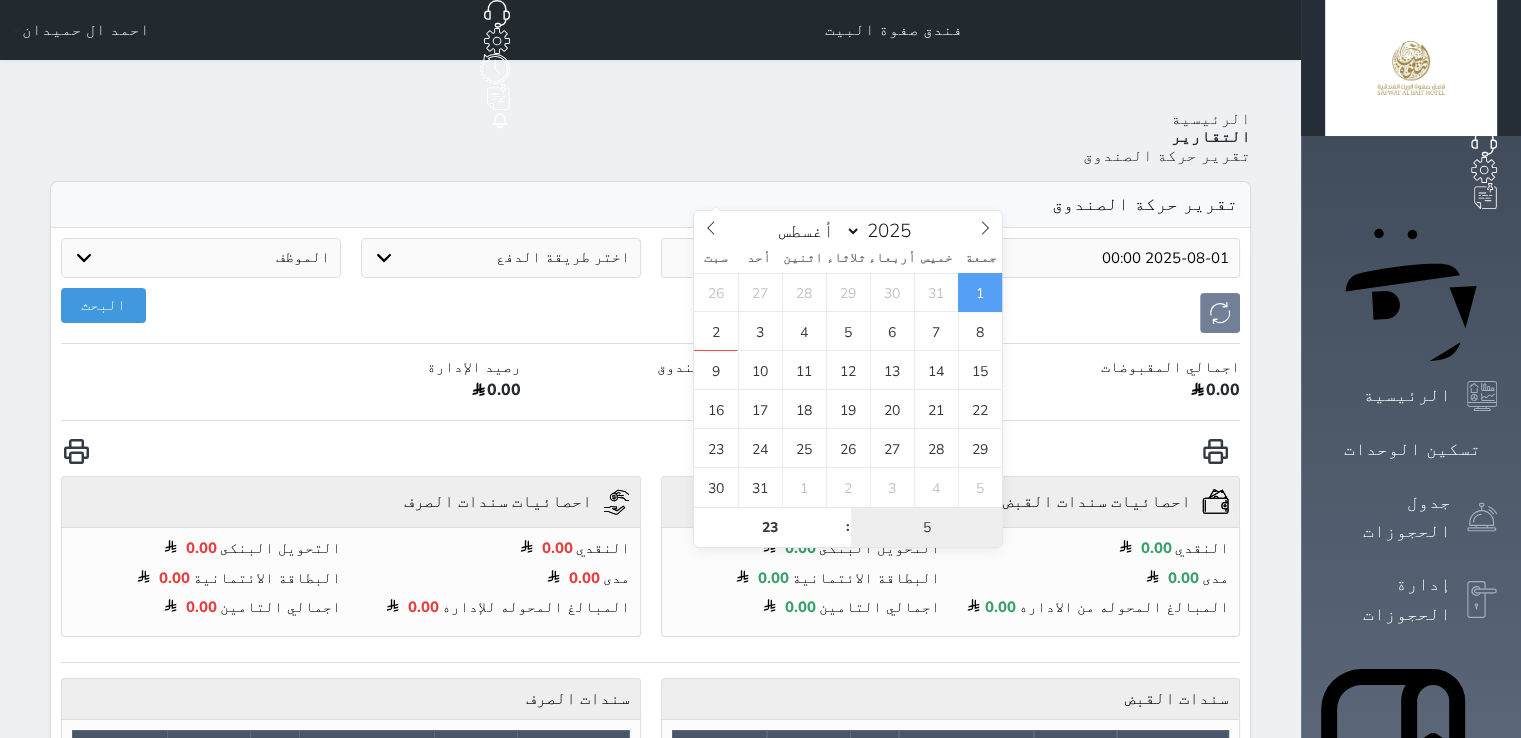 type on "59" 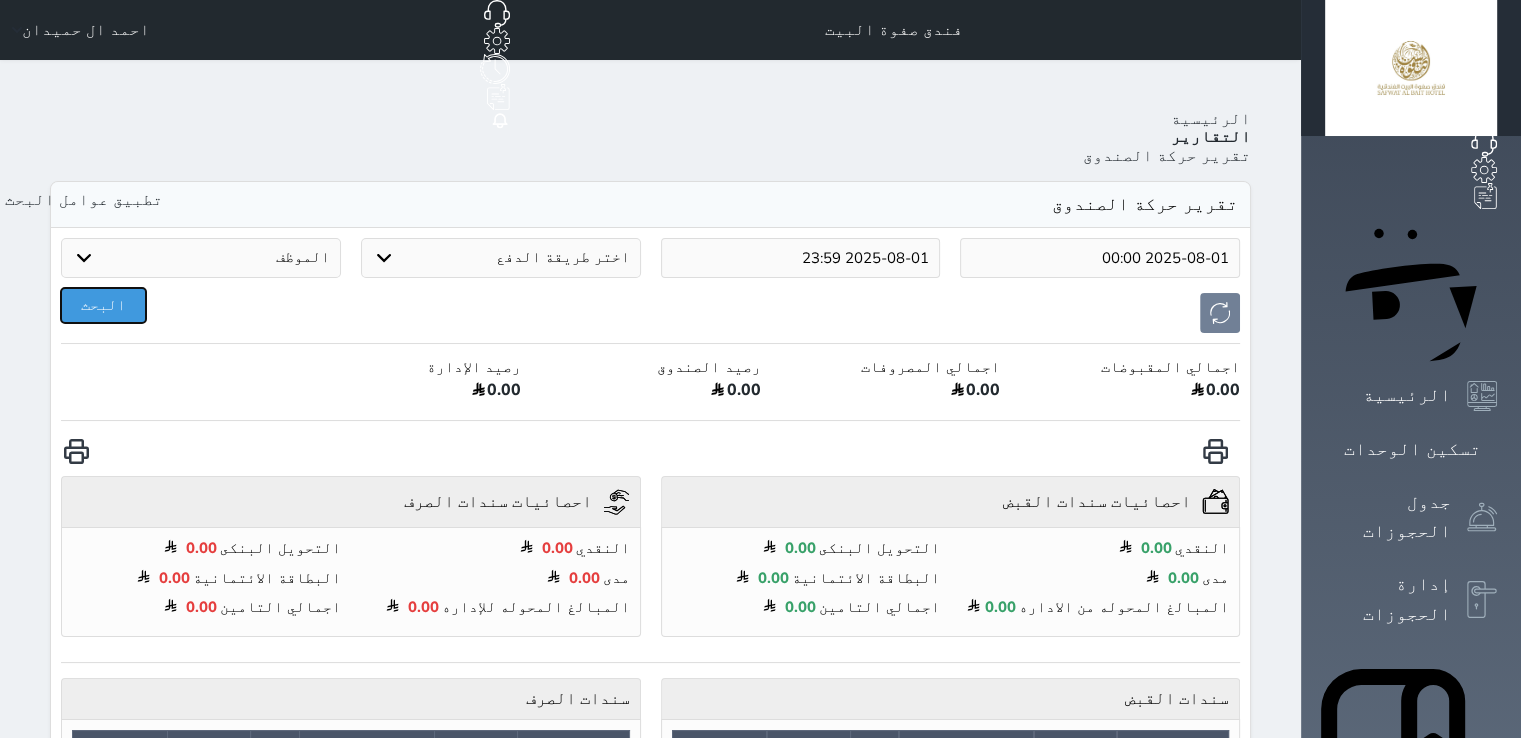 click on "البحث" at bounding box center [103, 305] 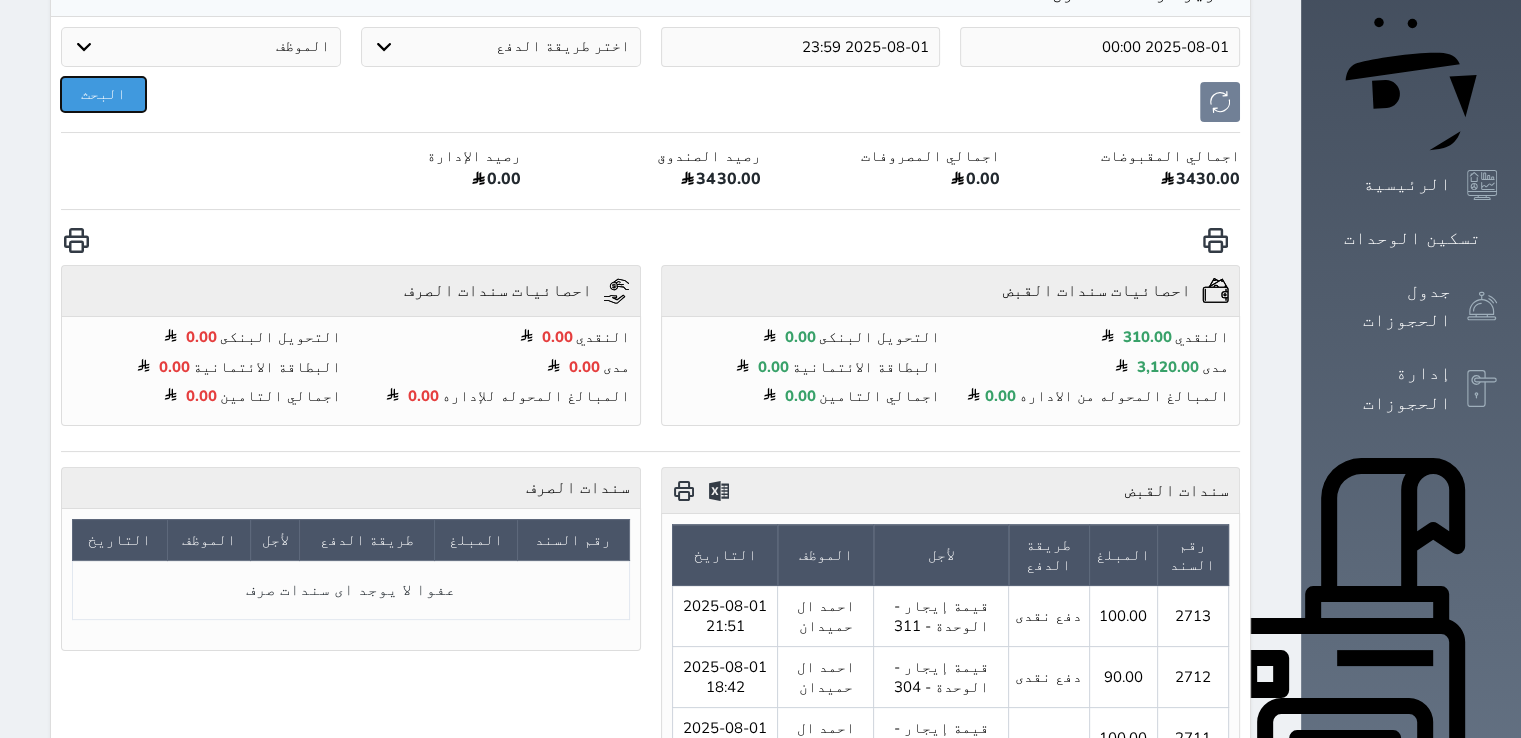 scroll, scrollTop: 100, scrollLeft: 0, axis: vertical 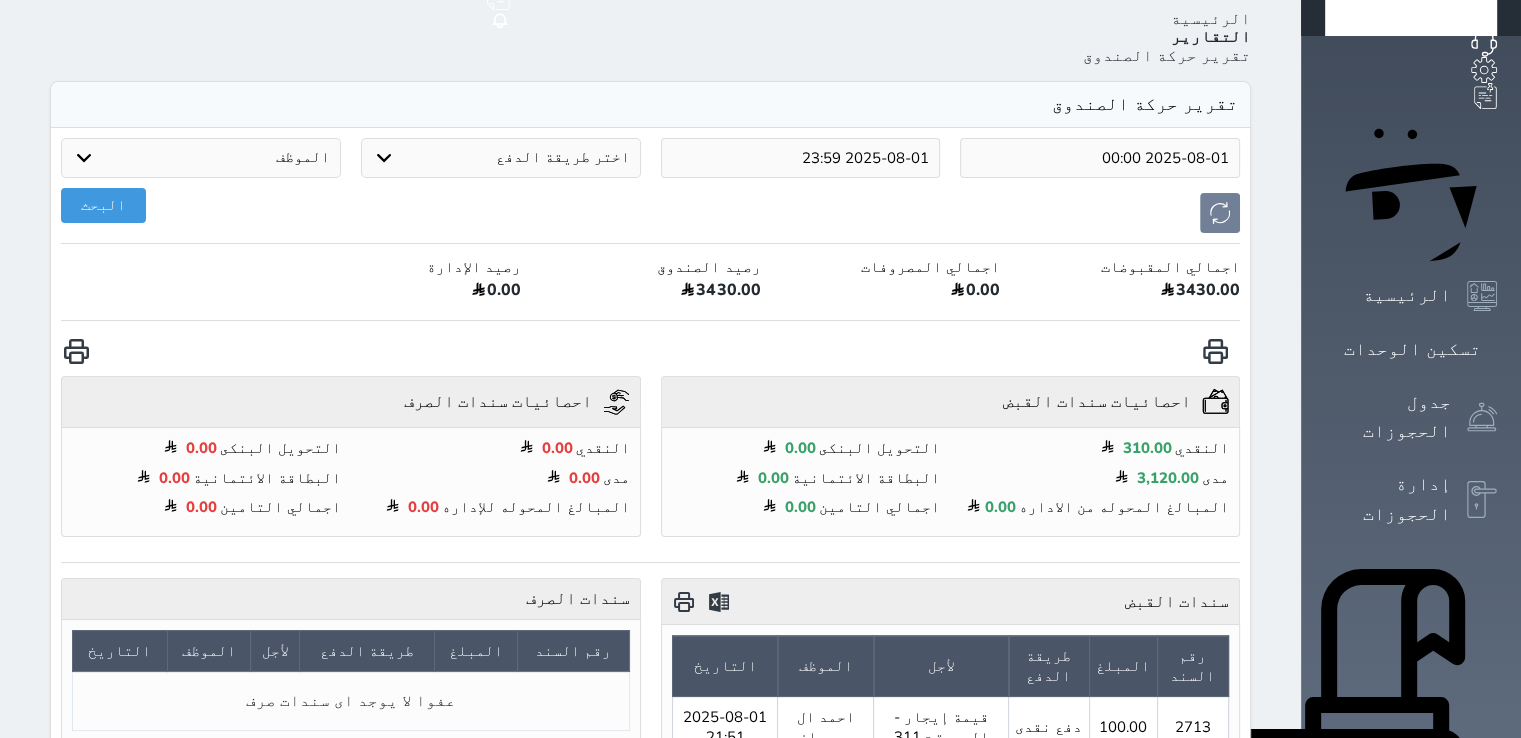 drag, startPoint x: 1460, startPoint y: 442, endPoint x: 1400, endPoint y: 468, distance: 65.39113 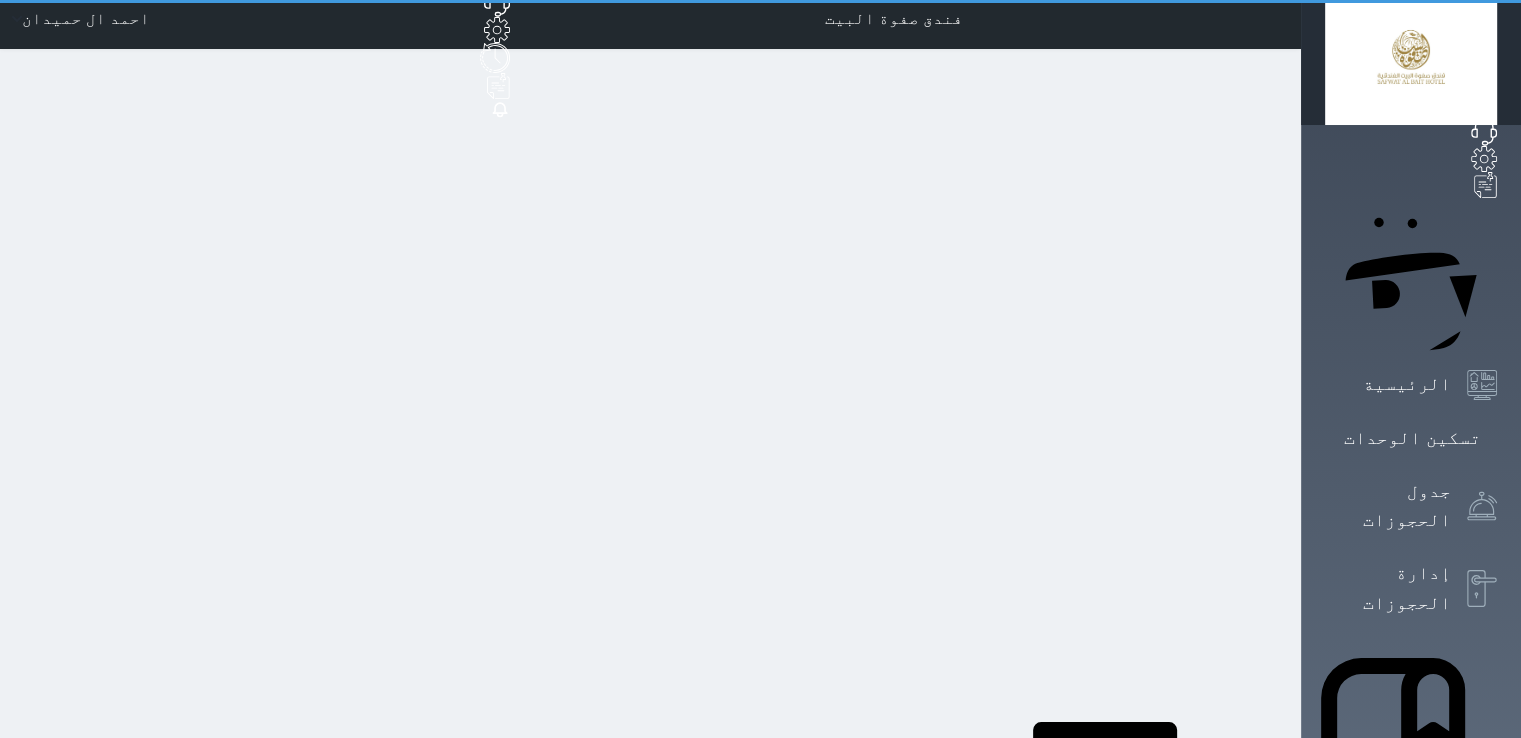 scroll, scrollTop: 0, scrollLeft: 0, axis: both 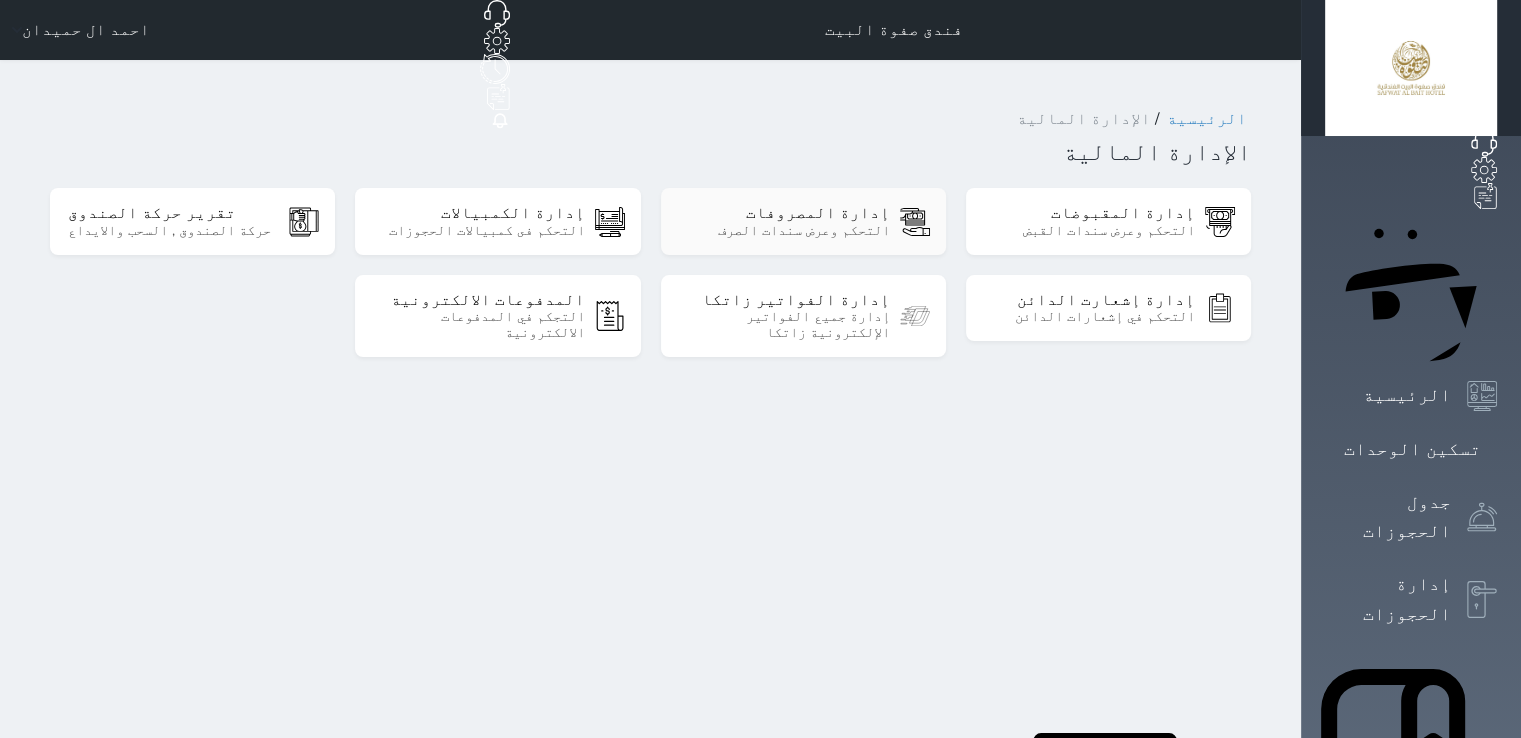 click on "إدارة المصروفات" at bounding box center [784, 213] 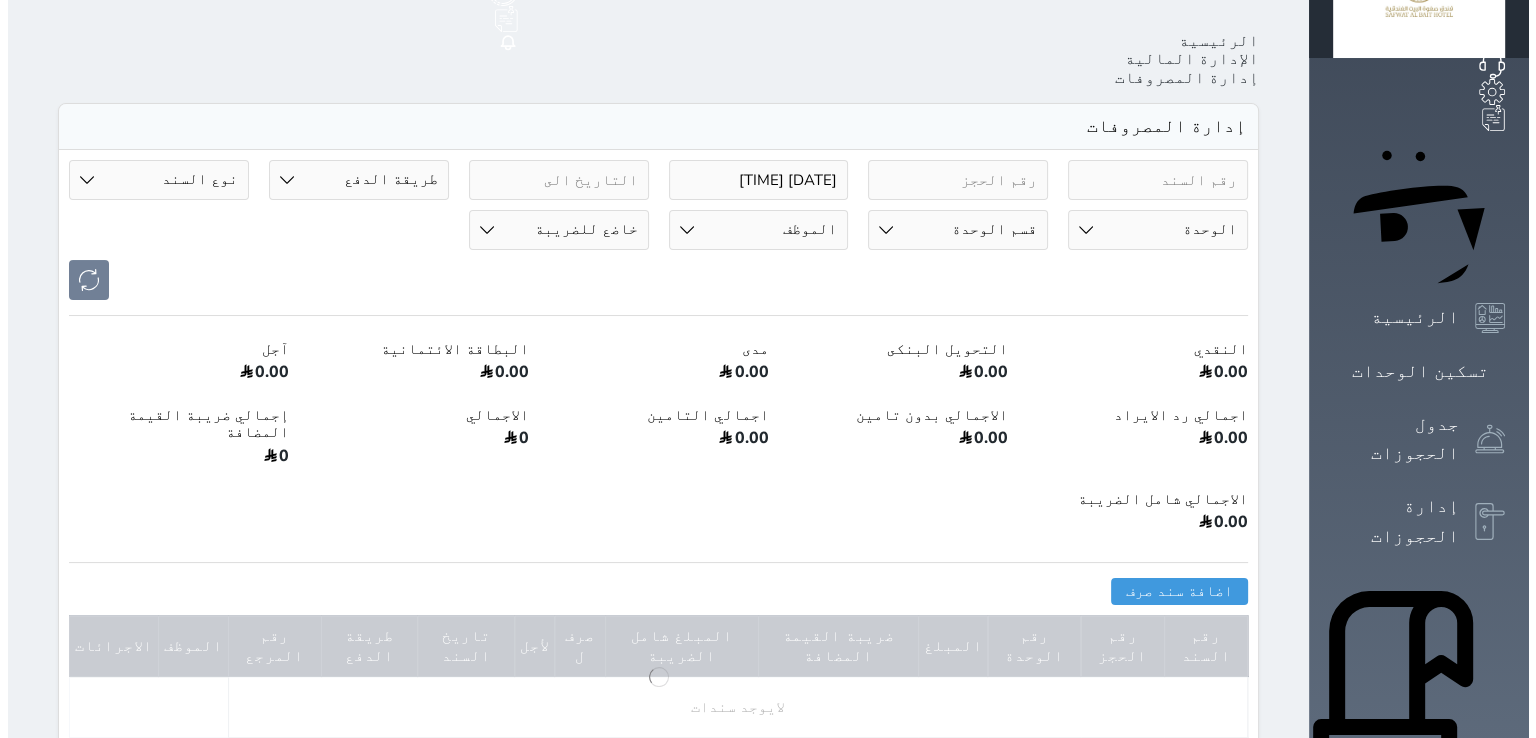 scroll, scrollTop: 100, scrollLeft: 0, axis: vertical 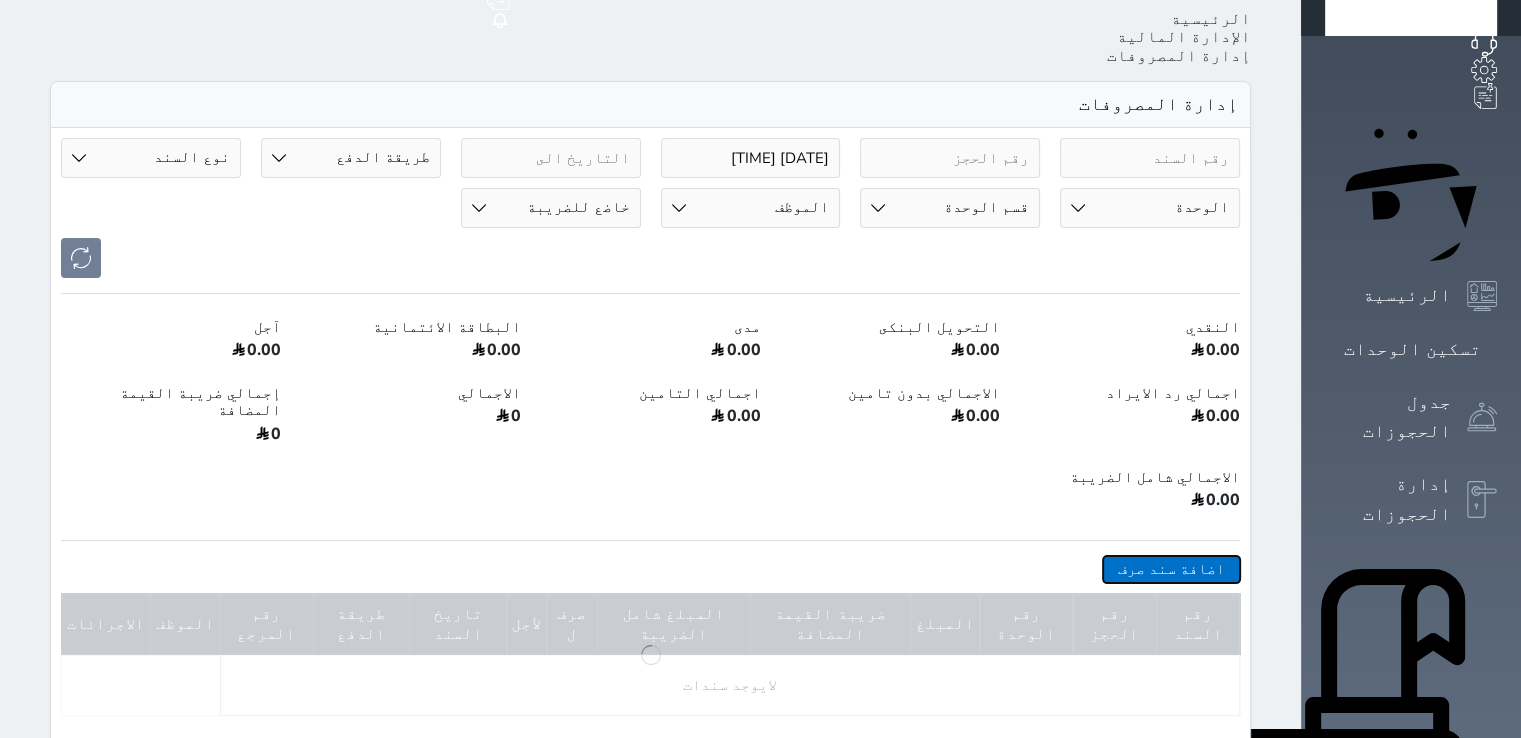 click on "اضافة سند صرف" at bounding box center (1171, 569) 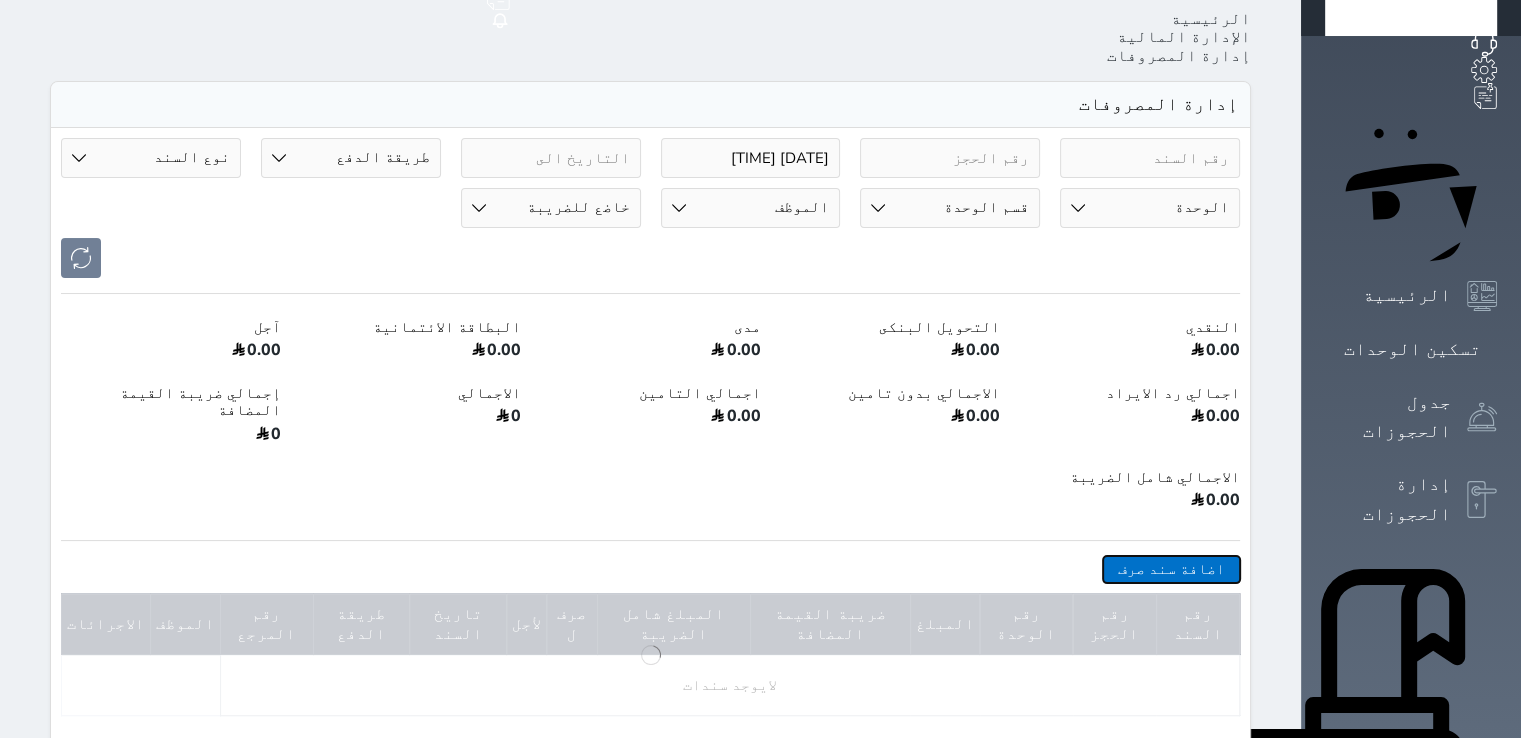 select 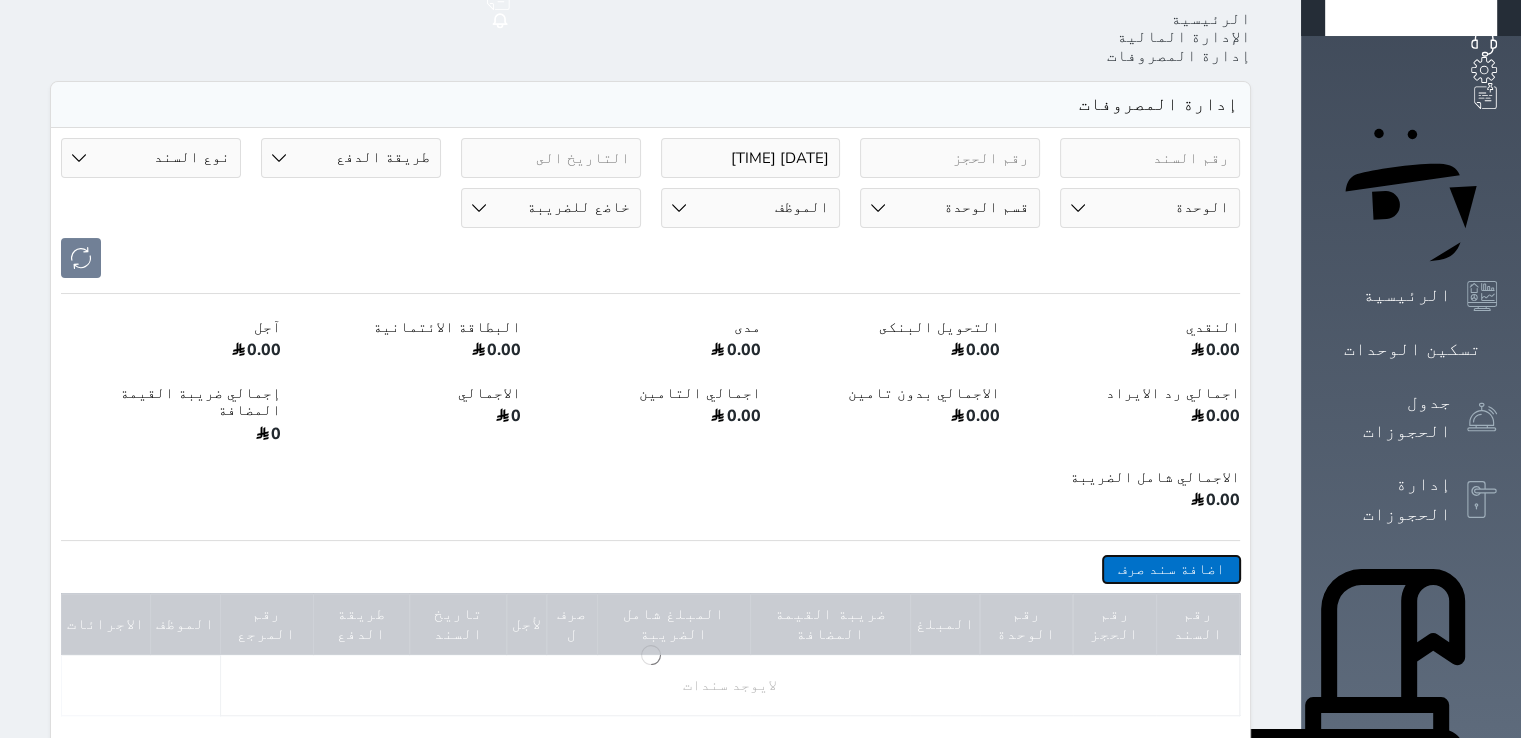select 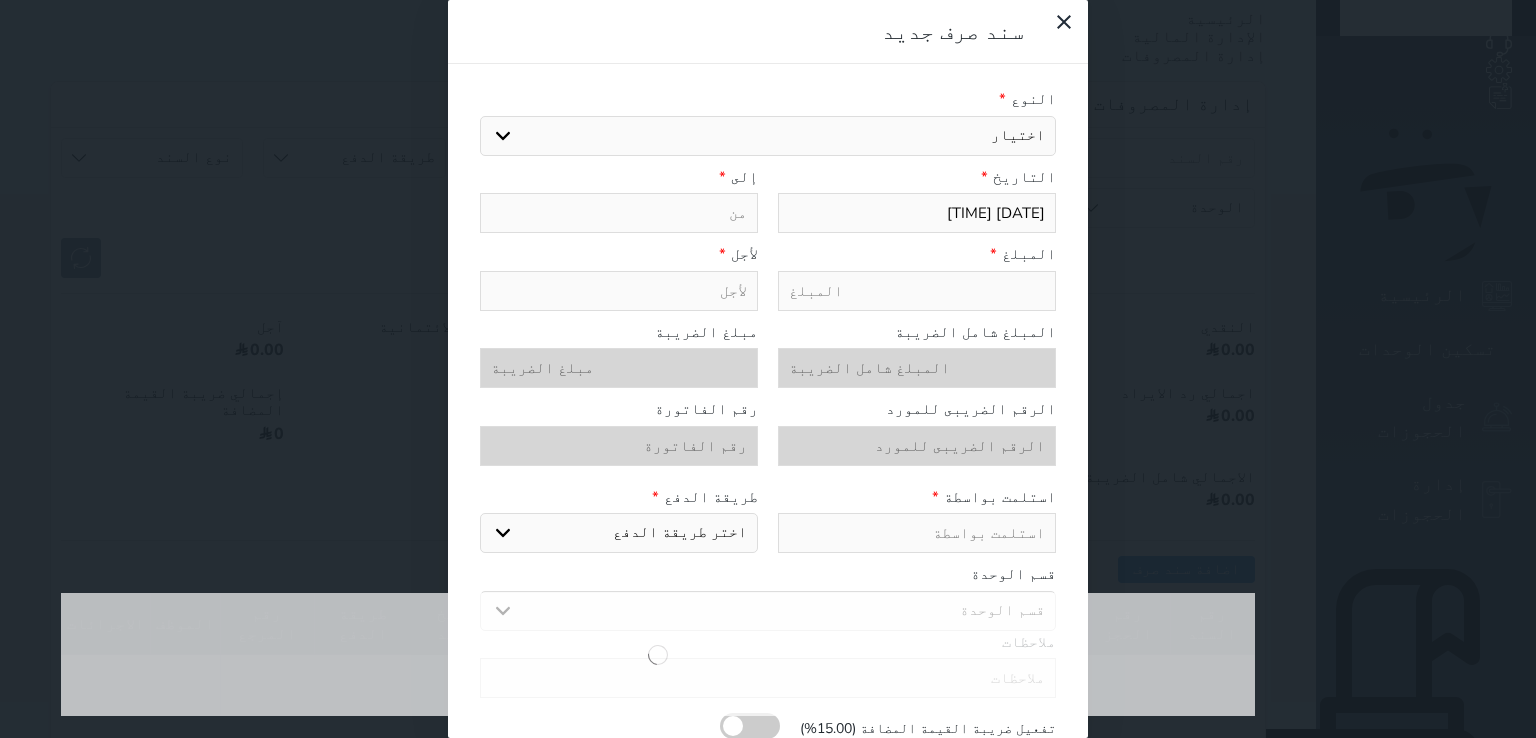 click on "اختيار   مرتجع إيجار رواتب صيانة مصروفات عامة تحويل من الصندوق الى الادارة استرجاع تامين استرجاع العربون مرتجع إيجار رواتب صيانة مصروفات عامة تحويل من الصندوق الى الادارة استرجاع تامين استرجاع العربون" at bounding box center [768, 136] 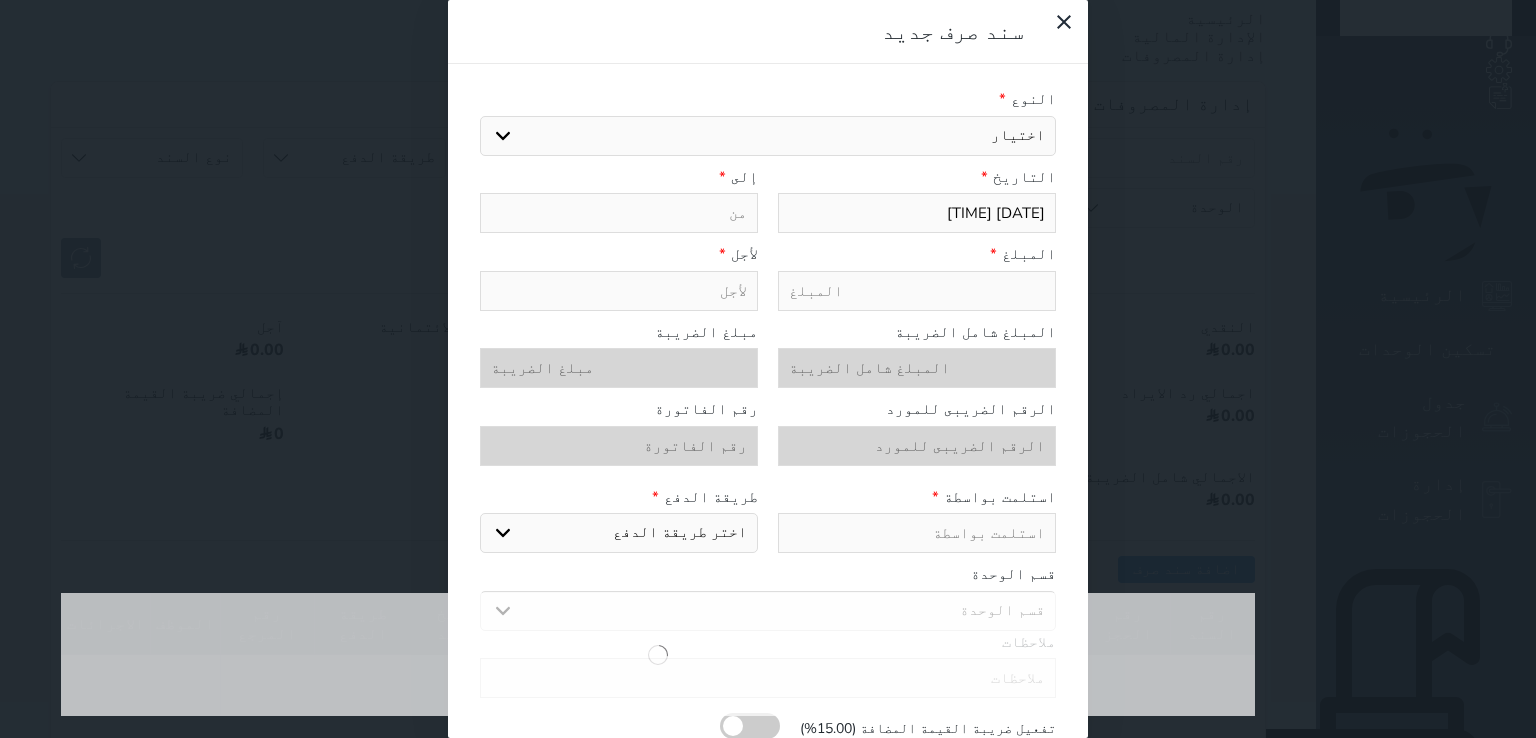 select on "108026" 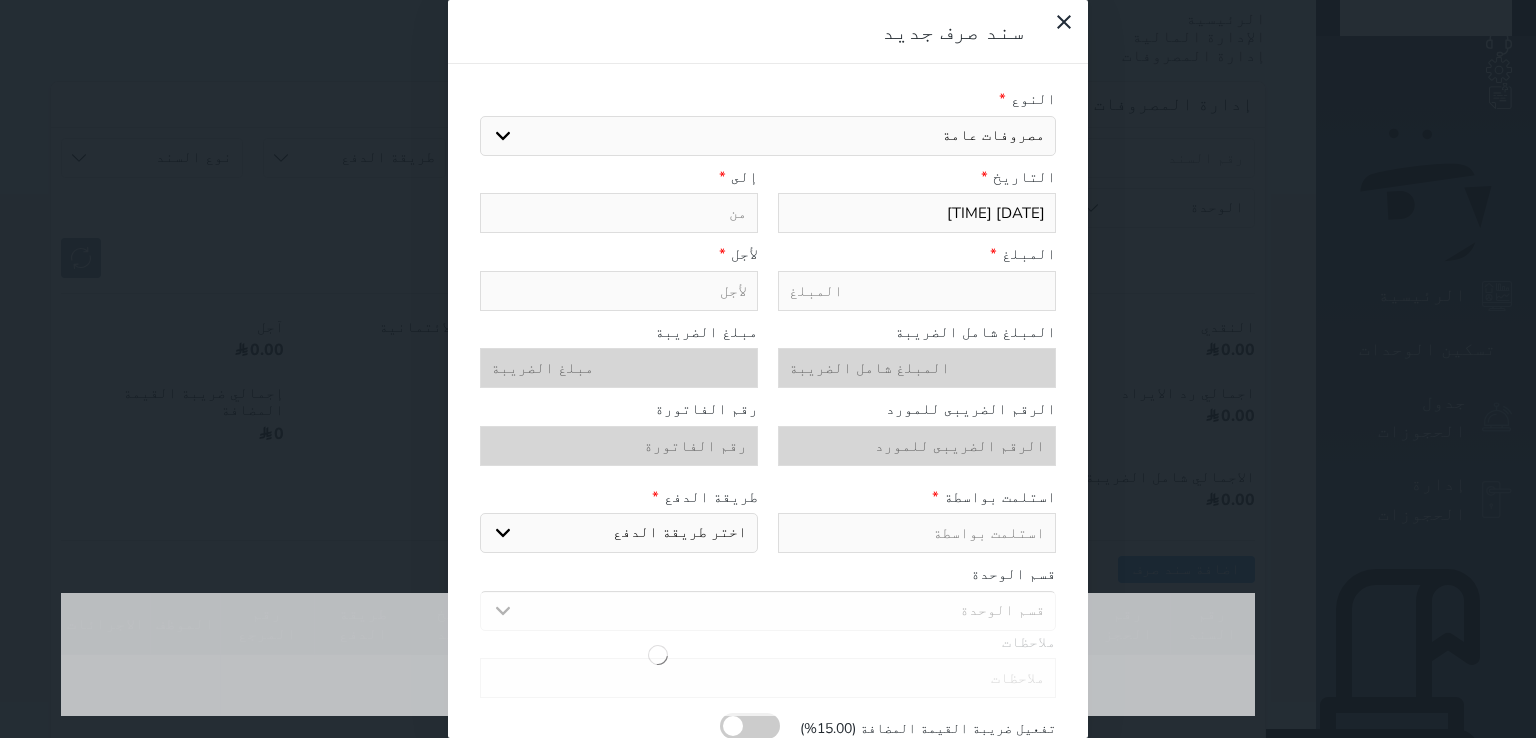 click on "اختيار   مرتجع إيجار رواتب صيانة مصروفات عامة تحويل من الصندوق الى الادارة استرجاع تامين استرجاع العربون مرتجع إيجار رواتب صيانة مصروفات عامة تحويل من الصندوق الى الادارة استرجاع تامين استرجاع العربون" at bounding box center (768, 136) 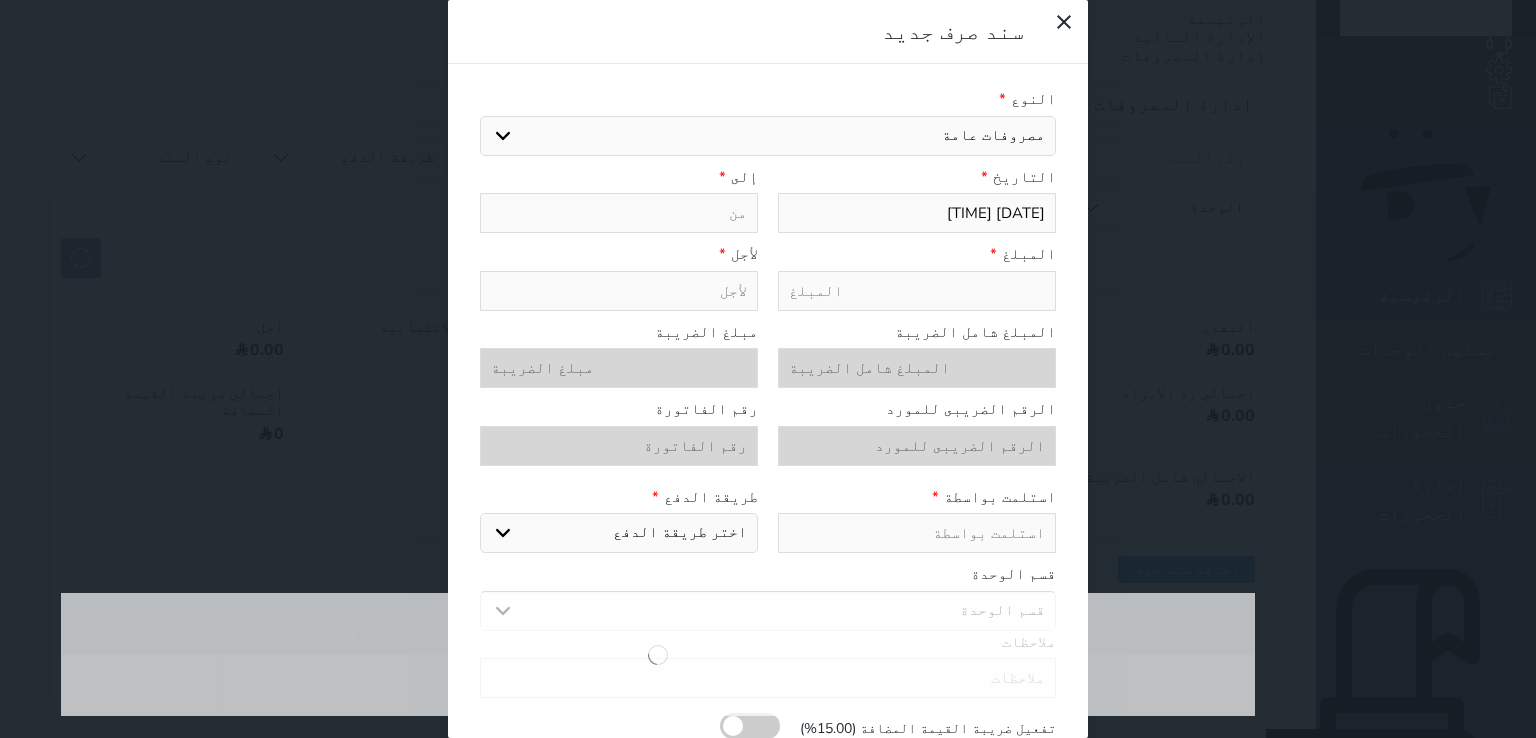 type on "مصروفات عامة" 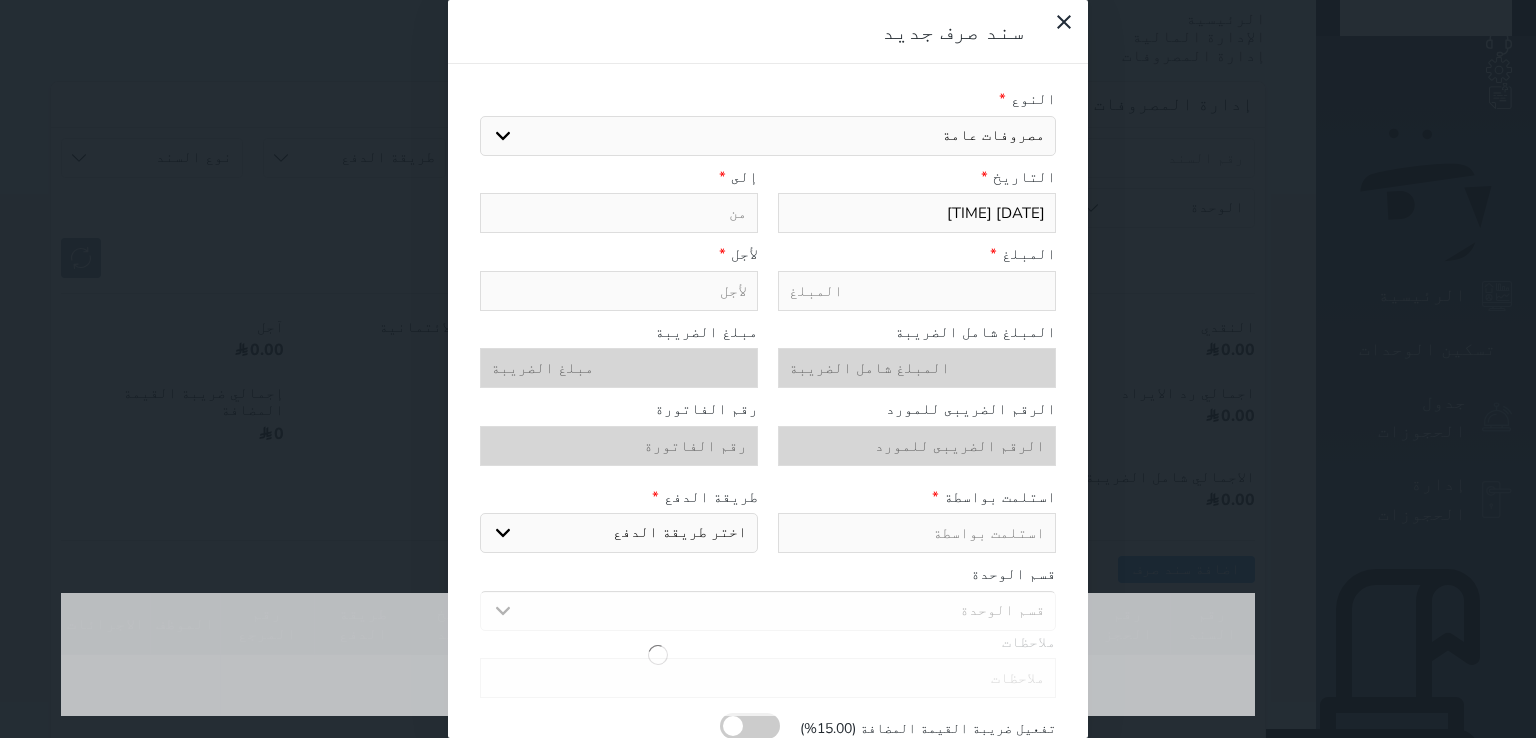 select 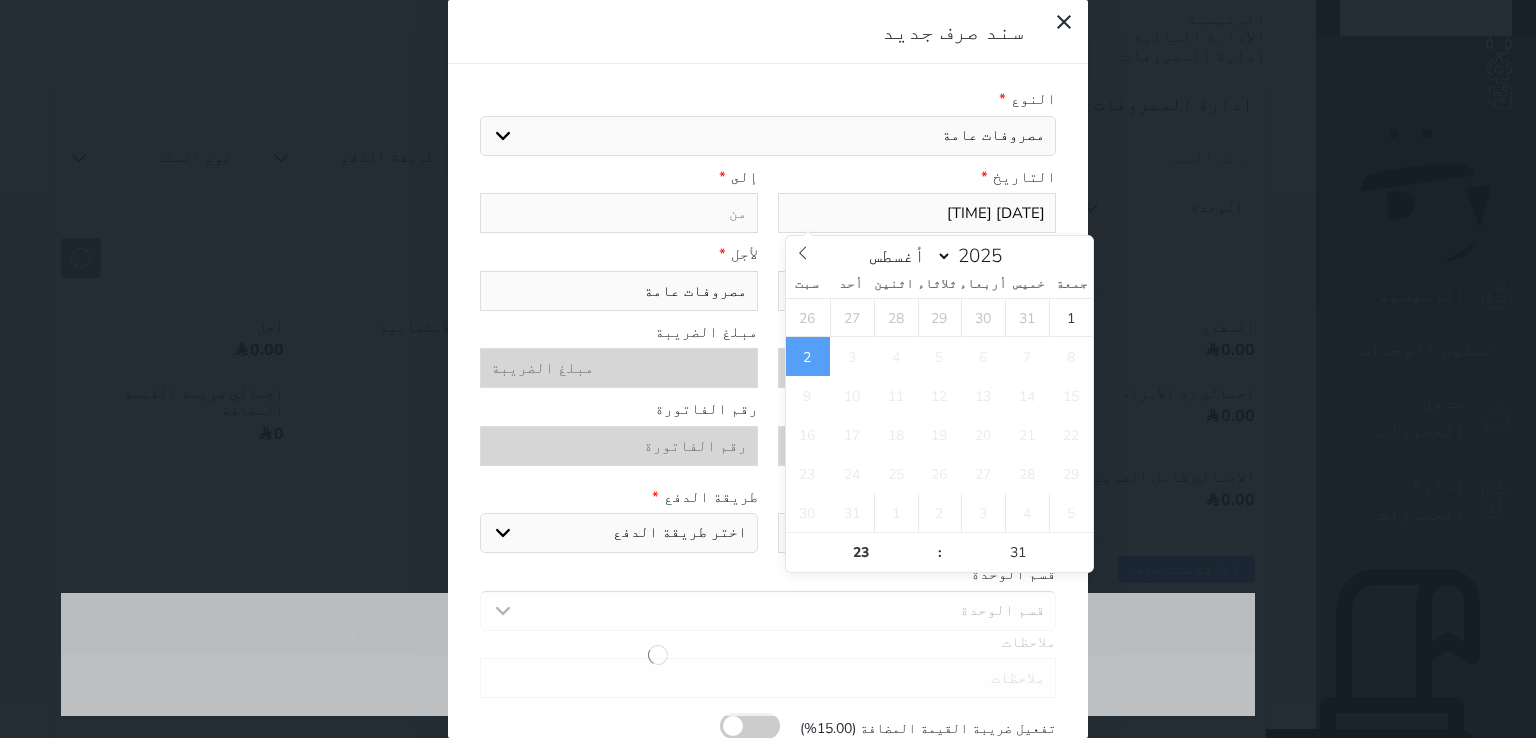 click on "2025-08-02 23:31" at bounding box center [917, 213] 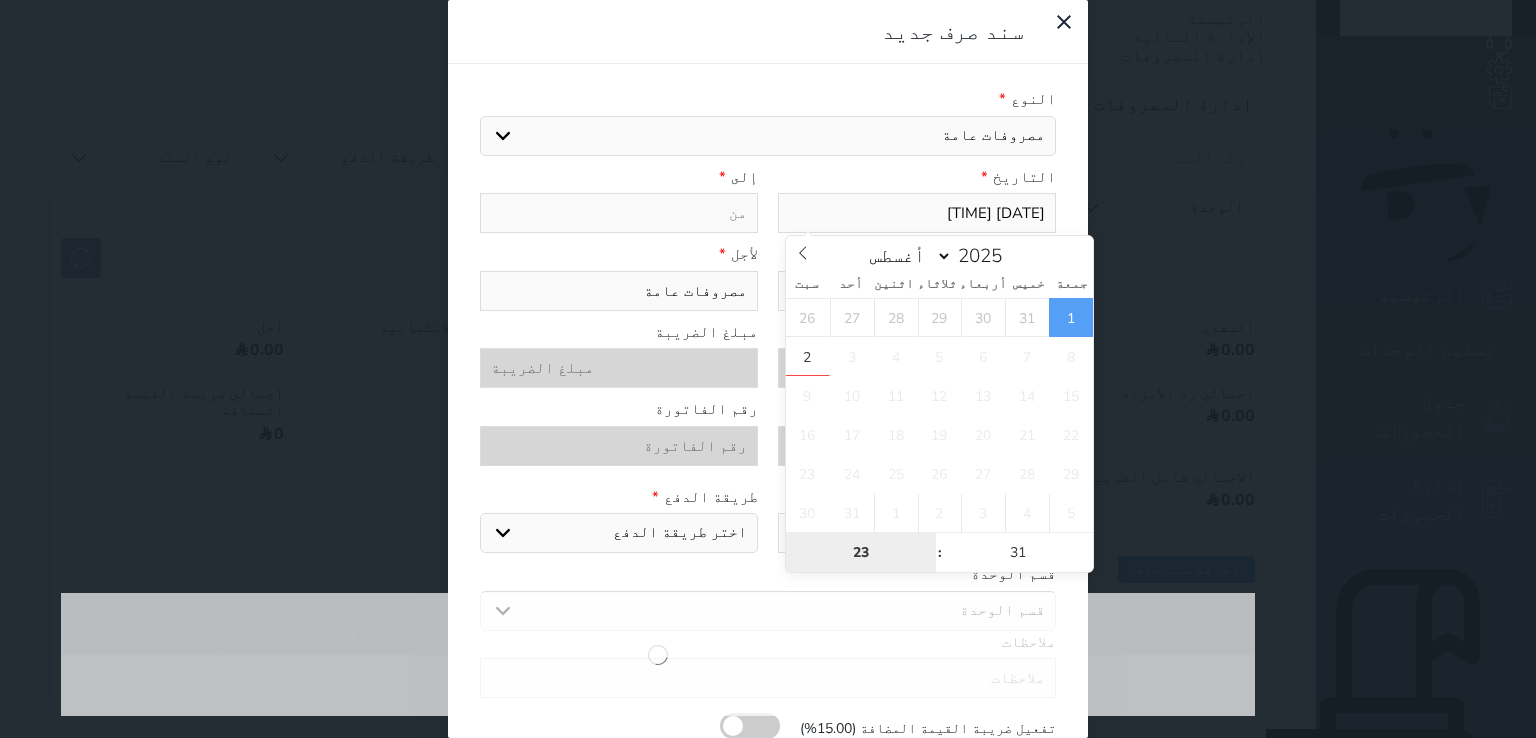 type on "2025-08-01 23:31" 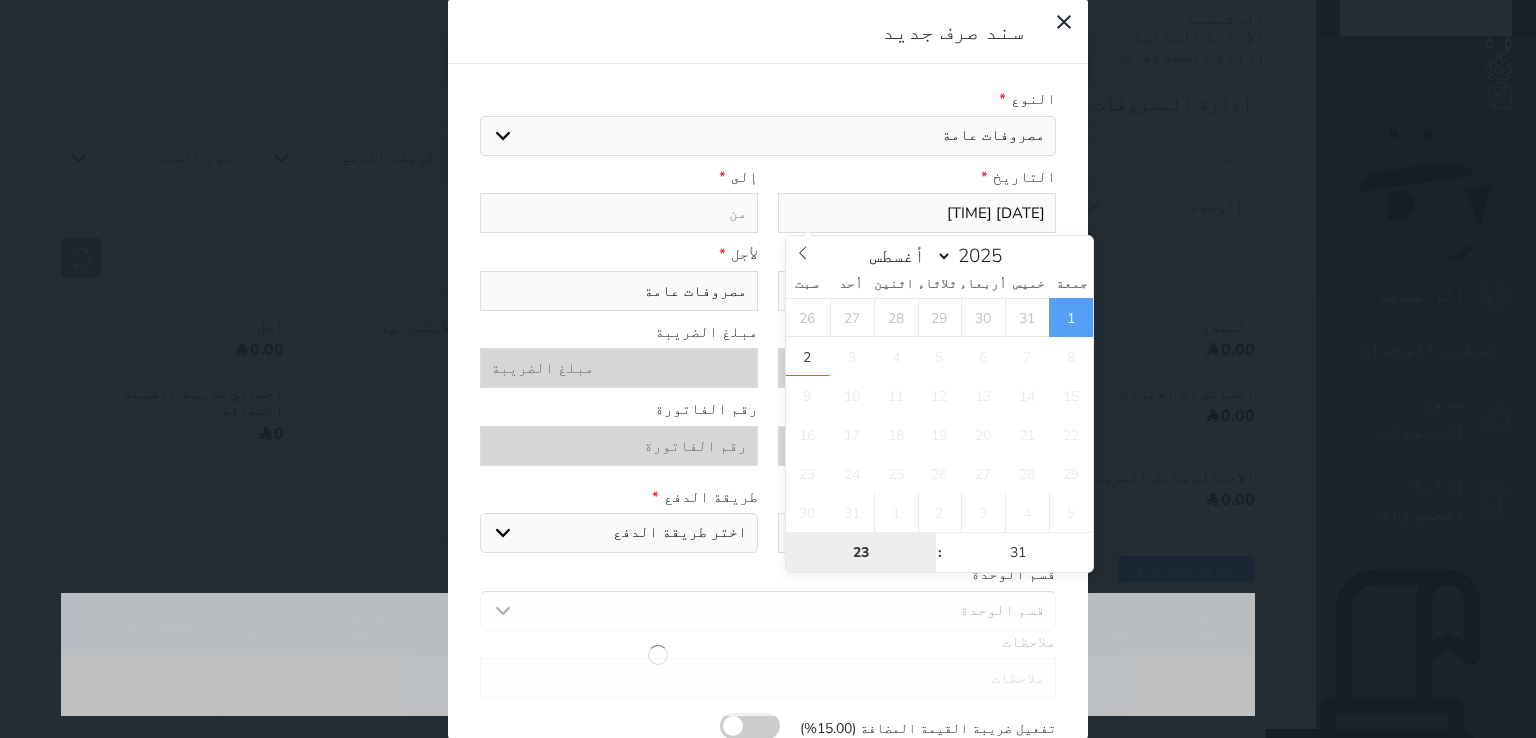 select 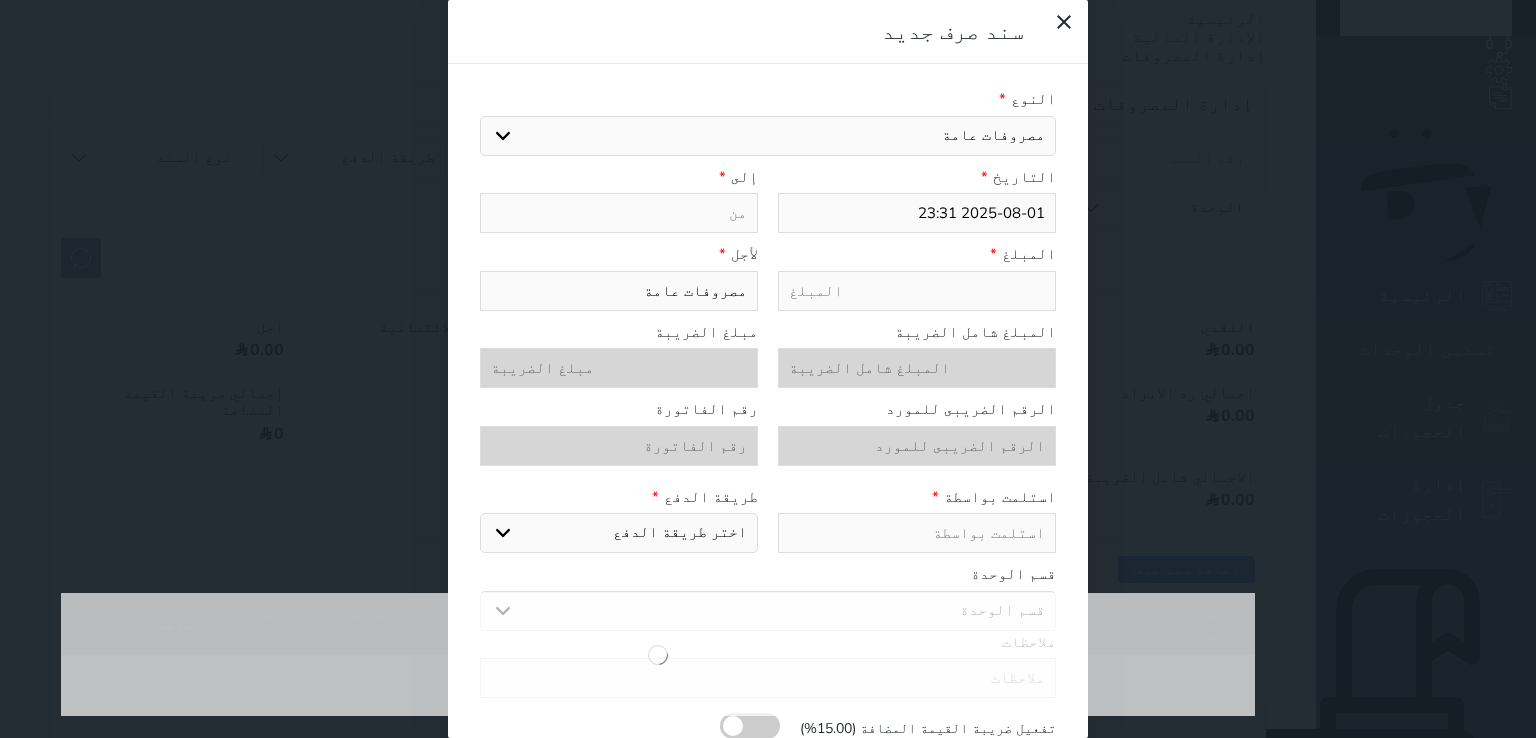 click on "2025-08-01 23:31" at bounding box center [917, 213] 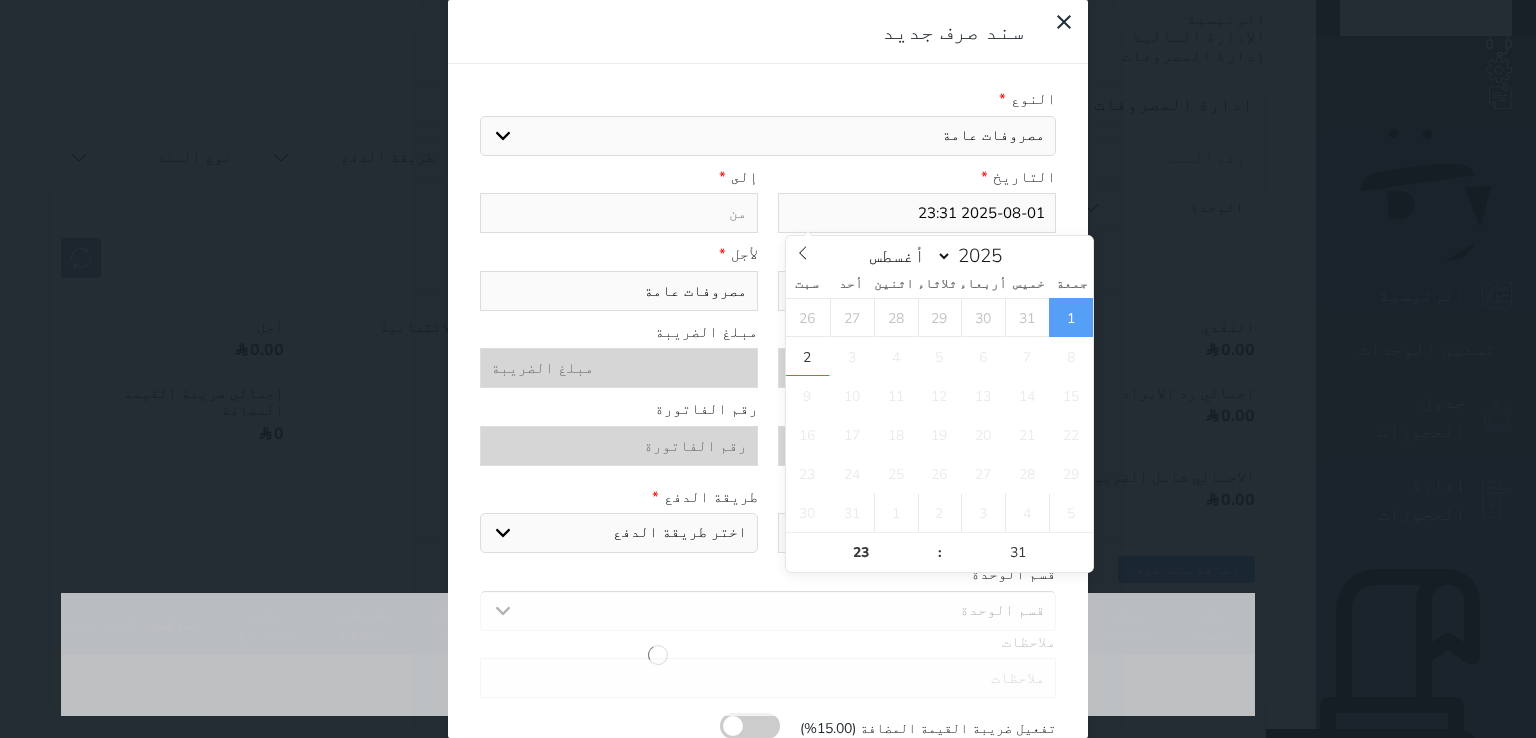 click on "2025-08-01 23:31" at bounding box center [917, 213] 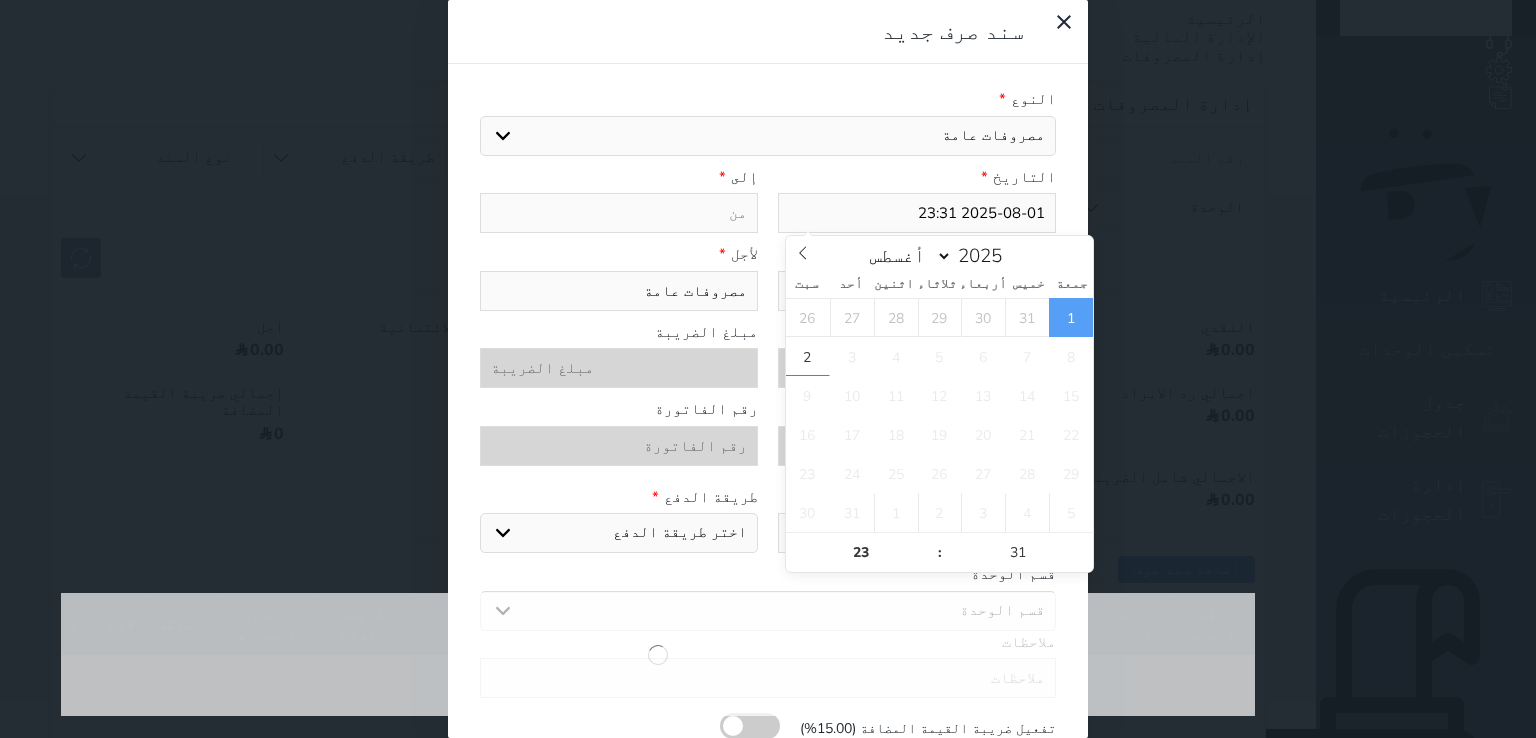 click on "2025-08-01 23:31" at bounding box center [917, 213] 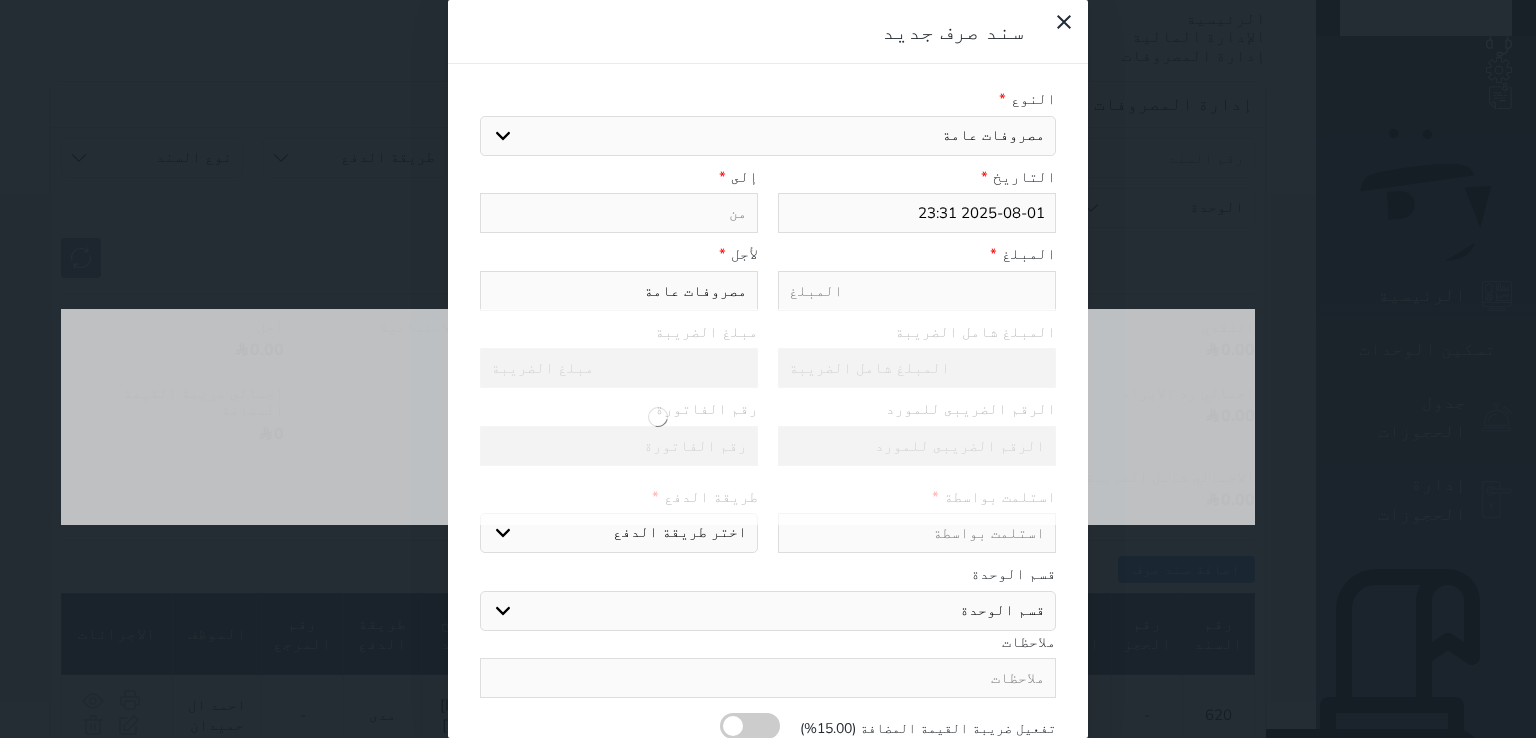 paste on "2025-08-01 23:31" 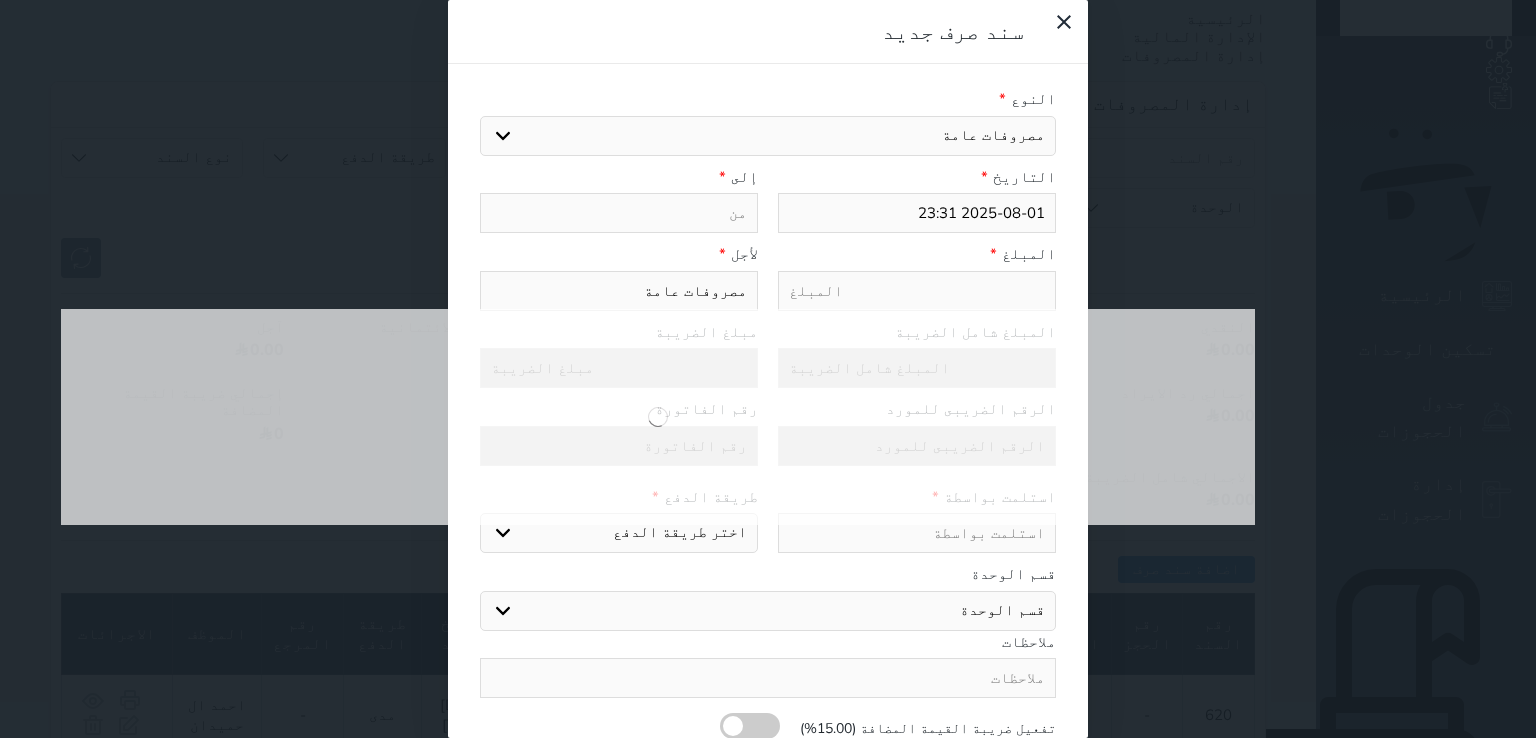 type on "2025-08-01 23:31" 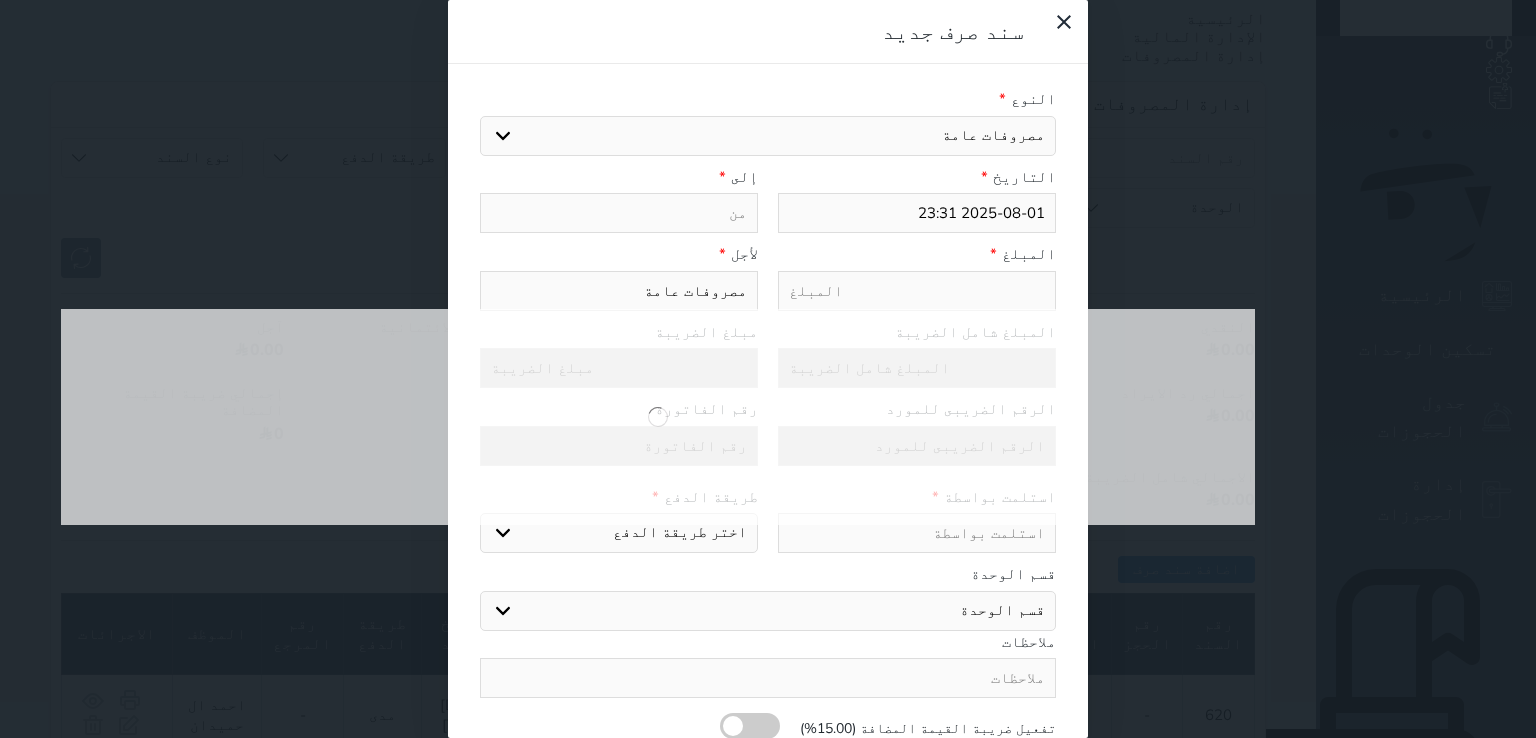 select 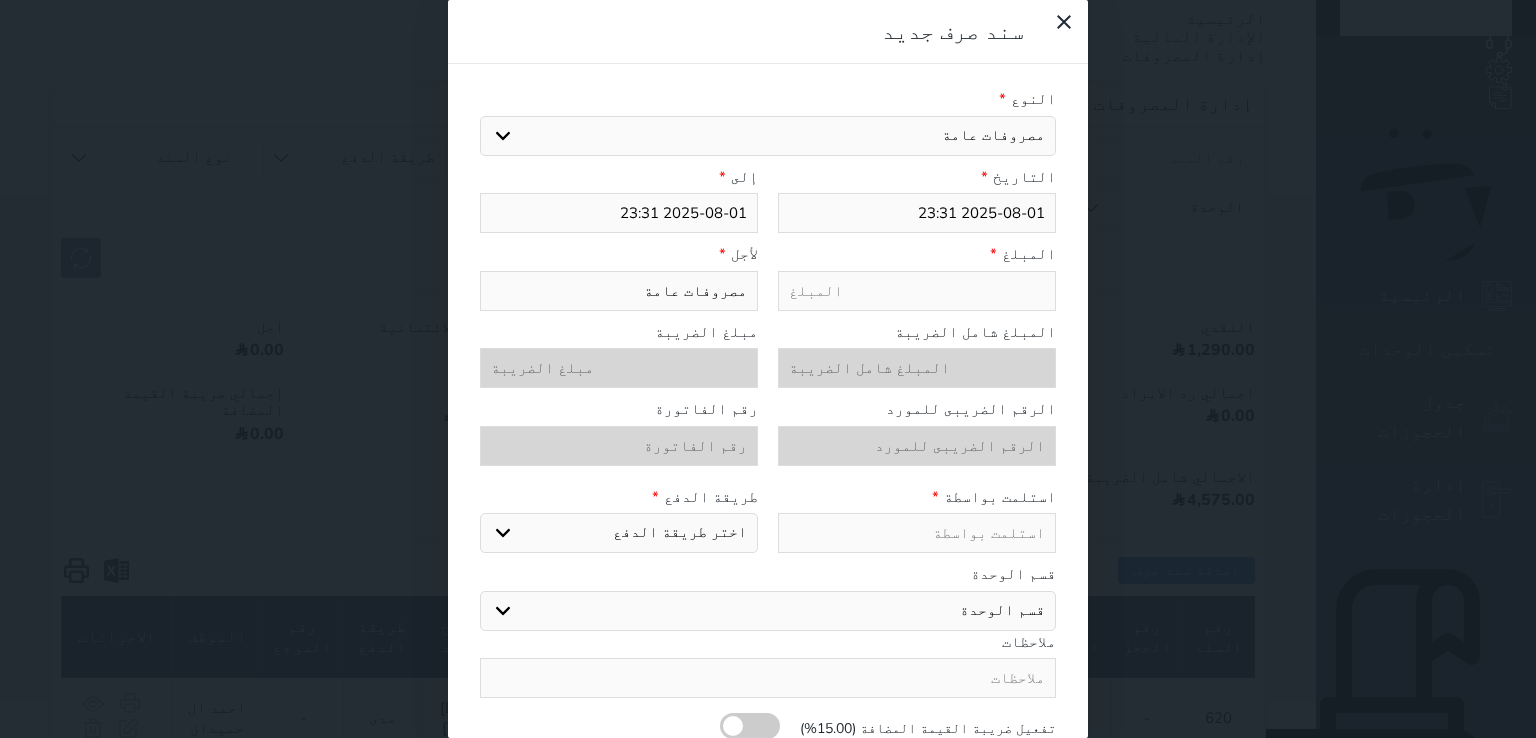 type on "2025-08-01 23:31" 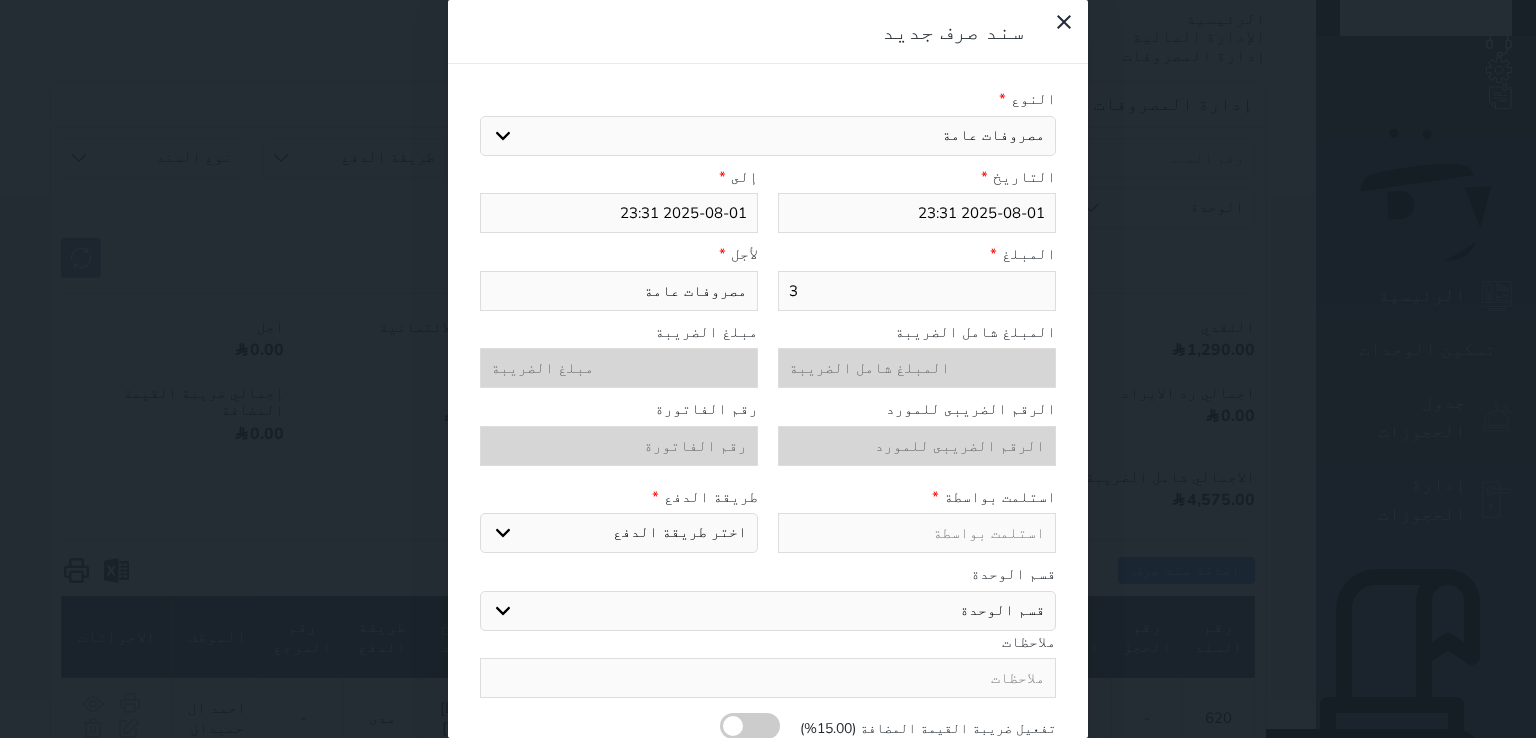 type on "31" 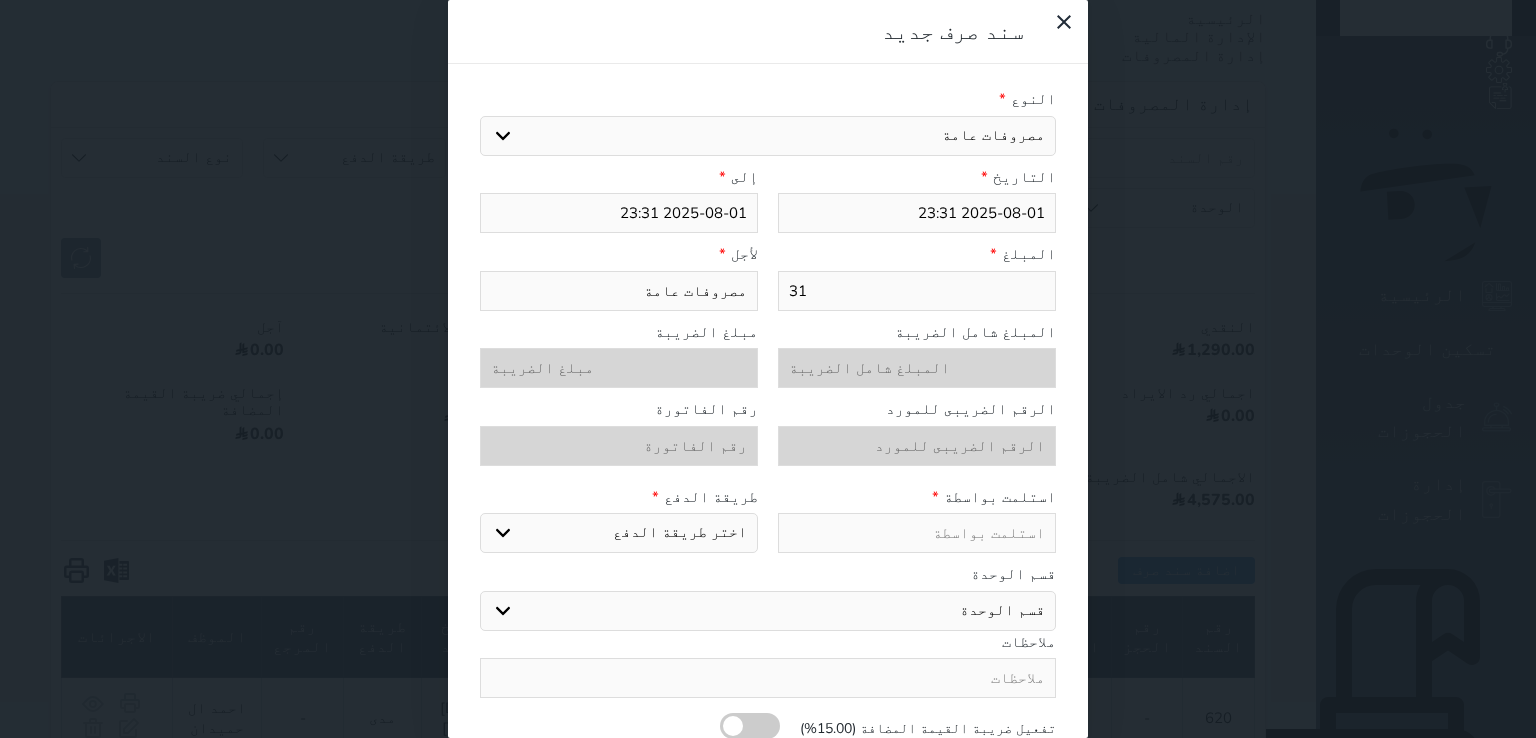 type on "310" 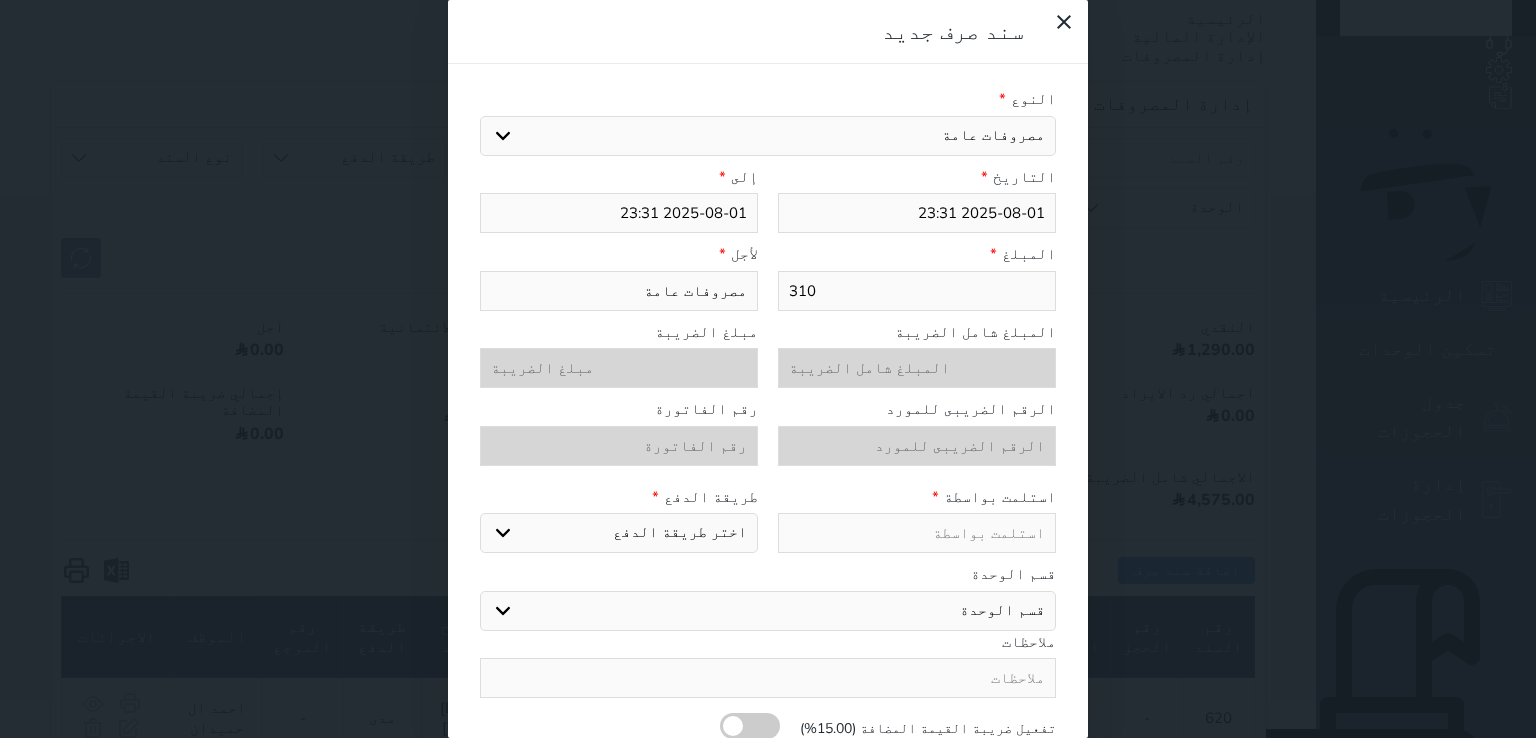 type on "310" 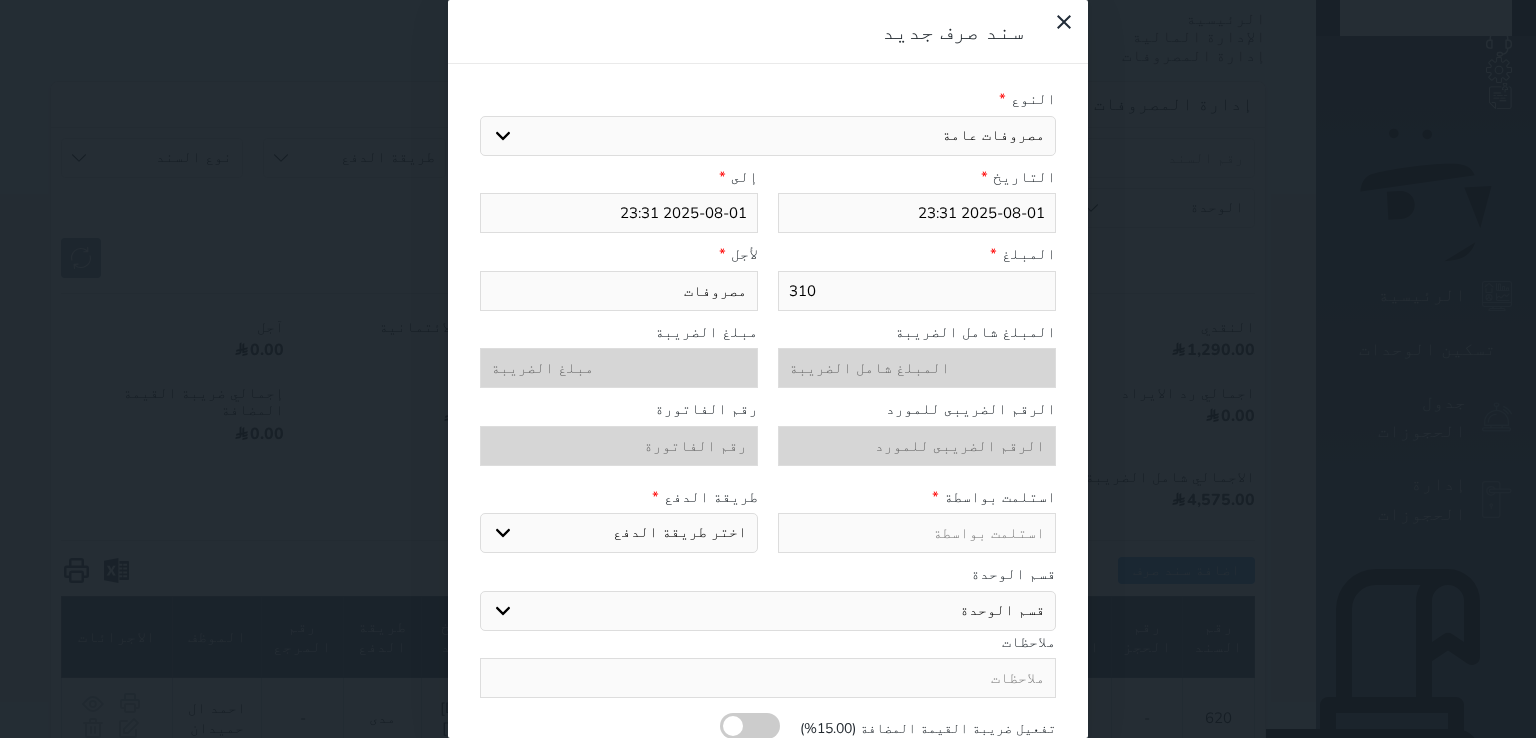 type on "مصروفات" 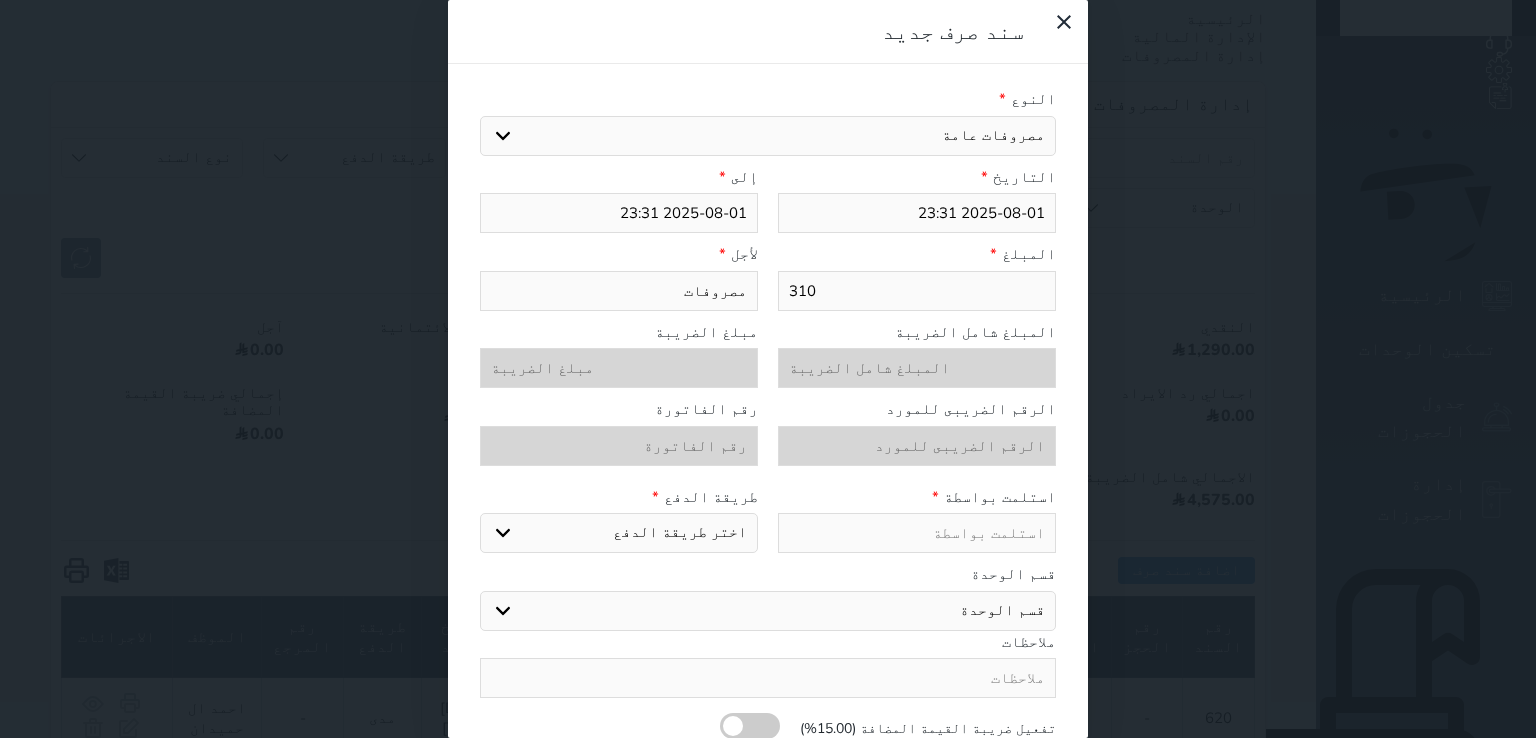 select on "108027" 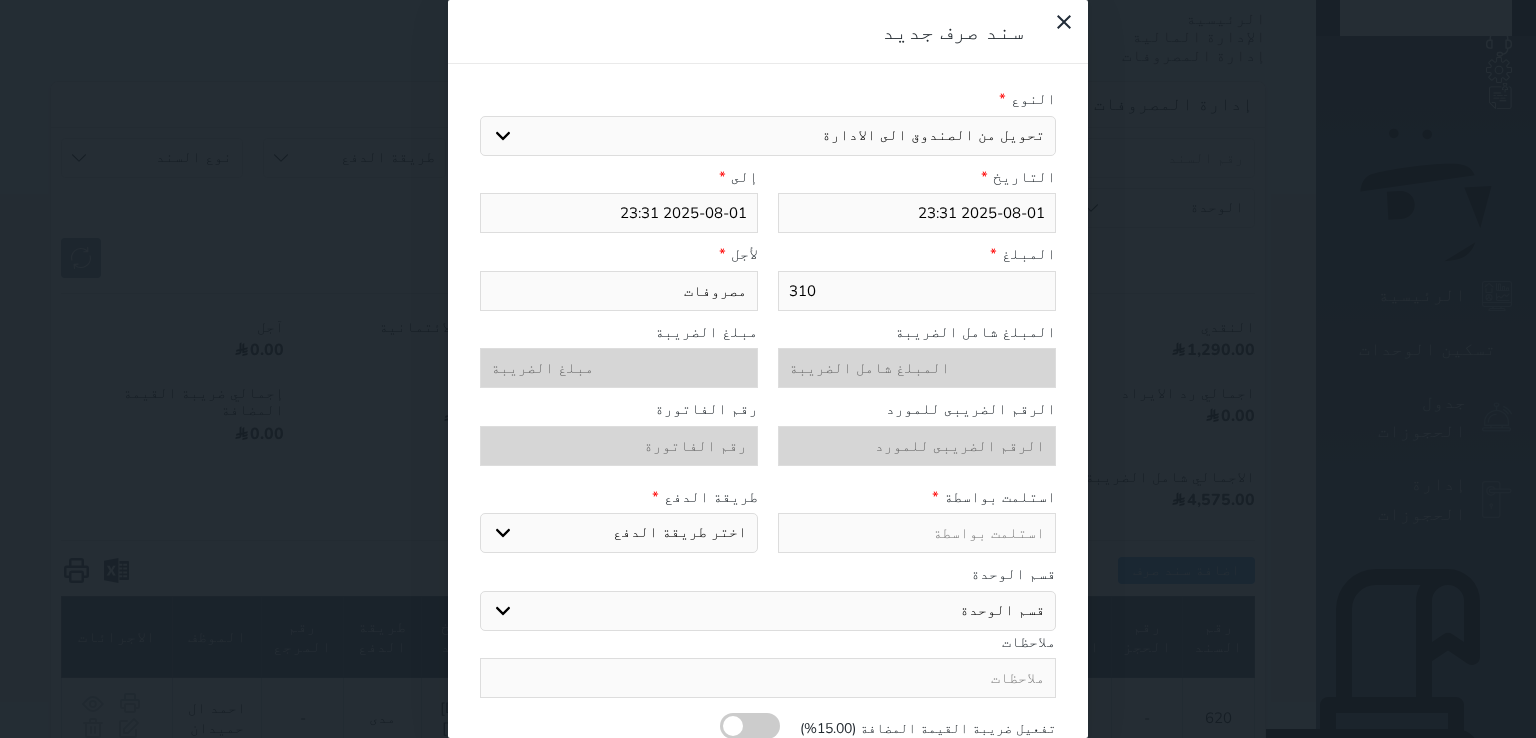 click on "اختيار   مرتجع إيجار رواتب صيانة مصروفات عامة تحويل من الصندوق الى الادارة استرجاع تامين استرجاع العربون مرتجع إيجار رواتب صيانة مصروفات عامة تحويل من الصندوق الى الادارة استرجاع تامين استرجاع العربون" at bounding box center (768, 136) 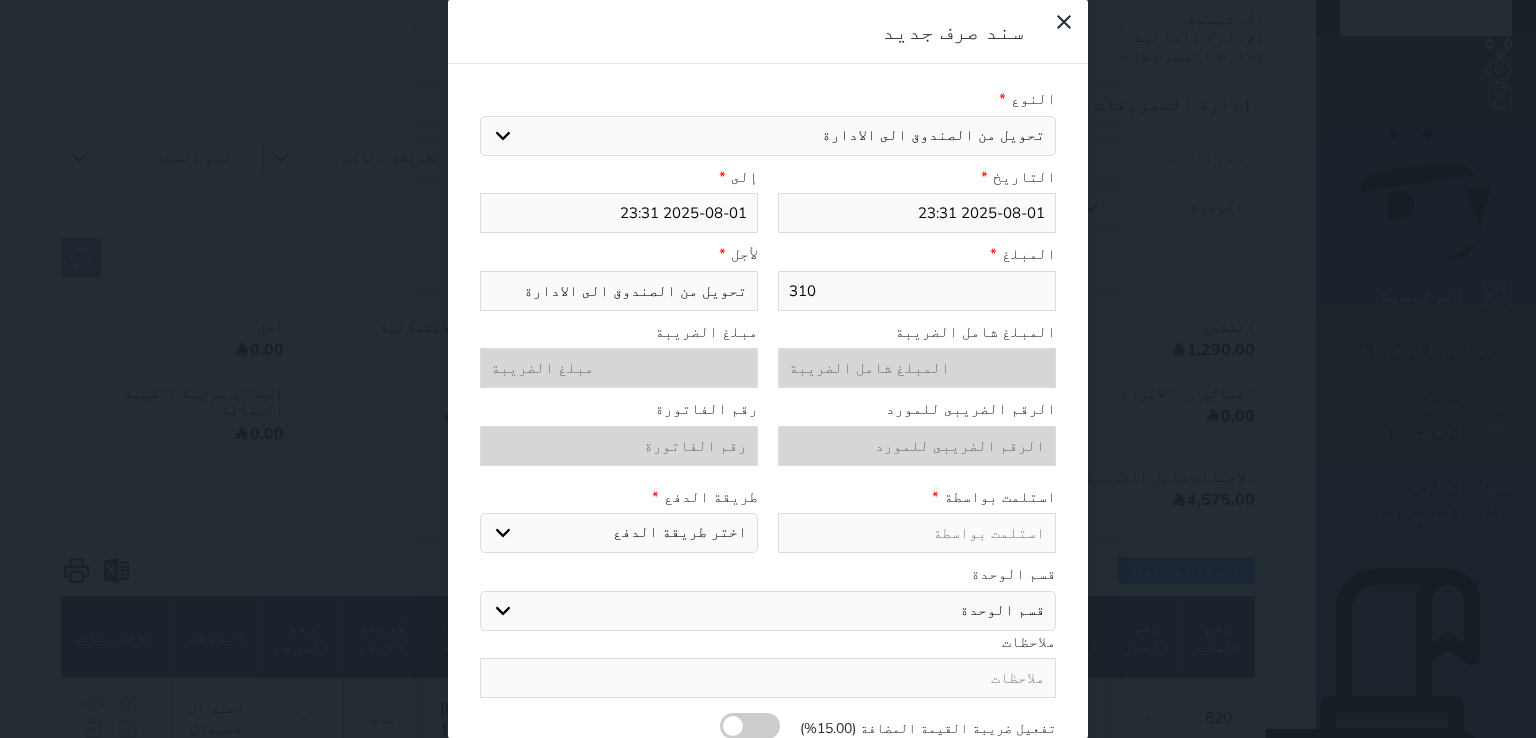 click at bounding box center [917, 533] 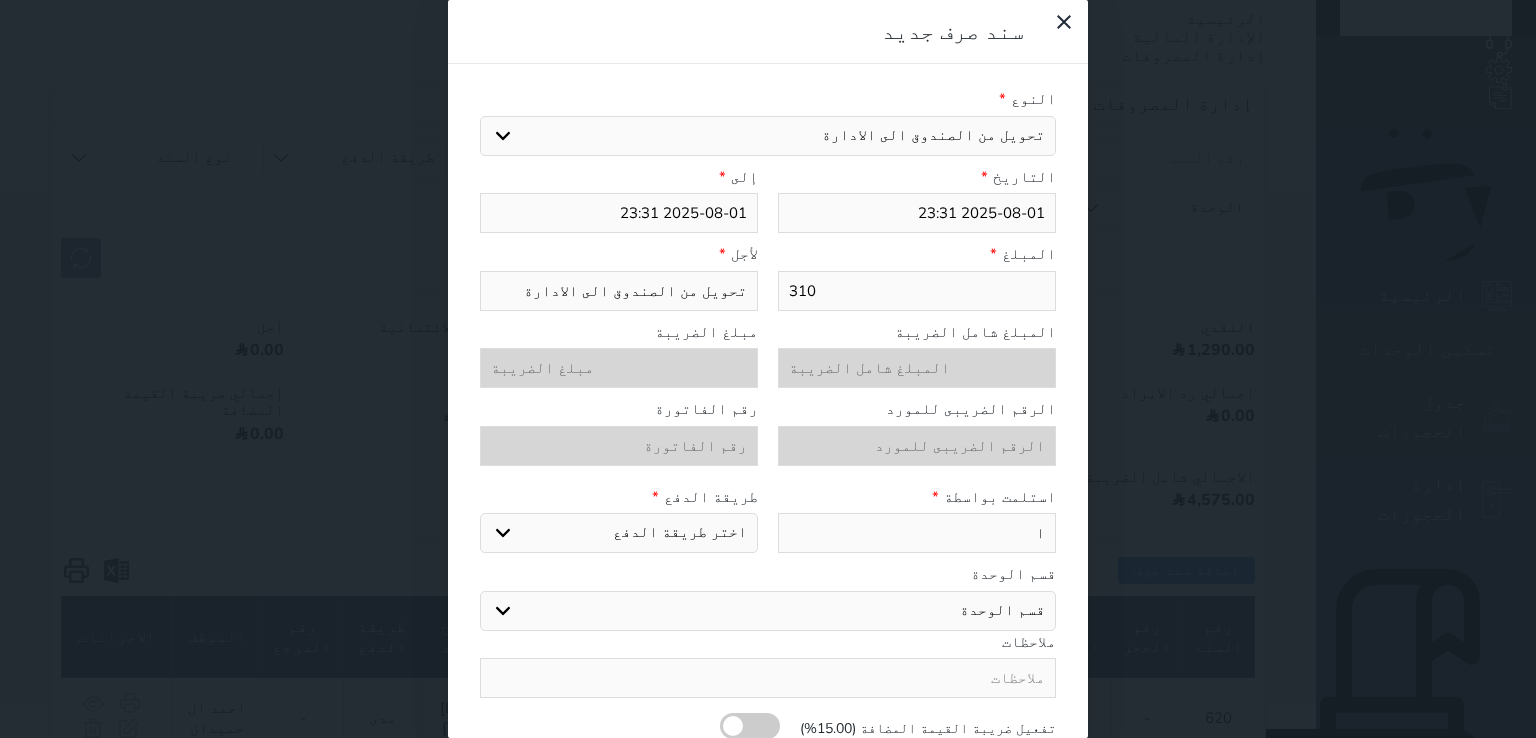 type on "ا/" 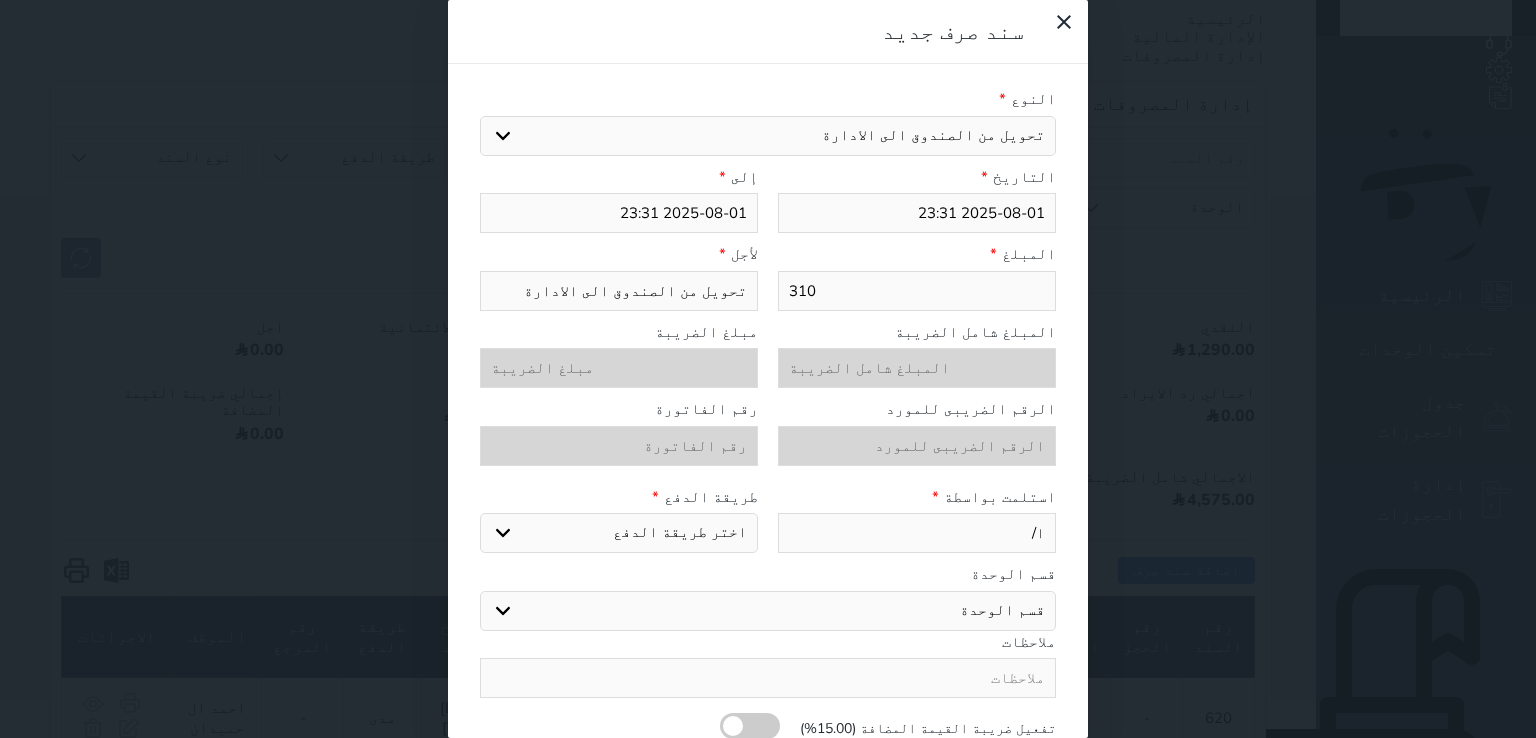 type on "[TITLE] [INITIAL]" 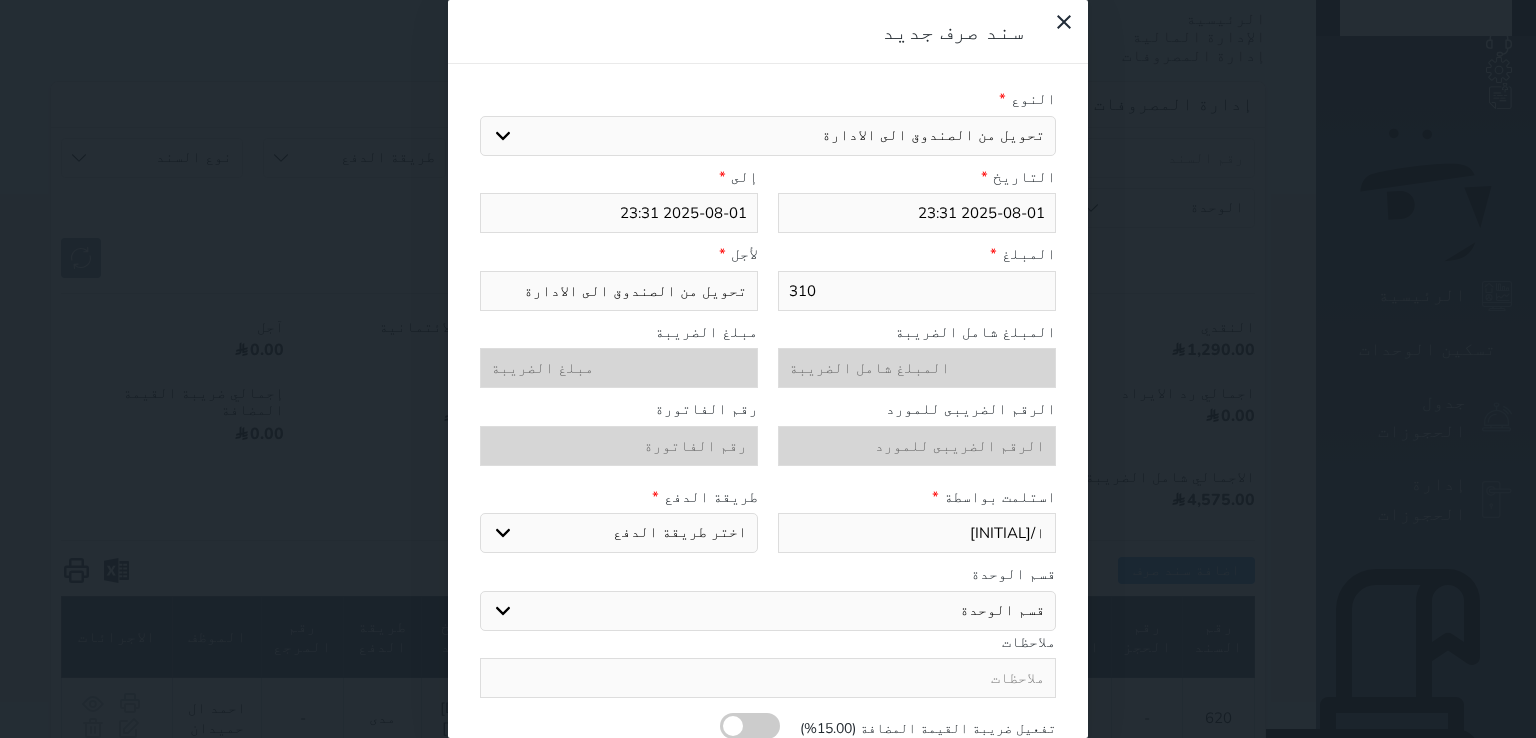 type on "ا/مح" 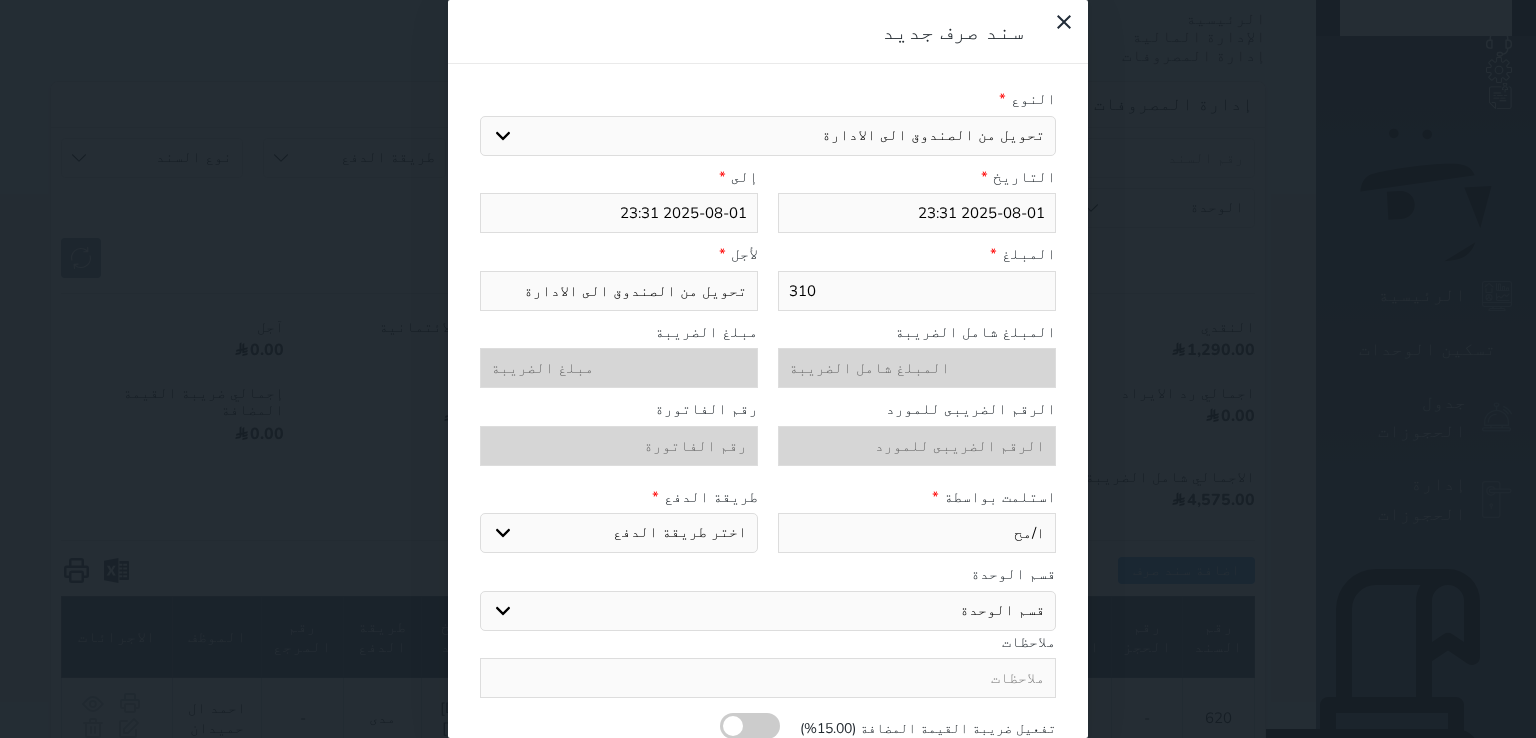 type on "[TITLE] [FIRST]" 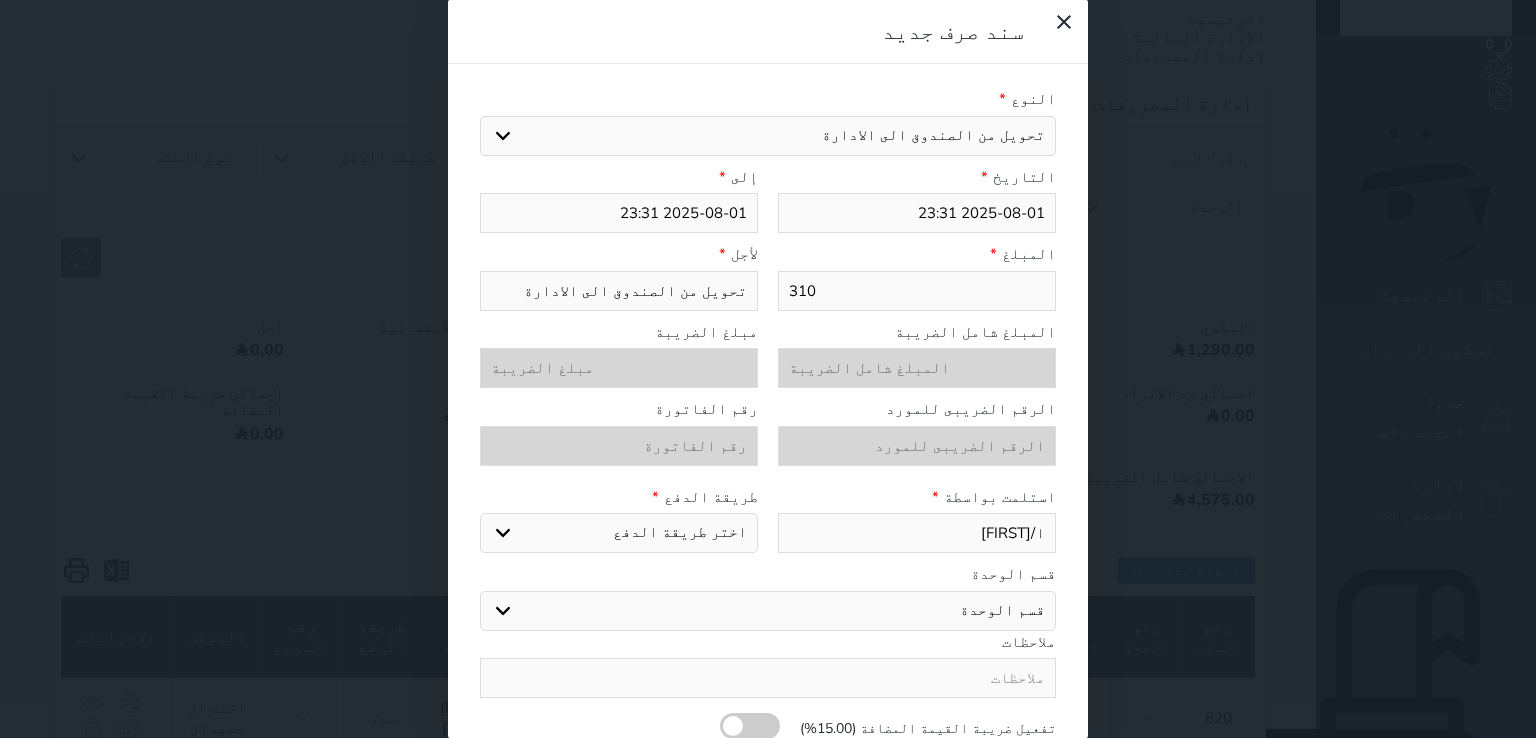 type on "[TITLE] [FIRST]" 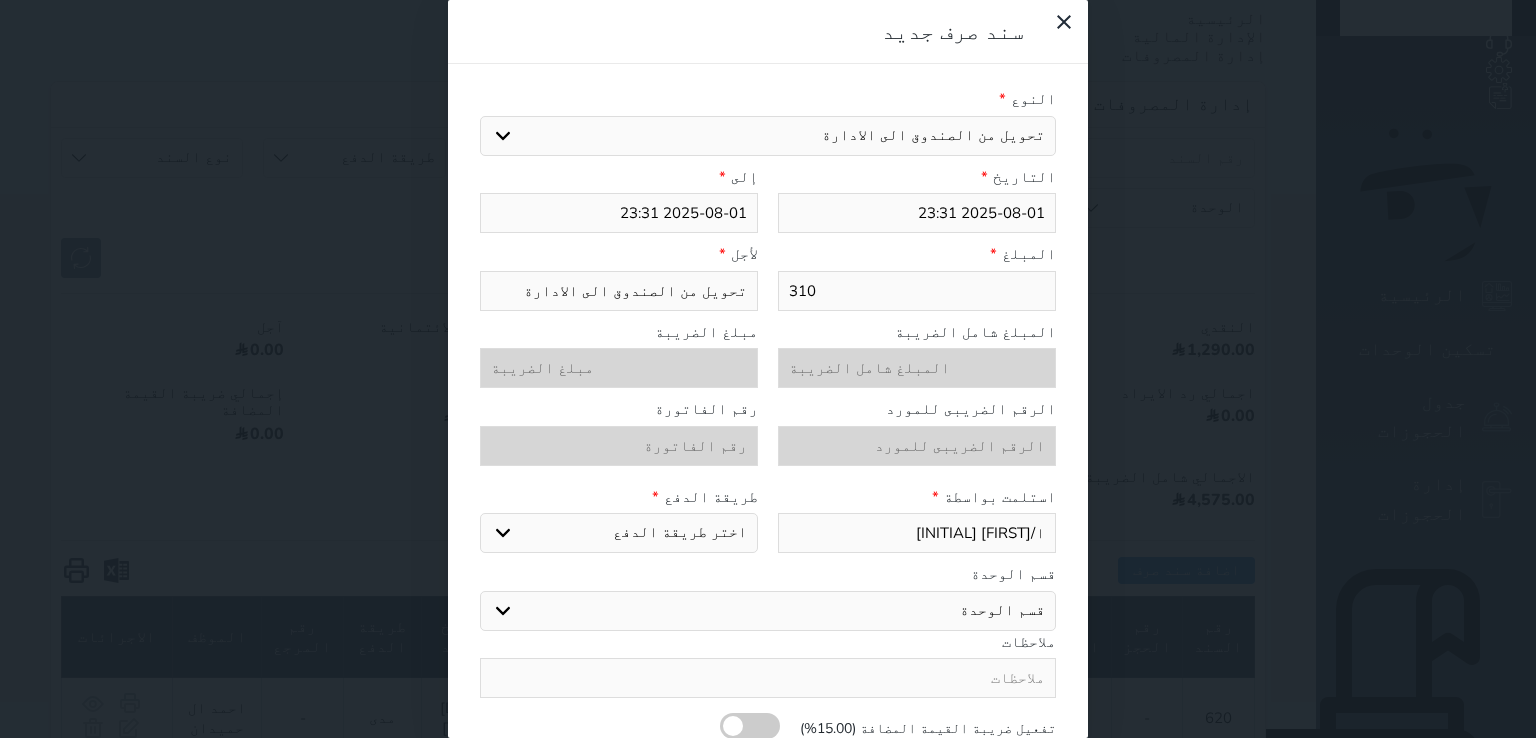 type on "ا/محمد مد" 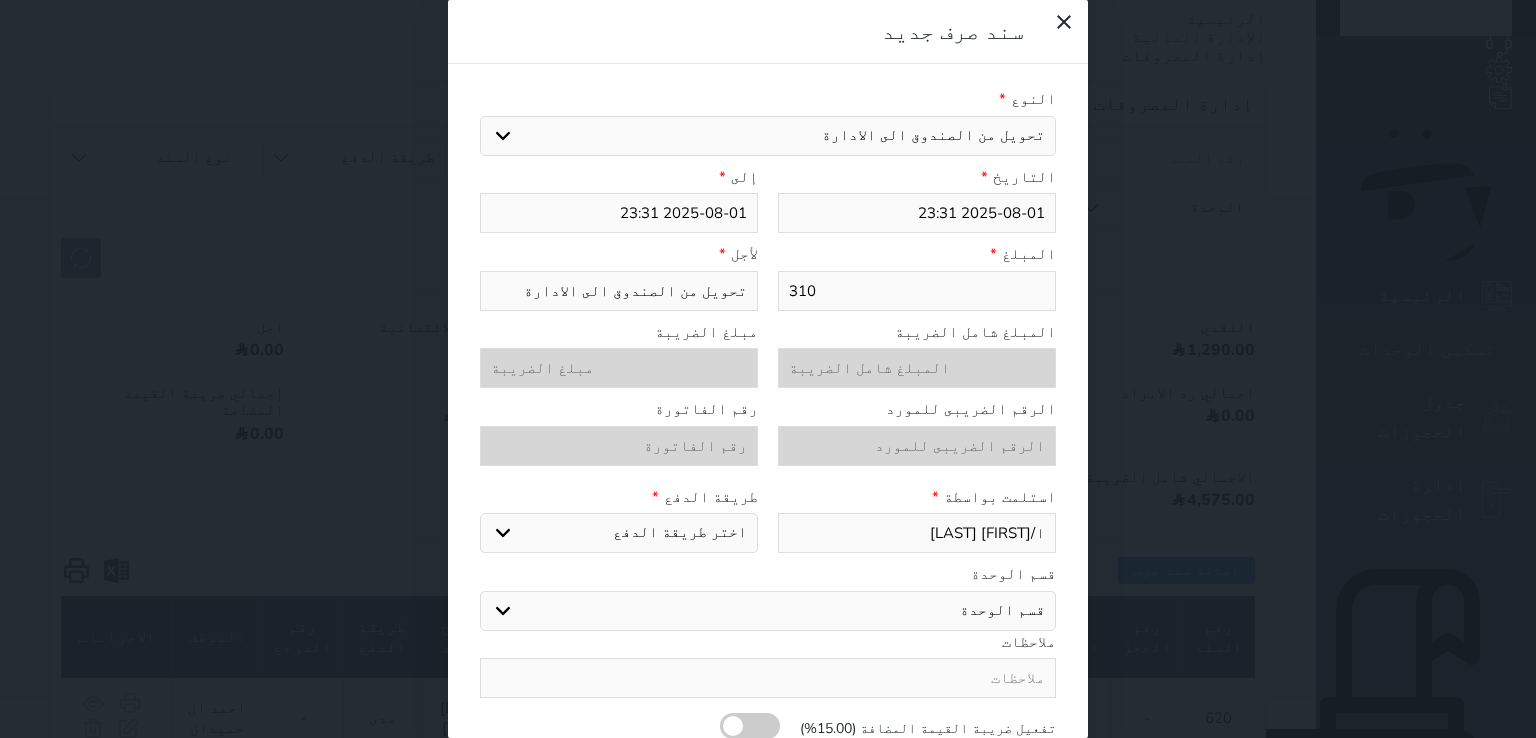 type on "ا/محمد مدحت" 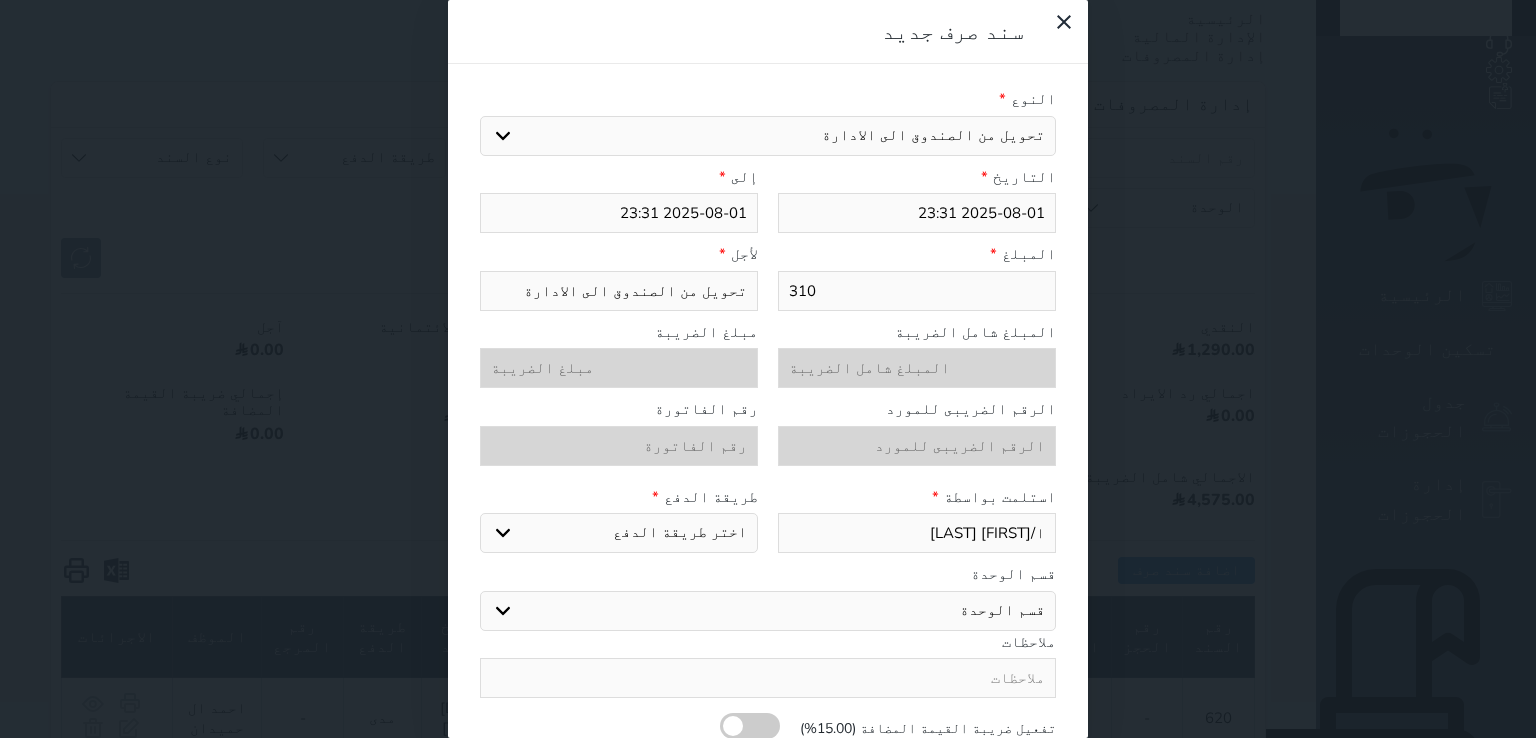 type on "ا/محمد مدحت" 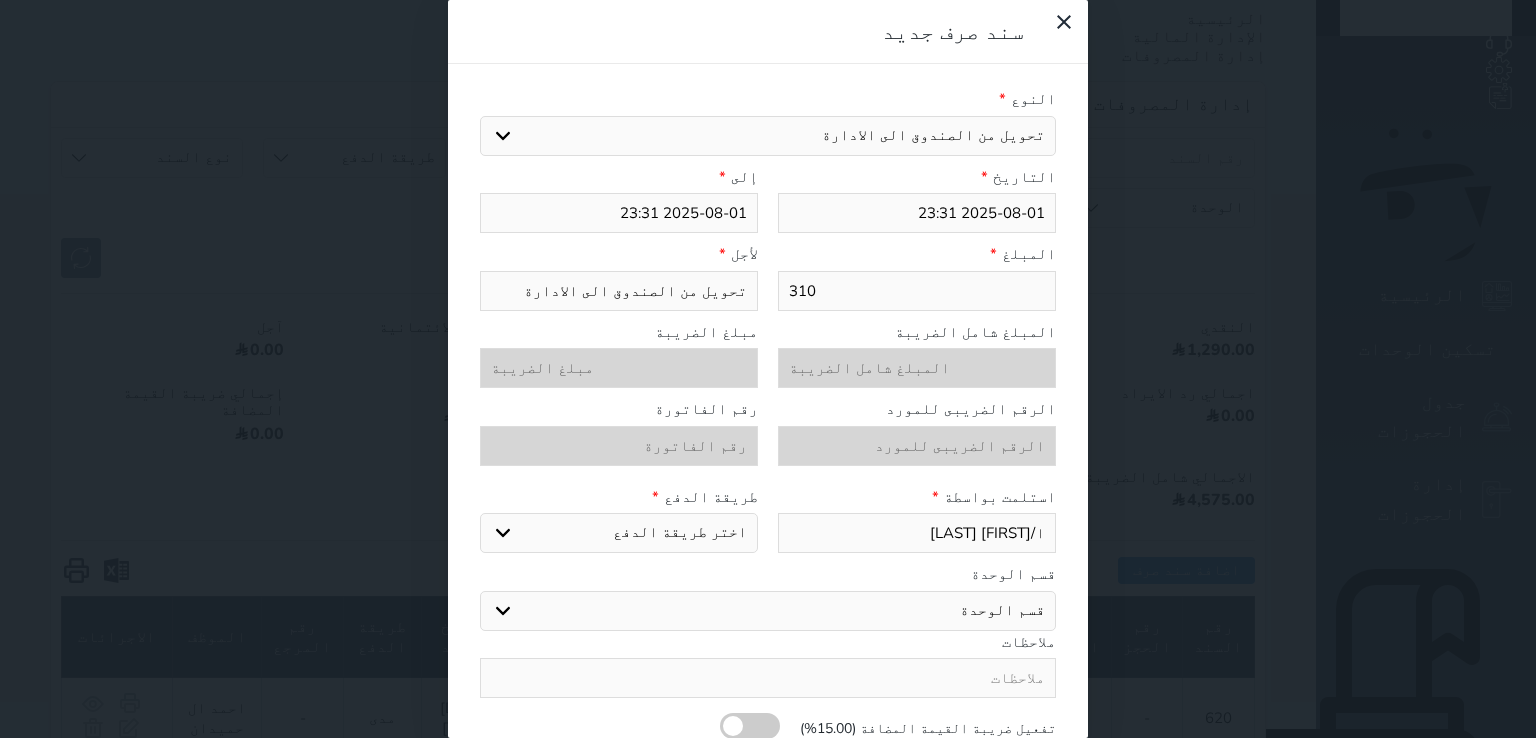 click on "اختر طريقة الدفع   دفع نقدى   تحويل بنكى   مدى   بطاقة ائتمان" at bounding box center [619, 533] 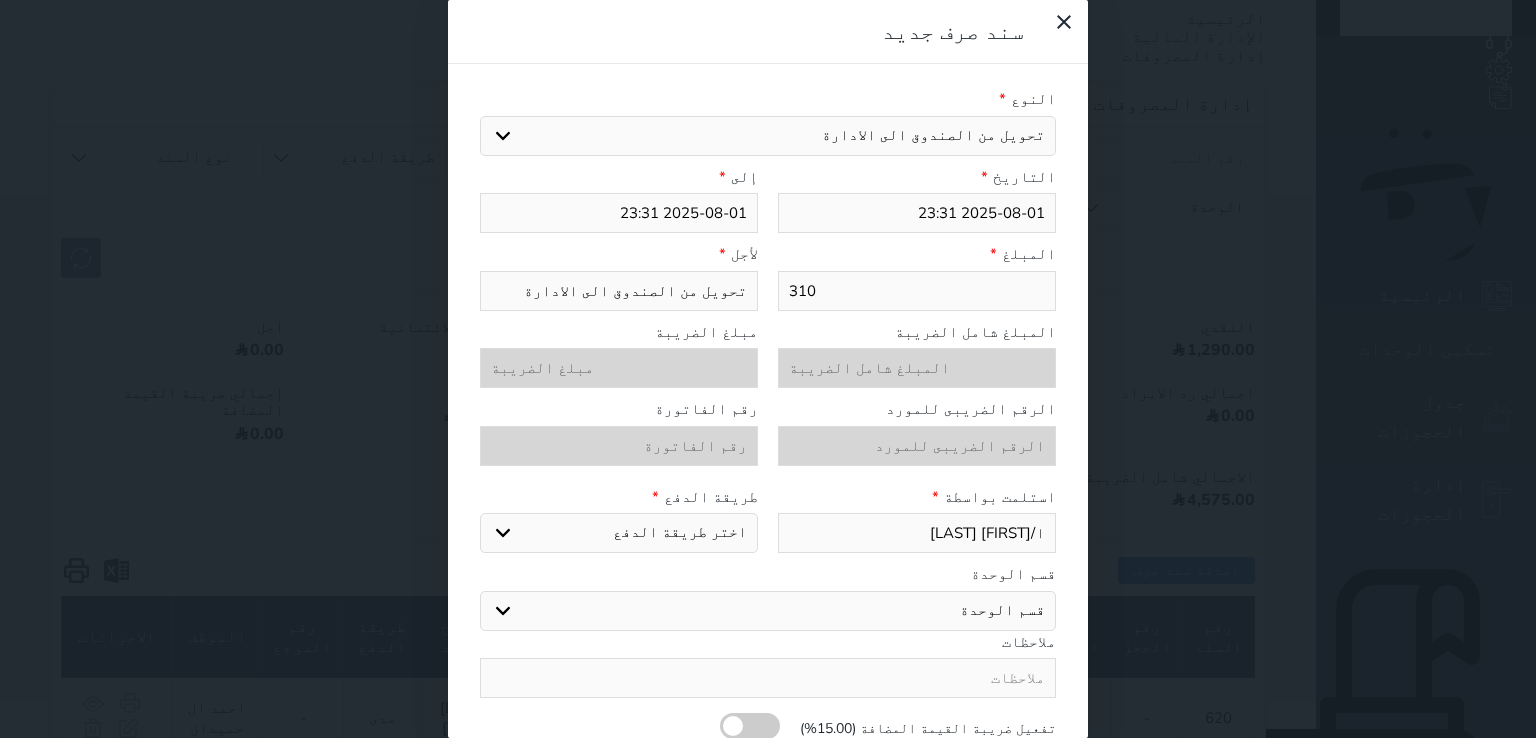 select on "cash" 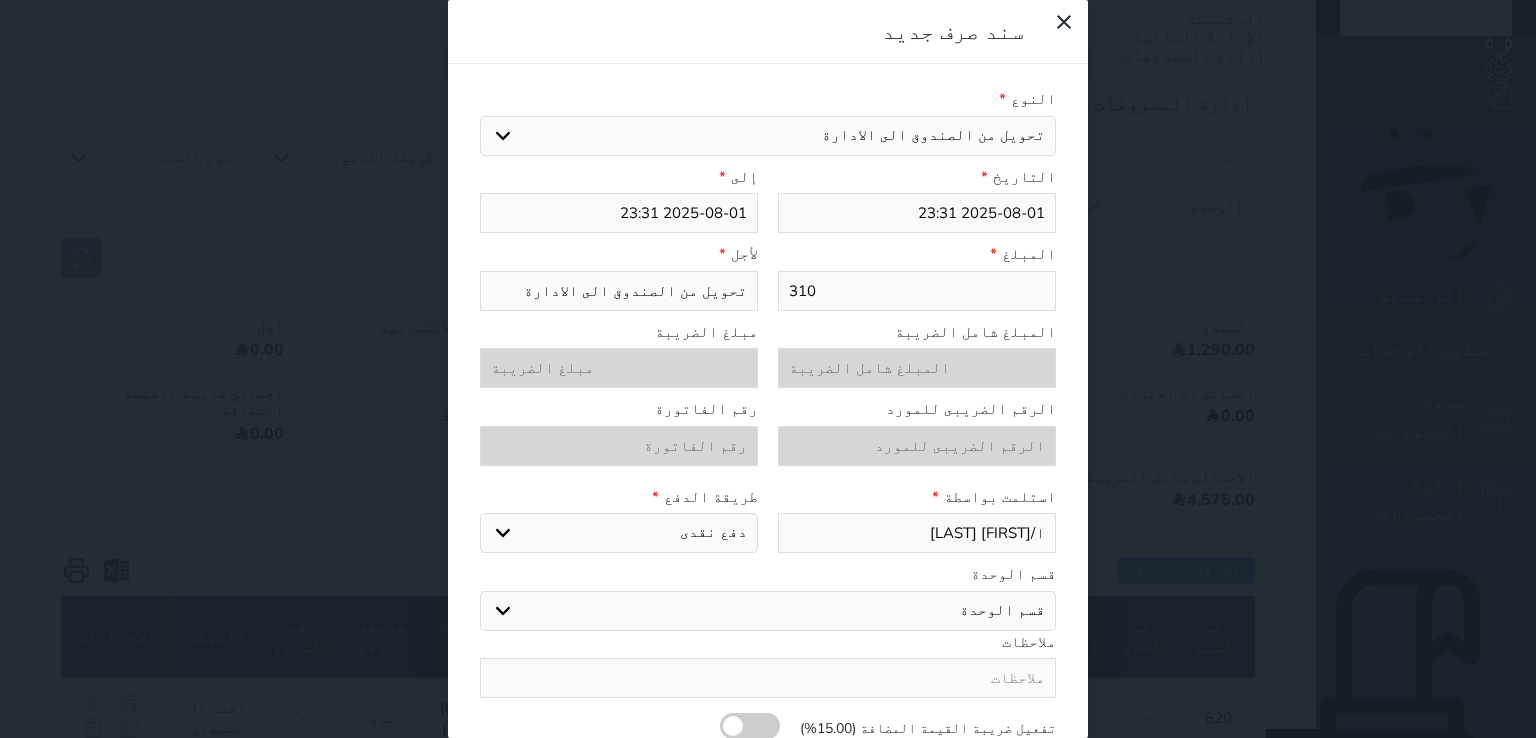 click on "اختر طريقة الدفع   دفع نقدى   تحويل بنكى   مدى   بطاقة ائتمان" at bounding box center [619, 533] 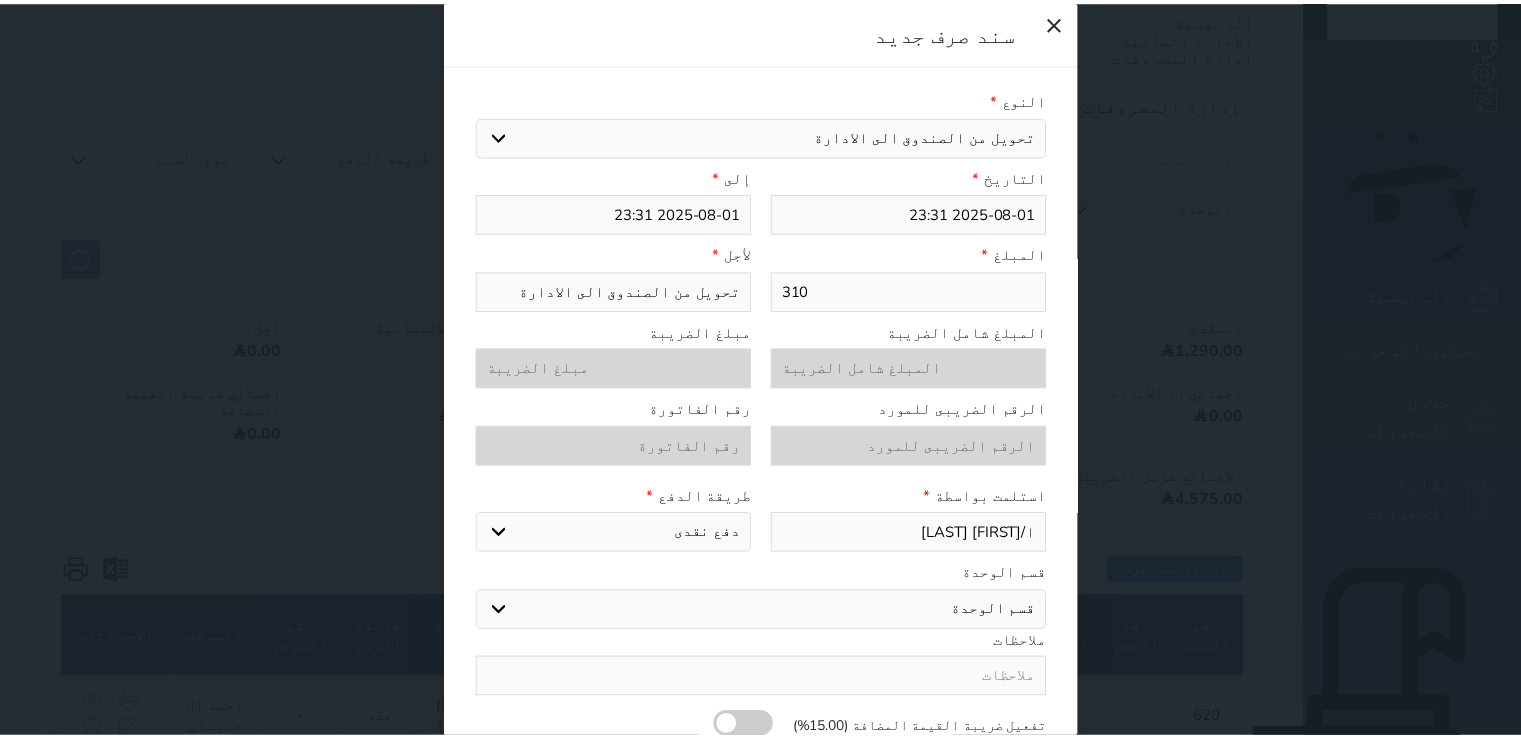 scroll, scrollTop: 52, scrollLeft: 0, axis: vertical 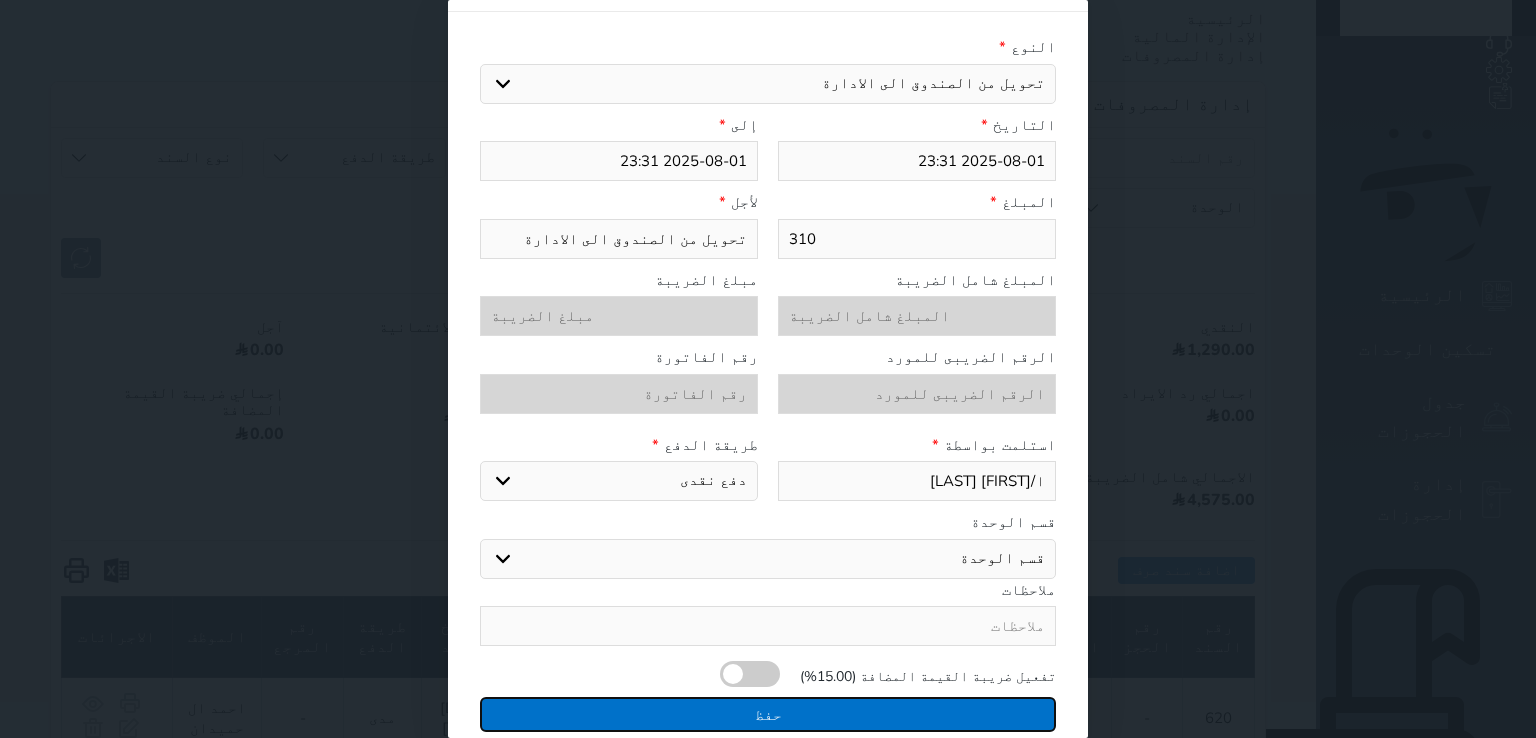 click on "حفظ" at bounding box center (768, 714) 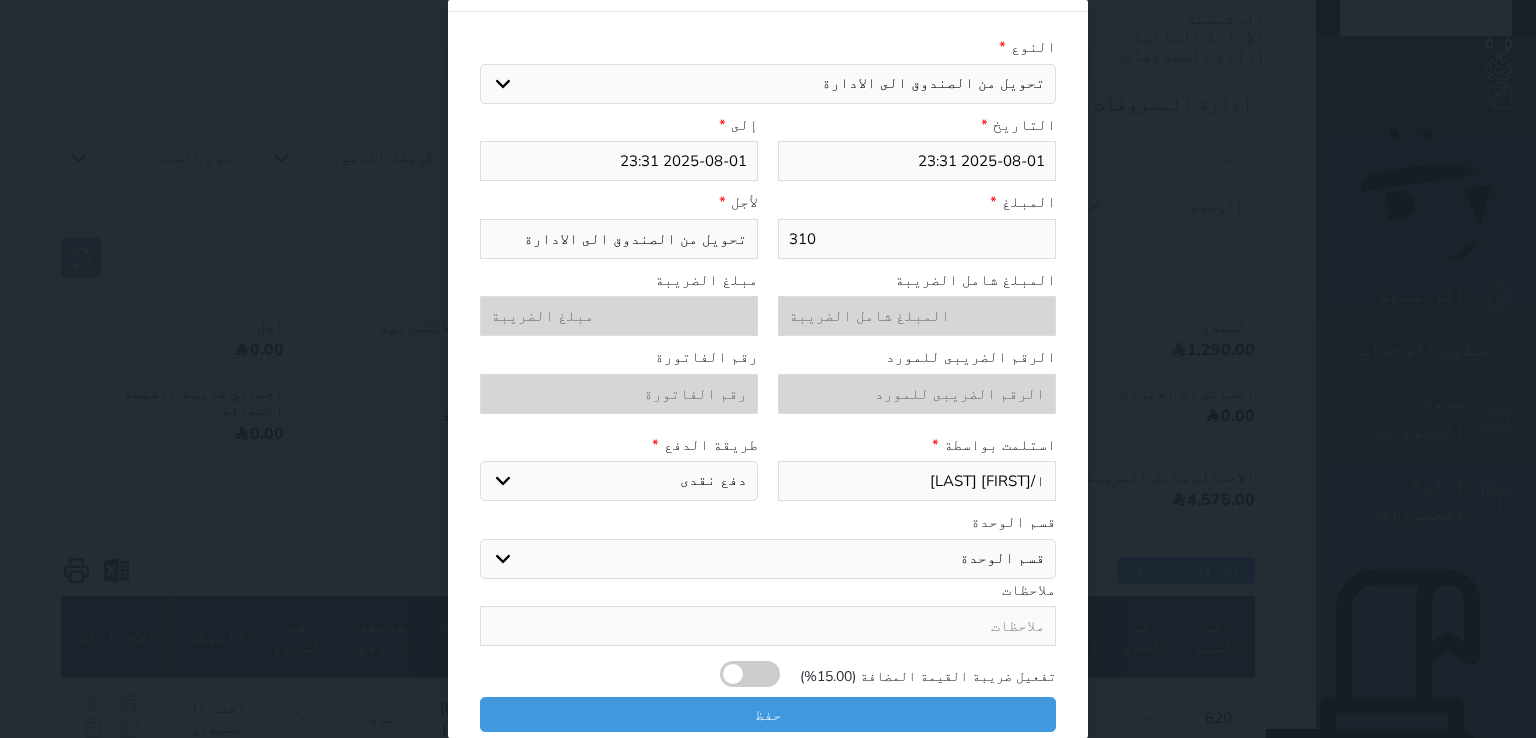 select 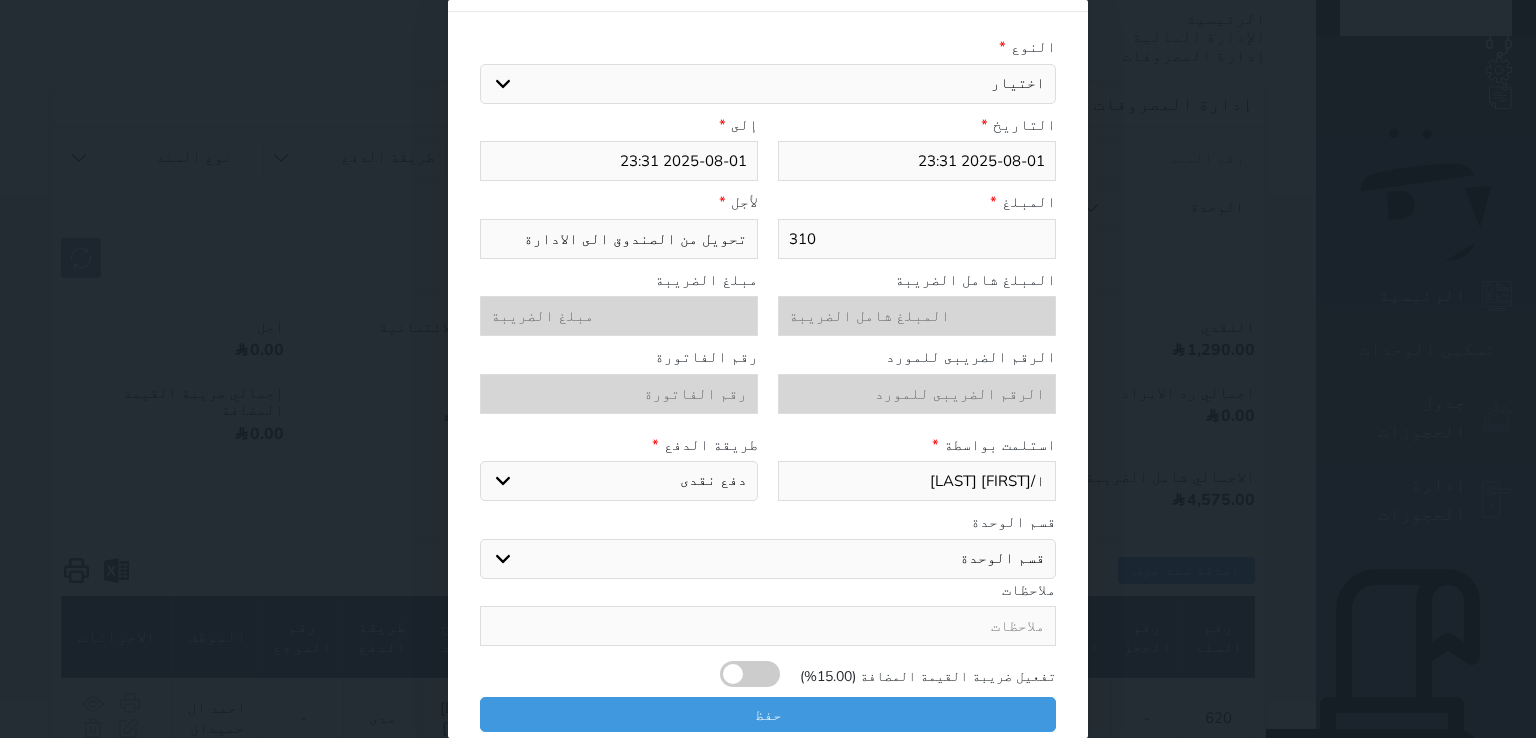 type 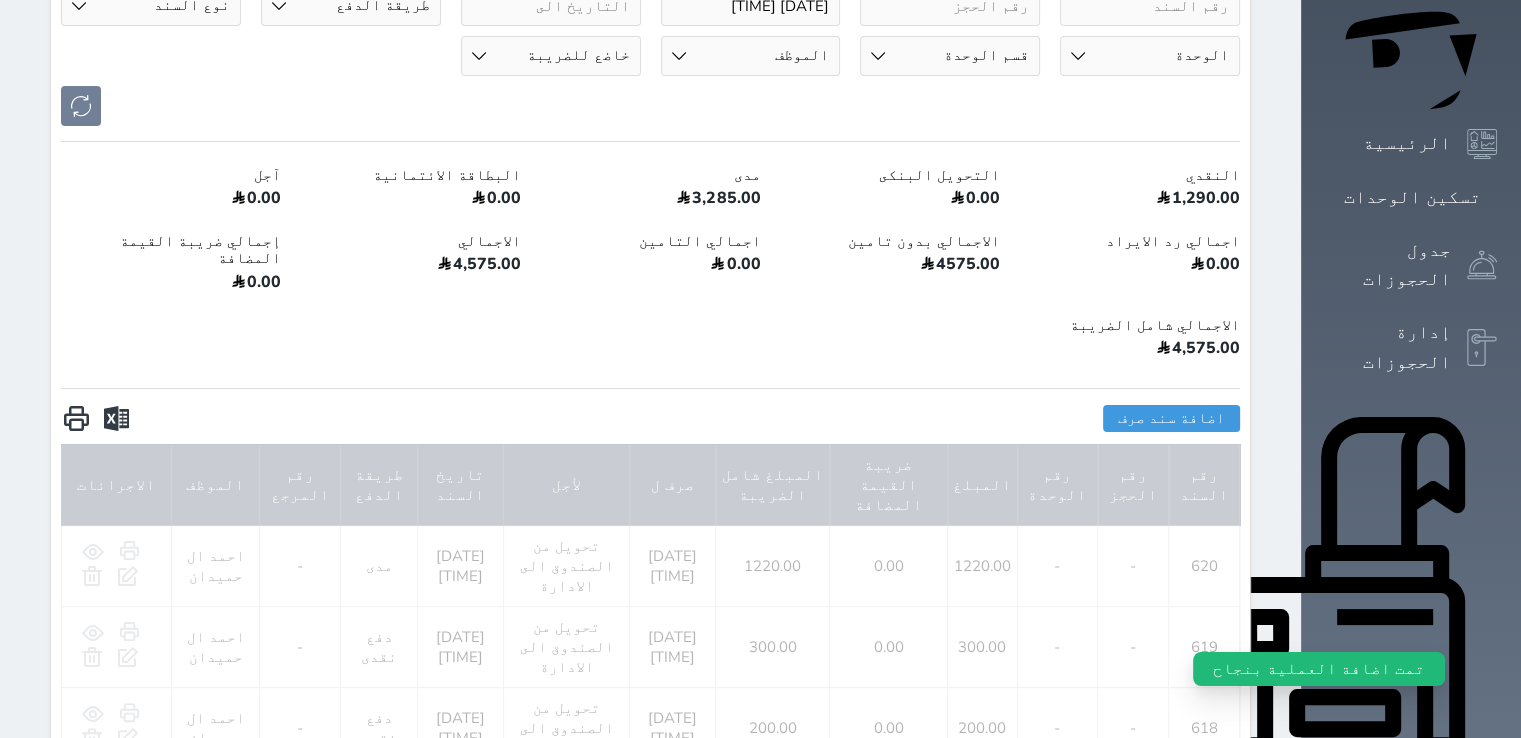 scroll, scrollTop: 500, scrollLeft: 0, axis: vertical 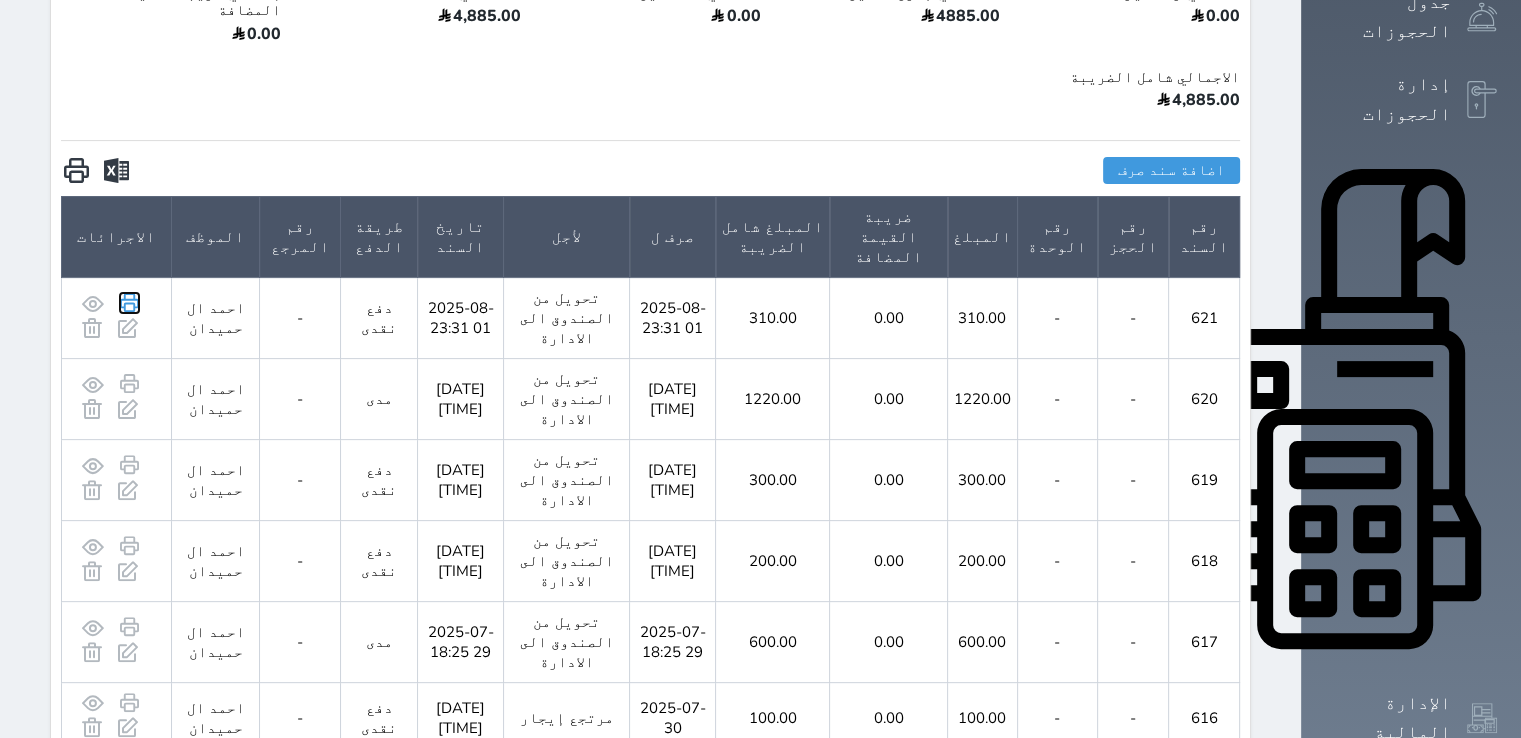click 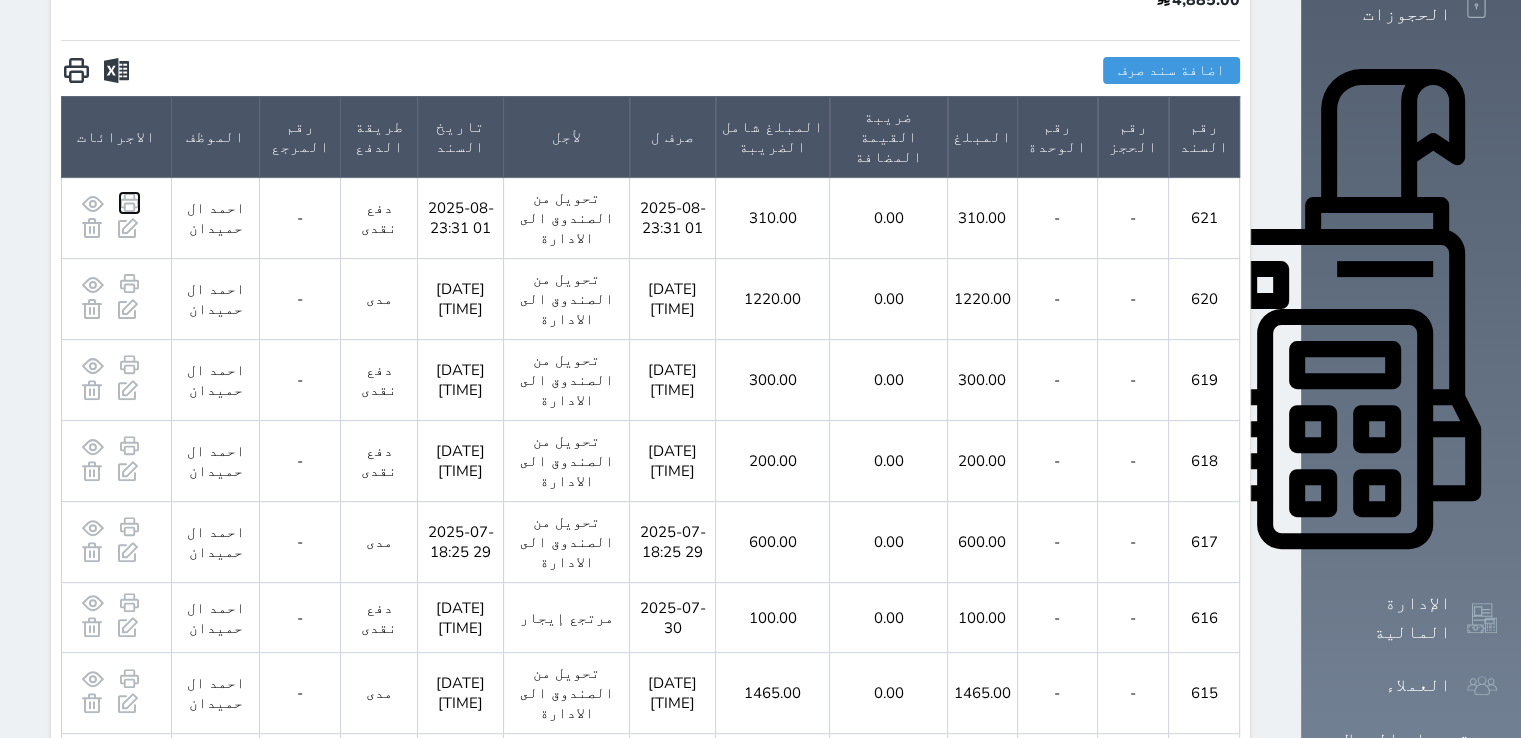 scroll, scrollTop: 700, scrollLeft: 0, axis: vertical 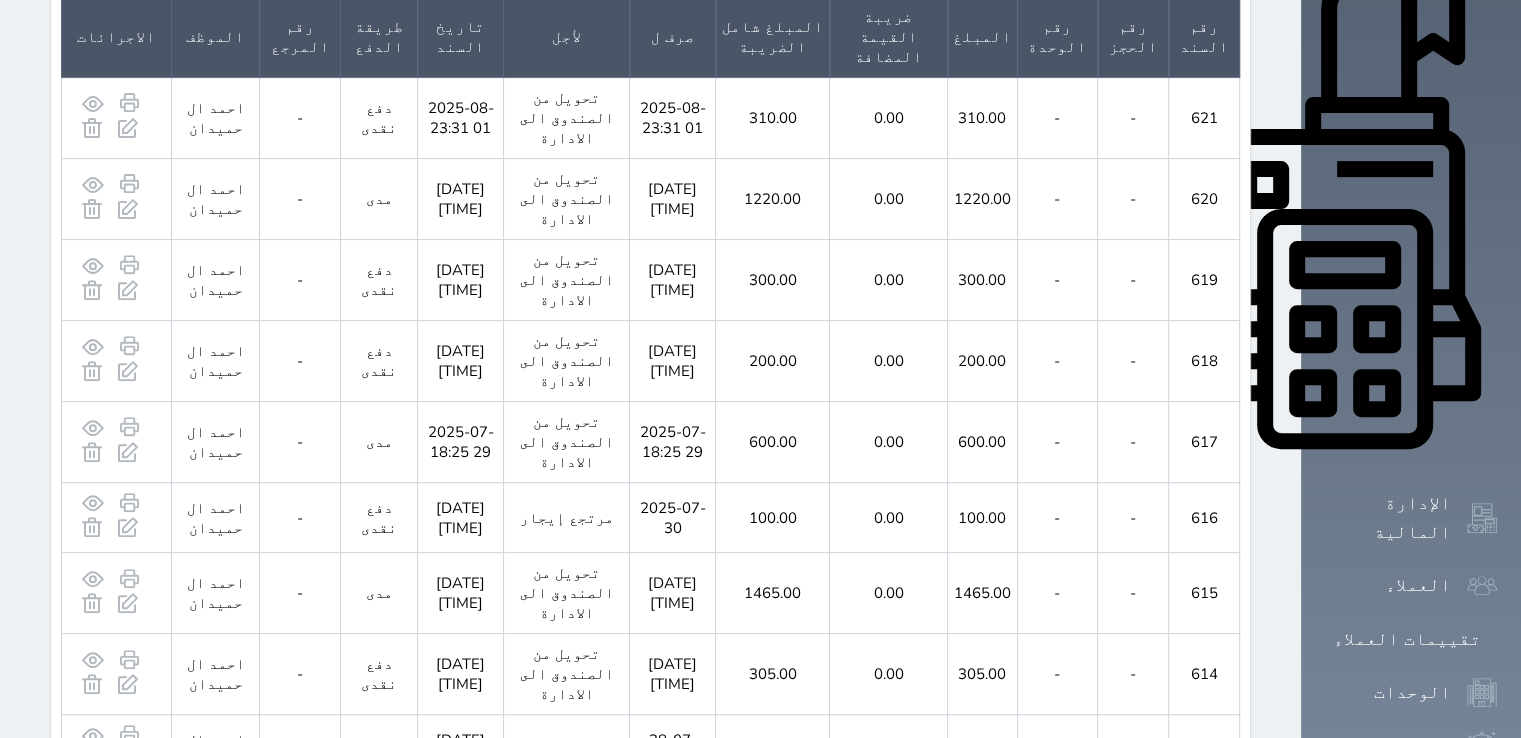 click at bounding box center [1482, 800] 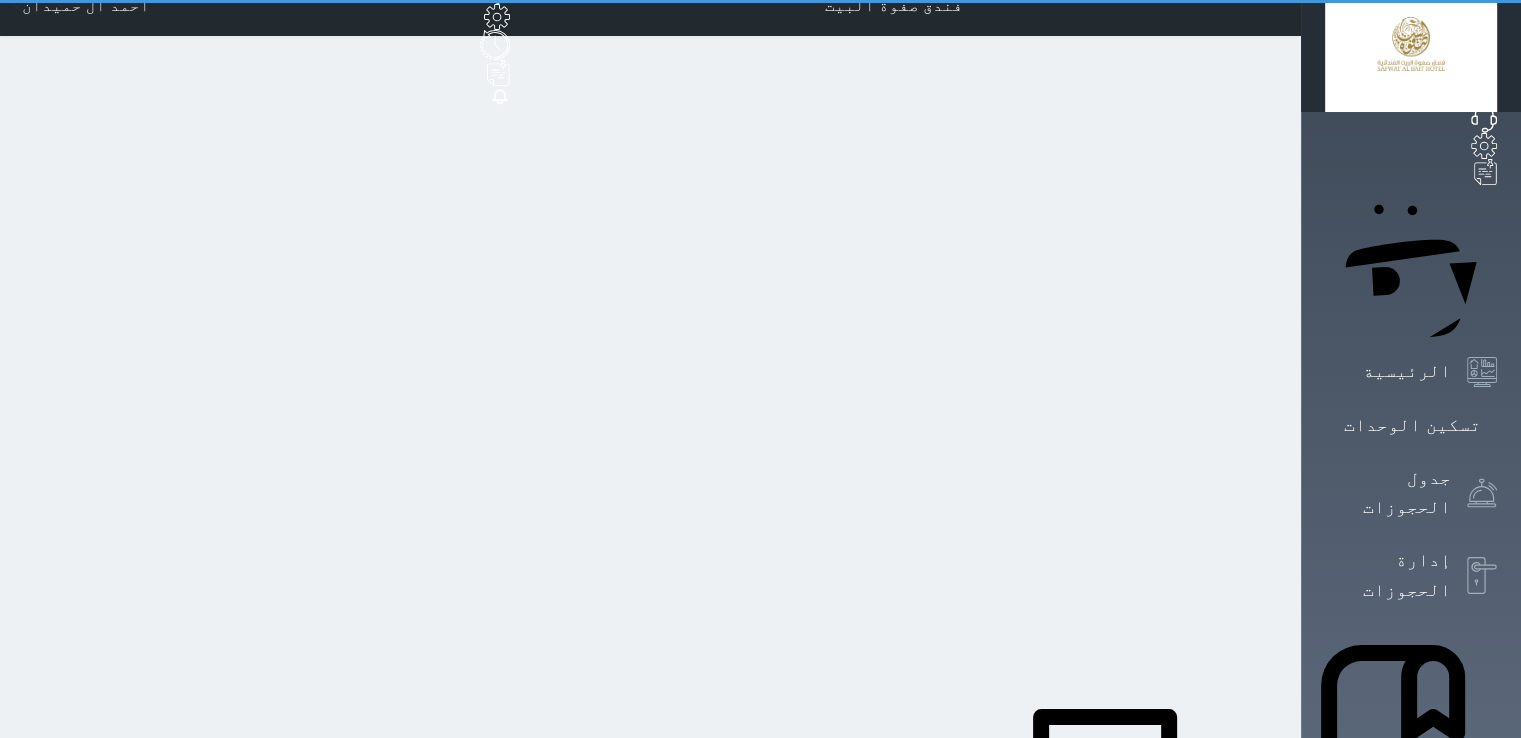 scroll, scrollTop: 0, scrollLeft: 0, axis: both 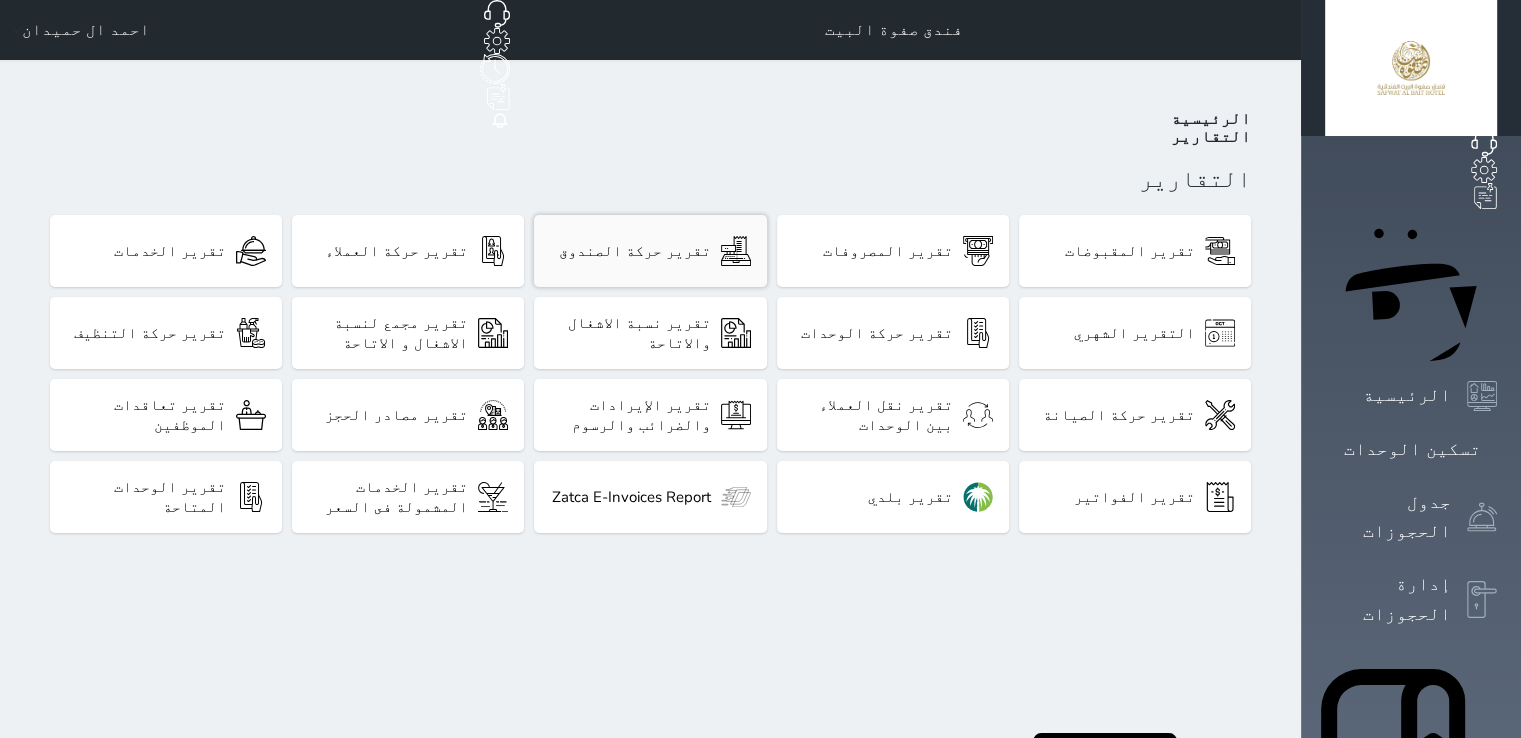 click on "تقرير حركة الصندوق" at bounding box center (635, 251) 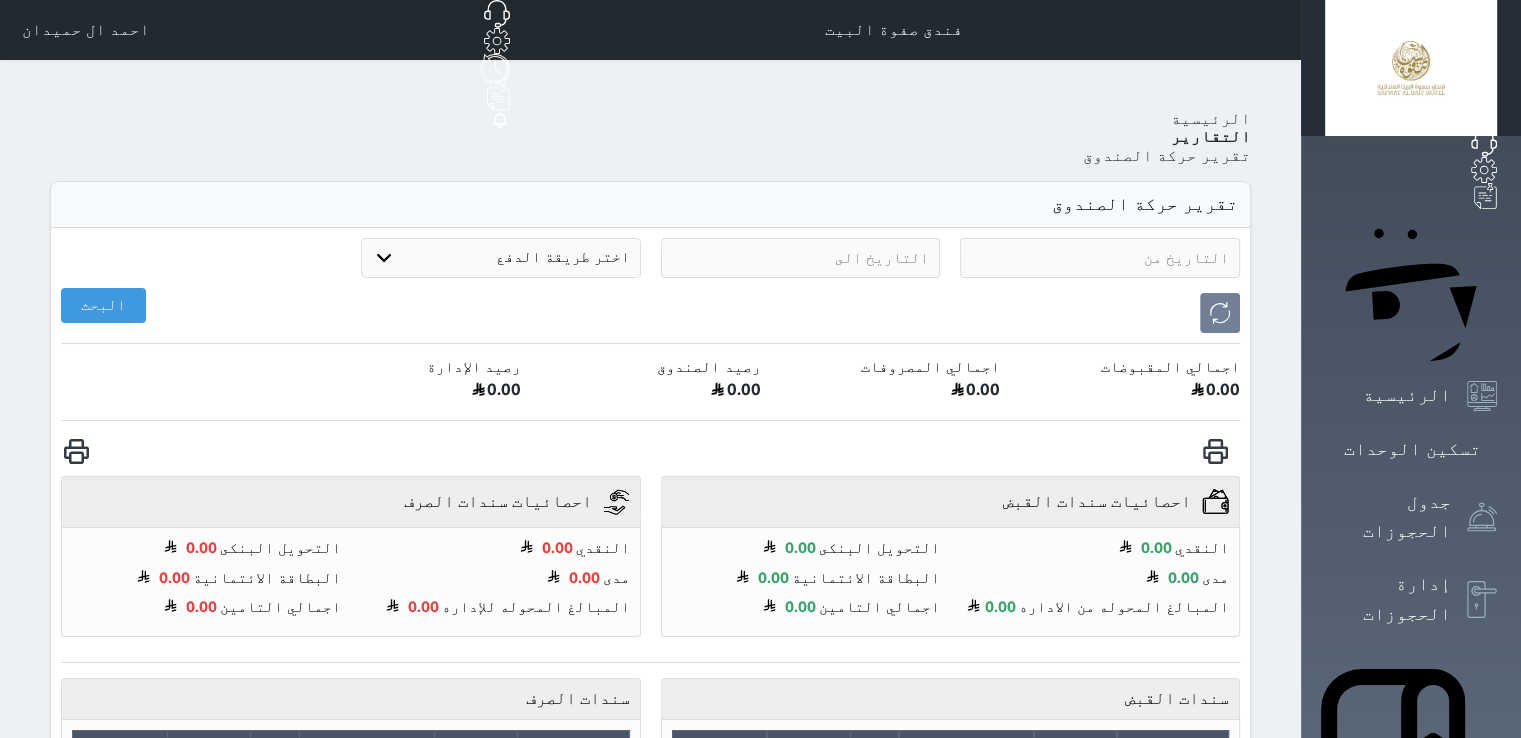 select on "7" 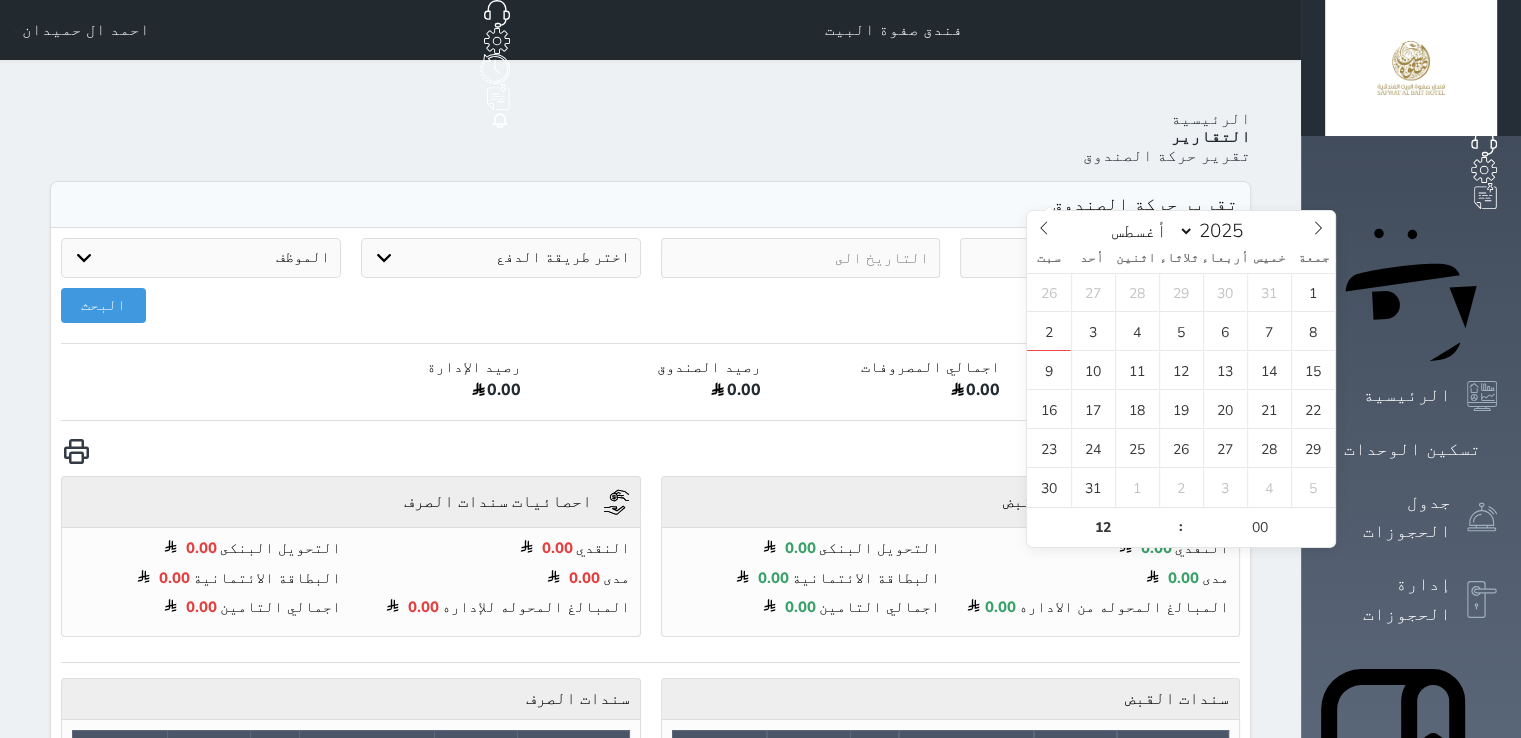 click at bounding box center [1100, 258] 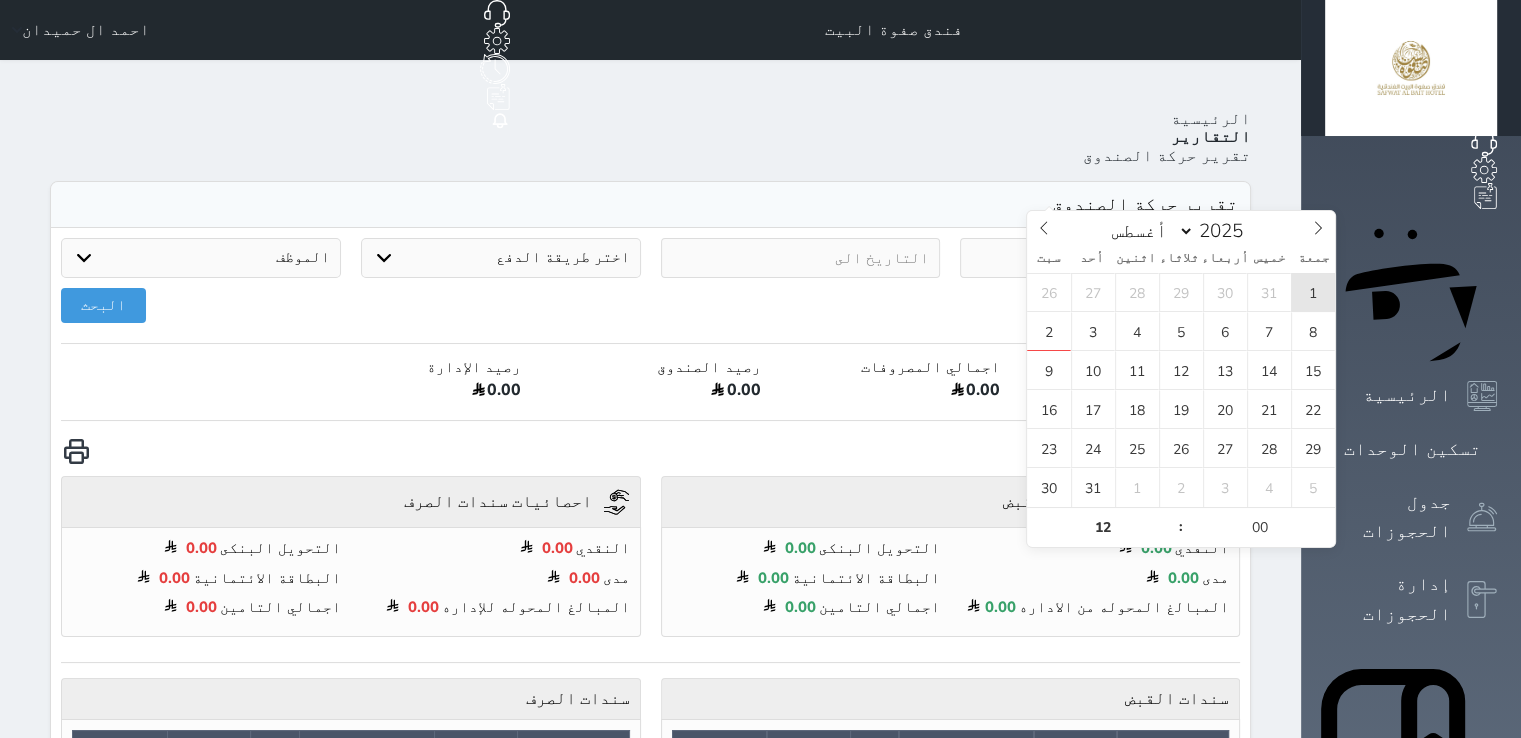 click on "1" at bounding box center (1313, 292) 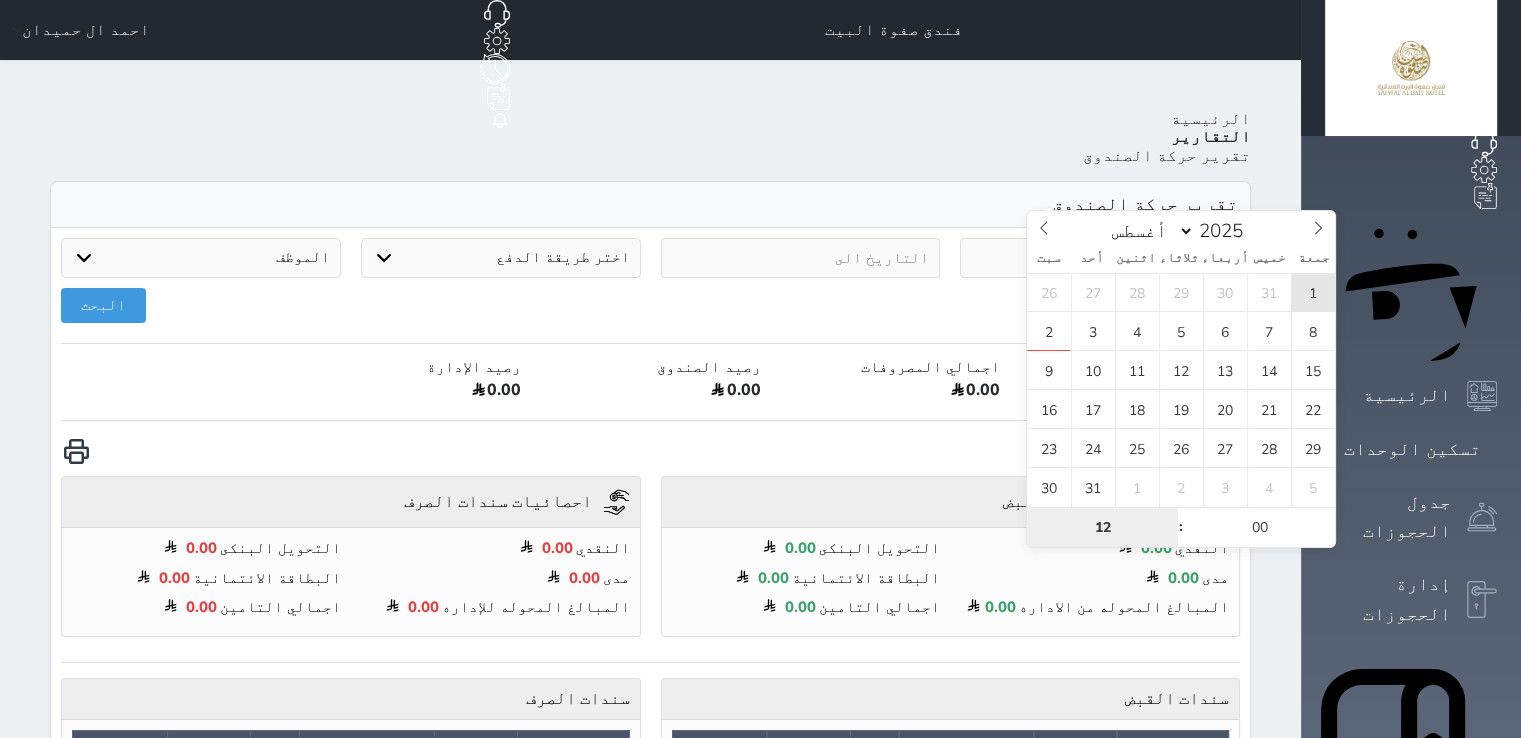 type on "2025-08-01 12:00" 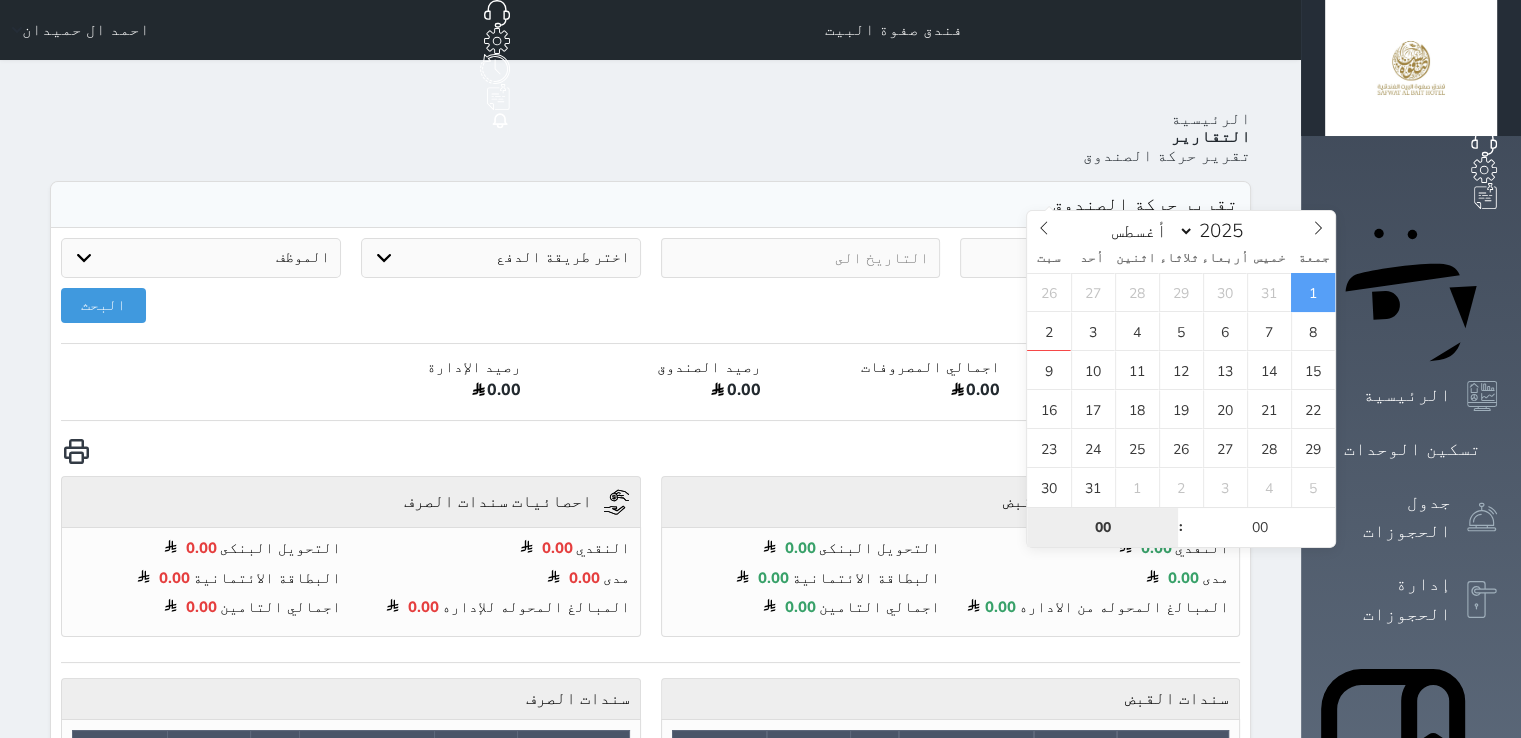 type on "00" 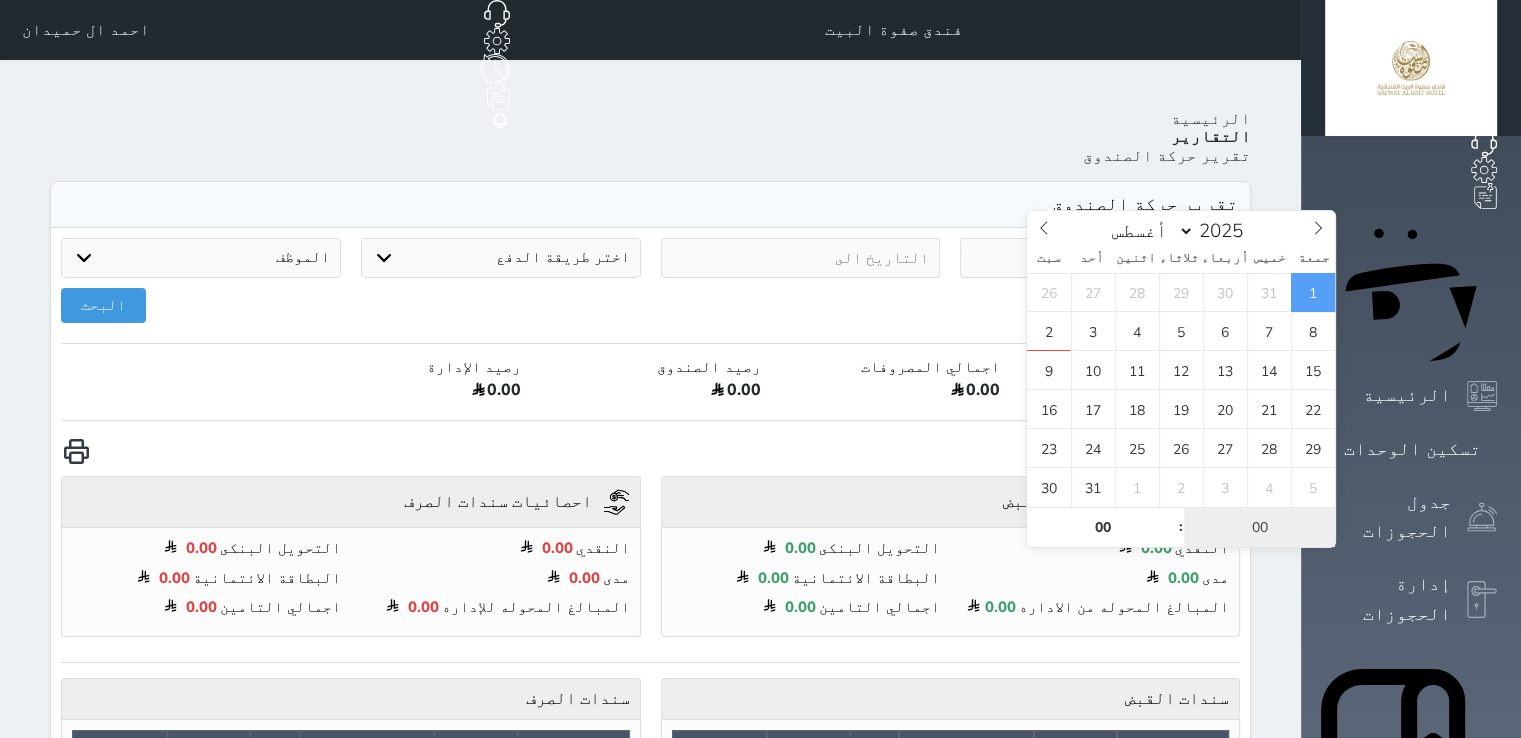 type on "2025-08-01 00:00" 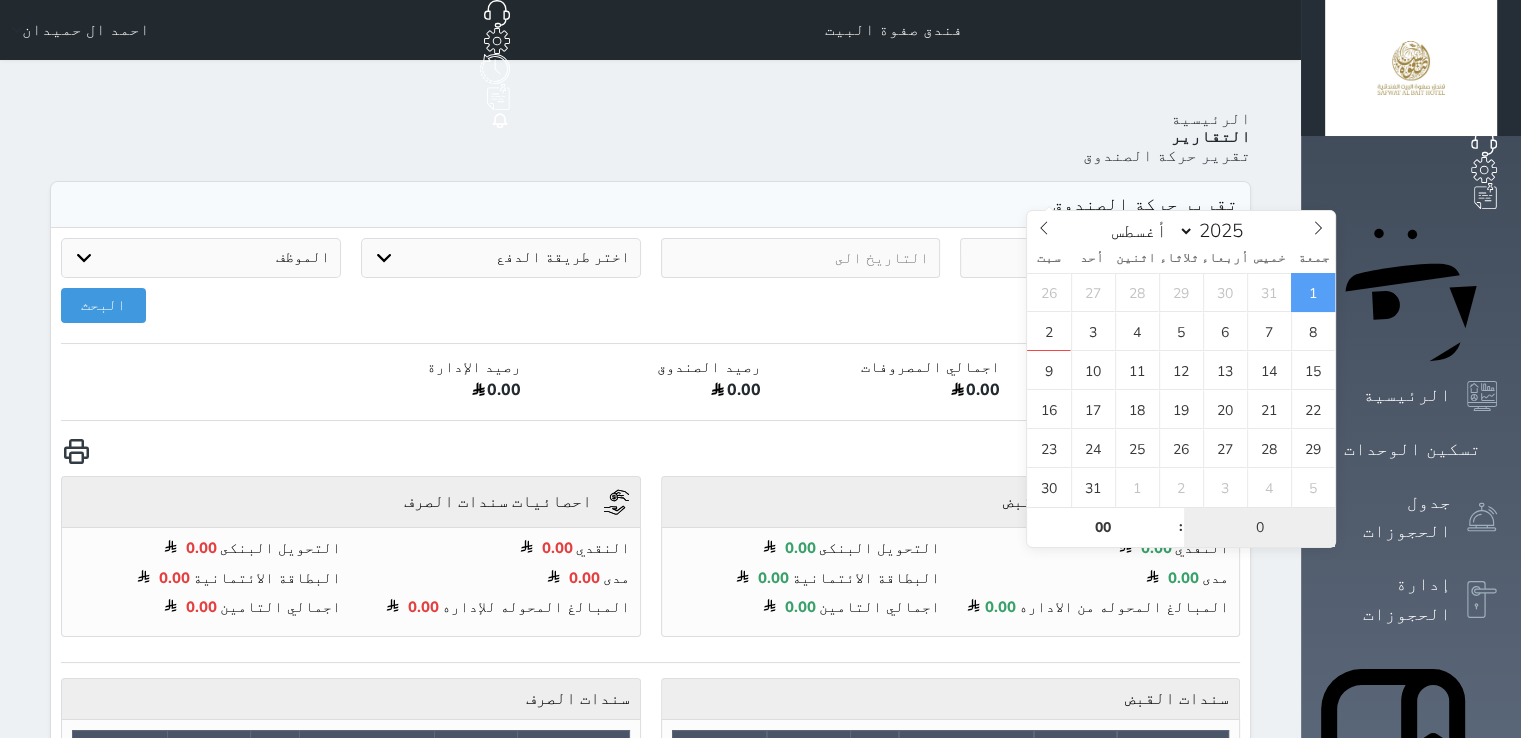 type on "00" 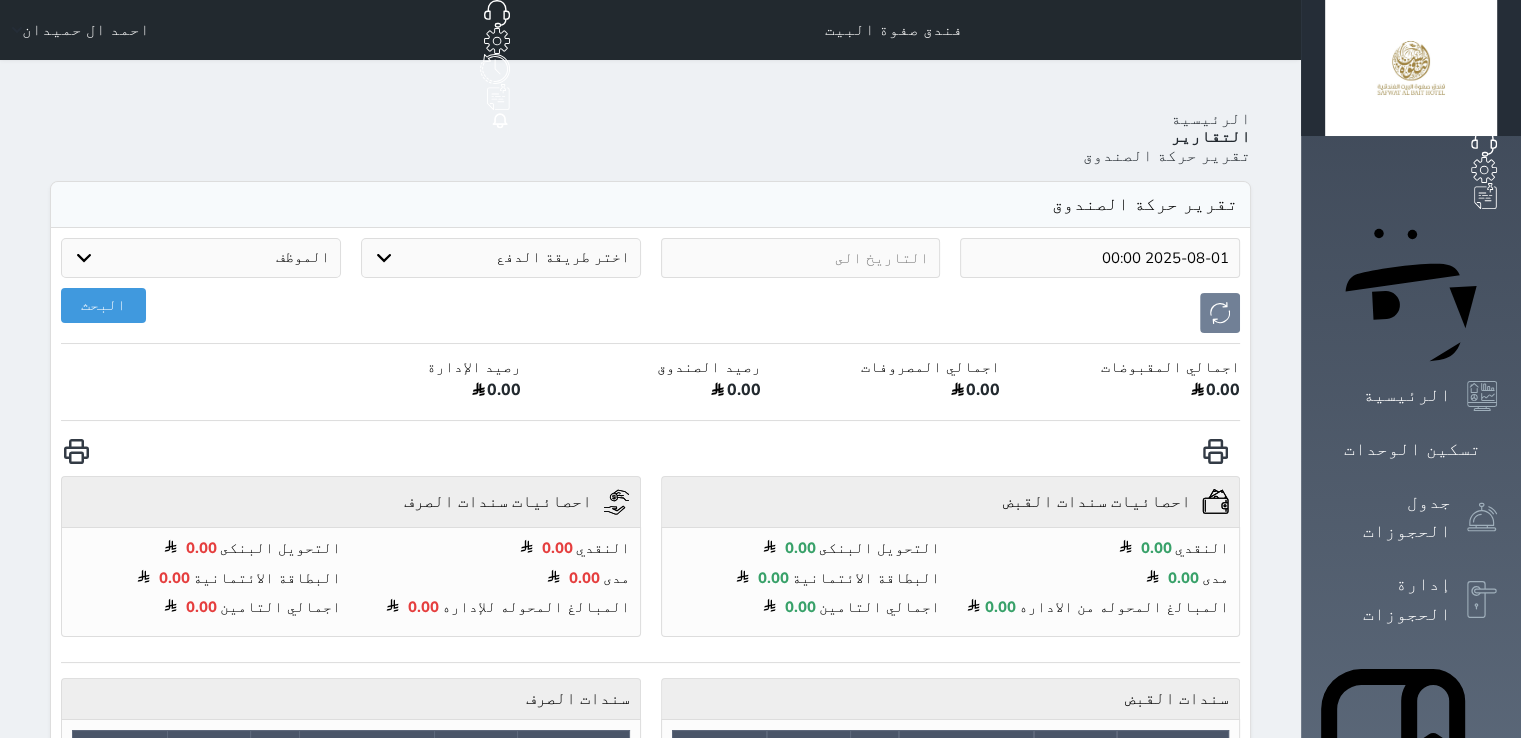 click at bounding box center [801, 258] 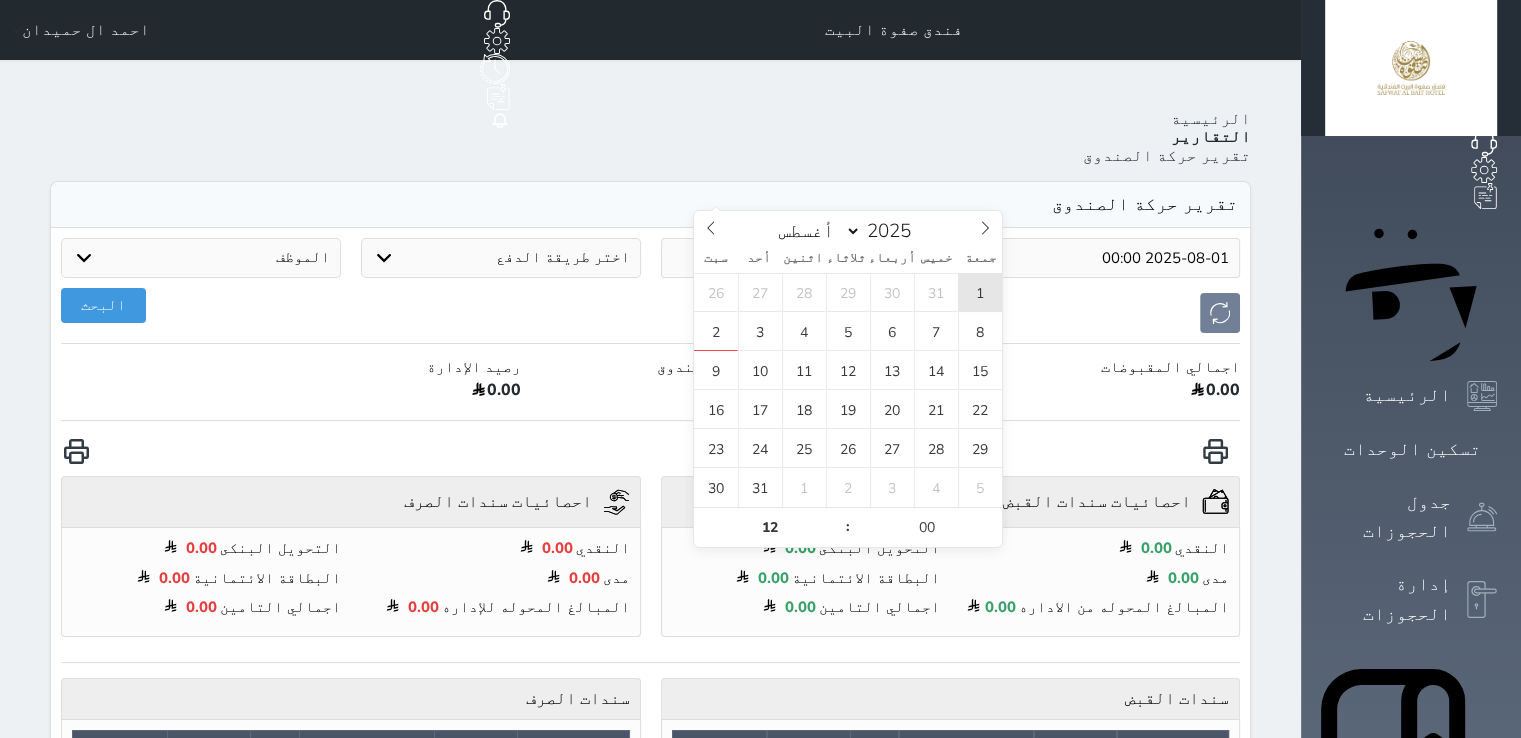 click on "1" at bounding box center (980, 292) 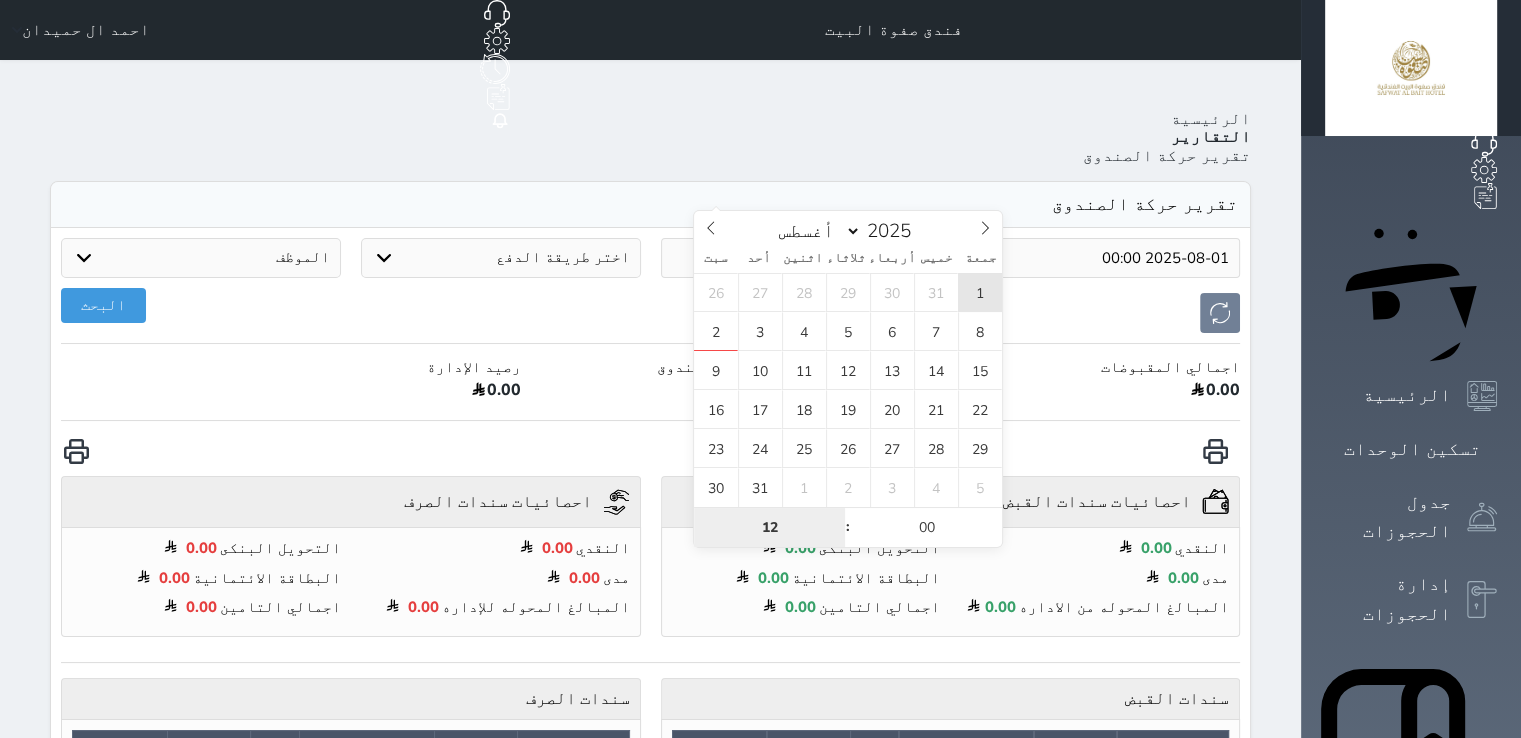 type on "2025-08-01 12:00" 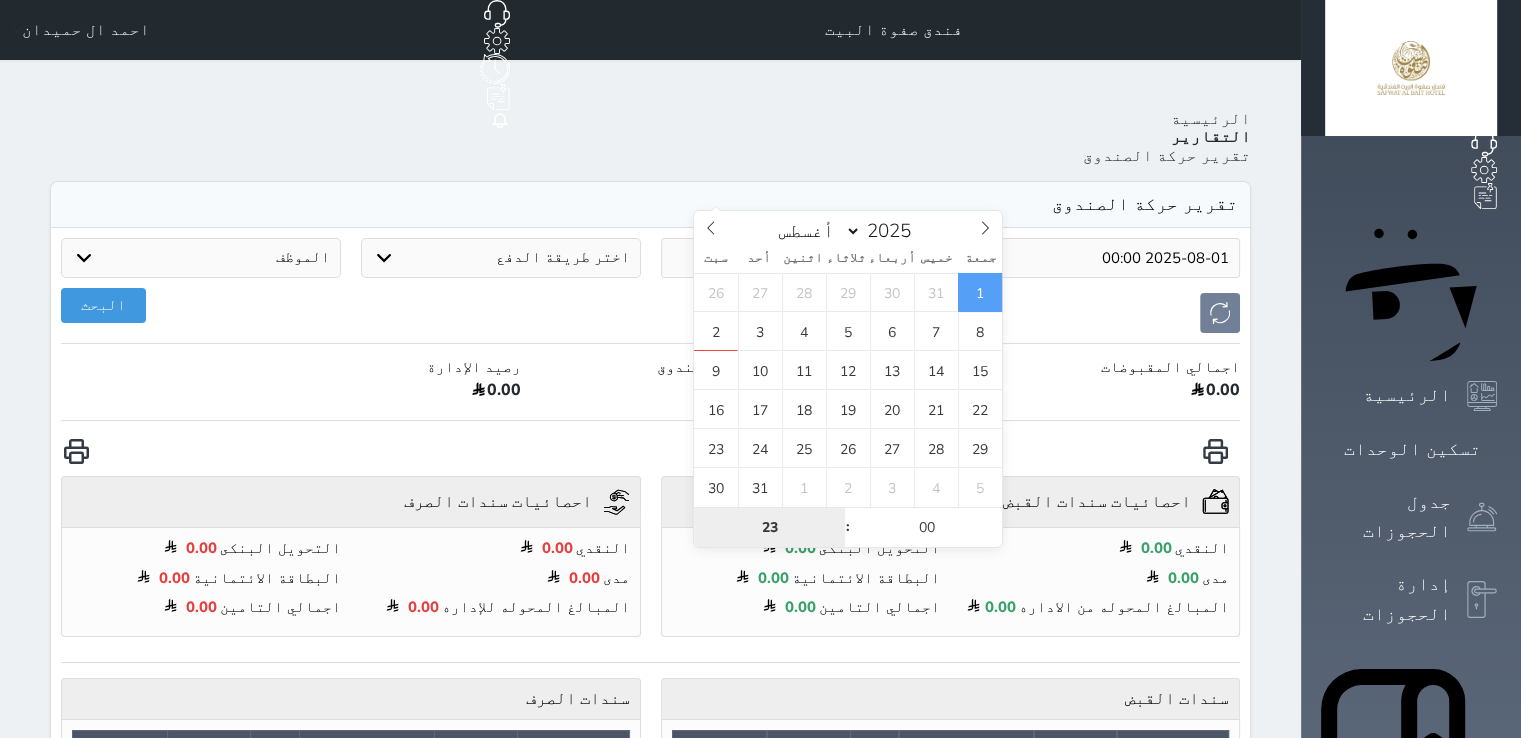 type on "23" 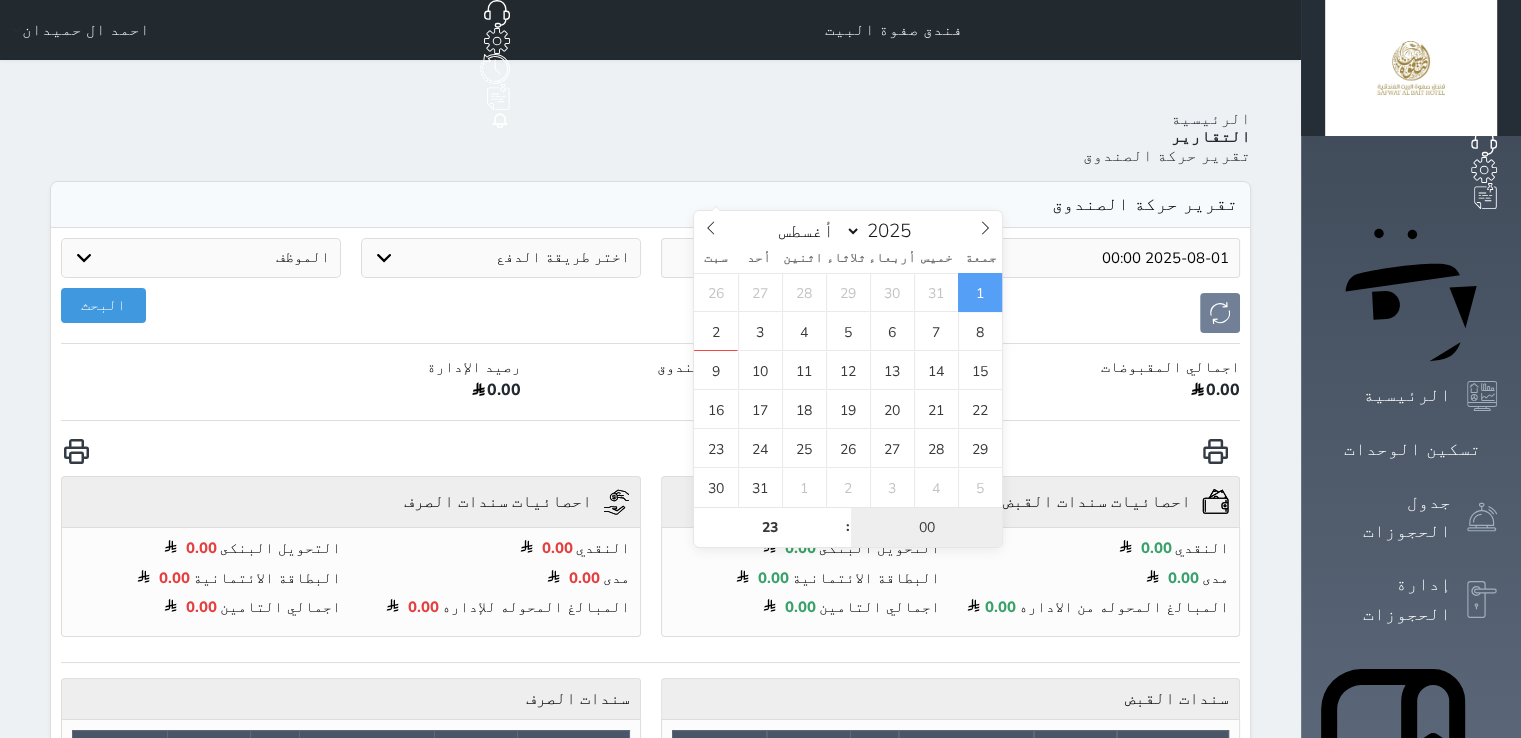 type on "2025-08-01 23:00" 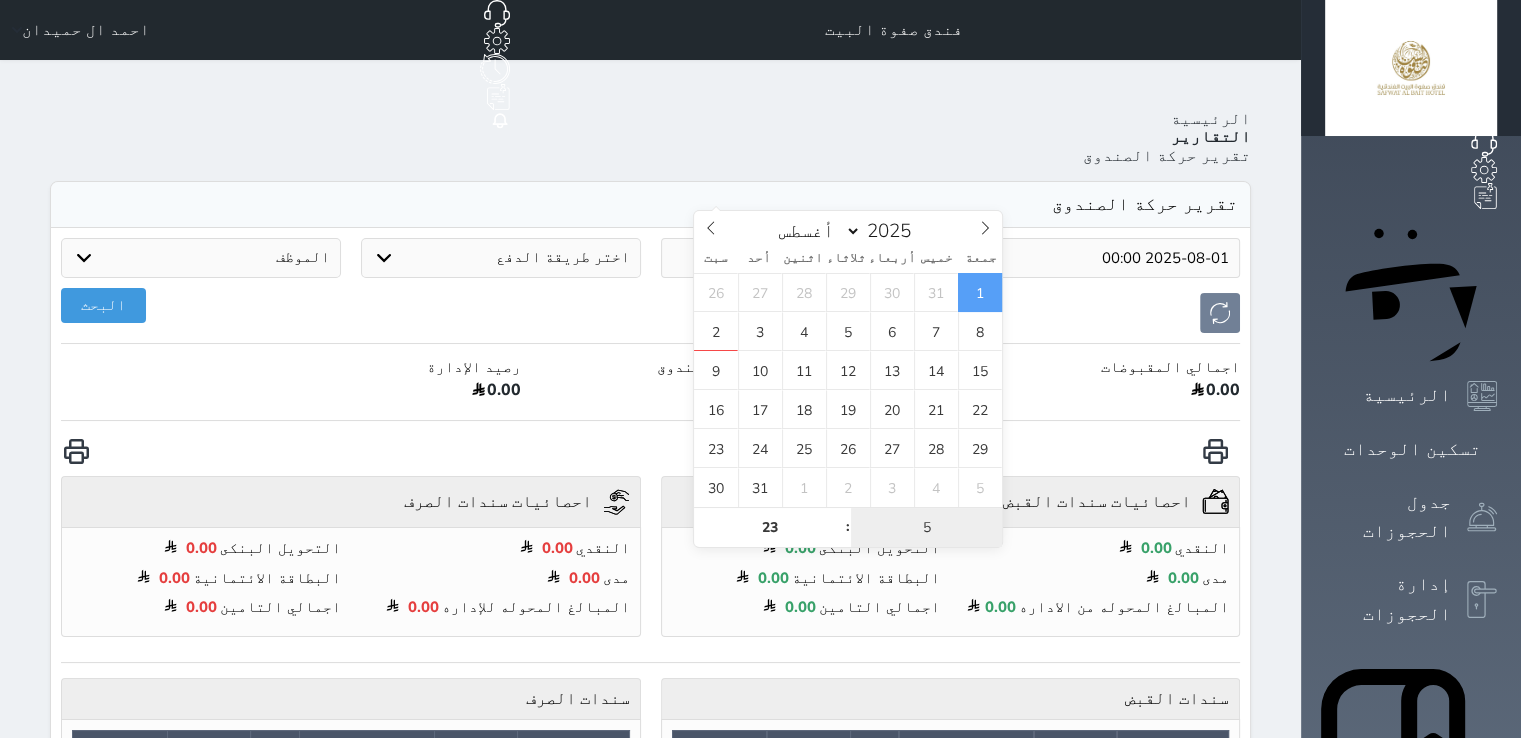 type on "59" 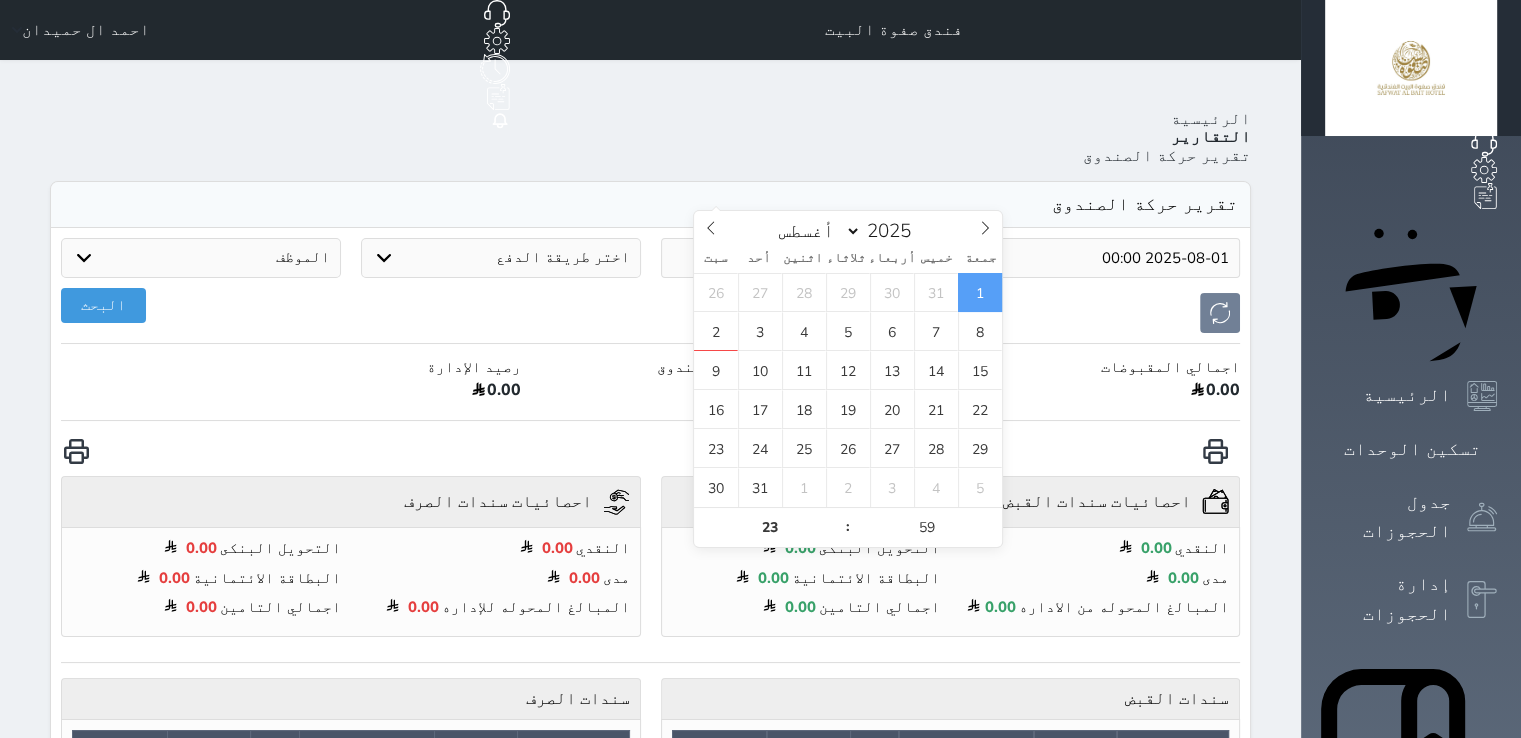 type on "2025-08-01 23:59" 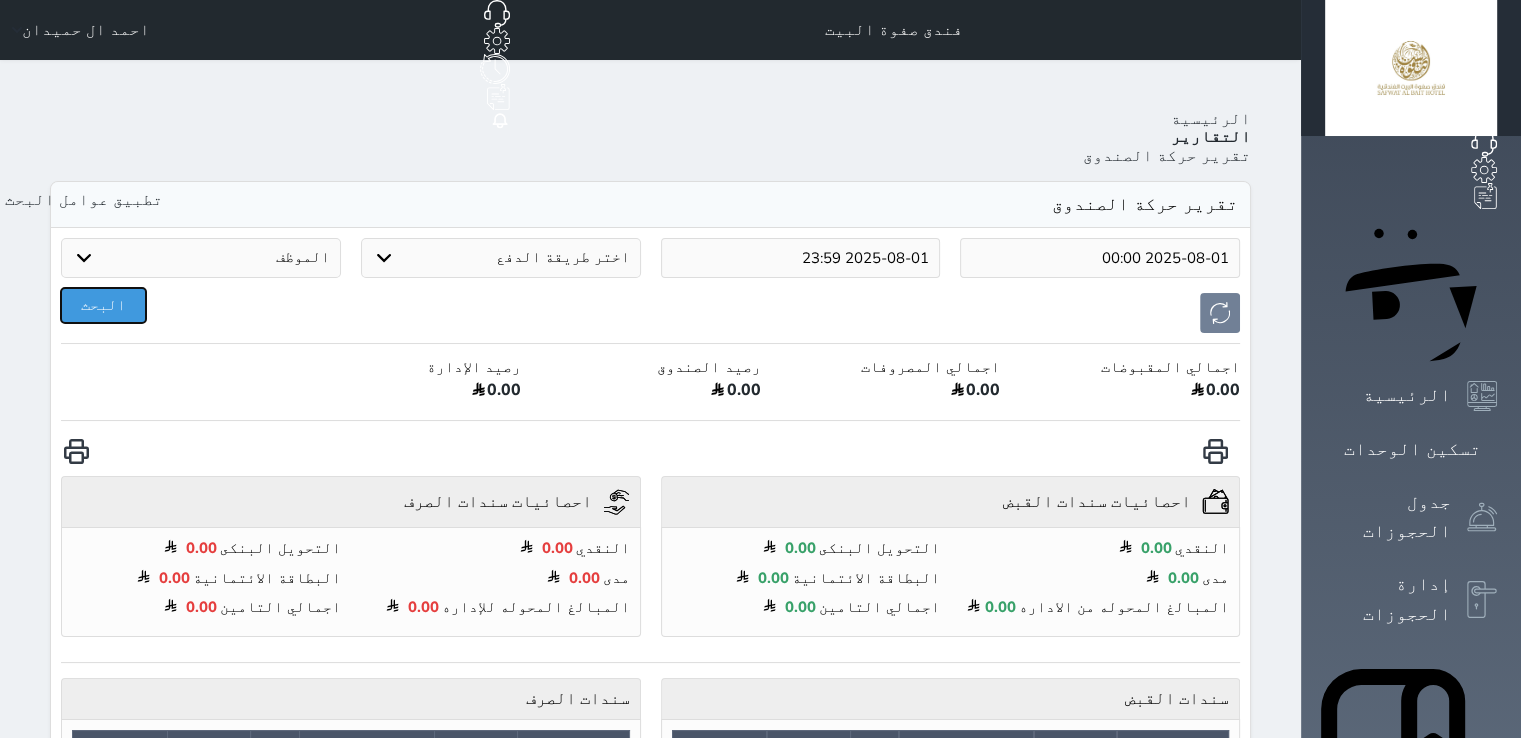 click on "البحث" at bounding box center (103, 305) 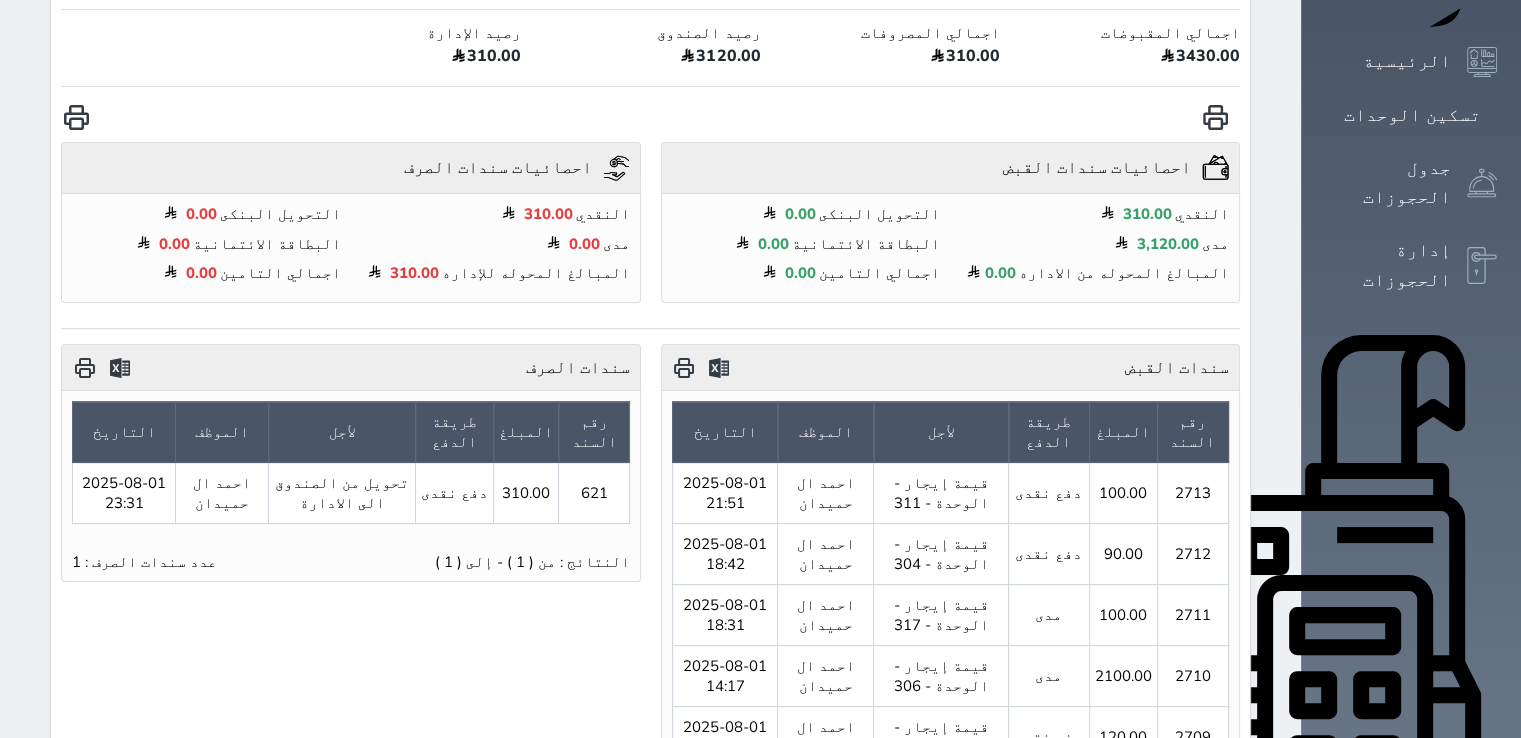 scroll, scrollTop: 300, scrollLeft: 0, axis: vertical 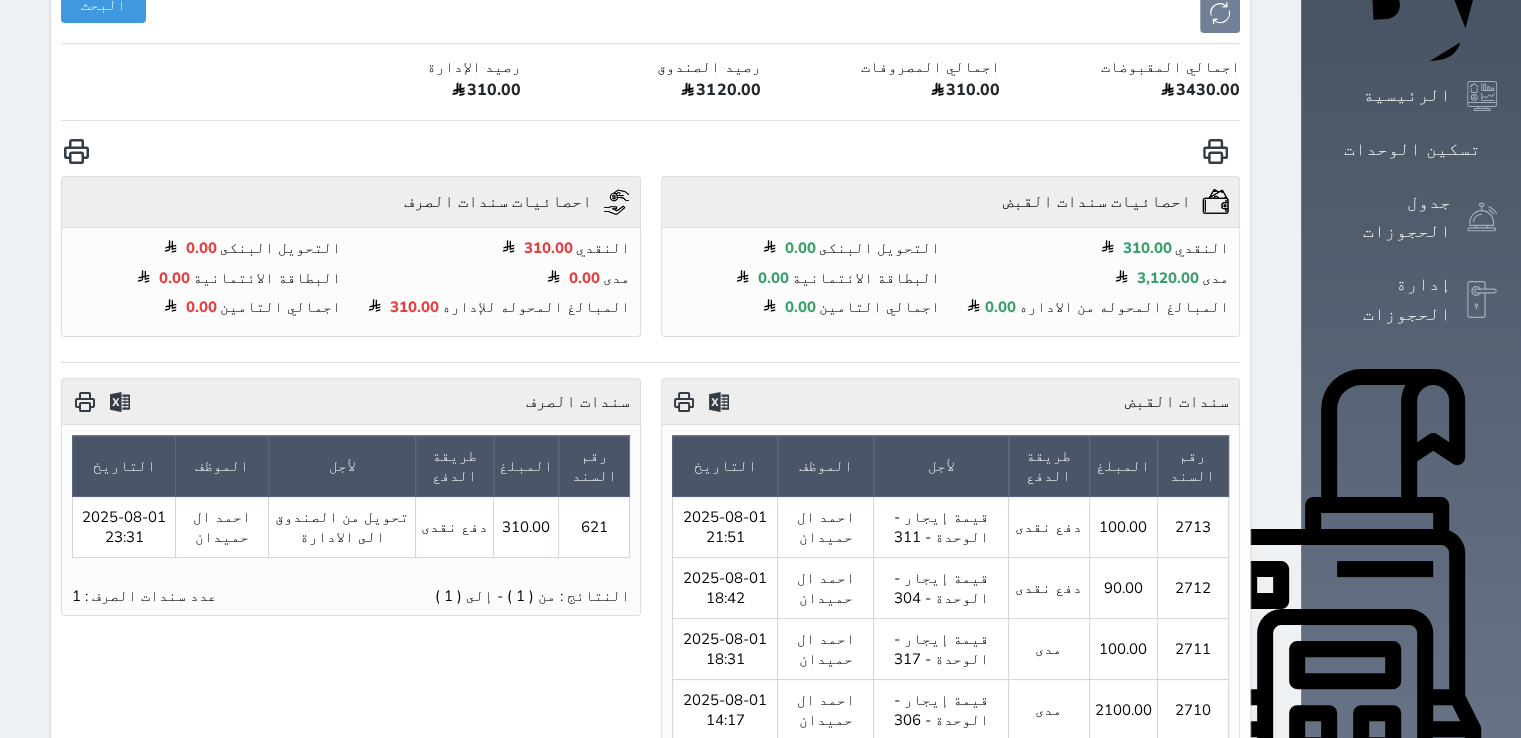 click at bounding box center (84, 401) 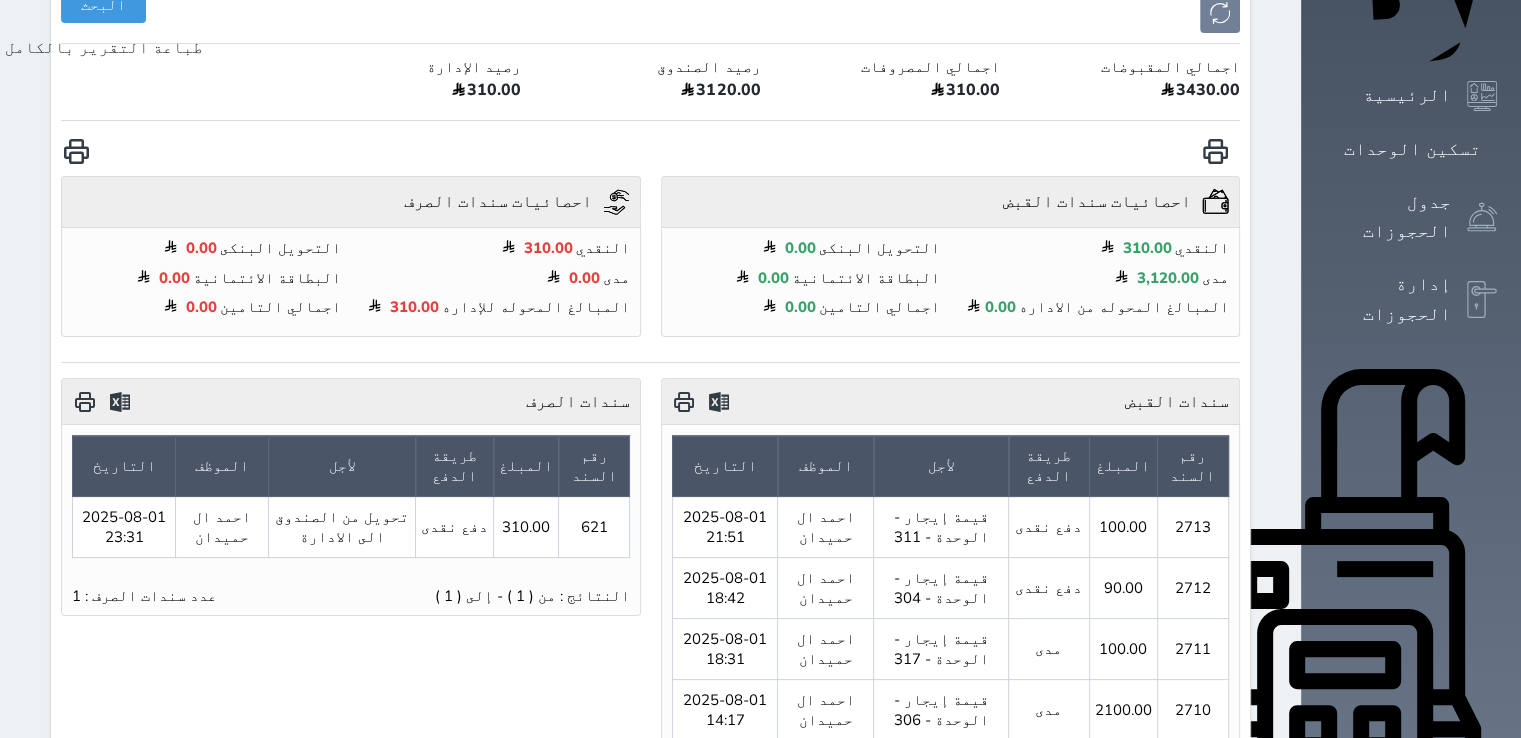 click at bounding box center (76, 151) 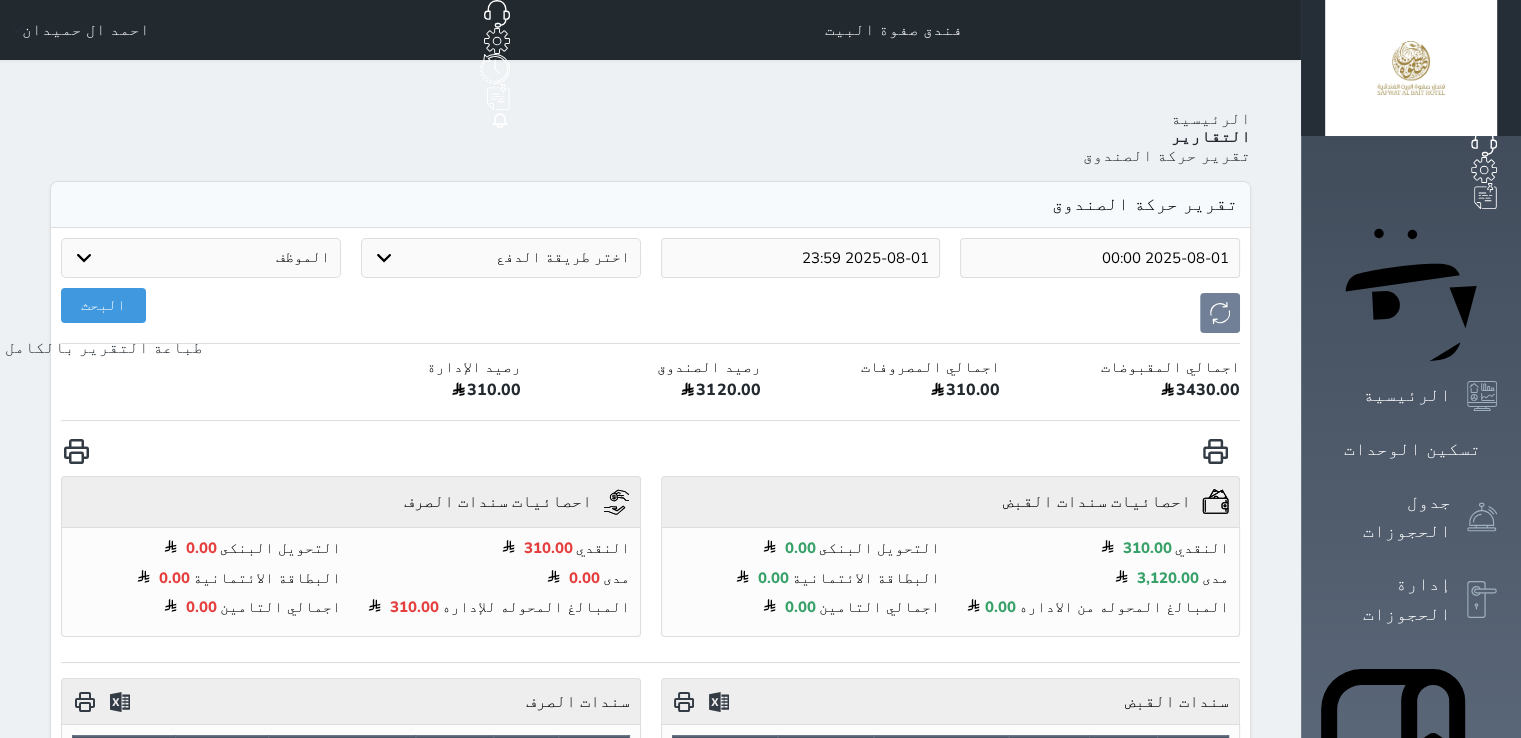 click on "2025-08-01 00:00" at bounding box center [1100, 258] 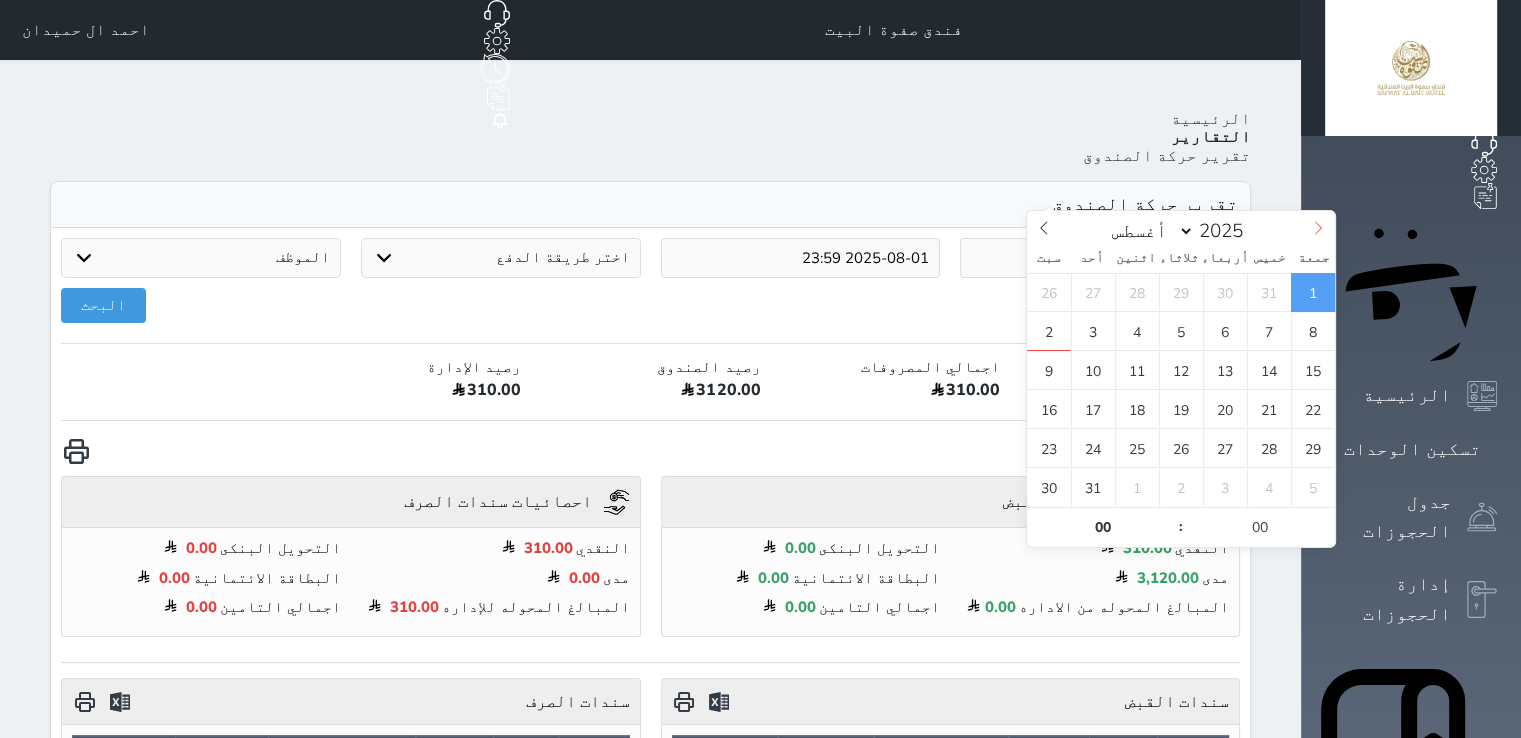 click at bounding box center (1318, 228) 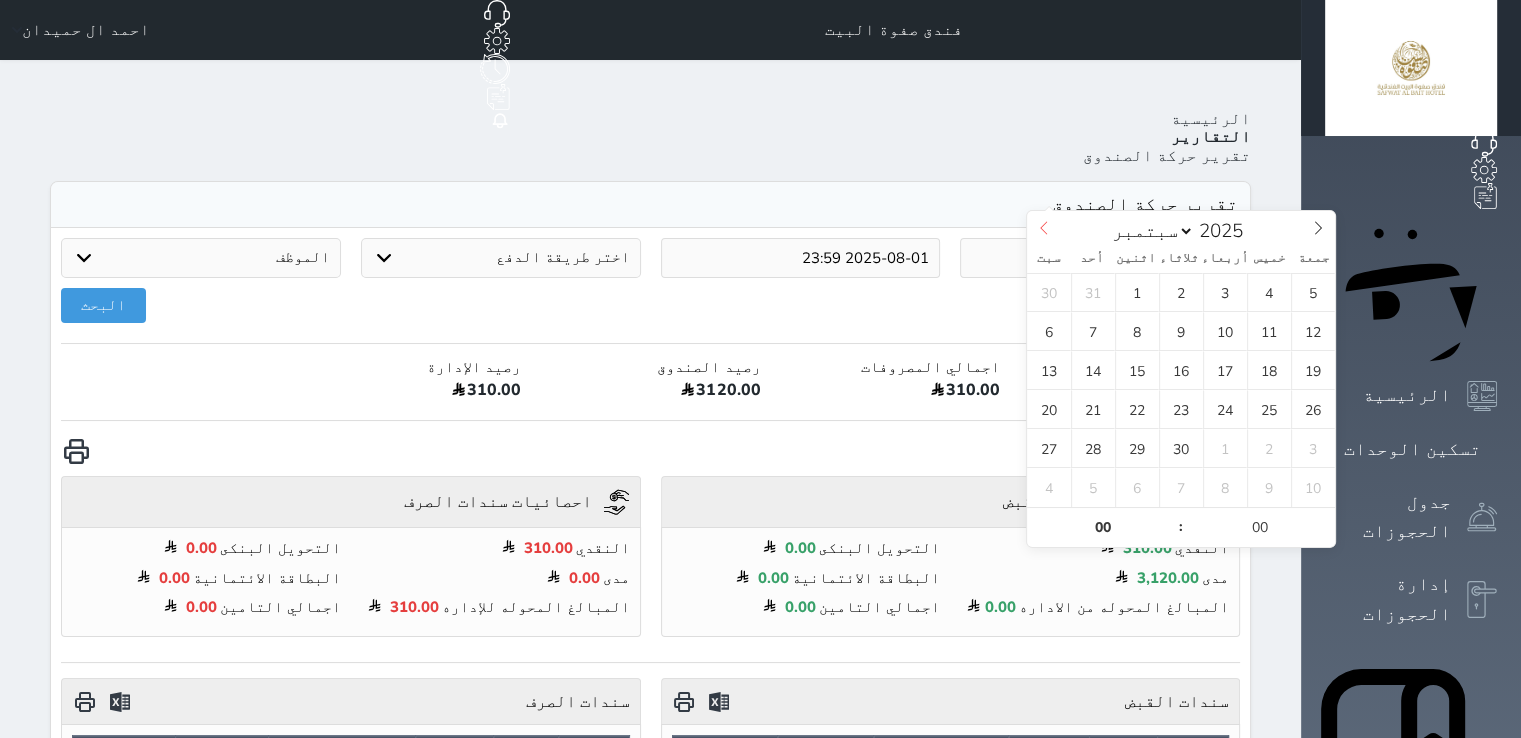 click at bounding box center [1044, 228] 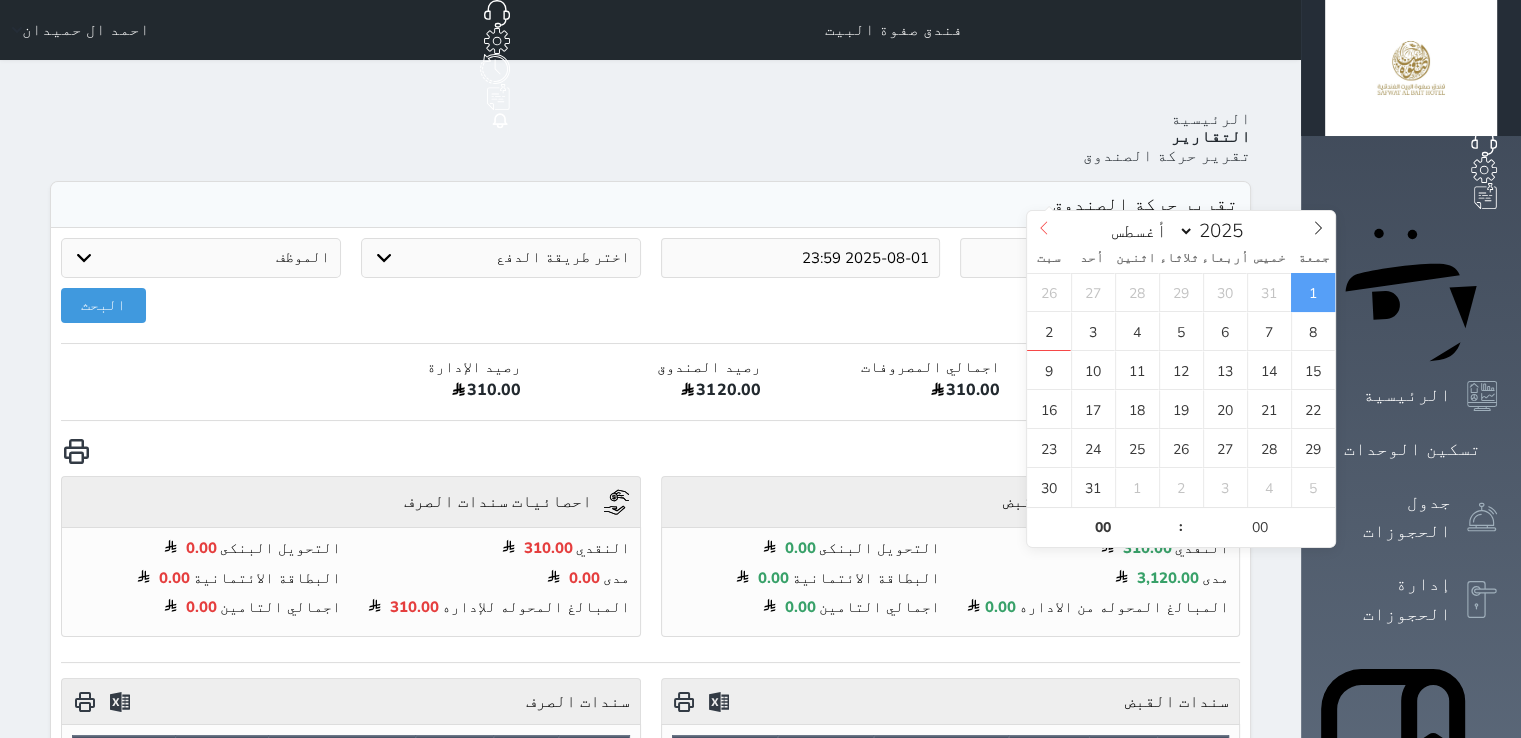 click at bounding box center [1044, 228] 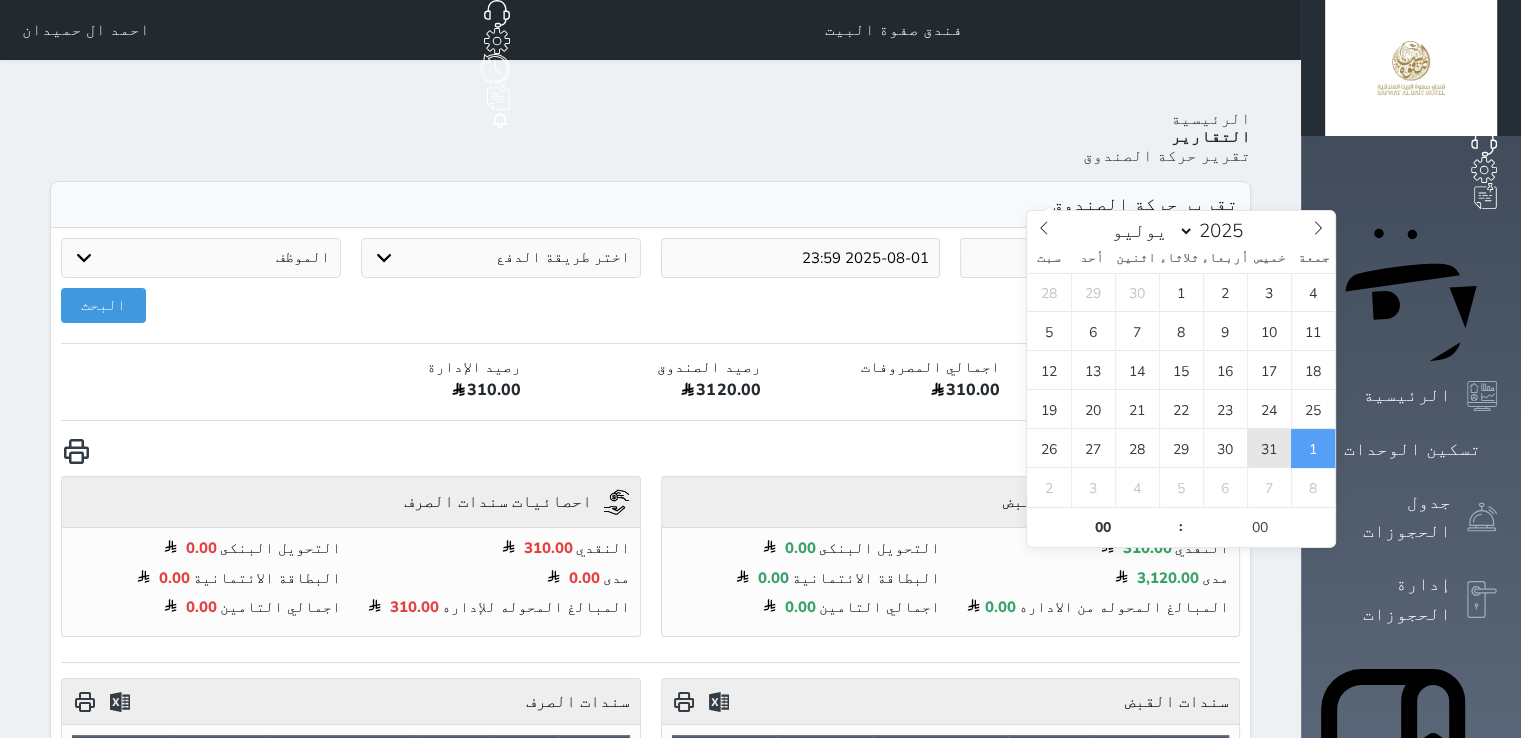 click on "31" at bounding box center (1269, 448) 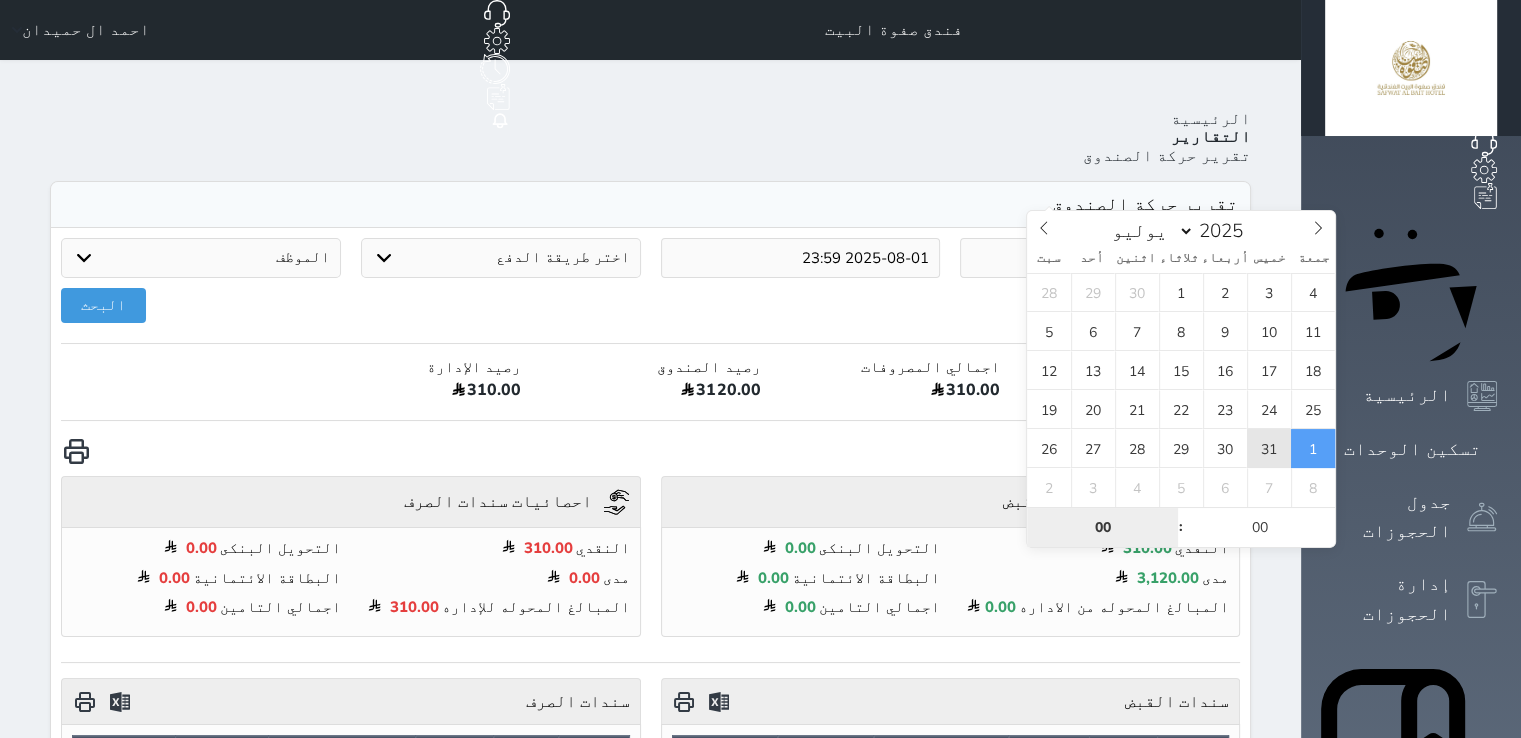 type on "2025-07-31 00:00" 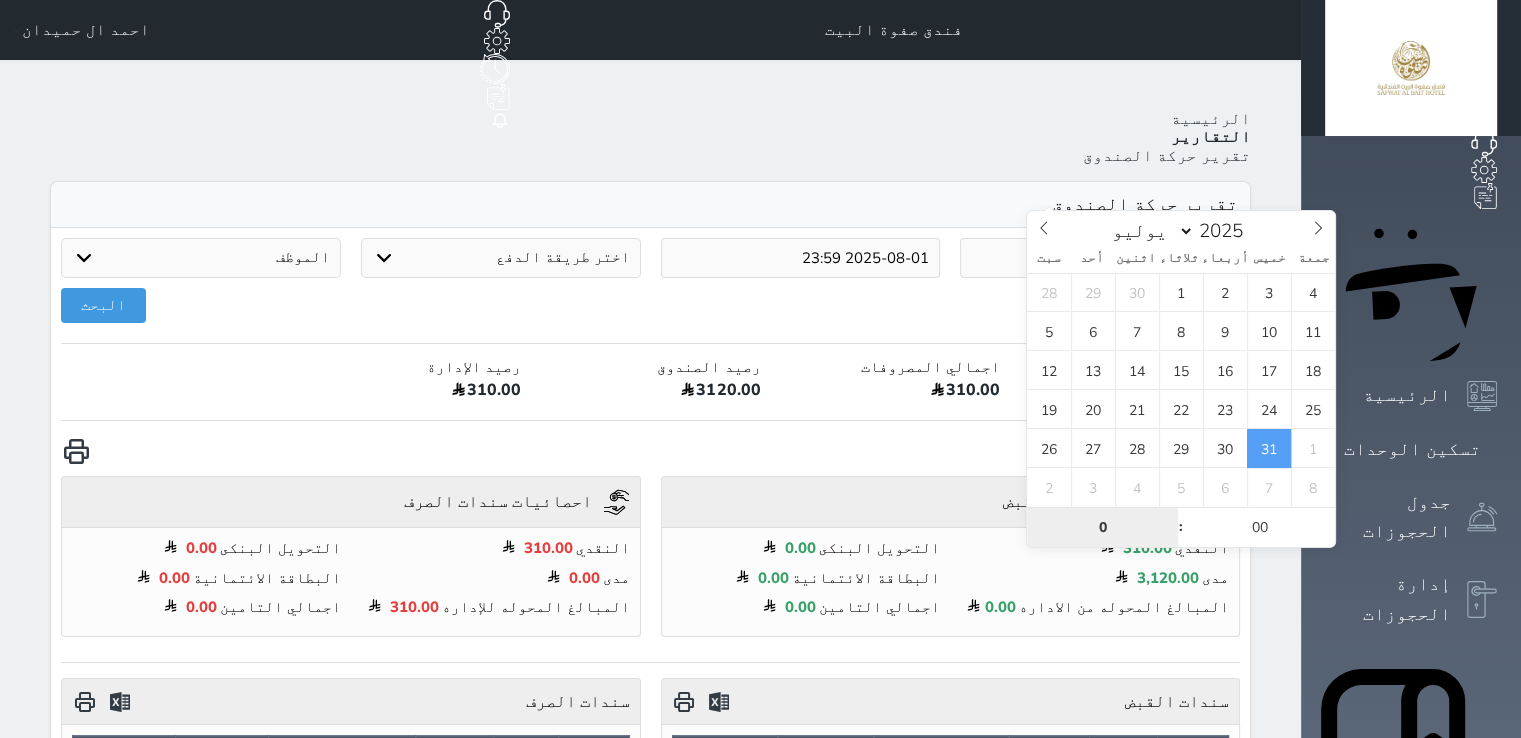 type on "00" 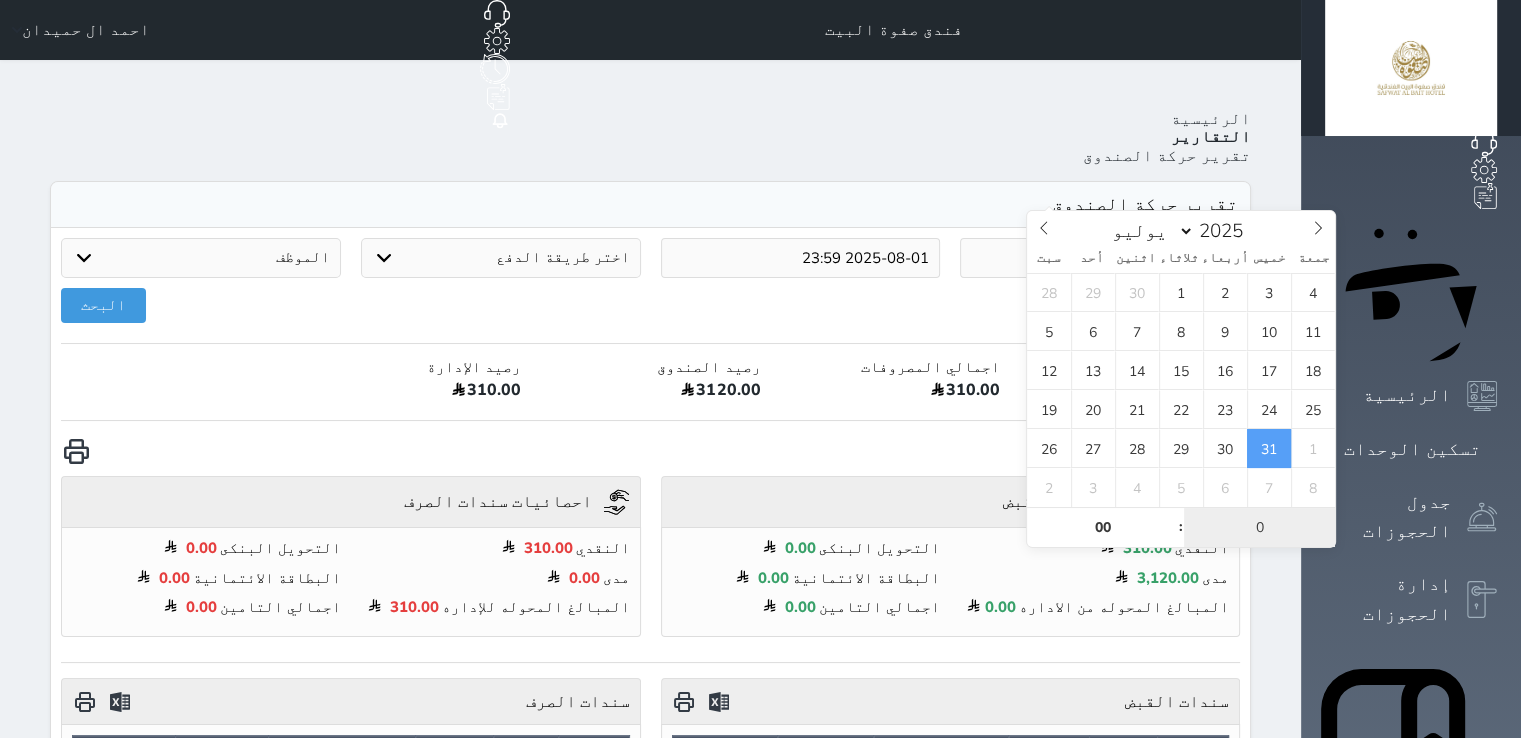 type on "00" 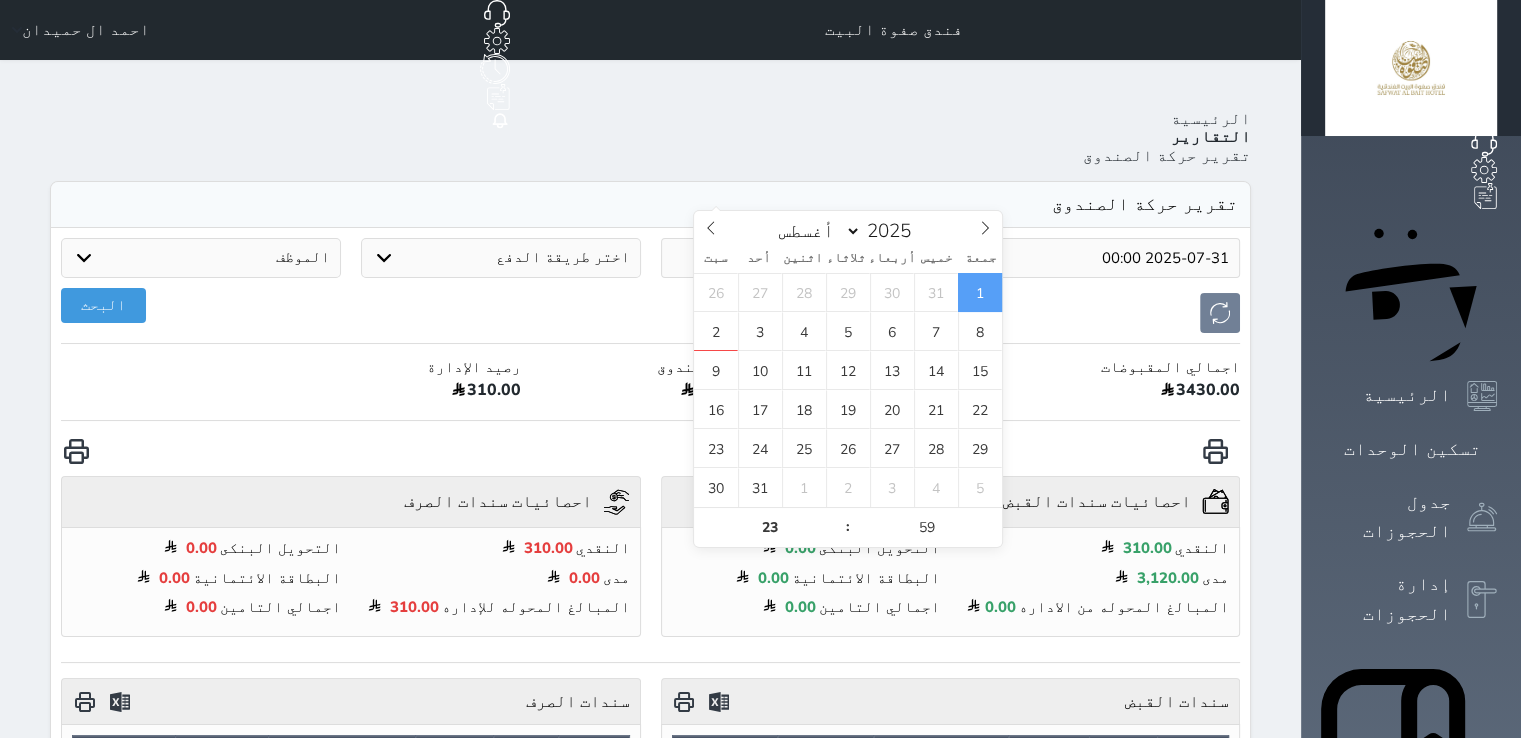 click on "2025-08-01 23:59" at bounding box center [801, 258] 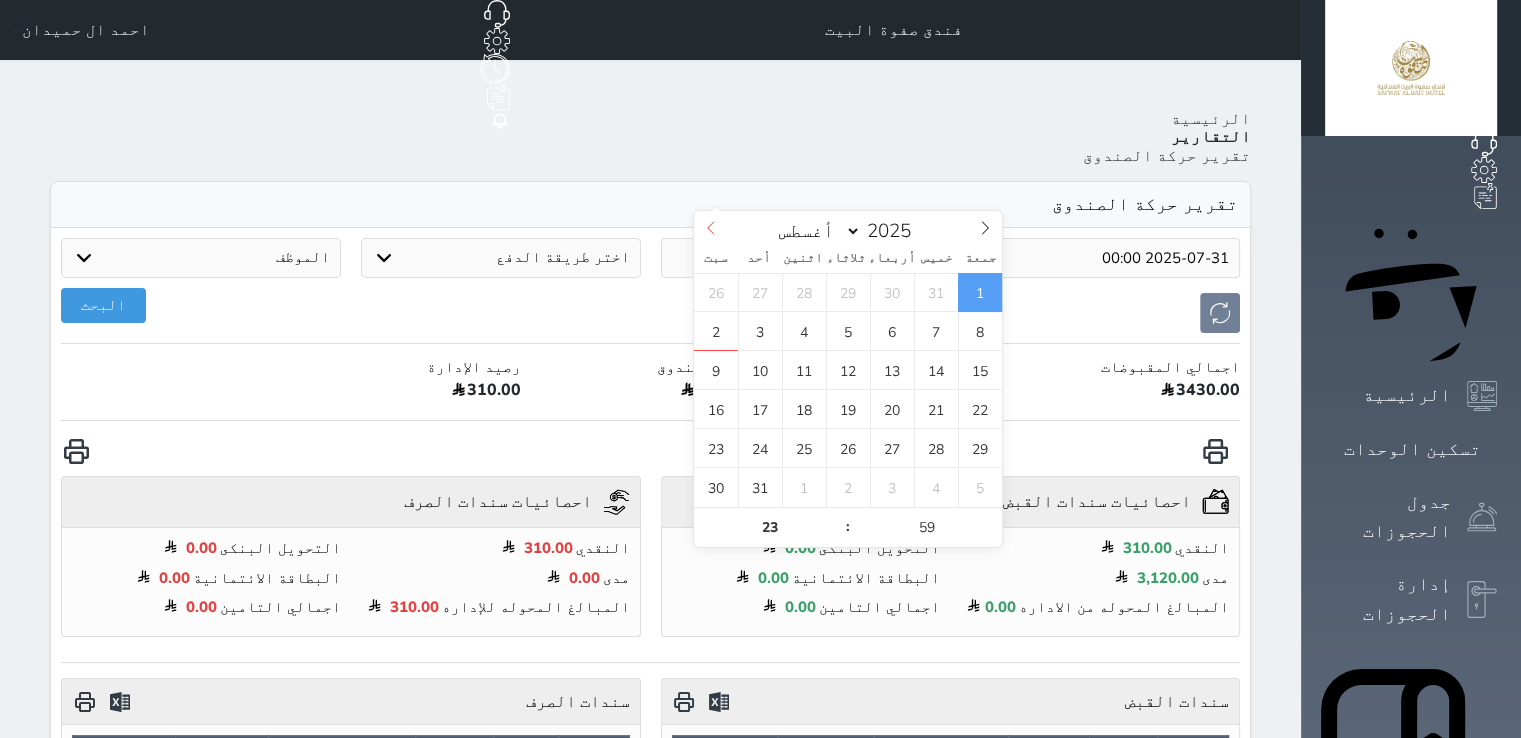 click at bounding box center [711, 228] 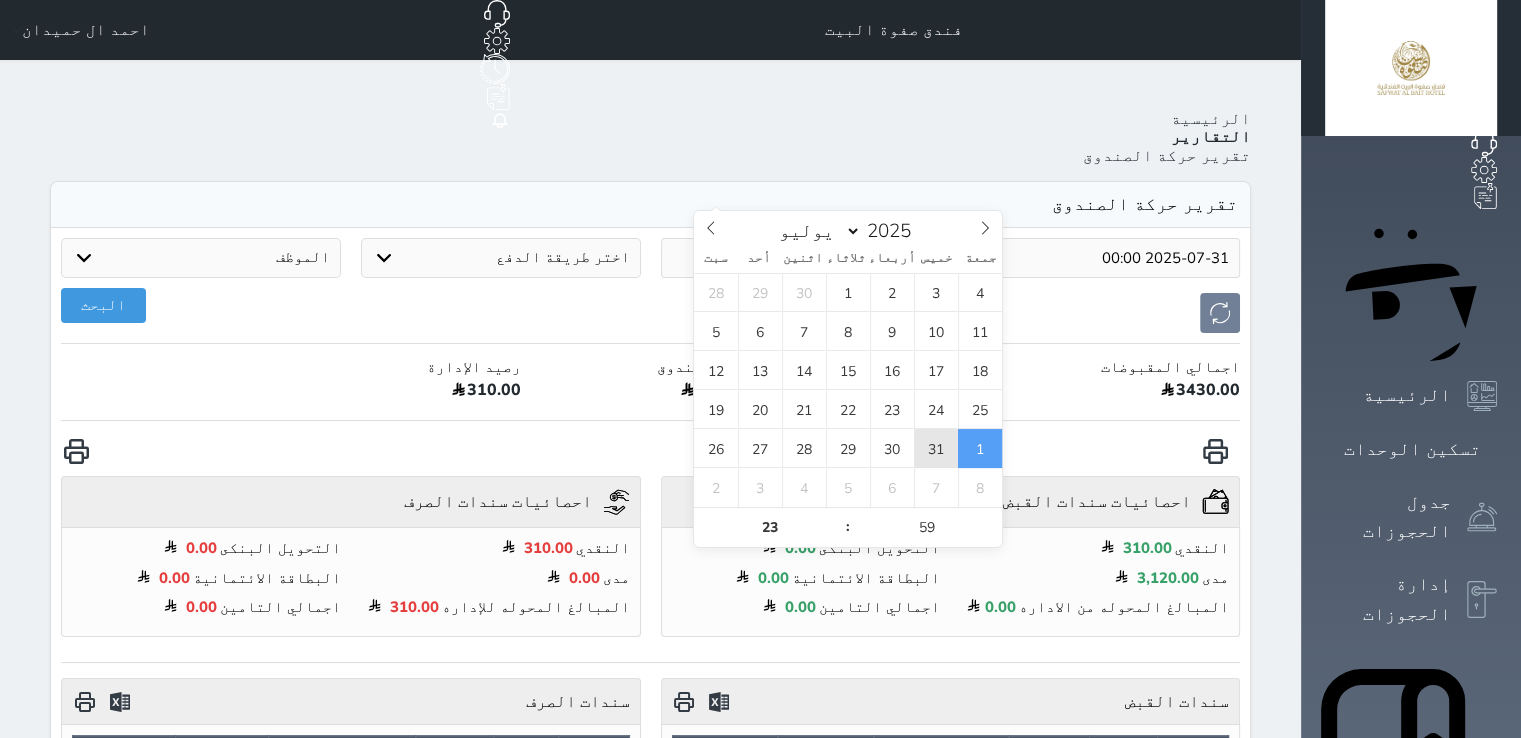 click on "31" at bounding box center [936, 448] 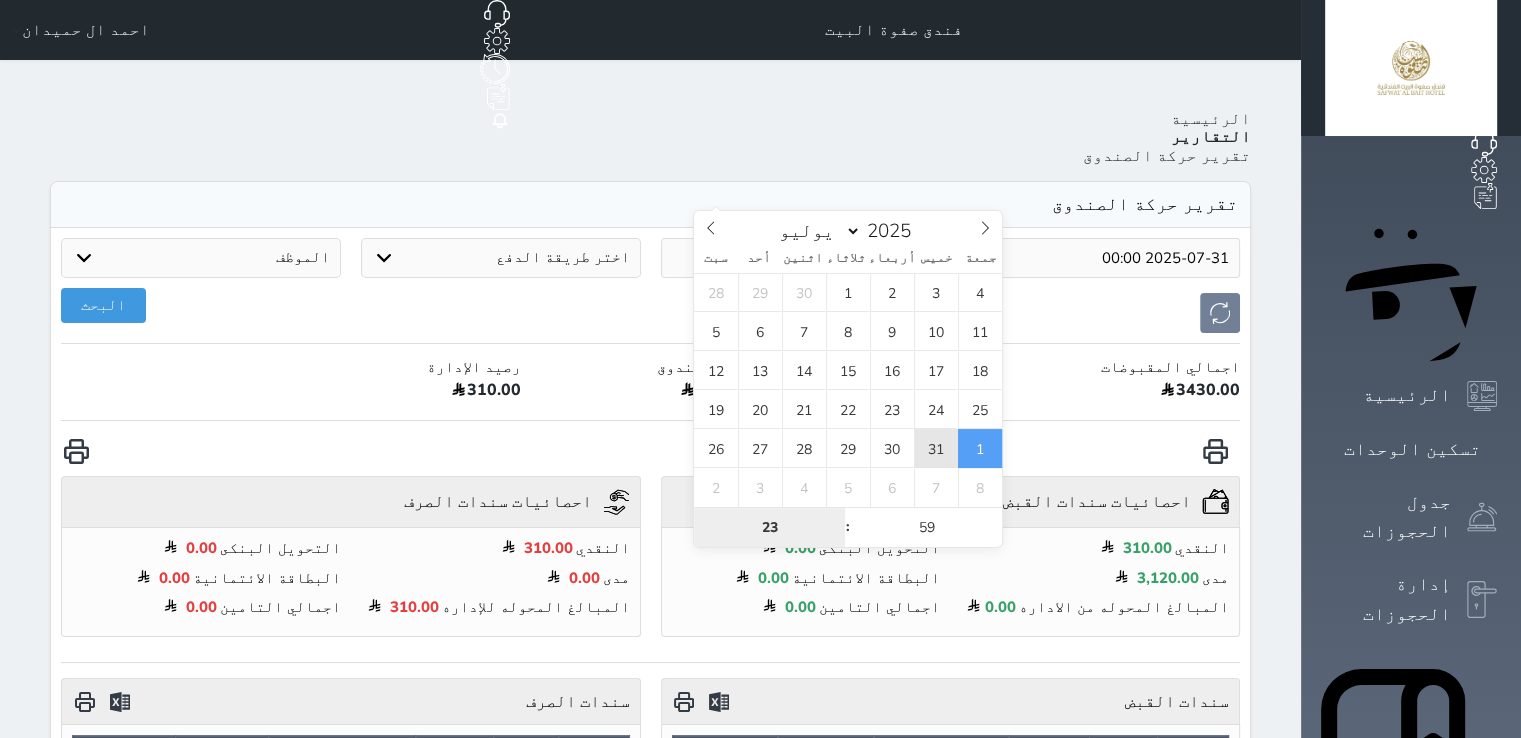 type on "2025-07-31 23:59" 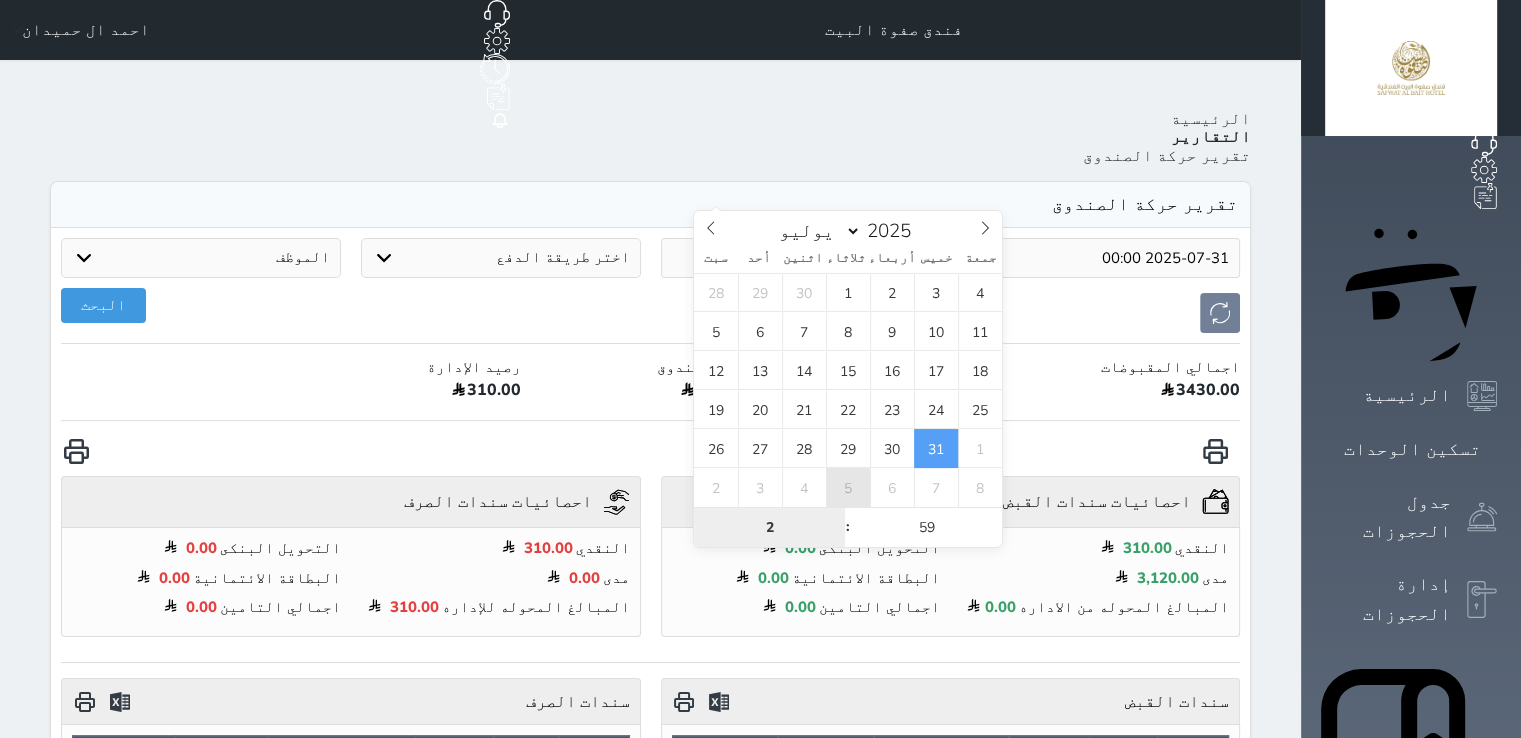 type on "23" 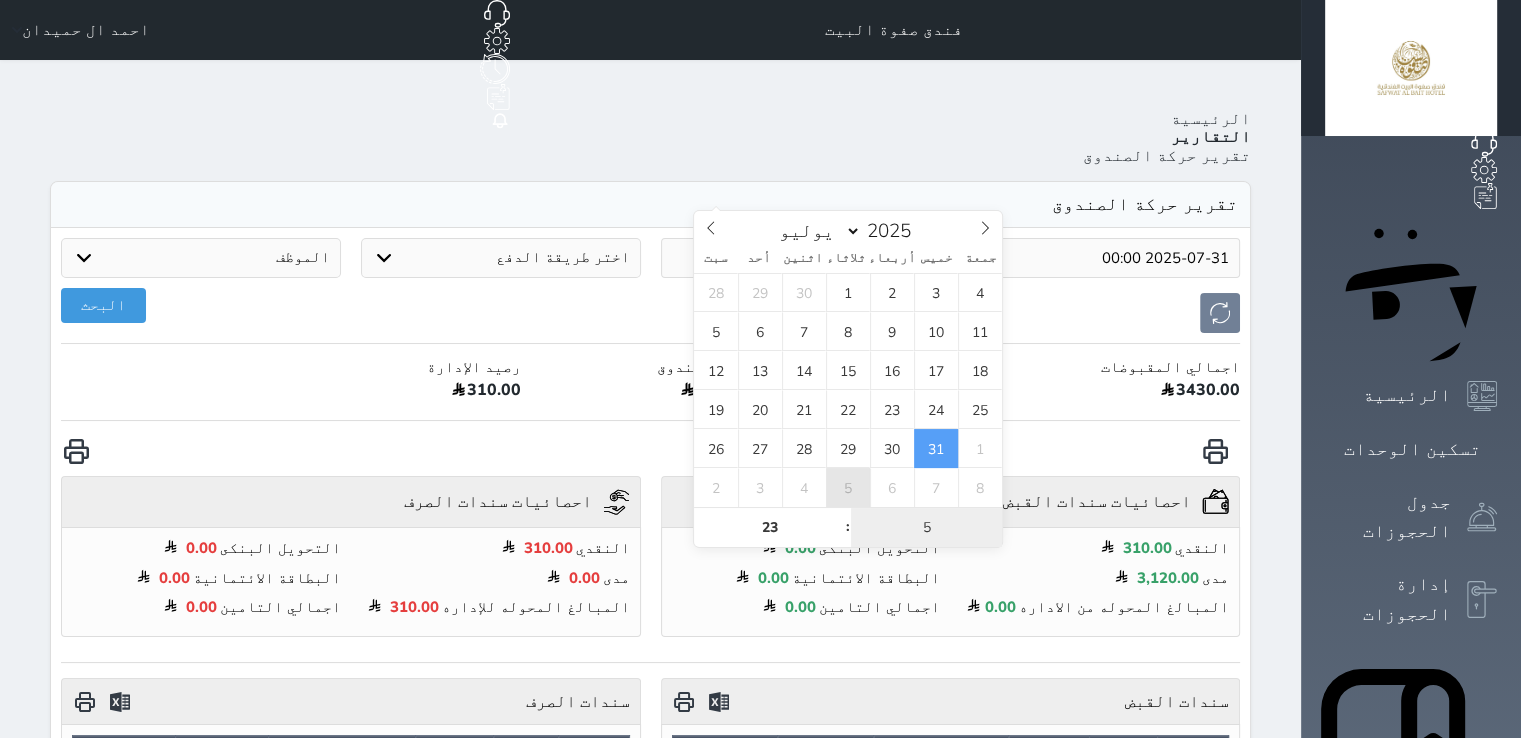 type on "59" 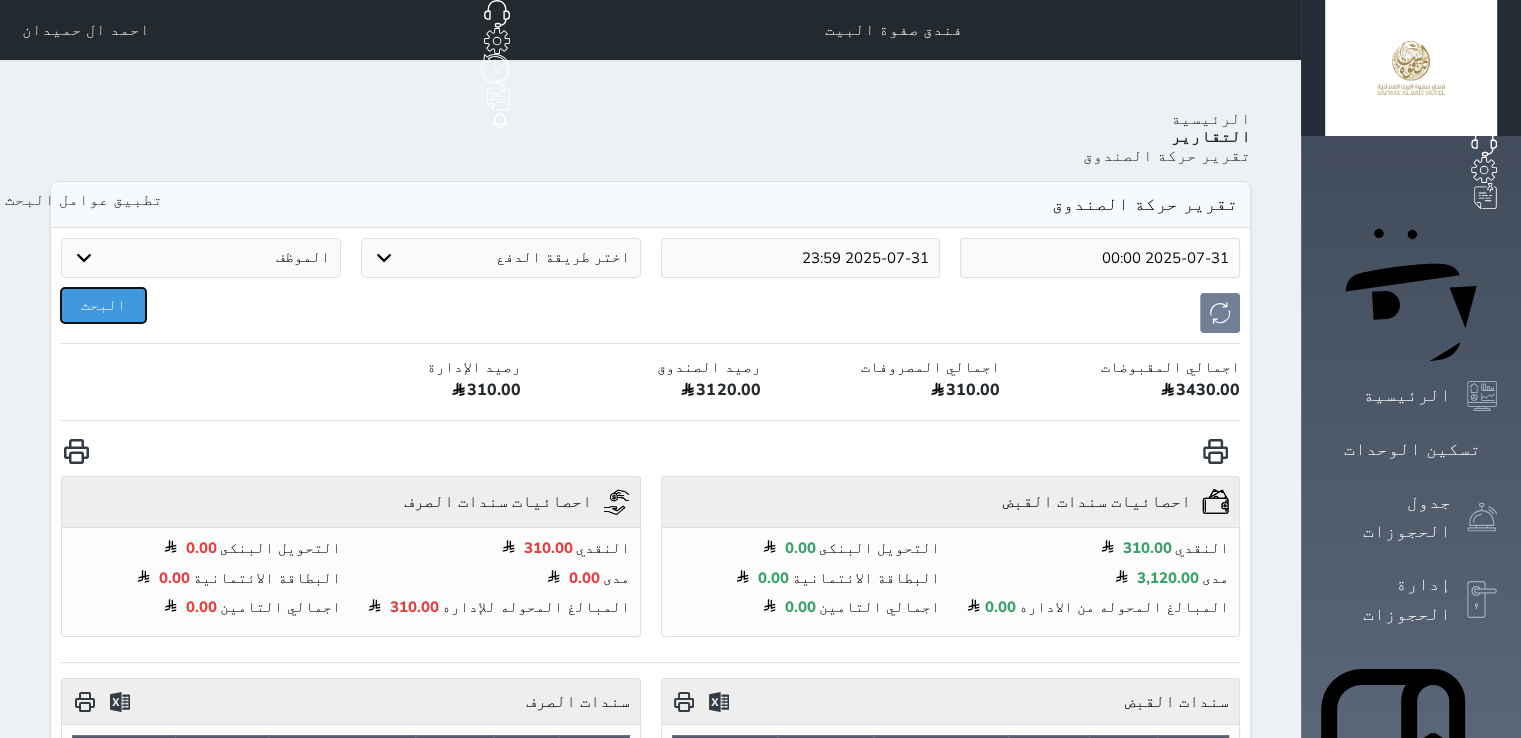 click on "البحث" at bounding box center [103, 305] 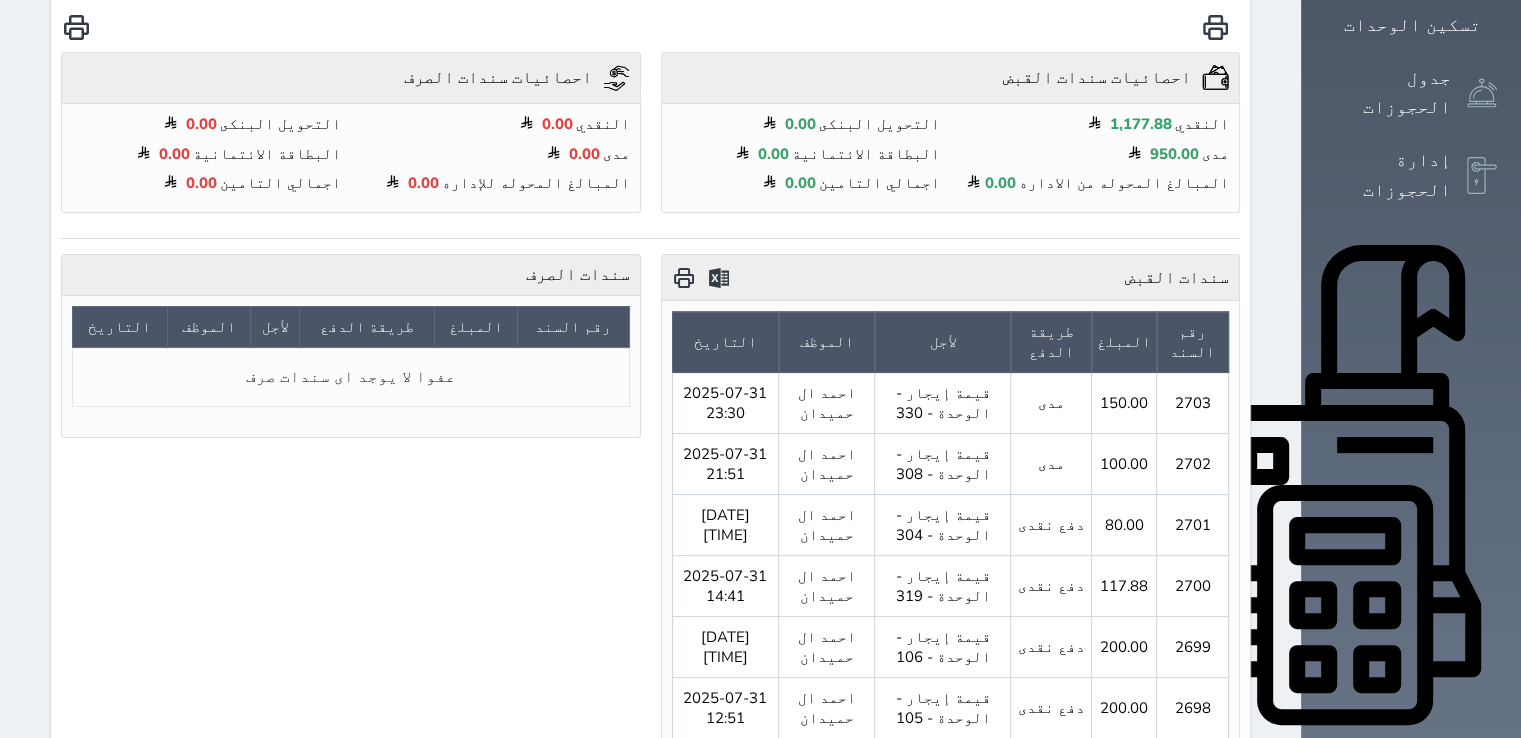 scroll, scrollTop: 300, scrollLeft: 0, axis: vertical 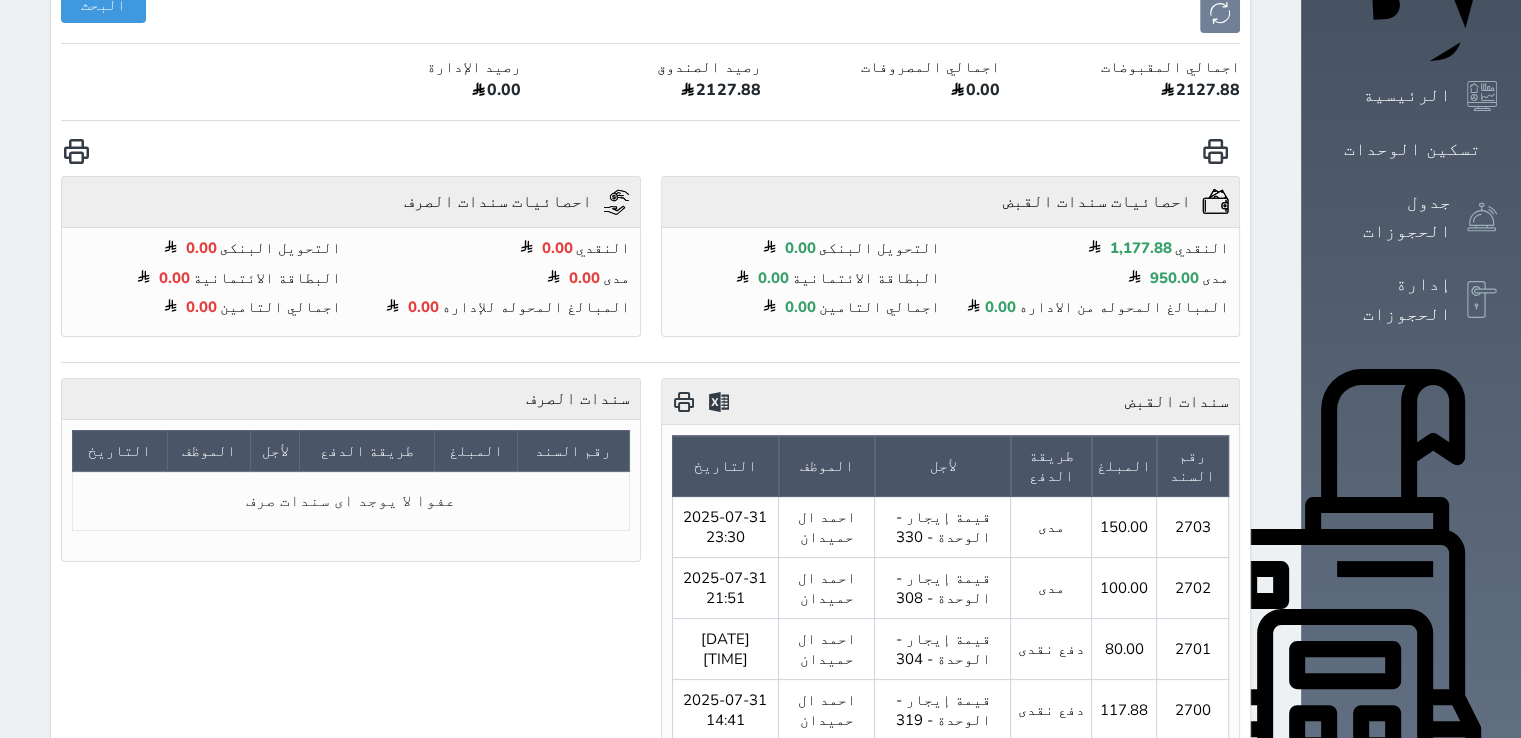 click 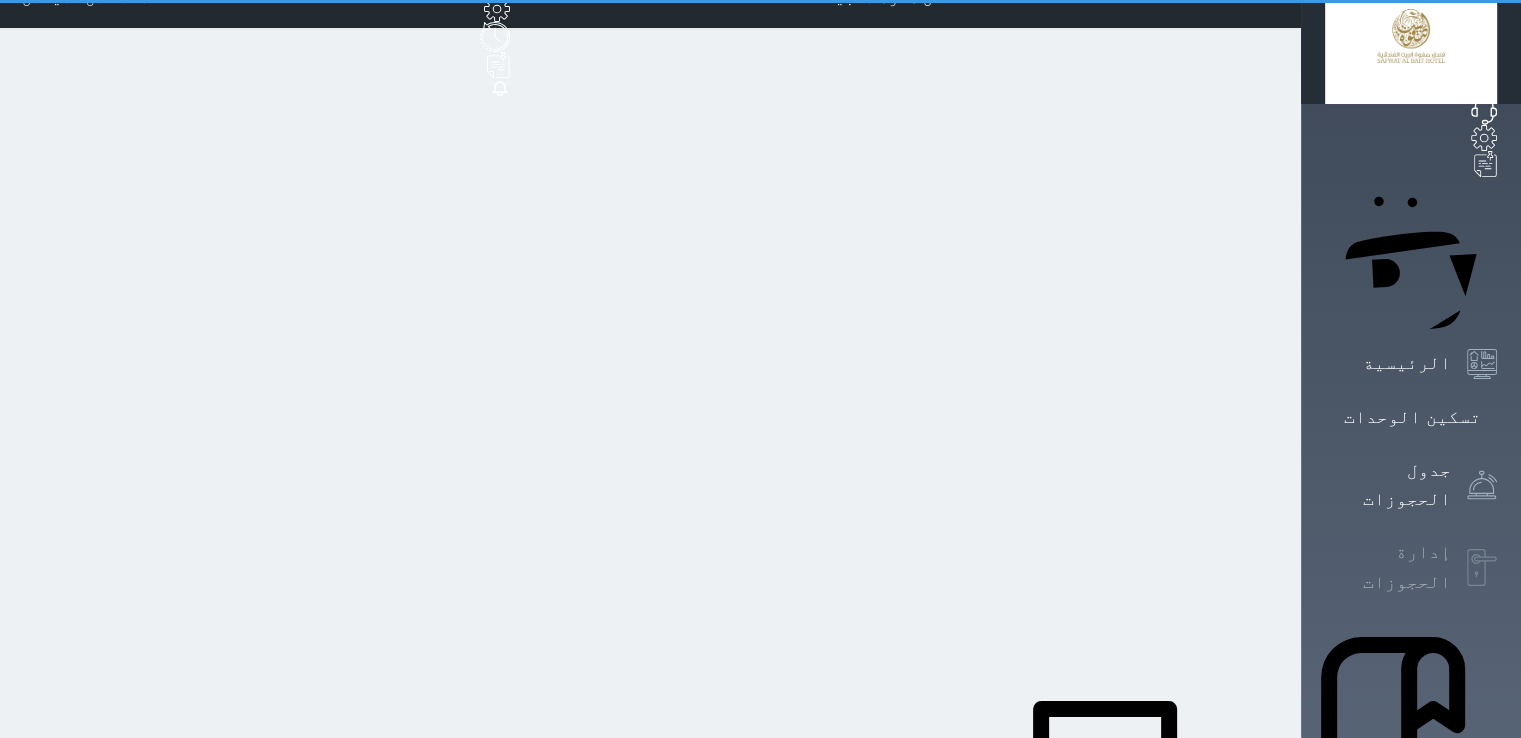 scroll, scrollTop: 0, scrollLeft: 0, axis: both 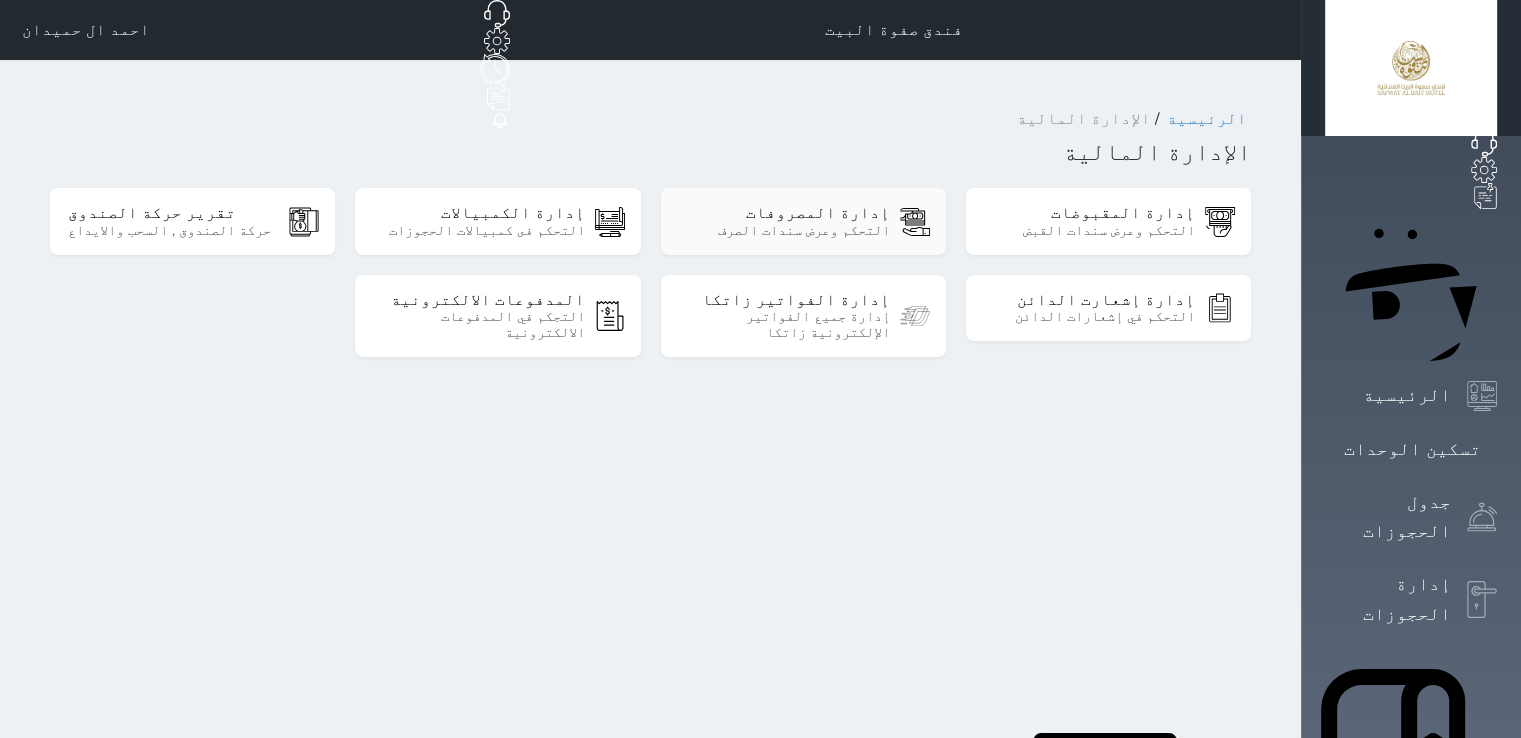 click on "إدارة المصروفات" at bounding box center (784, 213) 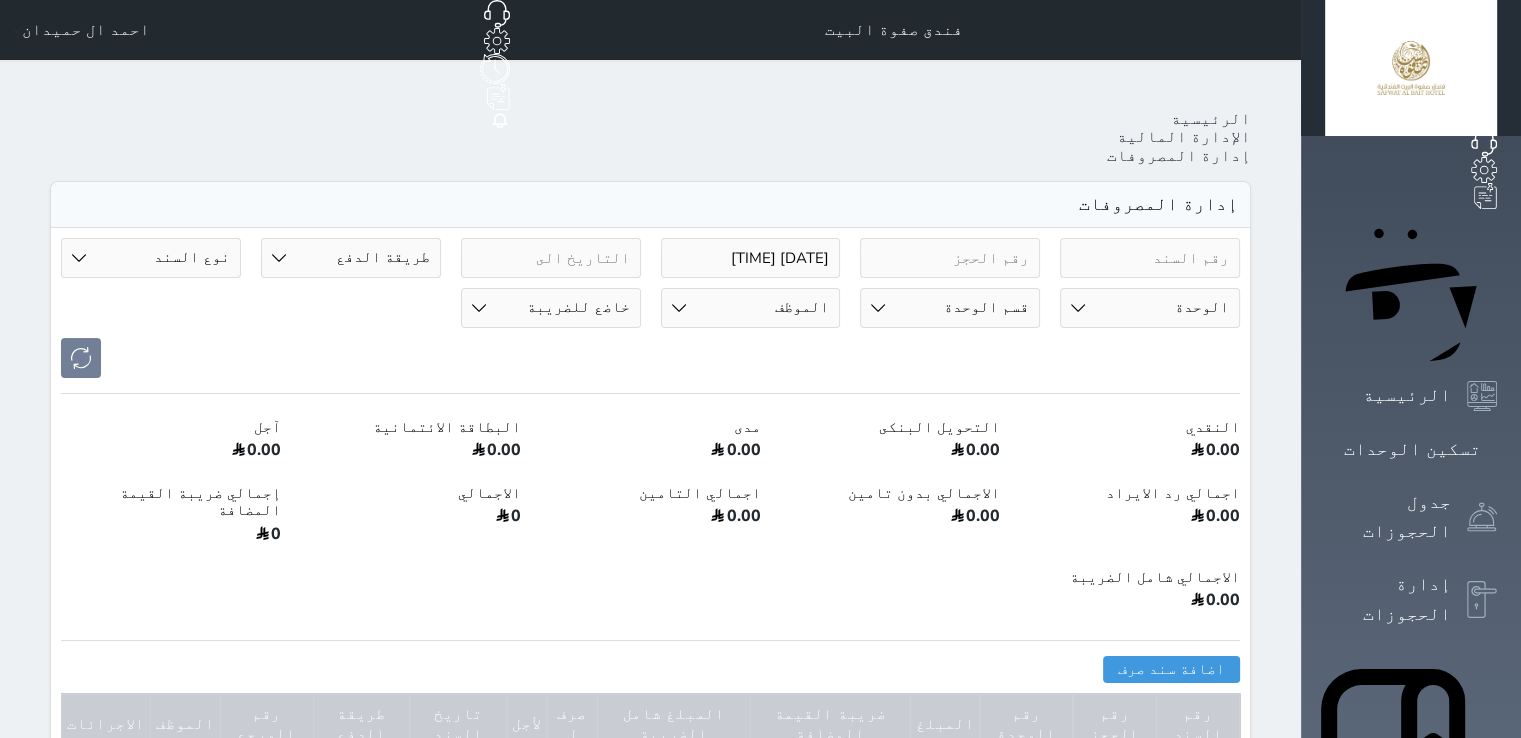 select 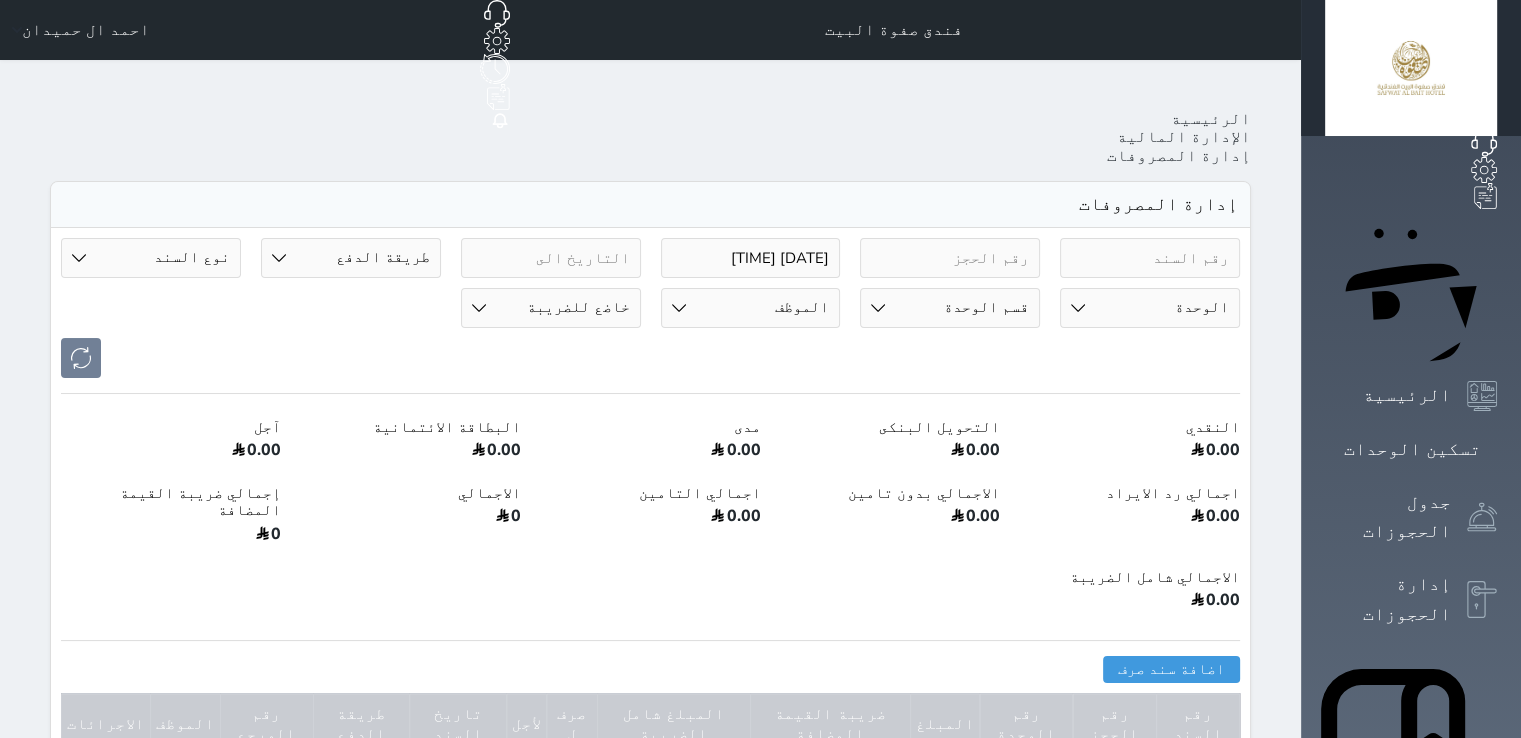 type on "2025-08-02 23:38" 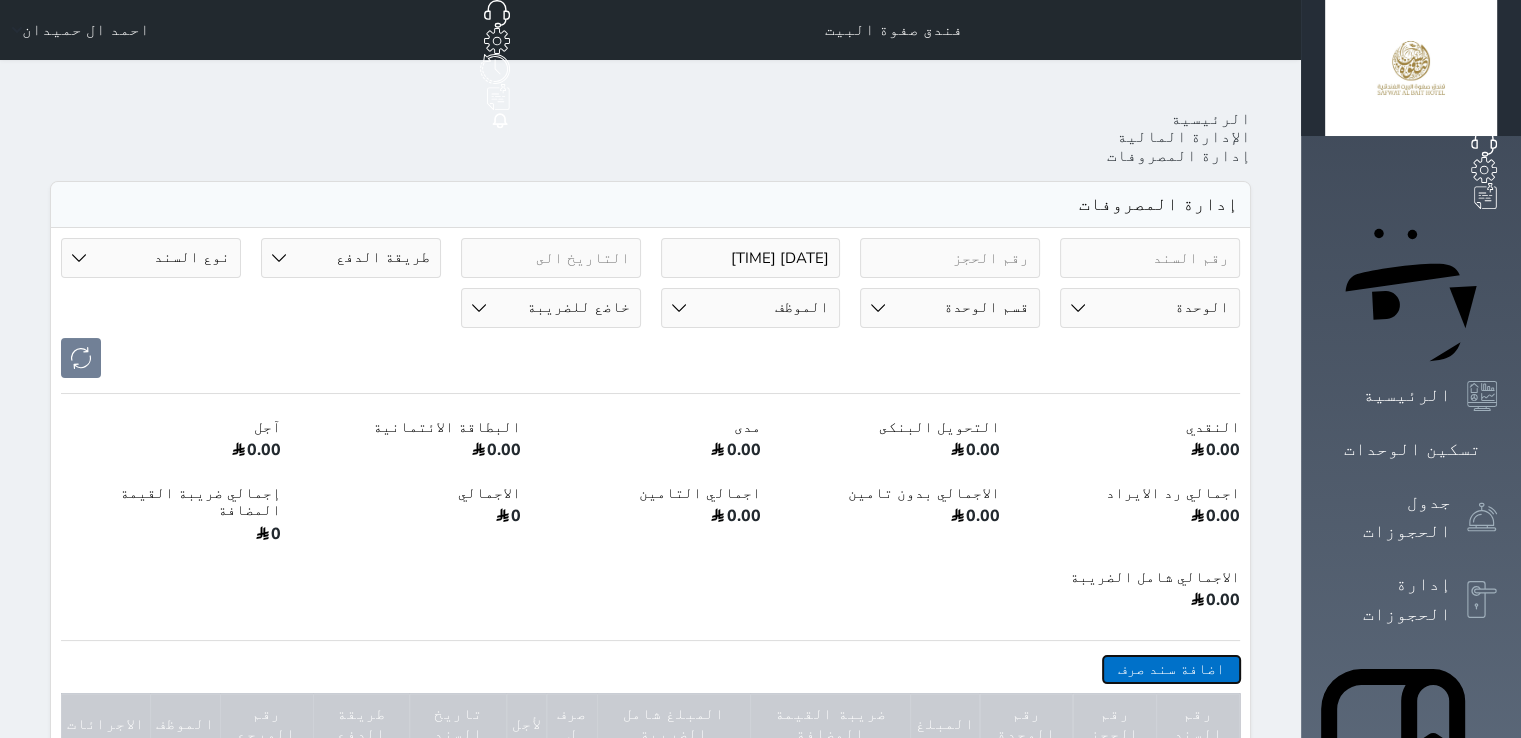 click on "اضافة سند صرف" at bounding box center (1171, 669) 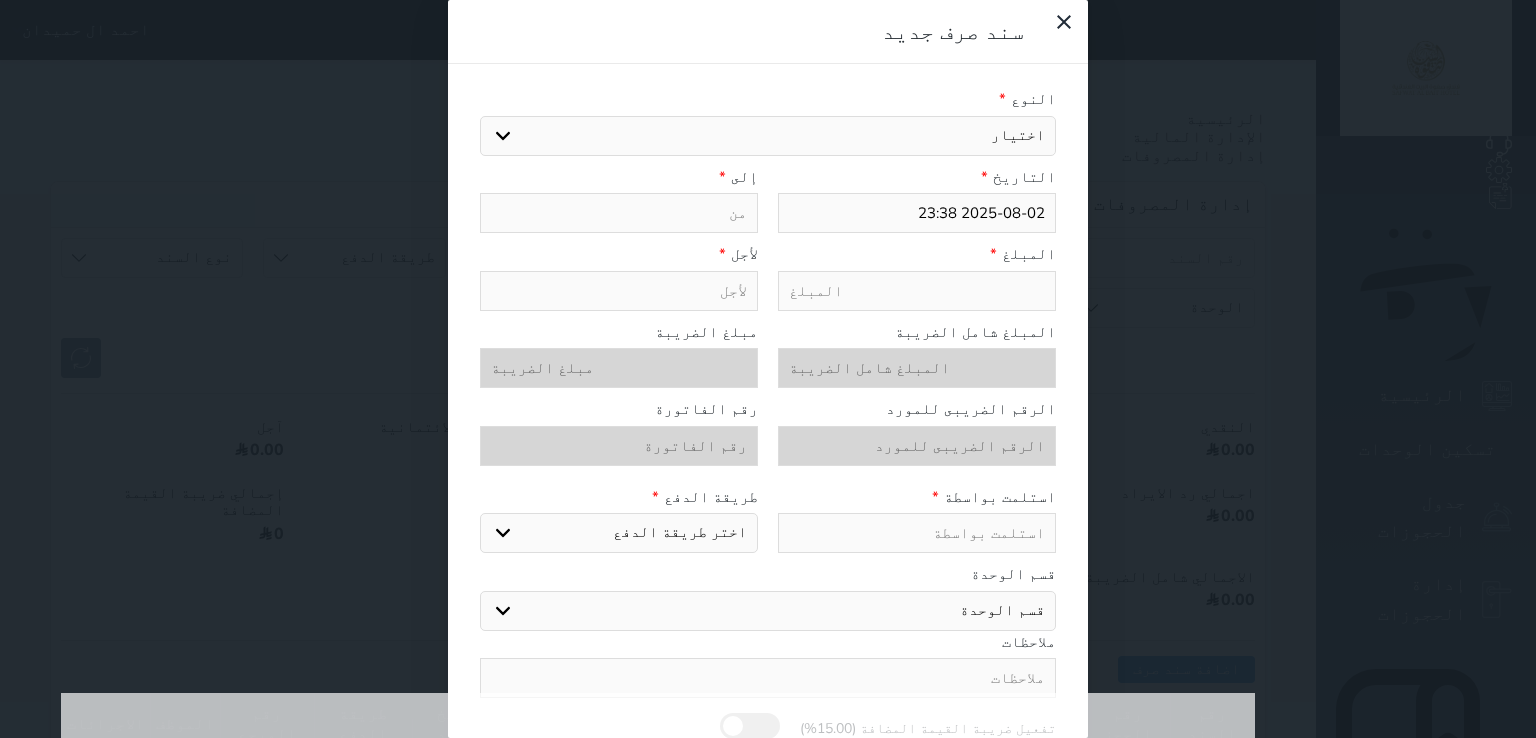 click on "اختيار   مرتجع إيجار رواتب صيانة مصروفات عامة تحويل من الصندوق الى الادارة استرجاع تامين استرجاع العربون مرتجع إيجار رواتب صيانة مصروفات عامة تحويل من الصندوق الى الادارة استرجاع تامين استرجاع العربون" at bounding box center (768, 136) 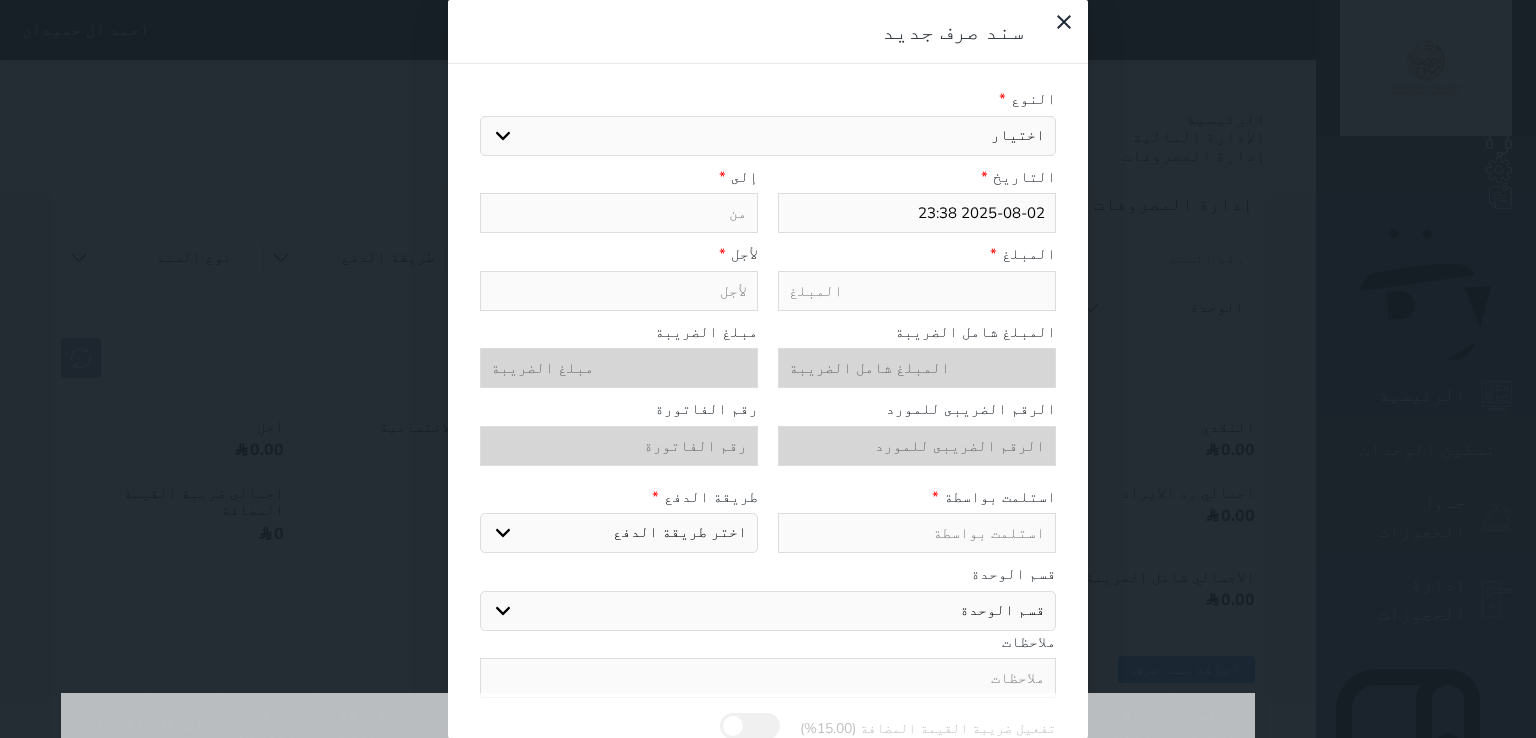 select on "108027" 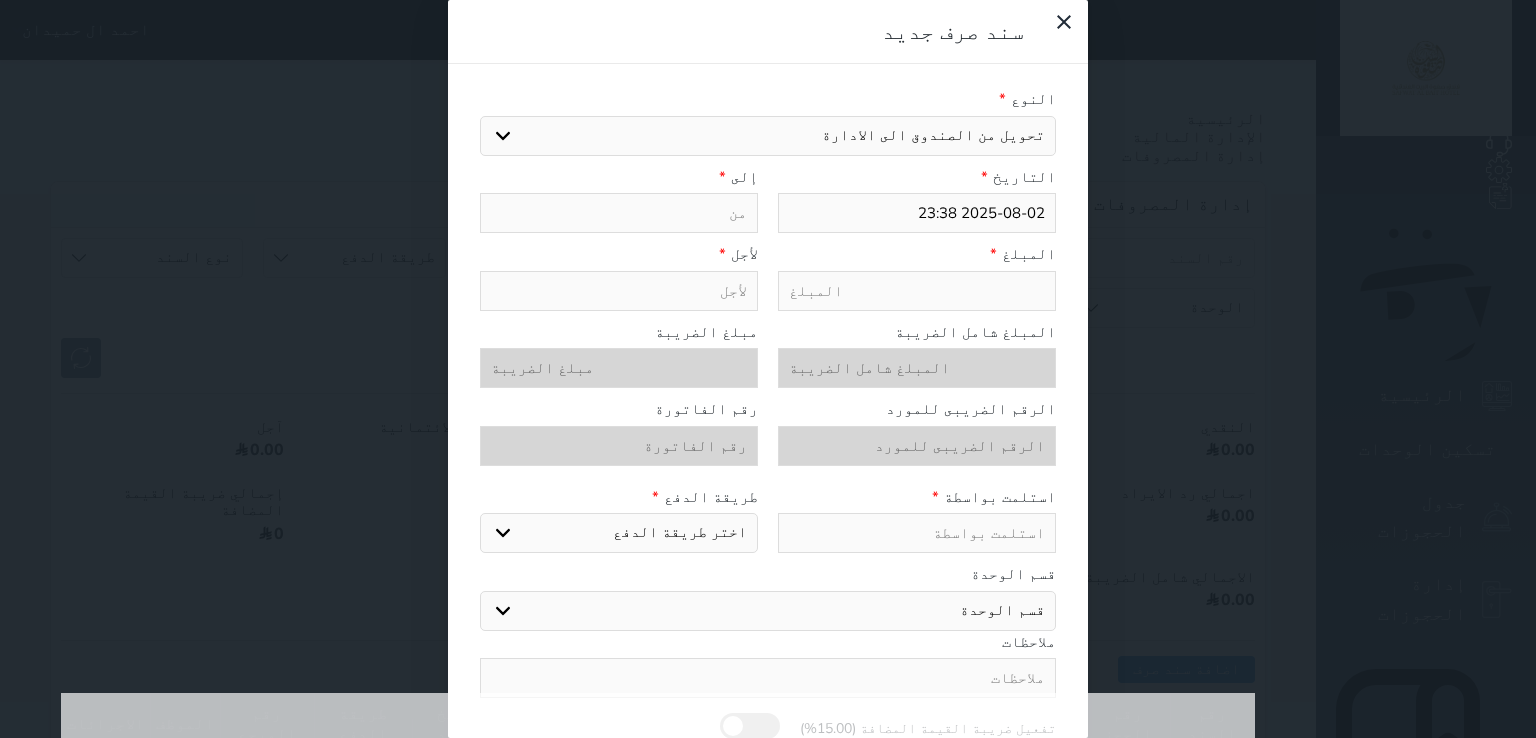 click on "اختيار   مرتجع إيجار رواتب صيانة مصروفات عامة تحويل من الصندوق الى الادارة استرجاع تامين استرجاع العربون مرتجع إيجار رواتب صيانة مصروفات عامة تحويل من الصندوق الى الادارة استرجاع تامين استرجاع العربون" at bounding box center [768, 136] 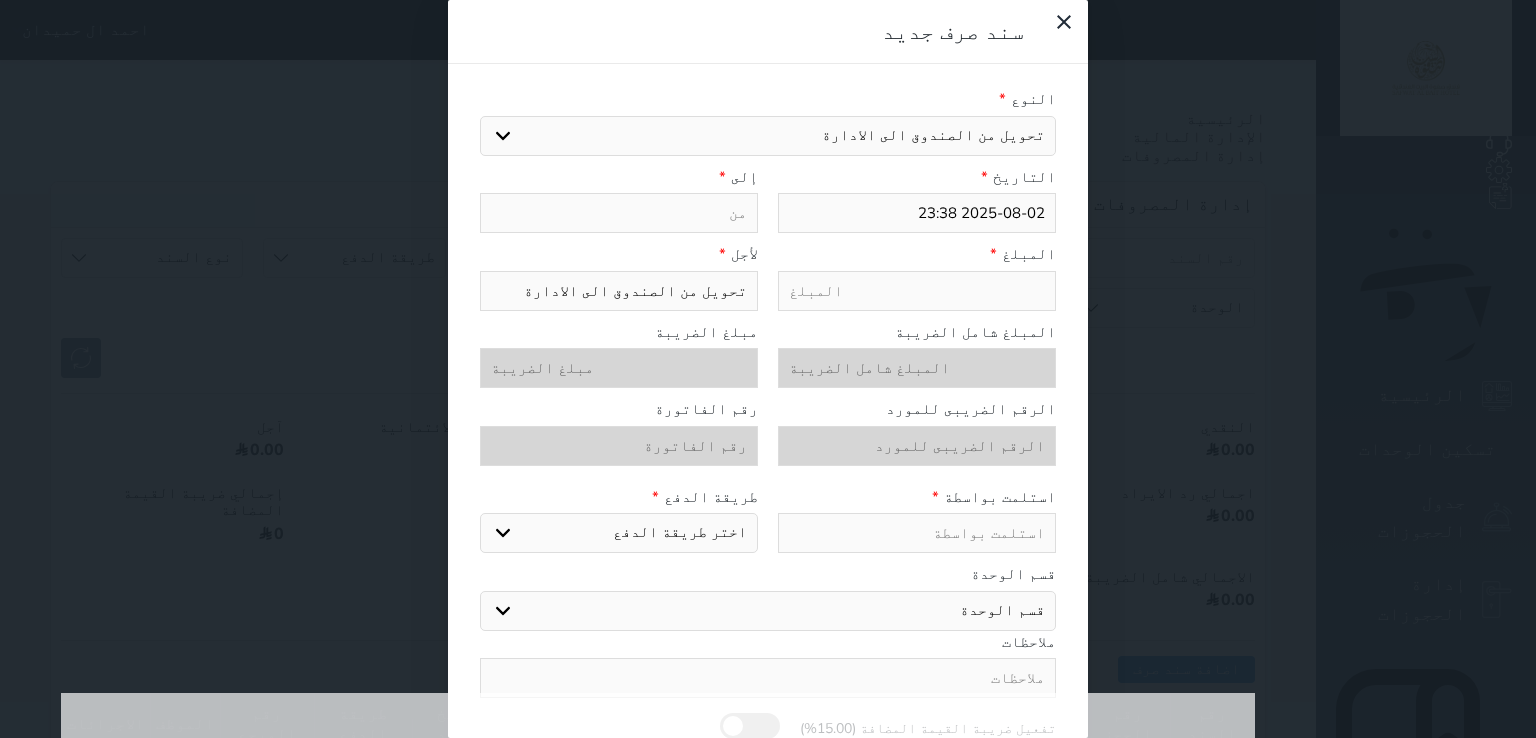 click on "2025-08-02 23:38" at bounding box center [917, 213] 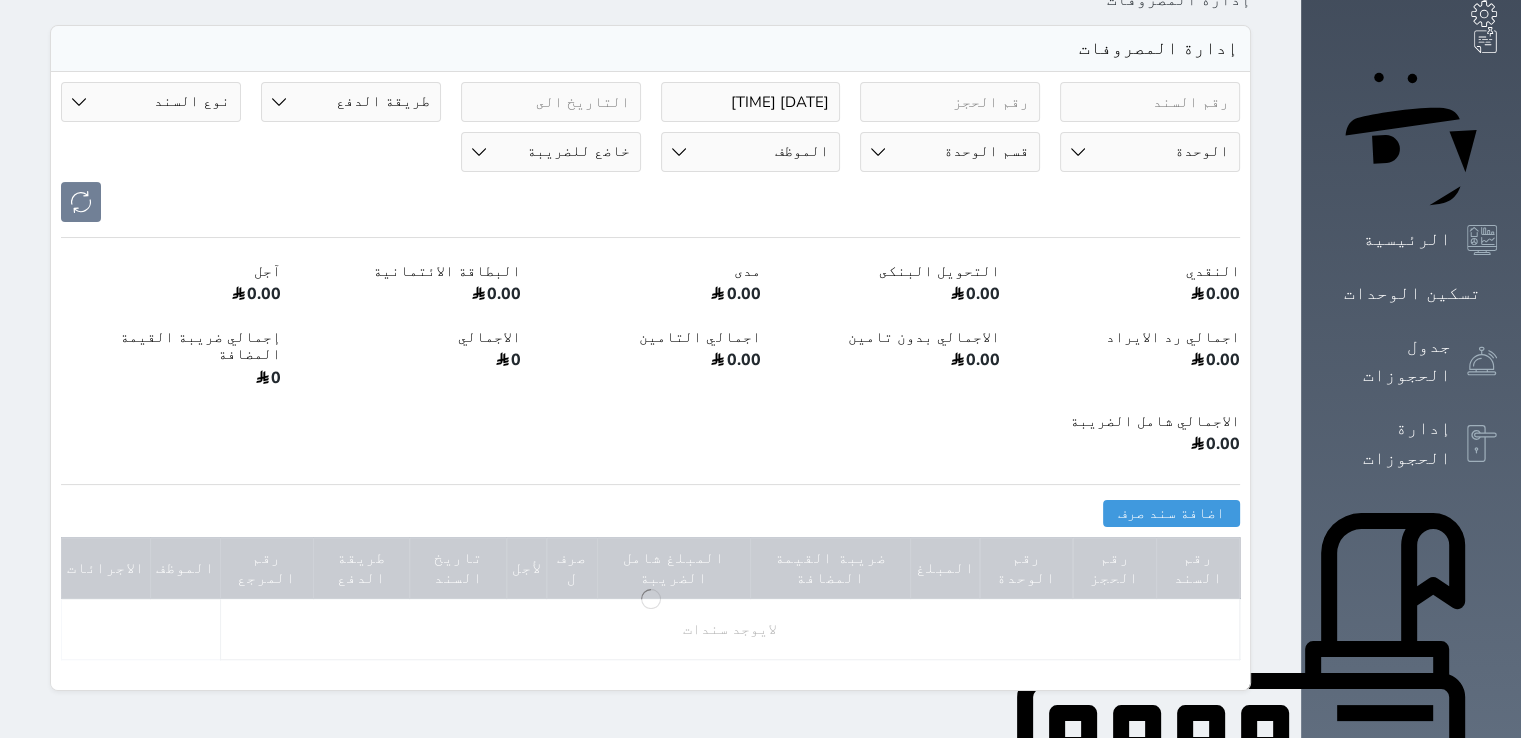 scroll, scrollTop: 0, scrollLeft: 0, axis: both 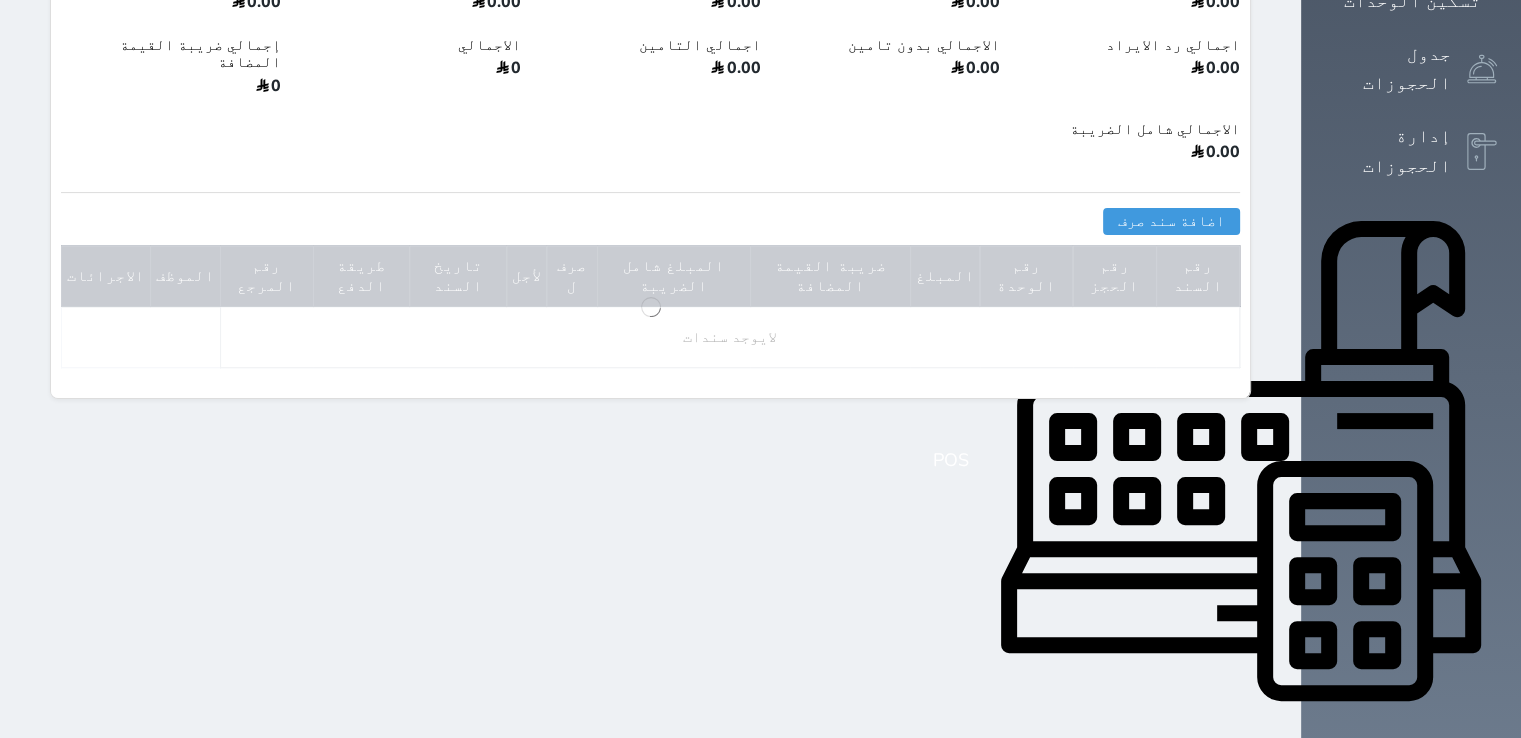 click 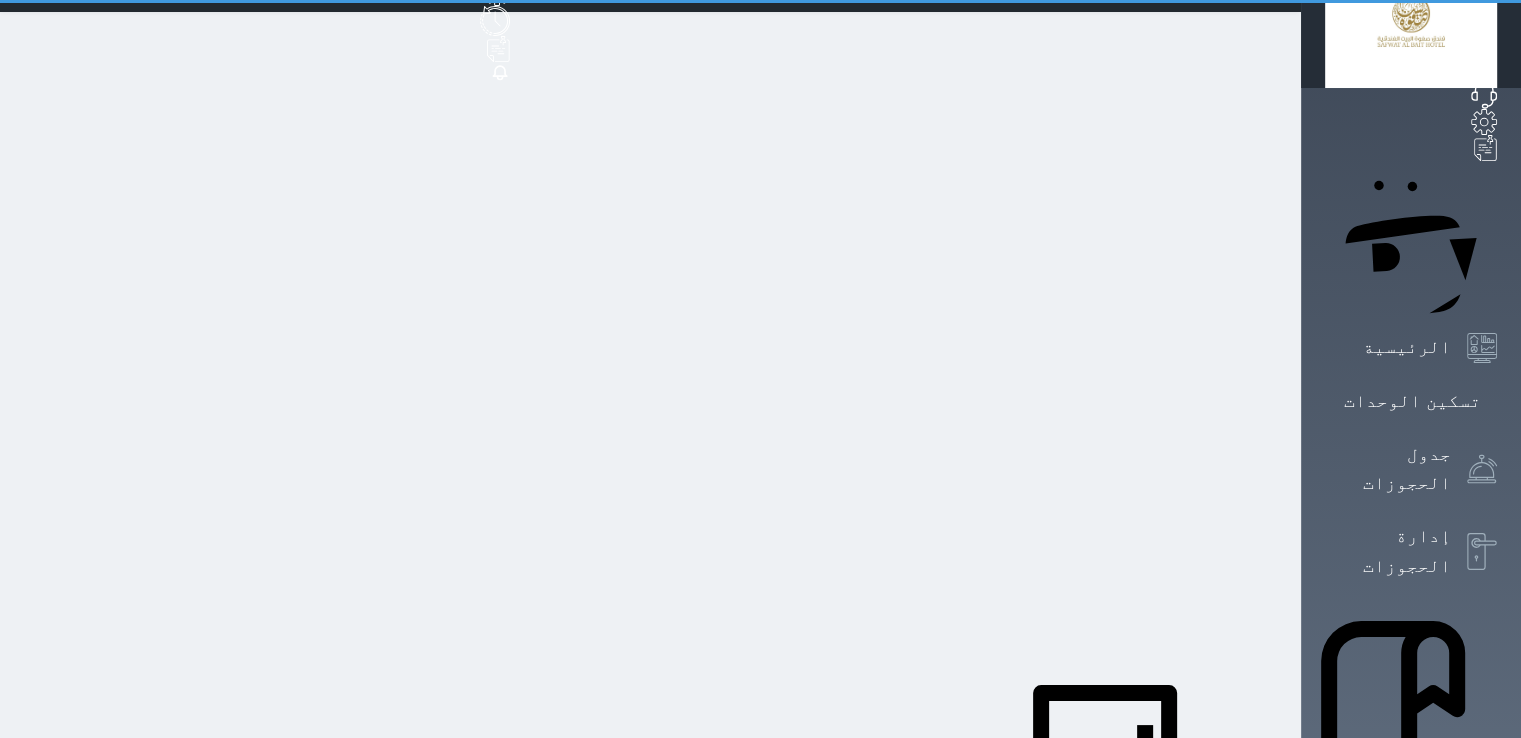 scroll, scrollTop: 0, scrollLeft: 0, axis: both 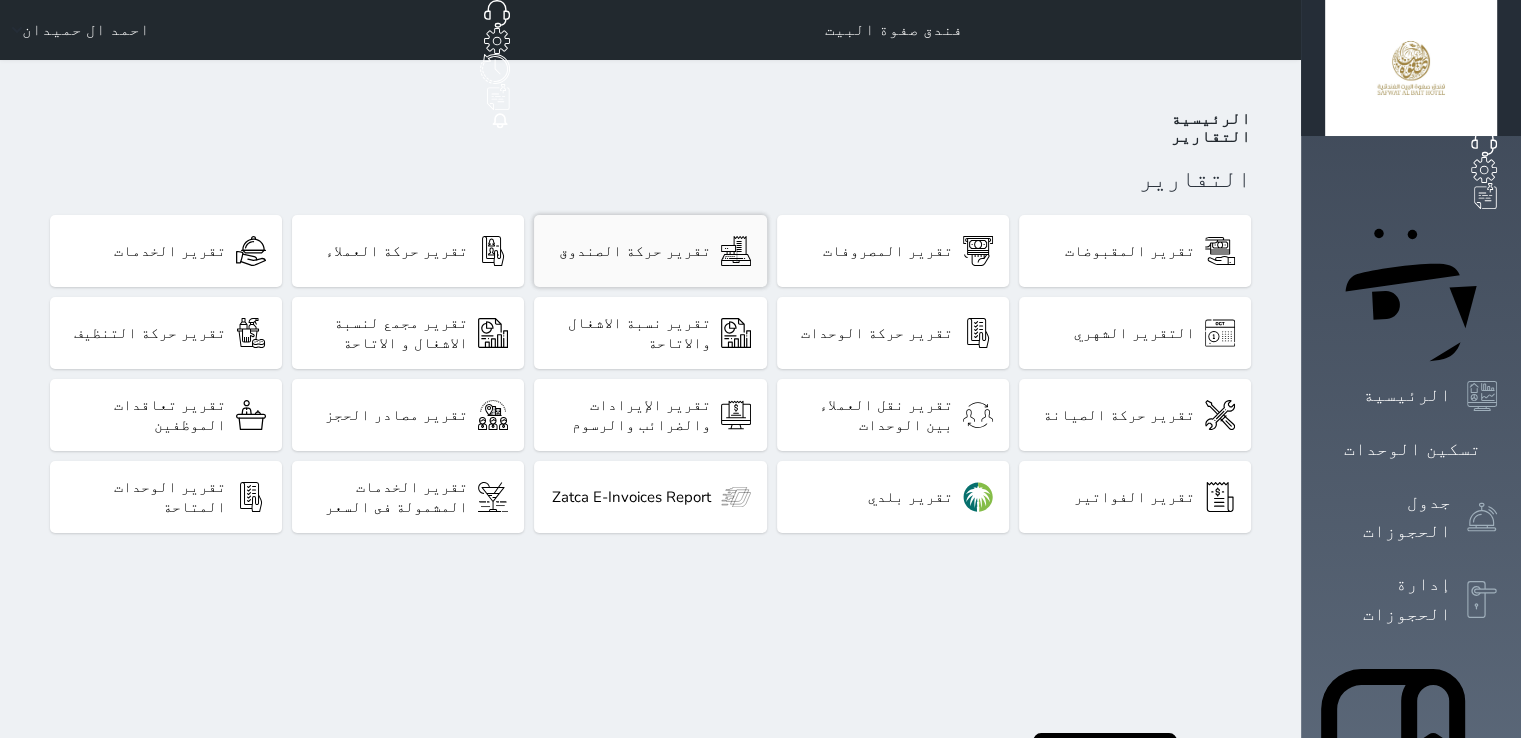 click on "تقرير حركة الصندوق" at bounding box center (635, 251) 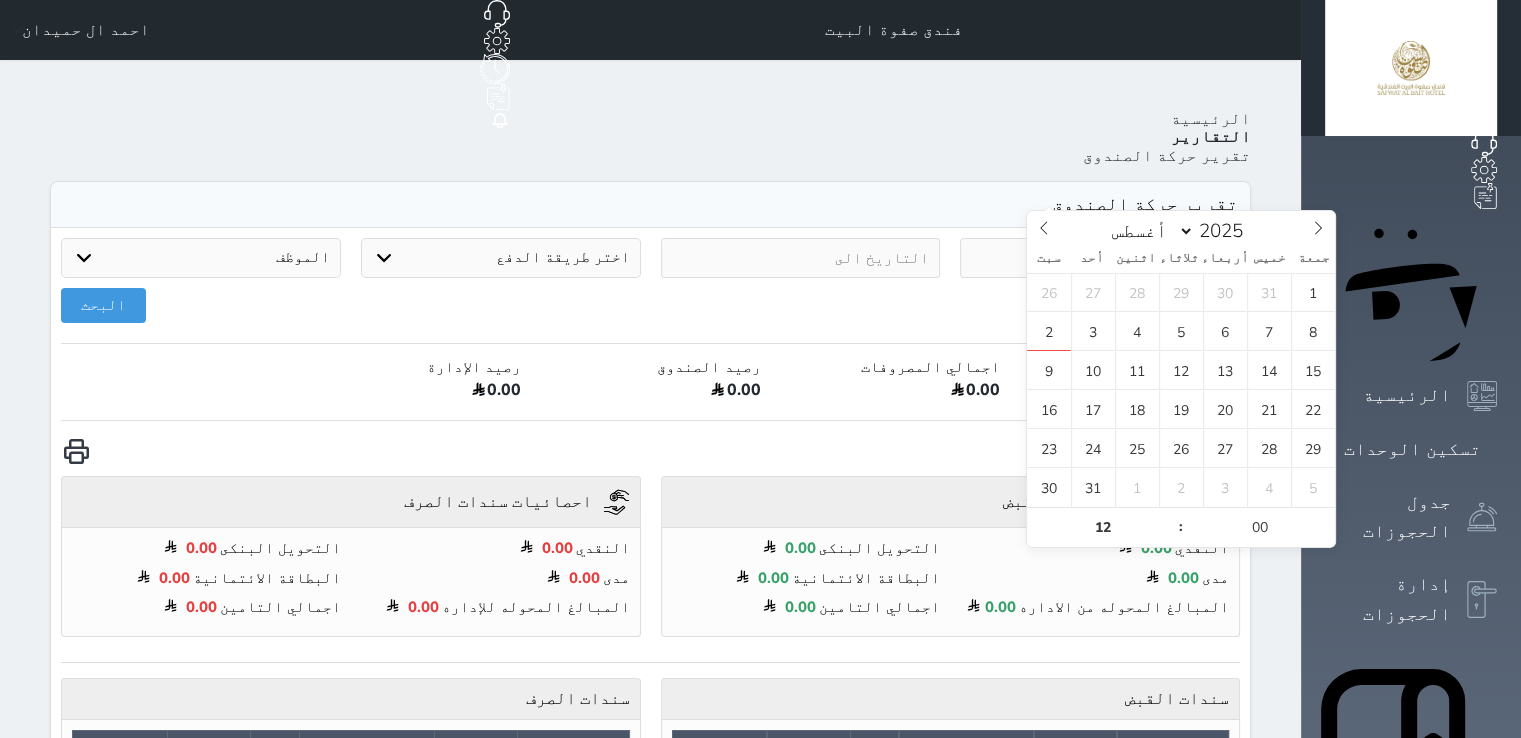 click at bounding box center [1100, 258] 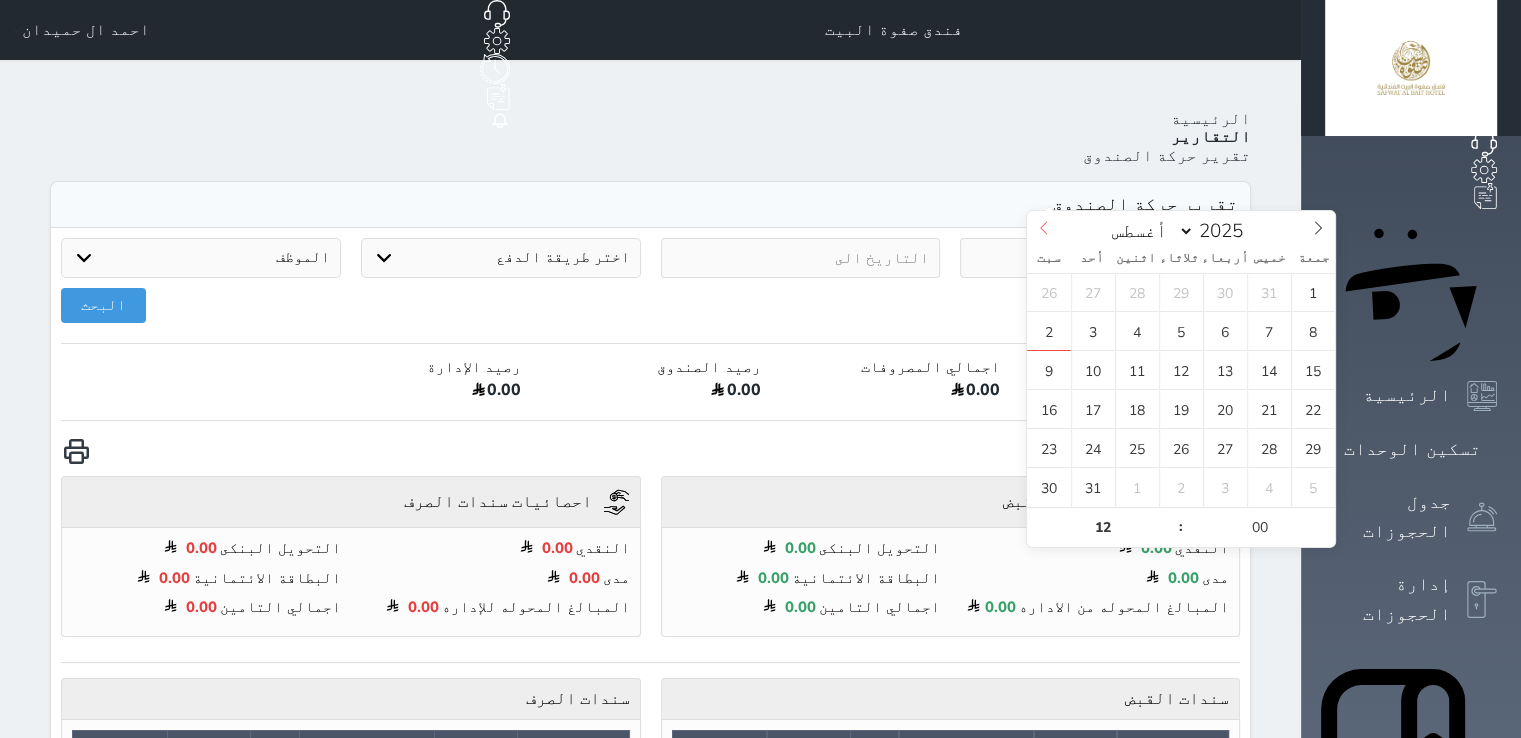 click at bounding box center [1044, 228] 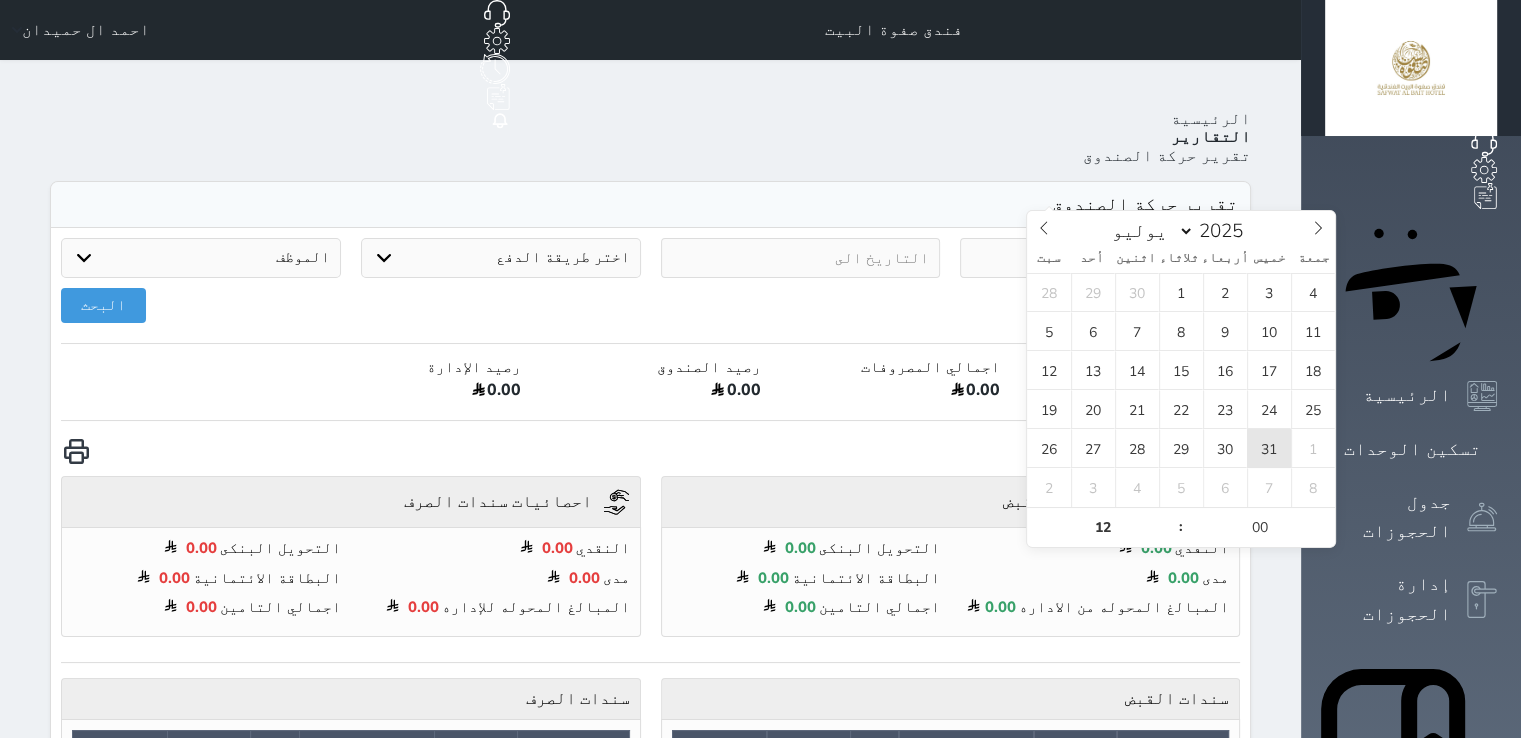 click on "31" at bounding box center (1269, 448) 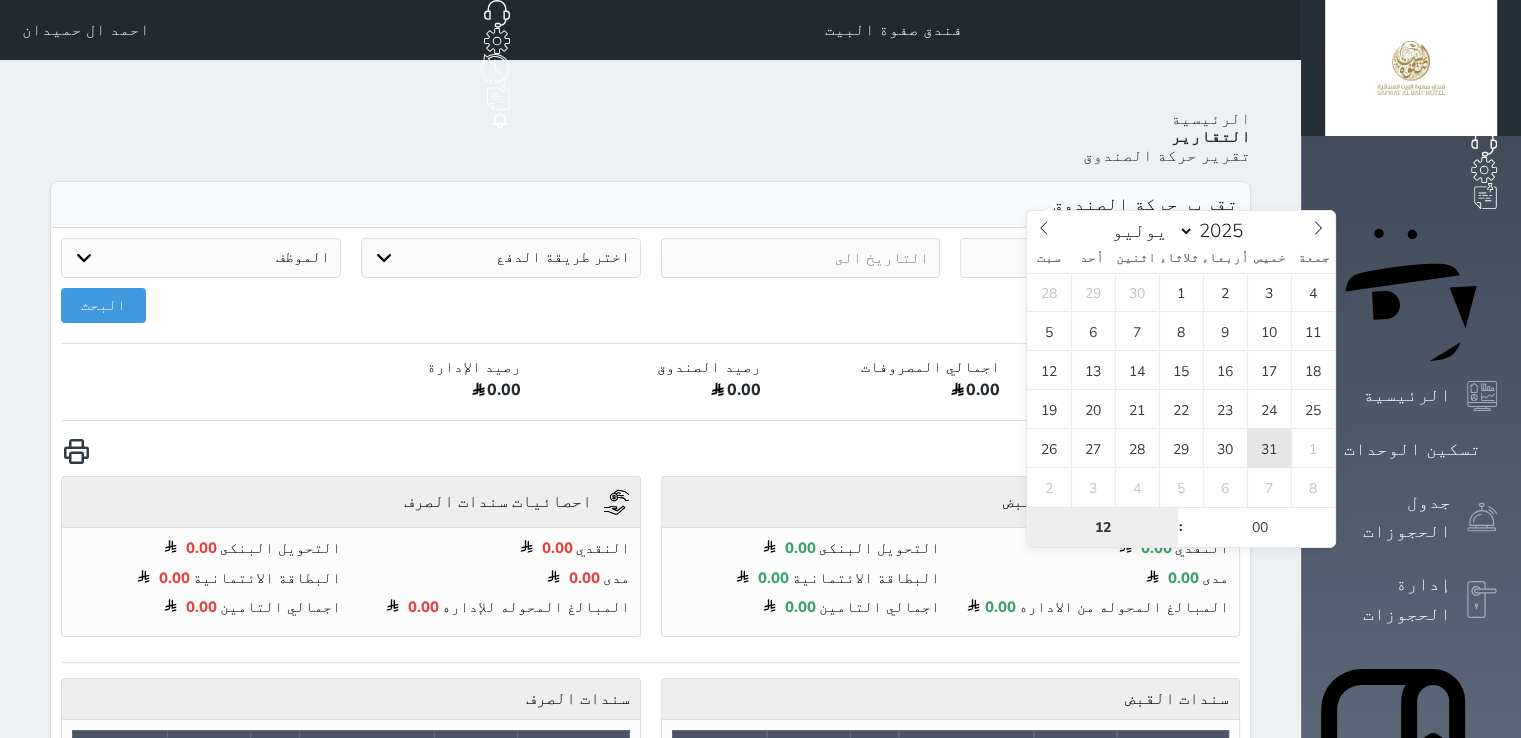 type on "2025-07-31 12:00" 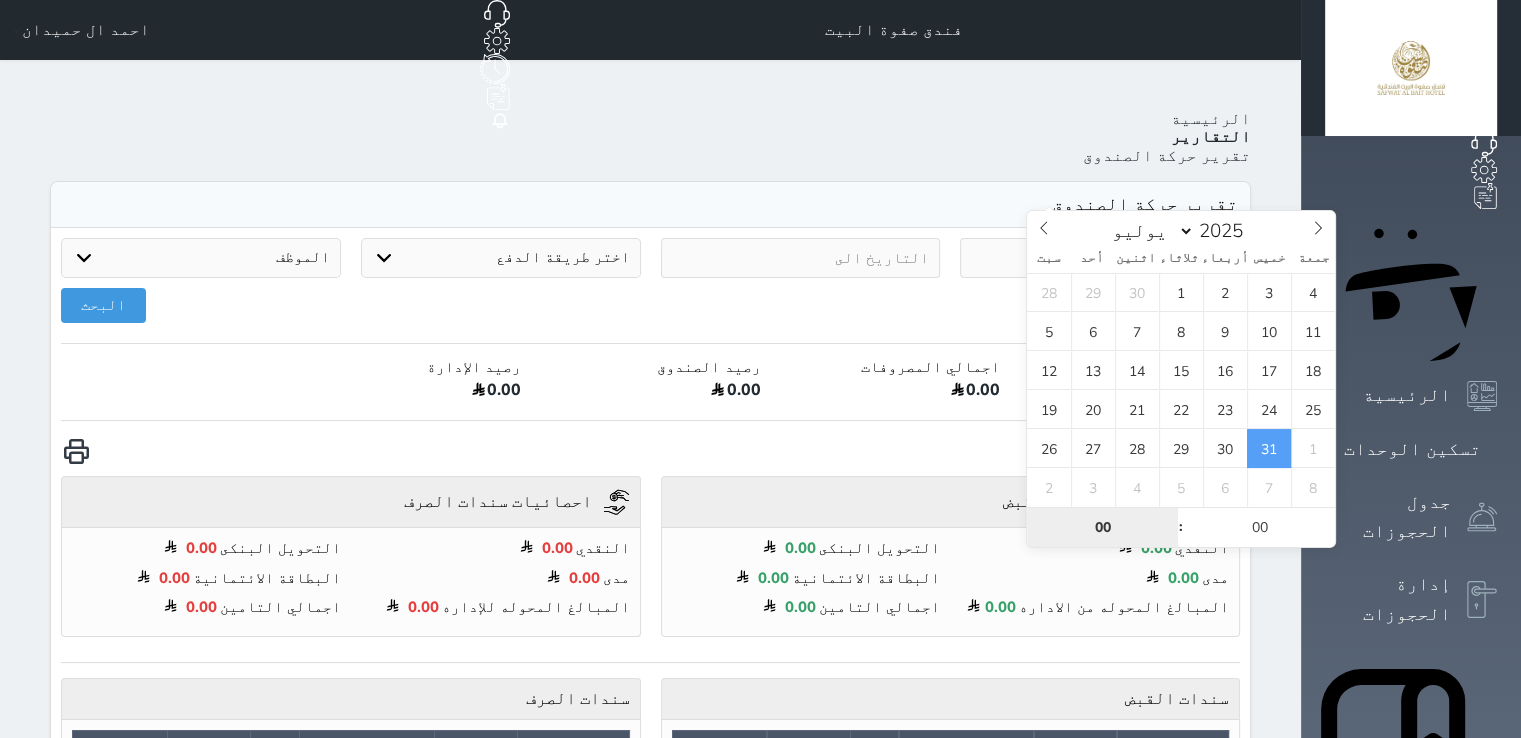 type on "00" 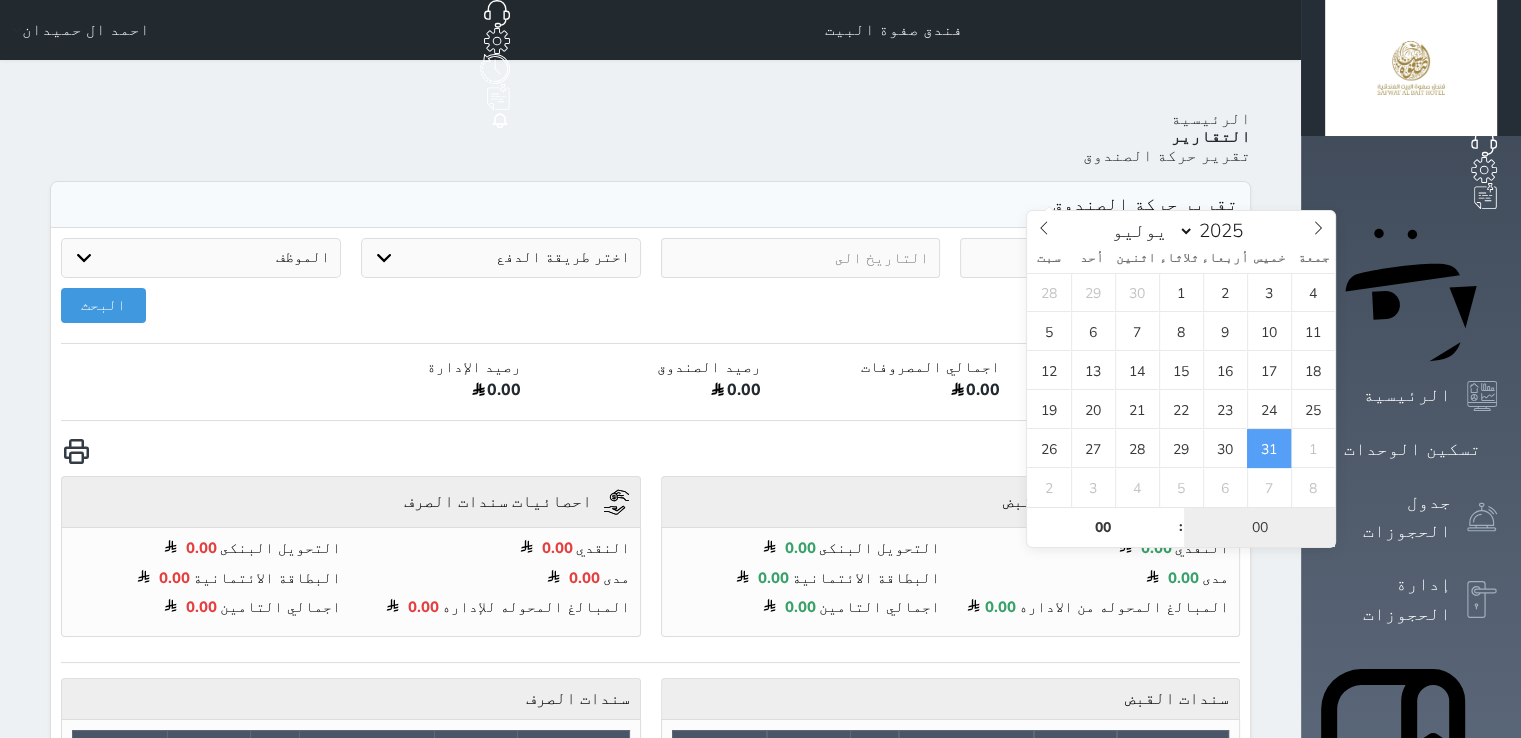 type on "2025-07-31 00:00" 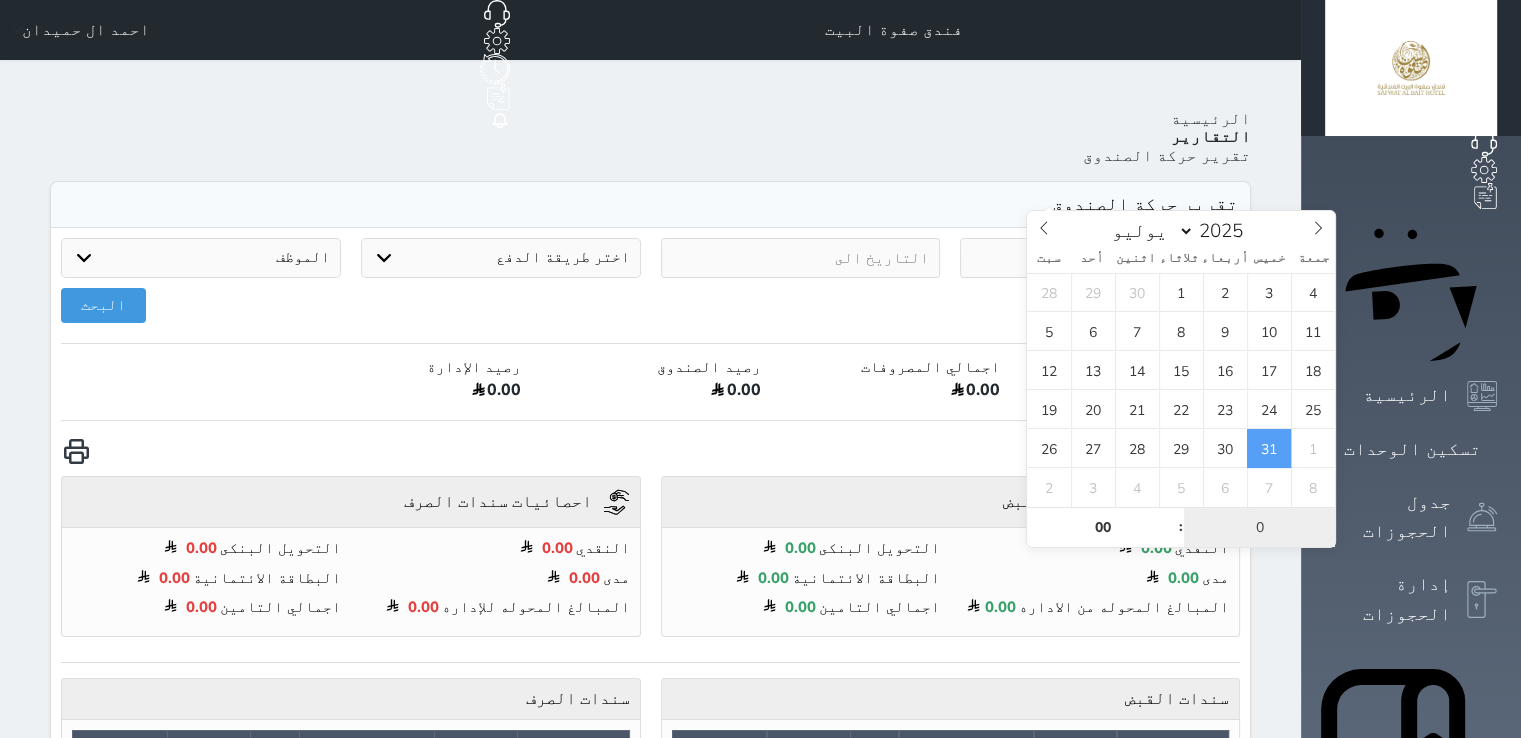 type on "00" 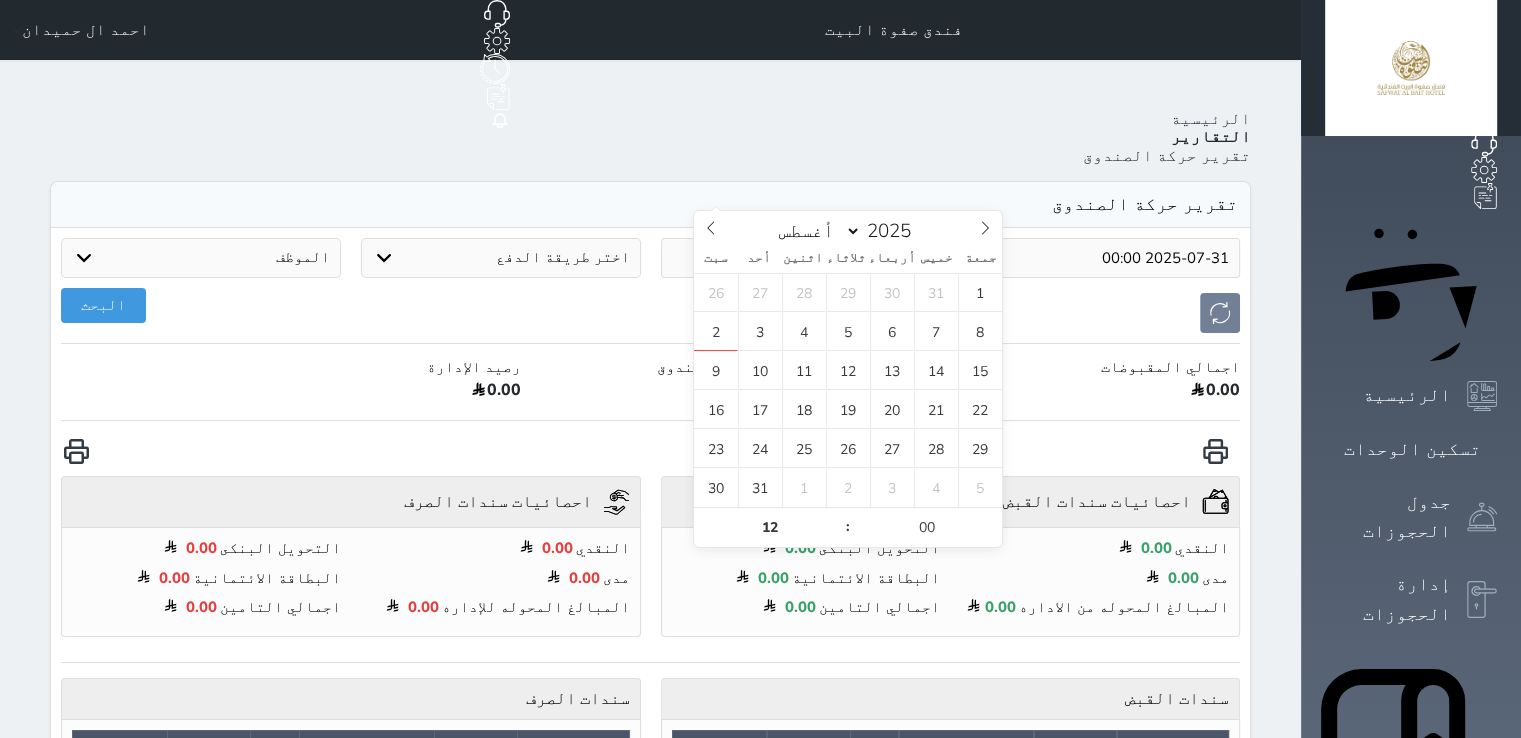 click on "Your browser does not support the audio element.
حجز جماعي جديد   حجز جديد             الرئيسية     تسكين الوحدات     جدول الحجوزات     إدارة الحجوزات     POS     الإدارة المالية     العملاء     تقييمات العملاء     الوحدات     الخدمات     التقارير     الإعدادات     الدعم الفني
فندق صفوة البيت
حجز جماعي جديد   حجز جديد   مرتبط مع منصة زاتكا المرحلة الثانية   مرتبط مع شموس   مرتبط مع المنصة الوطنية للرصد السياحي             إشعار   الغرفة   النزيل   المصدر
احمد ال حميدان
الرئيسية التقارير تقرير حركة الصندوق   تقرير حركة الصندوق   2025-07-31 00:00     اختر طريقة الدفع   دفع نقدى     مدى" at bounding box center (760, 824) 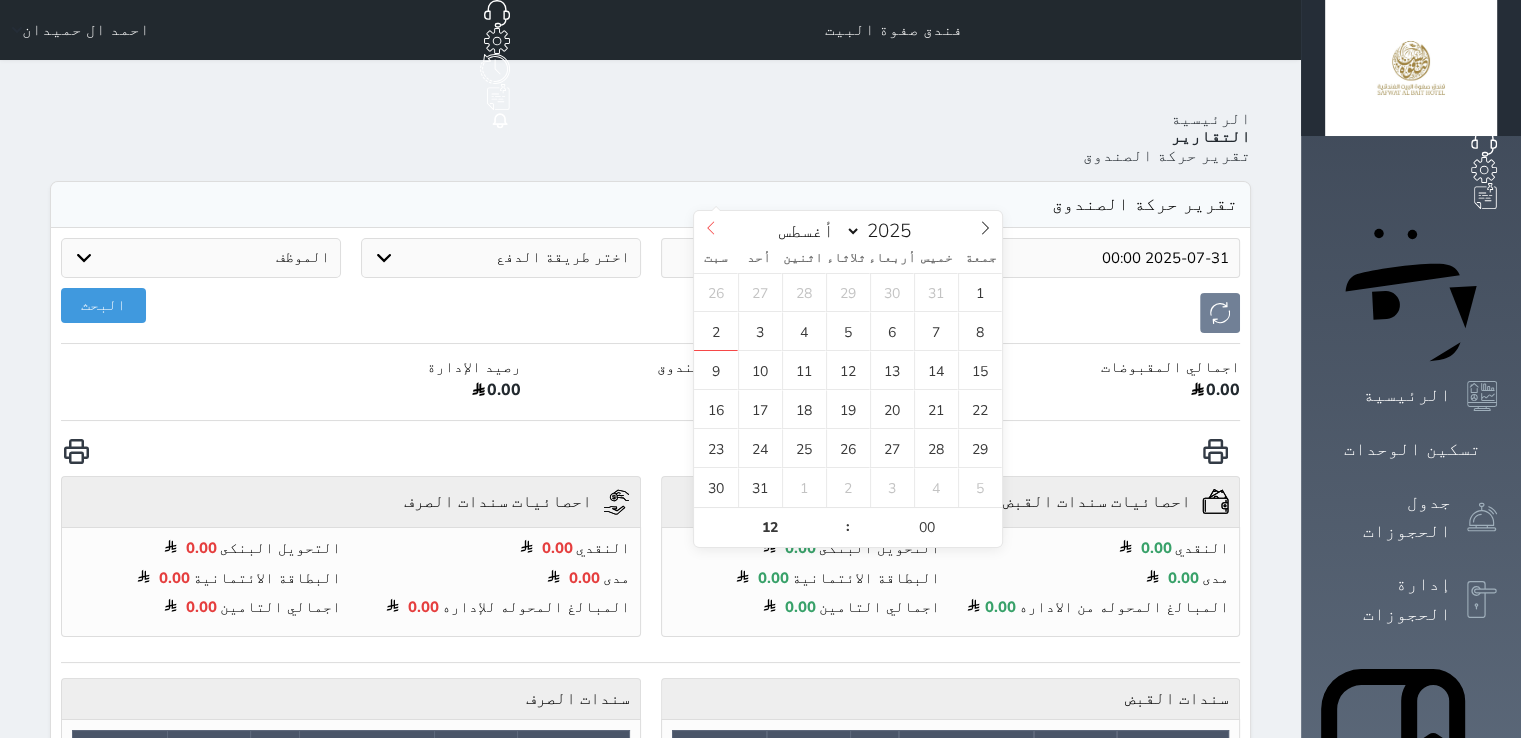 click 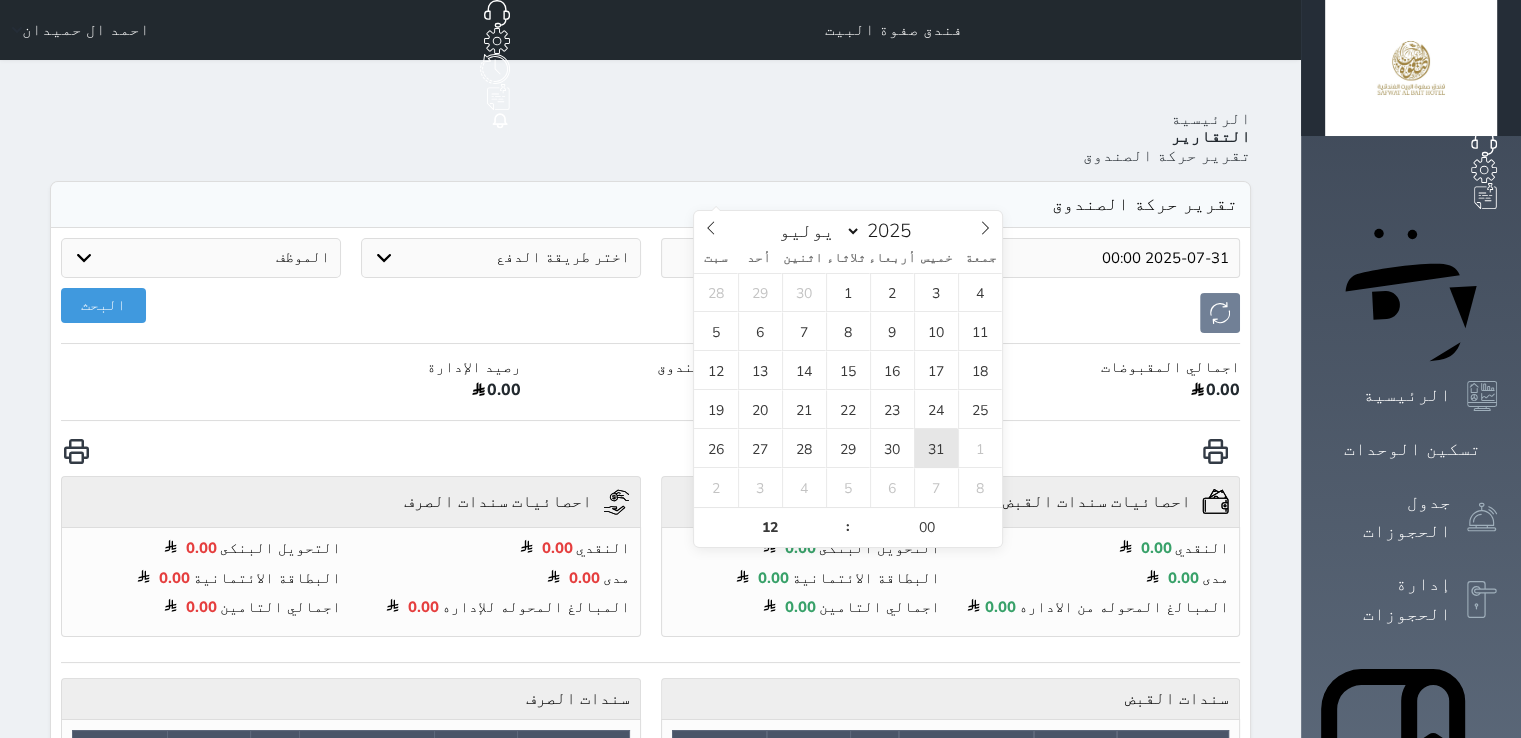 click on "31" at bounding box center [936, 448] 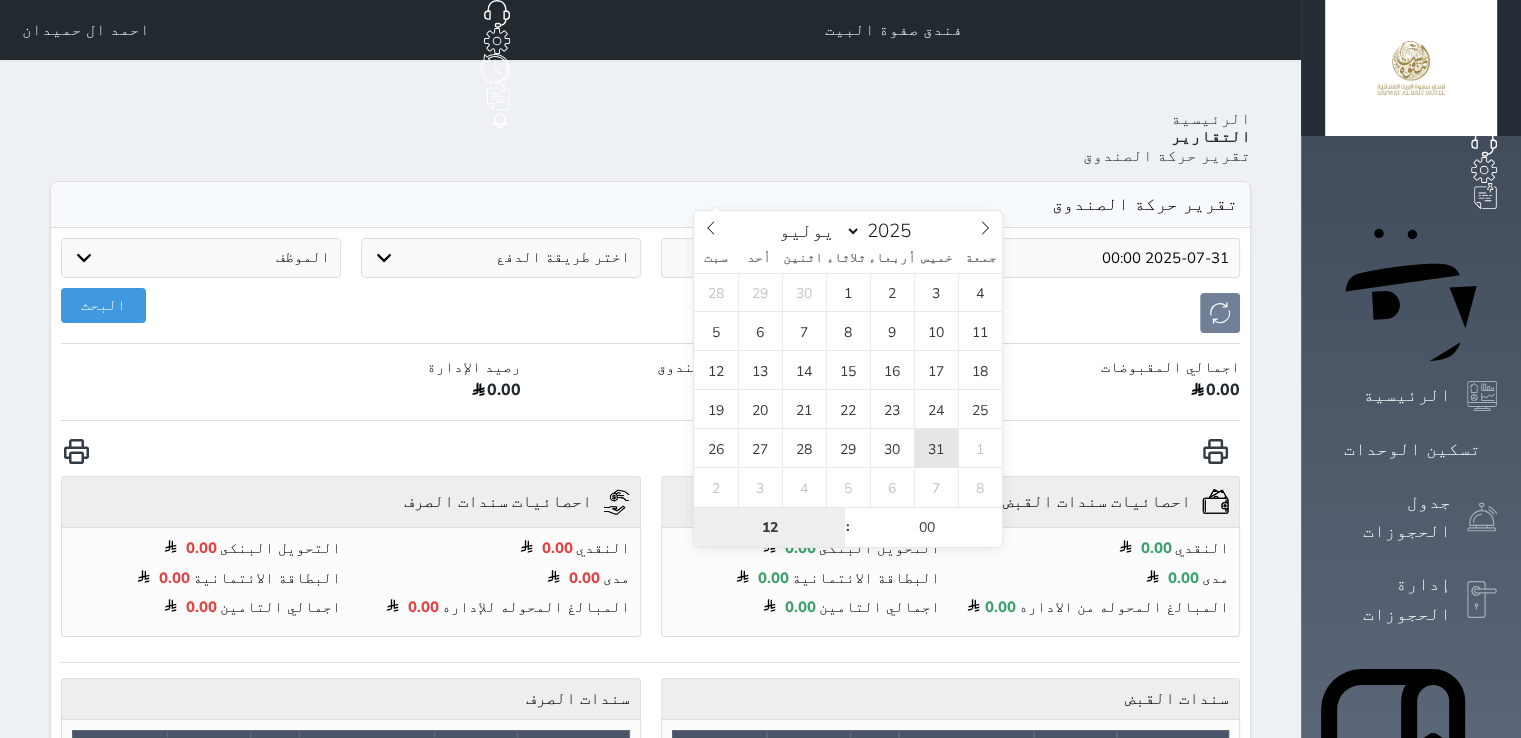 type on "2025-07-31 12:00" 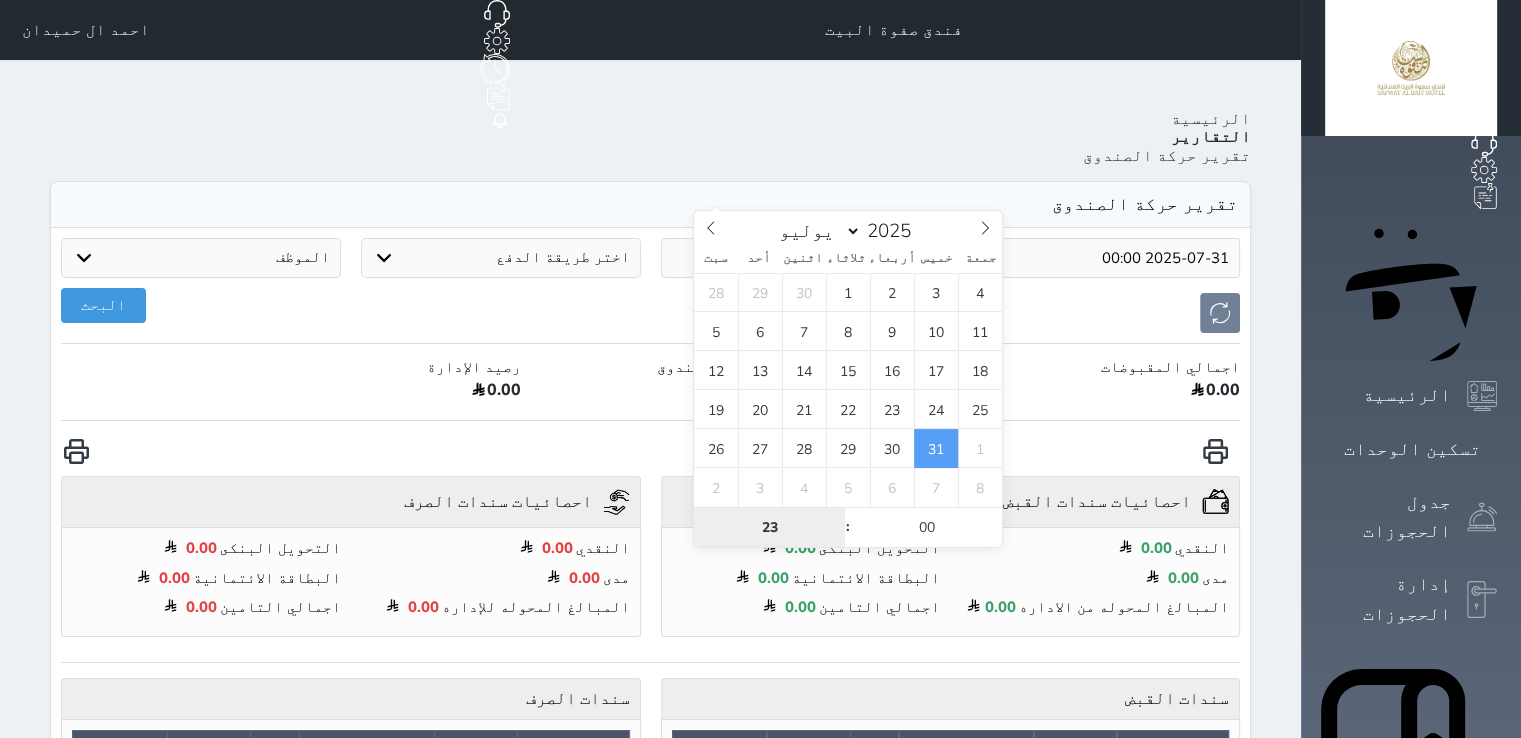 type on "23" 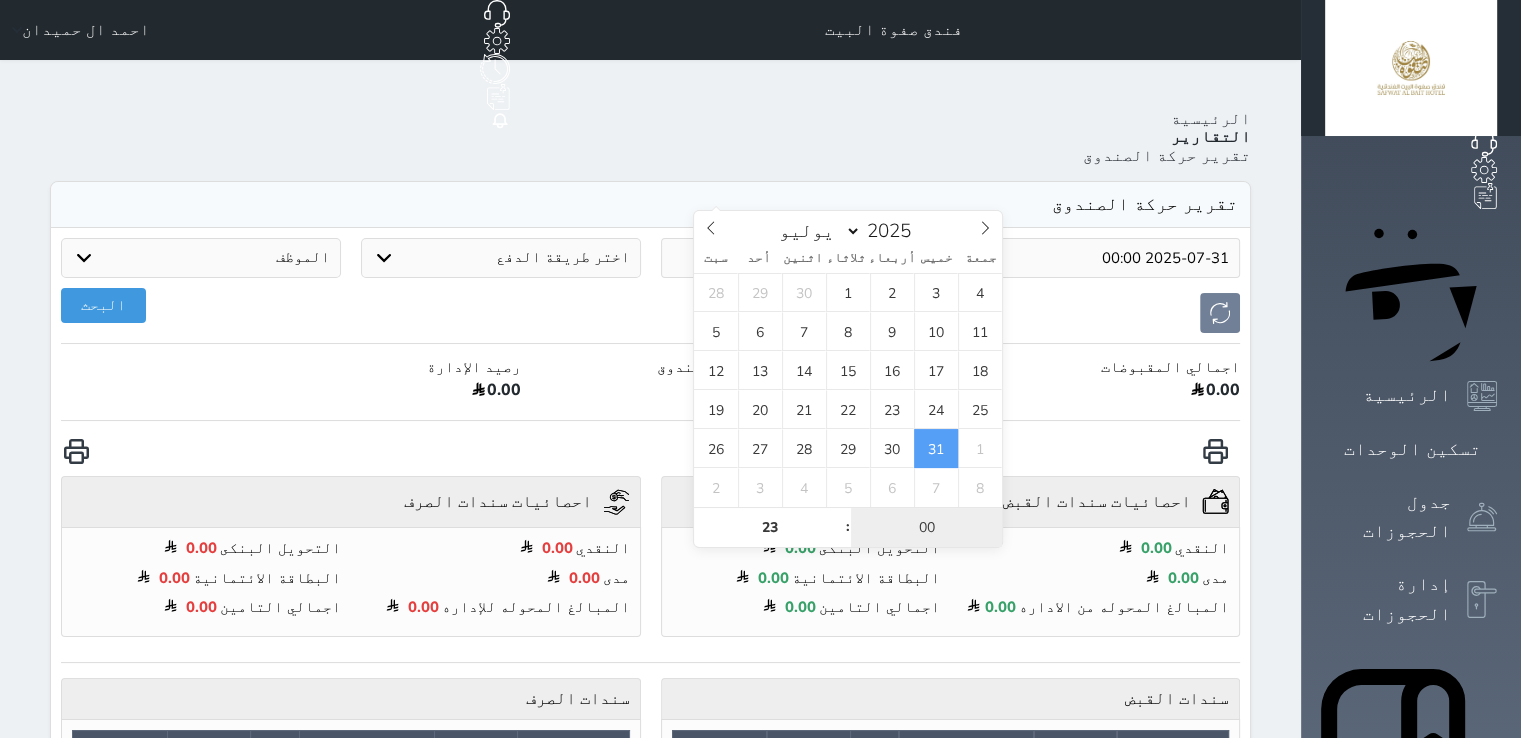 type on "2025-07-31 23:00" 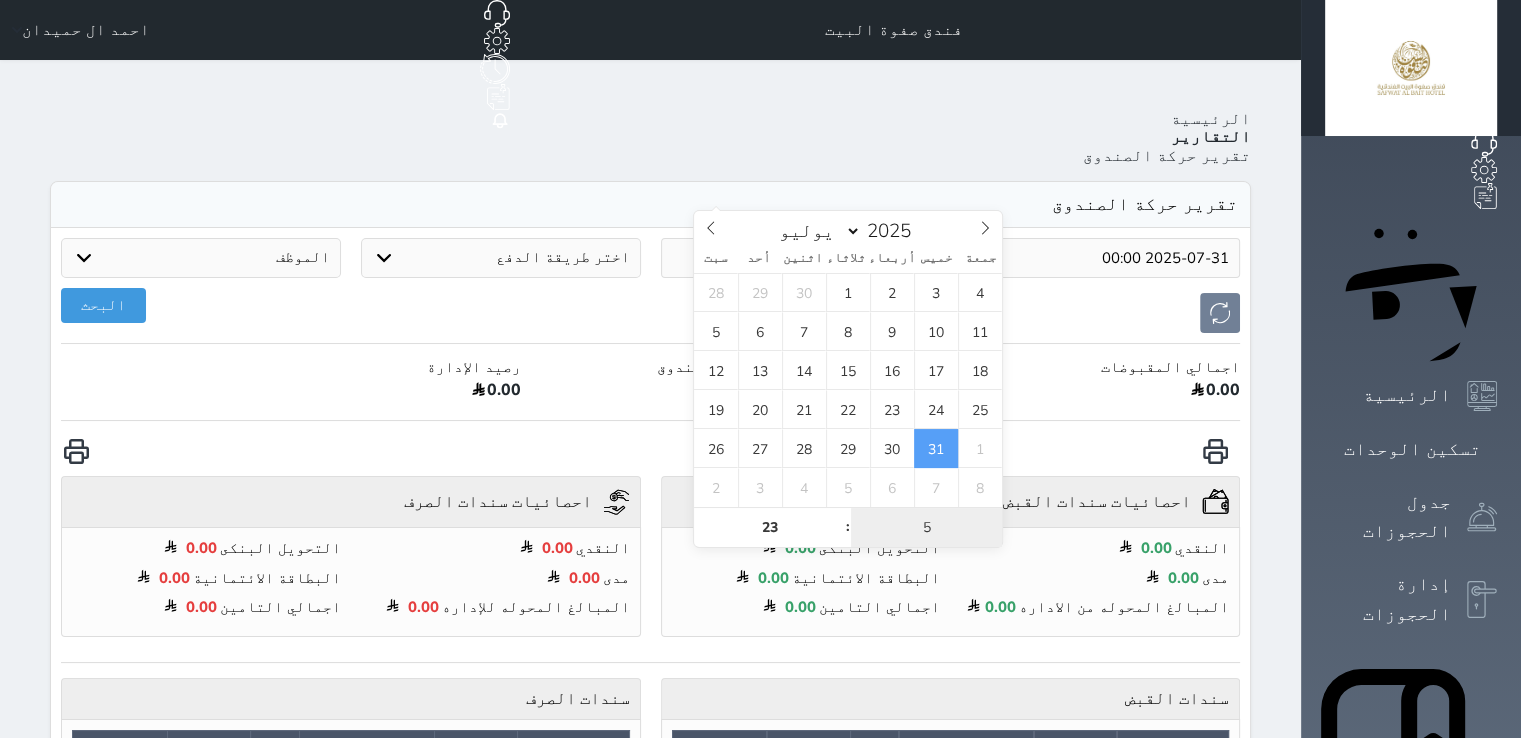 type on "59" 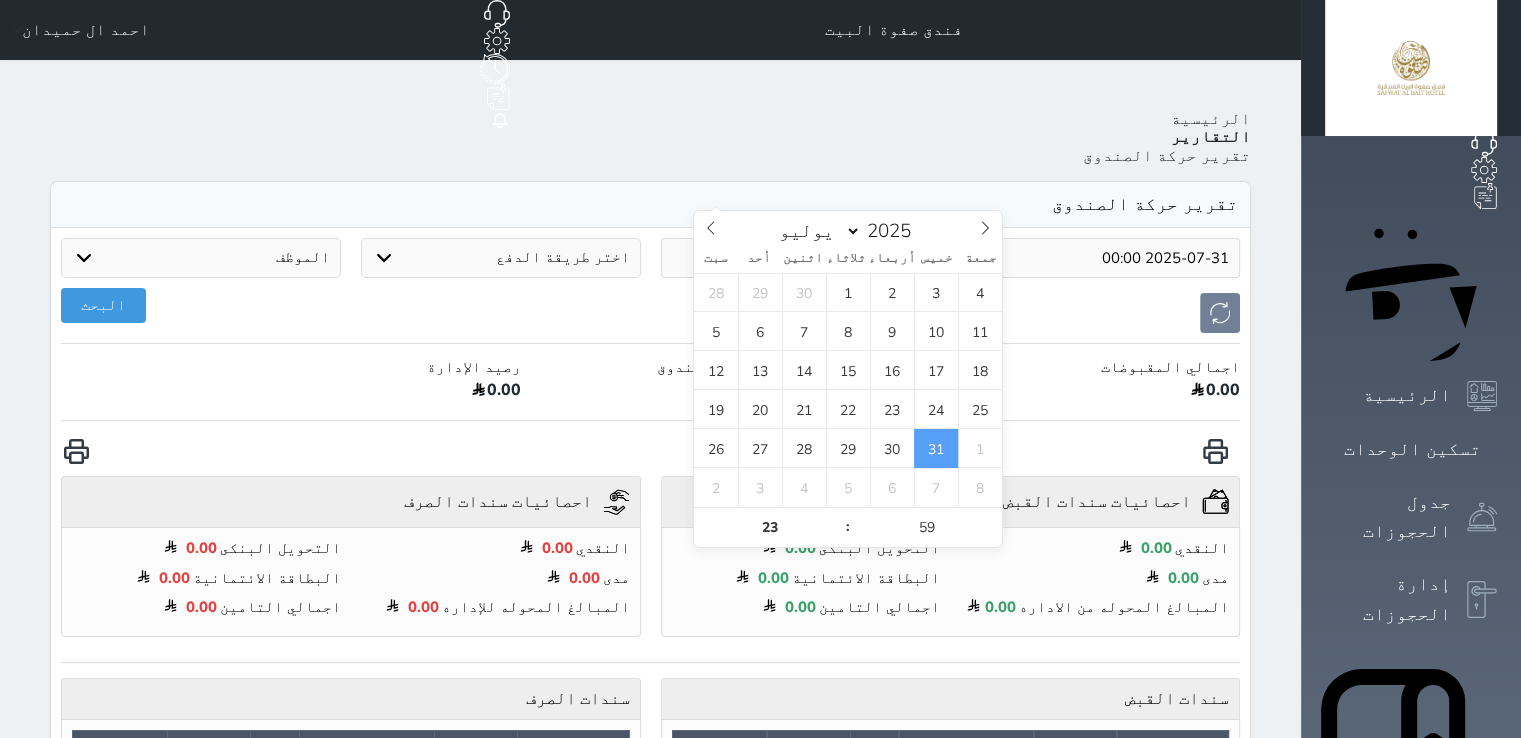 type on "2025-07-31 23:59" 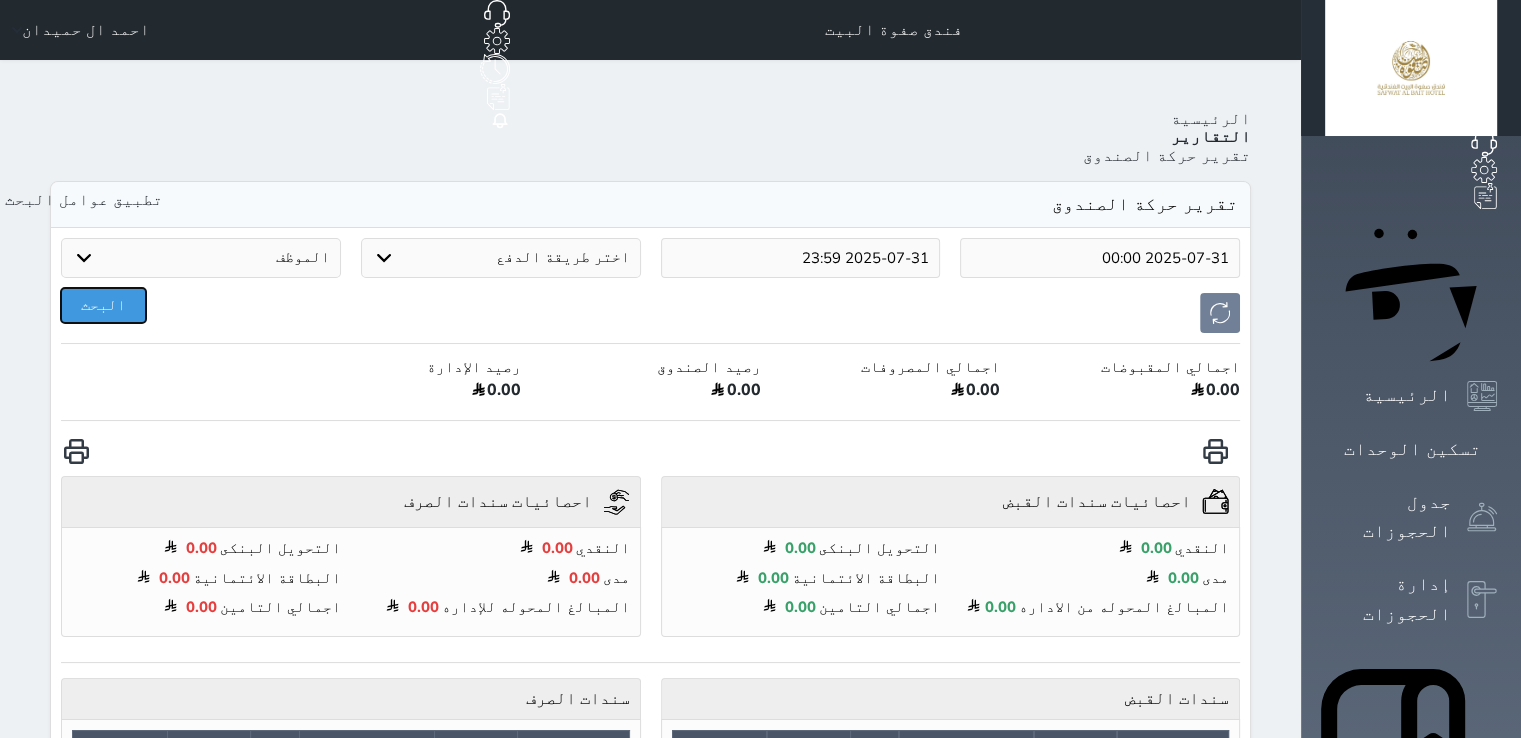 click on "البحث" at bounding box center (103, 305) 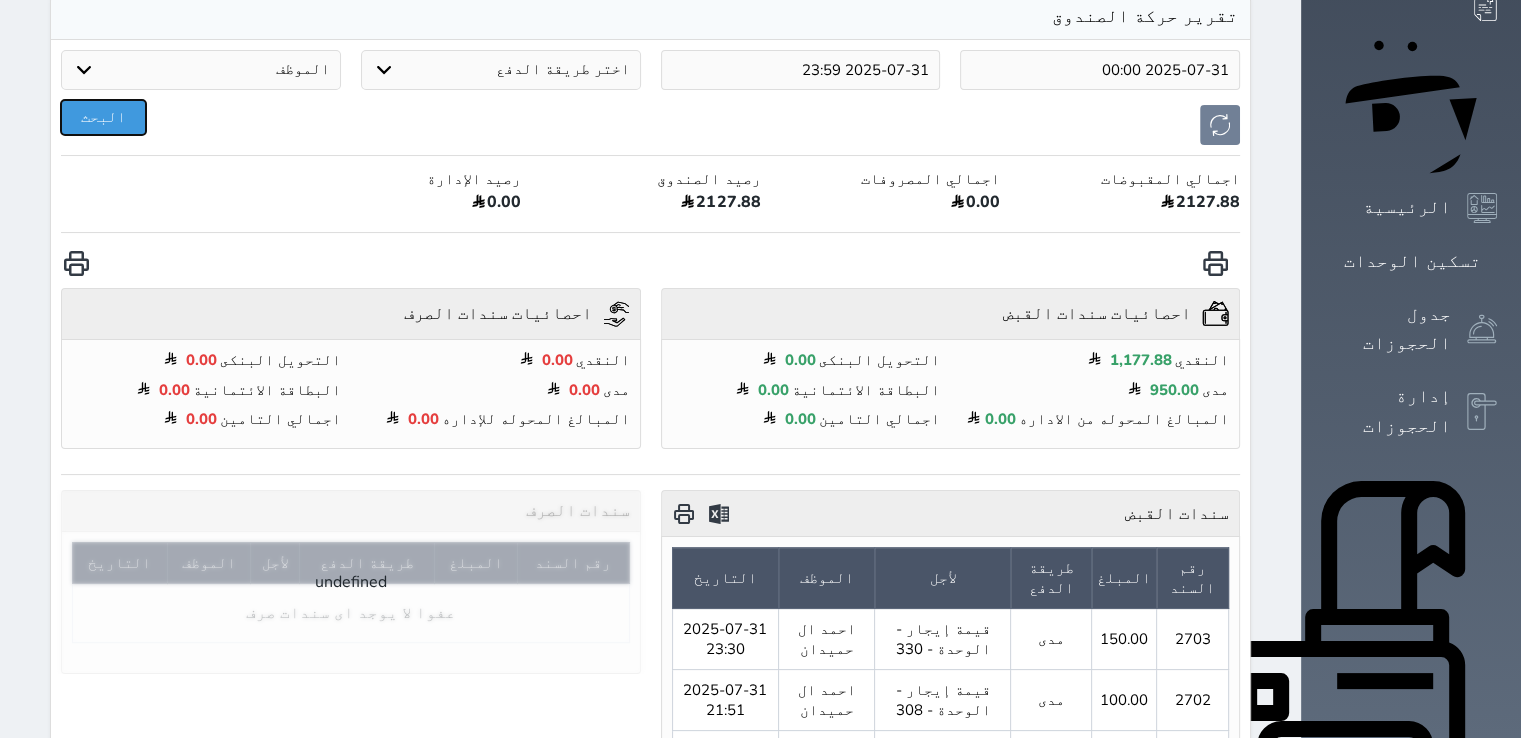 scroll, scrollTop: 200, scrollLeft: 0, axis: vertical 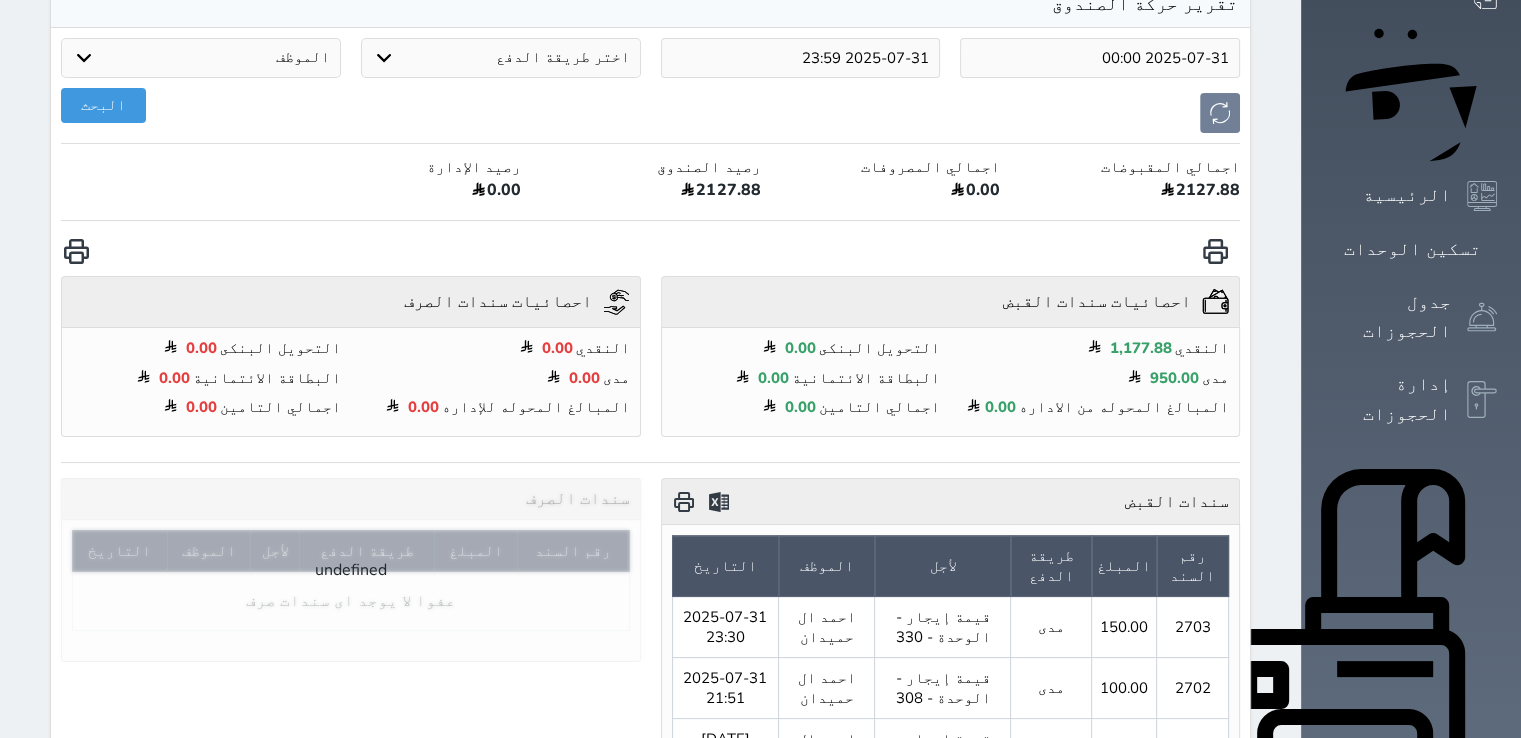 click on "الإدارة المالية" at bounding box center [1388, 1018] 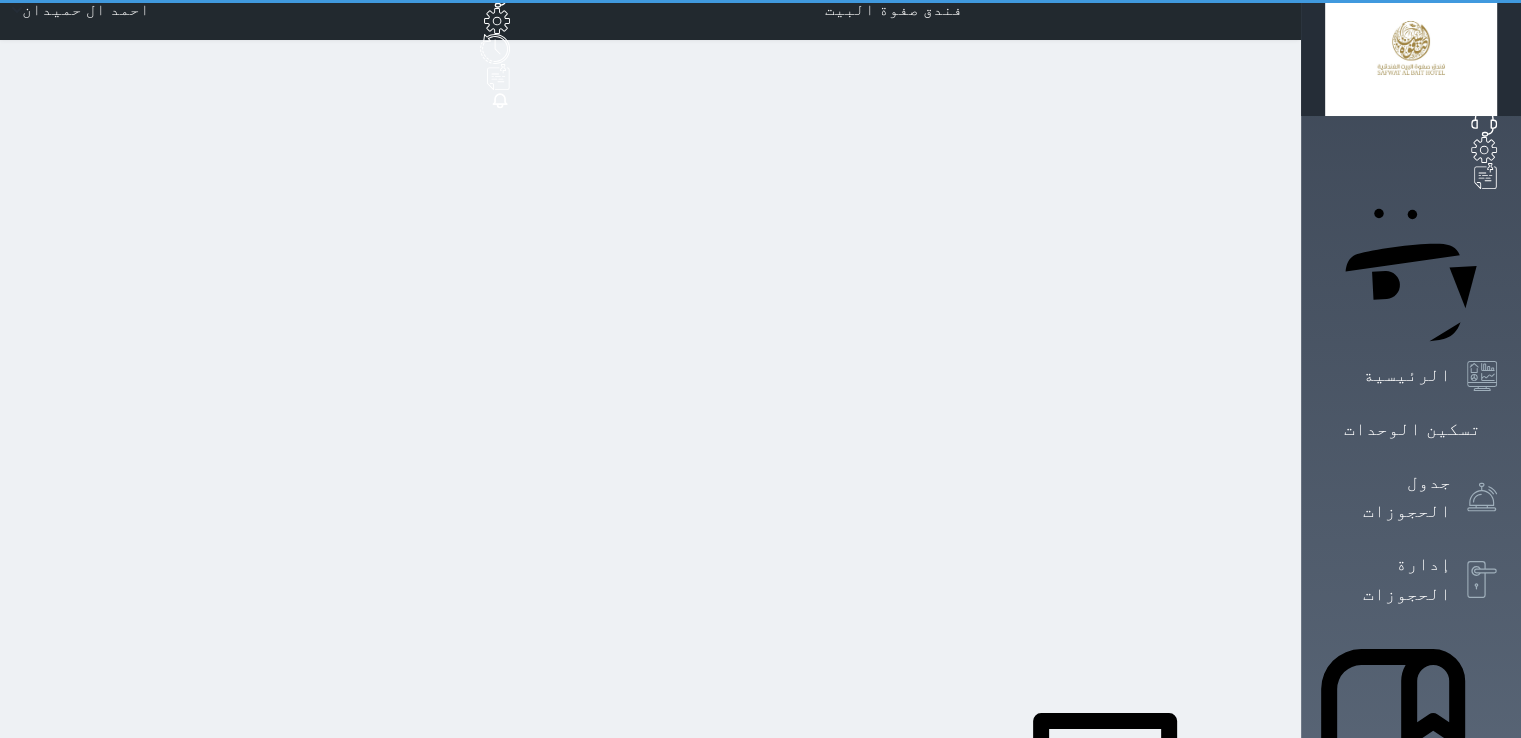 scroll, scrollTop: 0, scrollLeft: 0, axis: both 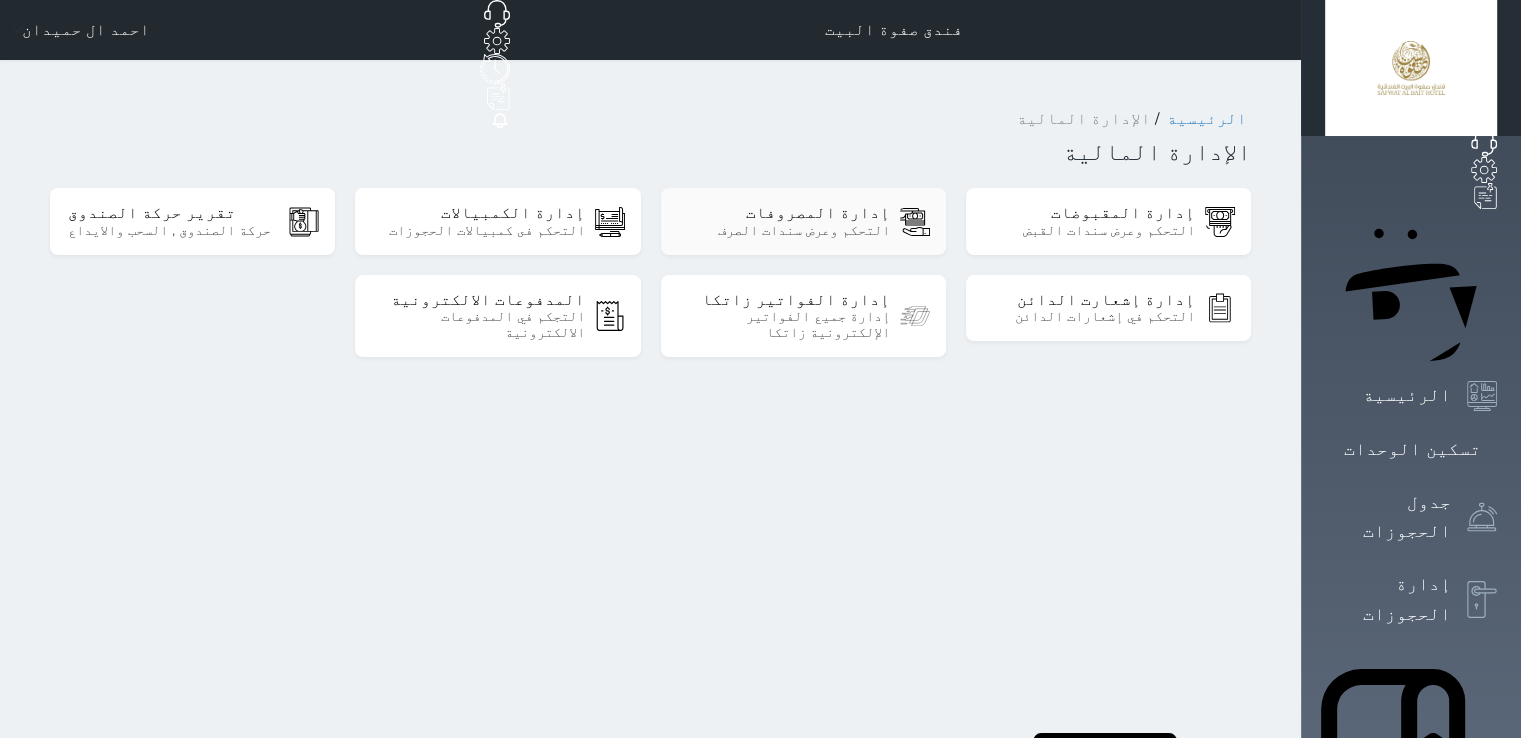 drag, startPoint x: 811, startPoint y: 187, endPoint x: 992, endPoint y: 239, distance: 188.32153 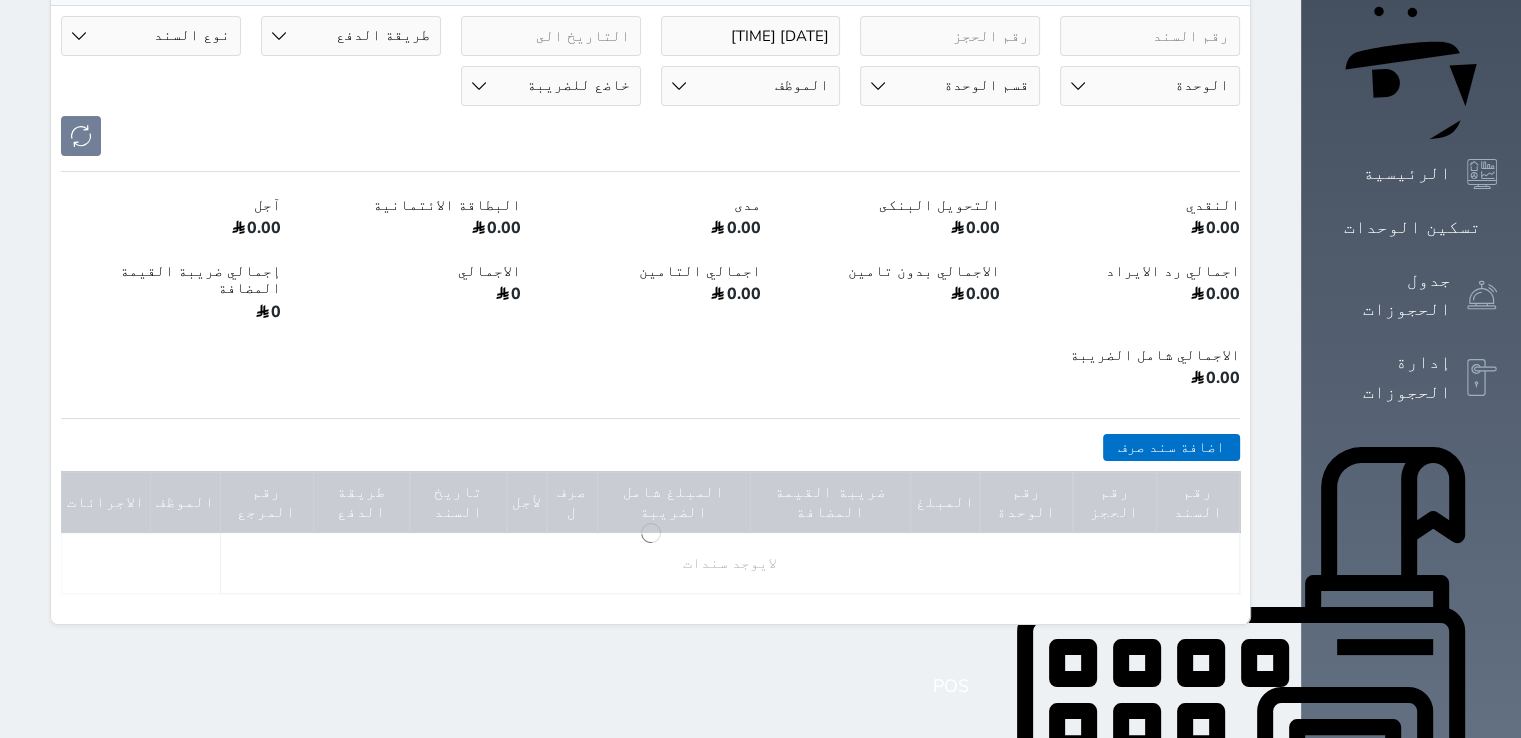 scroll, scrollTop: 100, scrollLeft: 0, axis: vertical 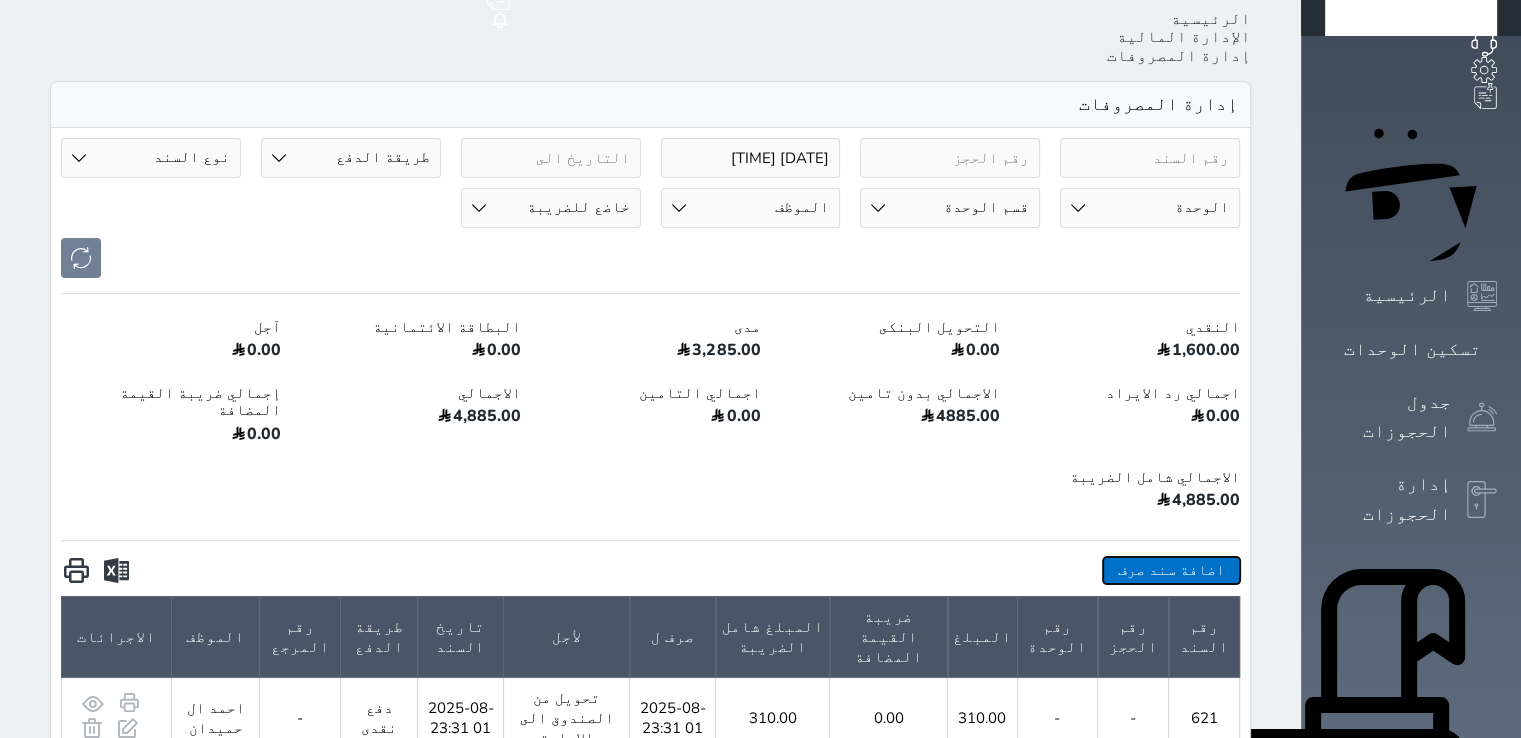 click on "اضافة سند صرف" at bounding box center [1171, 570] 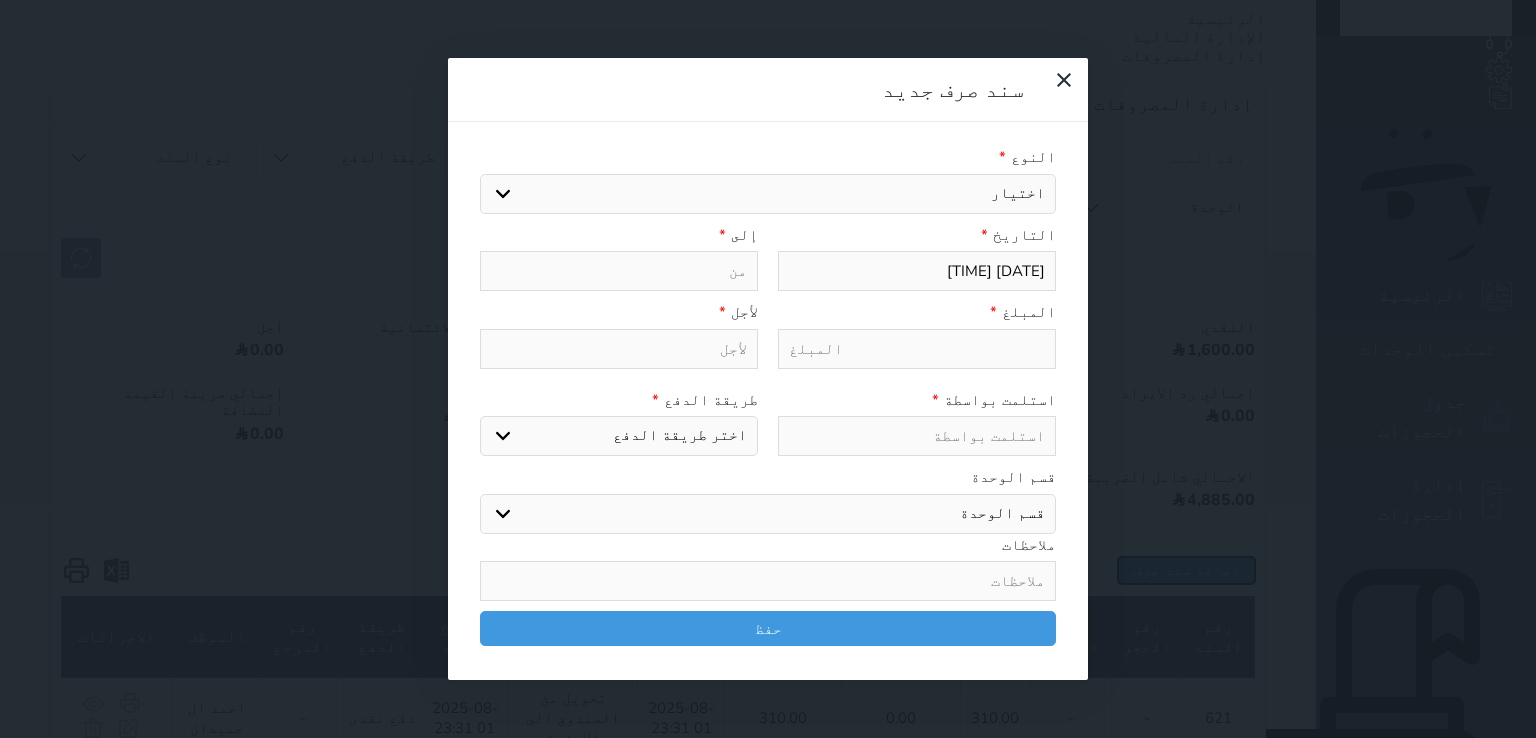 select 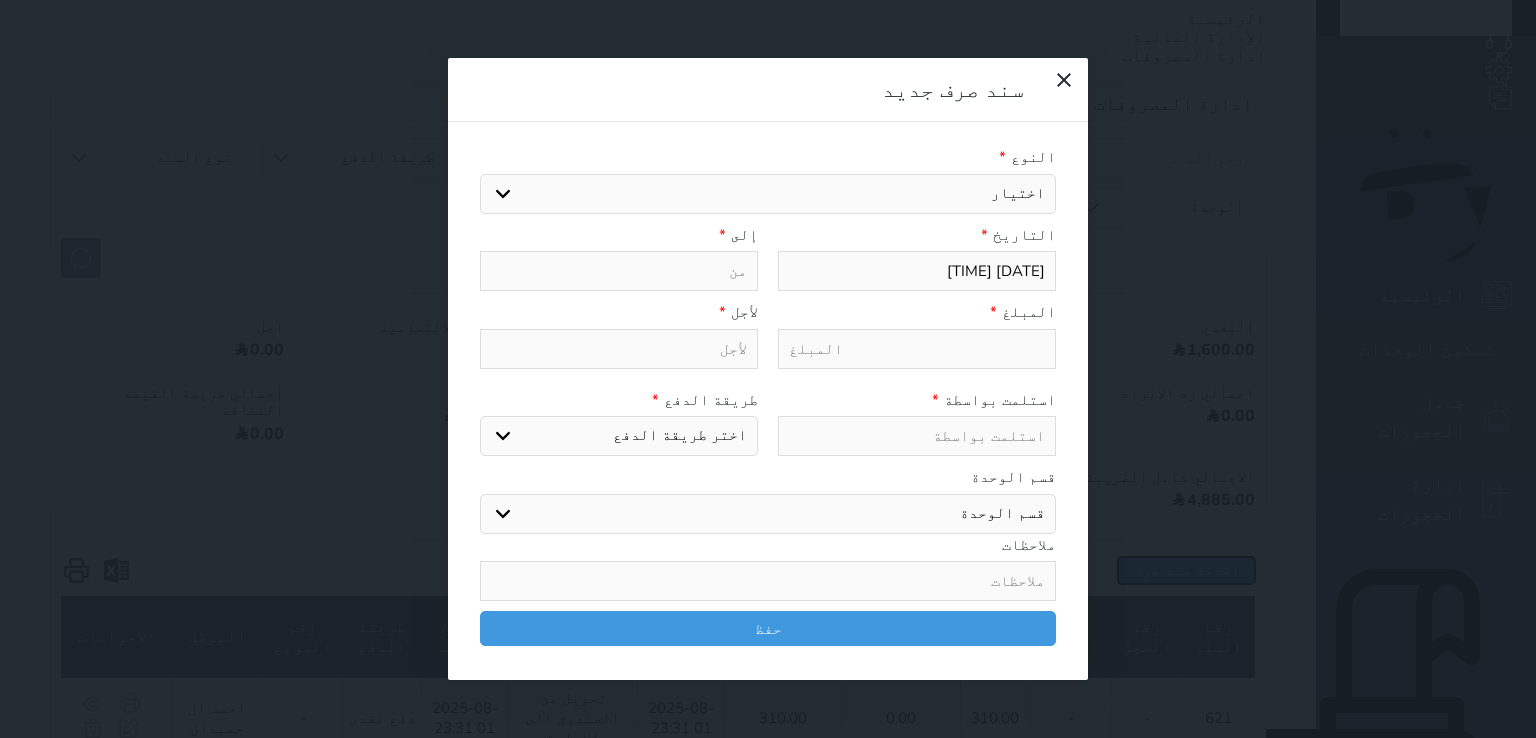 type on "2025-08-02 23:40" 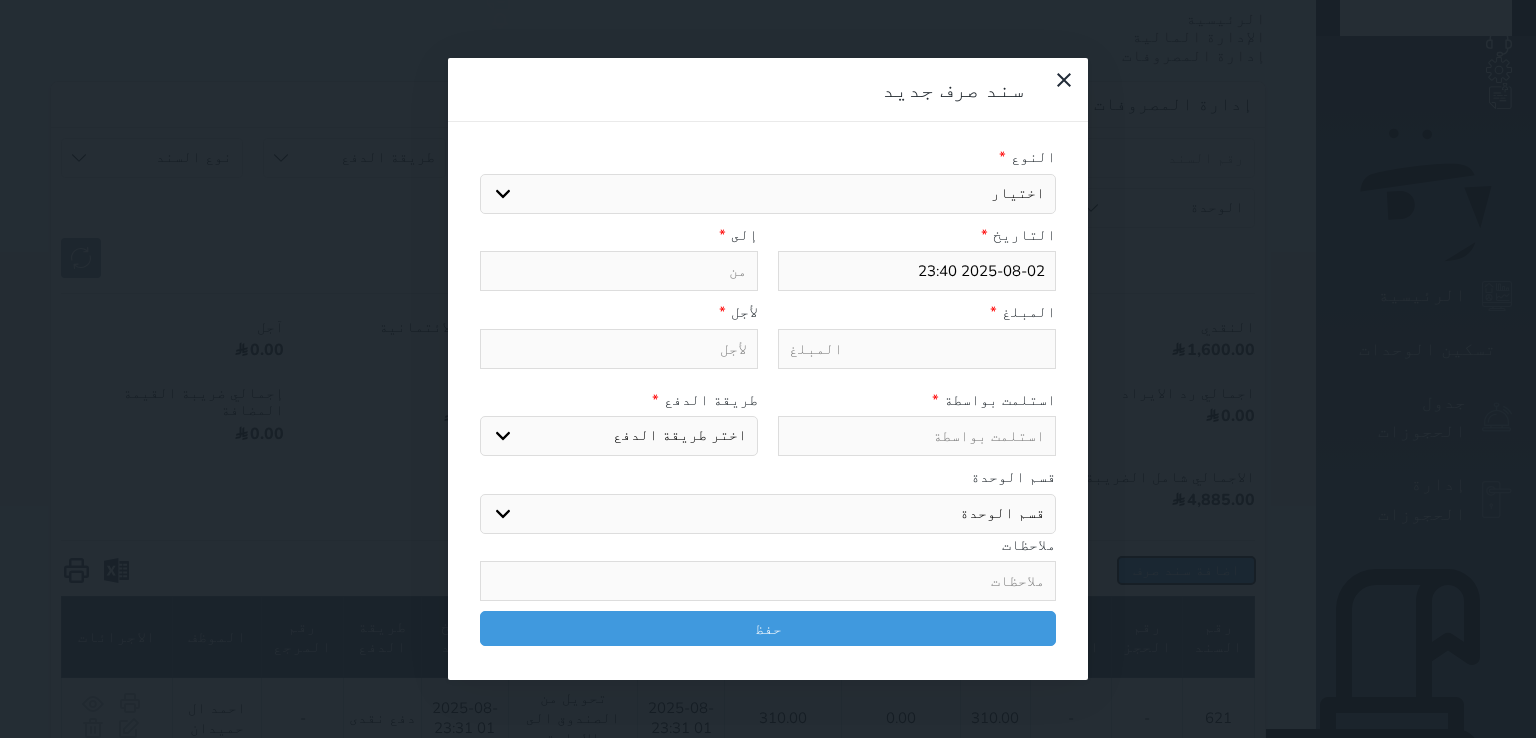 select 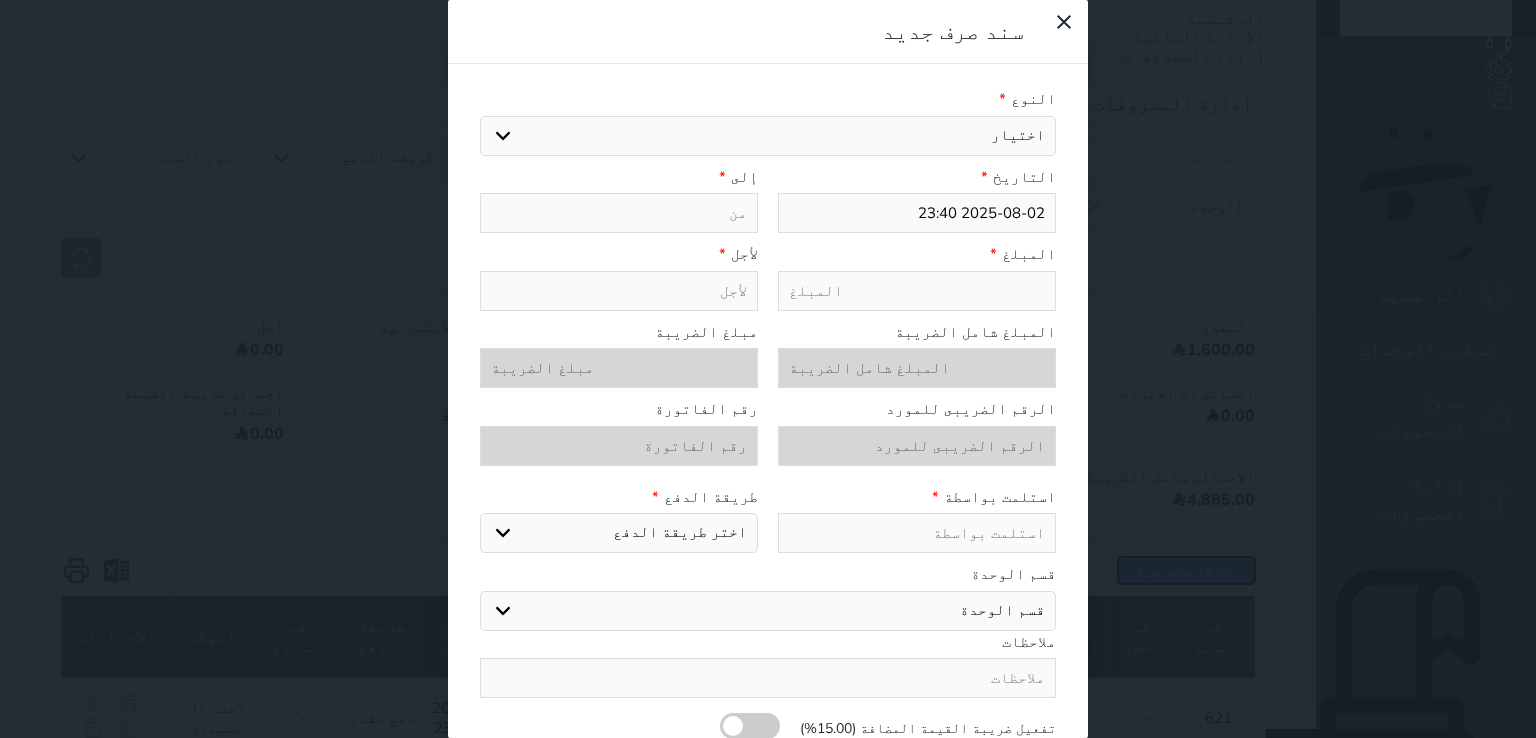 type 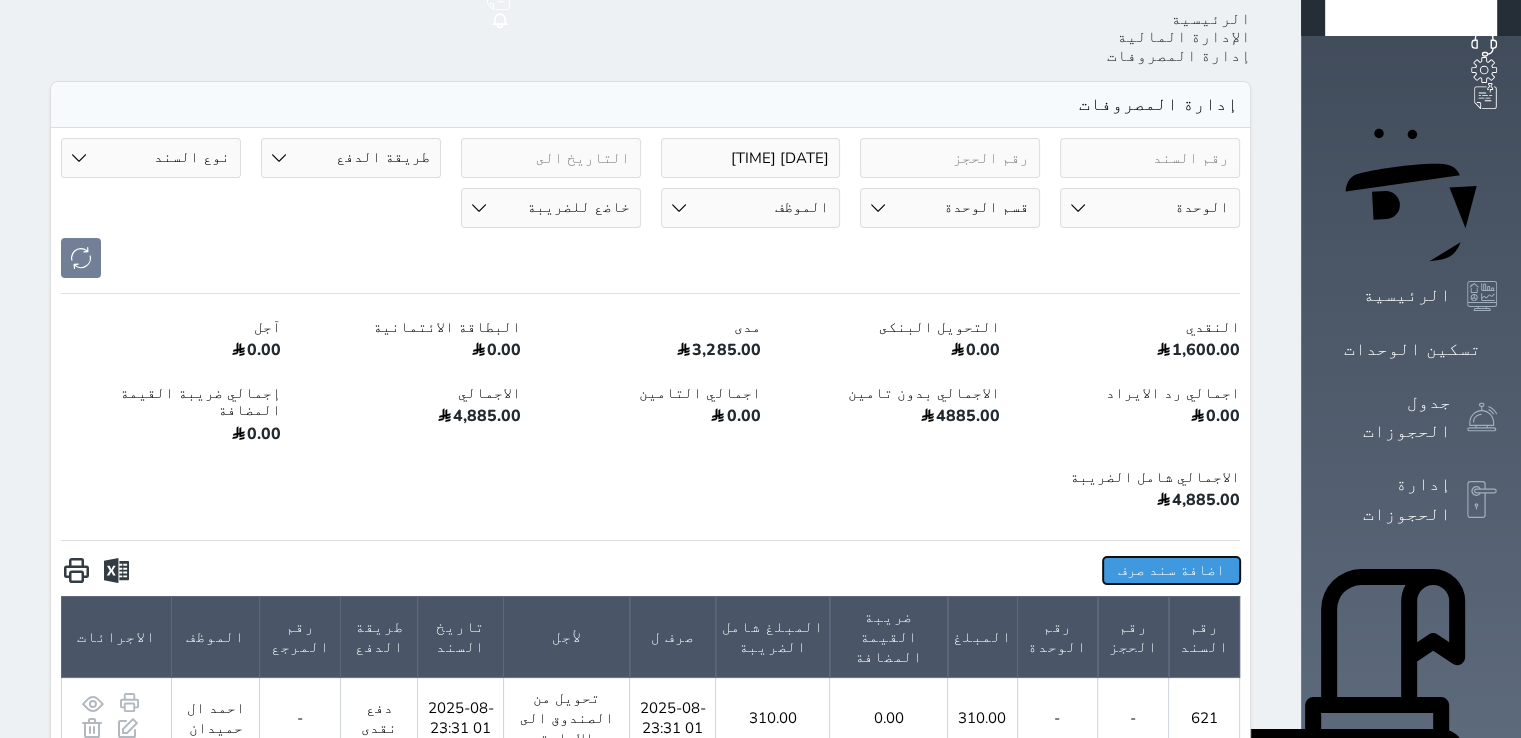 scroll, scrollTop: 400, scrollLeft: 0, axis: vertical 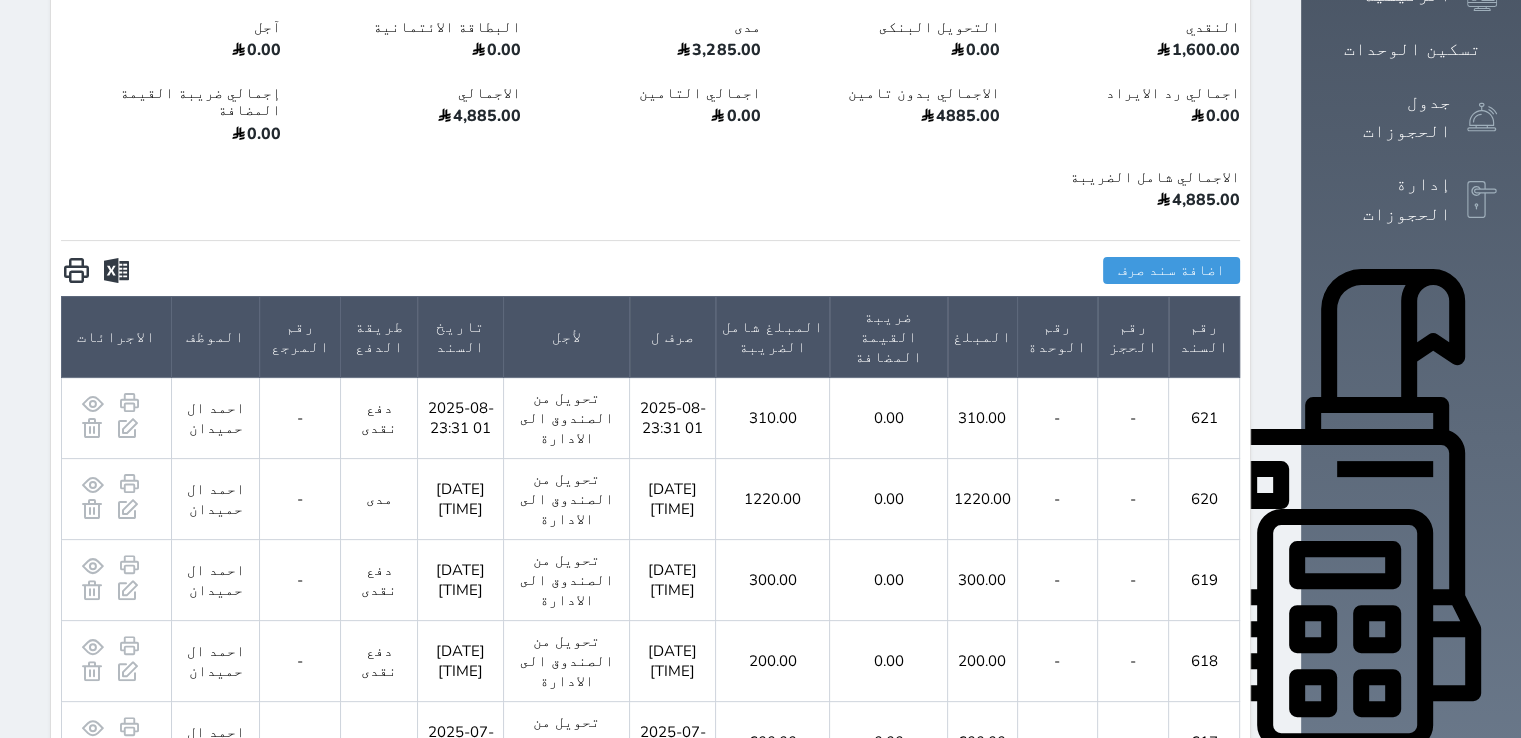 drag, startPoint x: 1453, startPoint y: 563, endPoint x: 858, endPoint y: 508, distance: 597.5366 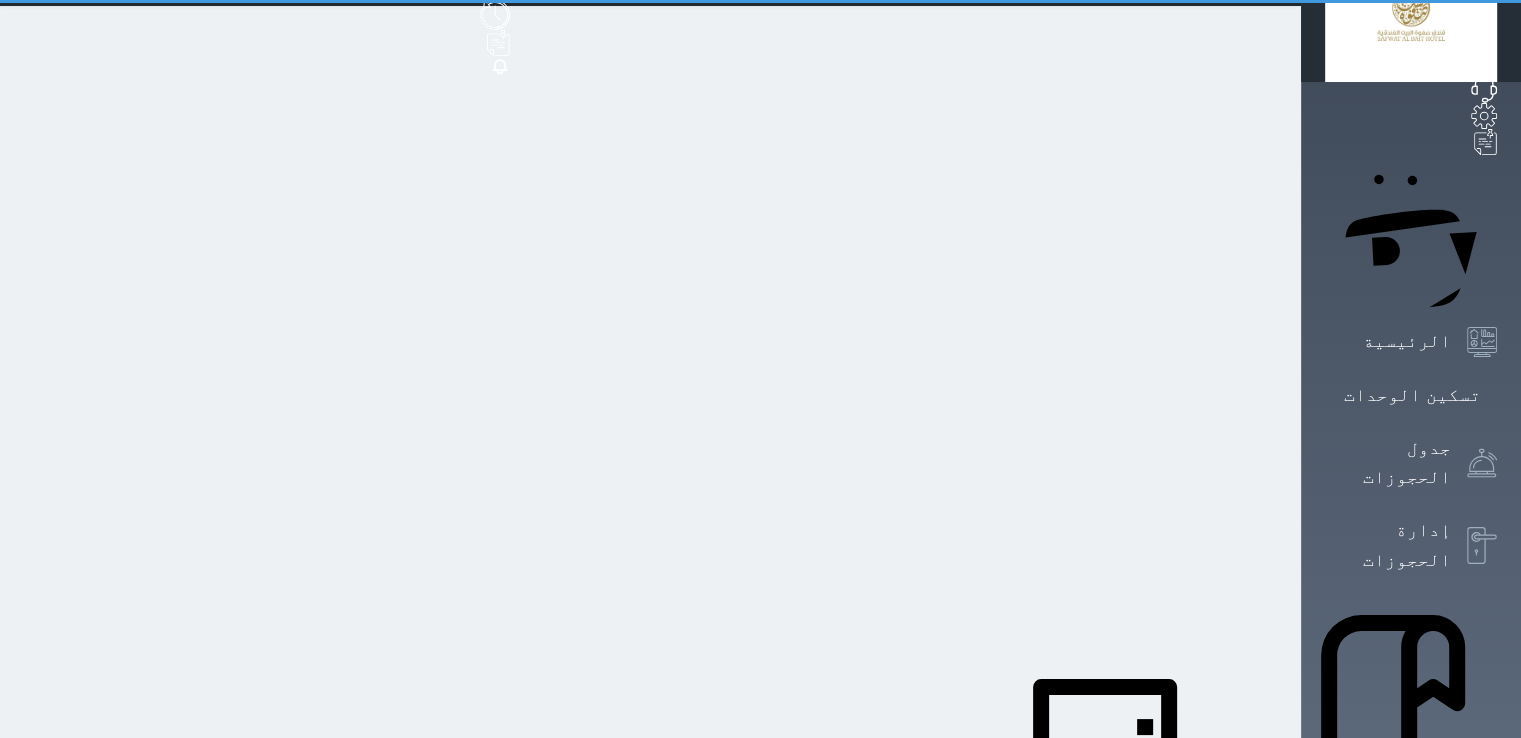 scroll, scrollTop: 0, scrollLeft: 0, axis: both 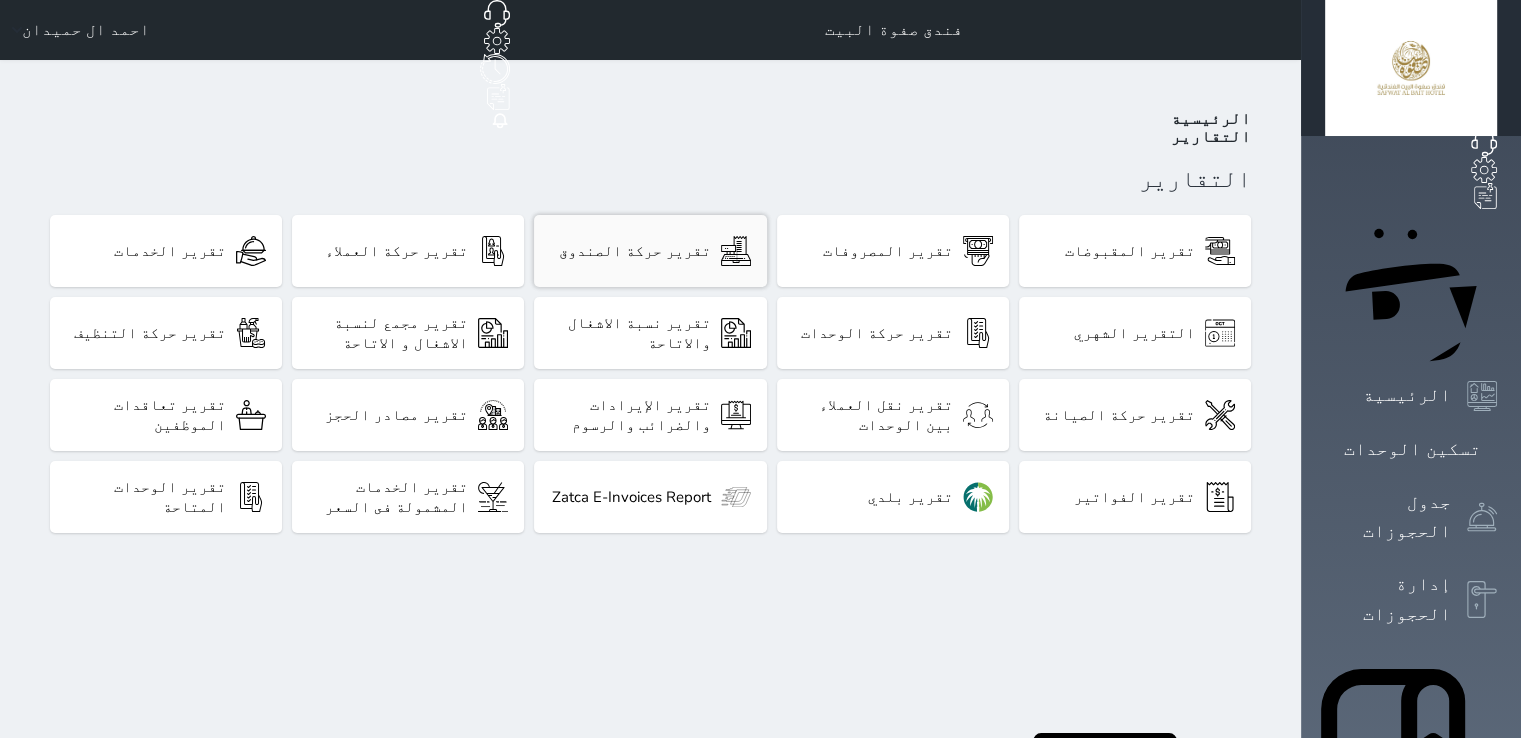 click on "تقرير حركة الصندوق" at bounding box center (650, 251) 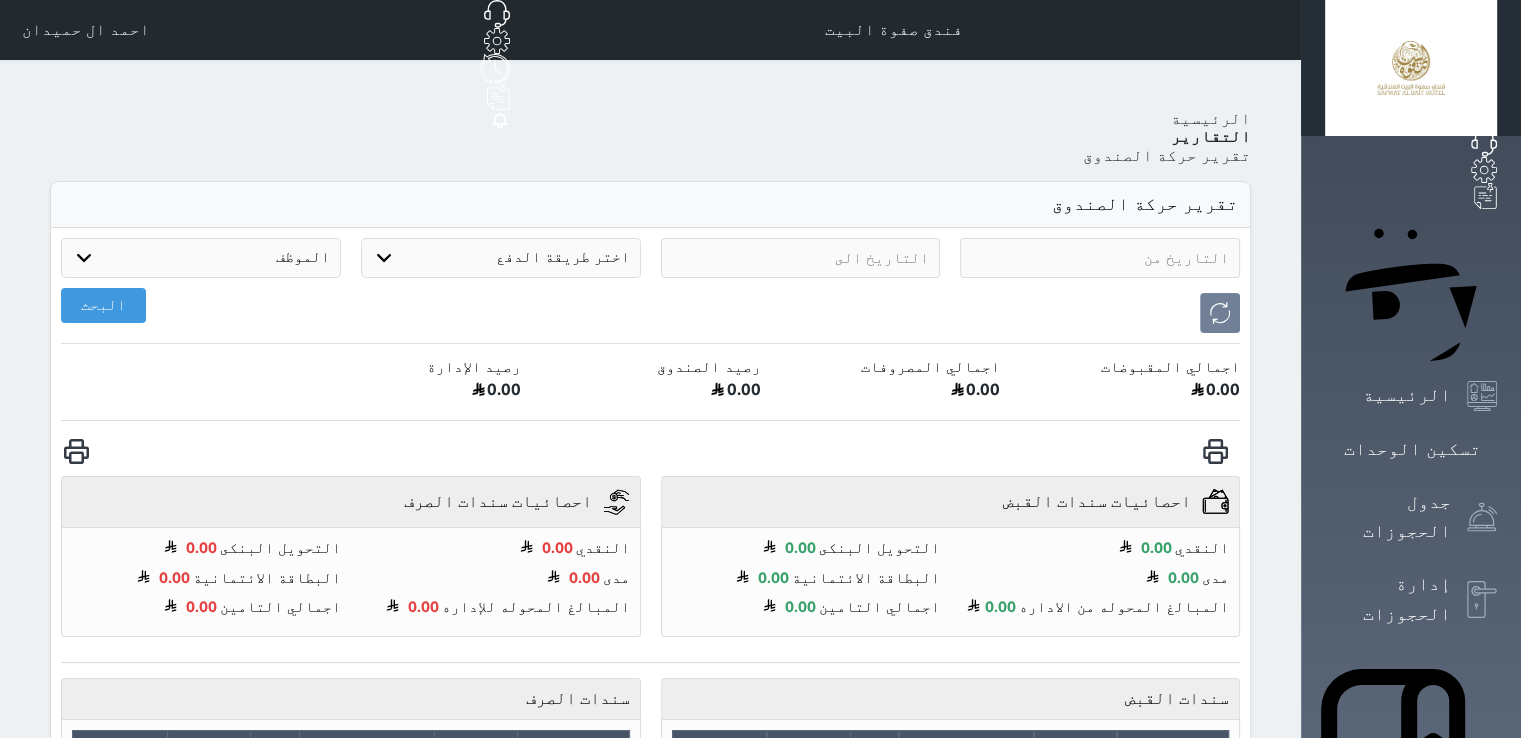 click at bounding box center [1100, 258] 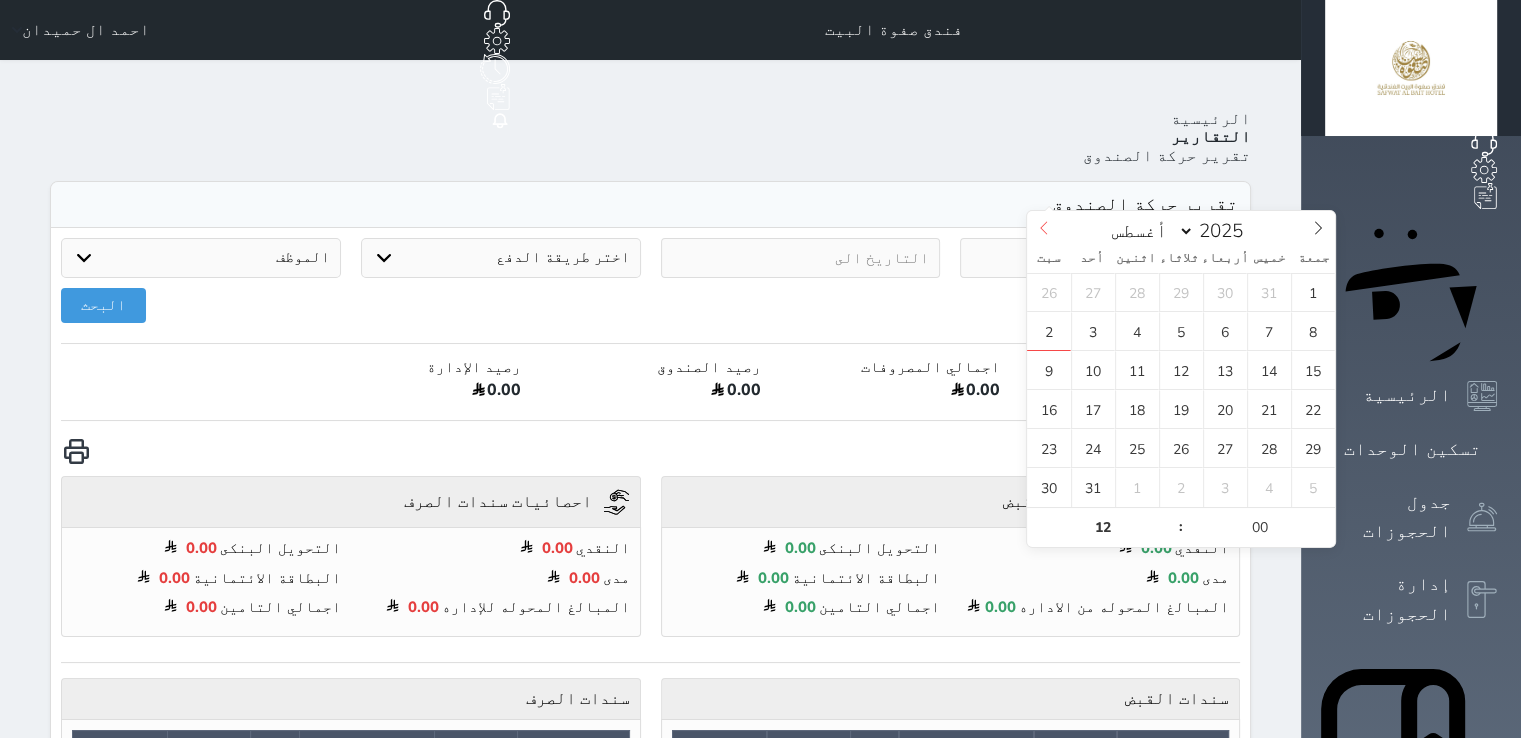 click at bounding box center (1044, 228) 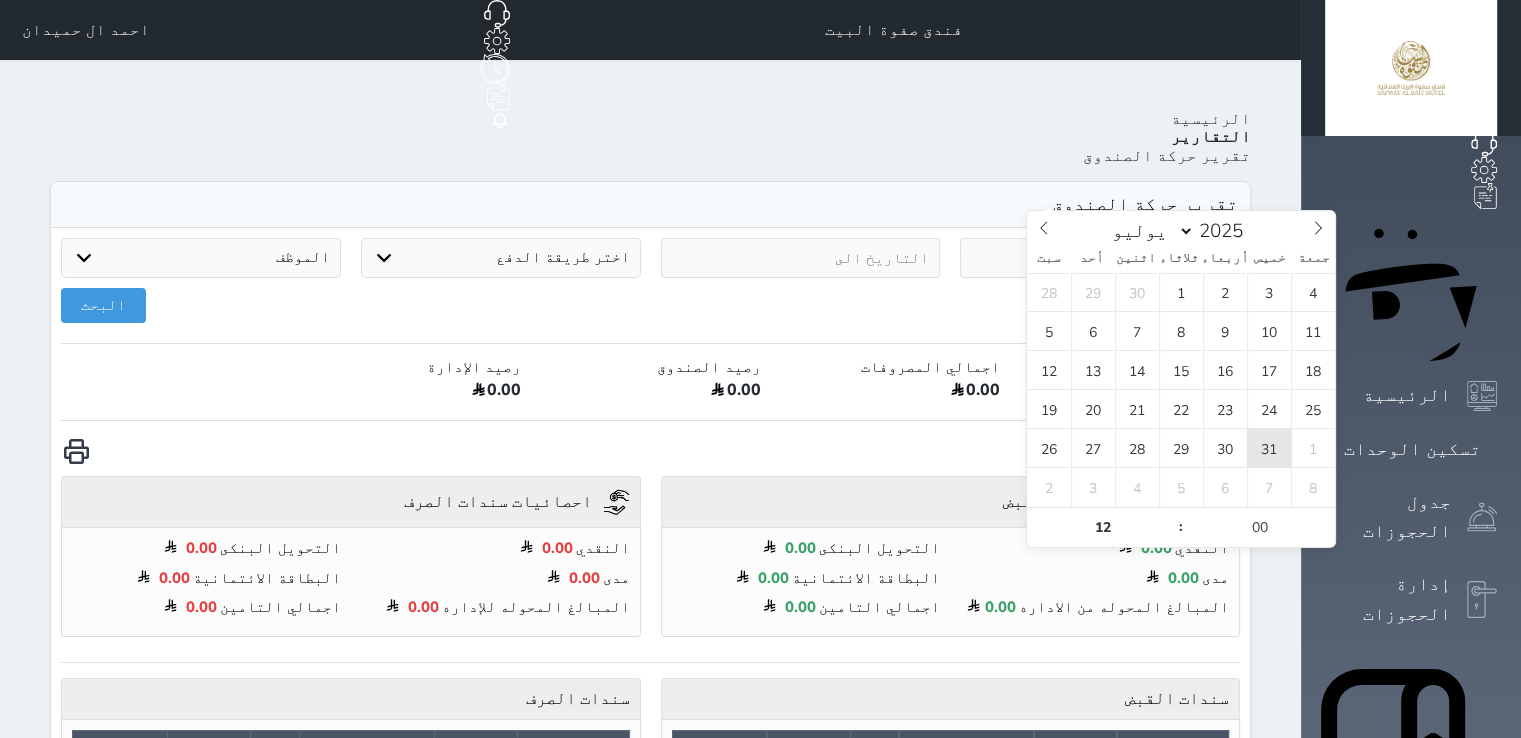 click on "31" at bounding box center [1269, 448] 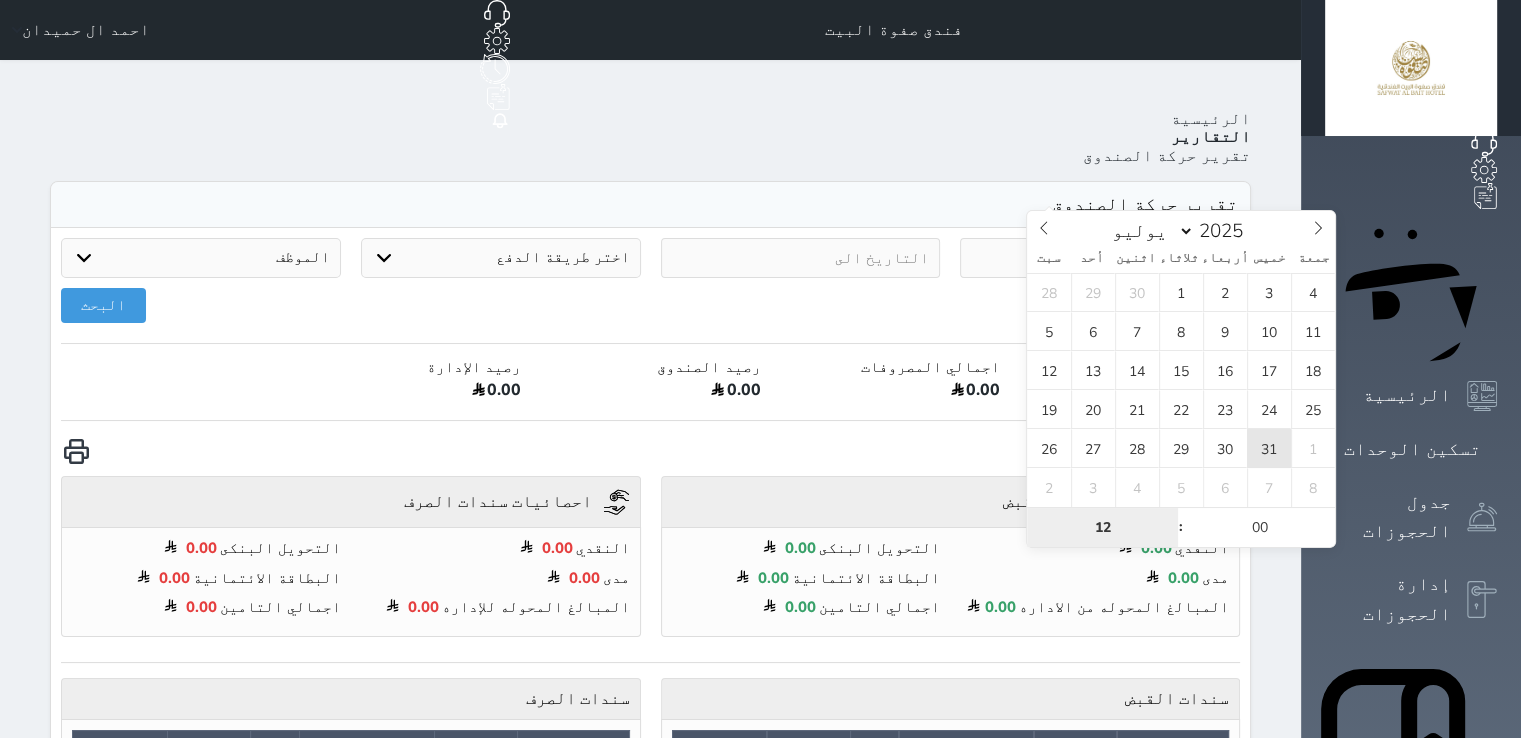 type on "2025-07-31 12:00" 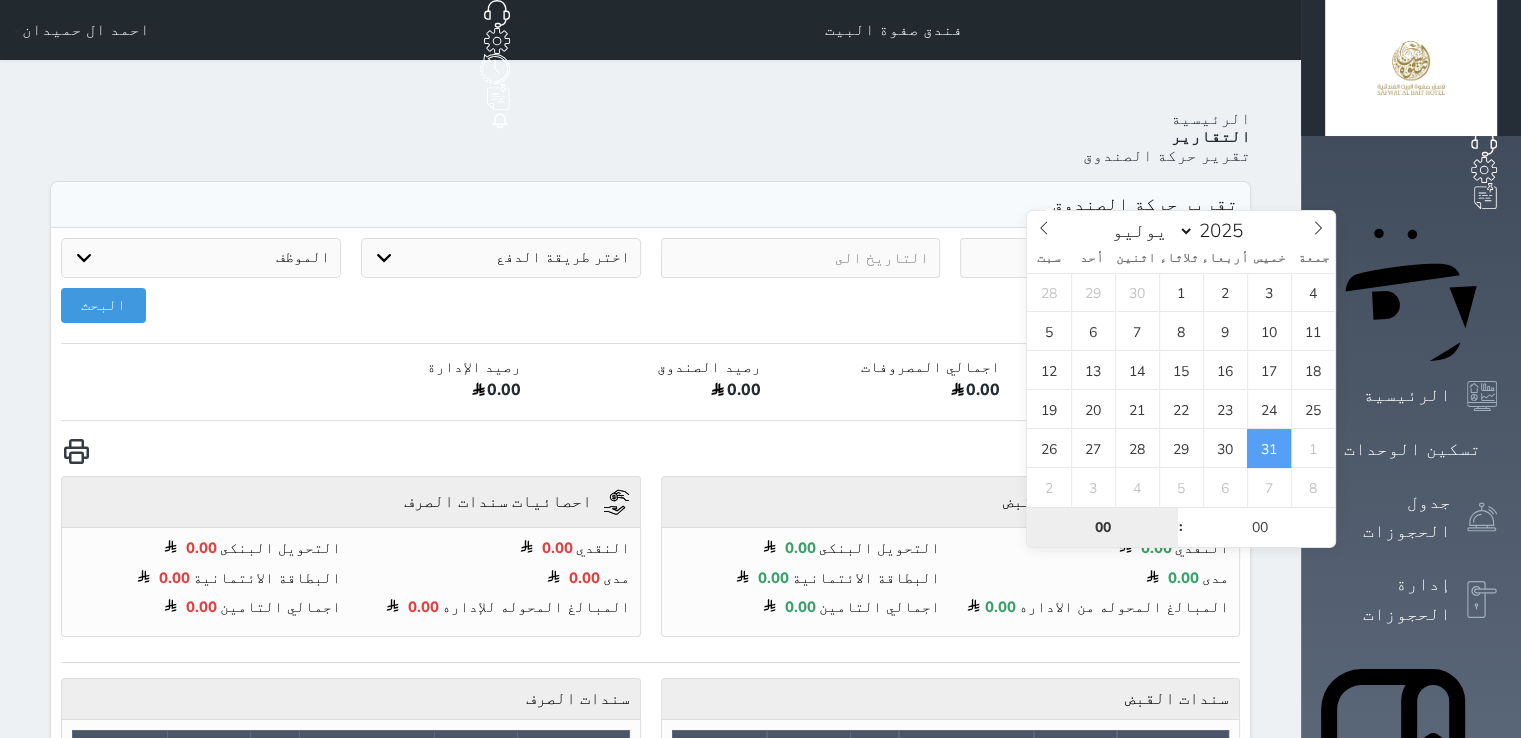 type on "00" 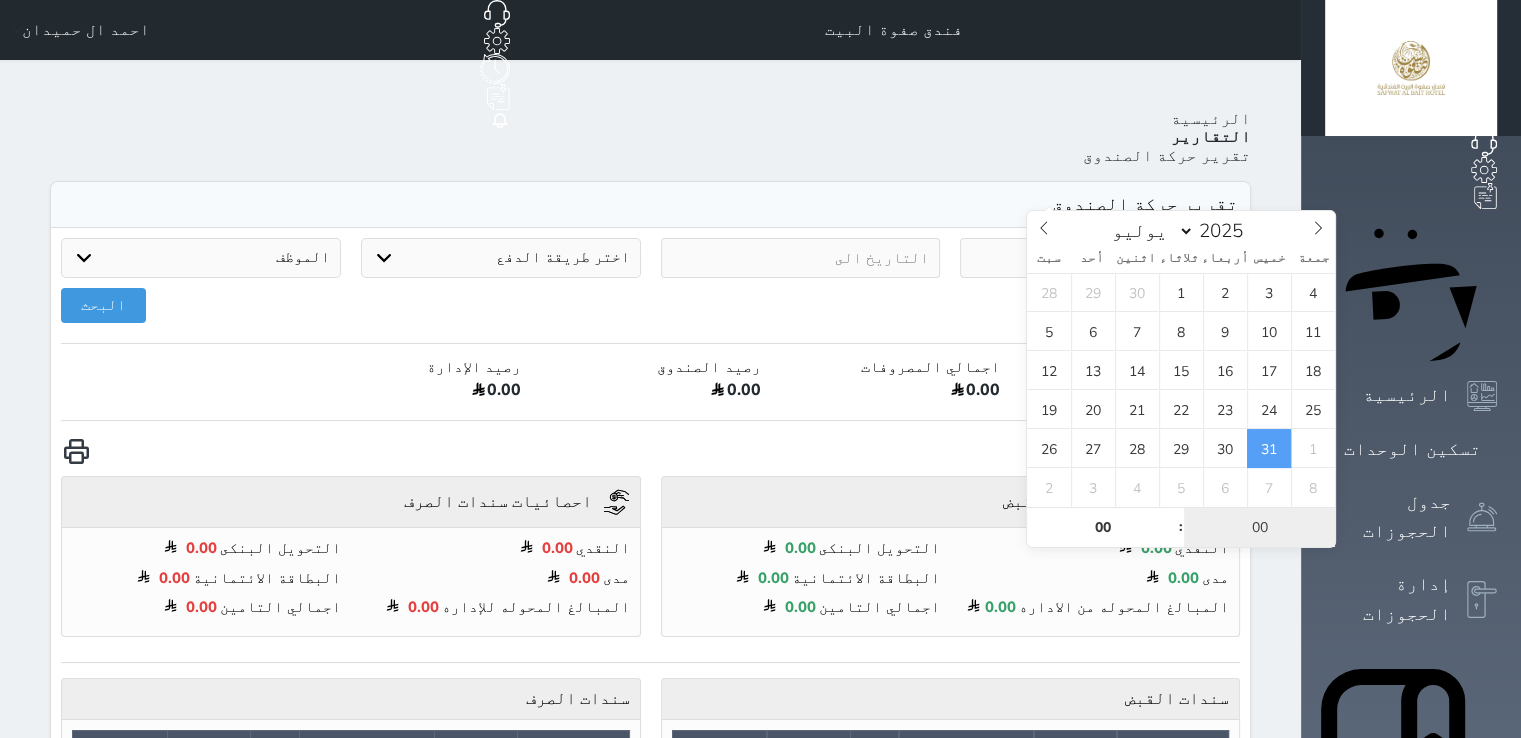 type on "2025-07-31 00:00" 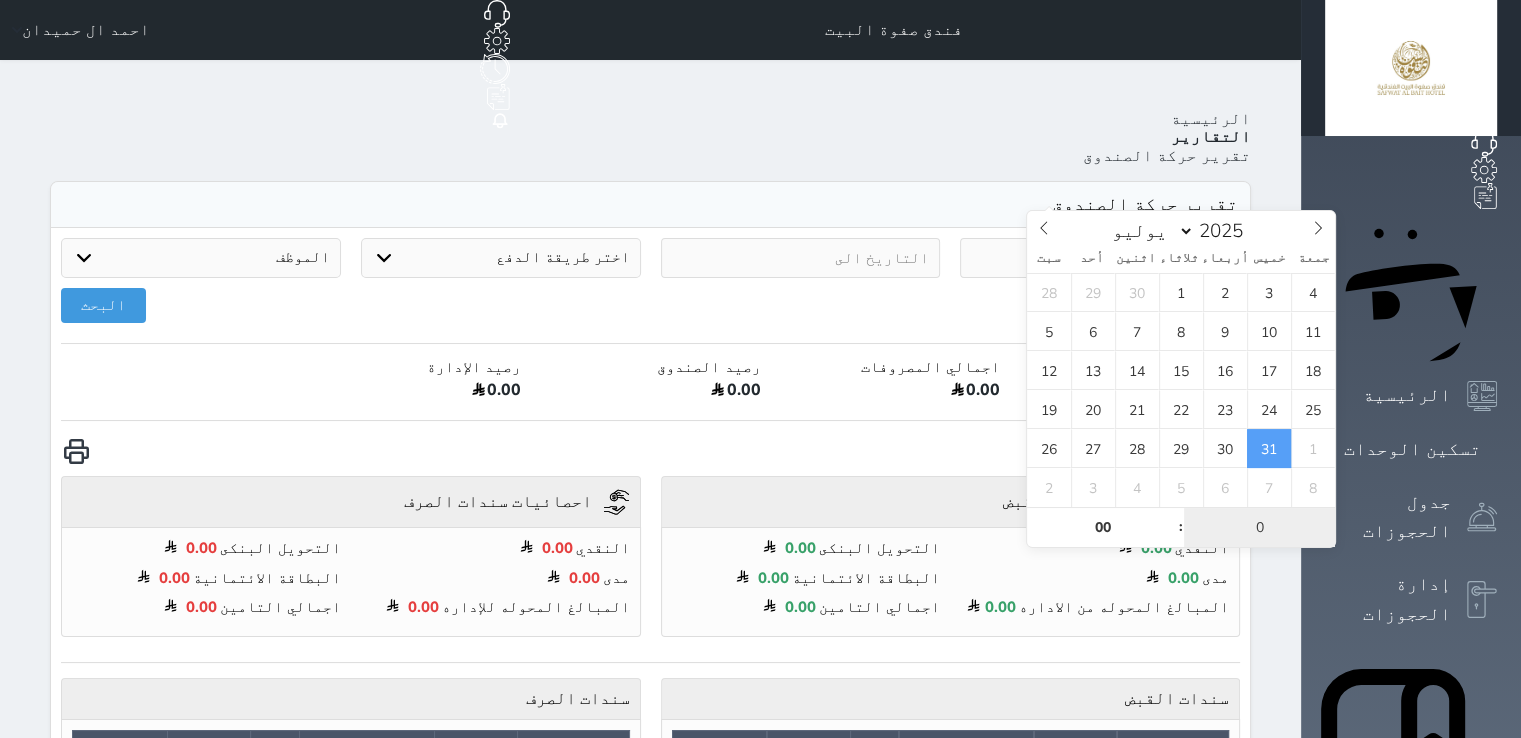 type on "00" 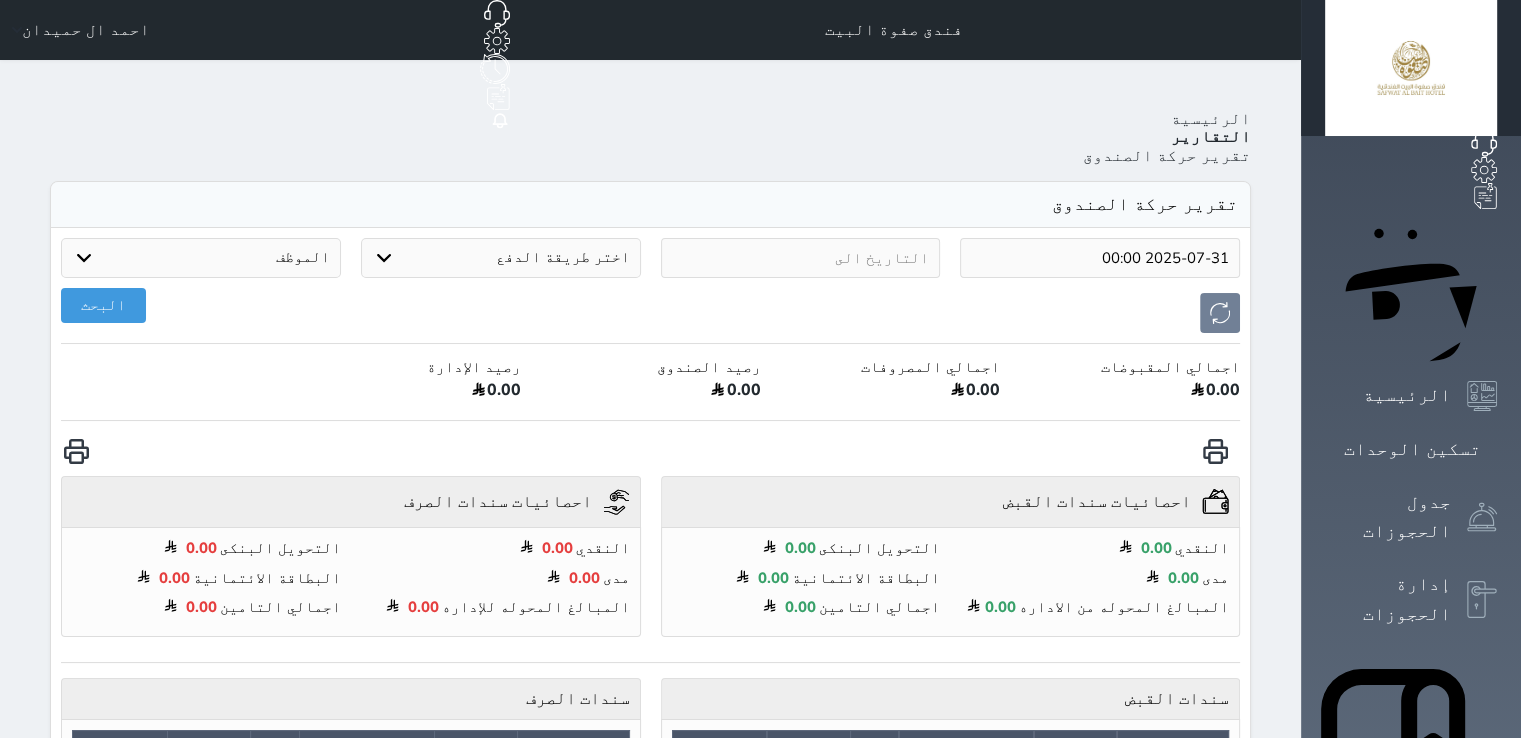 click at bounding box center [801, 258] 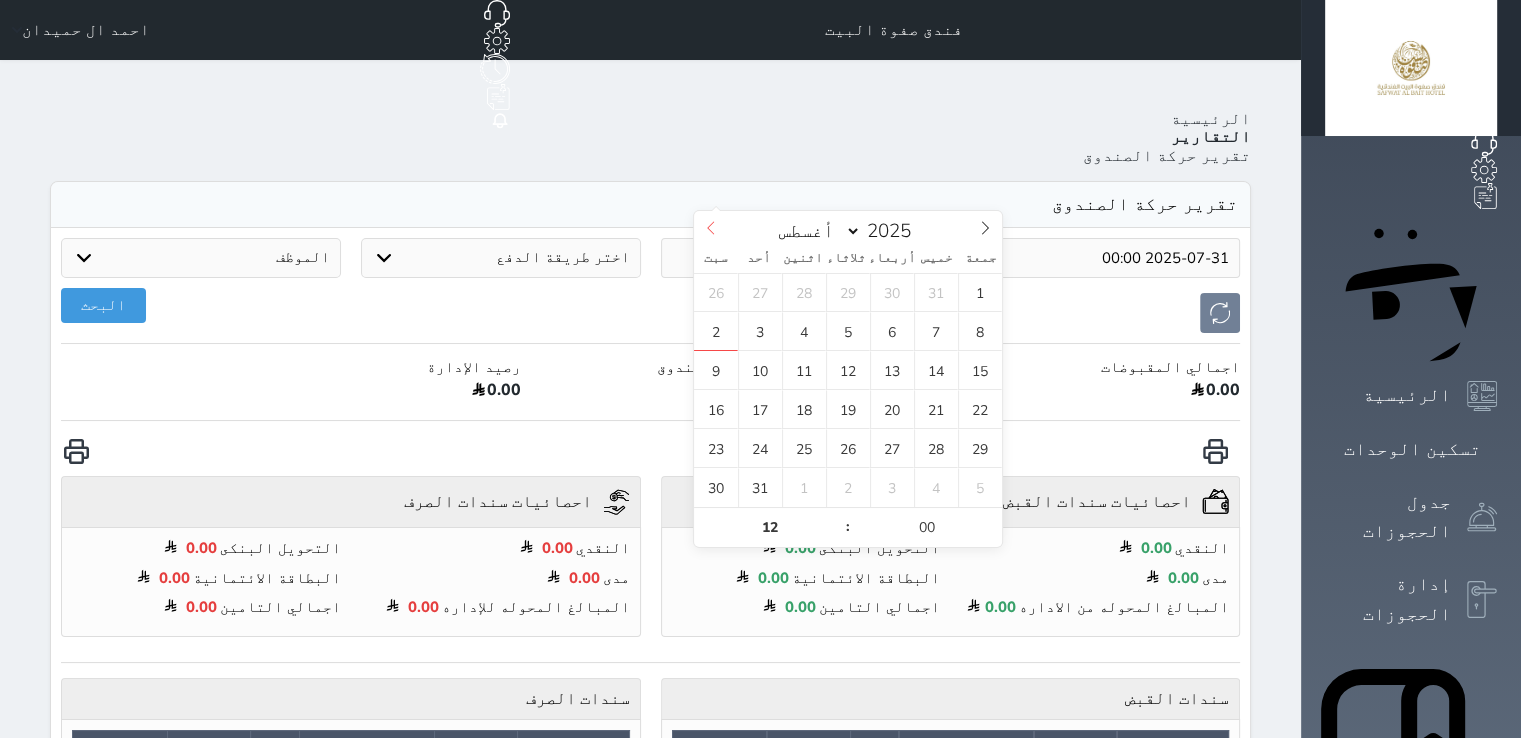click 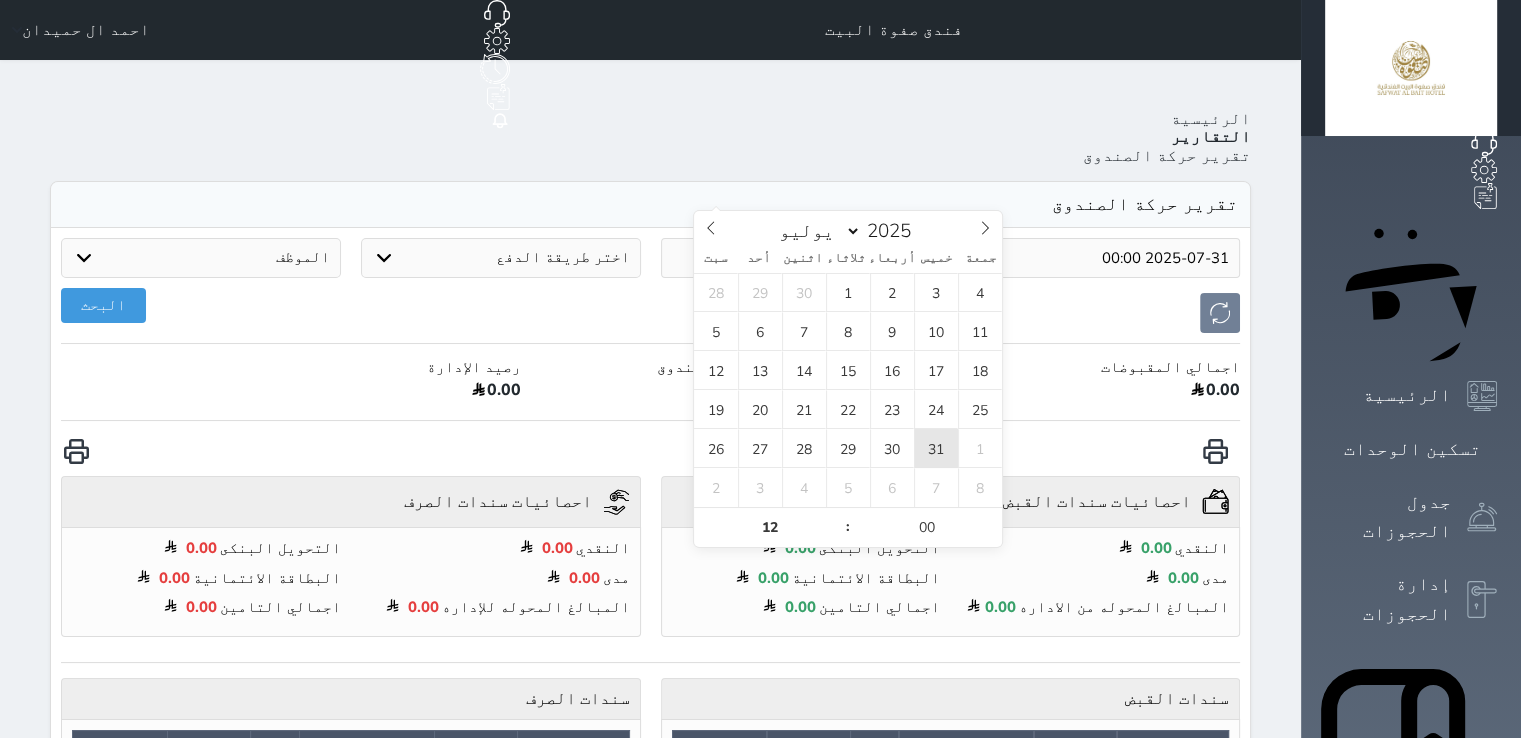 click on "31" at bounding box center [936, 448] 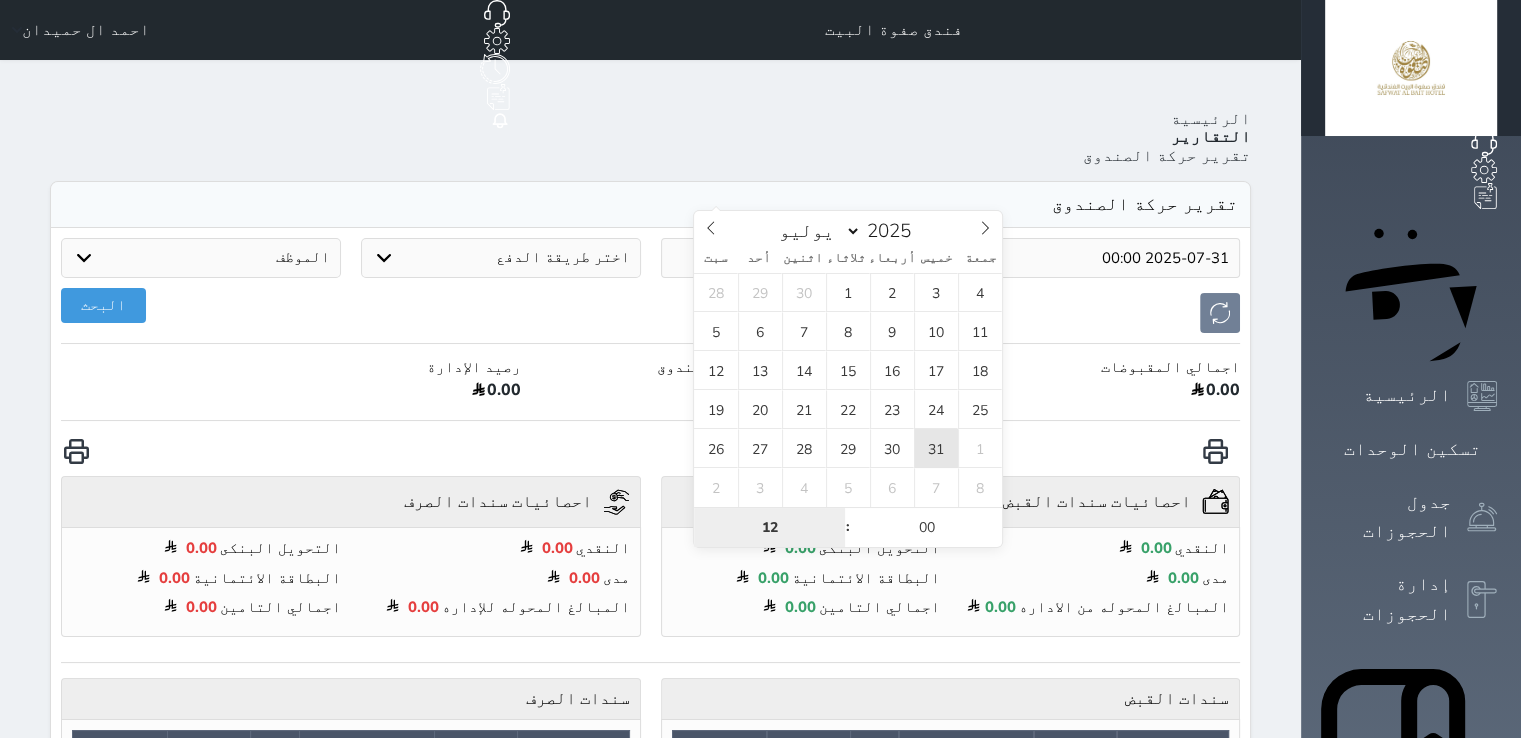 type on "2025-07-31 12:00" 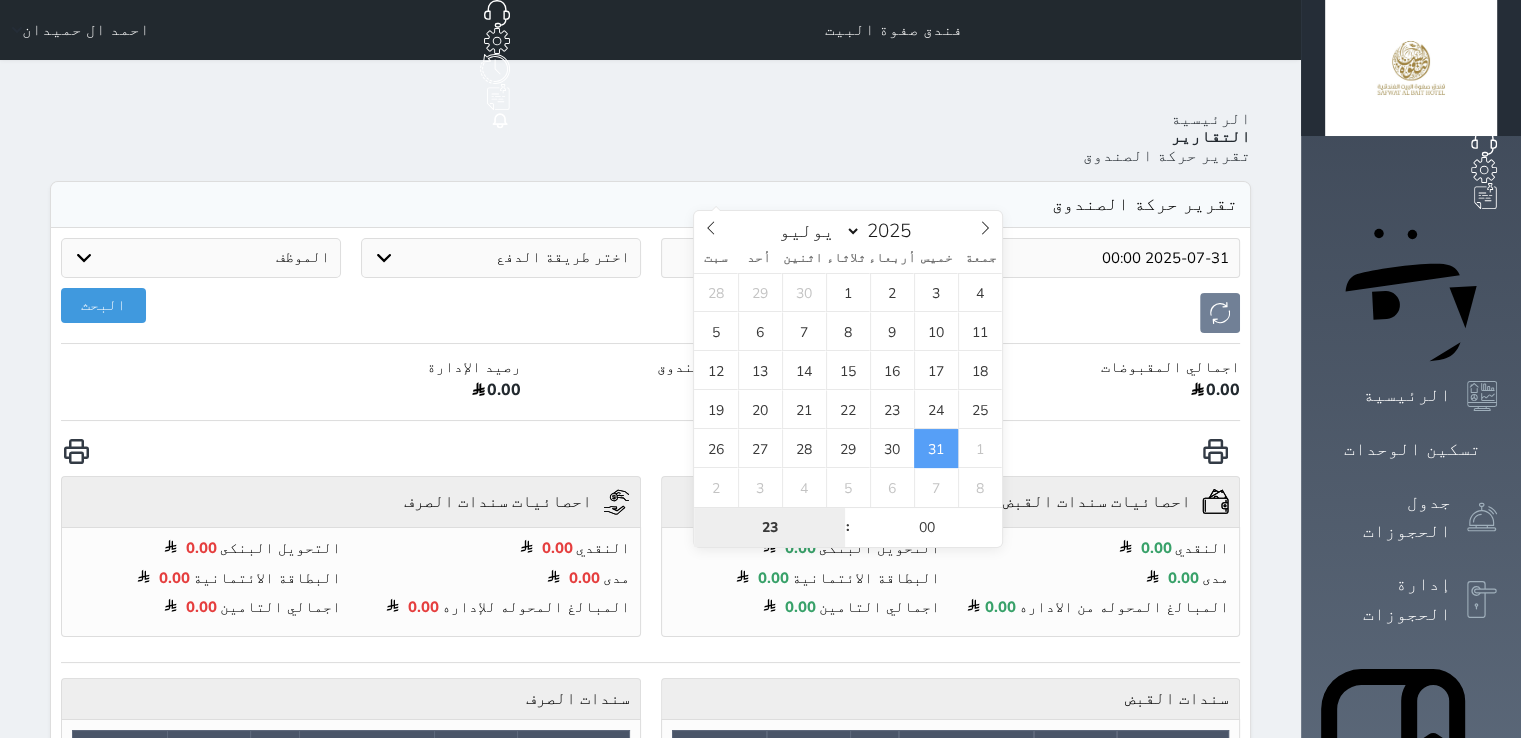 type on "23" 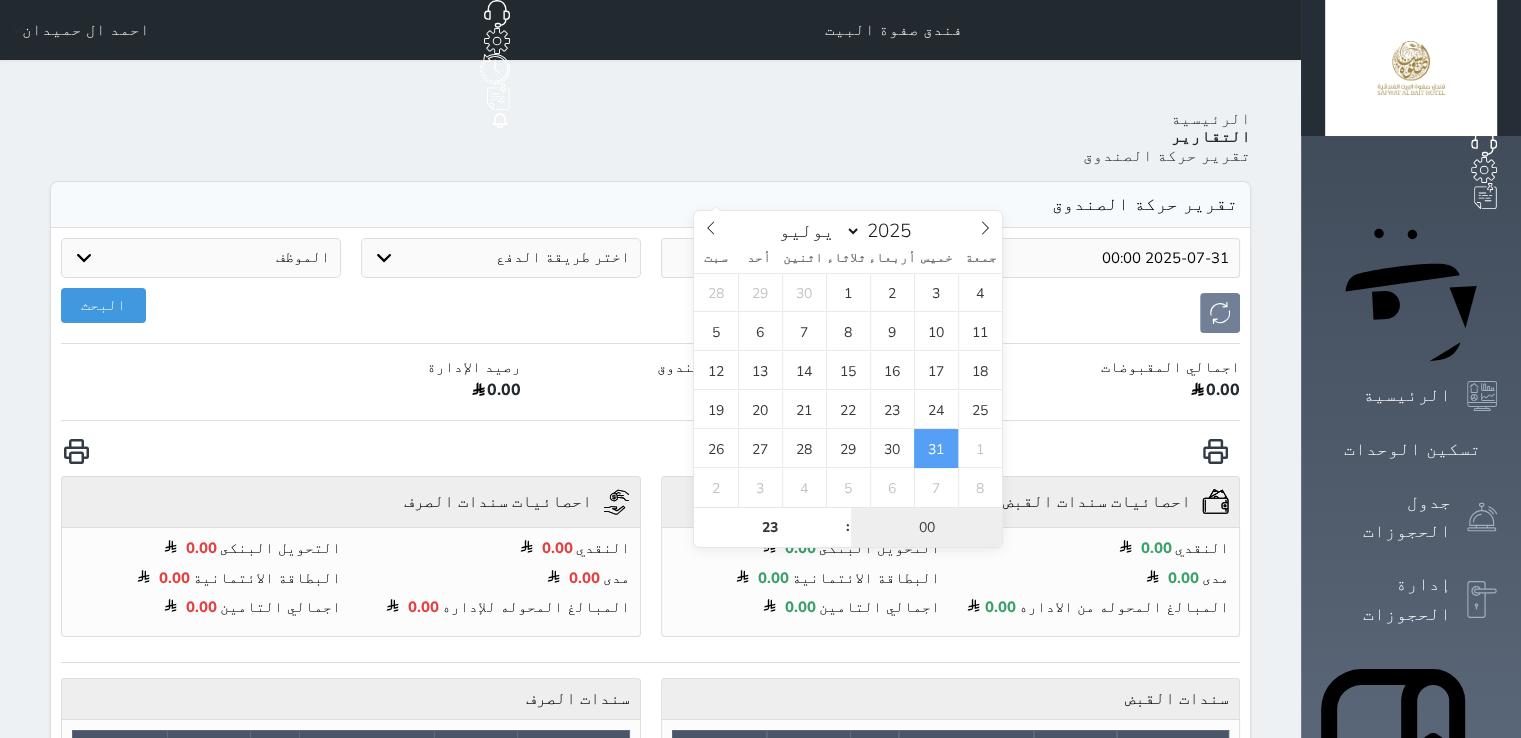 type on "2025-07-31 23:00" 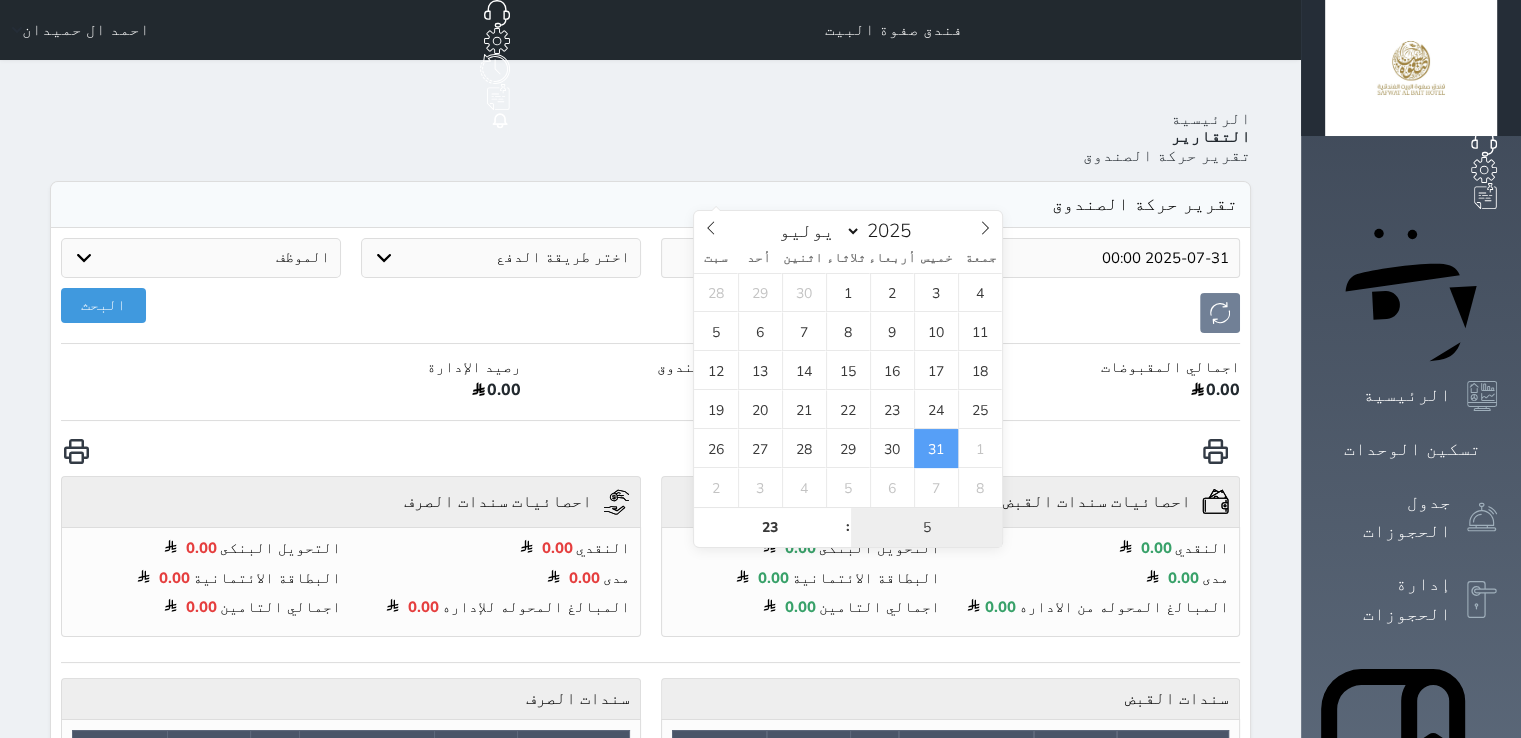 type on "59" 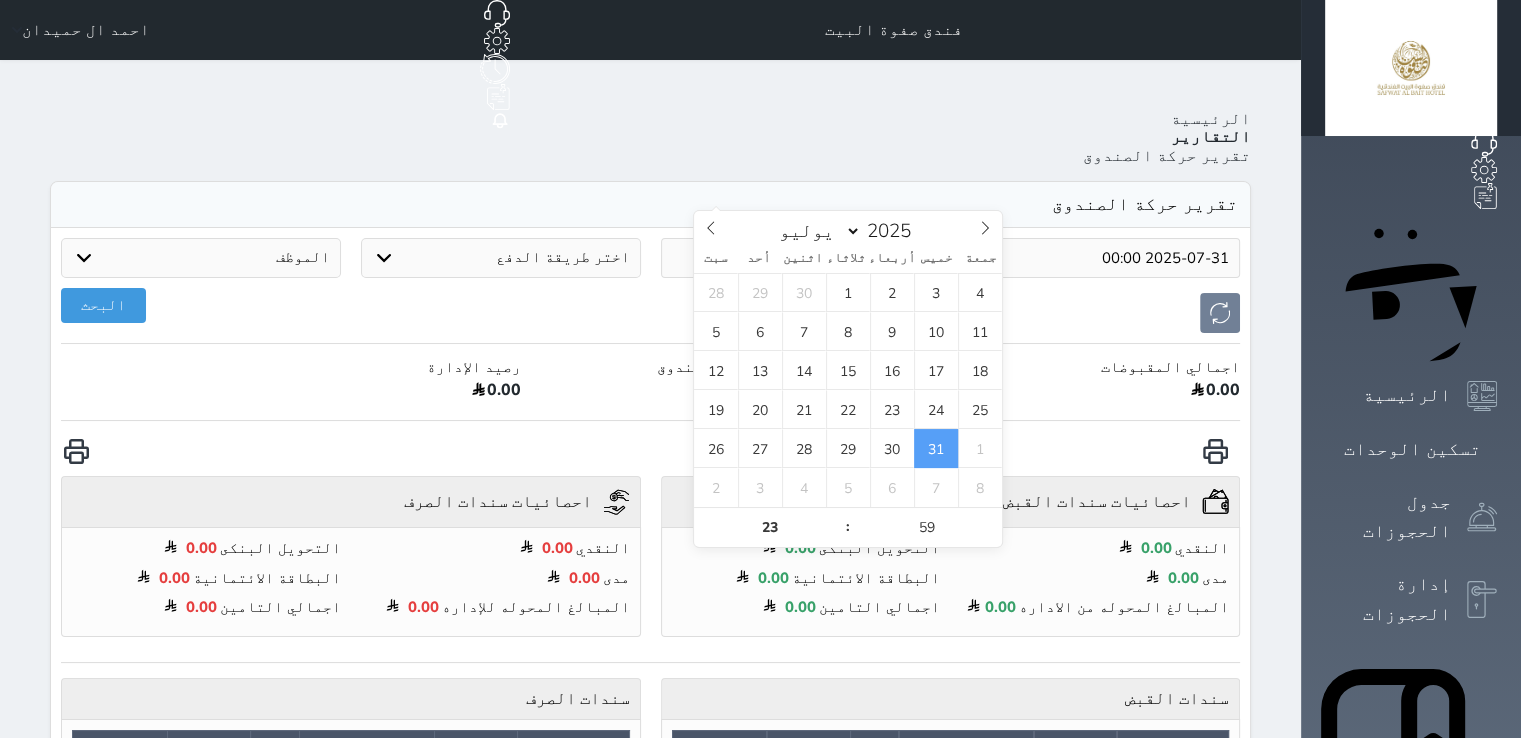 type on "2025-07-31 23:59" 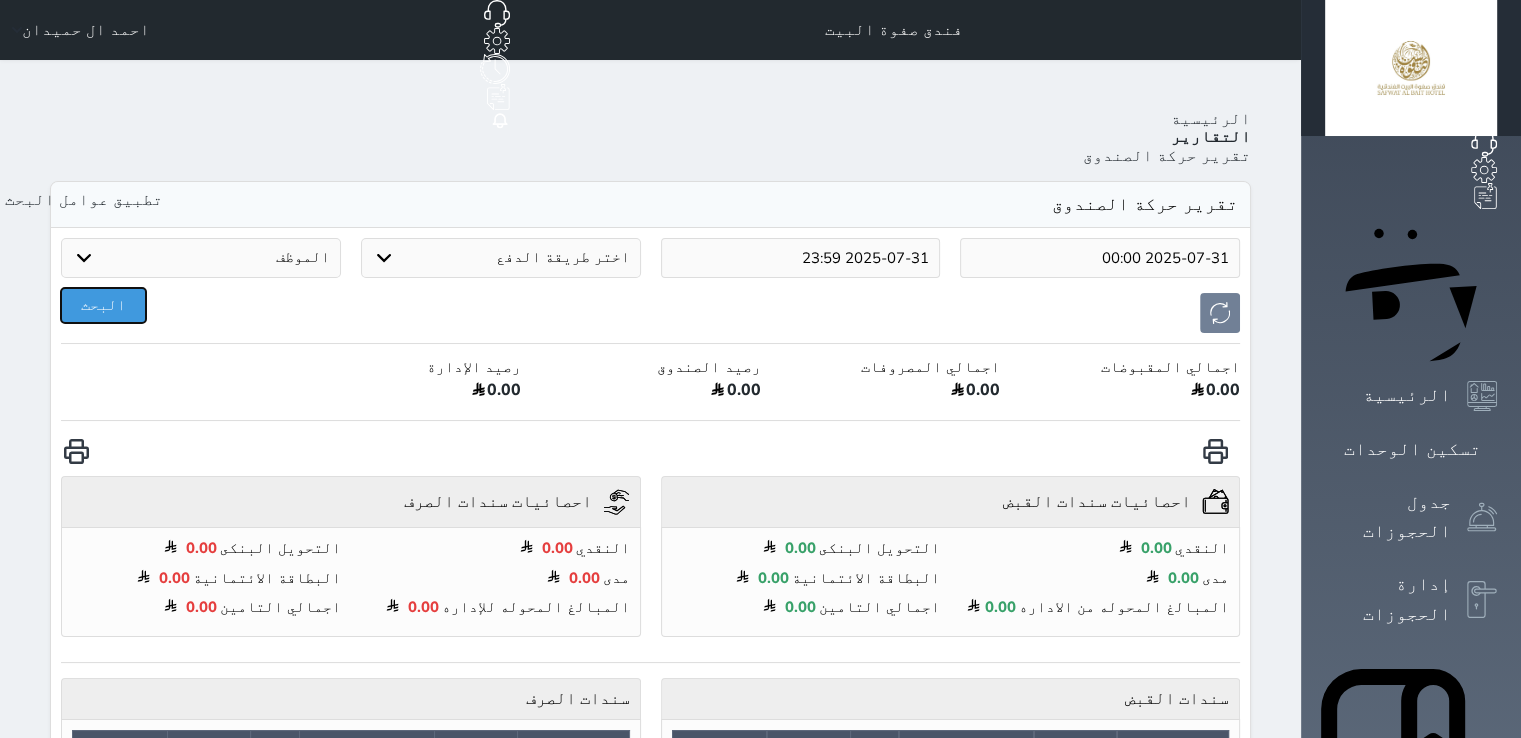 click on "البحث" at bounding box center (103, 305) 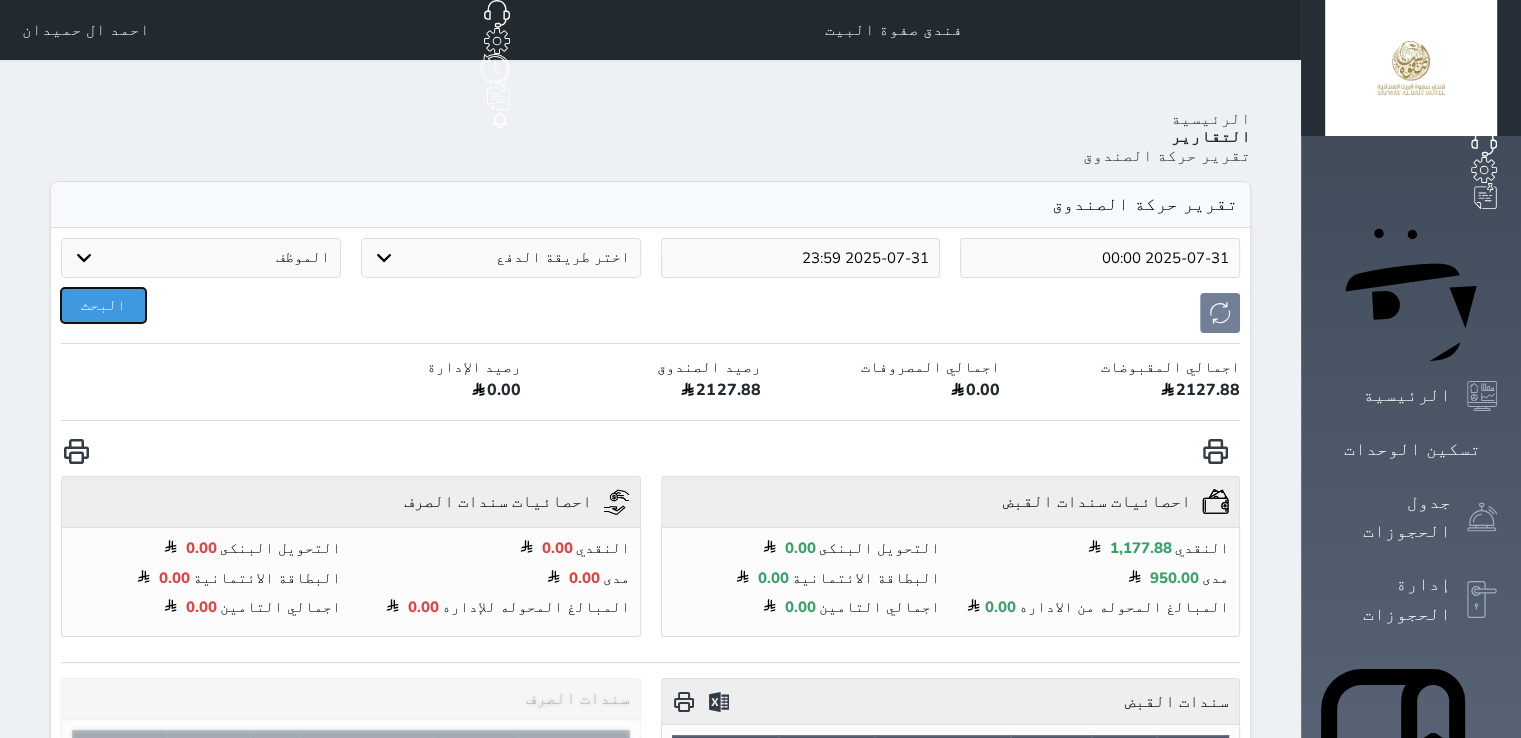 scroll, scrollTop: 300, scrollLeft: 0, axis: vertical 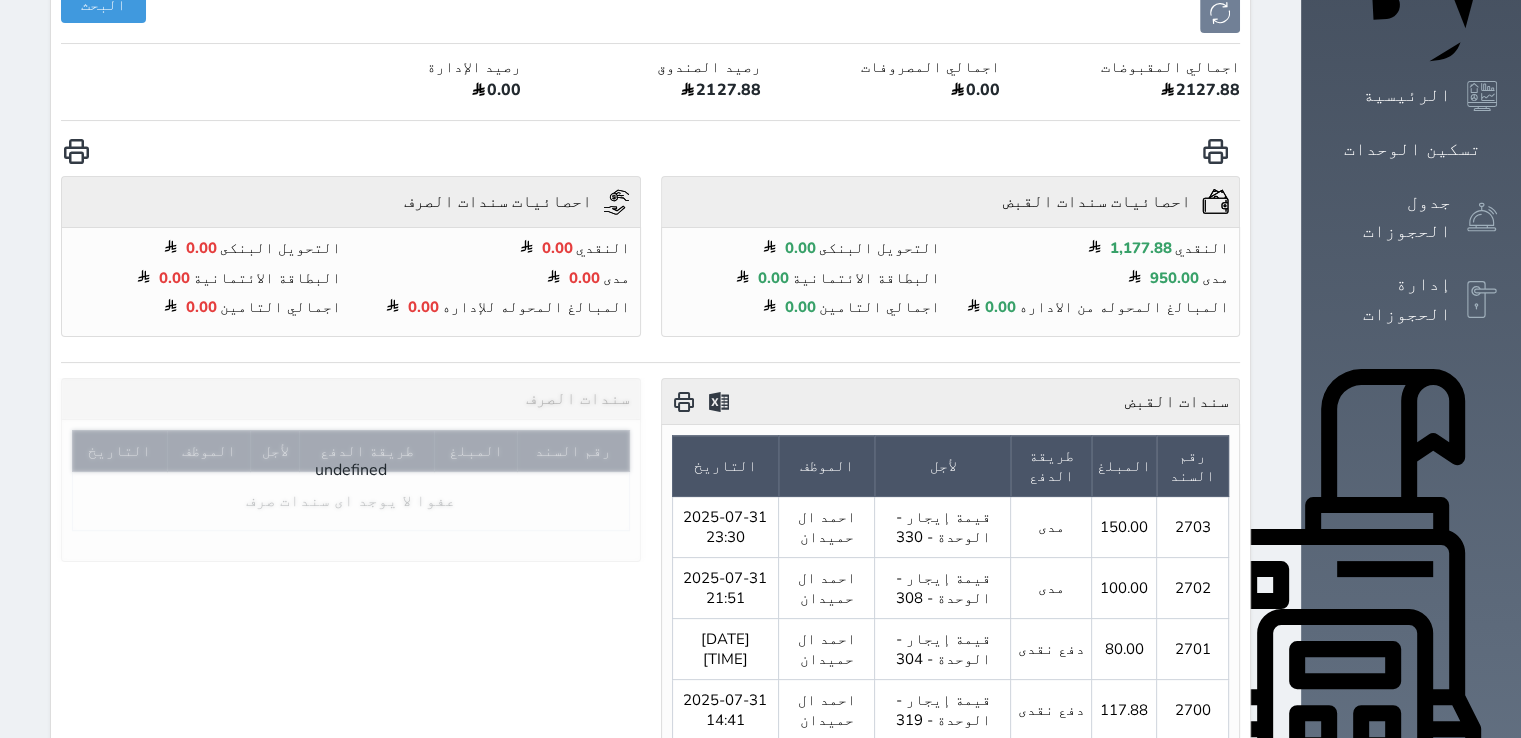 click on "الإدارة المالية" at bounding box center [1388, 918] 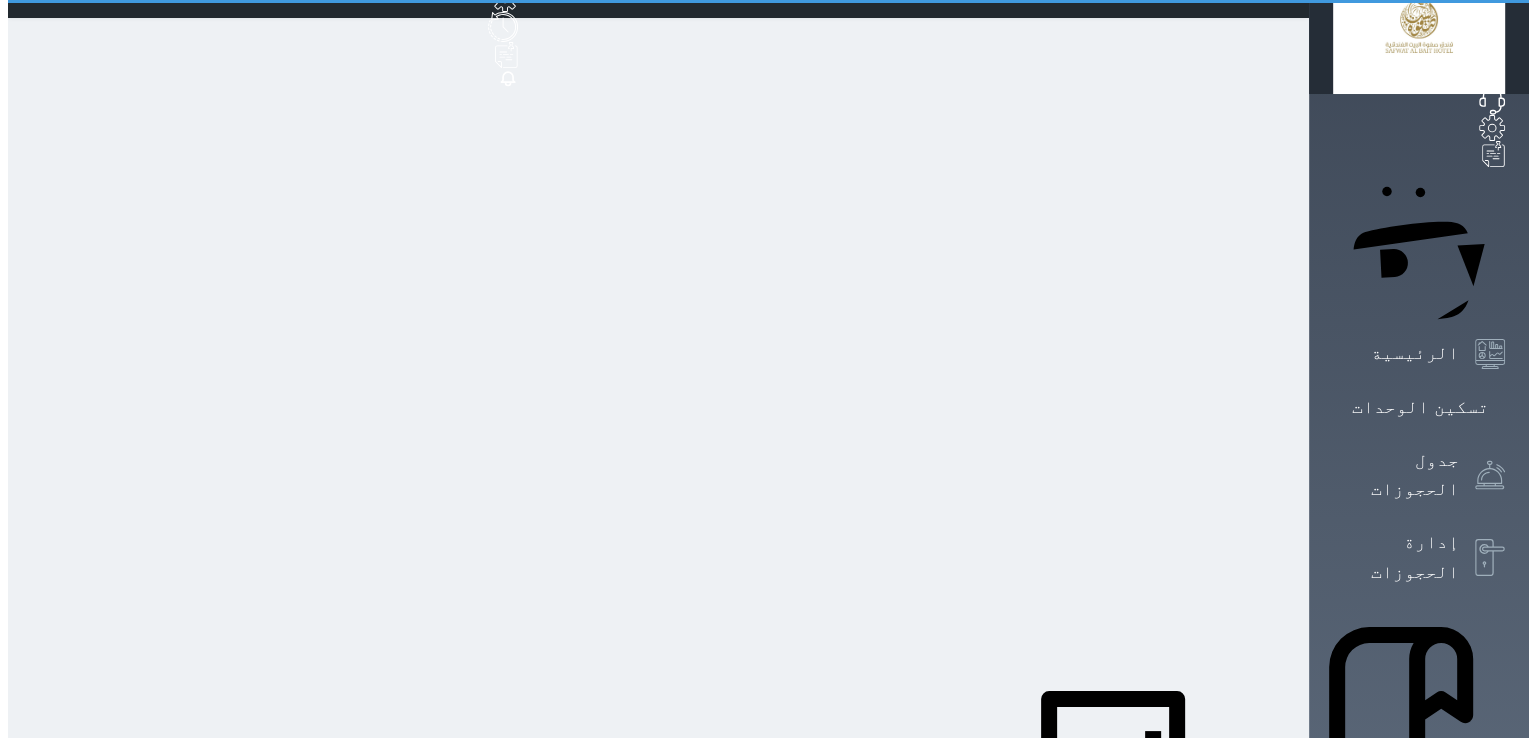 scroll, scrollTop: 0, scrollLeft: 0, axis: both 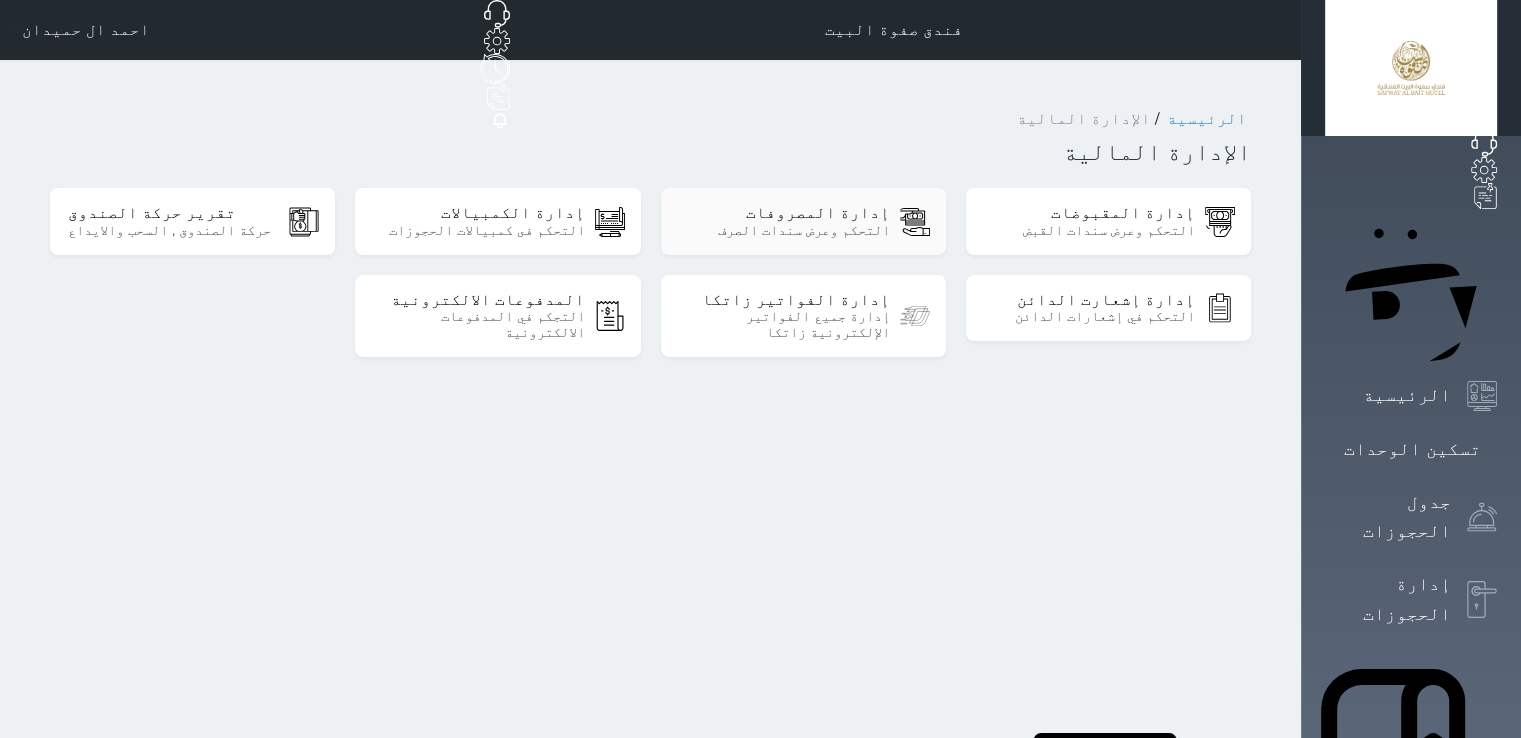 click on "التحكم وعرض سندات الصرف" at bounding box center (784, 231) 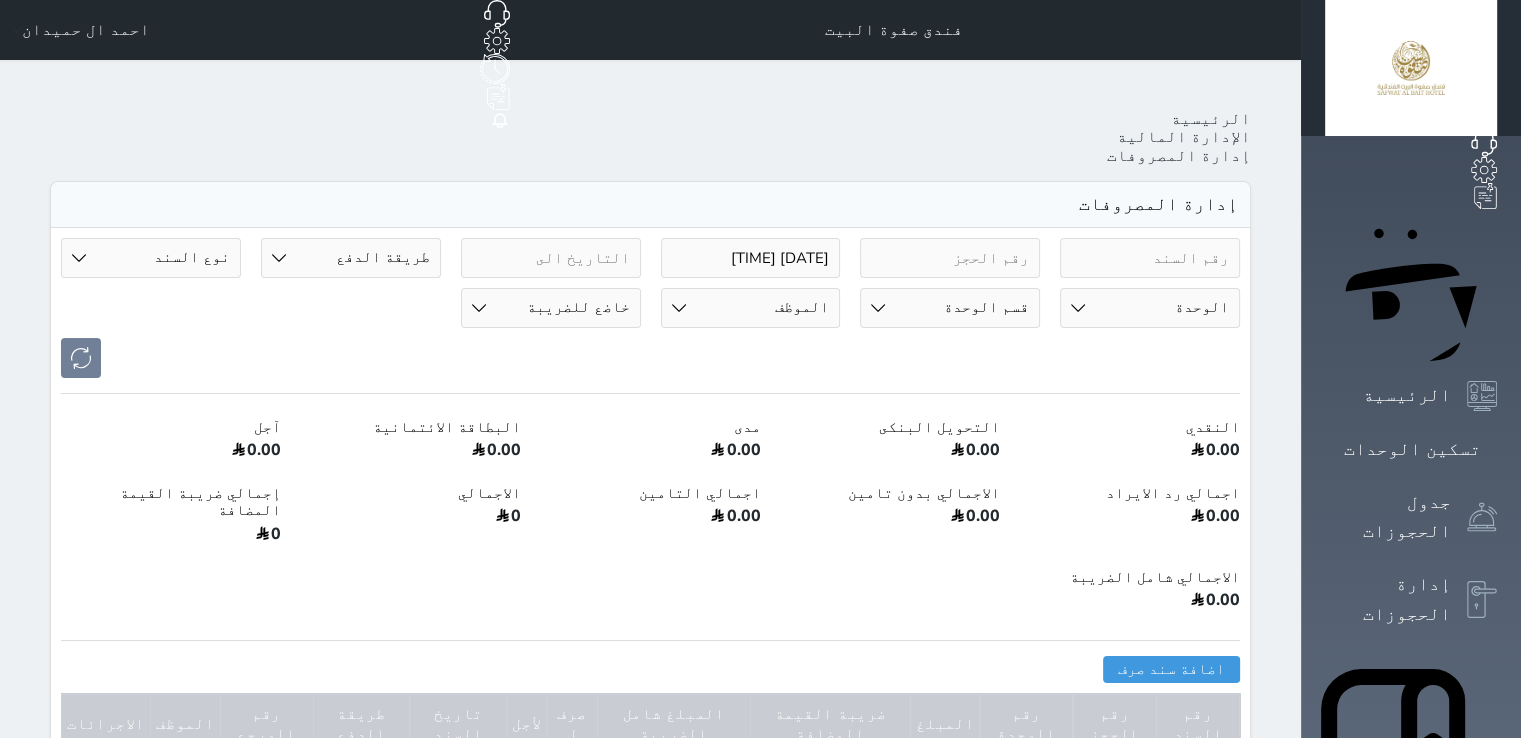 select 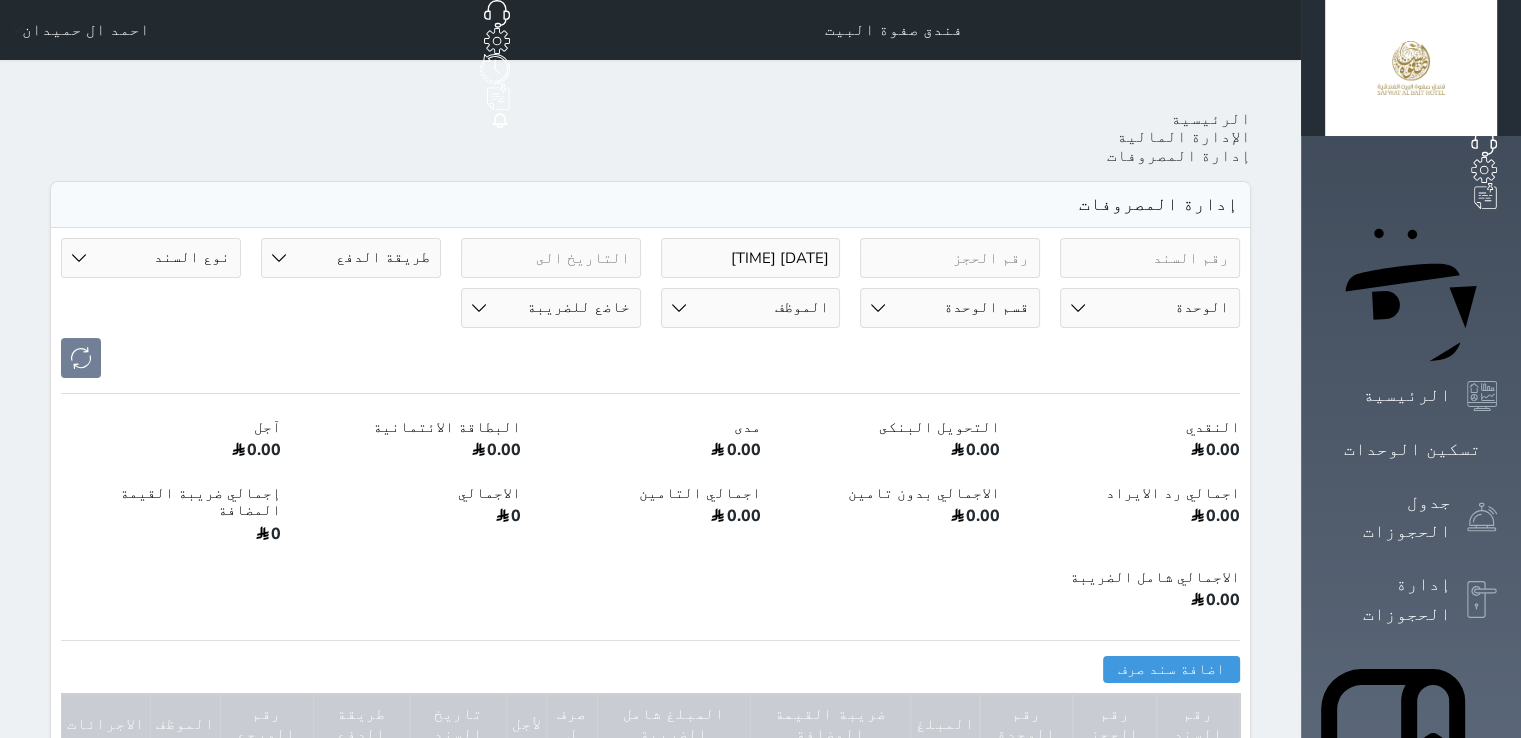 type on "2025-08-02 23:41" 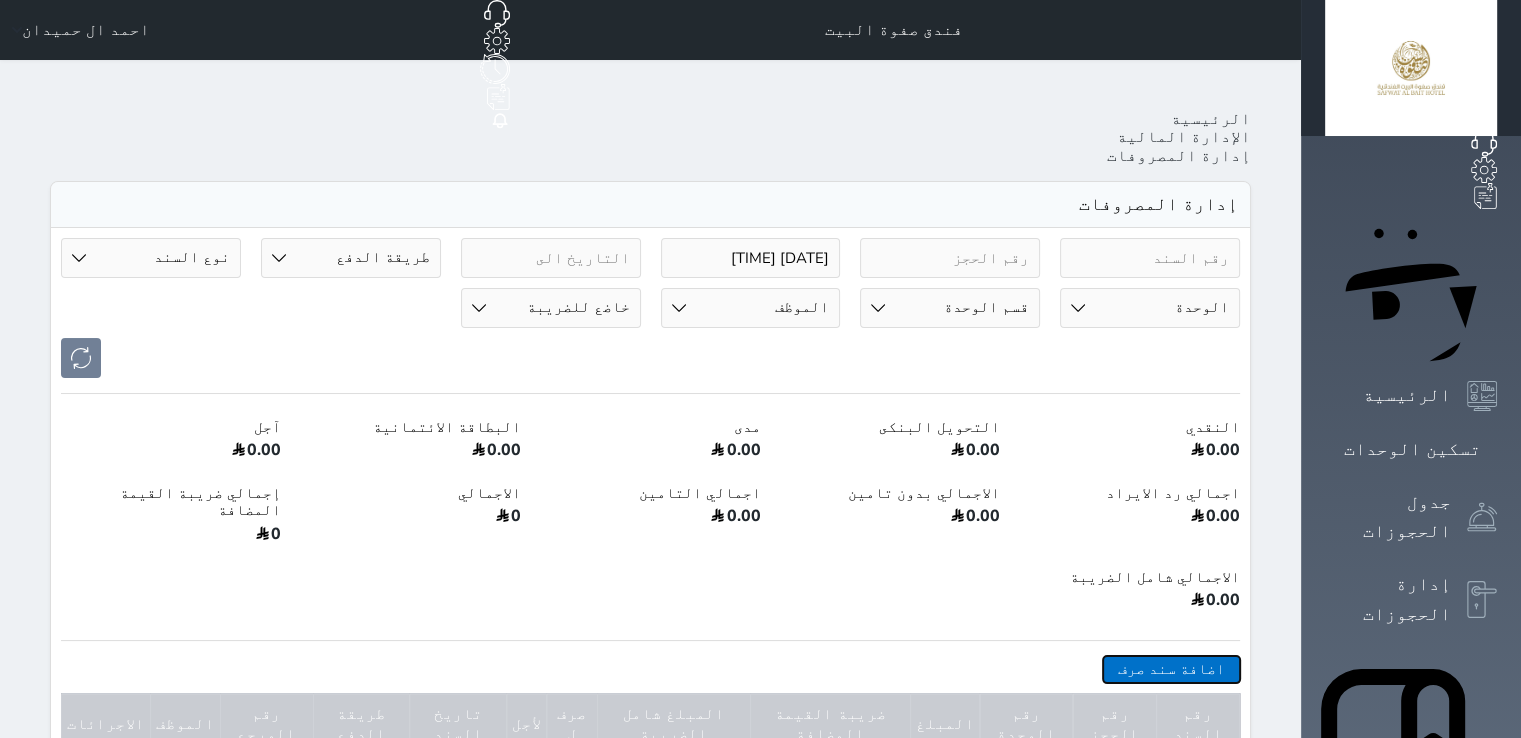 click on "اضافة سند صرف" at bounding box center [1171, 669] 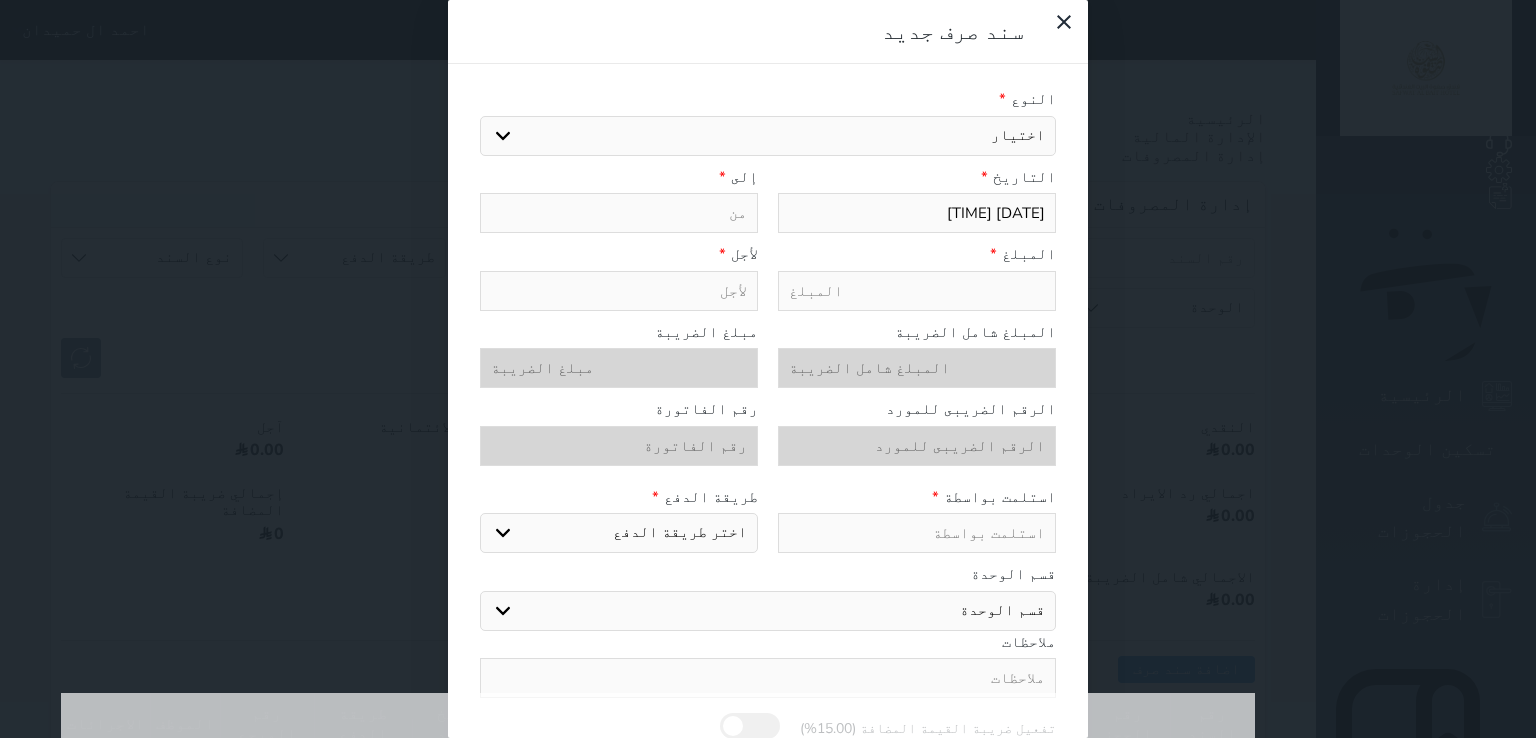 click on "اختيار   مرتجع إيجار رواتب صيانة مصروفات عامة تحويل من الصندوق الى الادارة استرجاع تامين استرجاع العربون مرتجع إيجار رواتب صيانة مصروفات عامة تحويل من الصندوق الى الادارة استرجاع تامين استرجاع العربون" at bounding box center [768, 136] 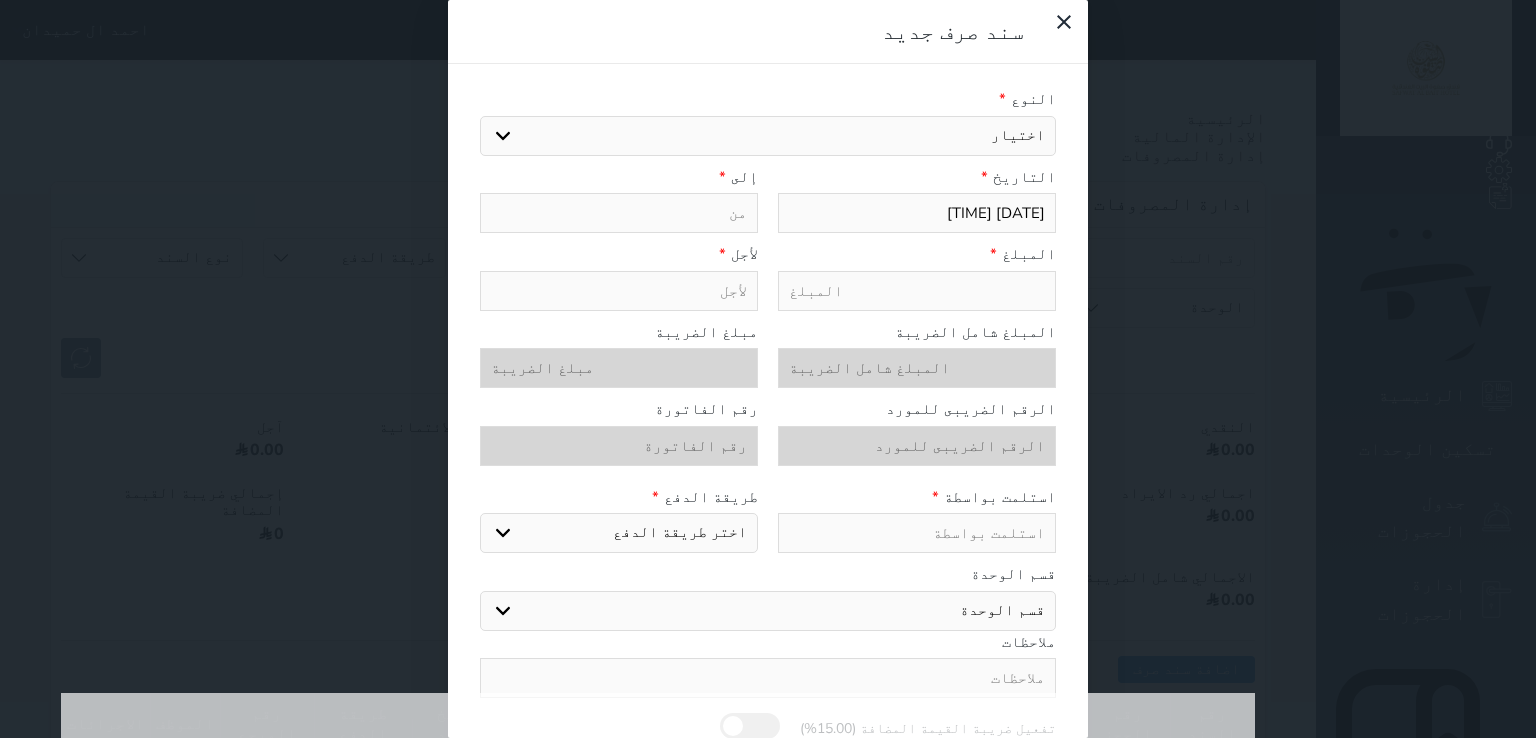 select on "108027" 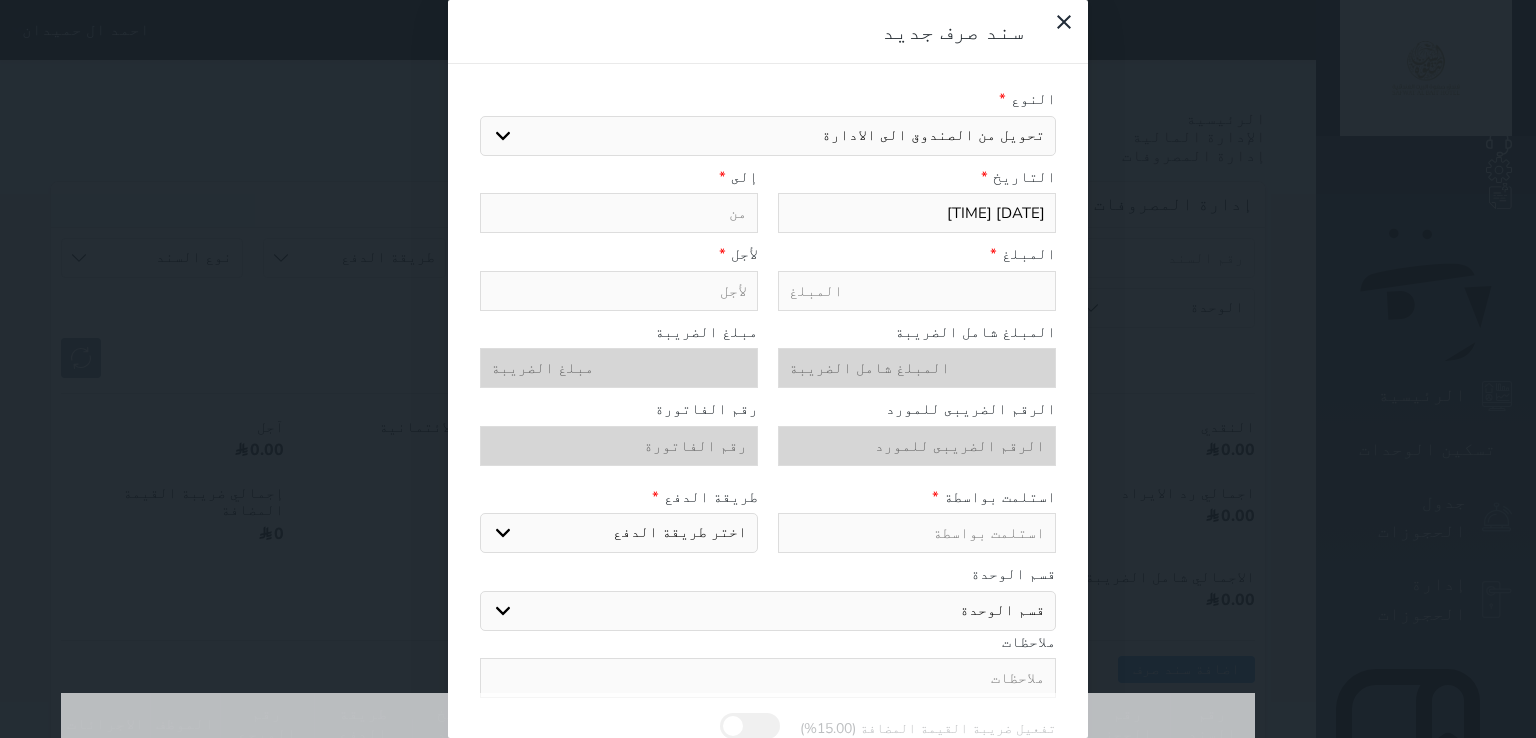 click on "اختيار   مرتجع إيجار رواتب صيانة مصروفات عامة تحويل من الصندوق الى الادارة استرجاع تامين استرجاع العربون مرتجع إيجار رواتب صيانة مصروفات عامة تحويل من الصندوق الى الادارة استرجاع تامين استرجاع العربون" at bounding box center [768, 136] 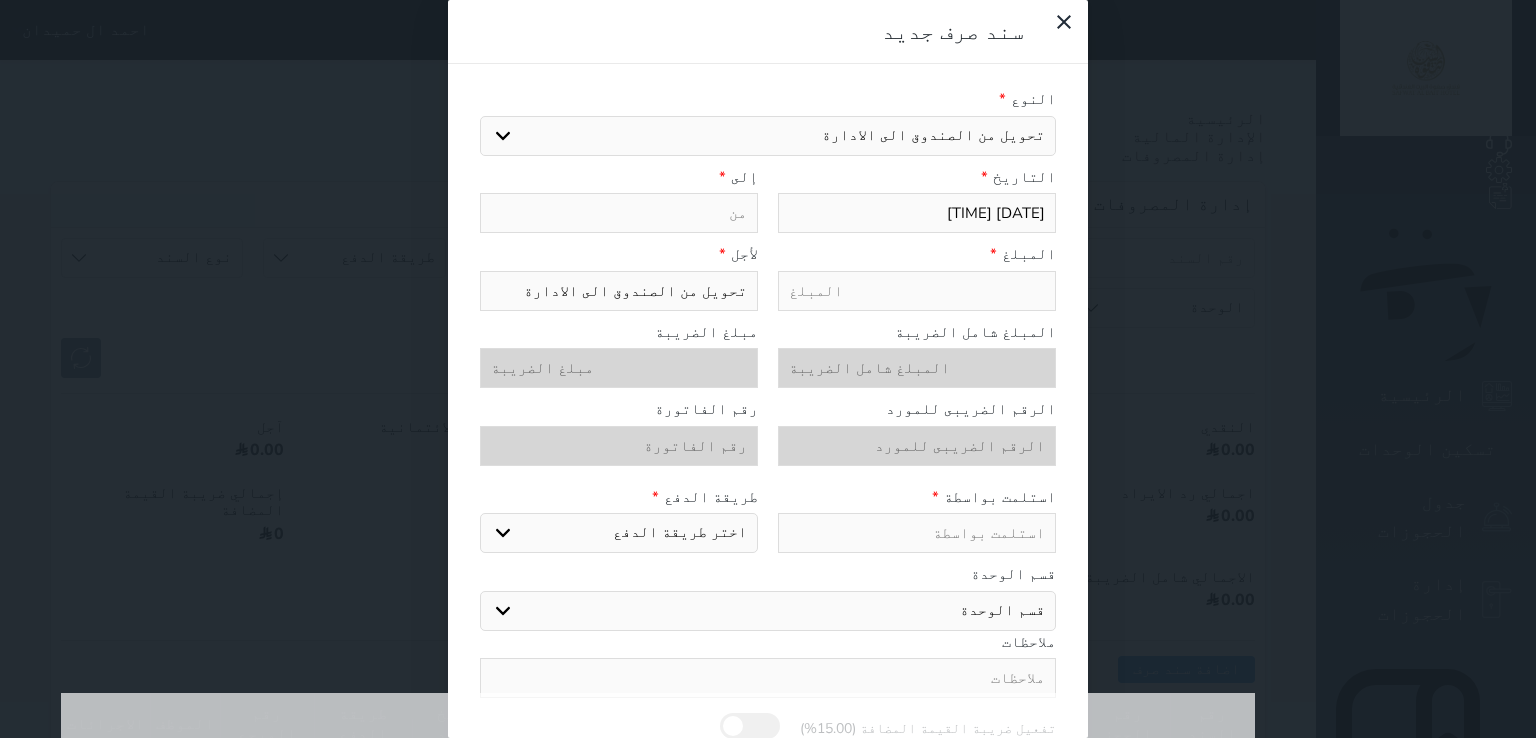 click on "2025-08-02 23:41" at bounding box center (917, 213) 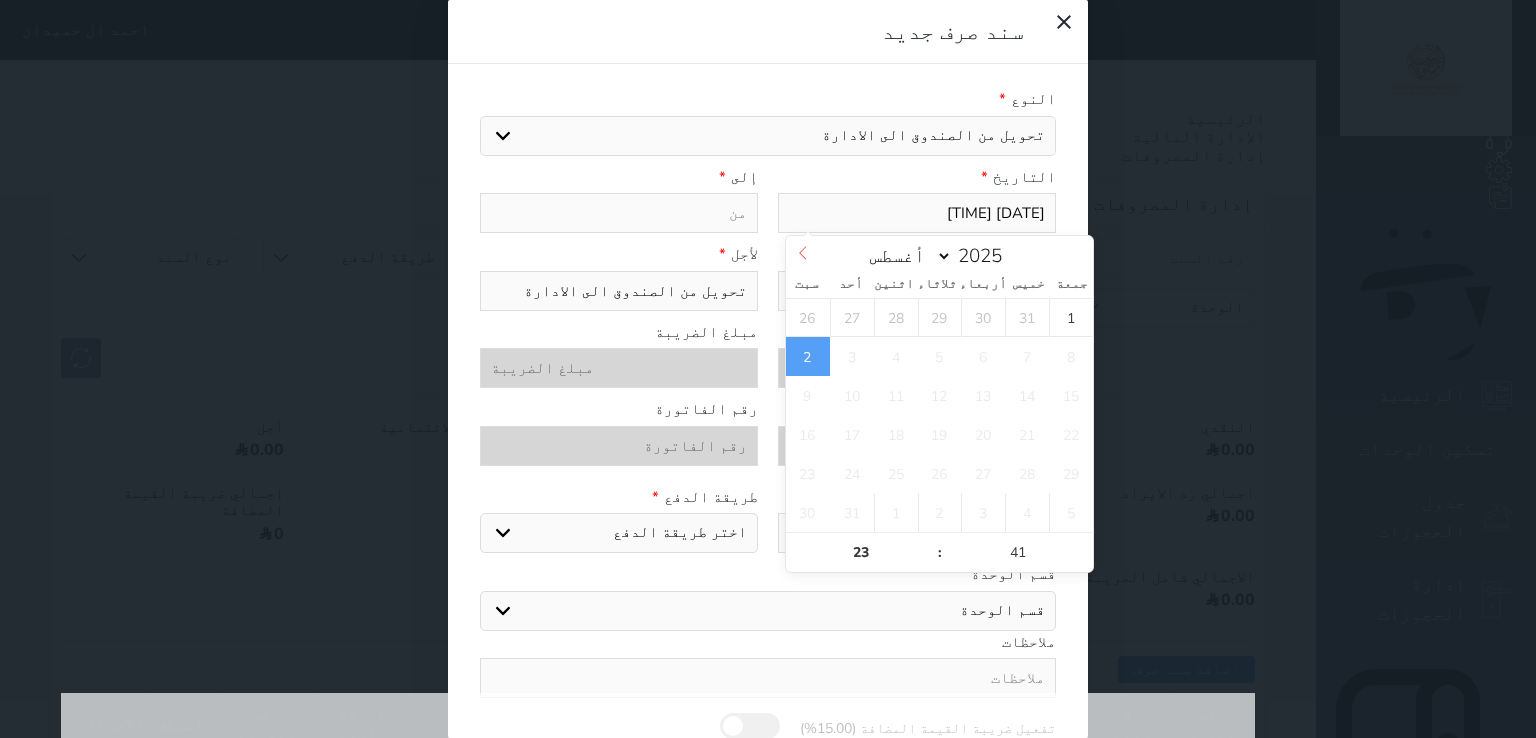select on "6" 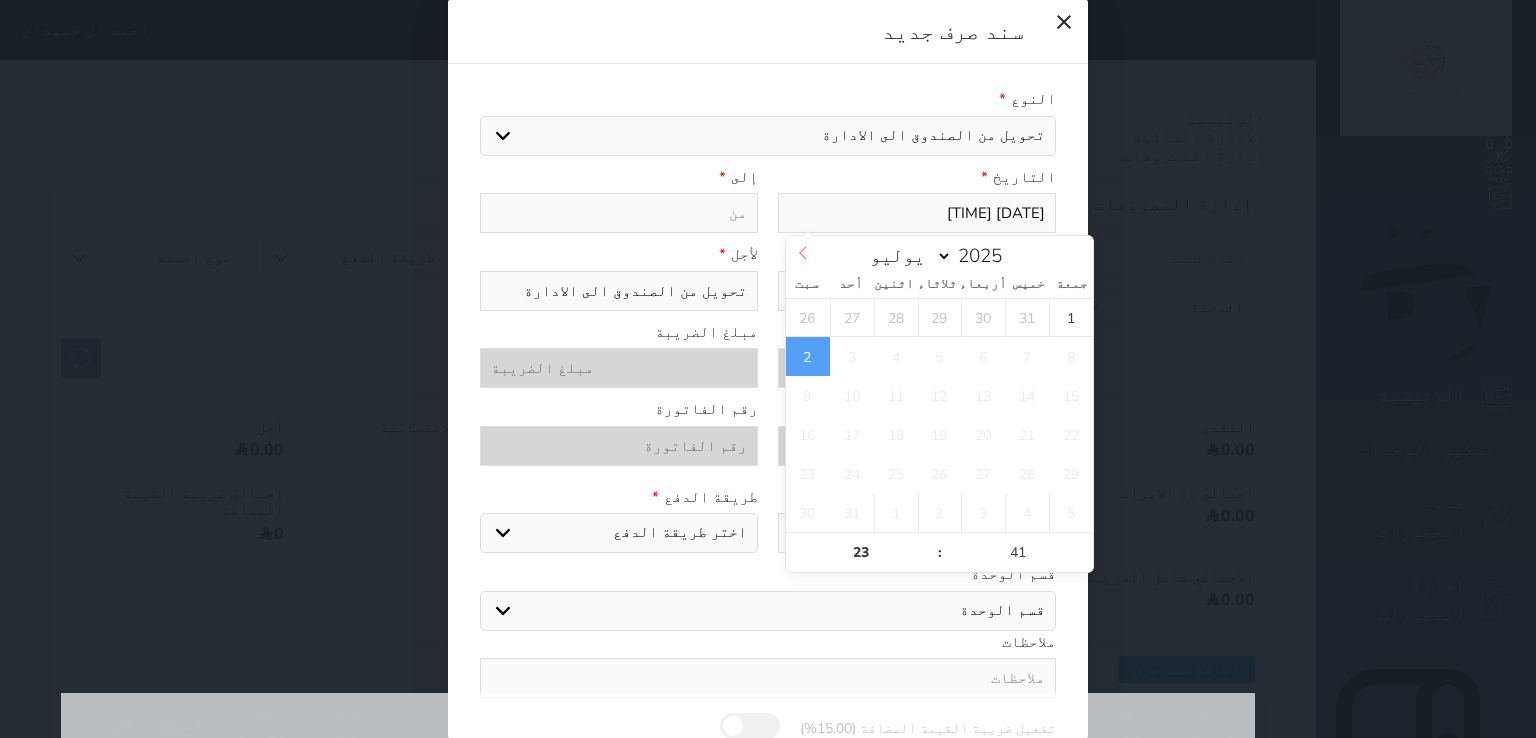click at bounding box center (803, 253) 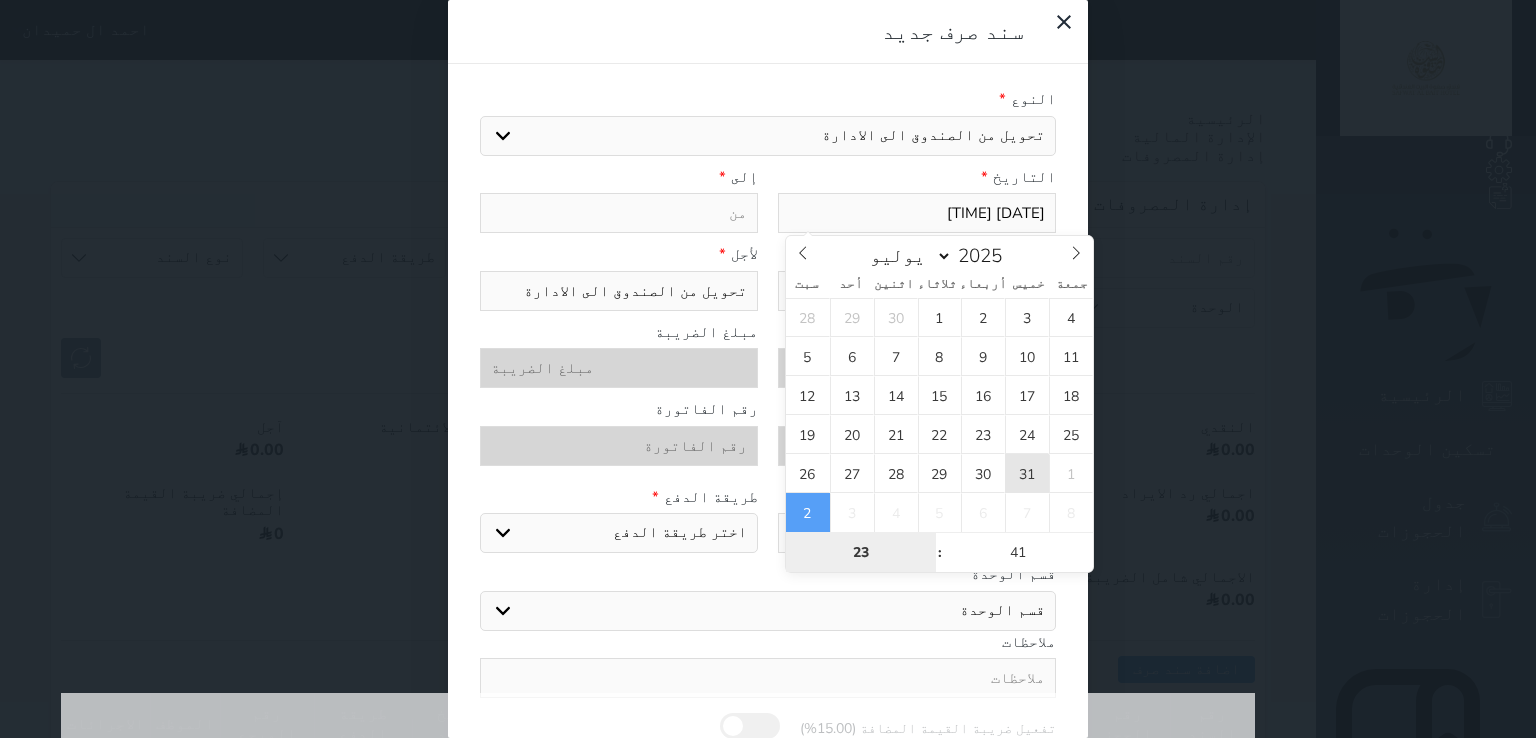 type on "2025-07-31 23:41" 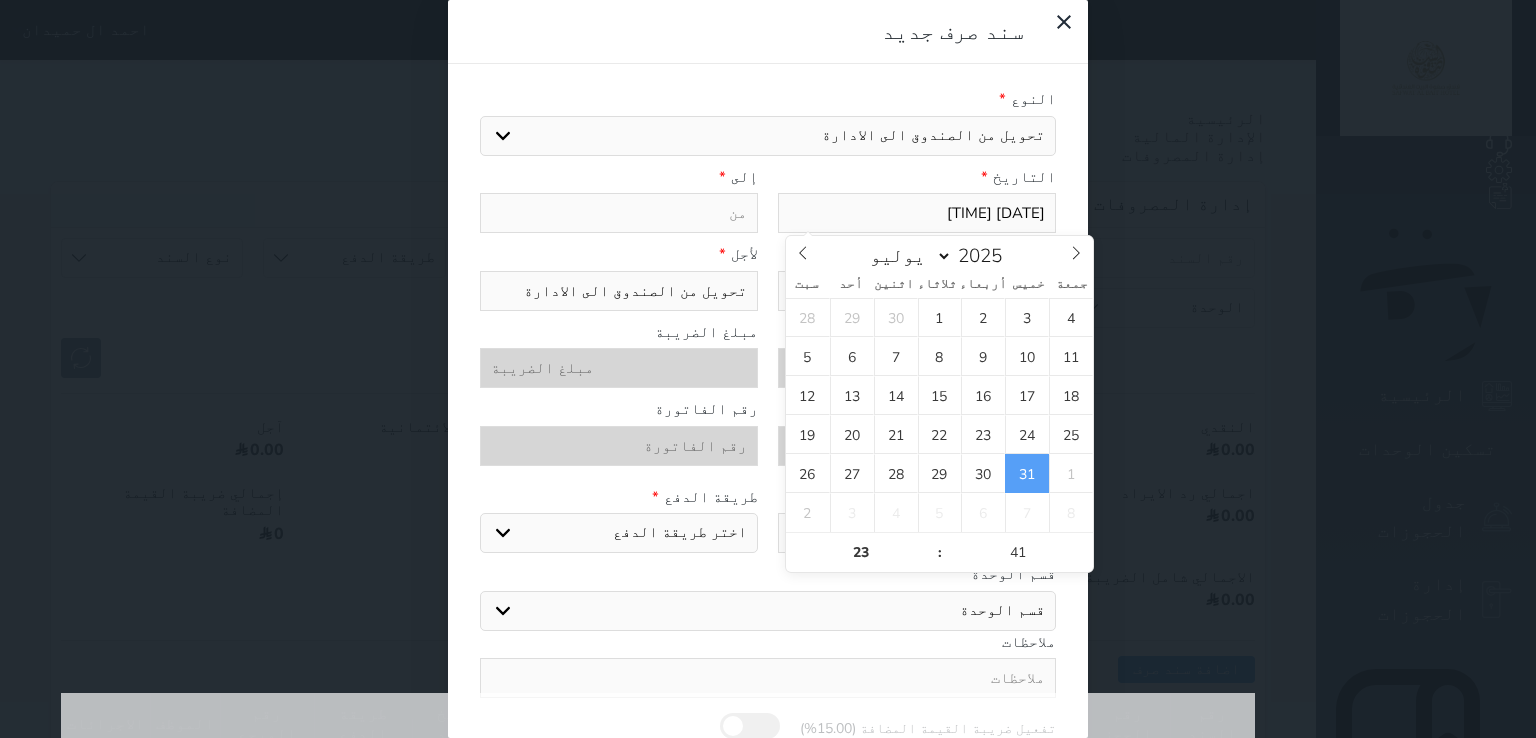 click on "2025-07-31 23:41" at bounding box center [917, 213] 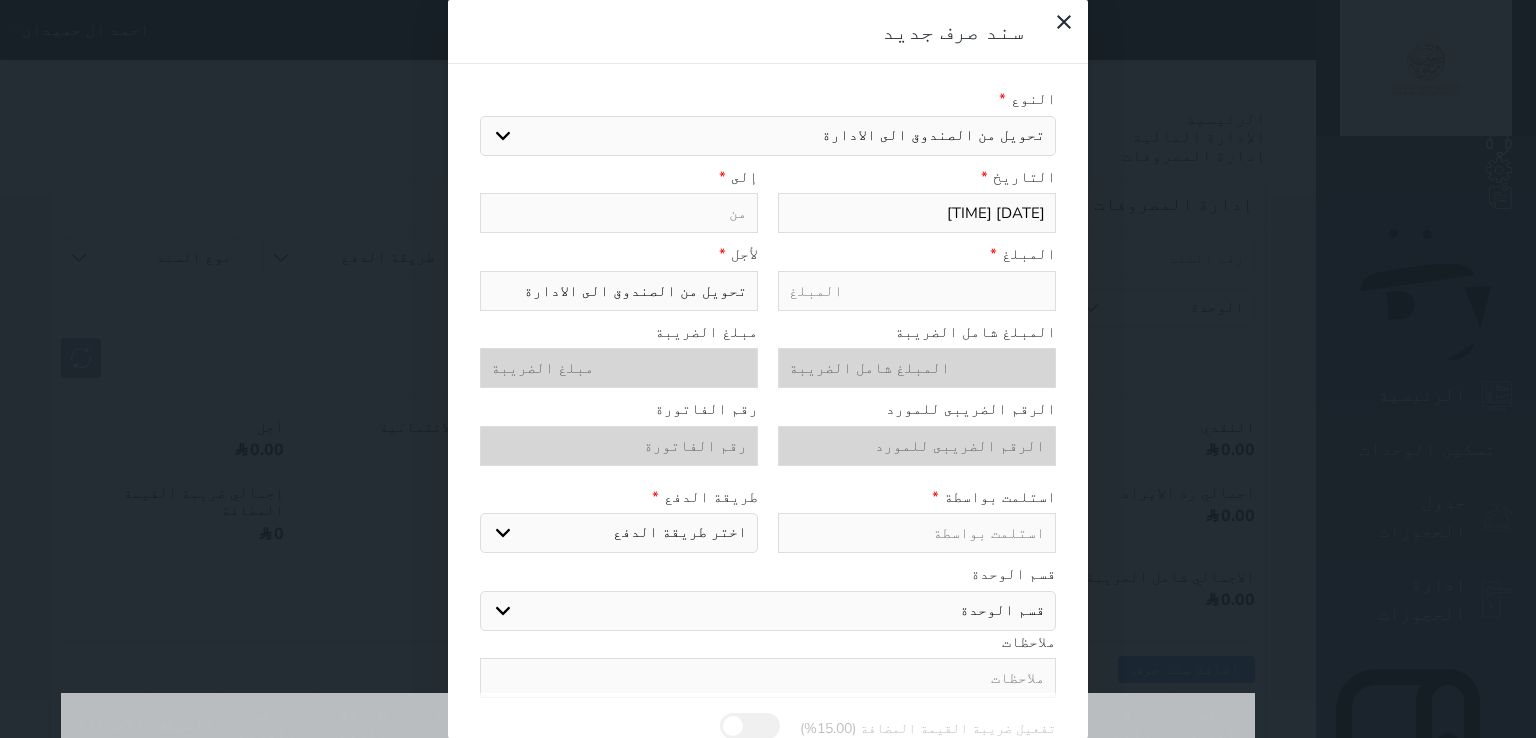 paste on "6.57" 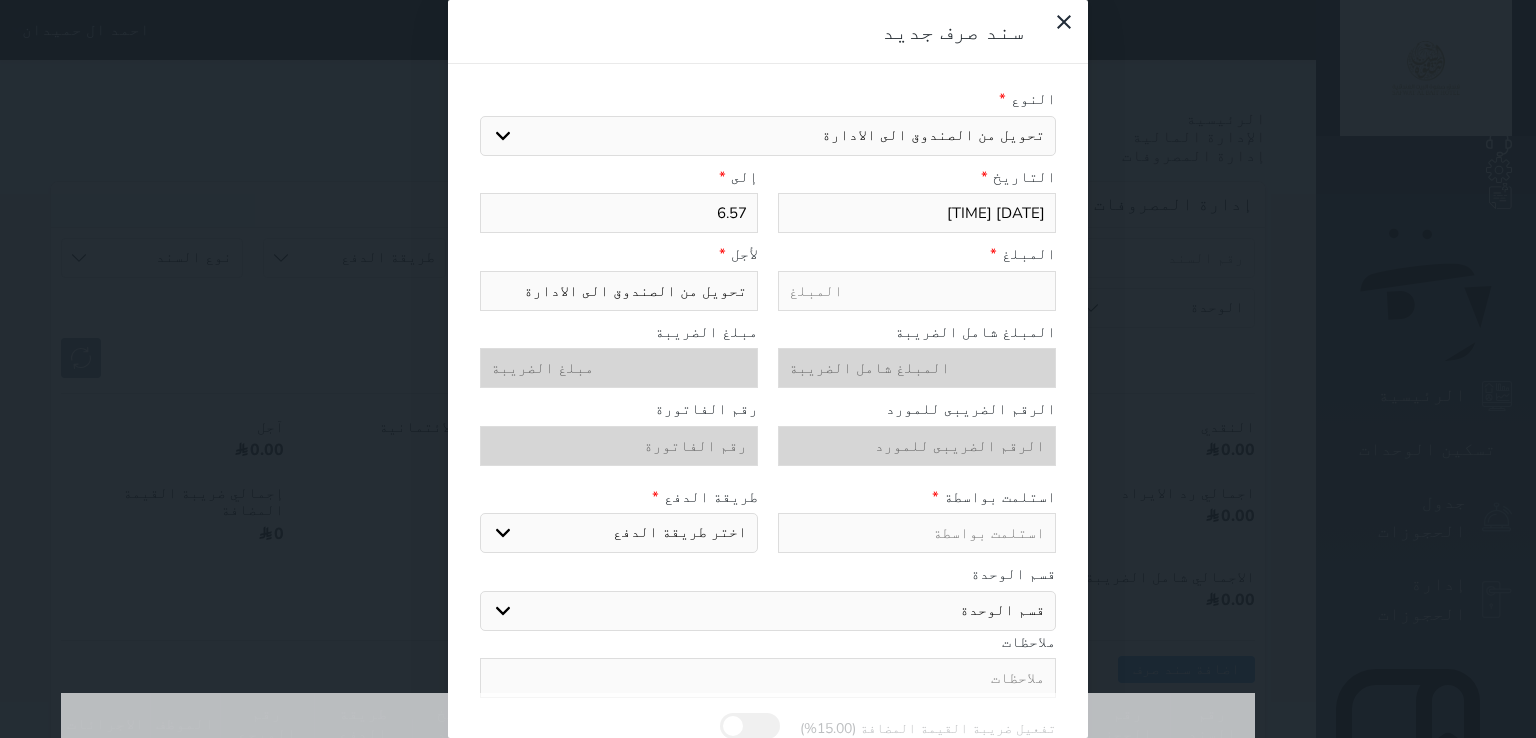 type on "6.57" 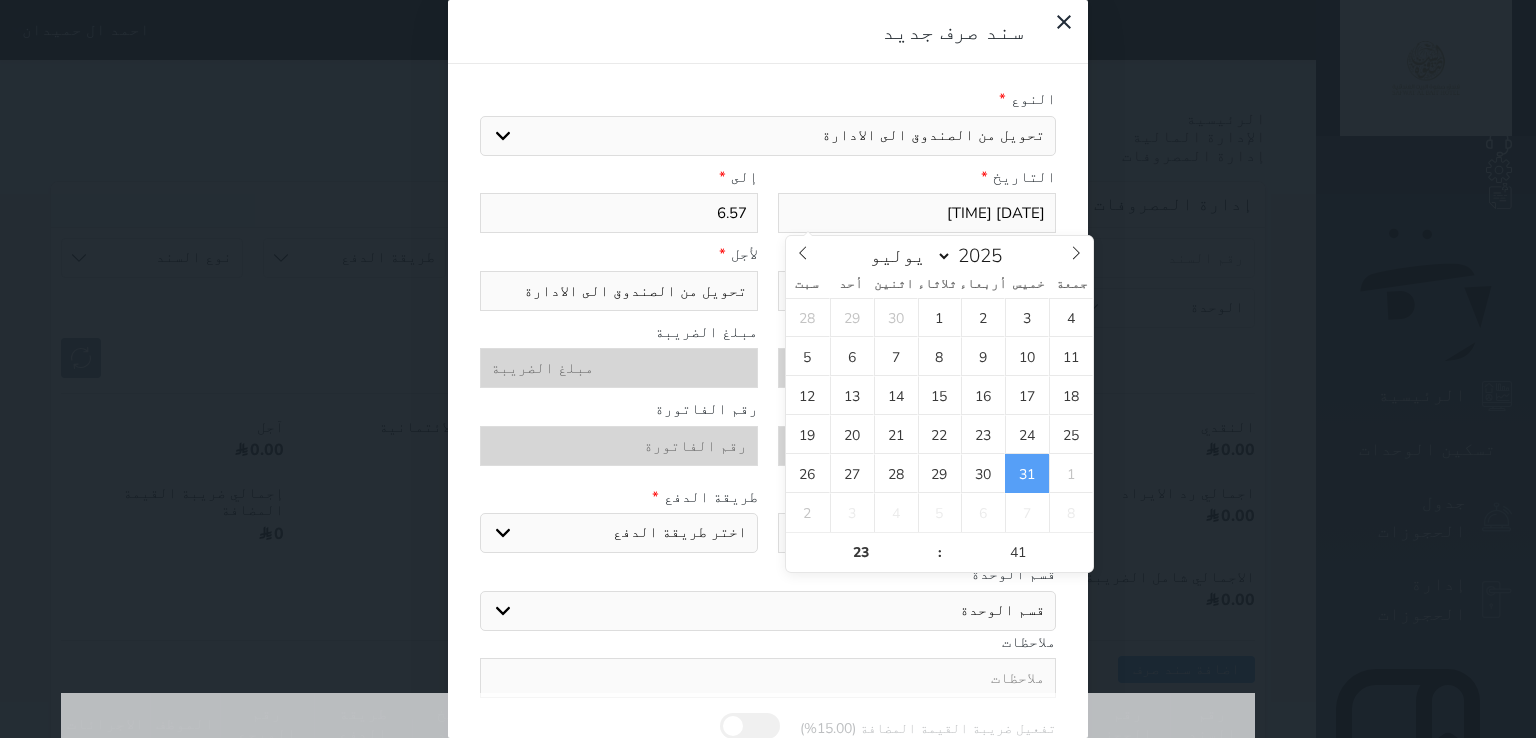 click on "2025-07-31 23:41" at bounding box center (917, 213) 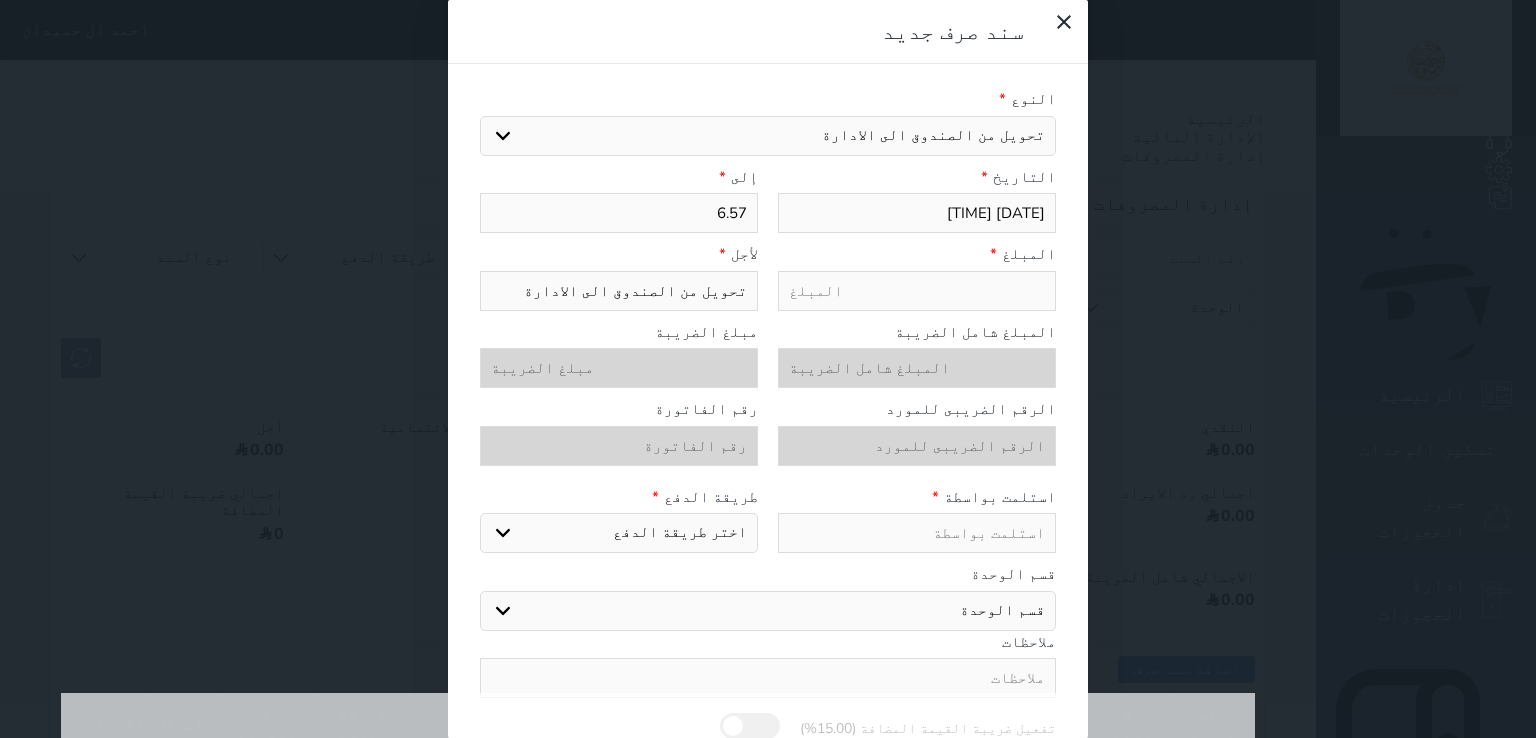click on "6.57" at bounding box center (619, 213) 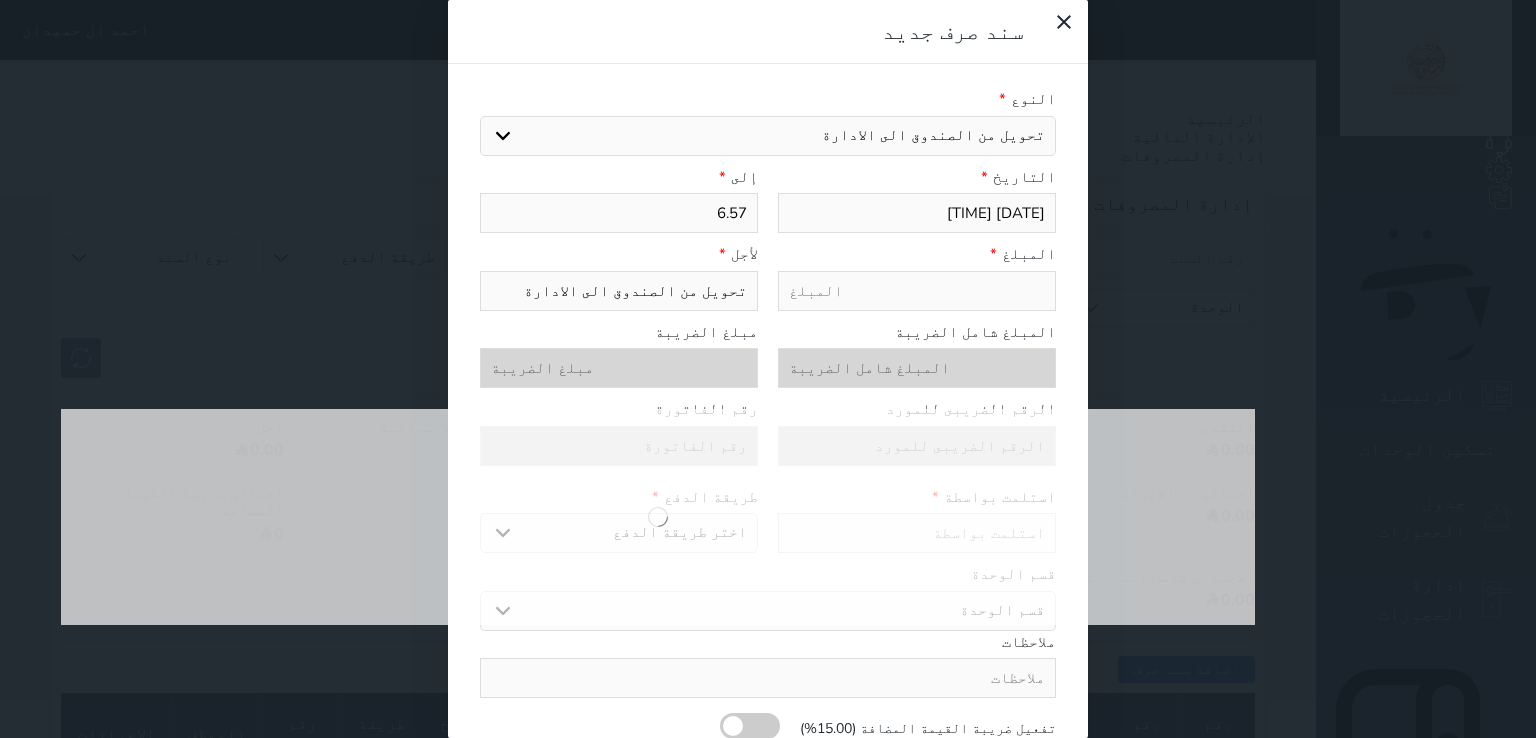 click on "6.57" at bounding box center (619, 213) 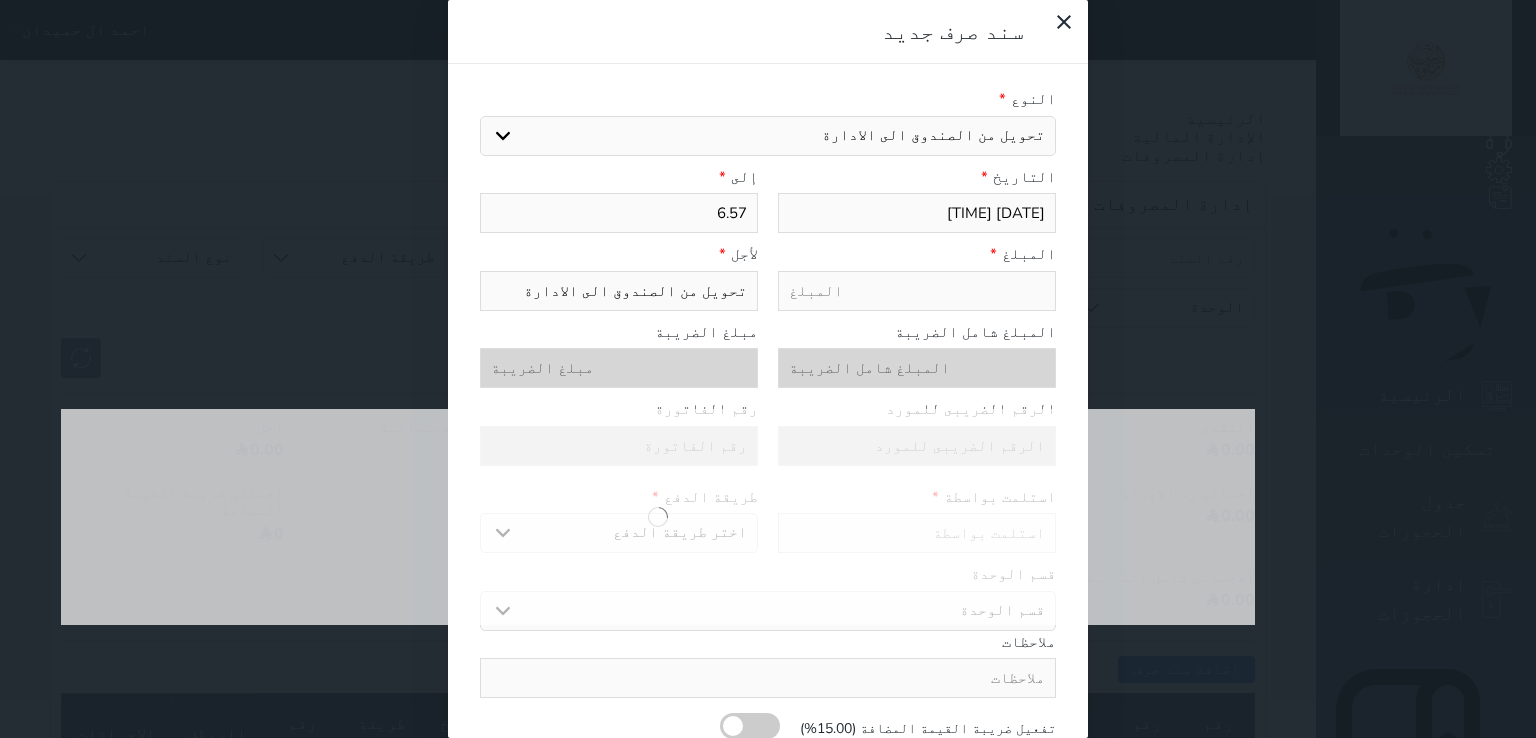 type 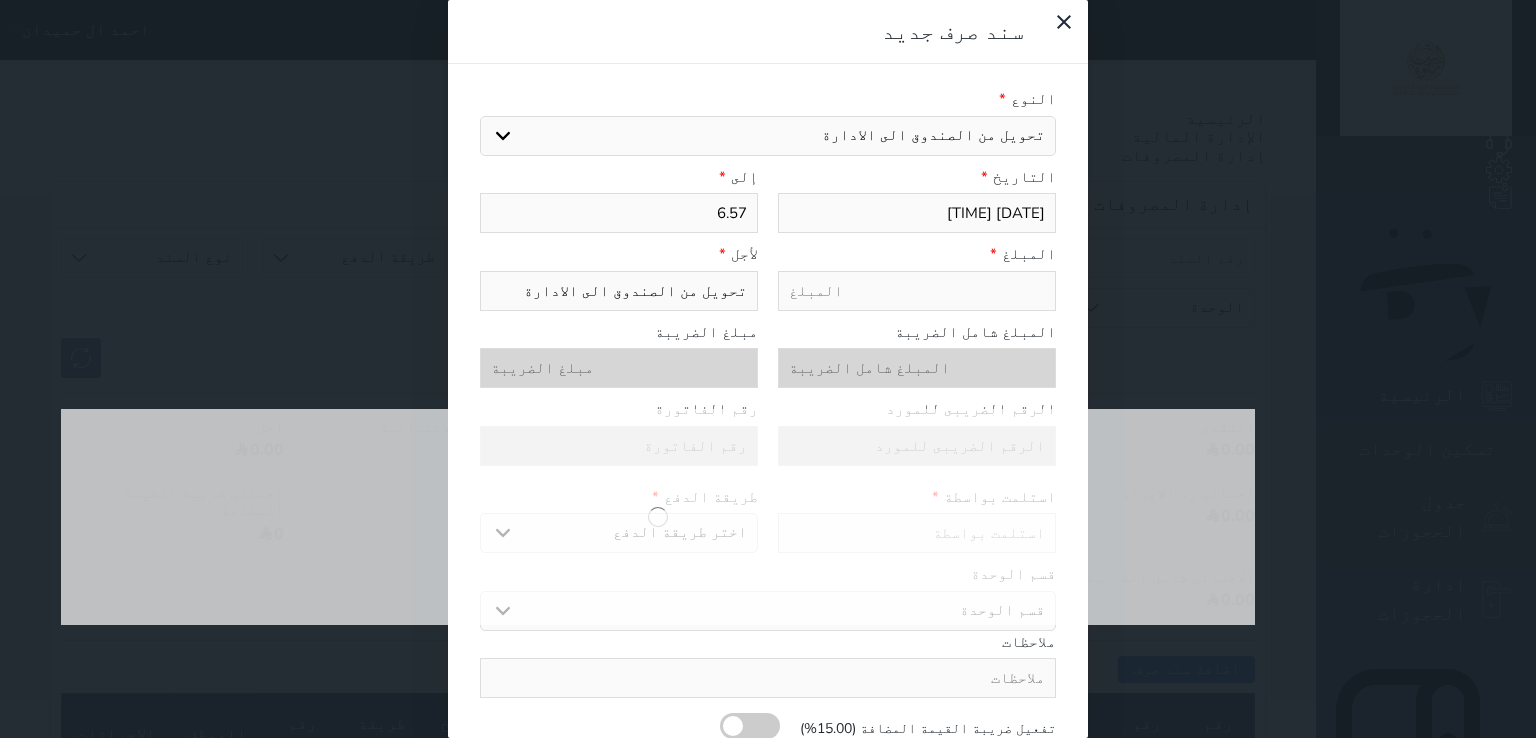 select 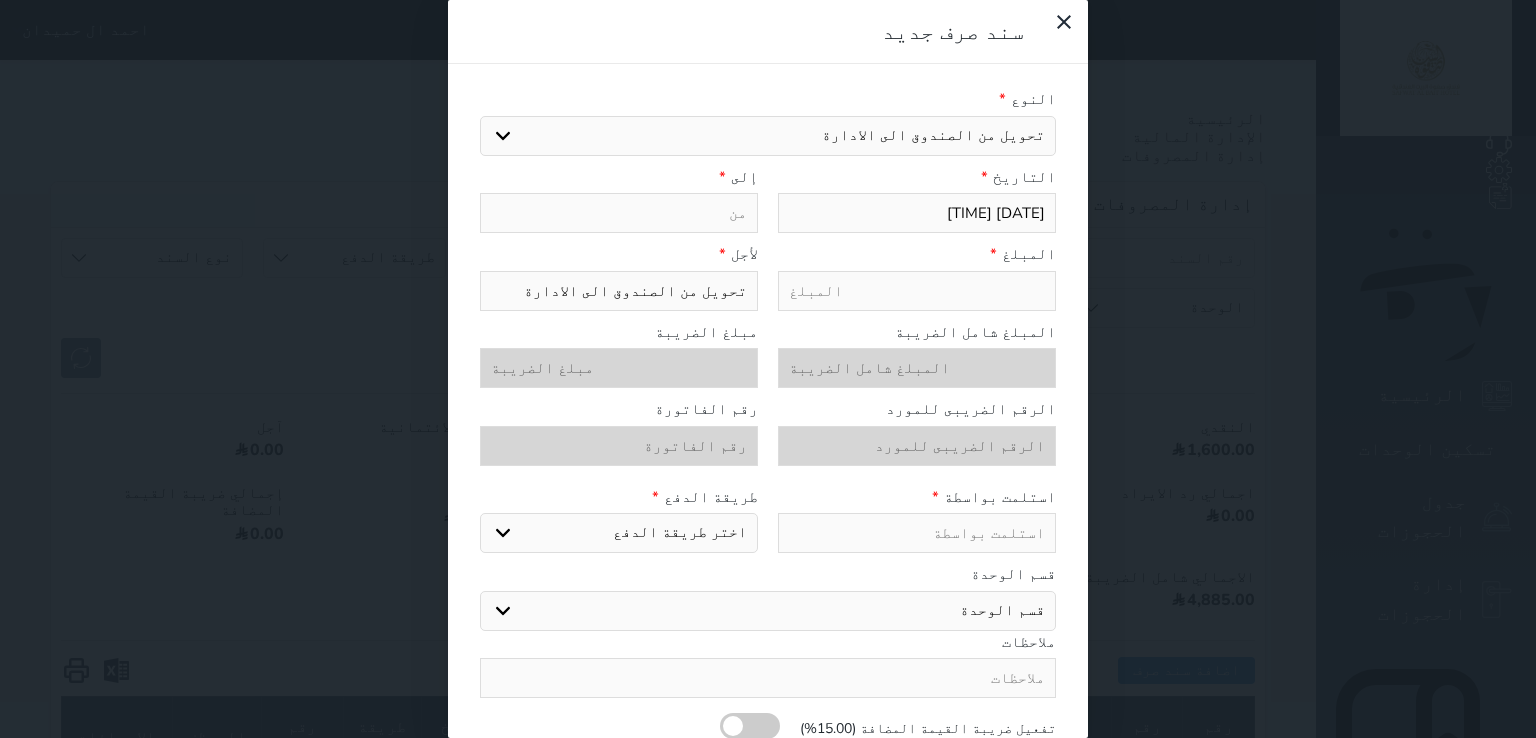paste on "2025-07-31 23:41" 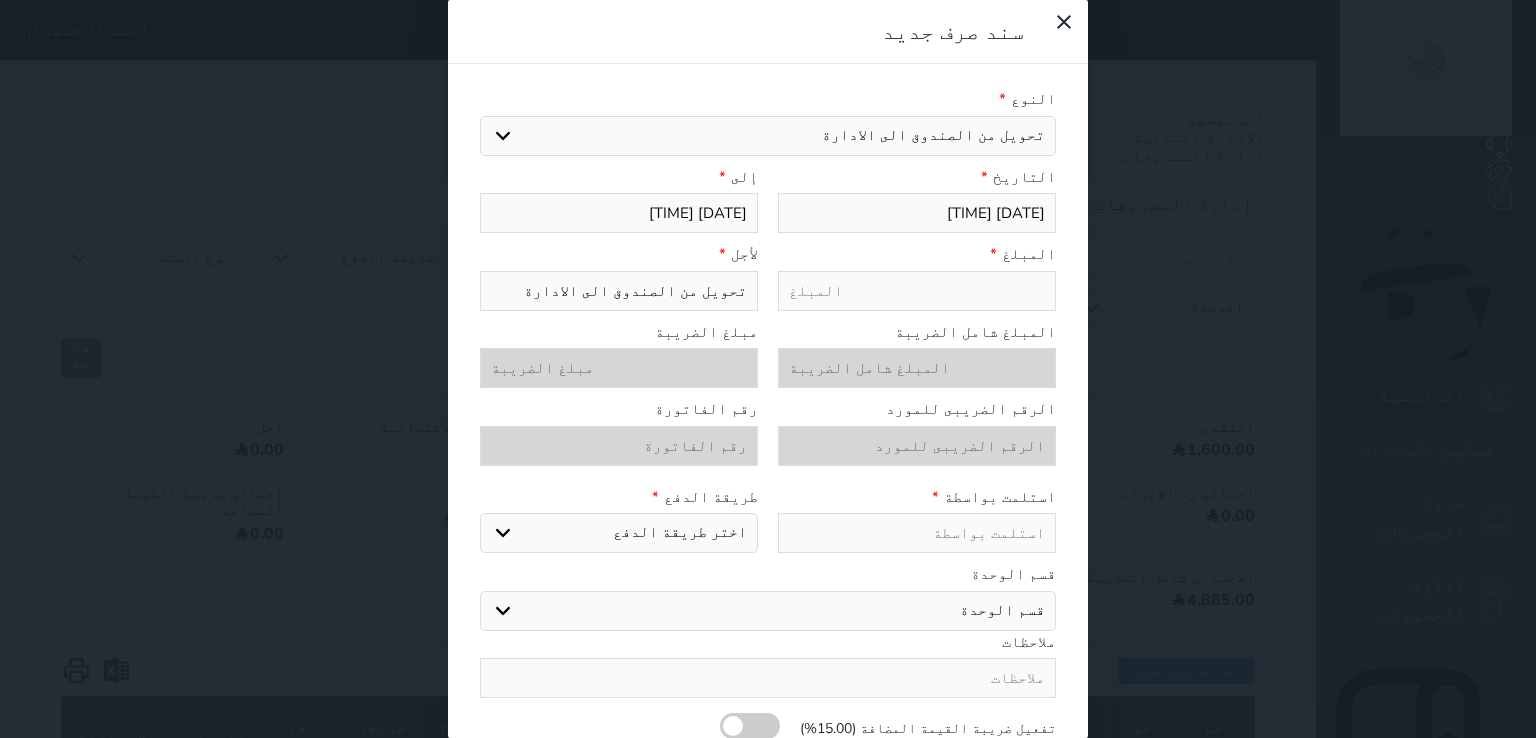 type on "2025-07-31 23:41" 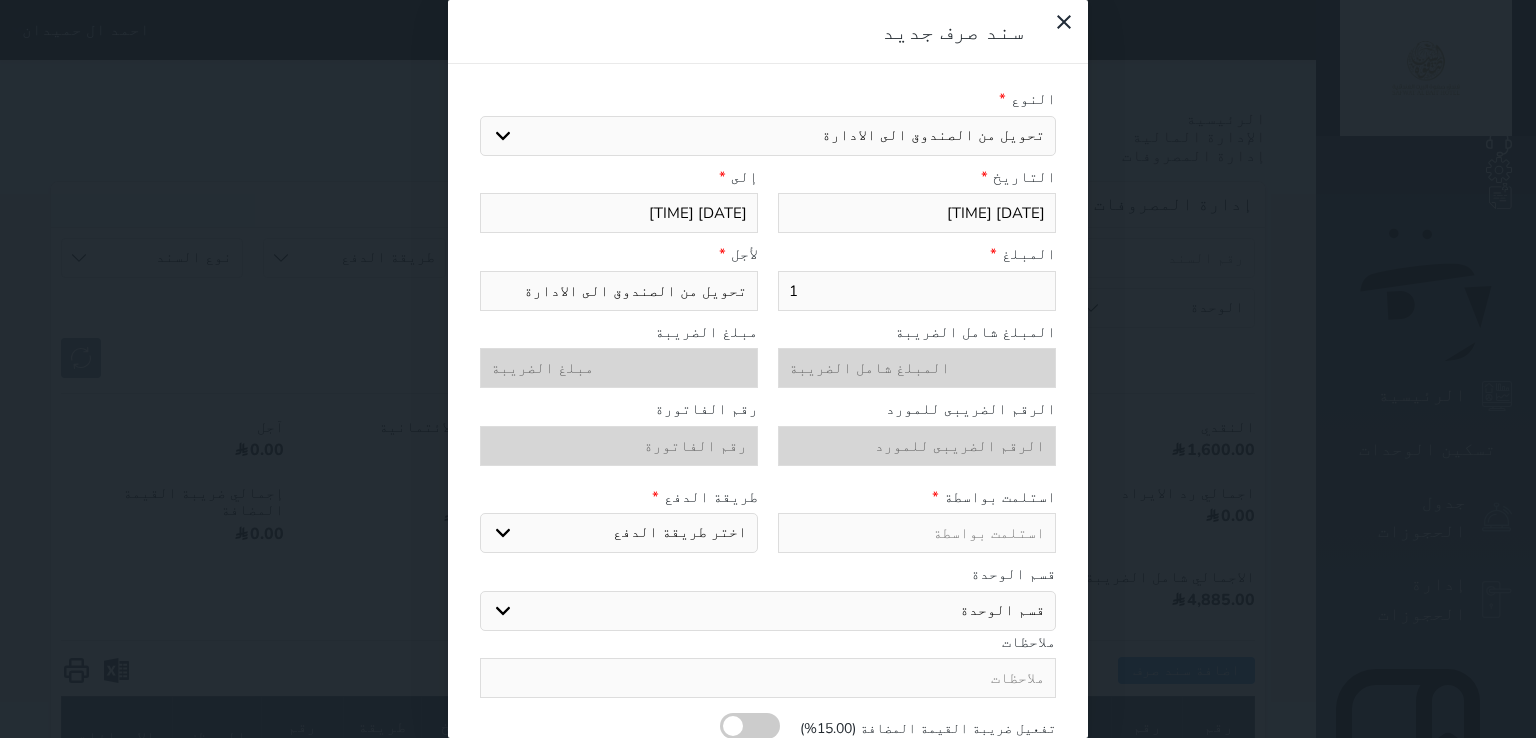 type on "11" 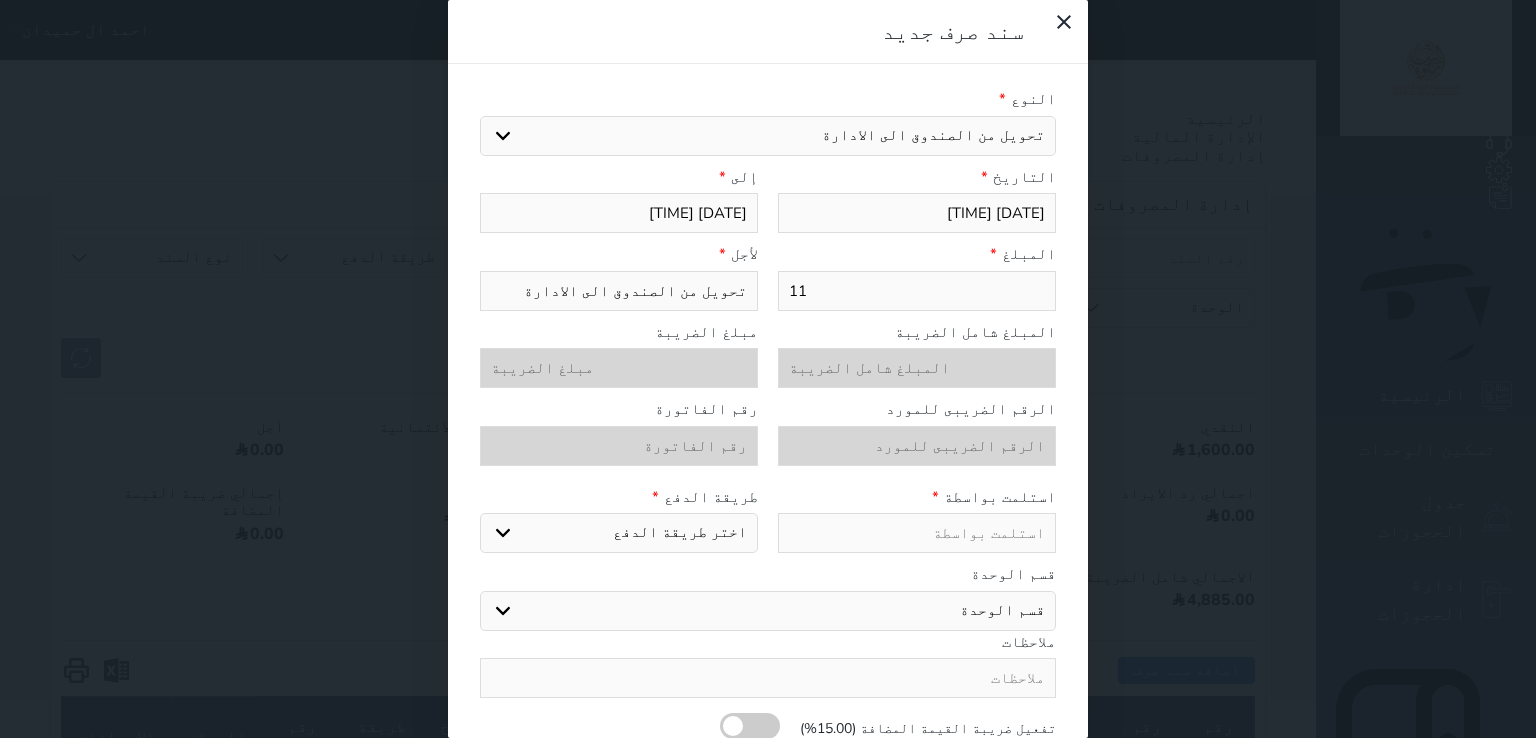 type on "117" 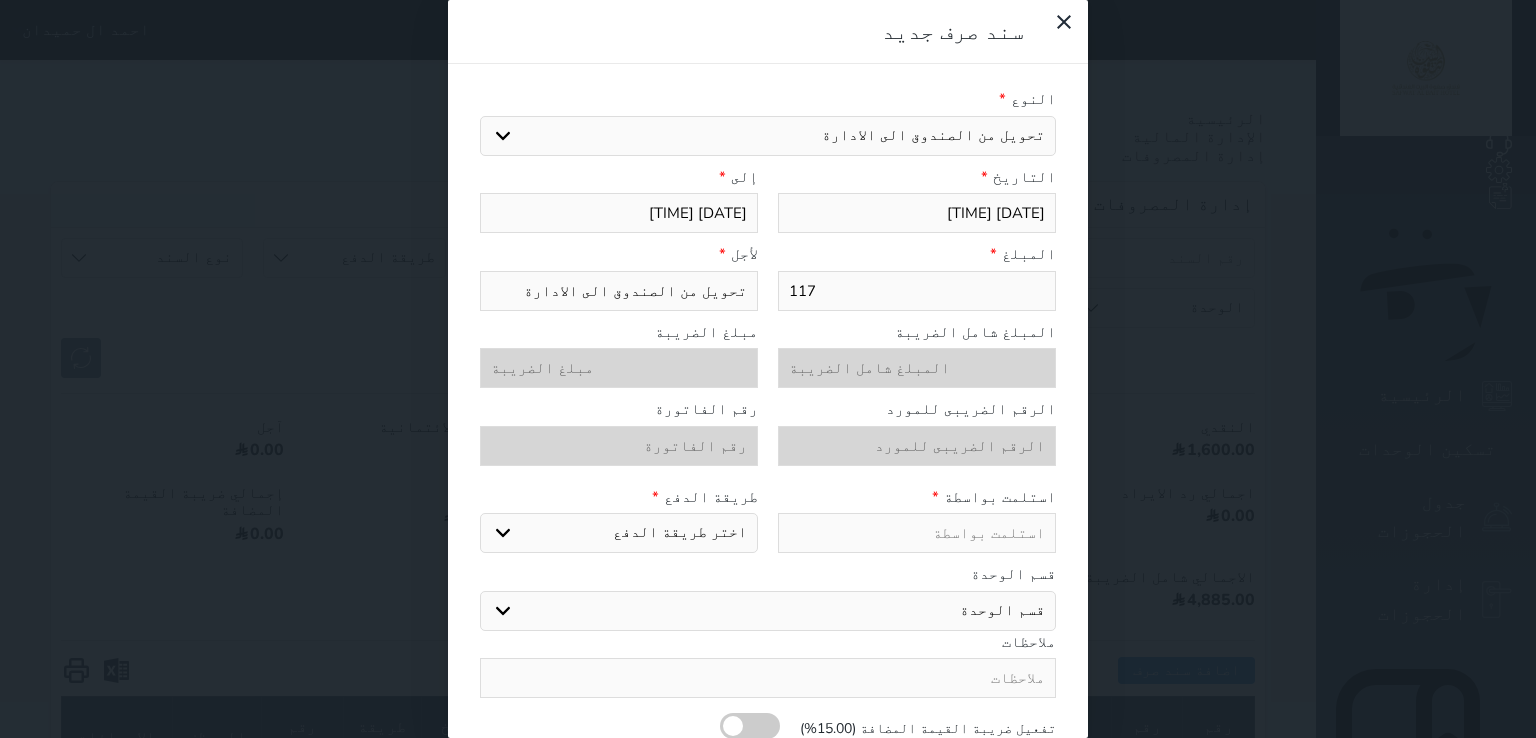 type on "1177" 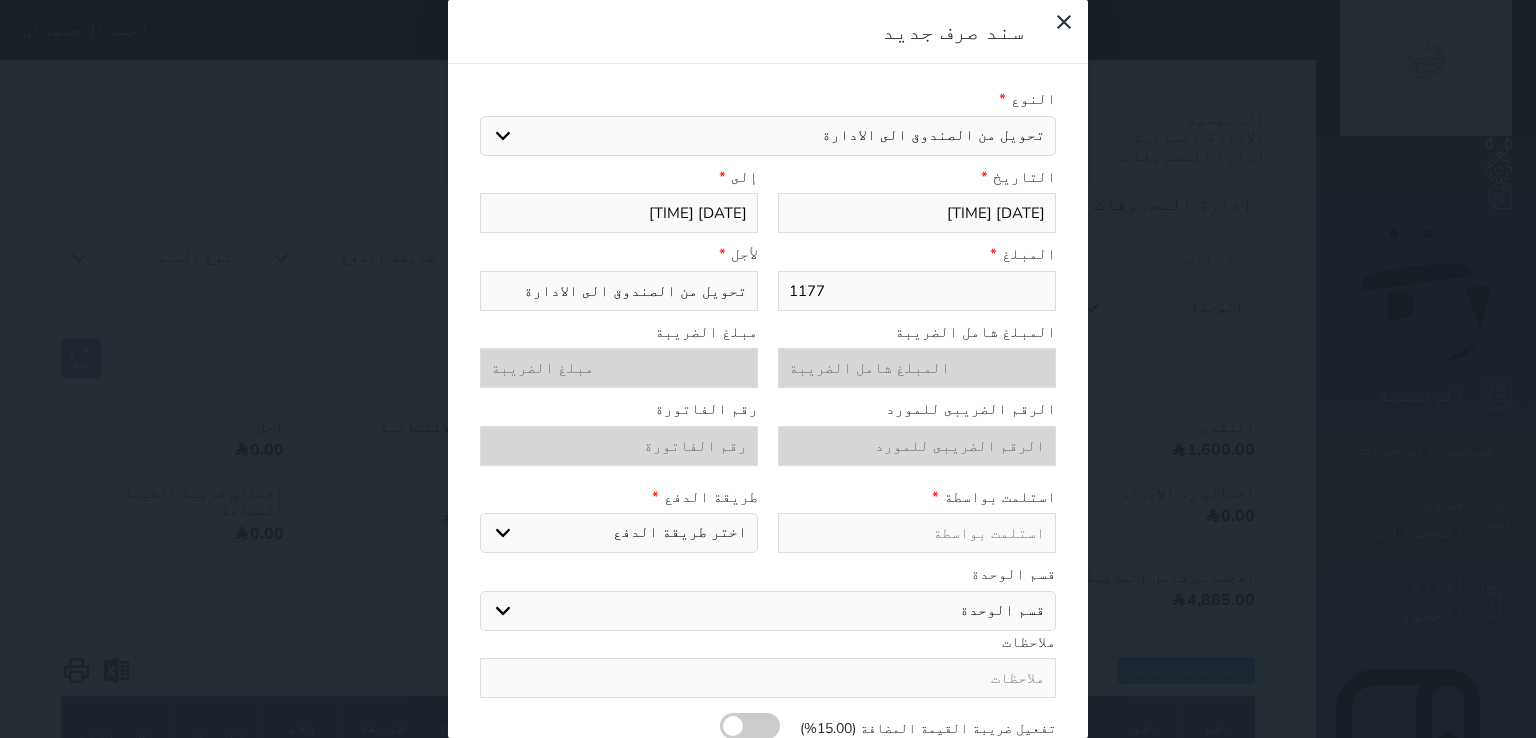 select 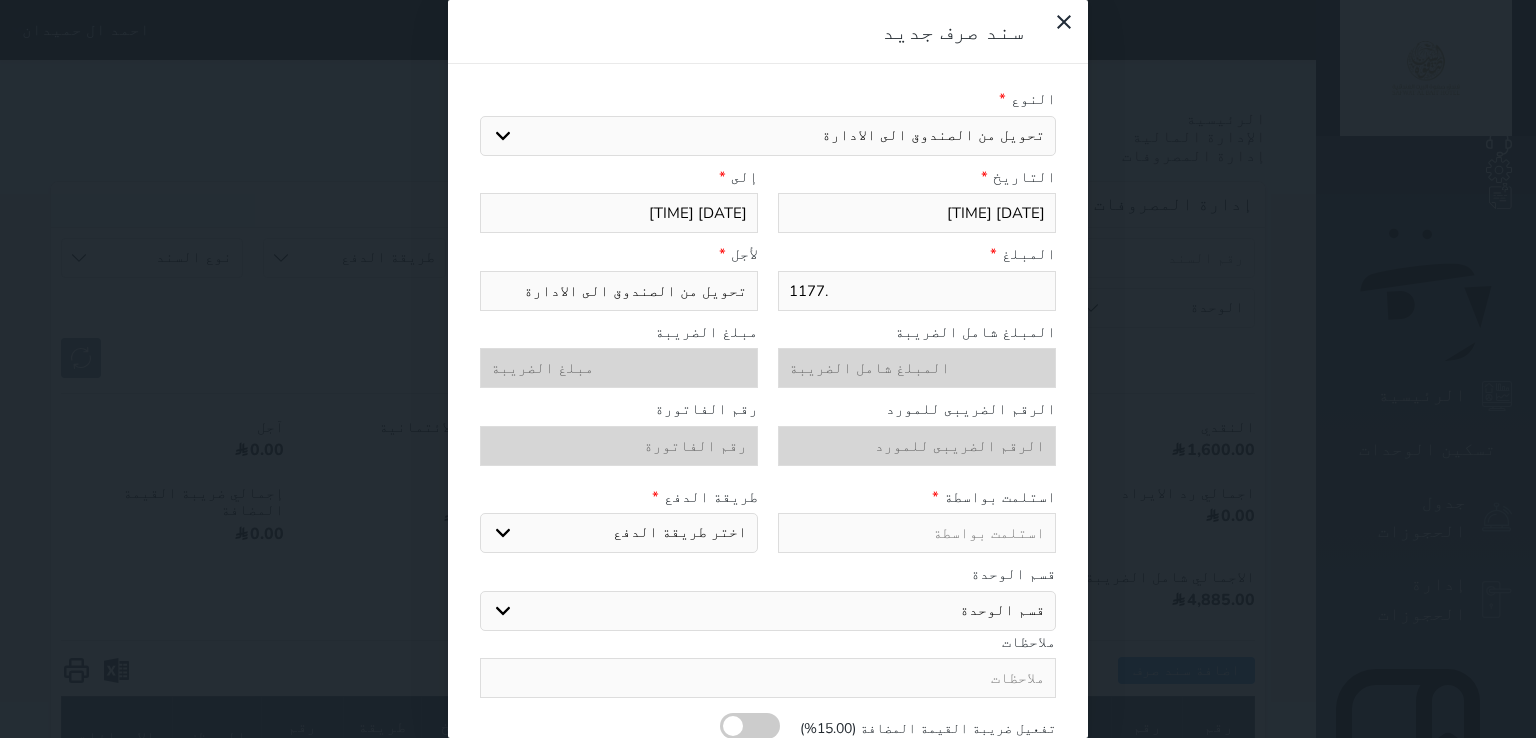 type on "1177.8" 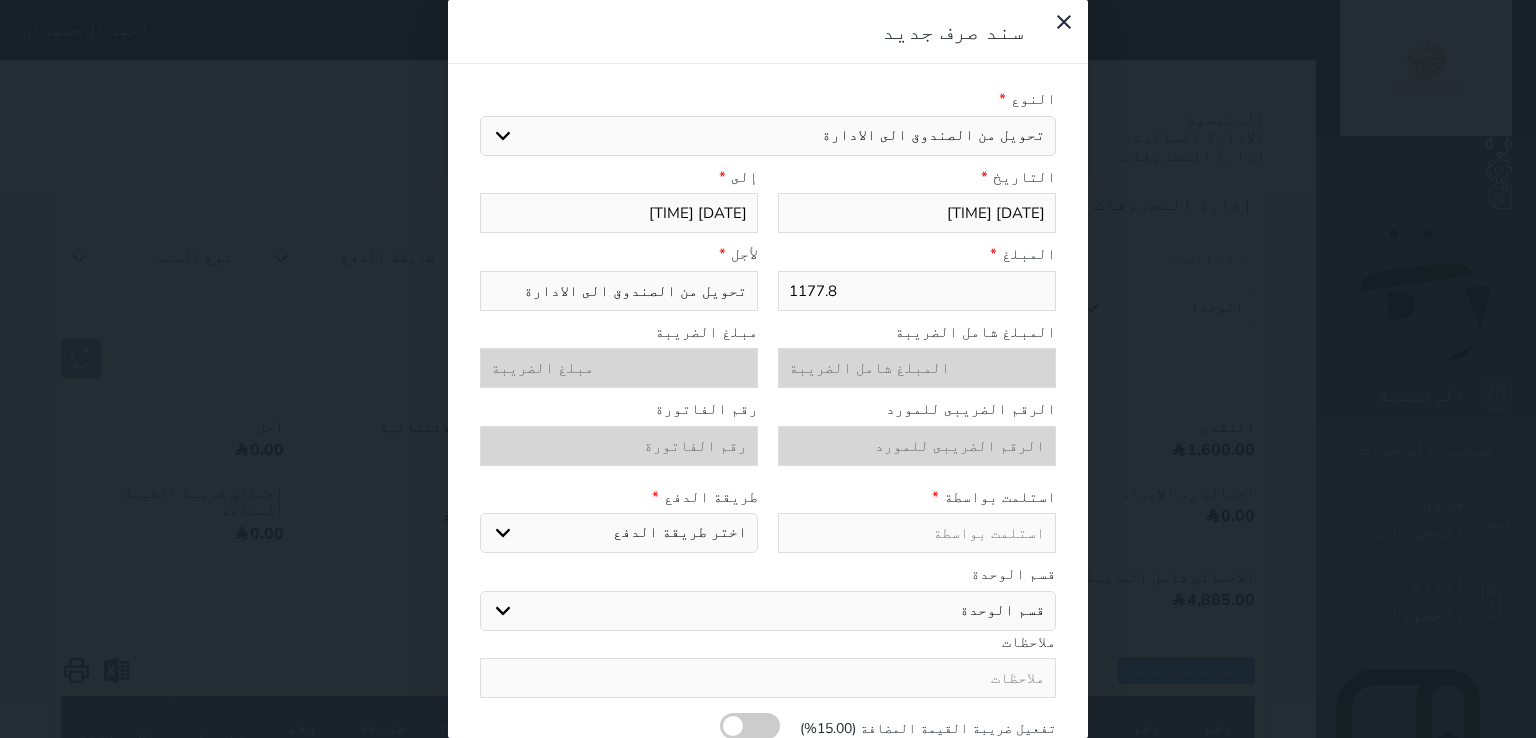 type on "1177.88" 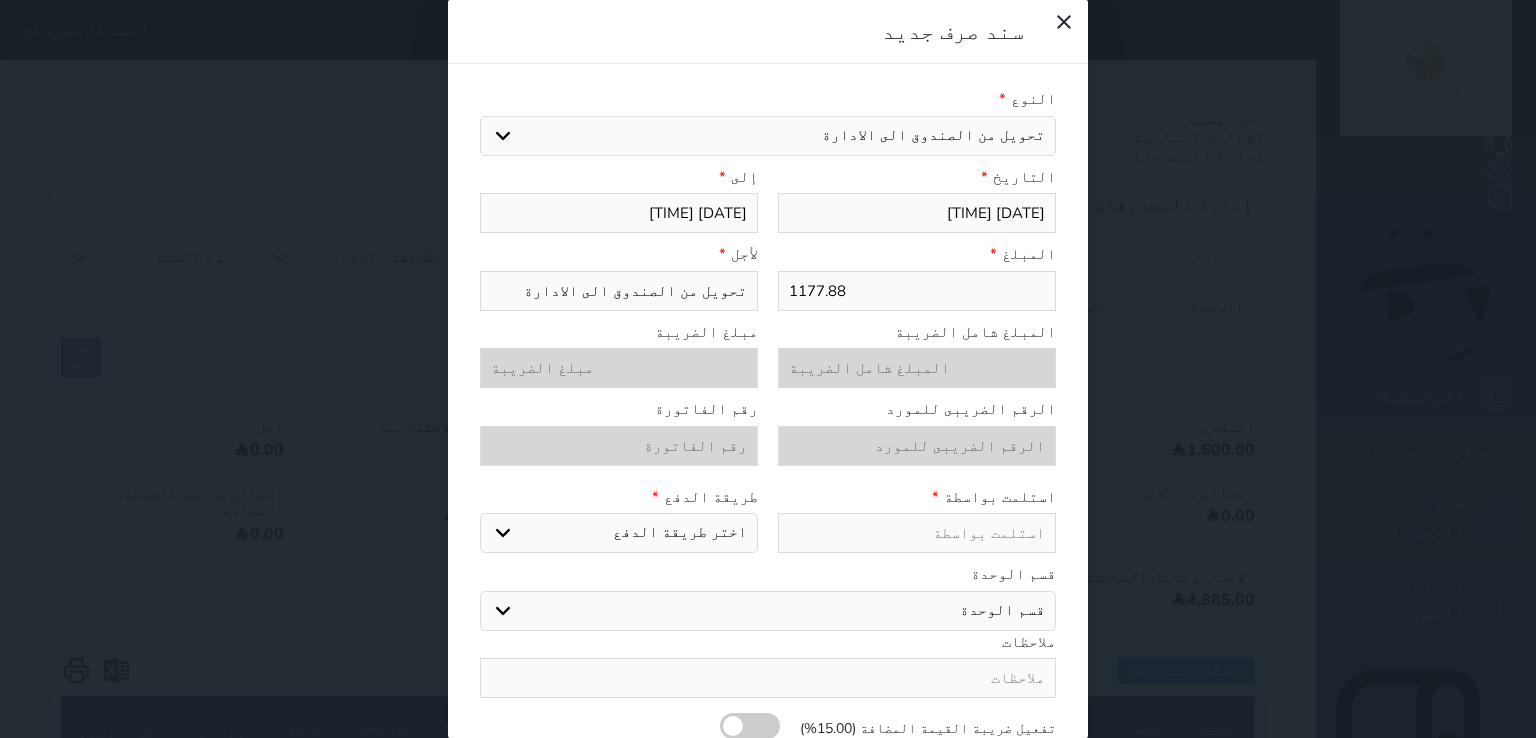 type on "1177.88" 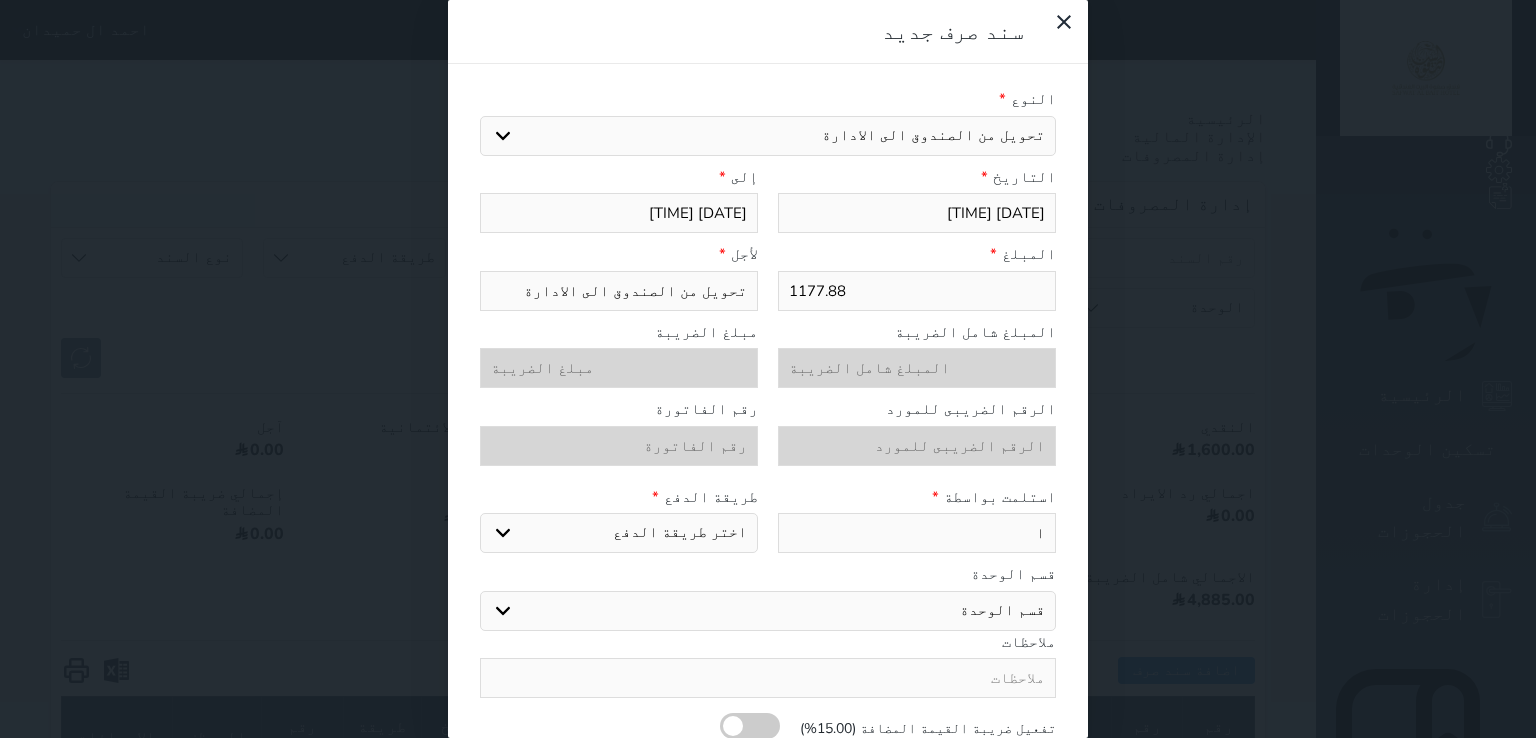 type on "ا/" 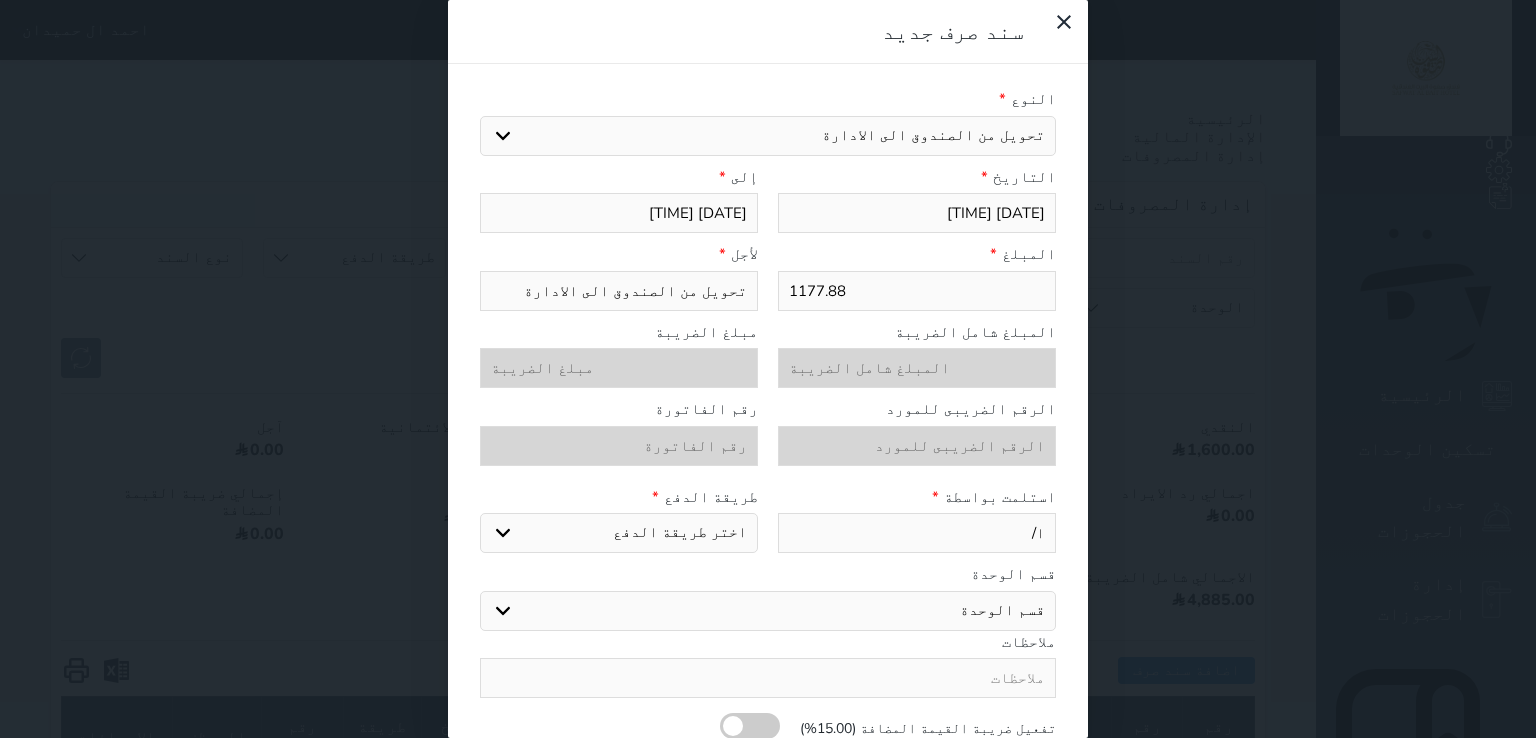 type on "[TITLE] [INITIAL]" 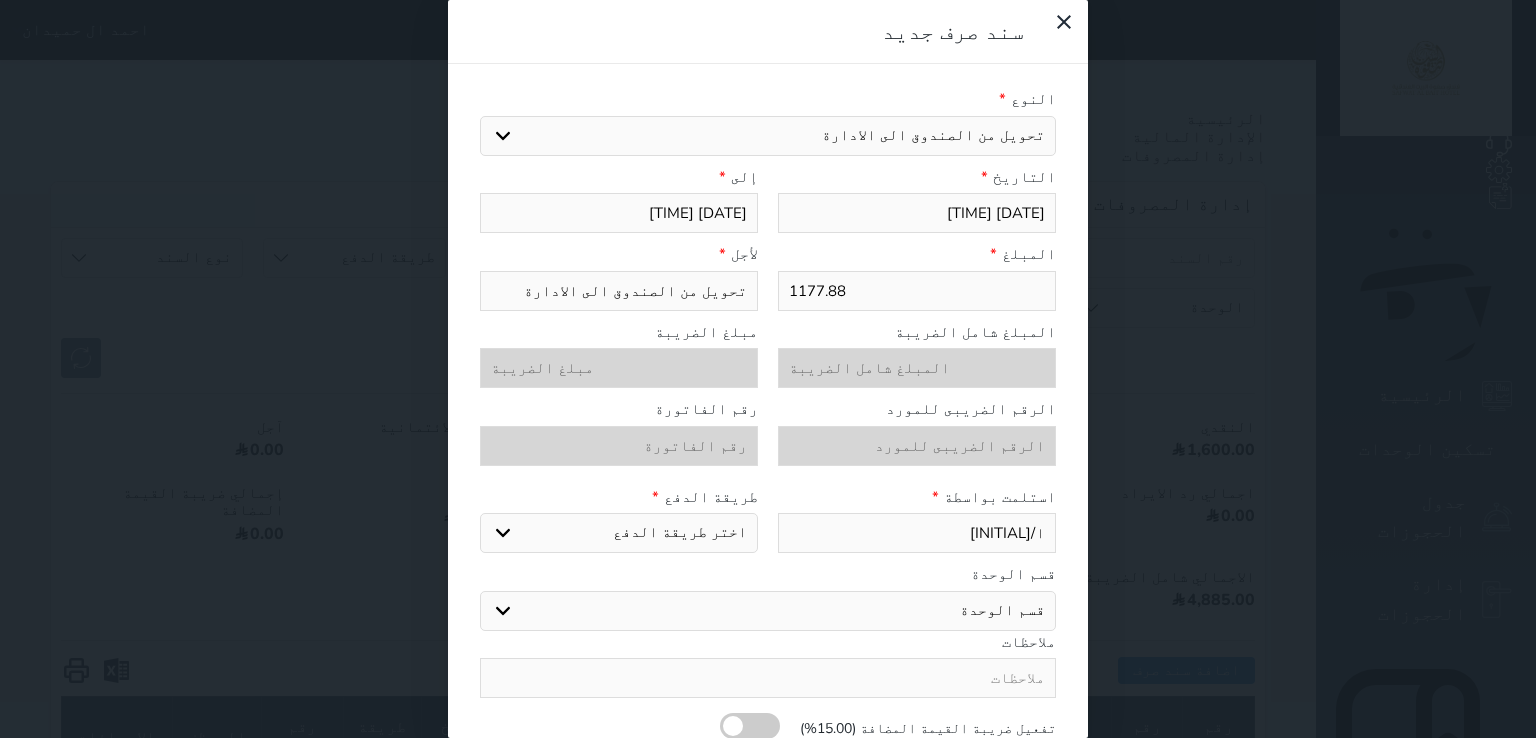 type on "ا/مح" 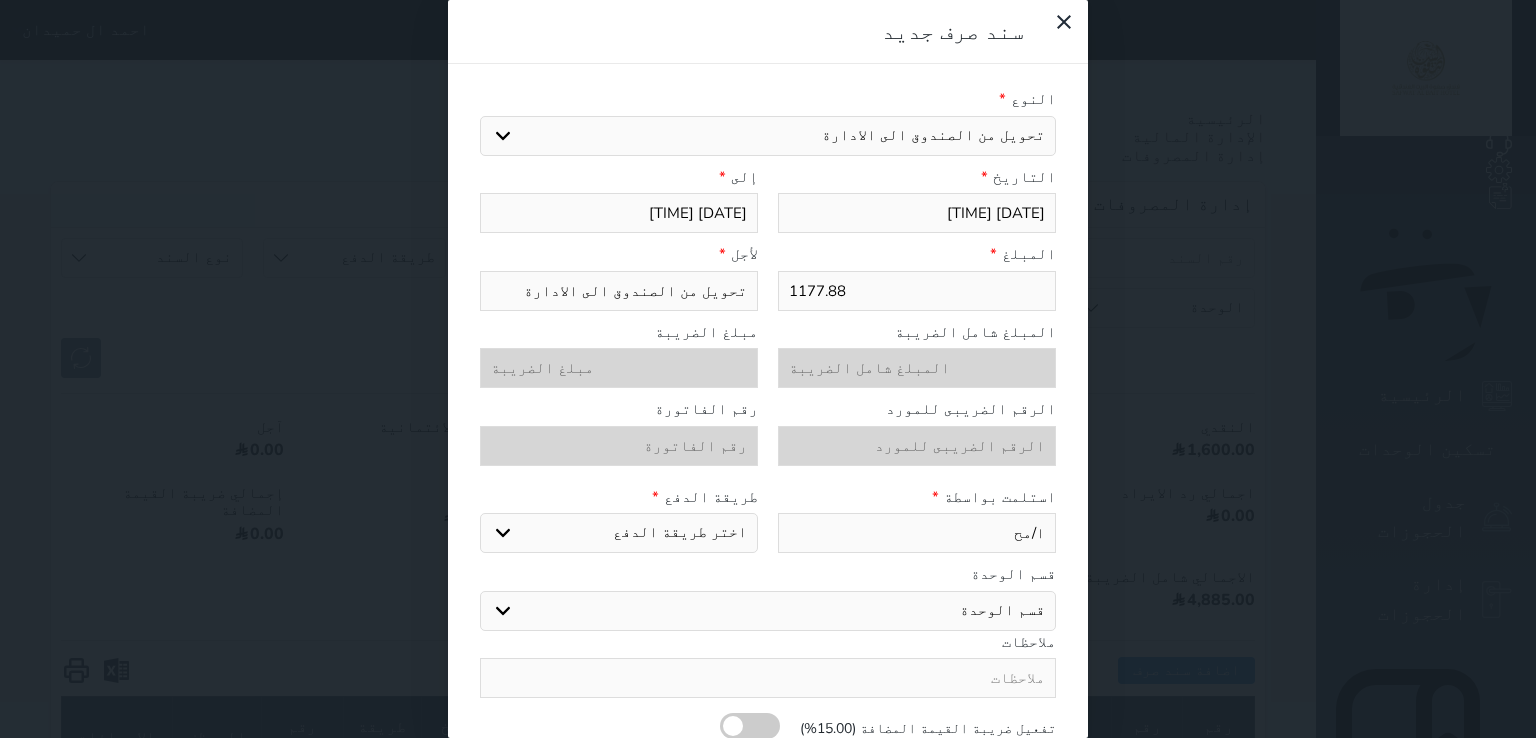 type on "[TITLE] [FIRST]" 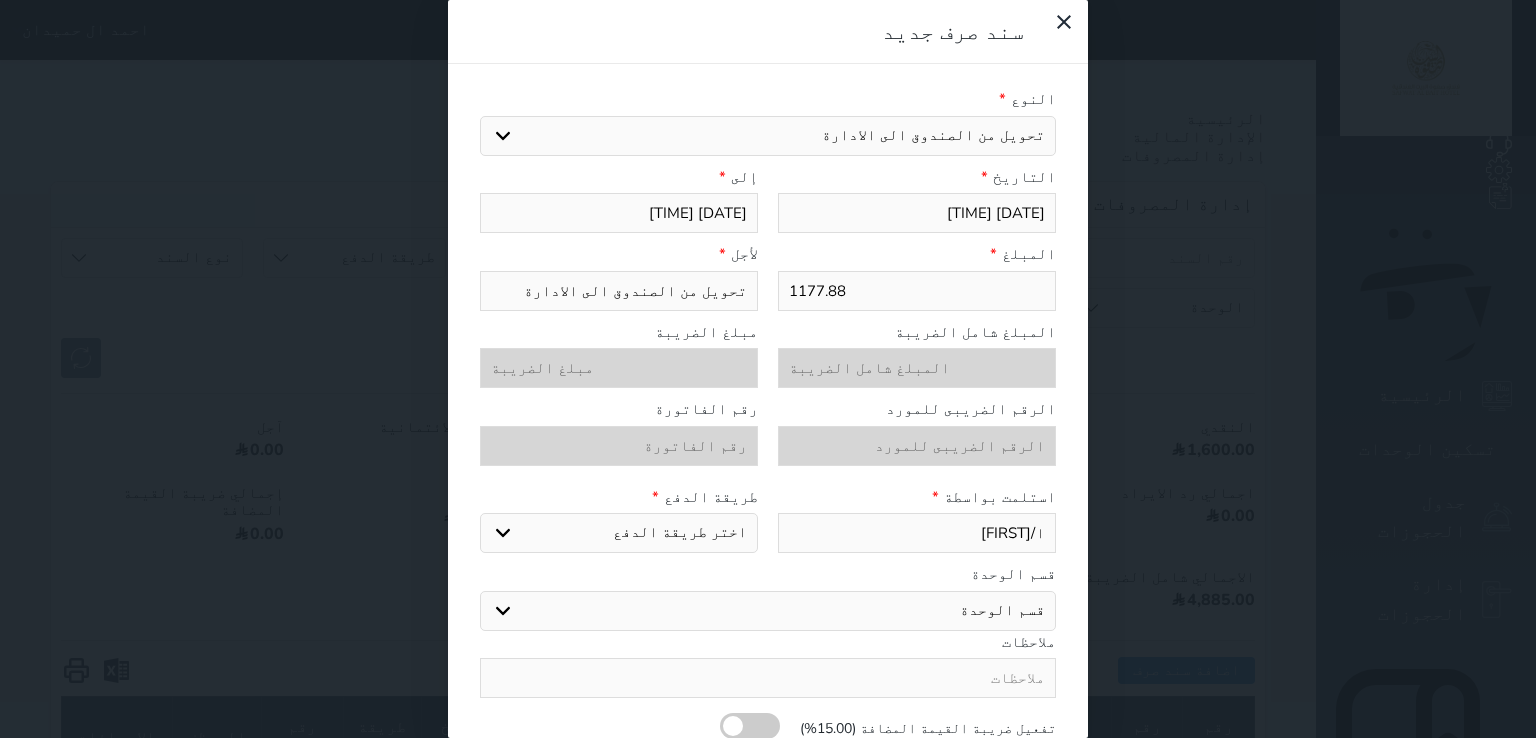 type on "[TITLE] [FIRST]" 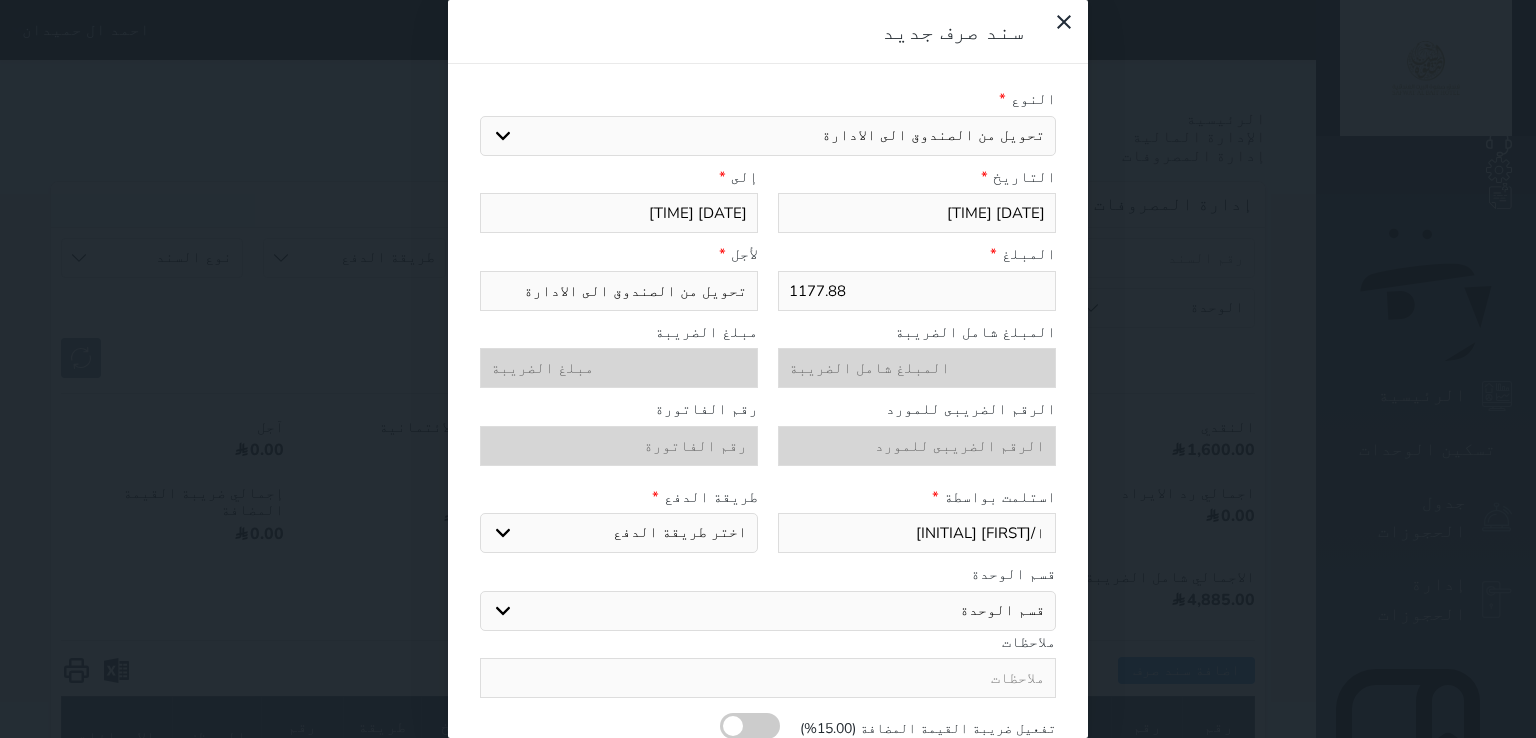 type on "ا/محمد مد" 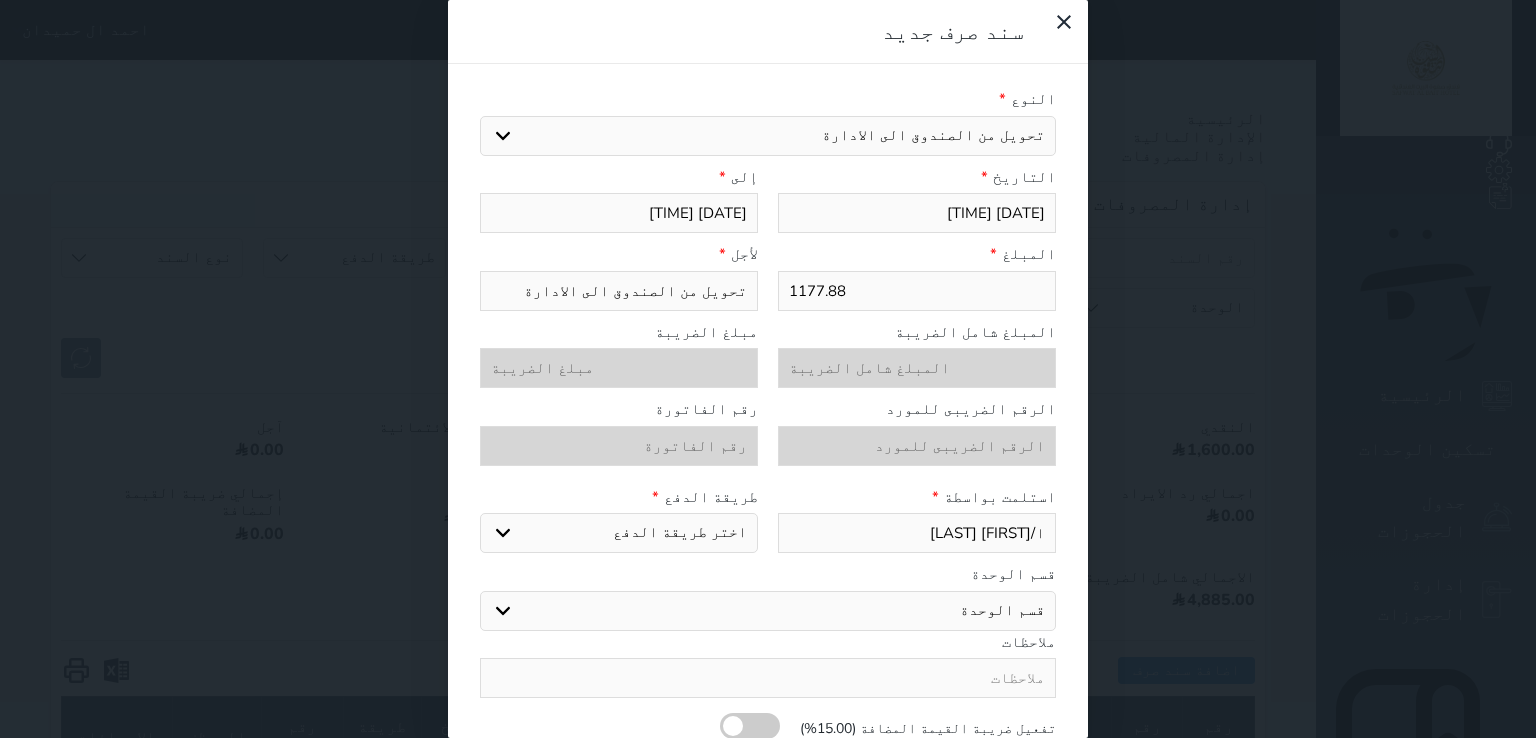 type on "ا/محمد مدحت" 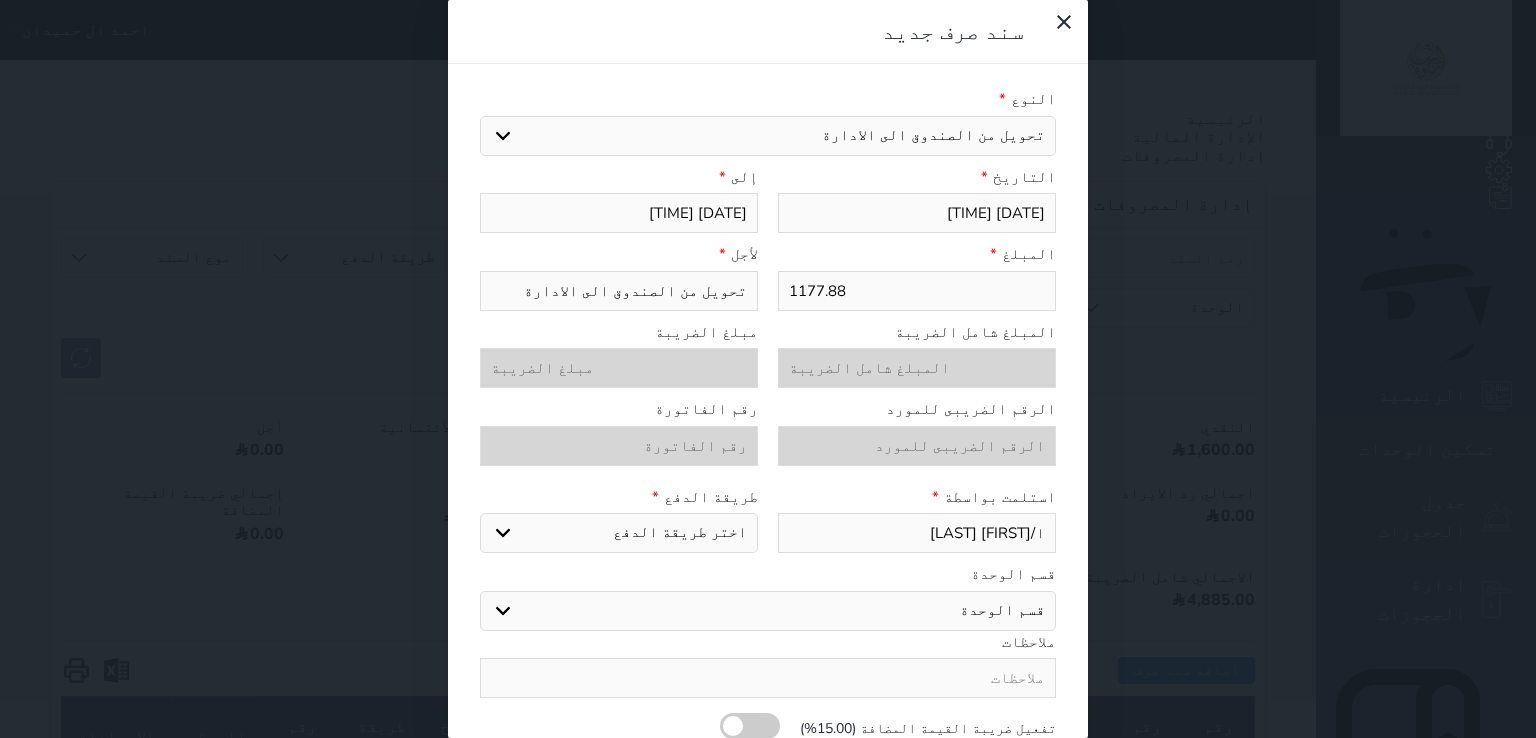 click on "اختر طريقة الدفع   دفع نقدى   تحويل بنكى   مدى   بطاقة ائتمان" at bounding box center [619, 533] 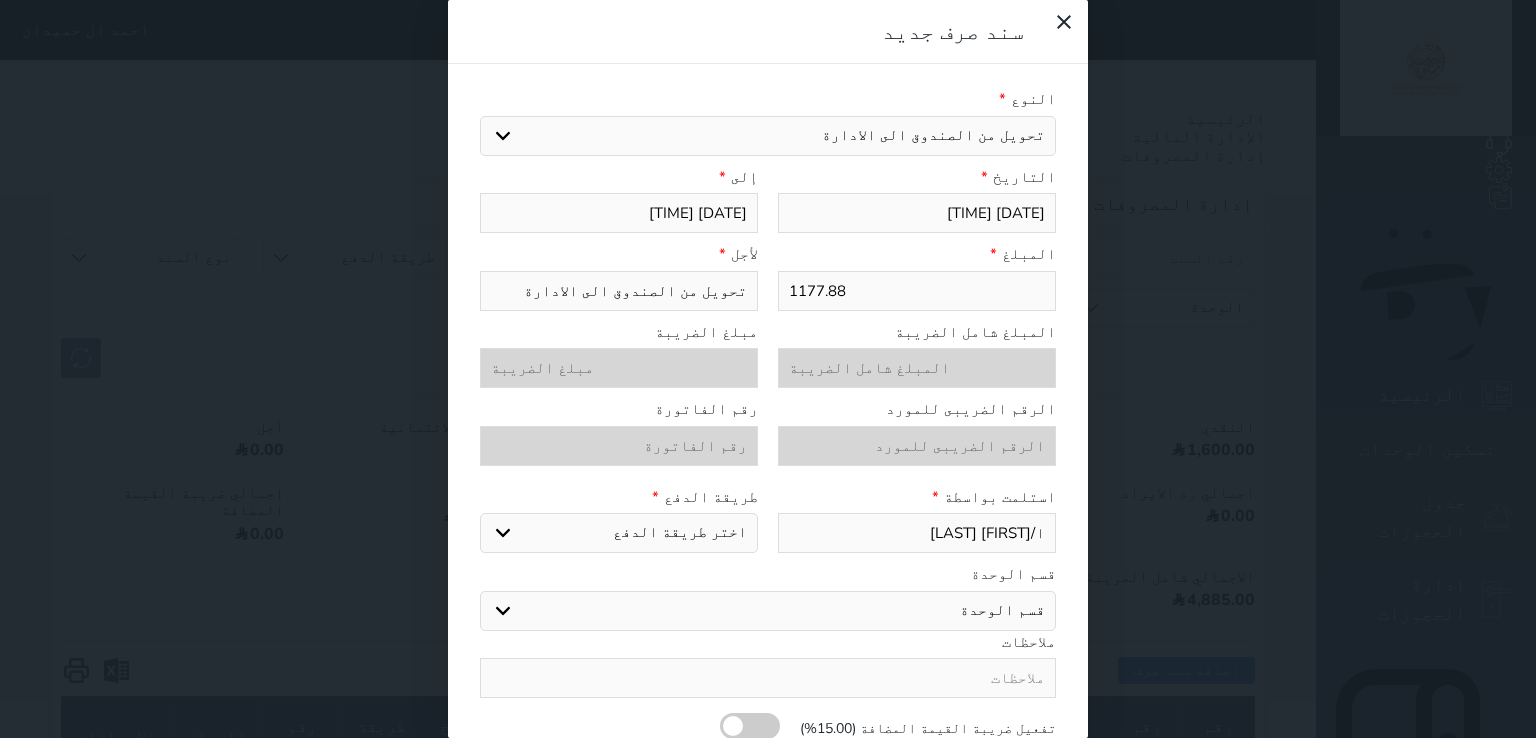 select on "cash" 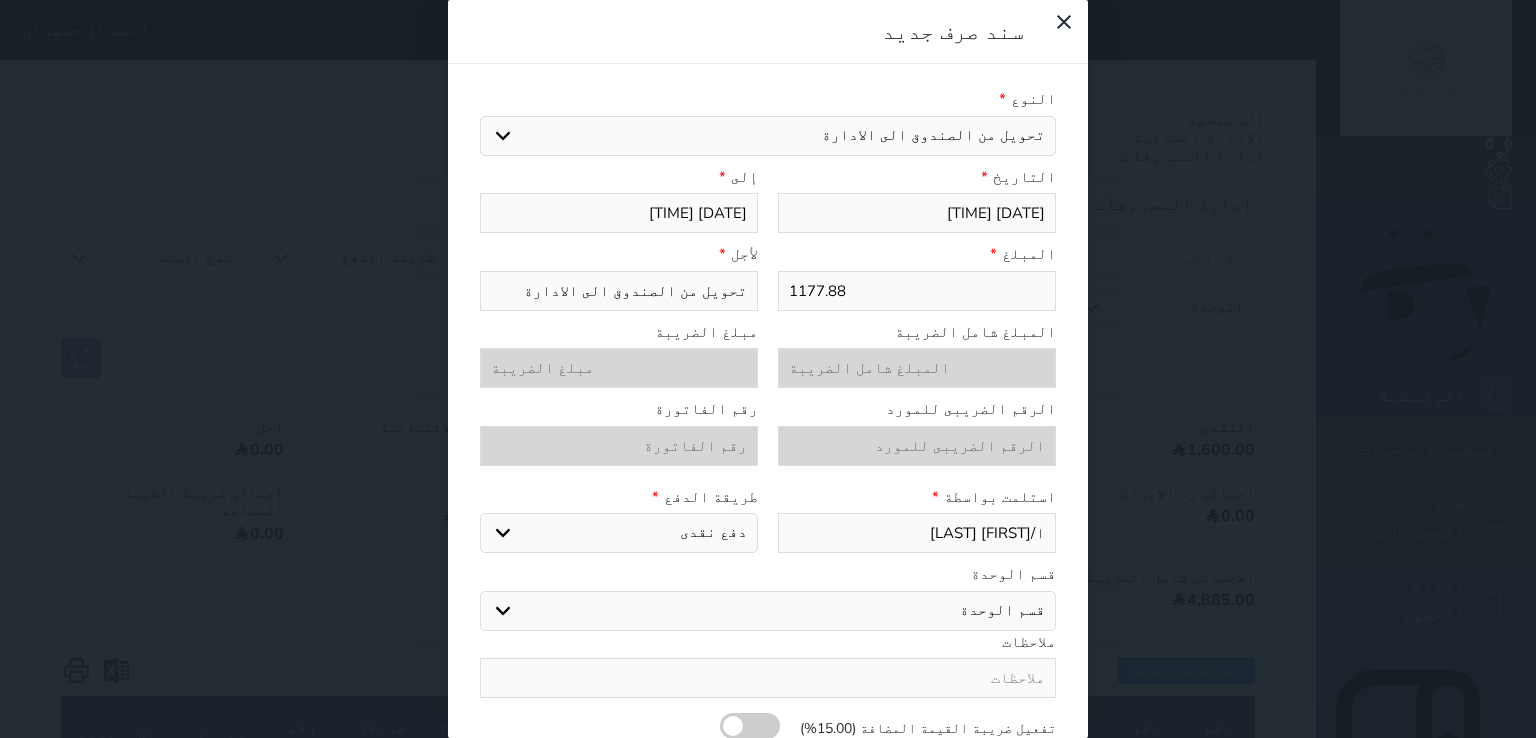 click on "اختر طريقة الدفع   دفع نقدى   تحويل بنكى   مدى   بطاقة ائتمان" at bounding box center [619, 533] 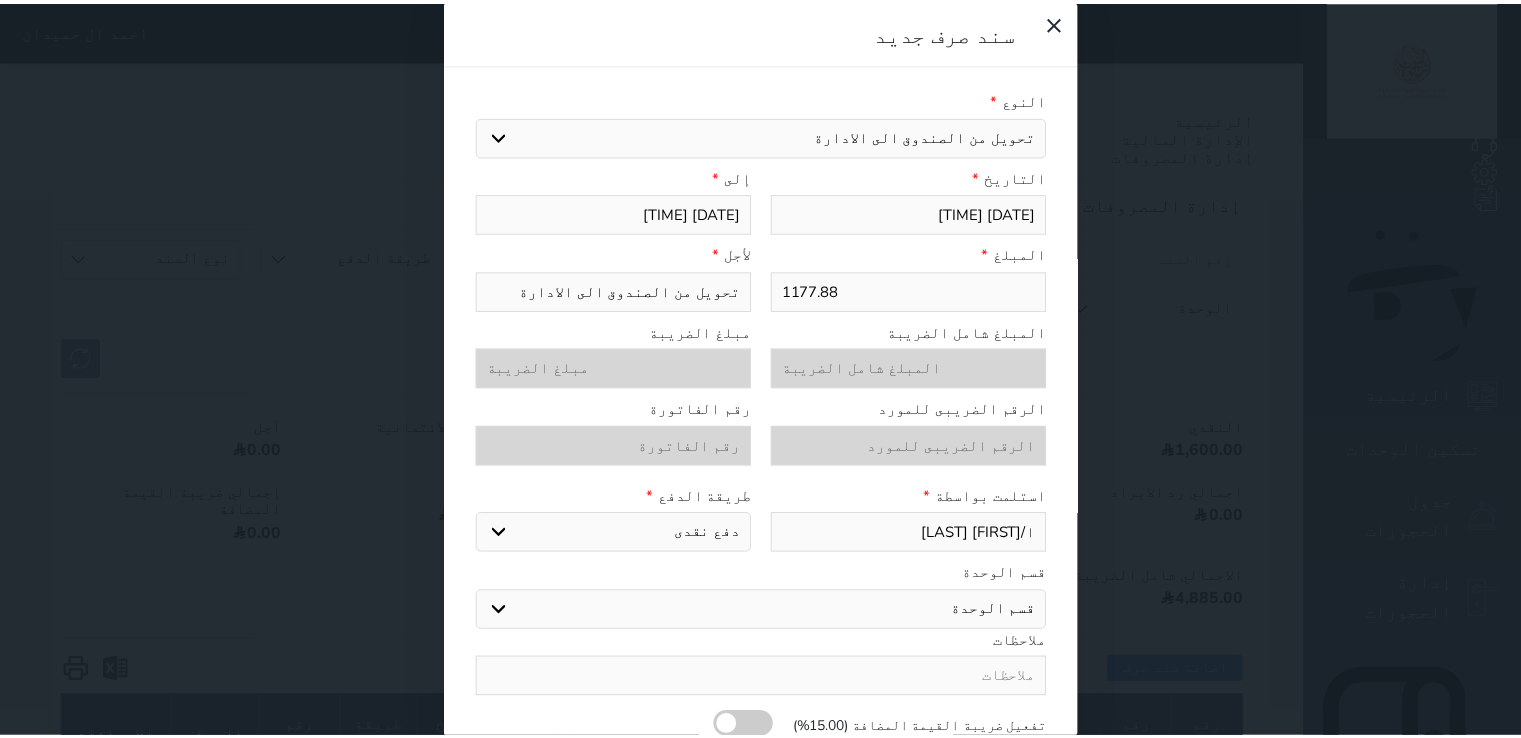 scroll, scrollTop: 52, scrollLeft: 0, axis: vertical 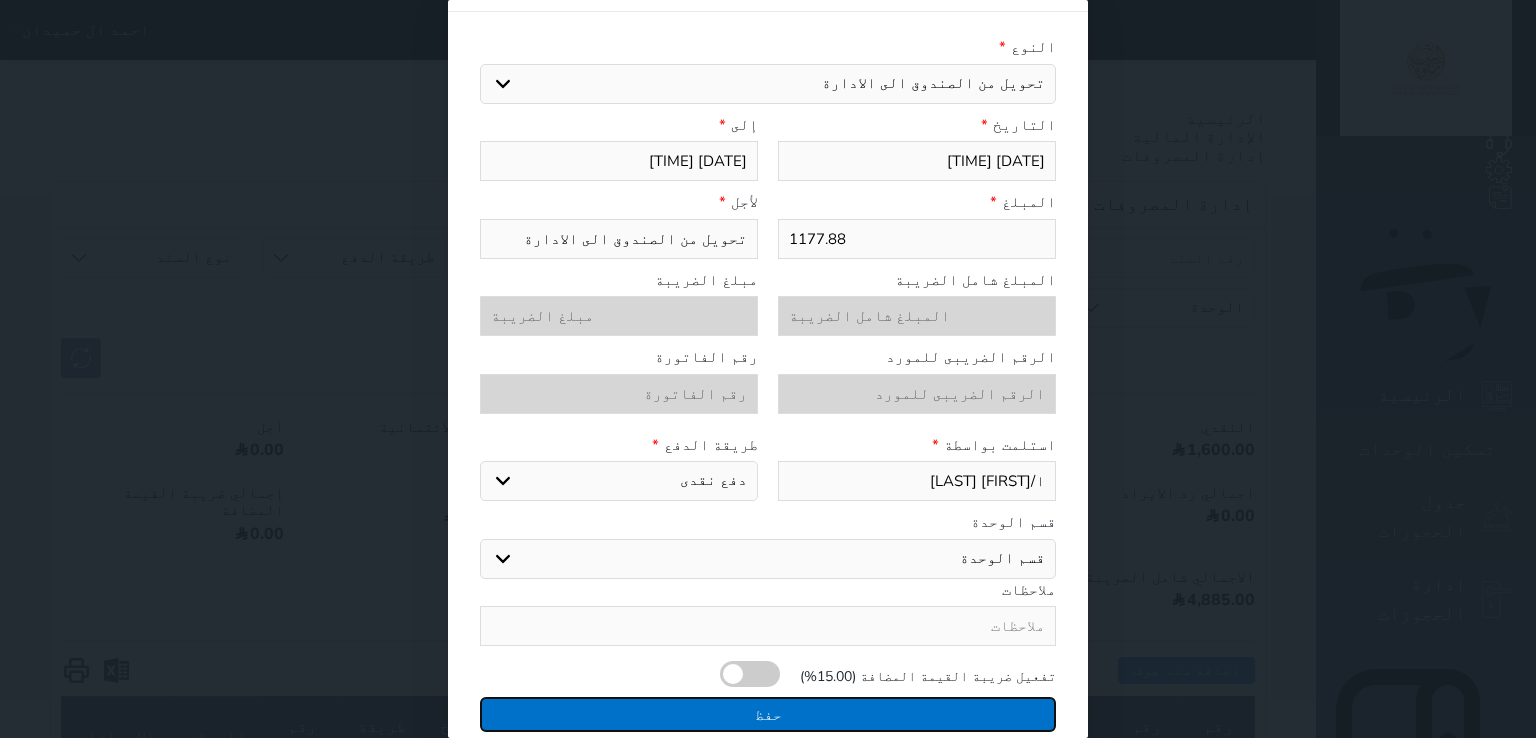 click on "حفظ" at bounding box center (768, 714) 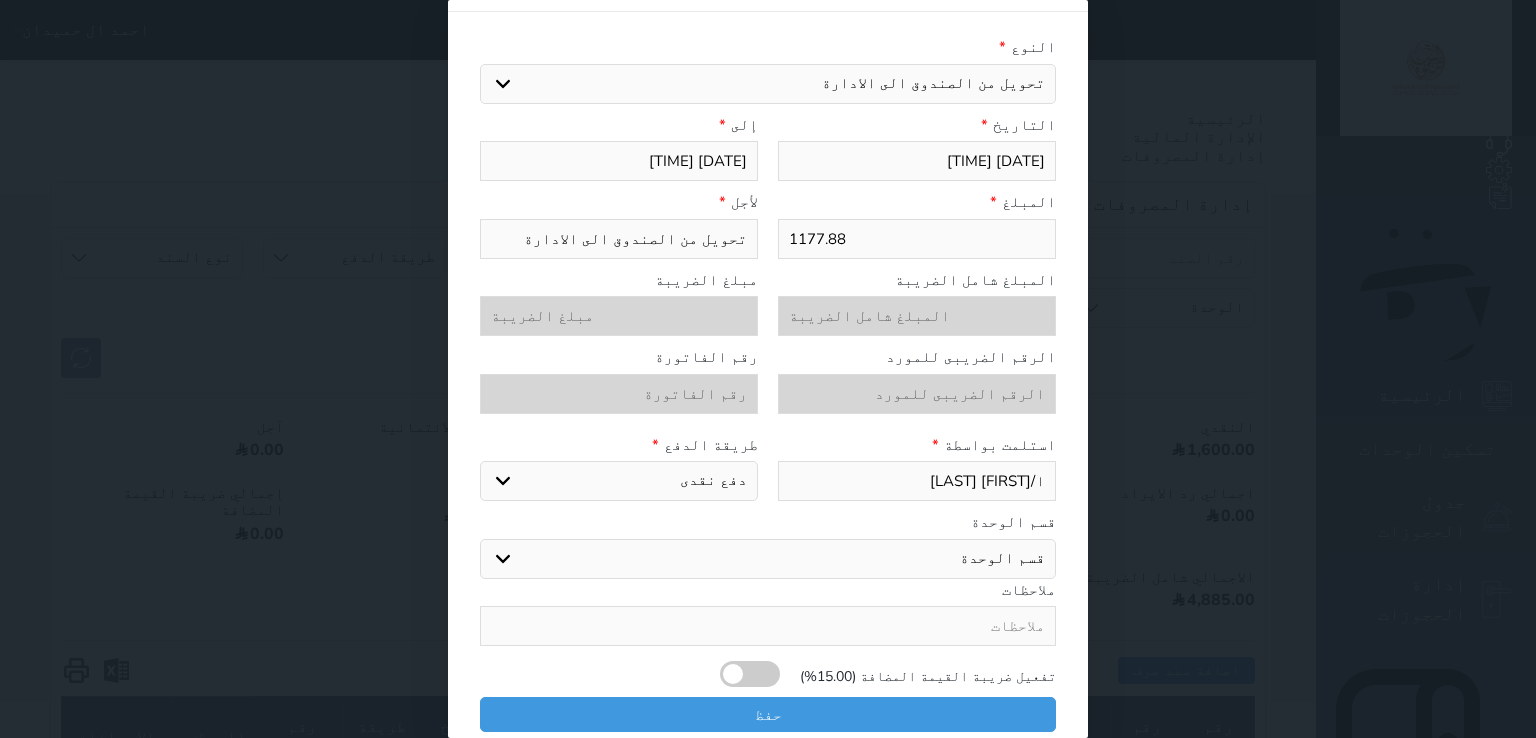 select 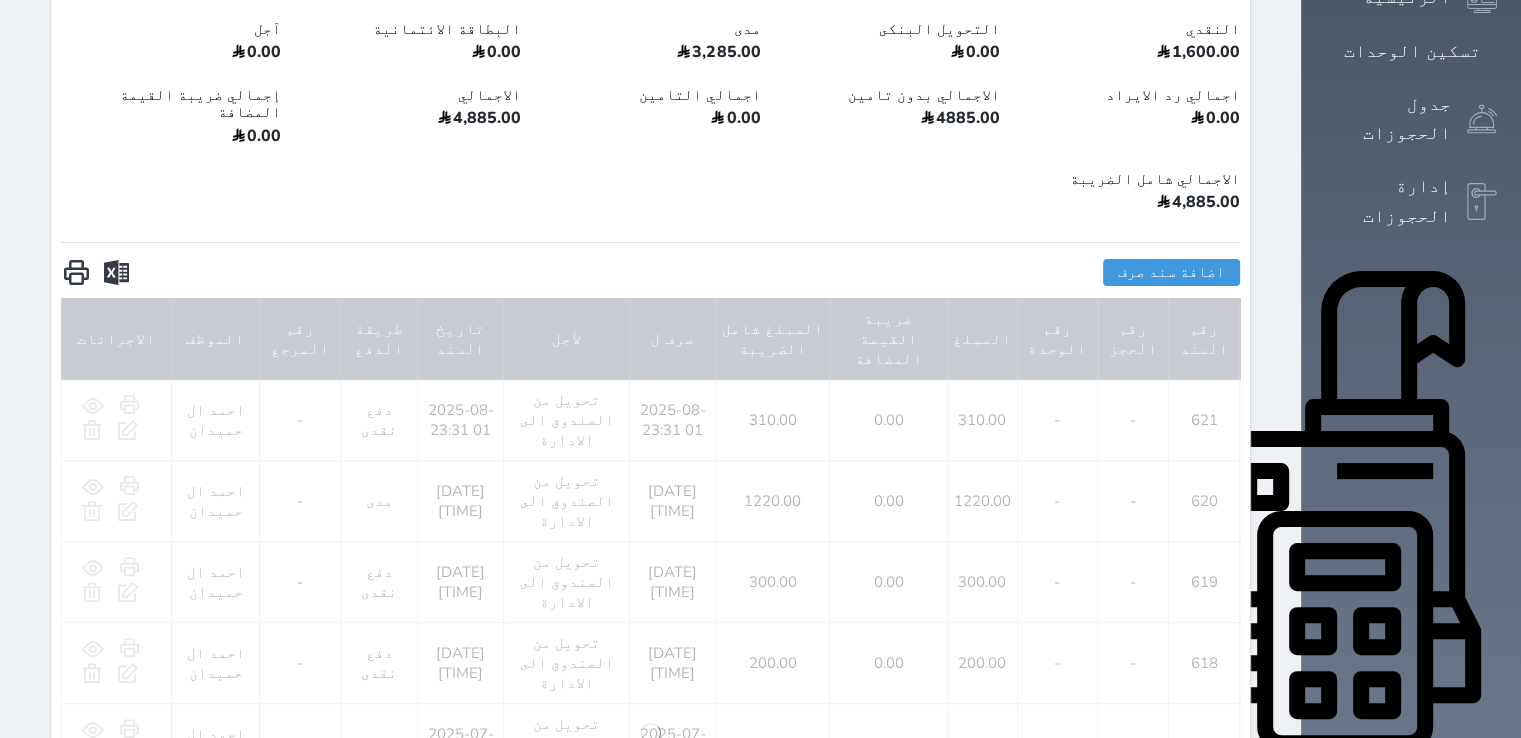 scroll, scrollTop: 400, scrollLeft: 0, axis: vertical 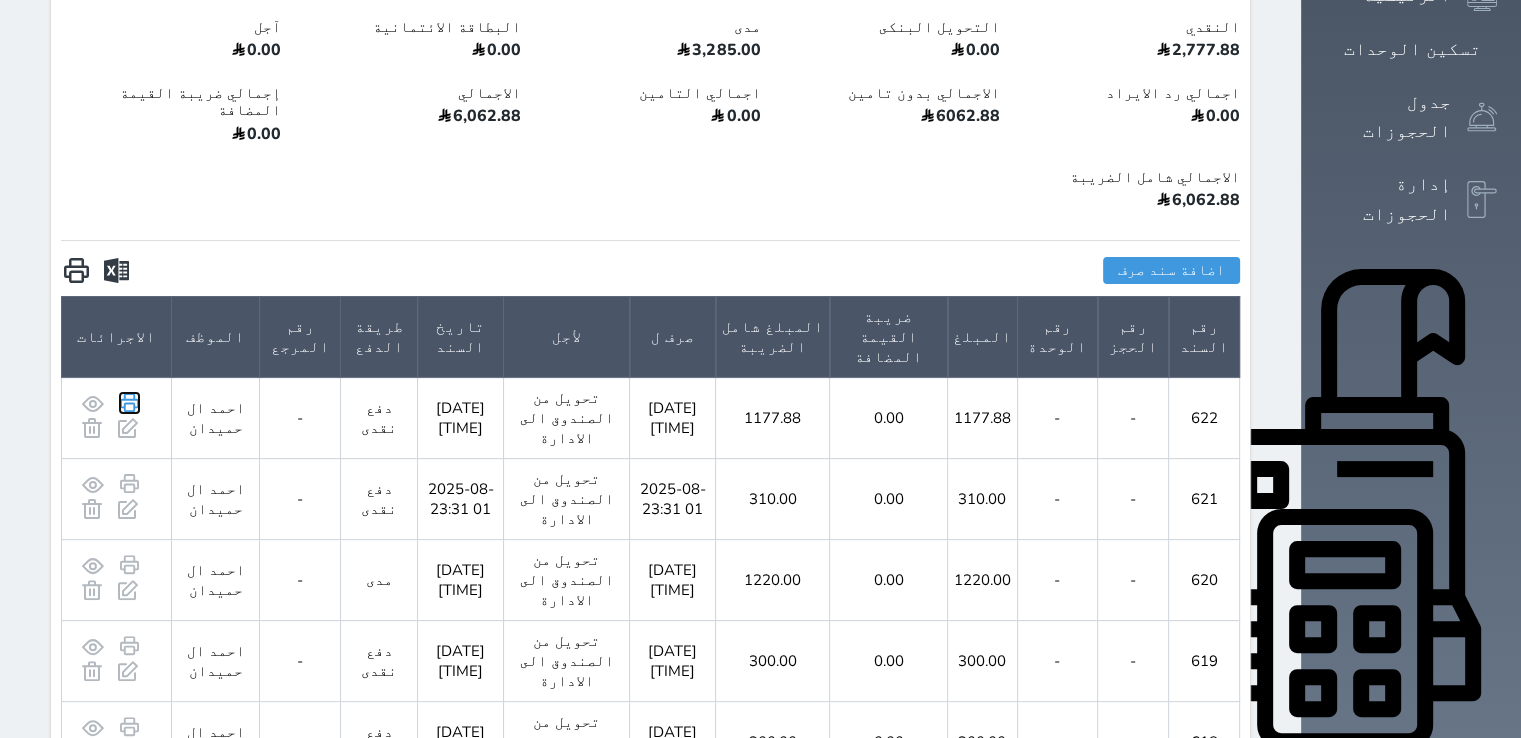 click 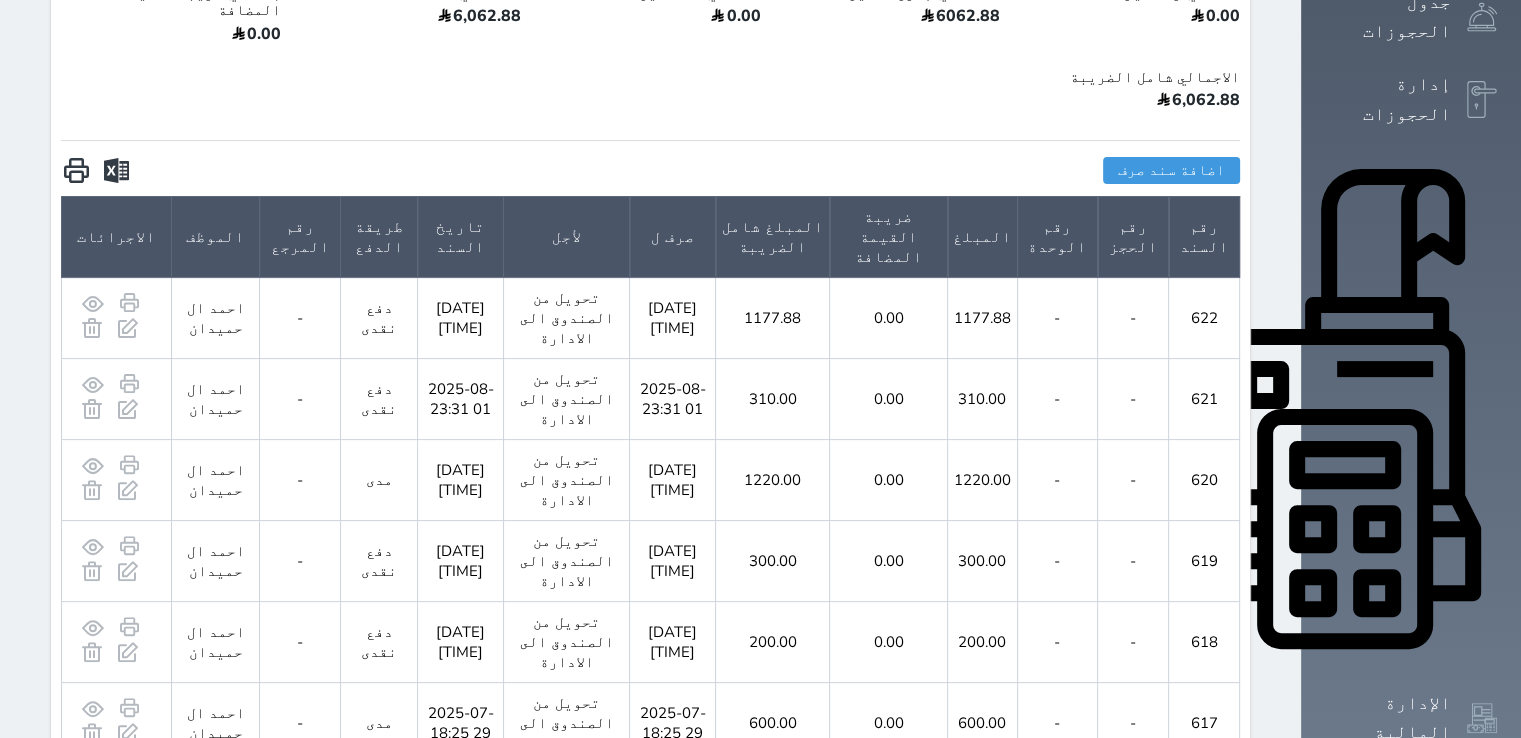click on "التقارير" at bounding box center (1411, 999) 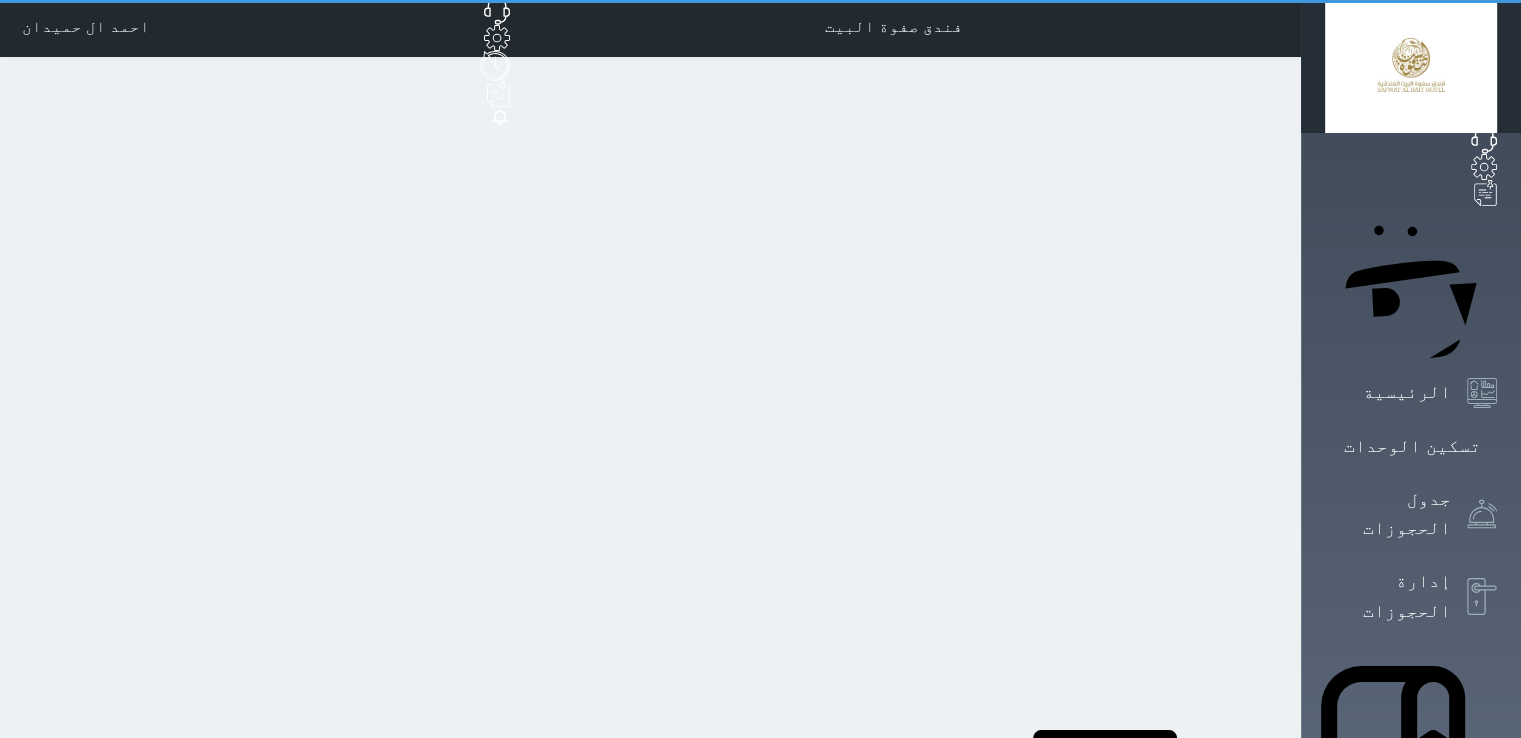 scroll, scrollTop: 0, scrollLeft: 0, axis: both 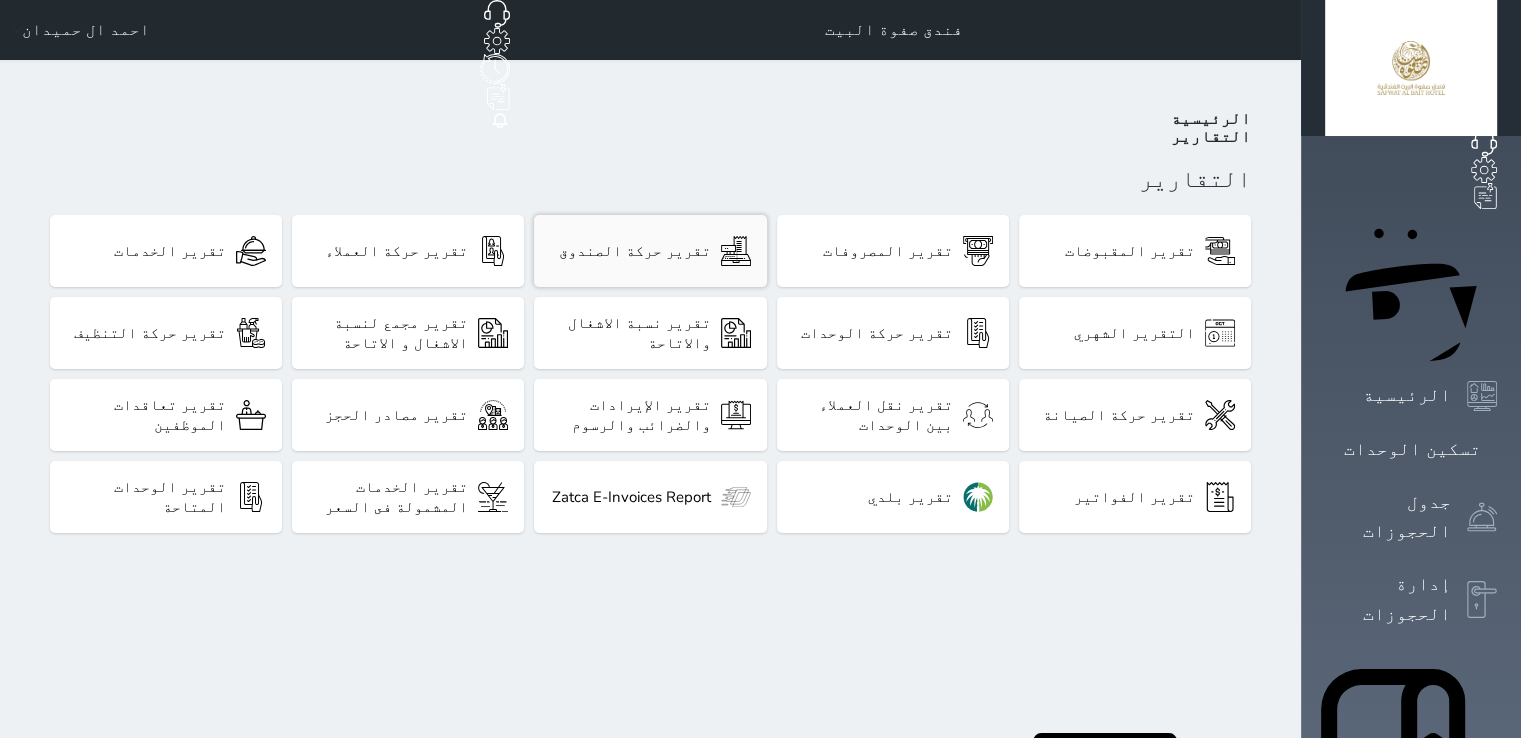 click on "تقرير حركة الصندوق" at bounding box center [635, 251] 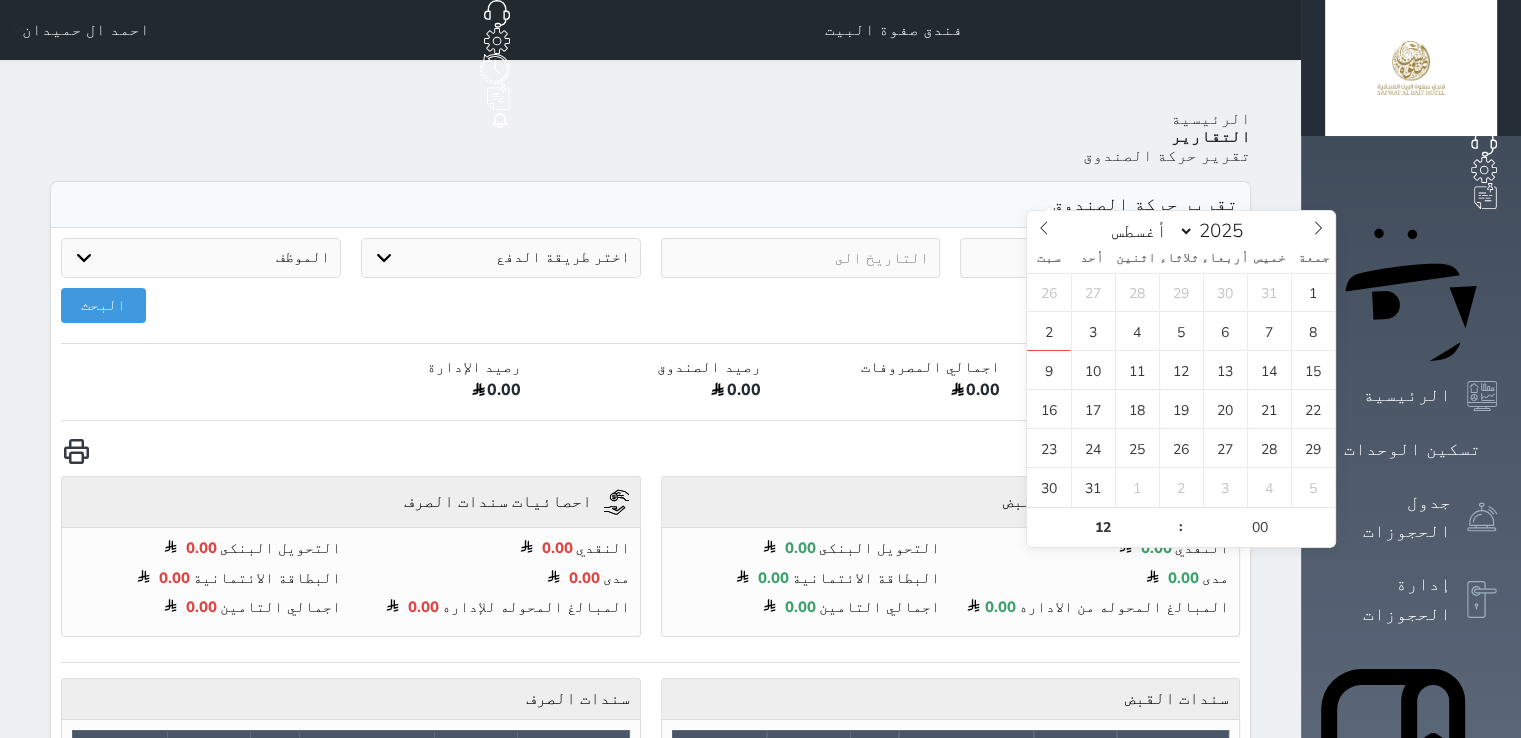 click at bounding box center (1100, 258) 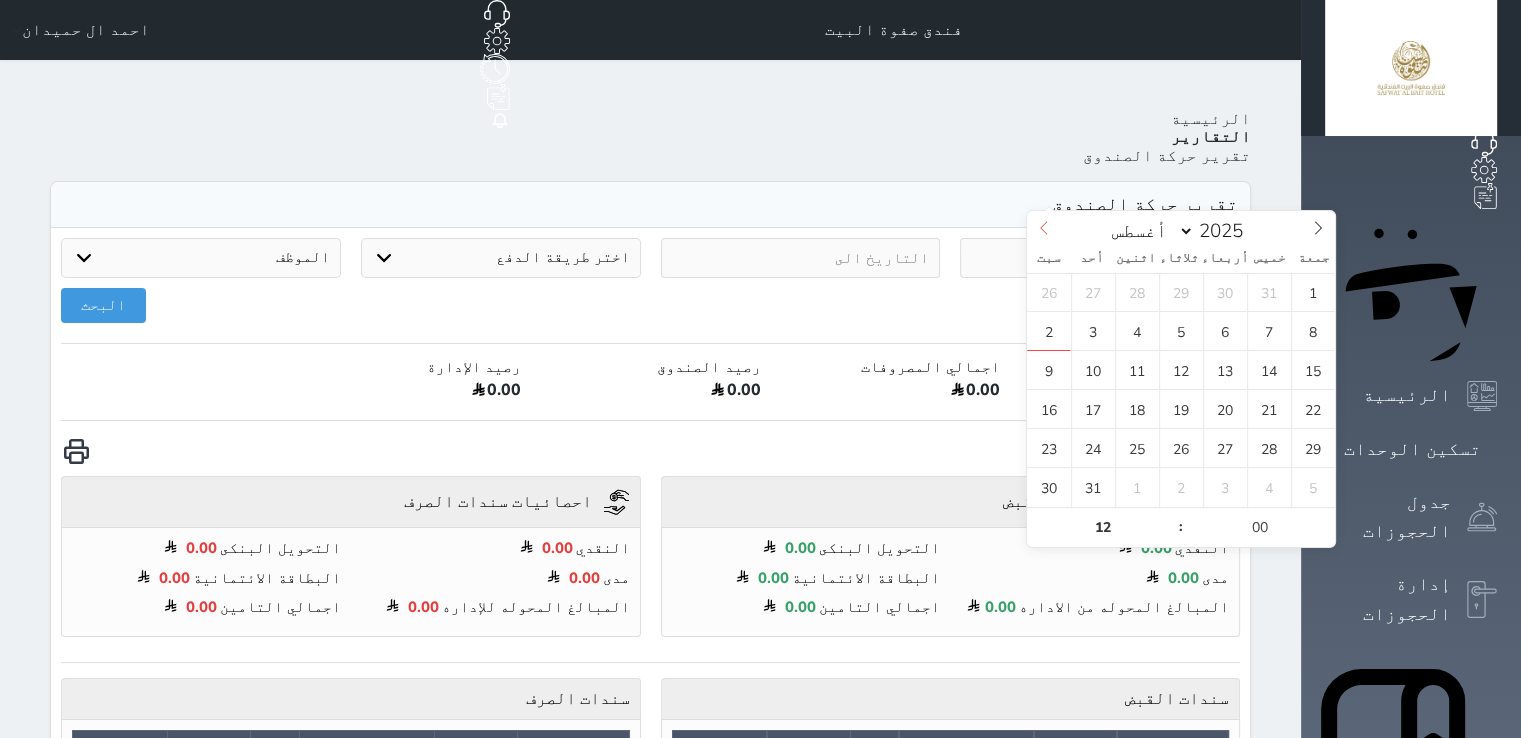 click 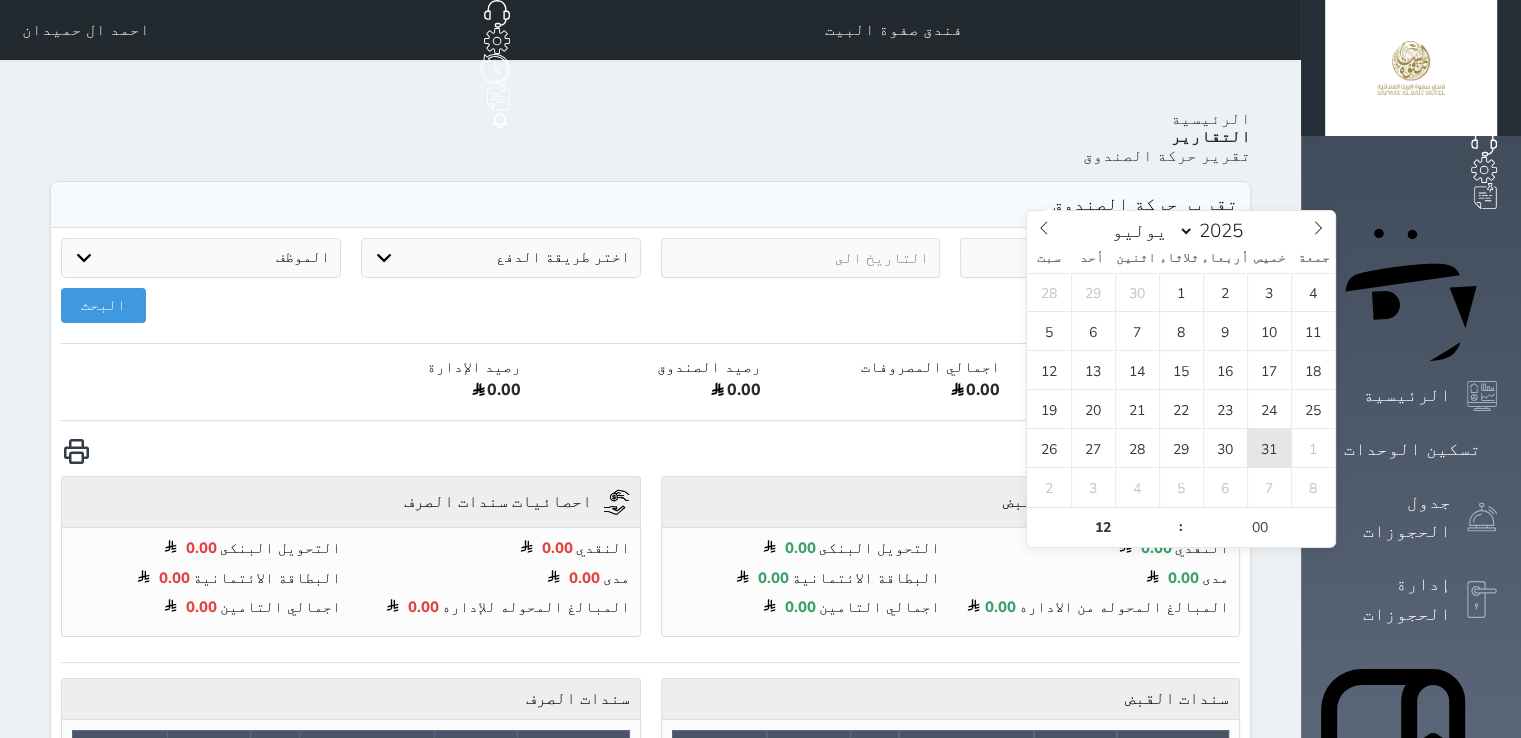 click on "31" at bounding box center (1269, 448) 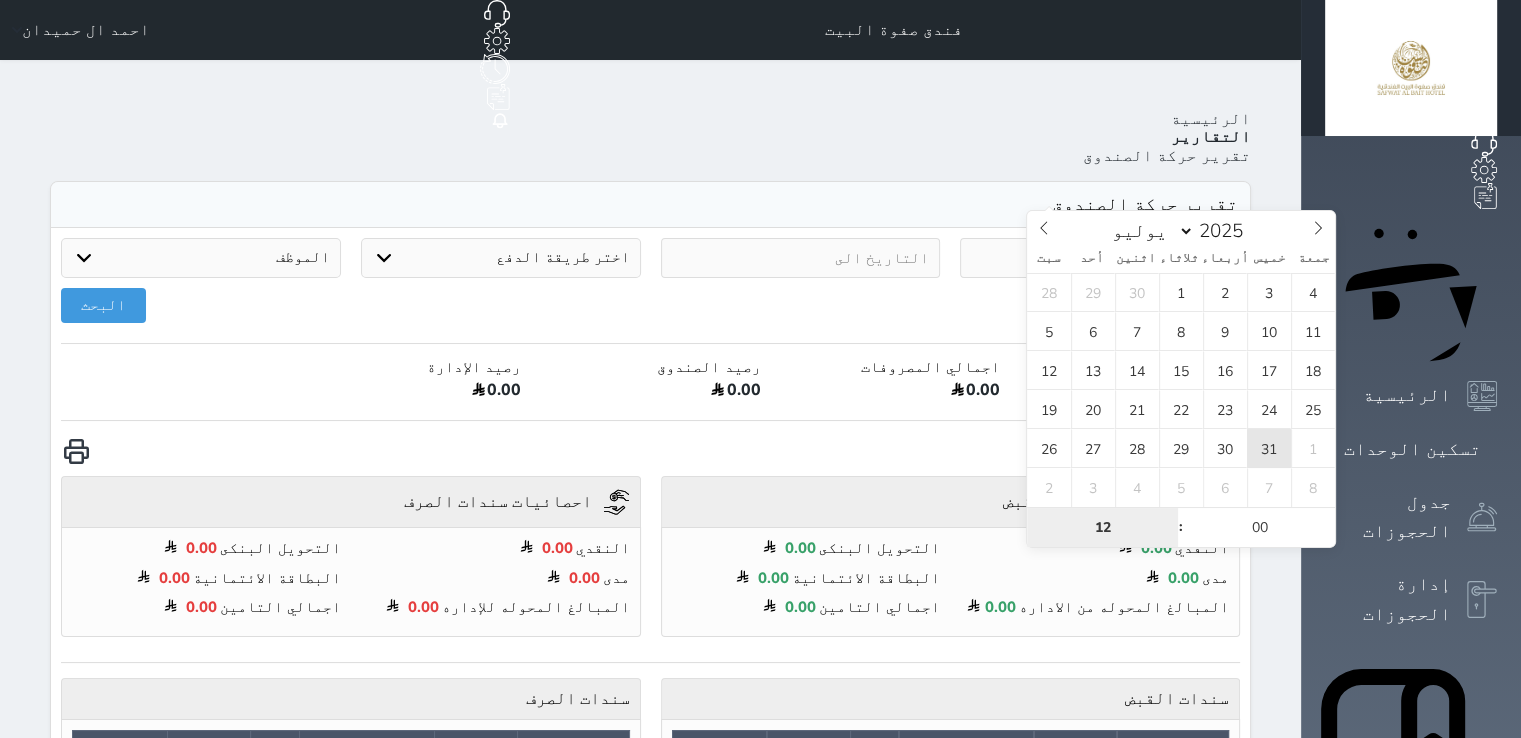 type 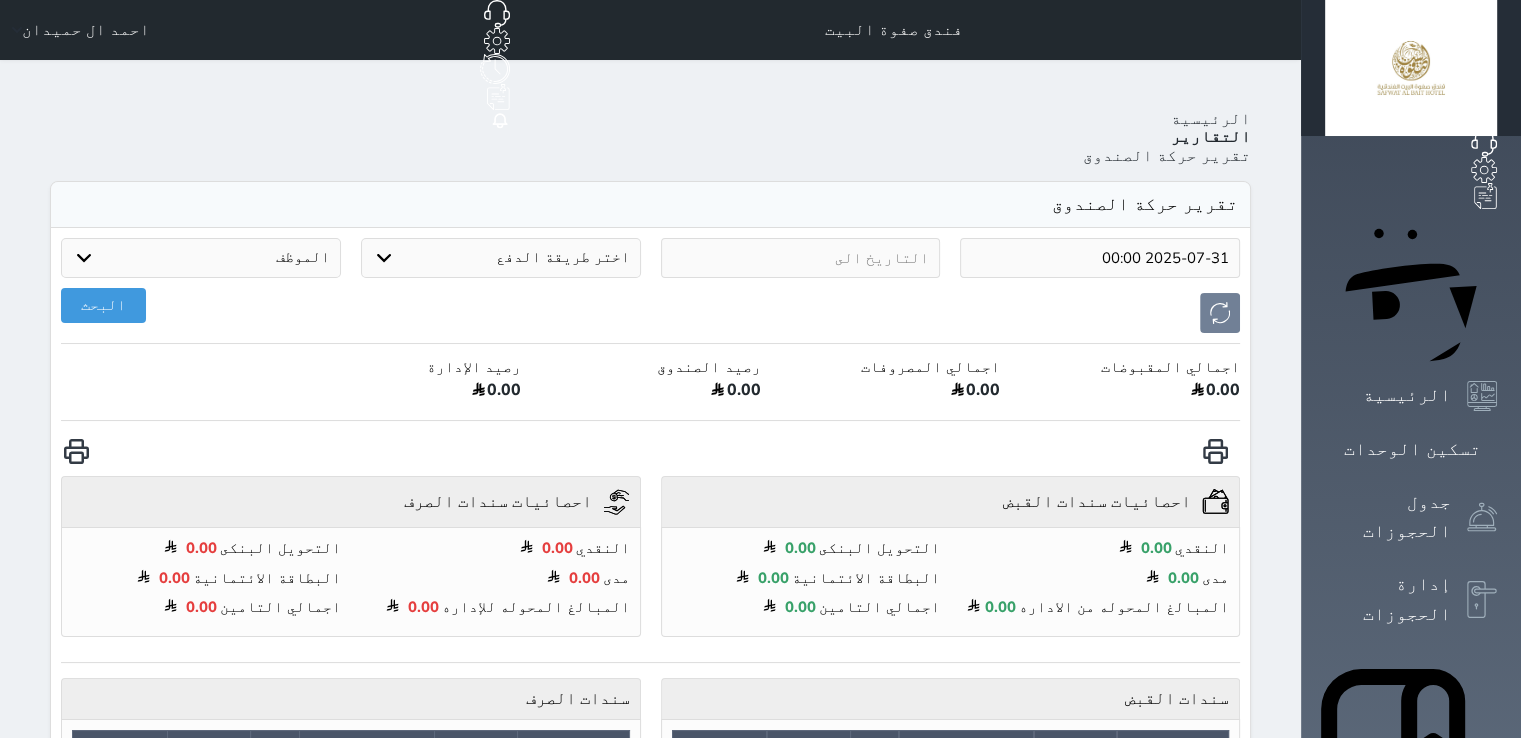 click at bounding box center (801, 258) 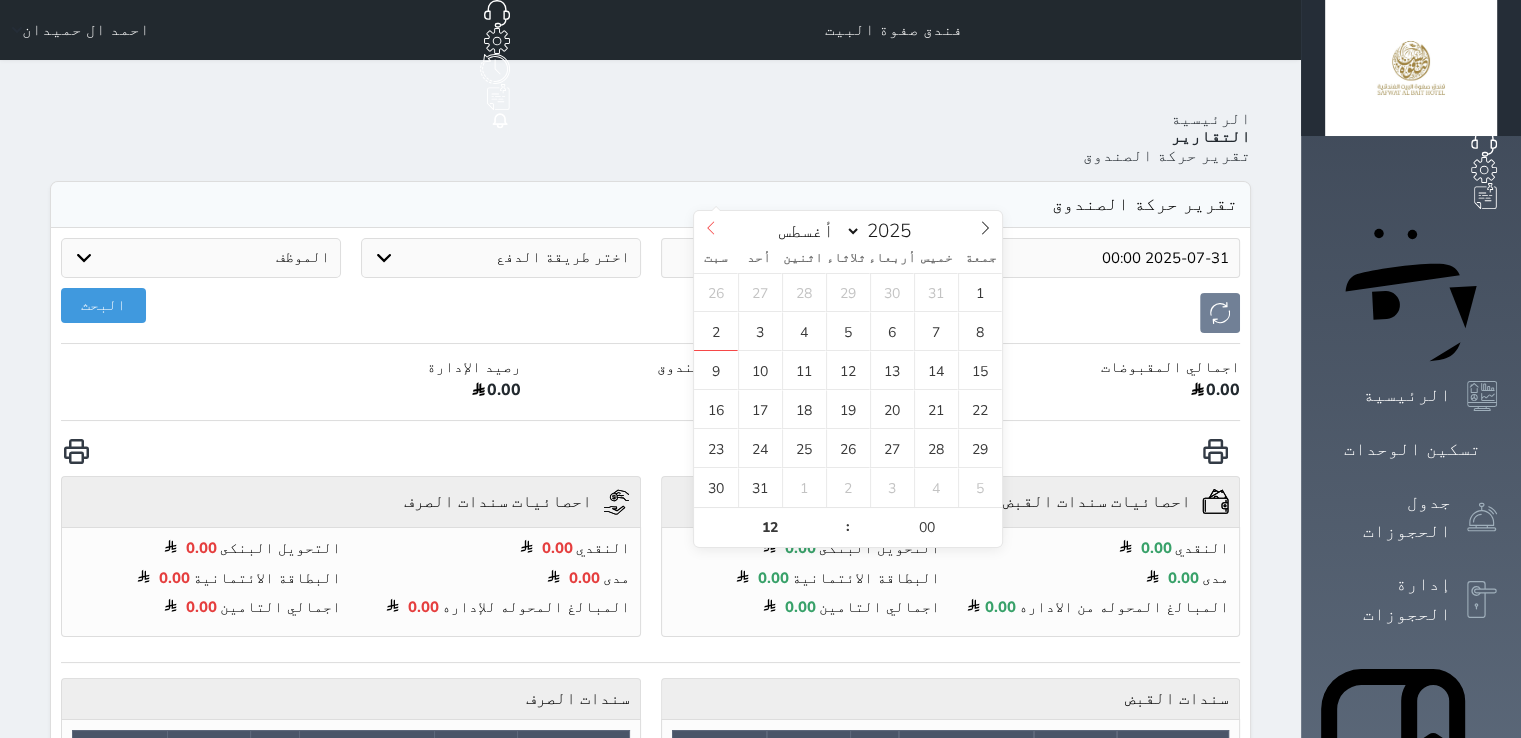 click 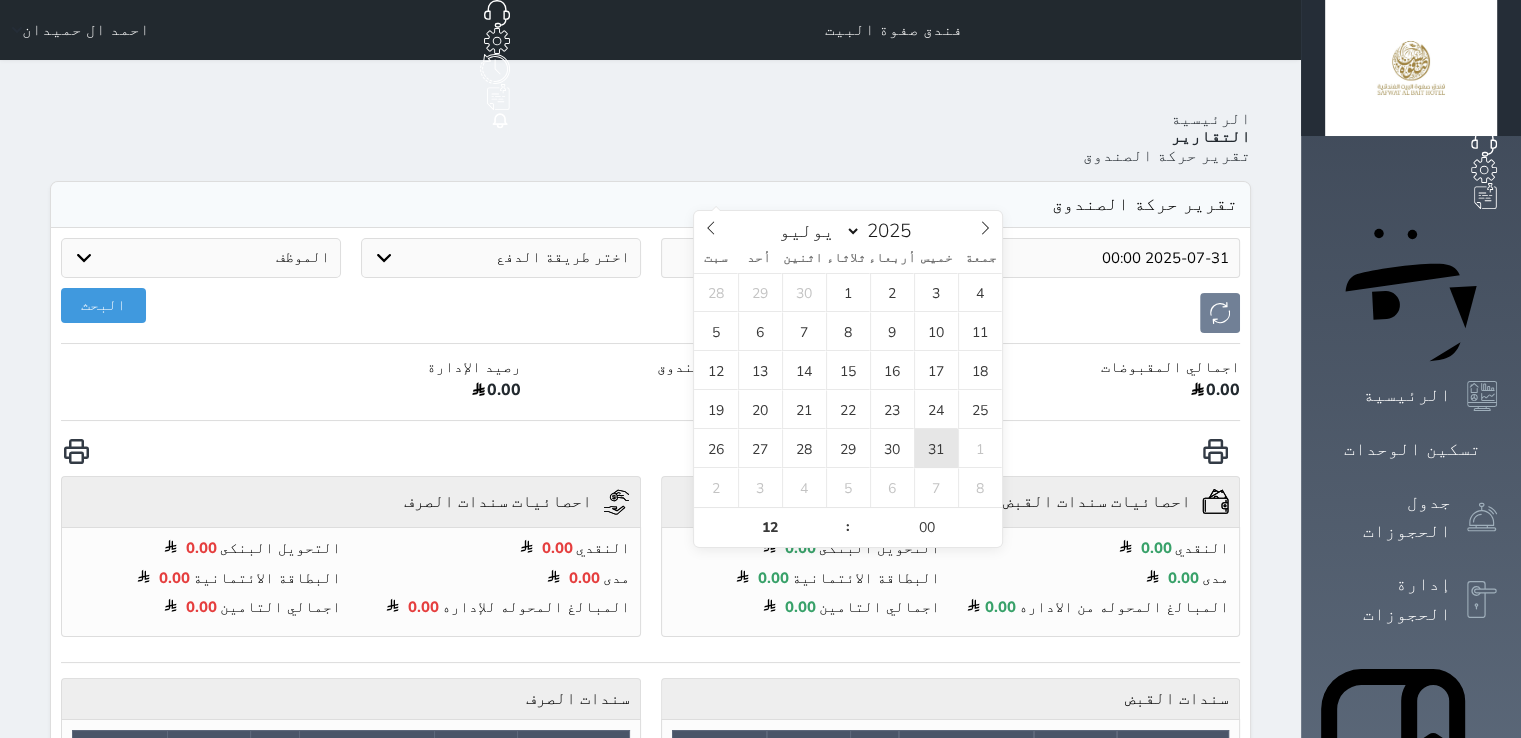 click on "31" at bounding box center (936, 448) 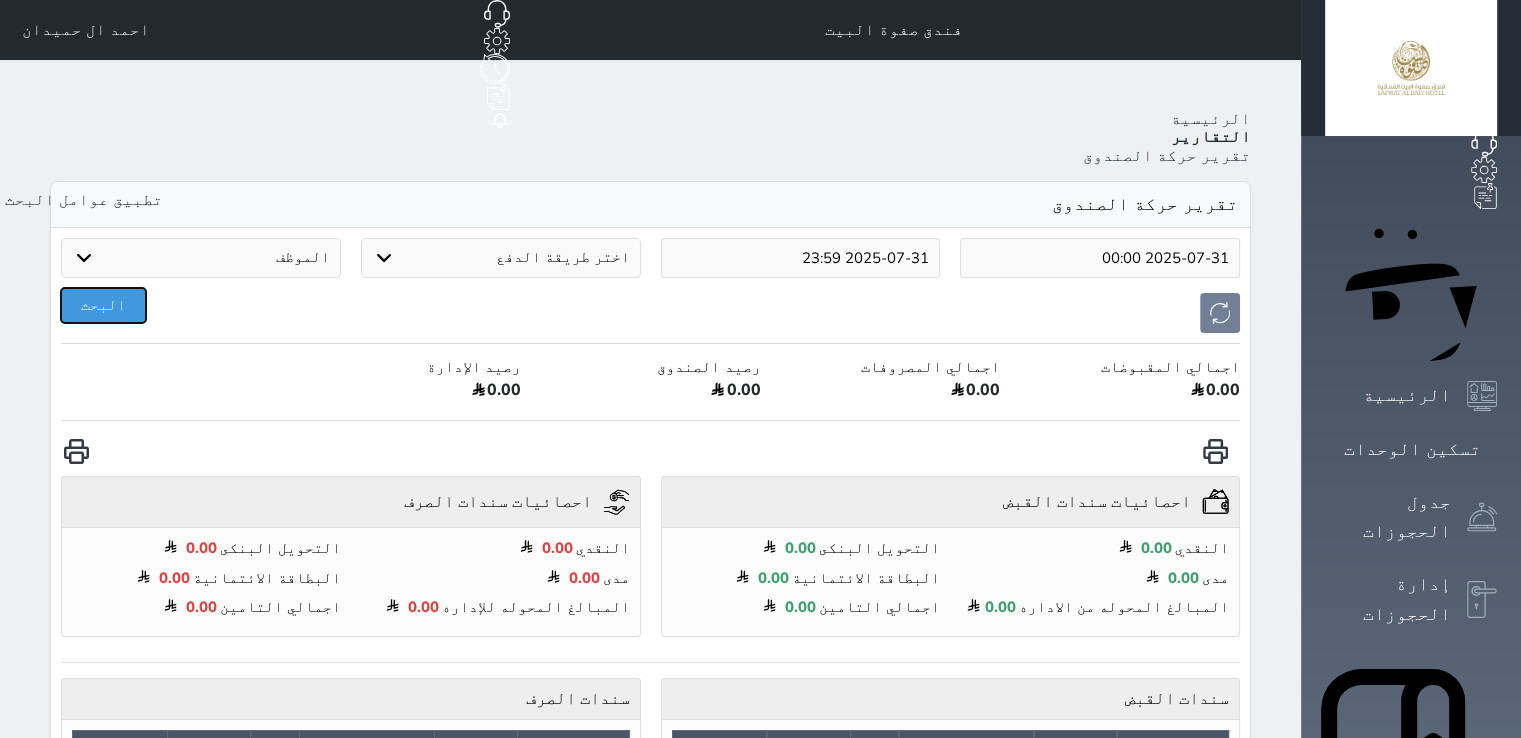 click on "البحث" at bounding box center [103, 305] 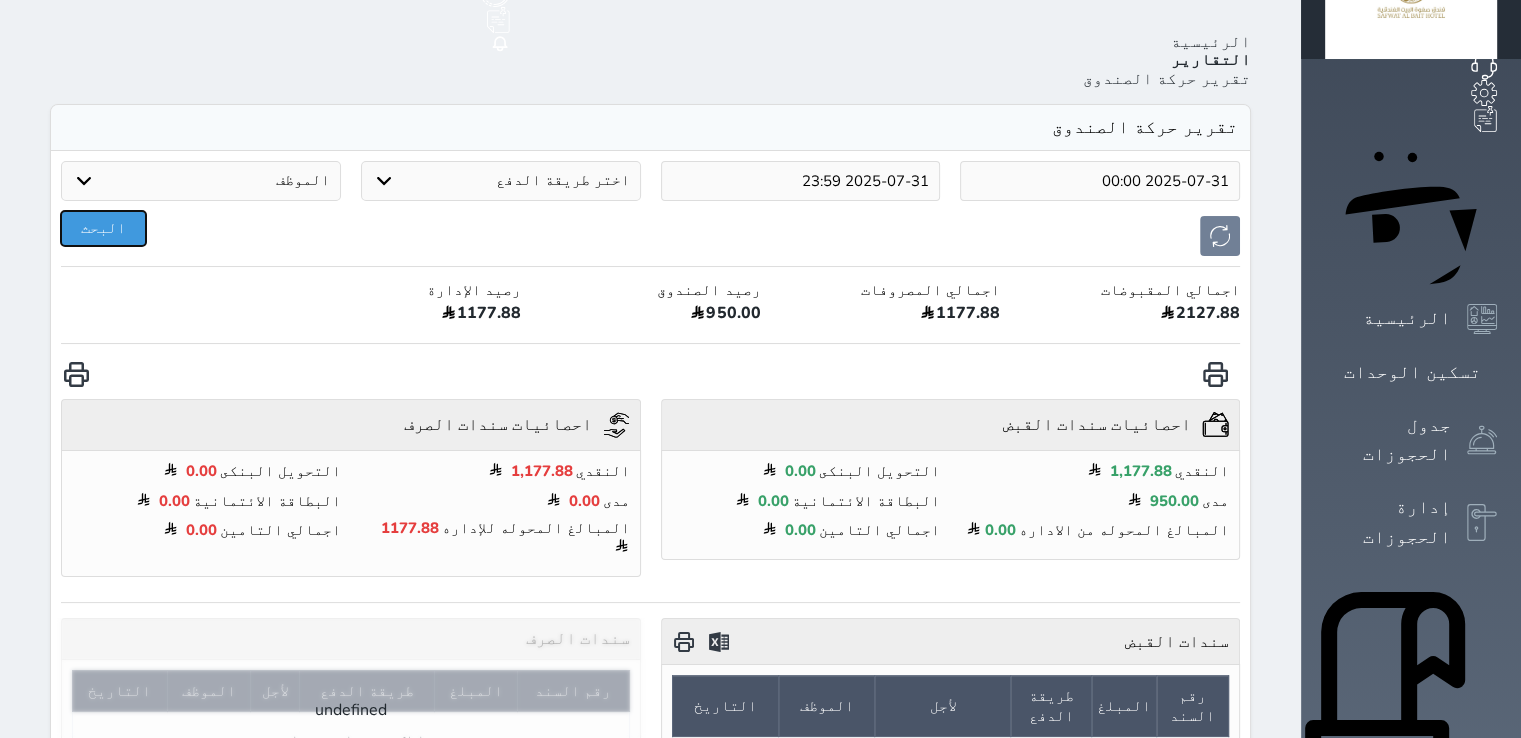 scroll, scrollTop: 200, scrollLeft: 0, axis: vertical 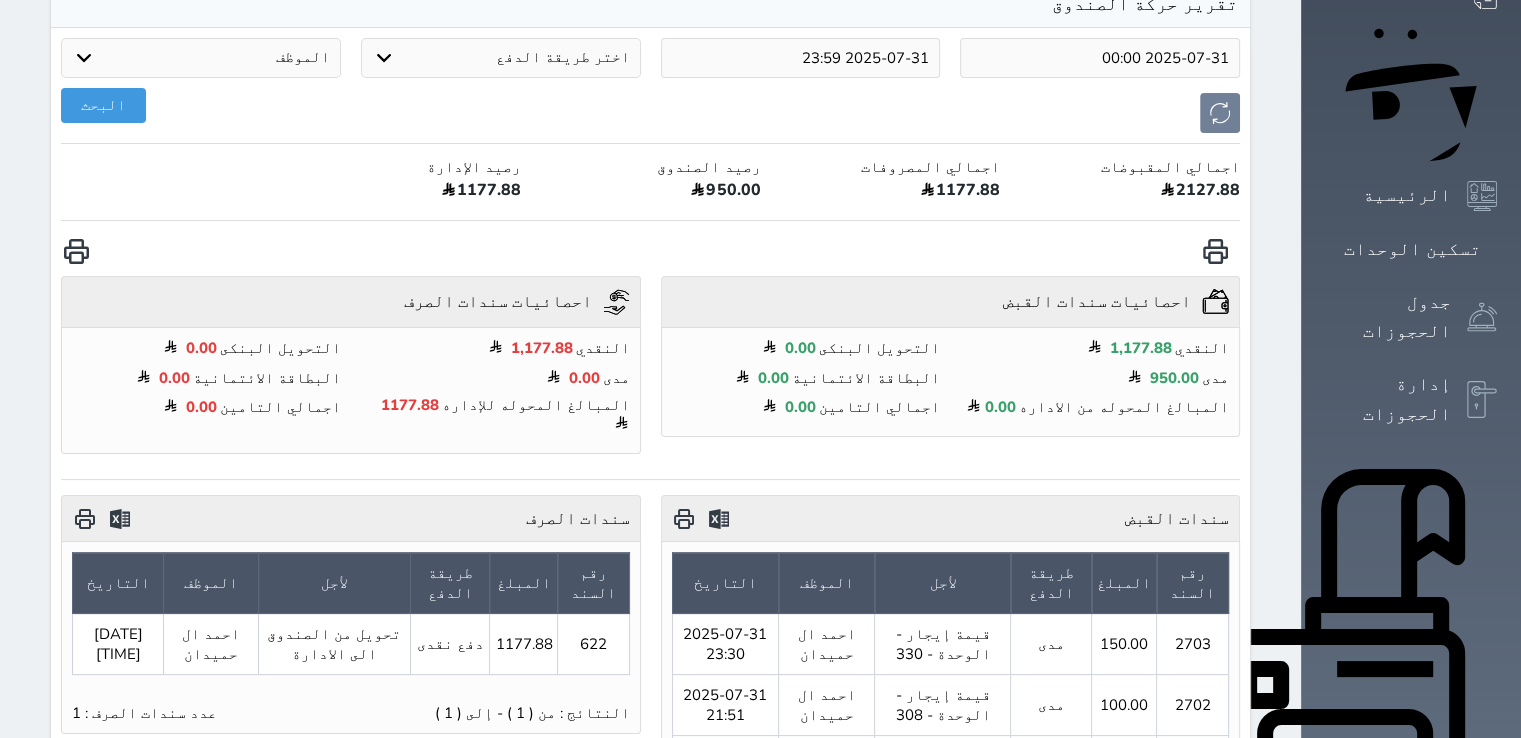 click at bounding box center [84, 518] 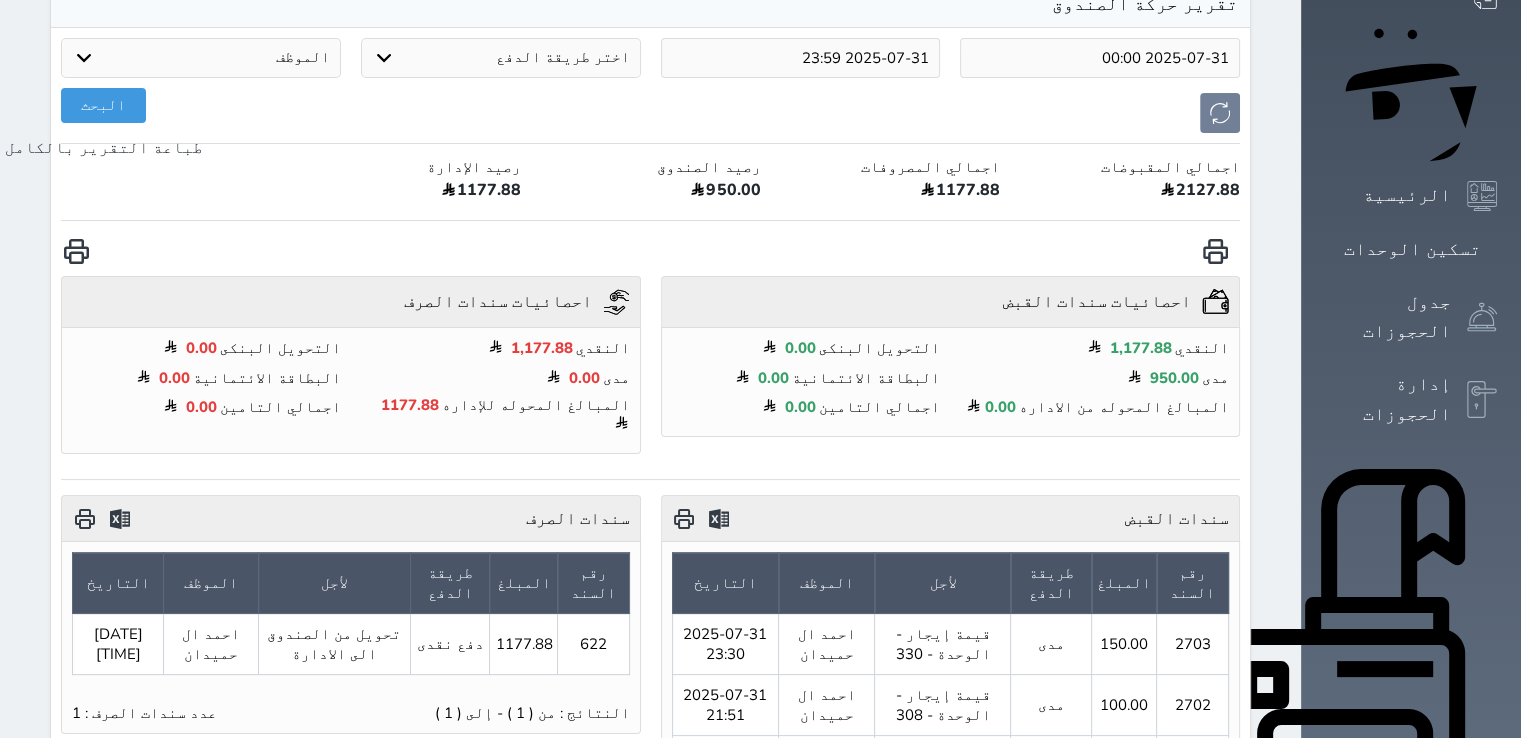 click at bounding box center [76, 251] 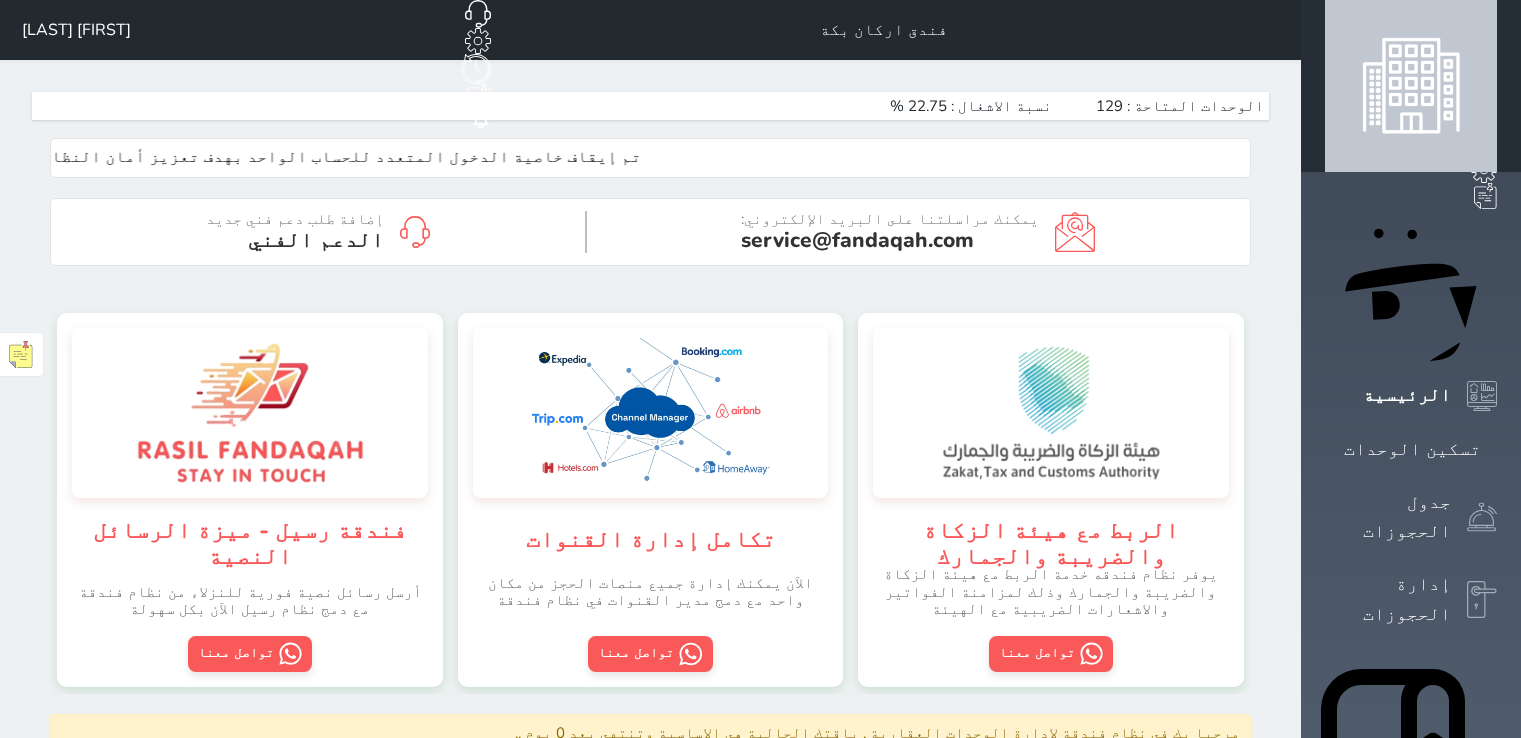 scroll, scrollTop: 0, scrollLeft: 0, axis: both 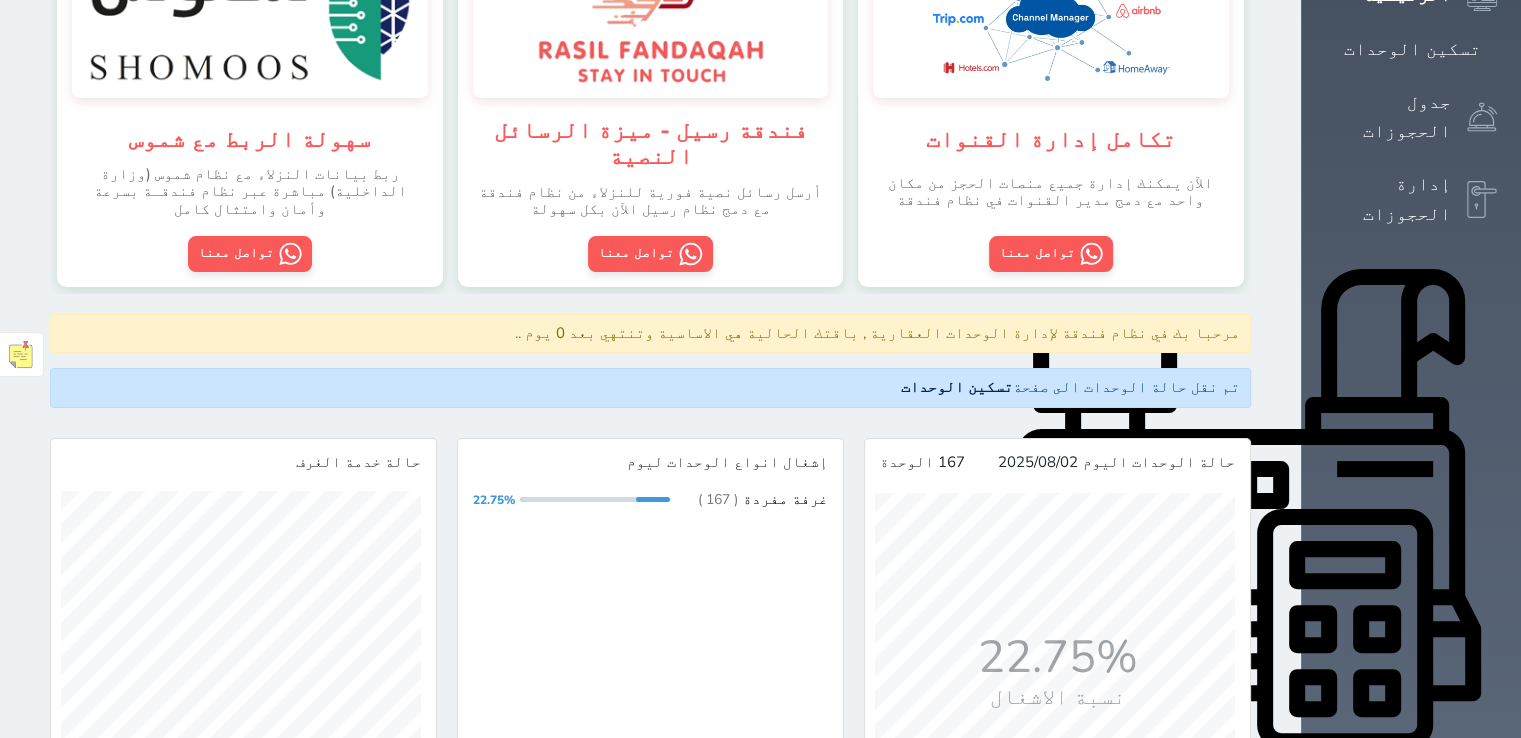 click on "التقارير" at bounding box center [1407, 1099] 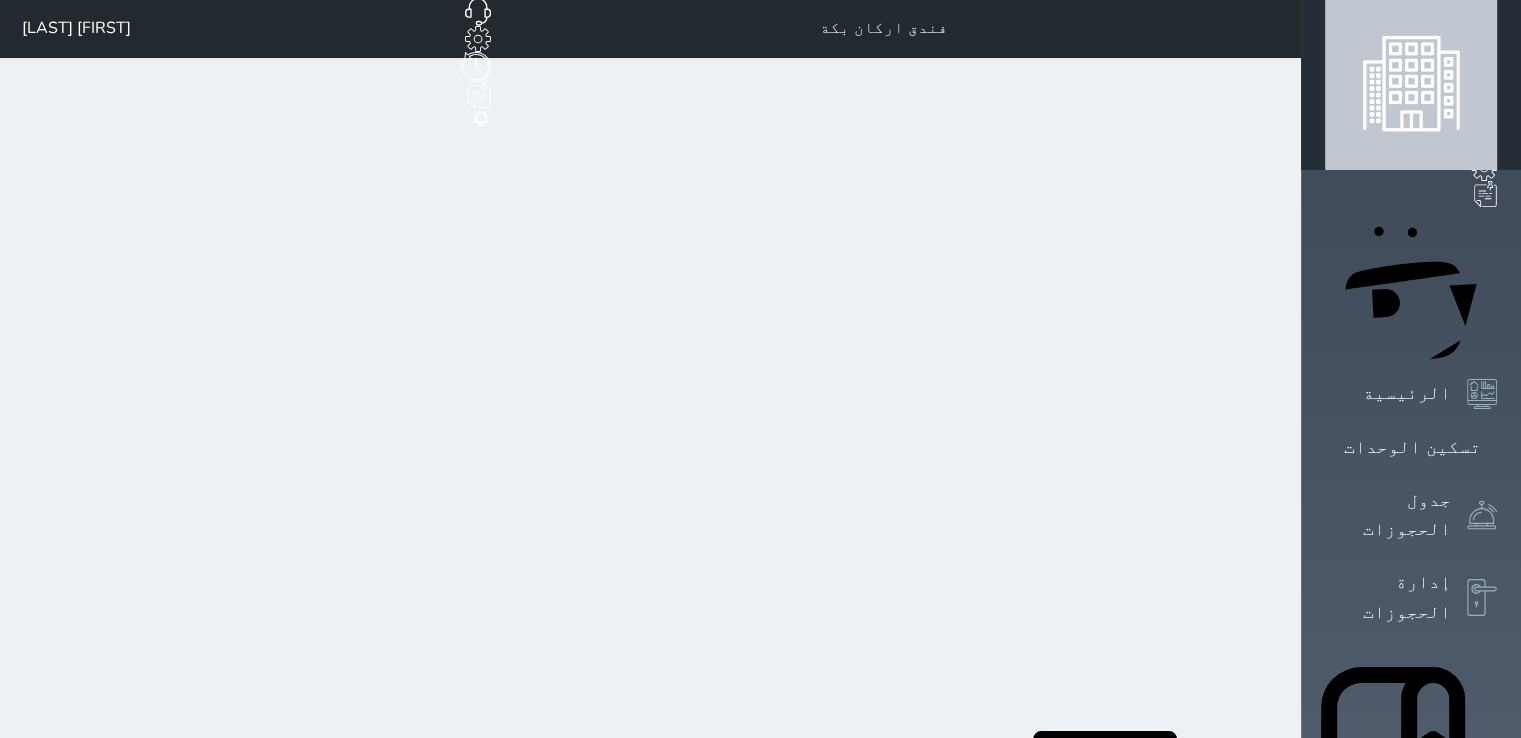 scroll, scrollTop: 0, scrollLeft: 0, axis: both 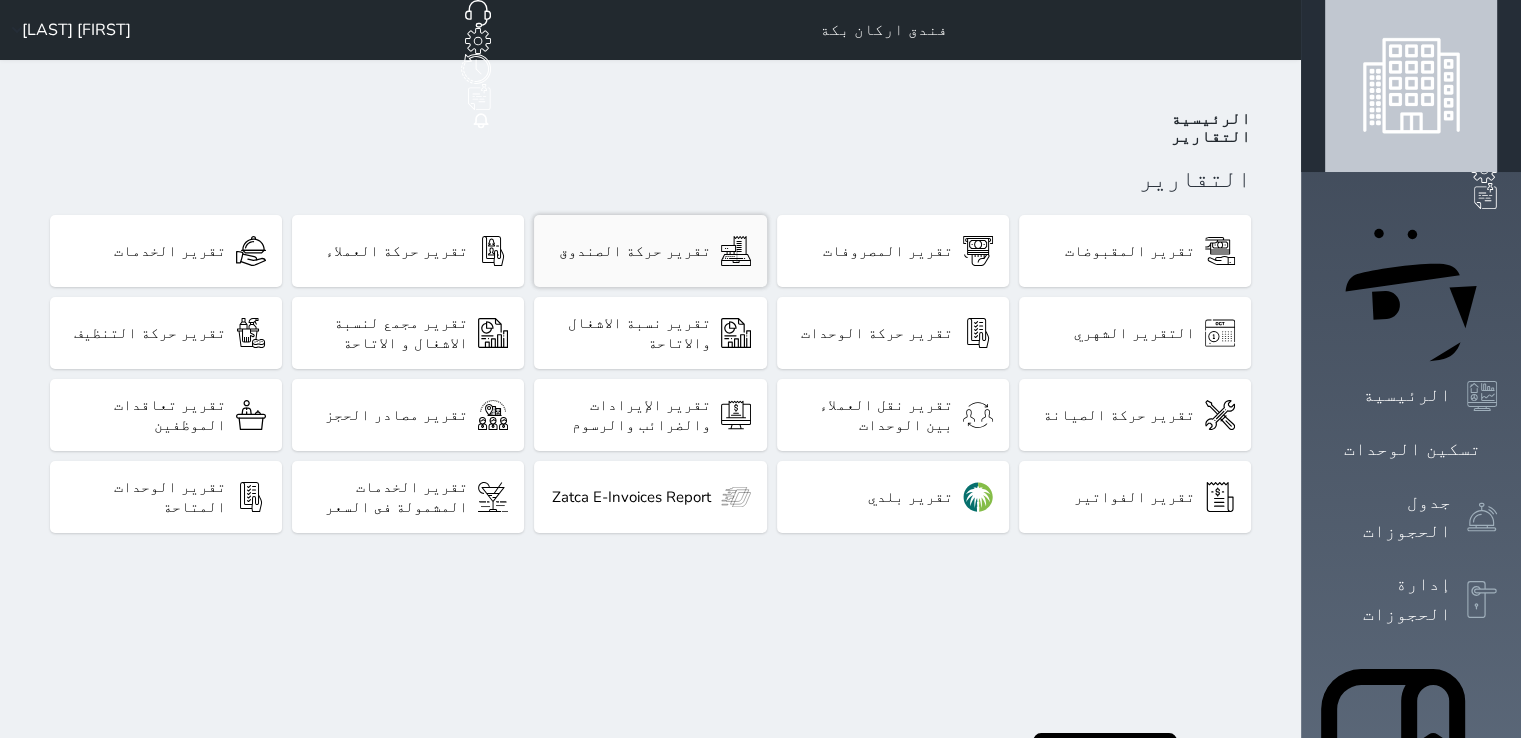 click on "تقرير حركة الصندوق" at bounding box center [650, 251] 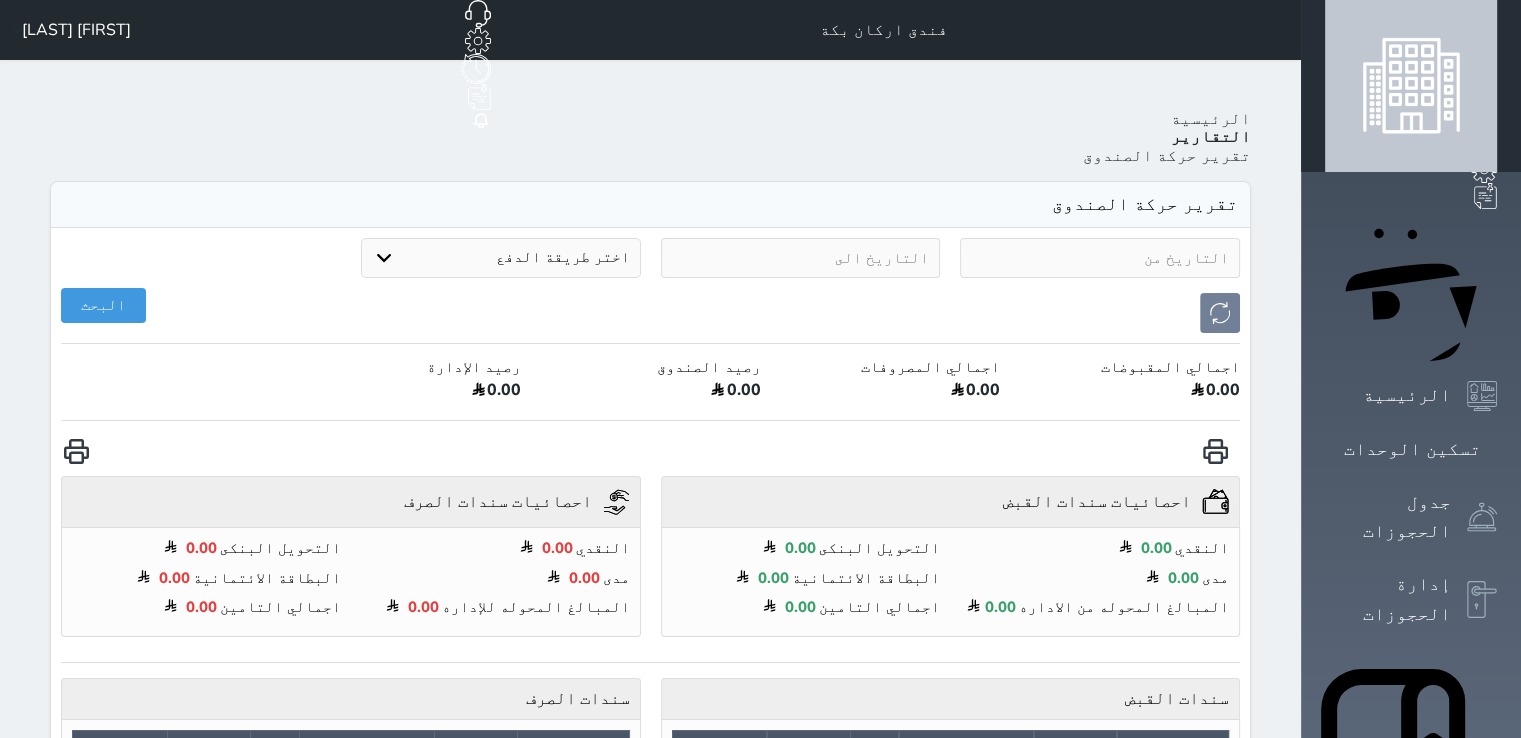 click on "Your browser does not support the audio element.
حجز جماعي جديد   حجز جديد             الرئيسية     تسكين الوحدات     جدول الحجوزات     إدارة الحجوزات     POS     الإدارة المالية     العملاء     تقييمات العملاء     الوحدات     الخدمات     التقارير     الإعدادات     الدعم الفني
فندق اركان بكة
حجز جماعي جديد   حجز جديد   مرتبط مع منصة زاتكا المرحلة الثانية   مرتبط مع شموس   مرتبط مع المنصة الوطنية للرصد السياحي             إشعار   الغرفة   النزيل   المصدر
عبدالرحمن ال حميدان
الرئيسية التقارير تقرير حركة الصندوق   تقرير حركة الصندوق       اختر طريقة الدفع   دفع نقدى   تحويل بنكى" at bounding box center [760, 824] 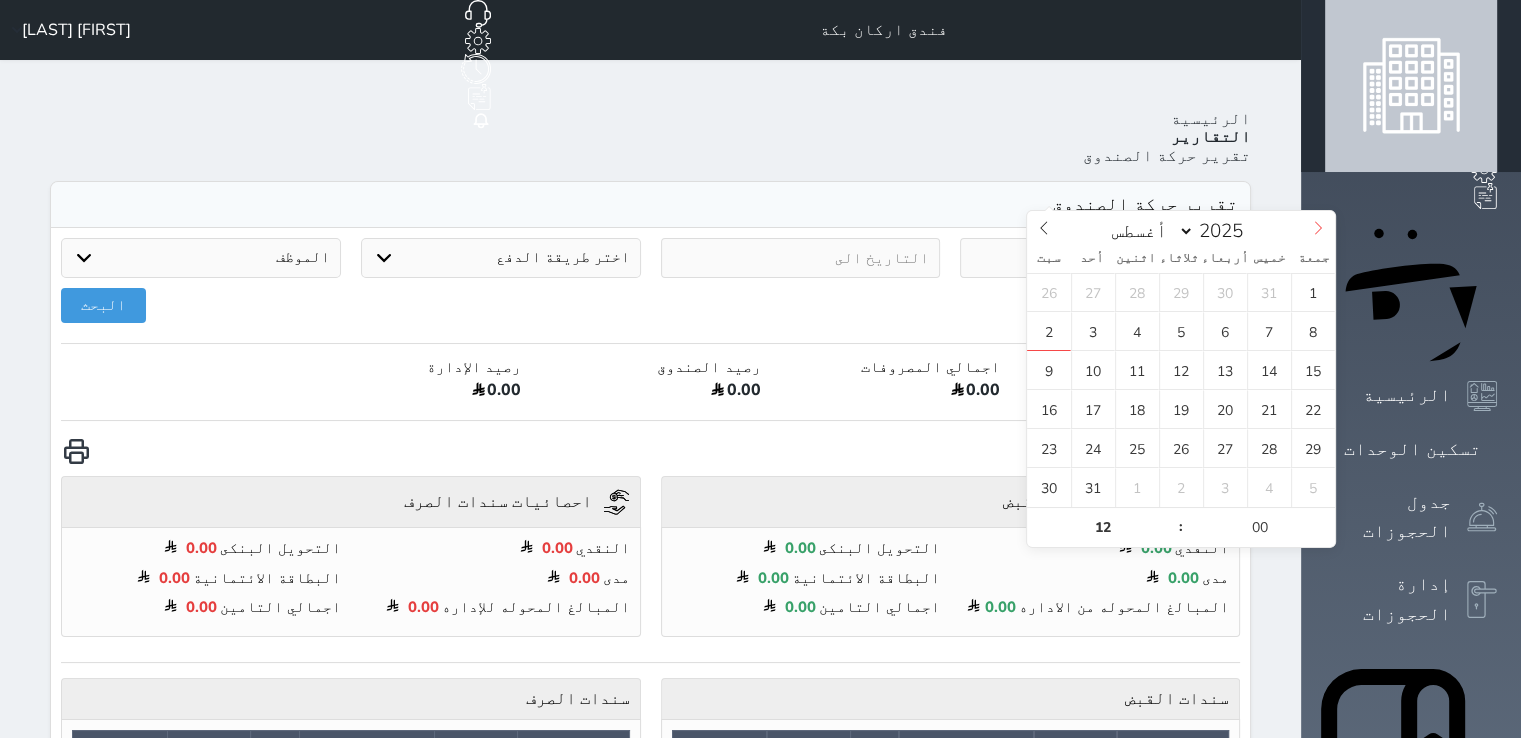 click 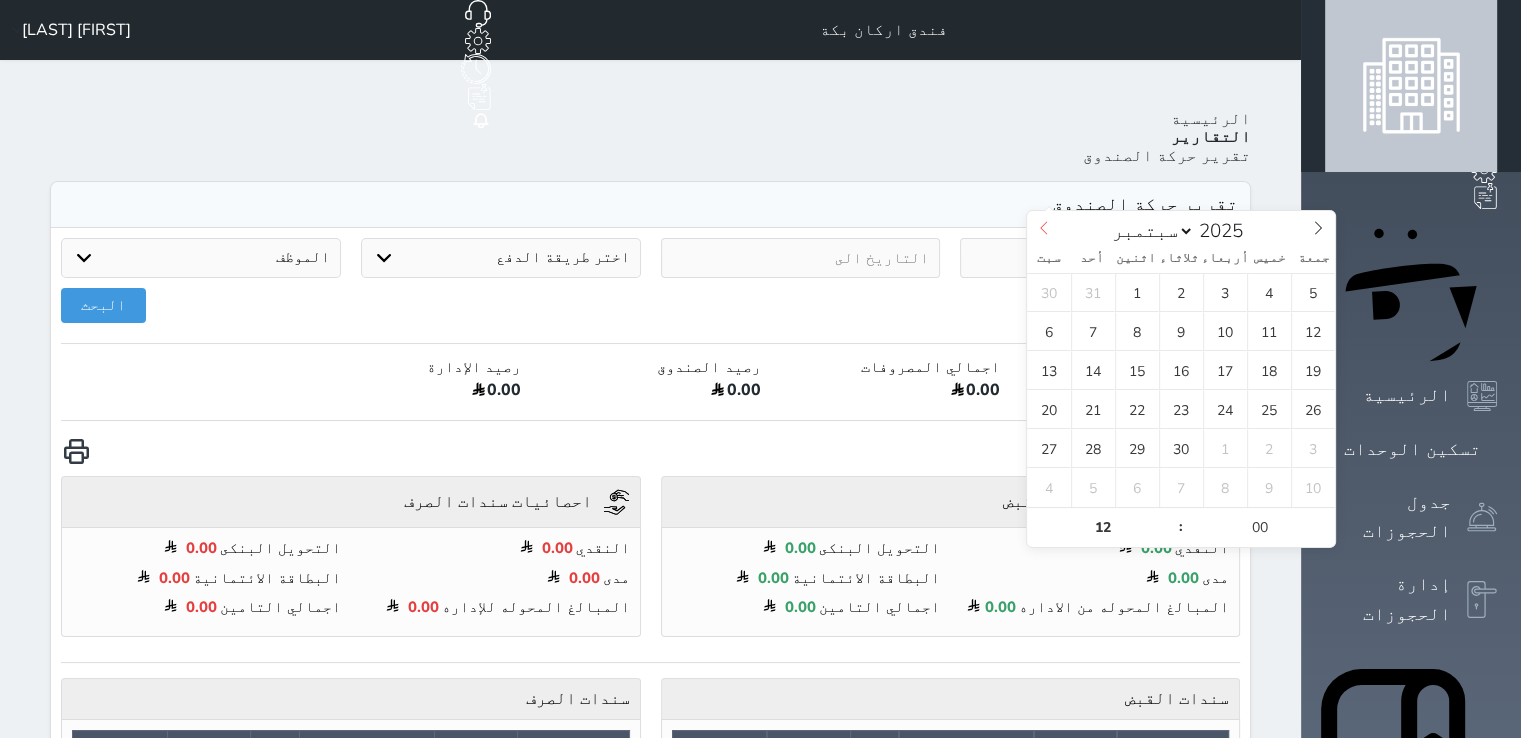 click at bounding box center [1044, 228] 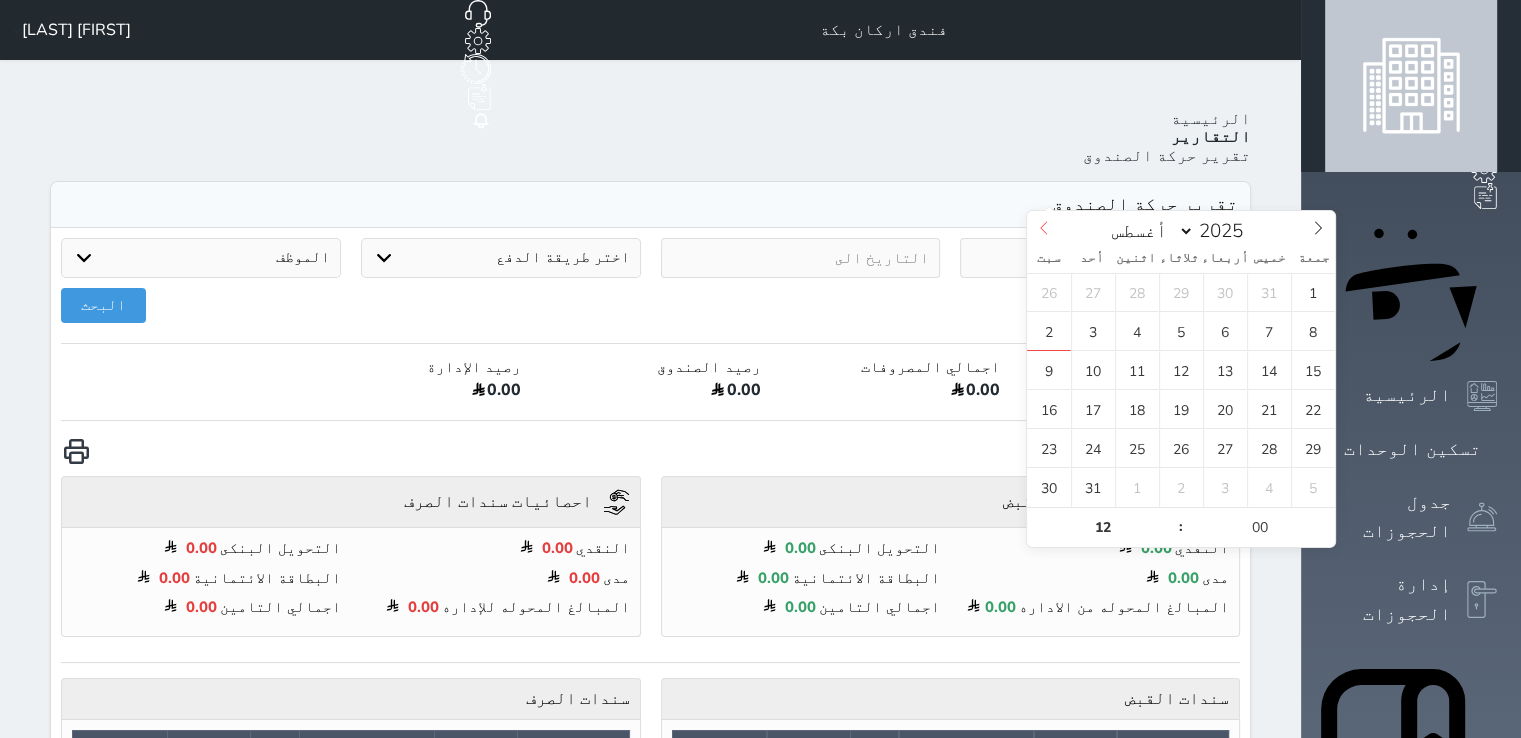 click at bounding box center (1044, 228) 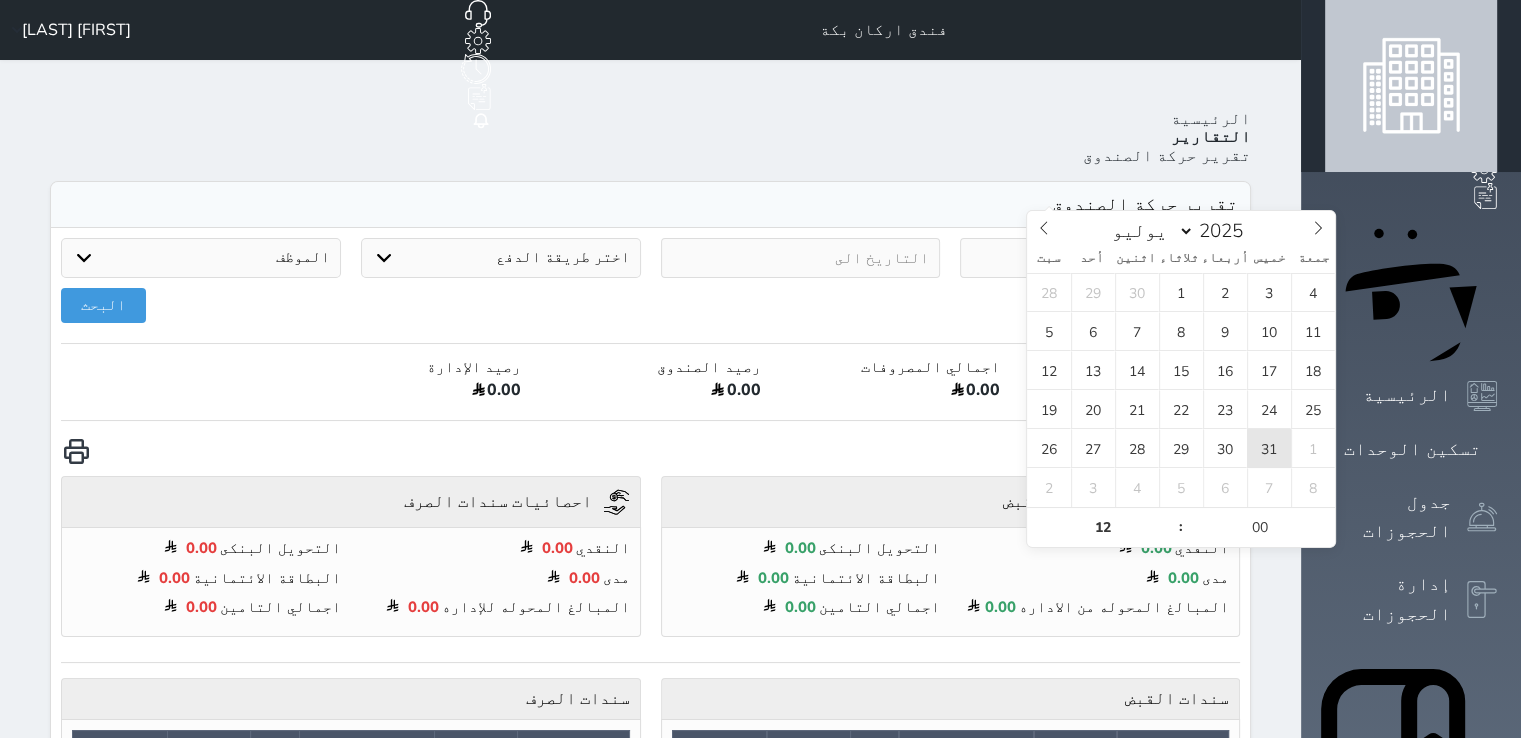 click on "31" at bounding box center [1269, 448] 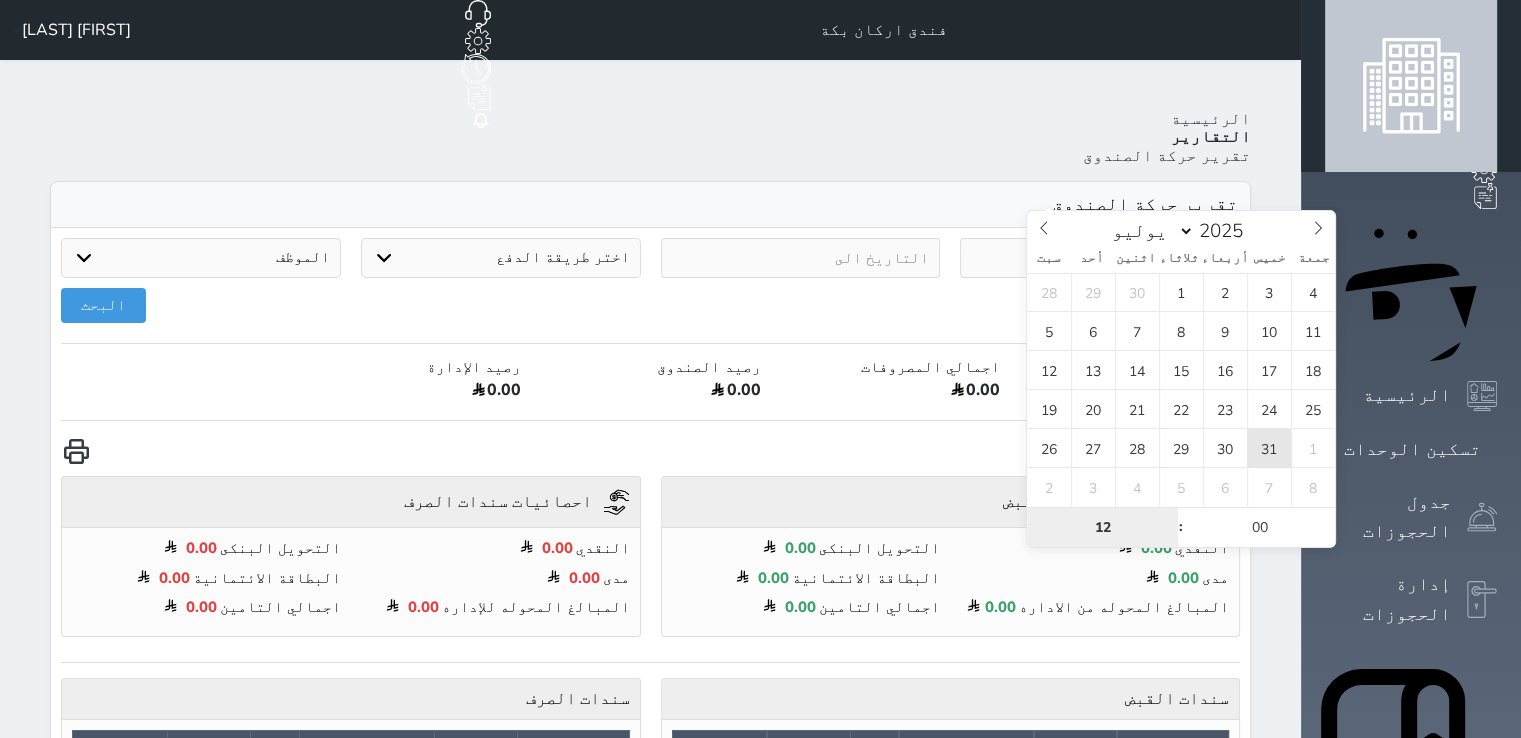 type on "2025-07-31 12:00" 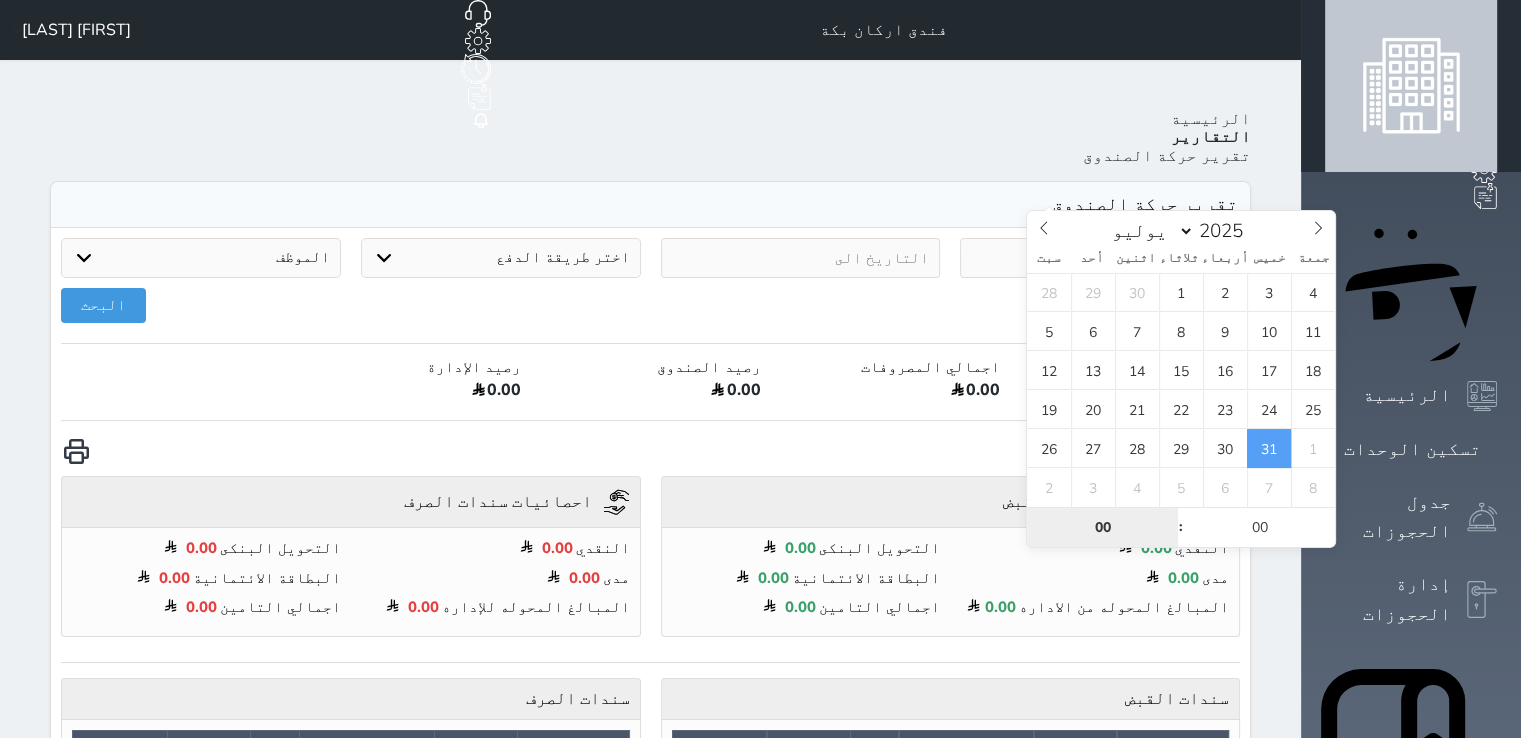 type on "00" 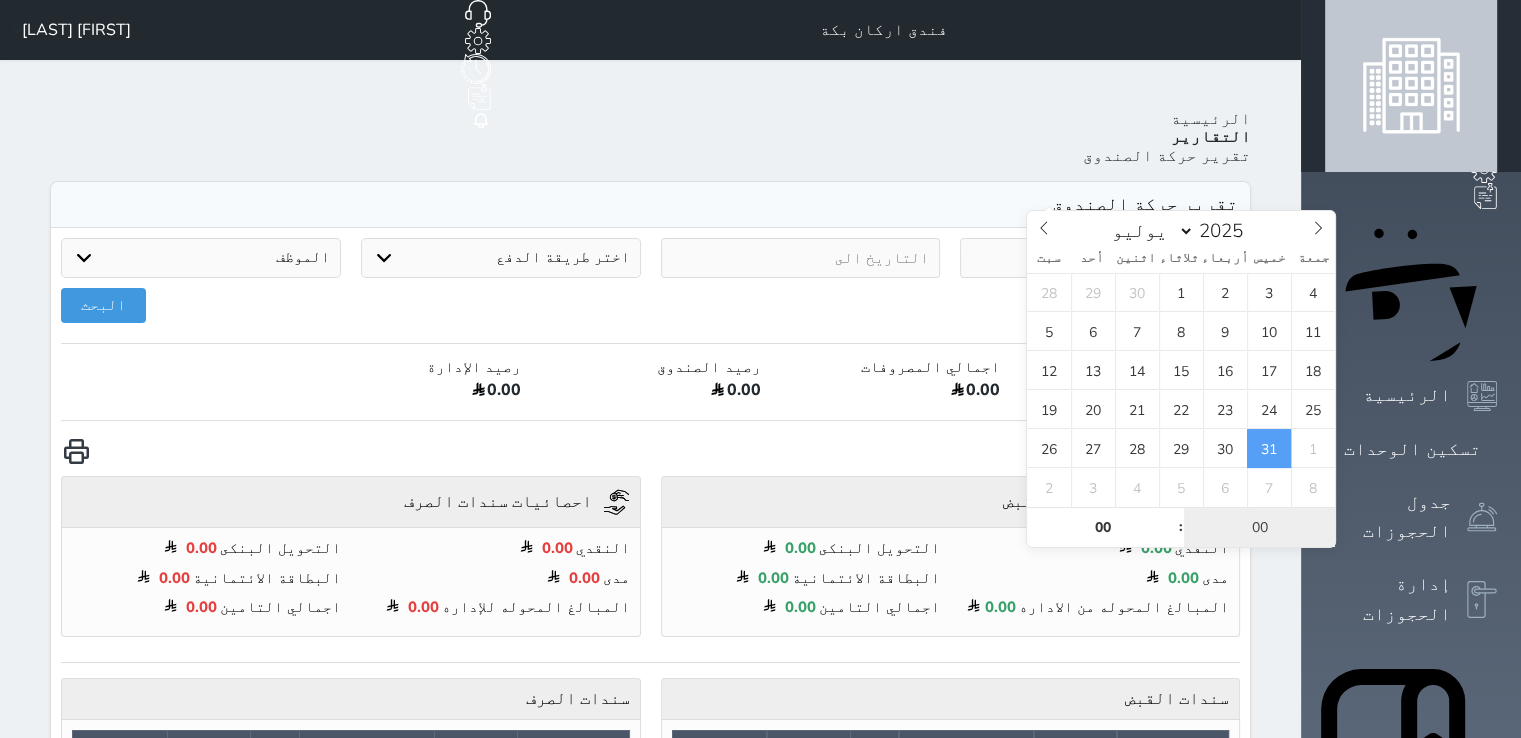 type on "2025-07-31 00:00" 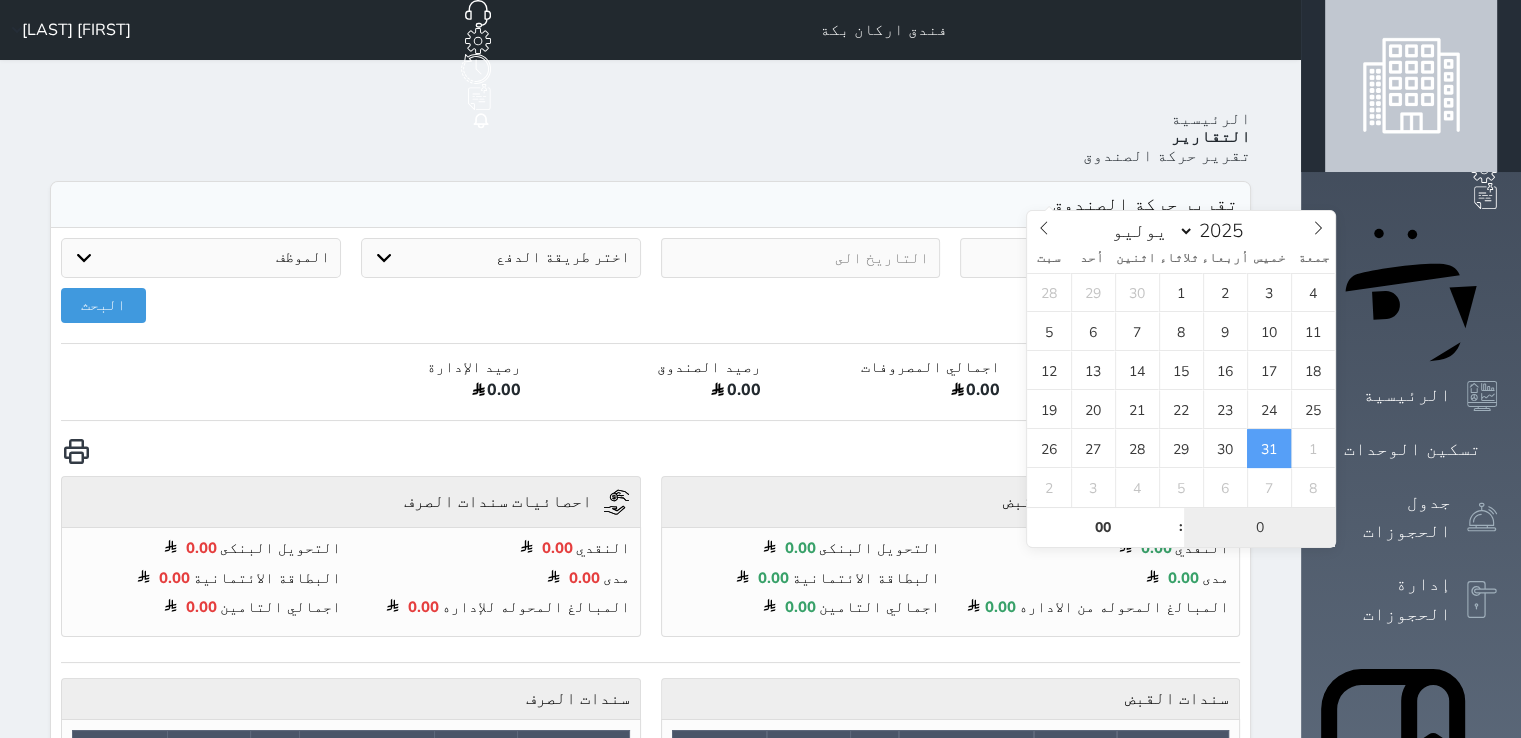 type on "00" 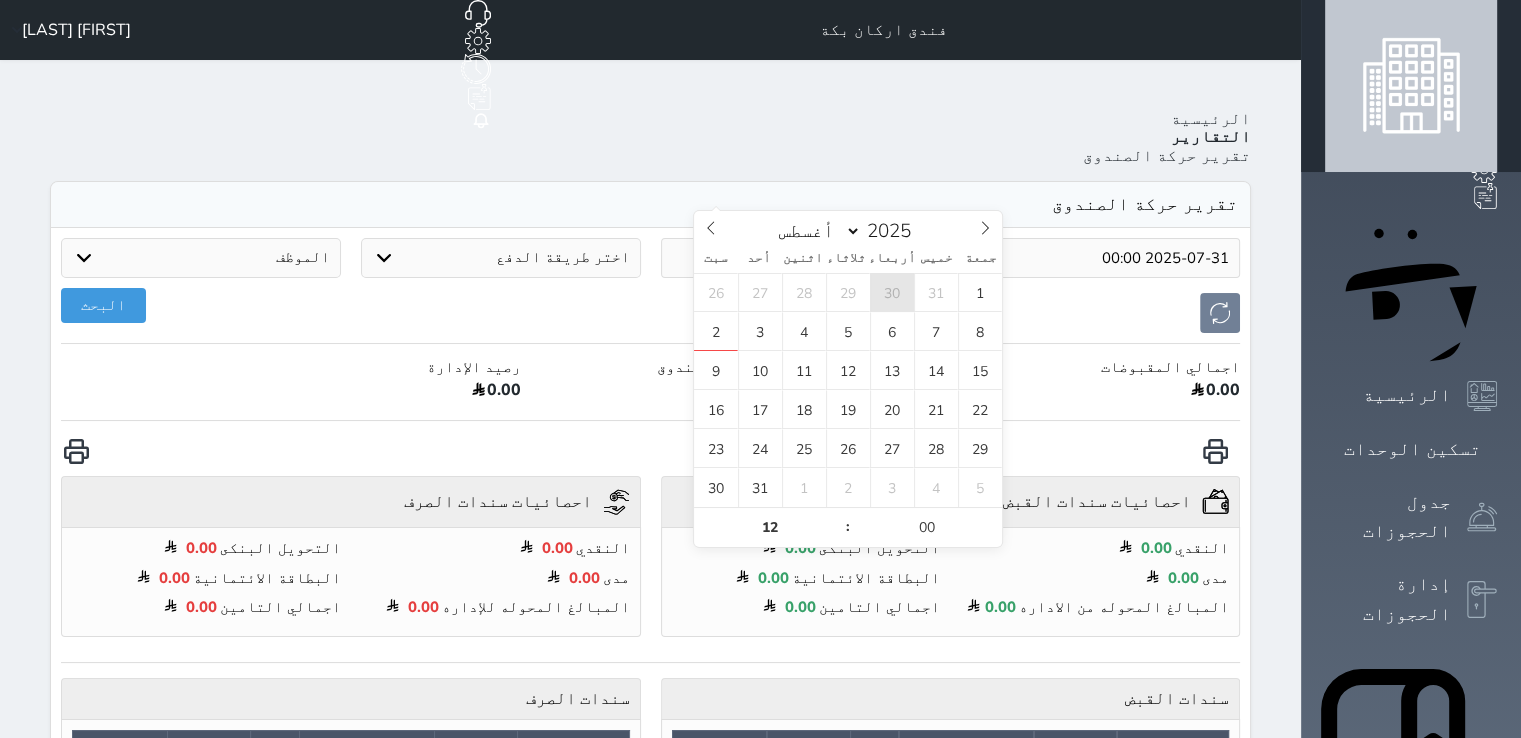 drag, startPoint x: 858, startPoint y: 190, endPoint x: 887, endPoint y: 281, distance: 95.50916 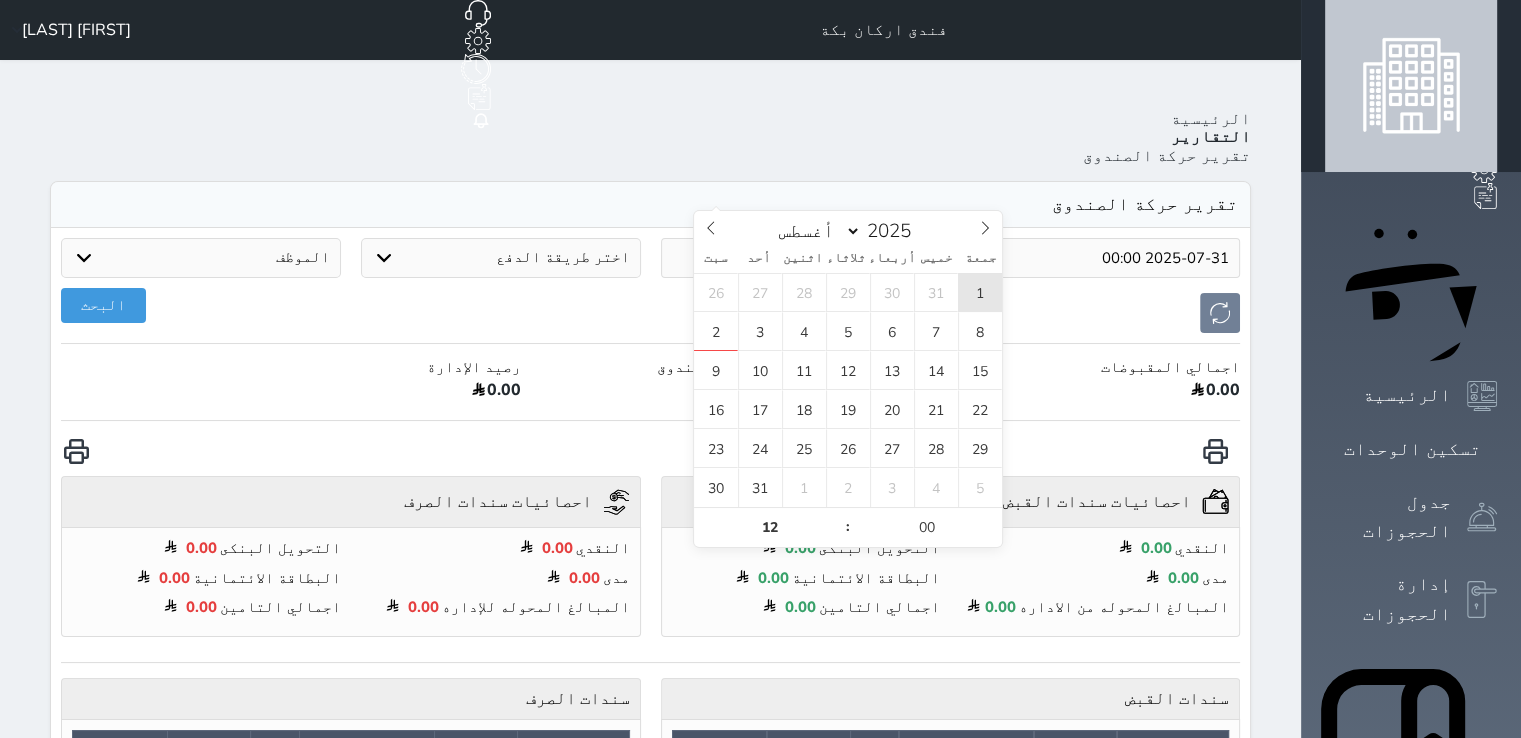 click on "1" at bounding box center (980, 292) 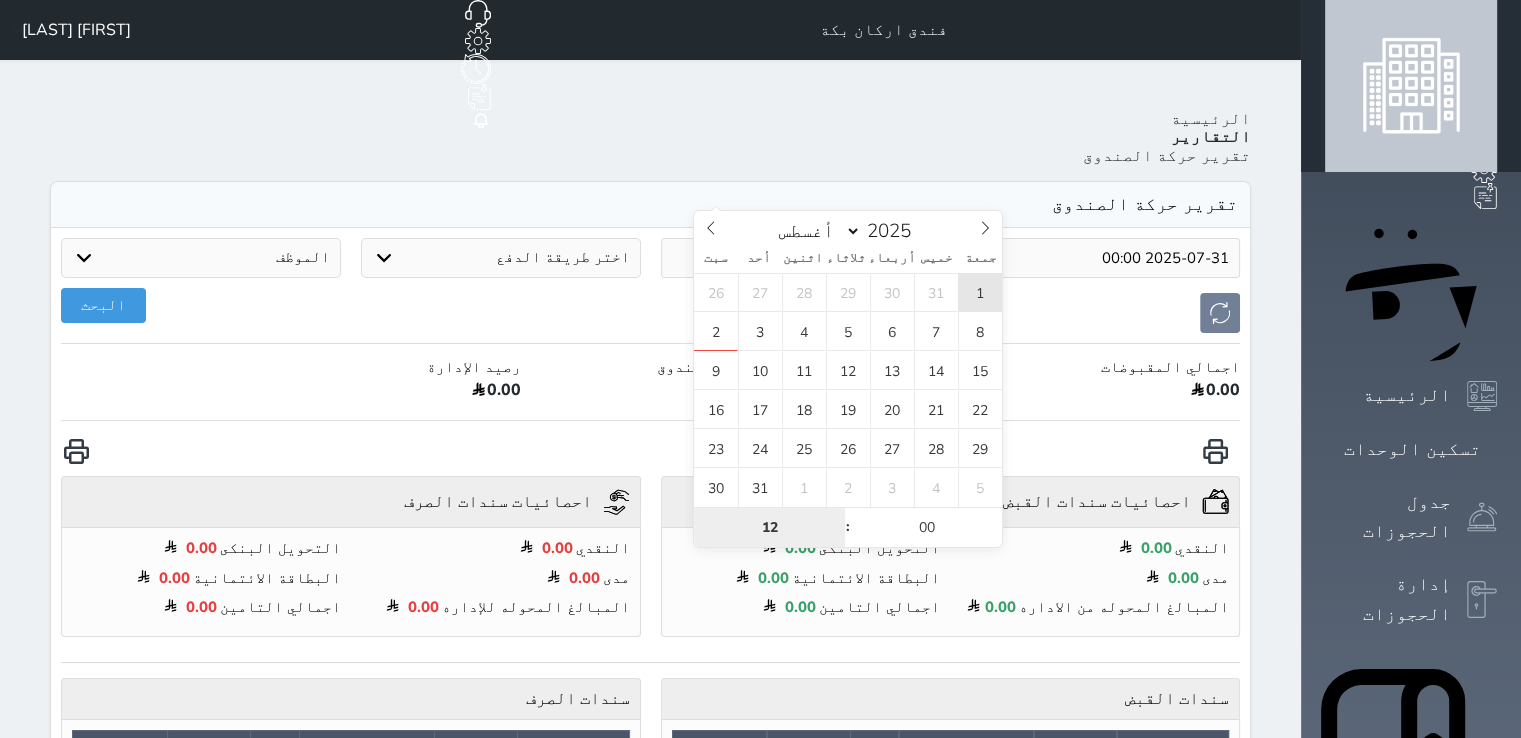 type on "2025-08-01 12:00" 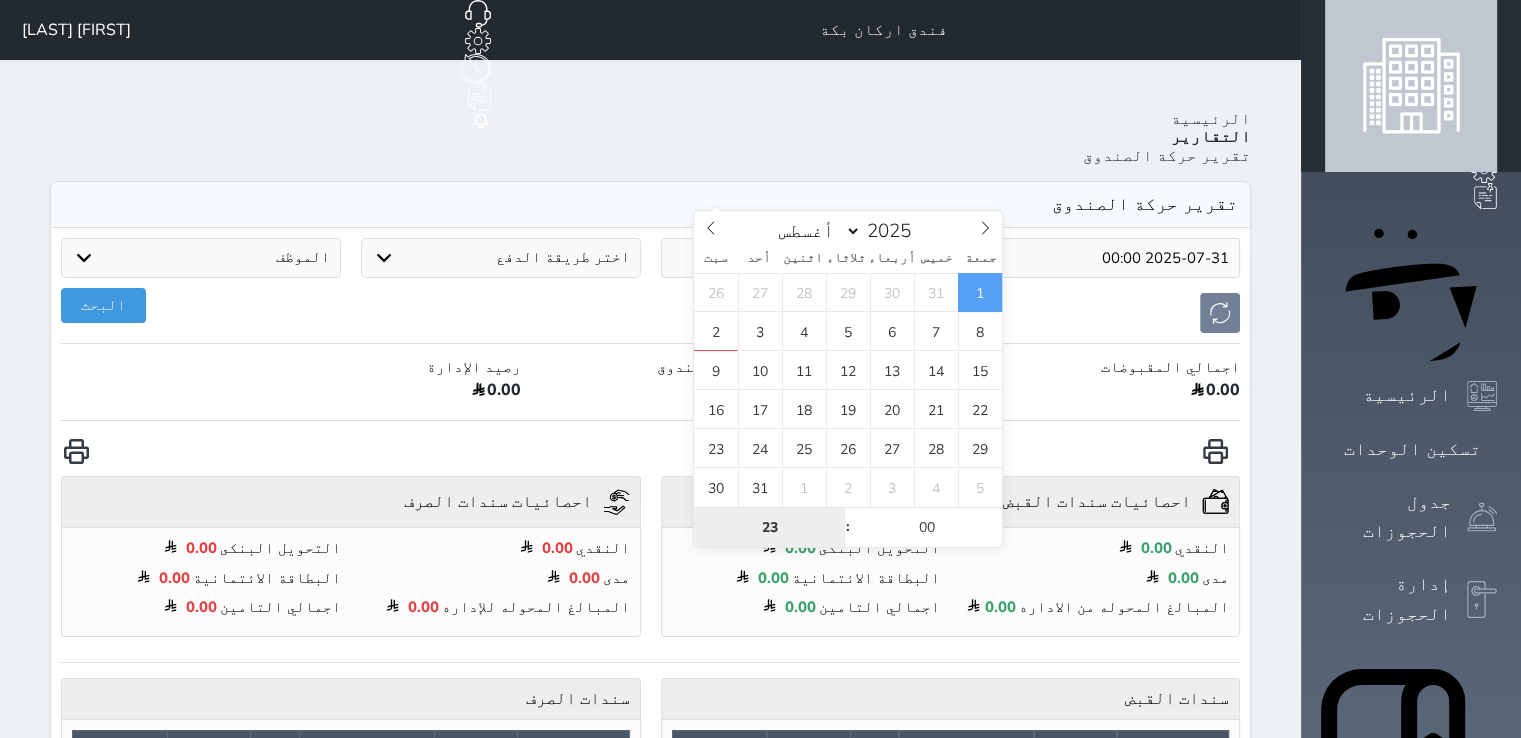 type on "23" 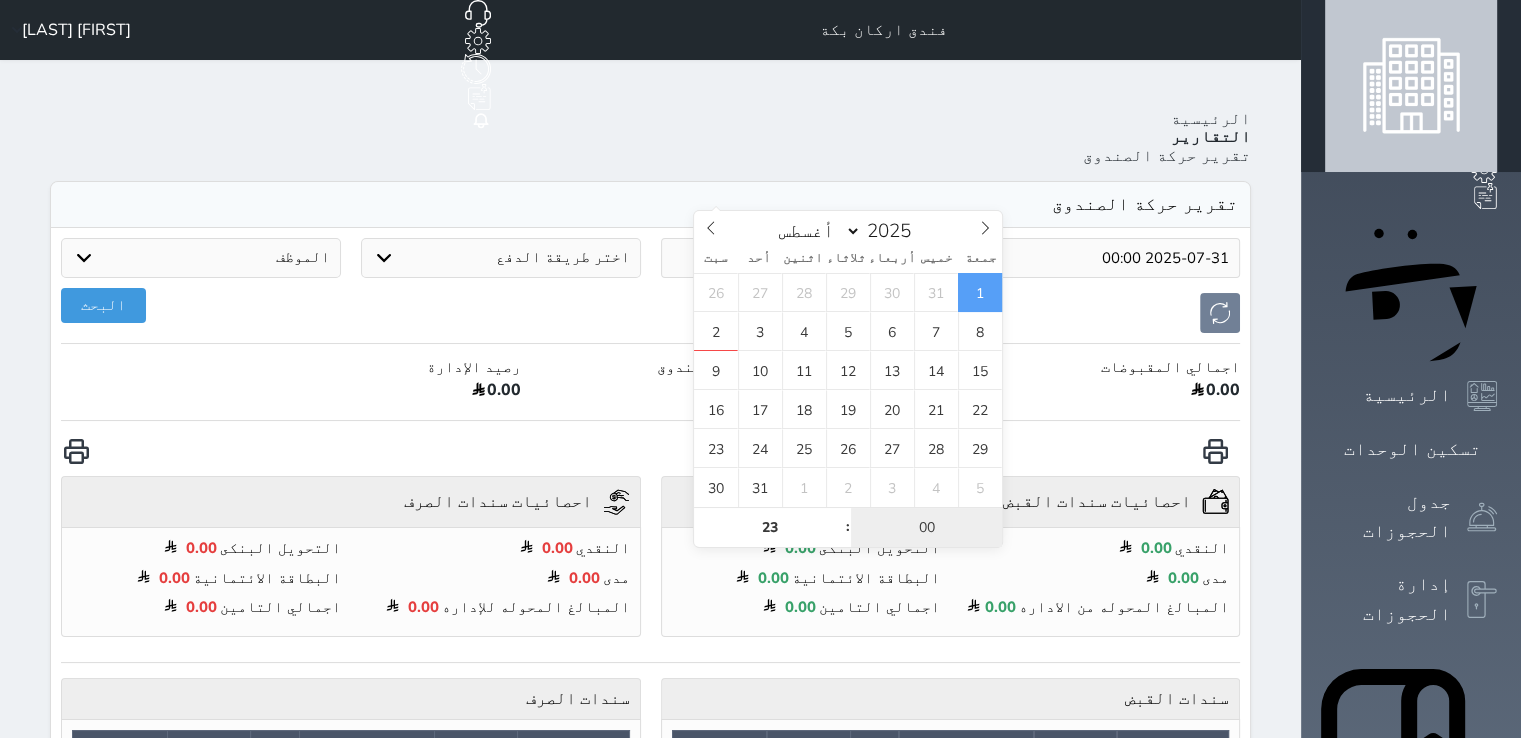type on "2025-08-01 23:00" 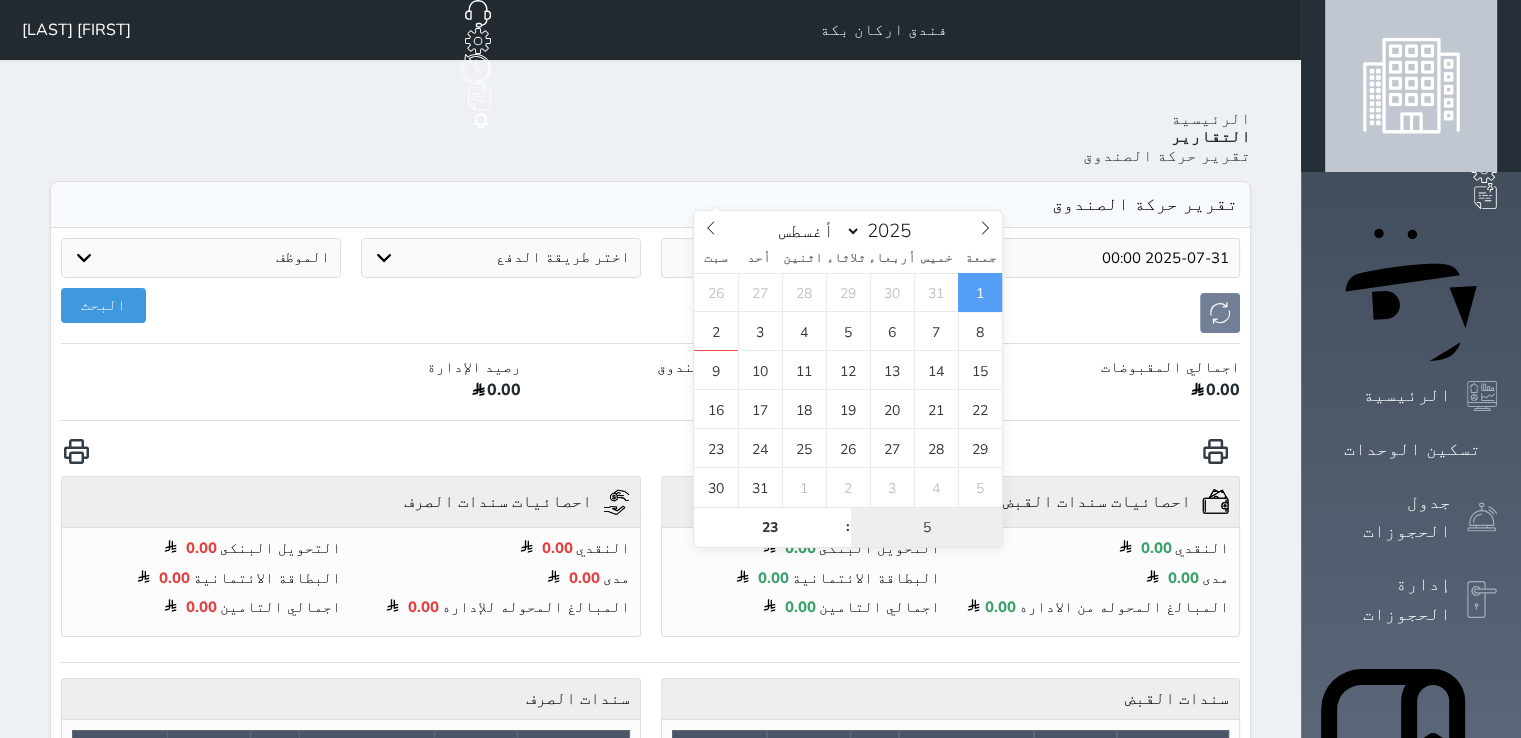 type on "59" 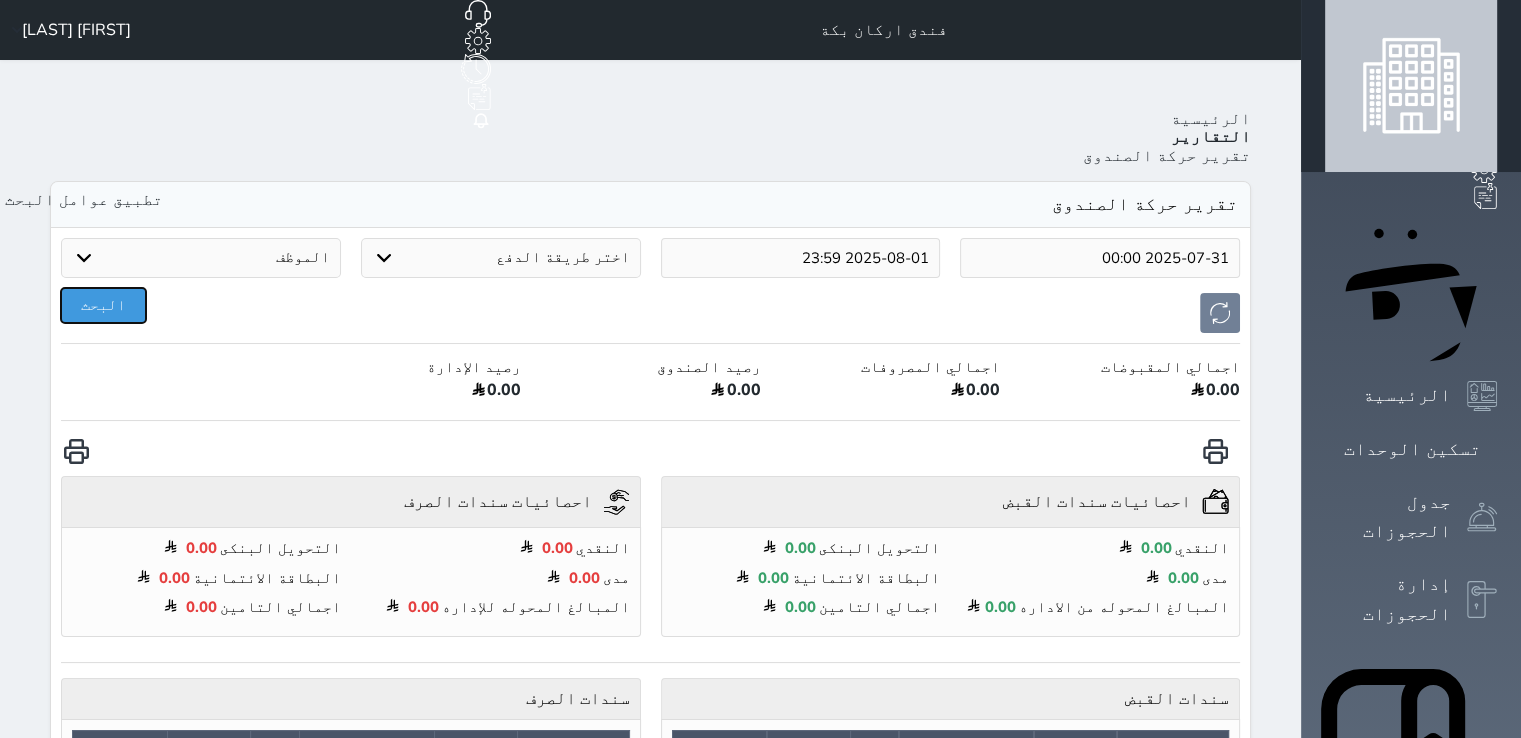 click on "البحث" at bounding box center [103, 305] 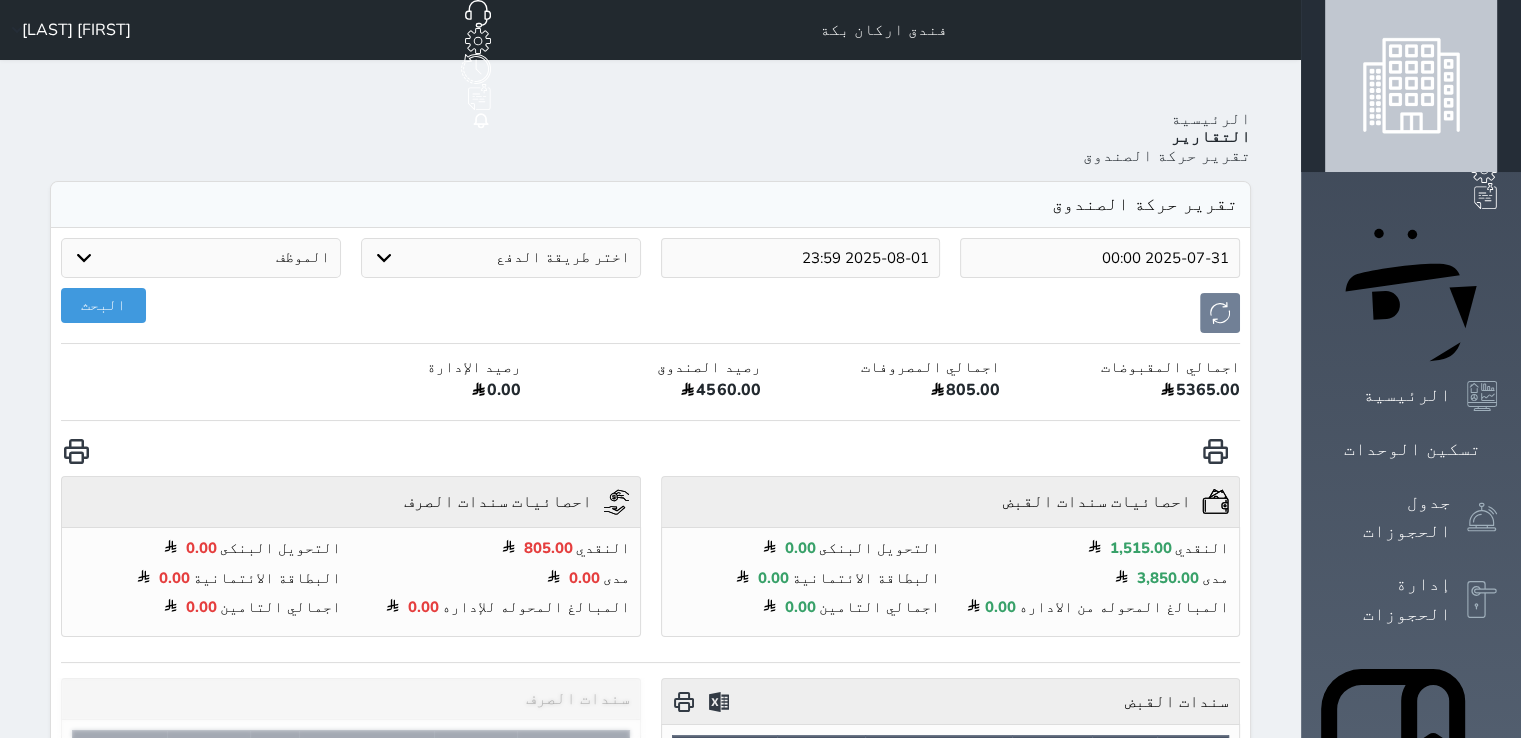click on "2025-08-01 23:59" at bounding box center (801, 258) 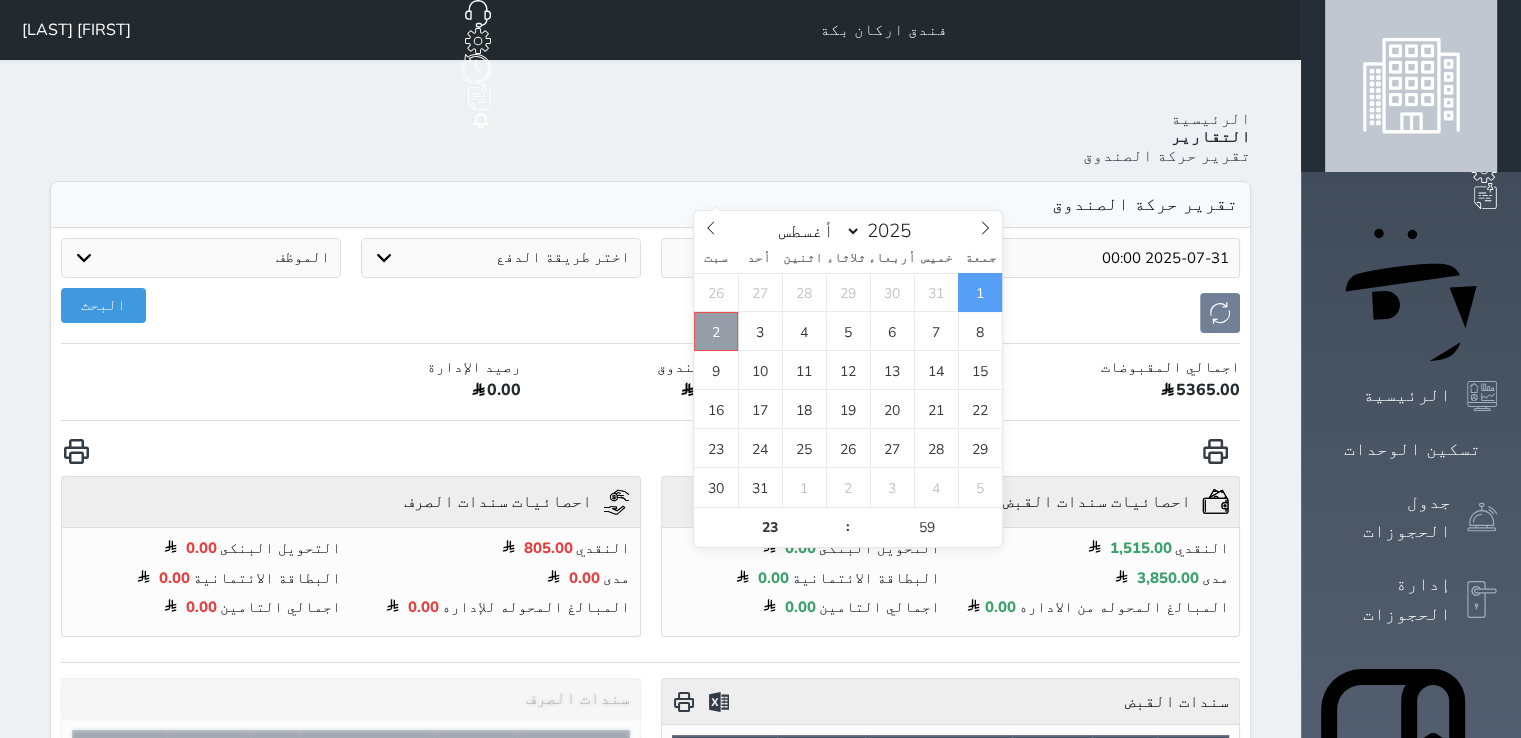 click on "2" at bounding box center [716, 331] 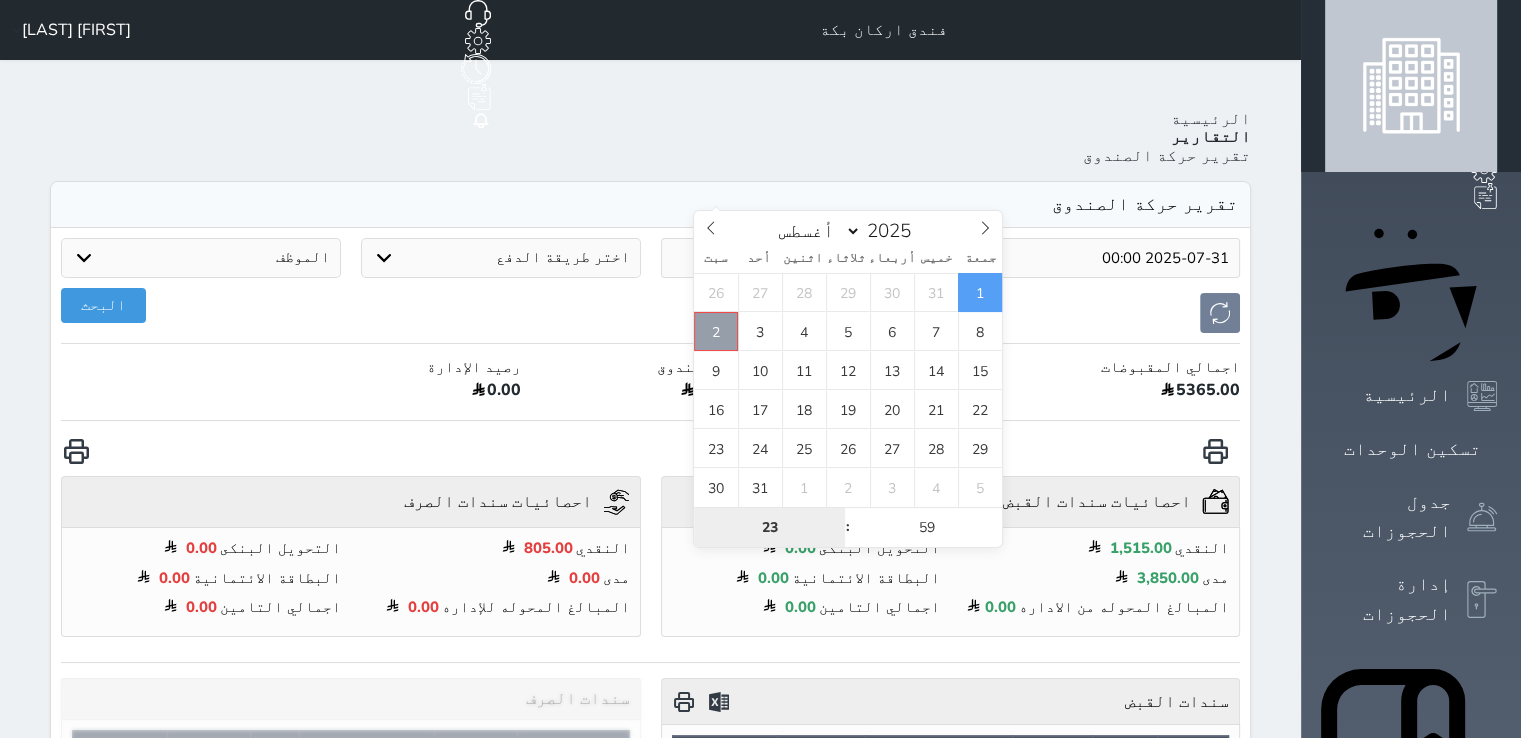 type on "2025-08-02 23:59" 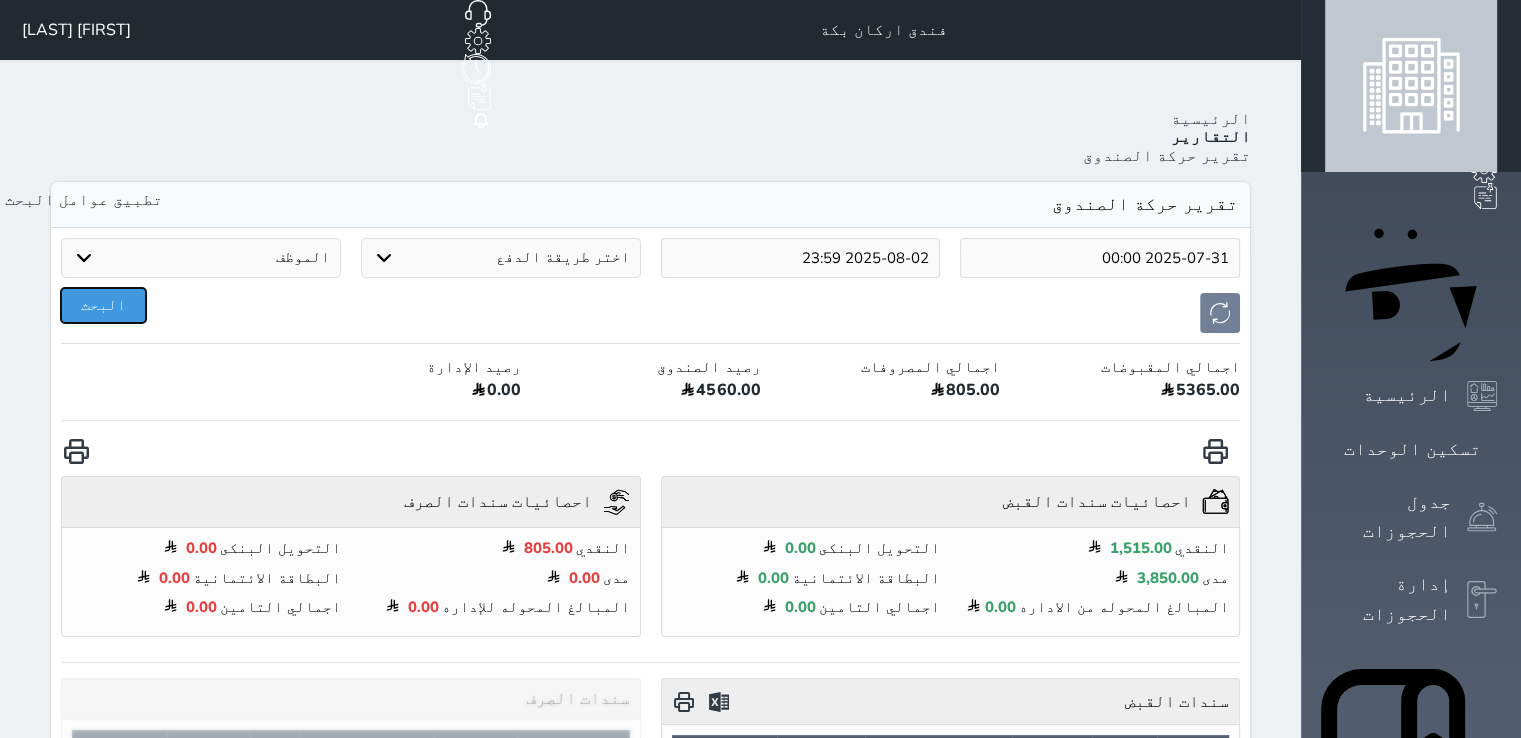 click on "البحث" at bounding box center (103, 305) 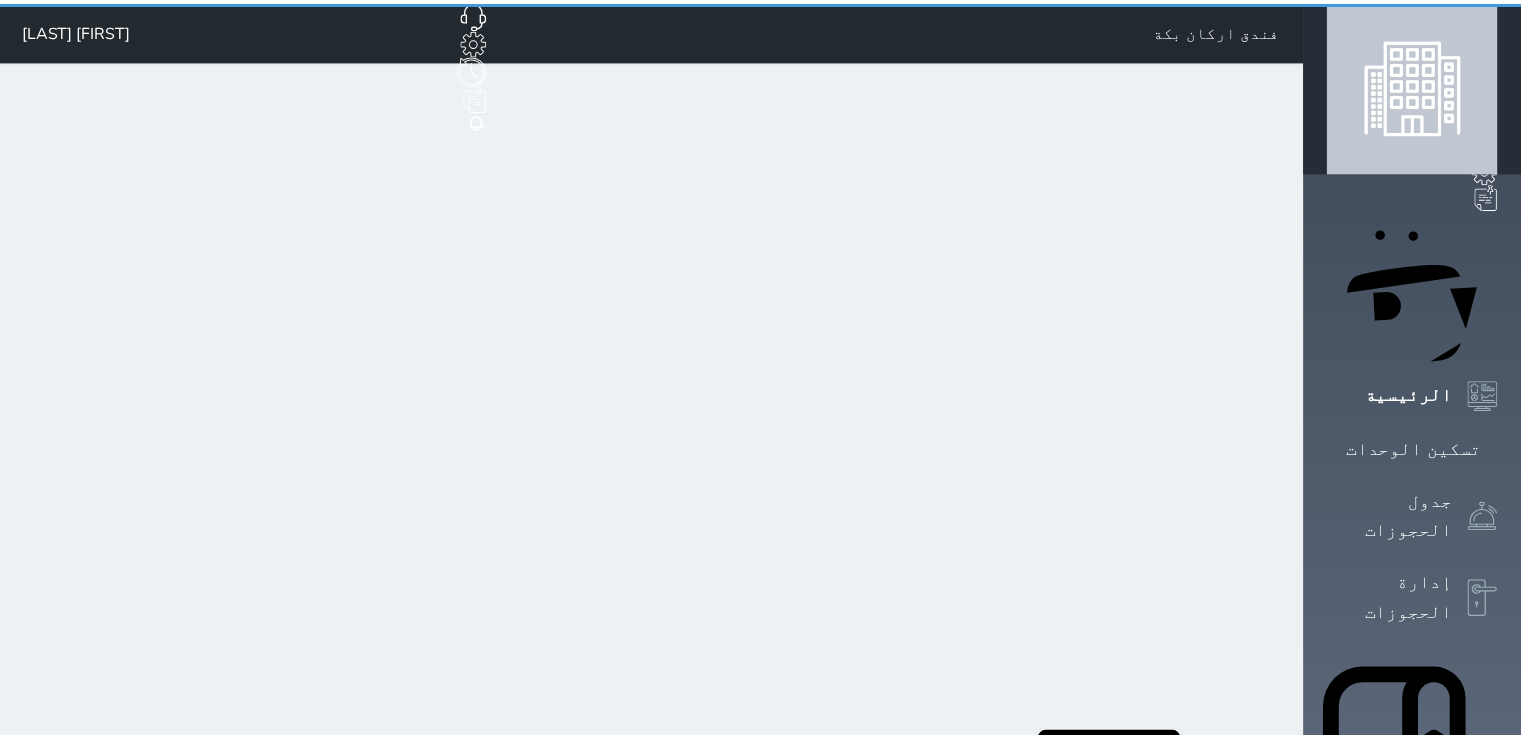 scroll, scrollTop: 0, scrollLeft: 0, axis: both 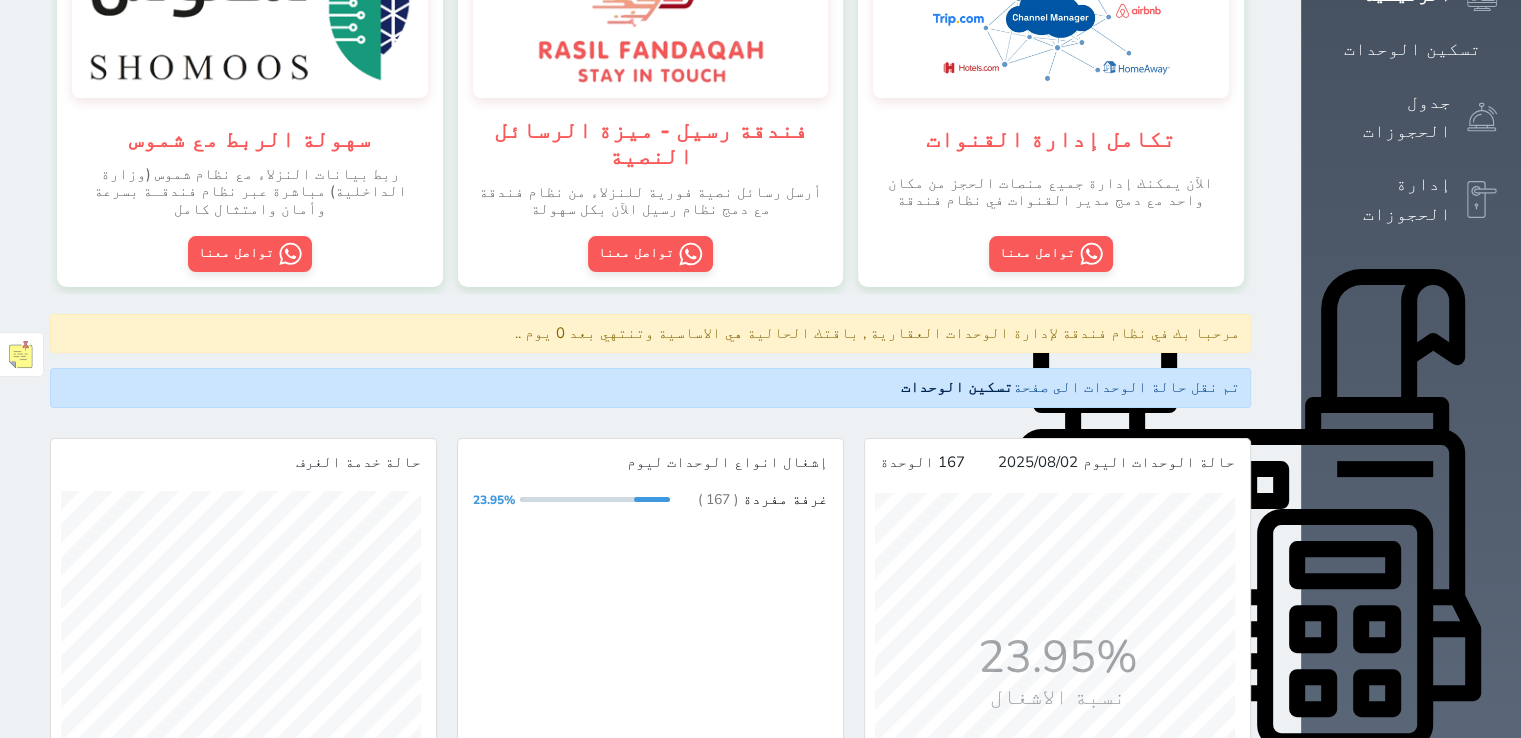 click 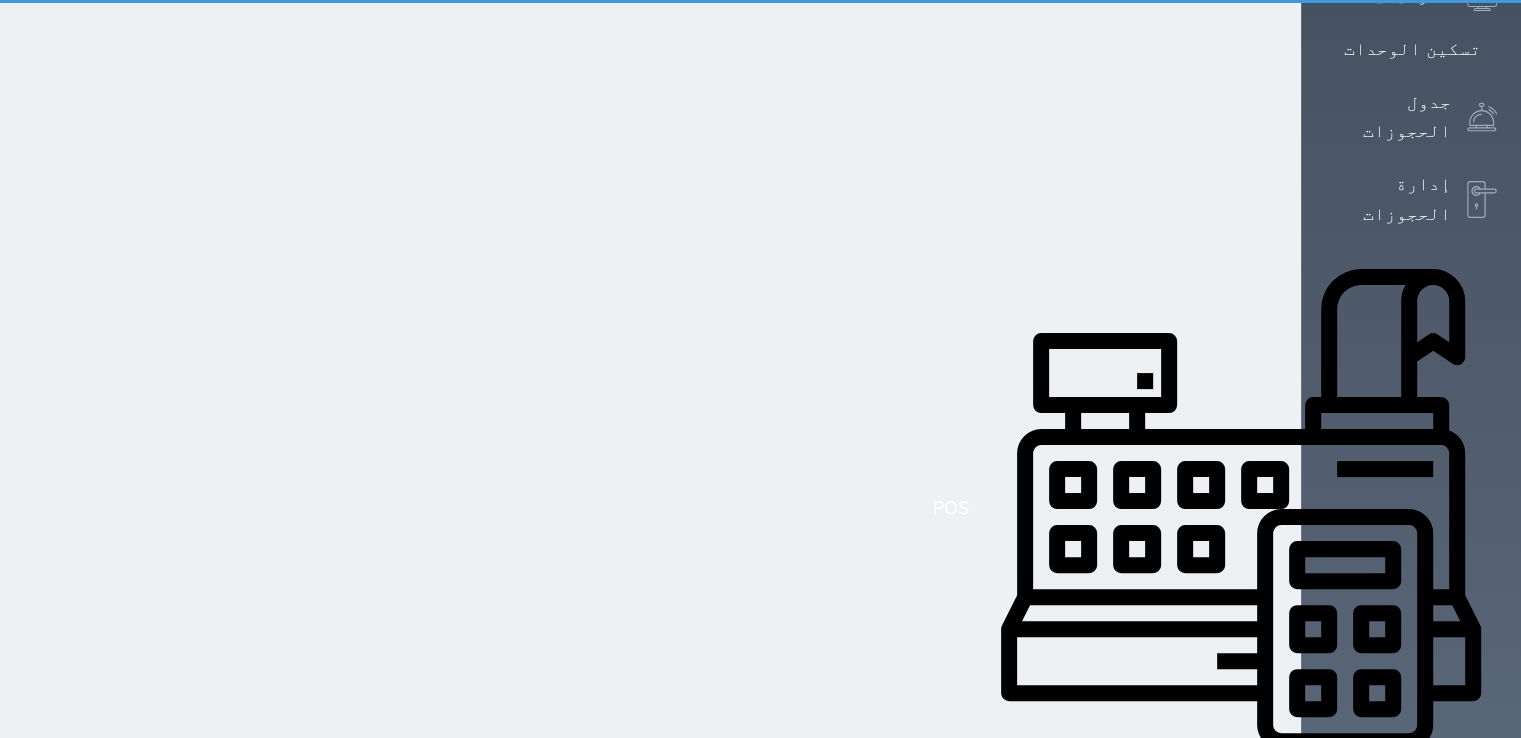 scroll, scrollTop: 0, scrollLeft: 0, axis: both 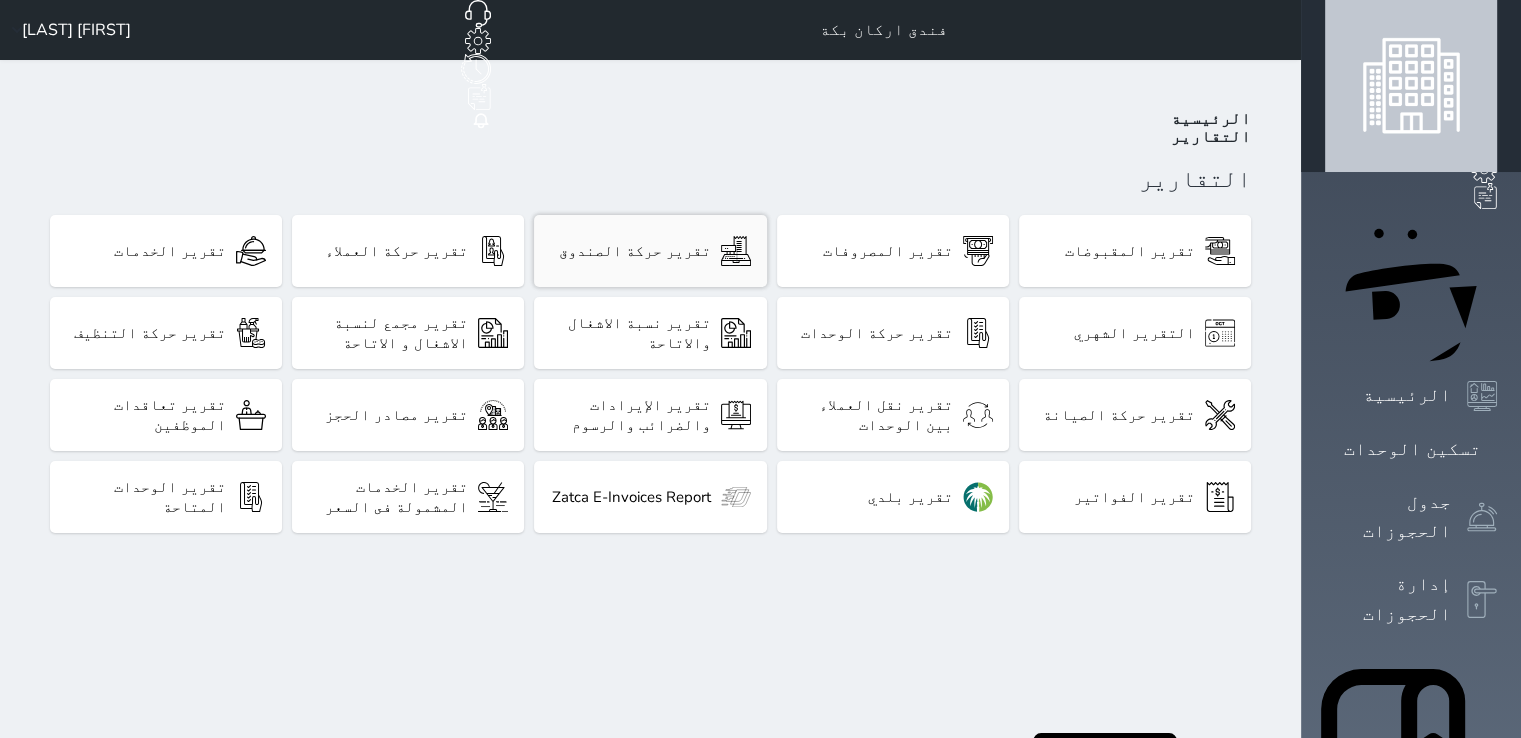 click on "تقرير حركة الصندوق" at bounding box center (635, 251) 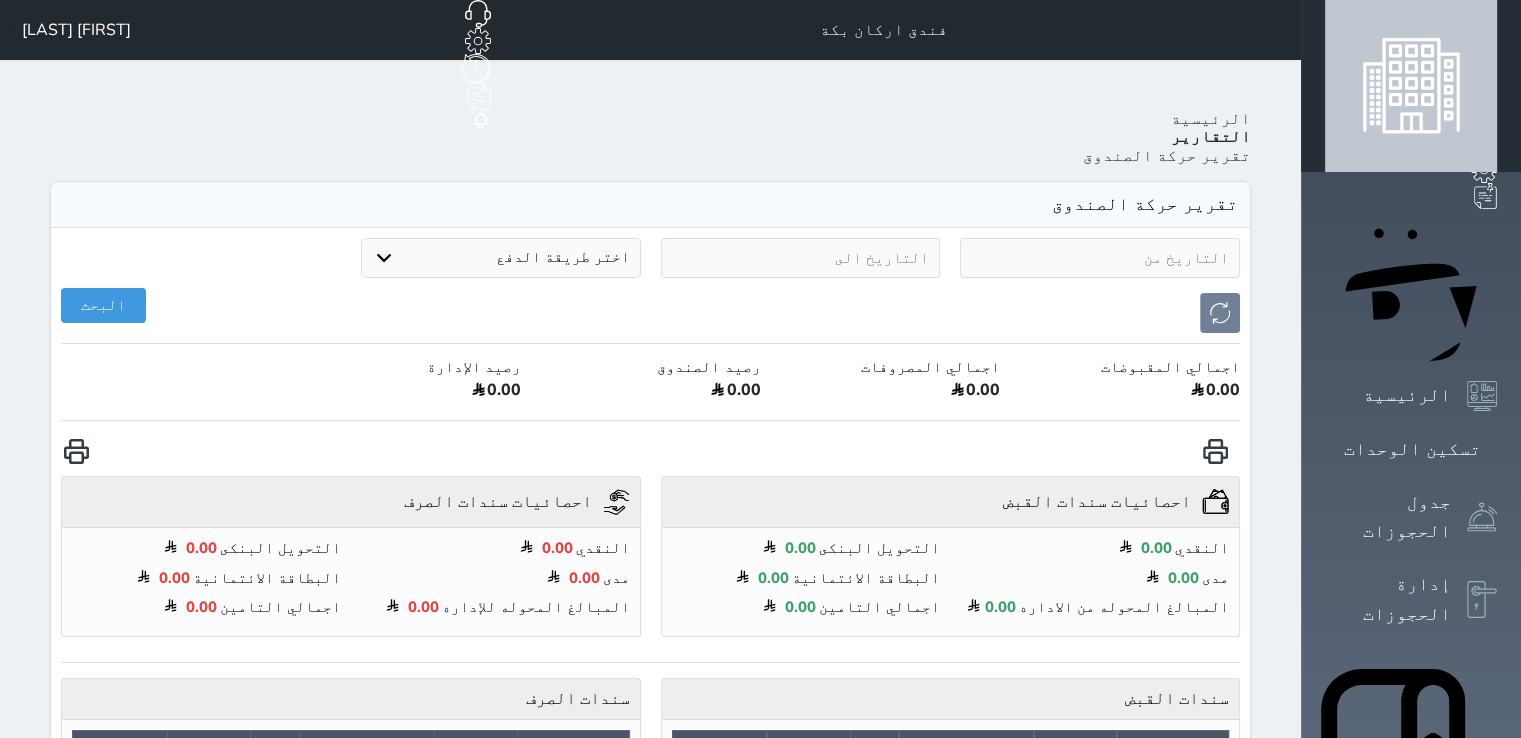 select on "7" 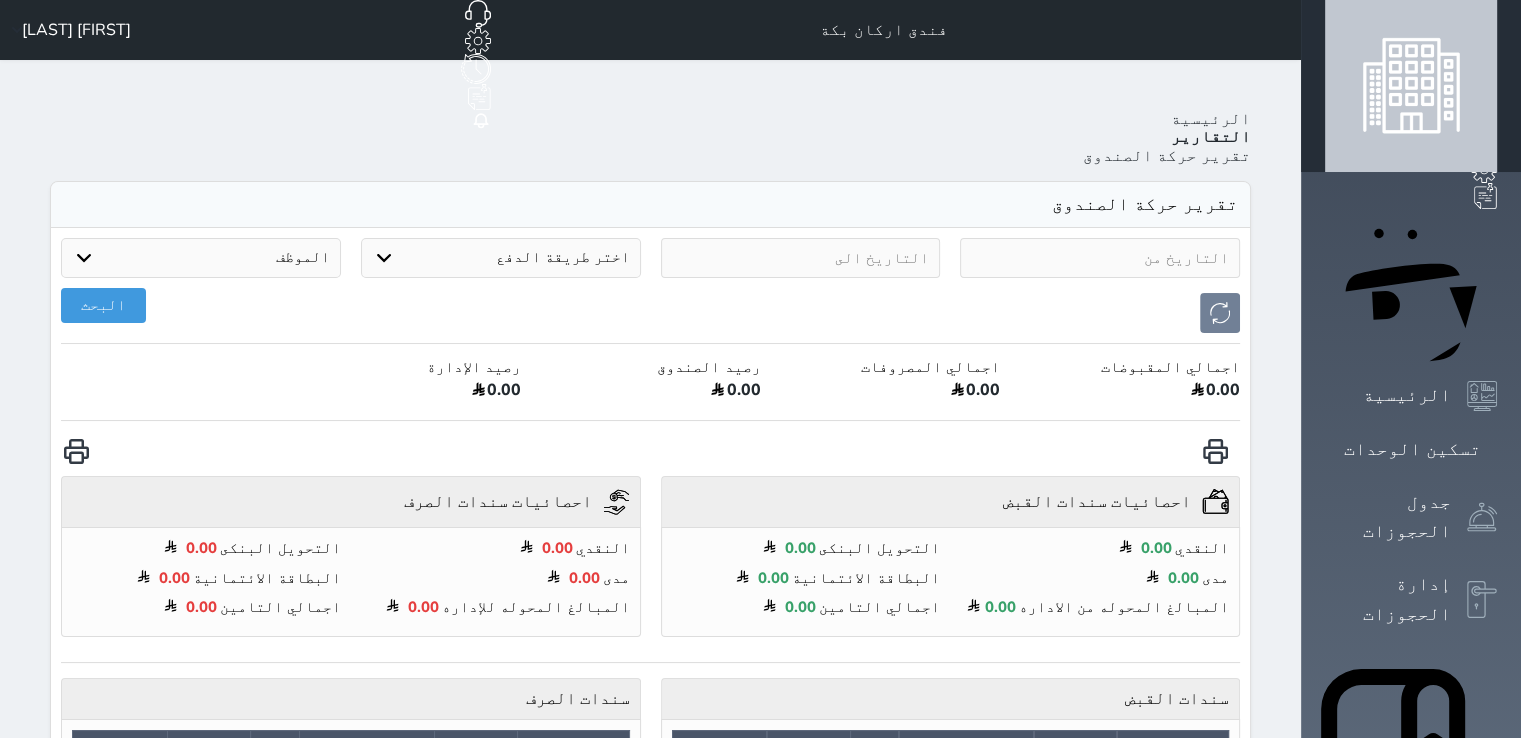 click on "Your browser does not support the audio element.
حجز جماعي جديد   حجز جديد             الرئيسية     تسكين الوحدات     جدول الحجوزات     إدارة الحجوزات     POS     الإدارة المالية     العملاء     تقييمات العملاء     الوحدات     الخدمات     التقارير     الإعدادات     الدعم الفني
فندق اركان بكة
حجز جماعي جديد   حجز جديد   مرتبط مع منصة زاتكا المرحلة الثانية   مرتبط مع شموس   مرتبط مع المنصة الوطنية للرصد السياحي             إشعار   الغرفة   النزيل   المصدر
عبدالرحمن ال حميدان
الرئيسية التقارير تقرير حركة الصندوق   تقرير حركة الصندوق       اختر طريقة الدفع   دفع نقدى   تحويل بنكى" at bounding box center [760, 824] 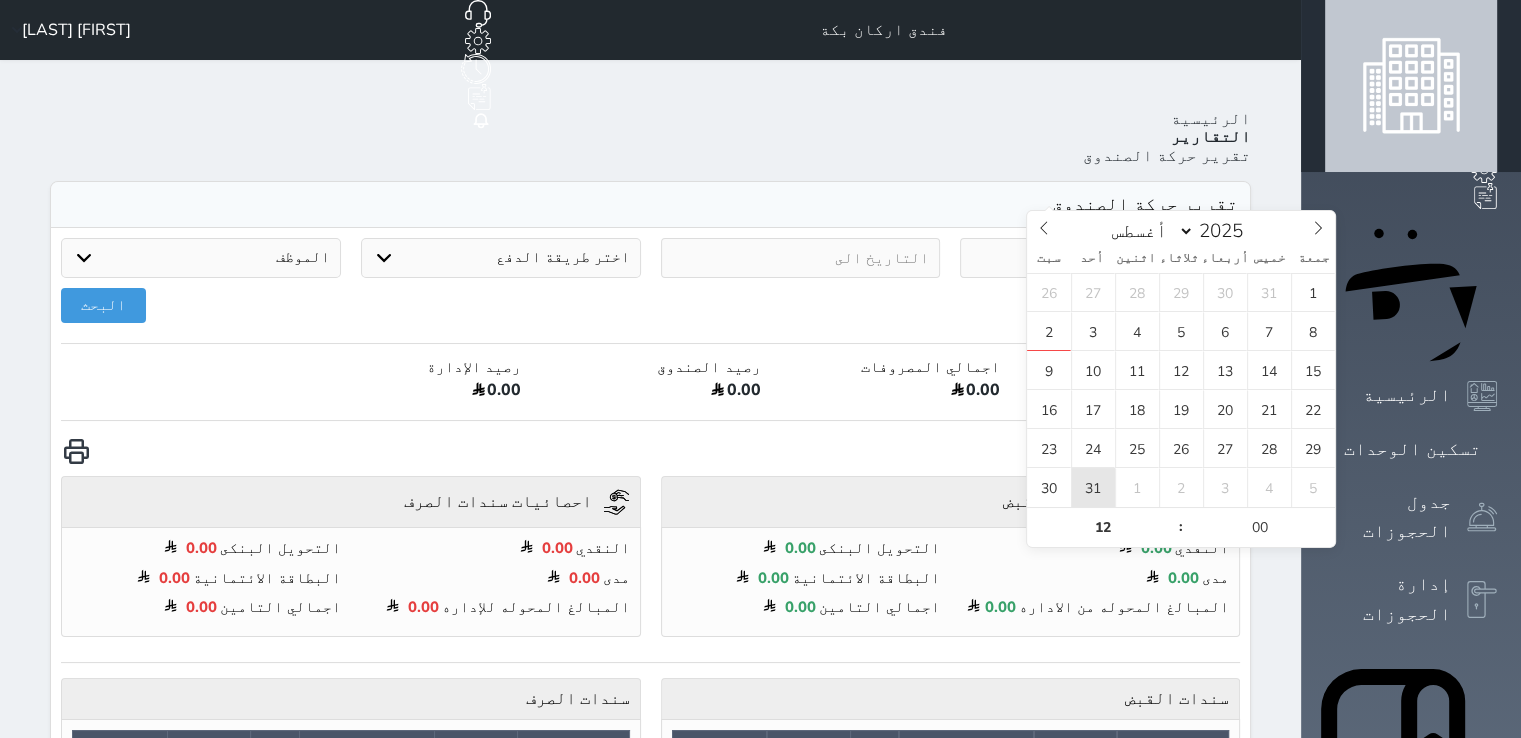 click on "31" at bounding box center [1093, 487] 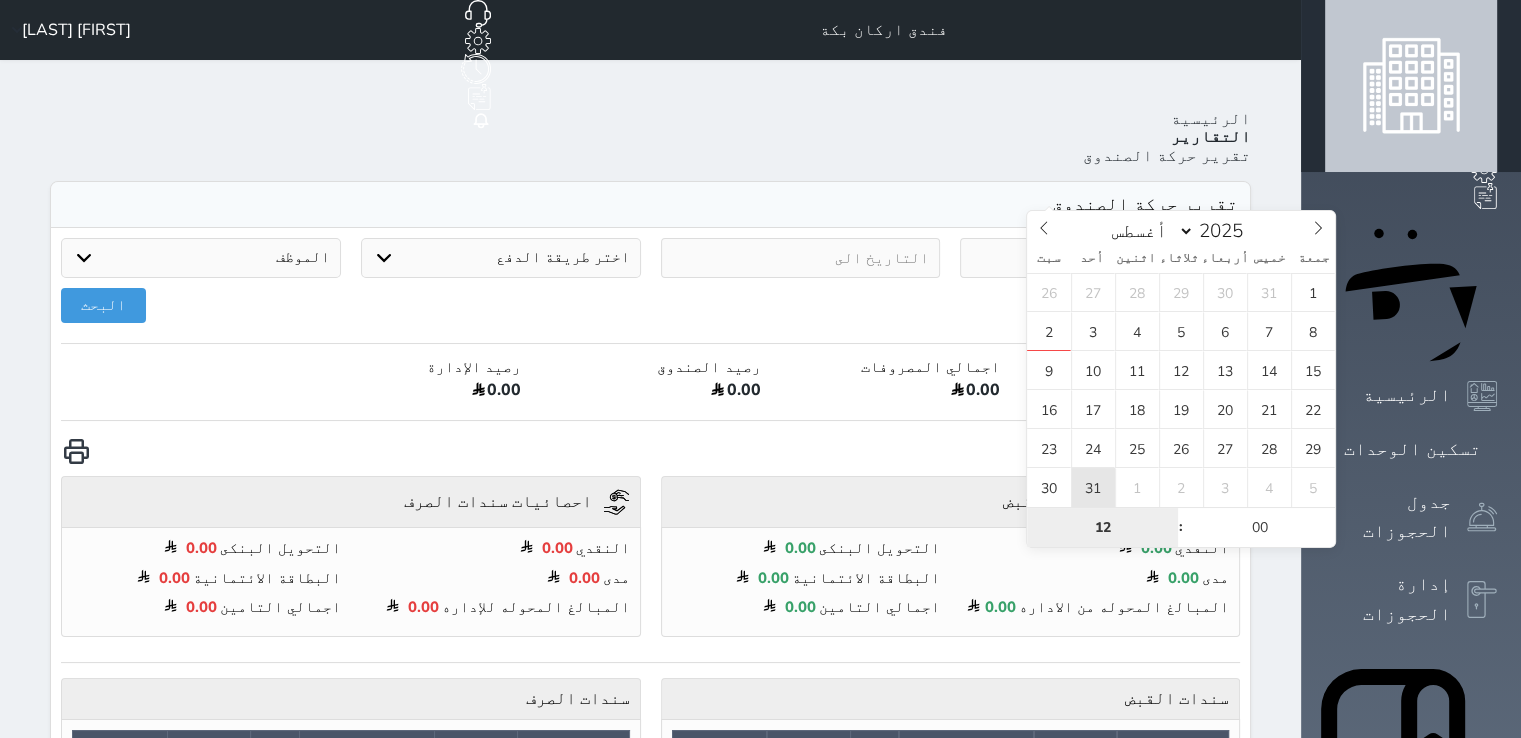 type on "2025-08-31 12:00" 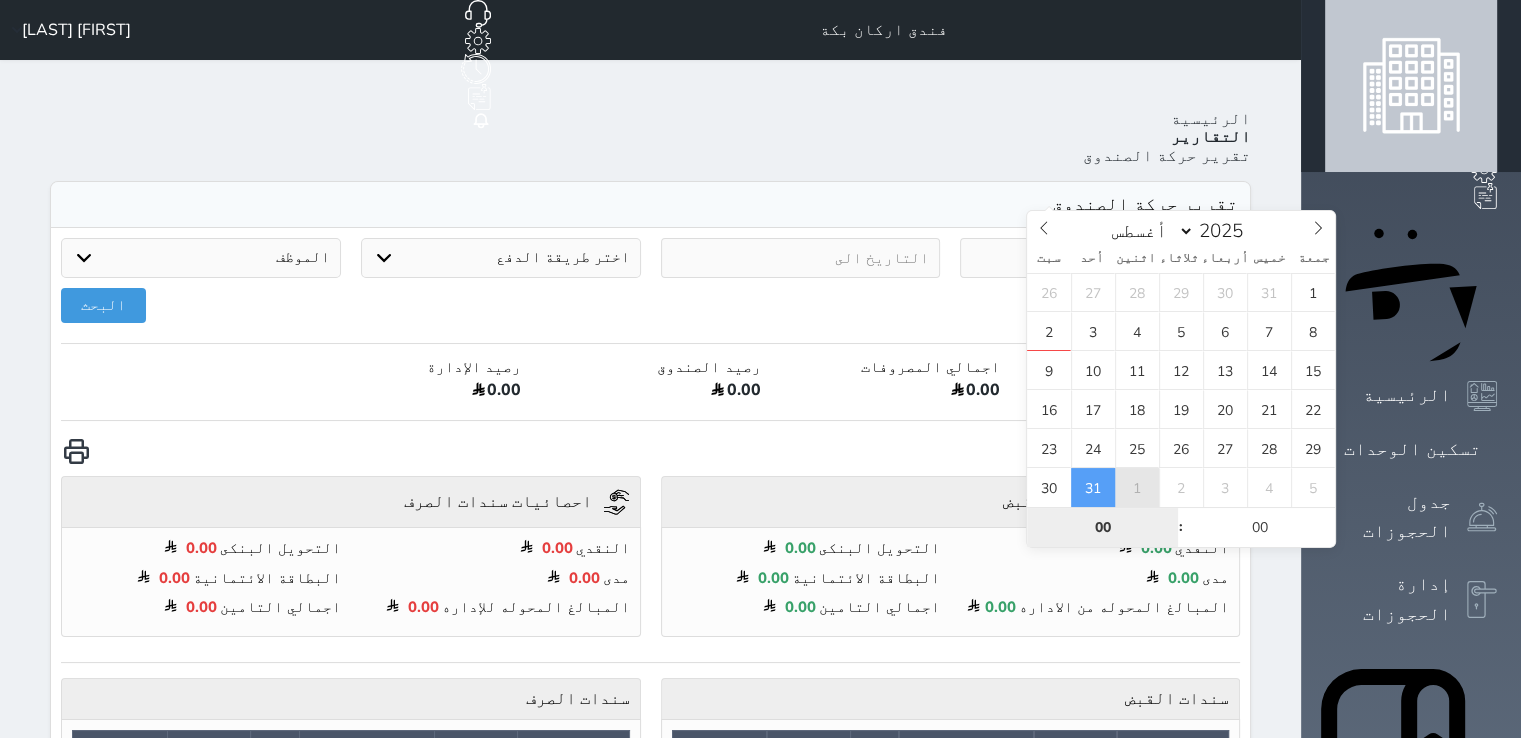 type on "00" 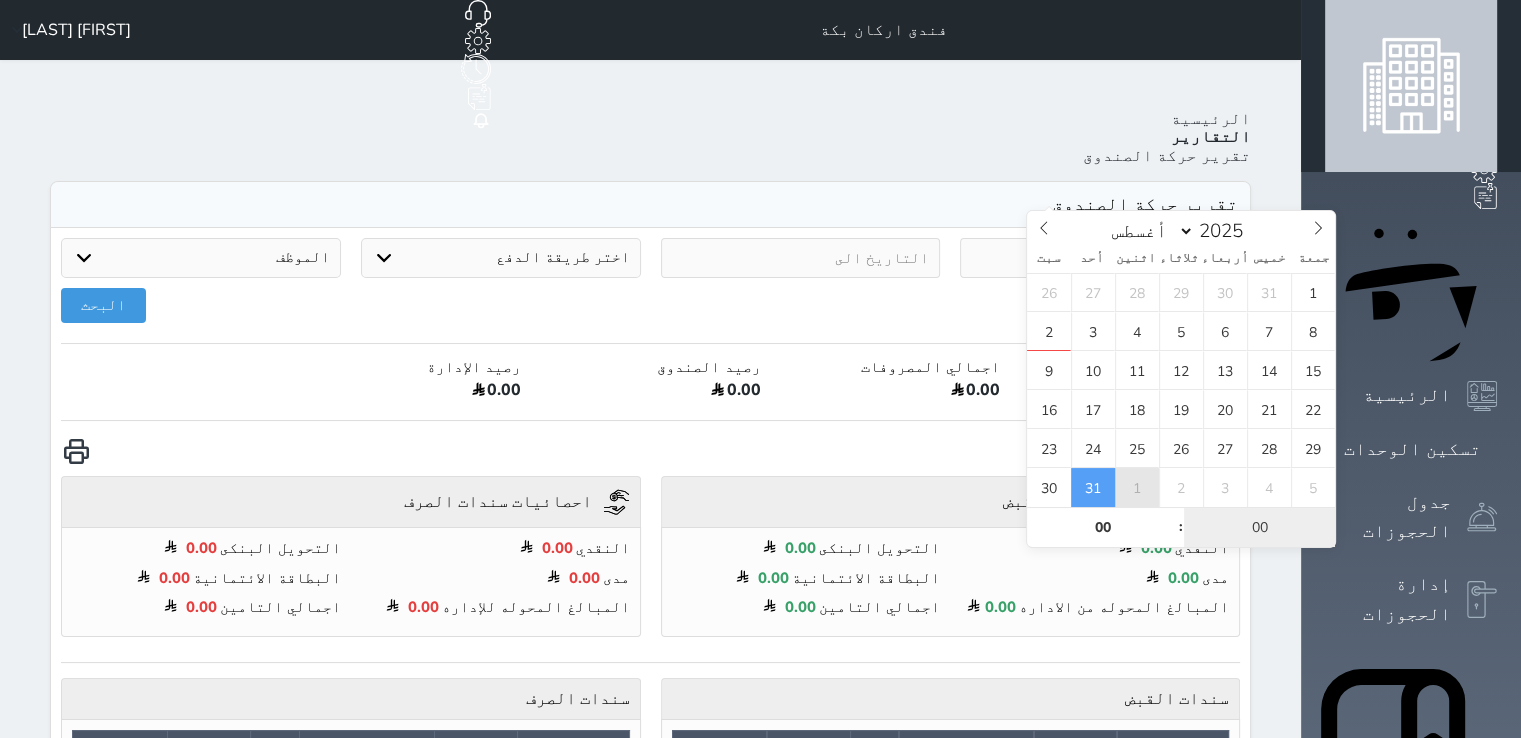 type on "2025-08-31 00:00" 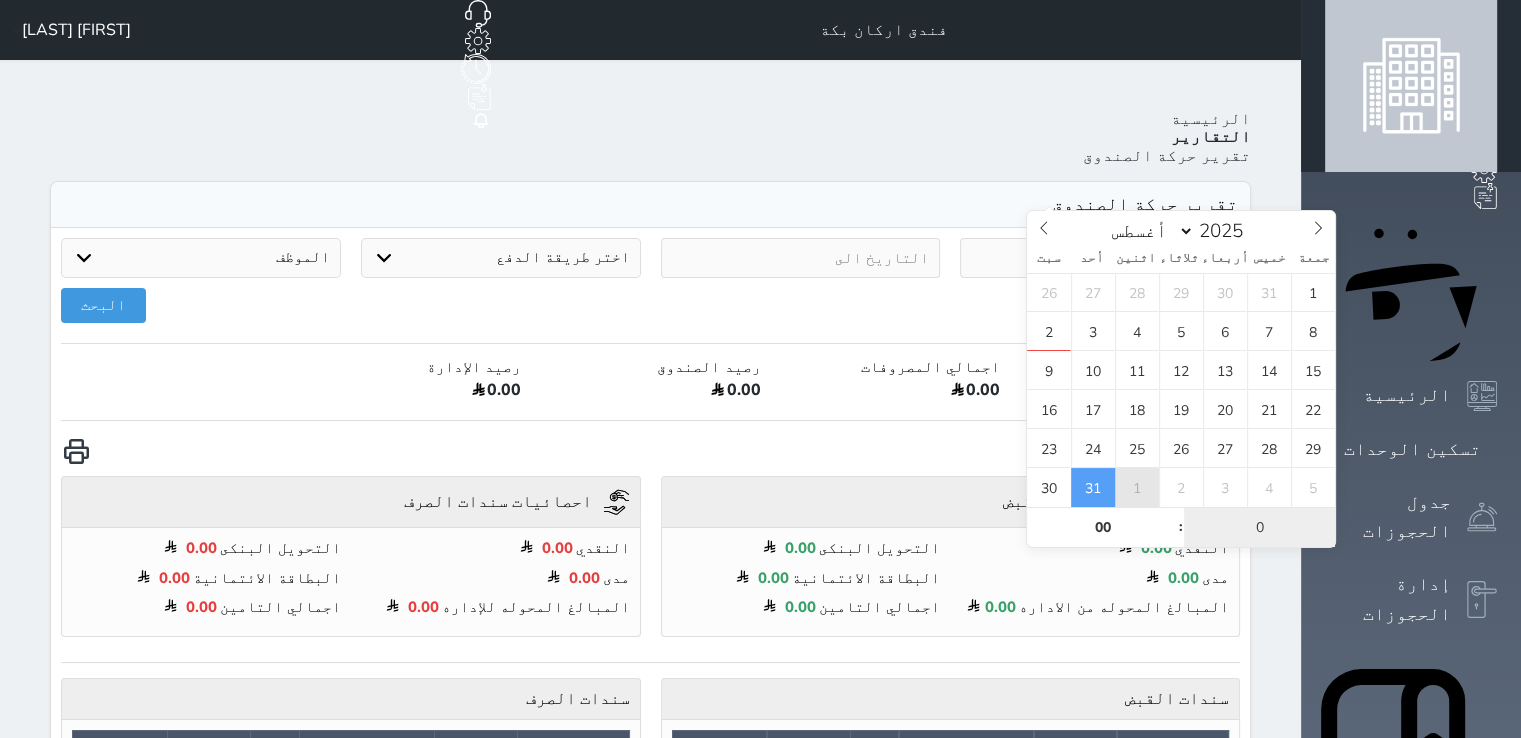 type on "00" 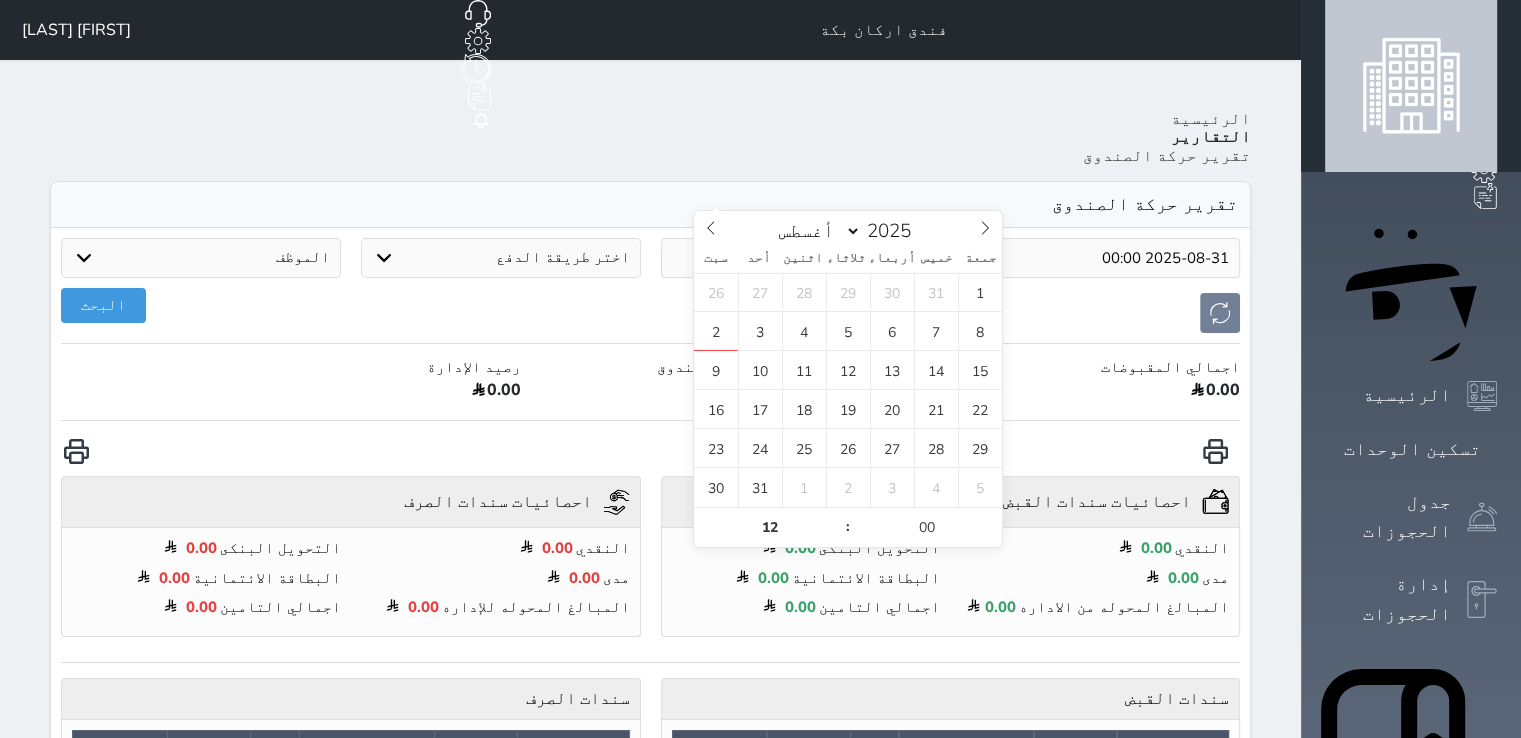 click at bounding box center [801, 258] 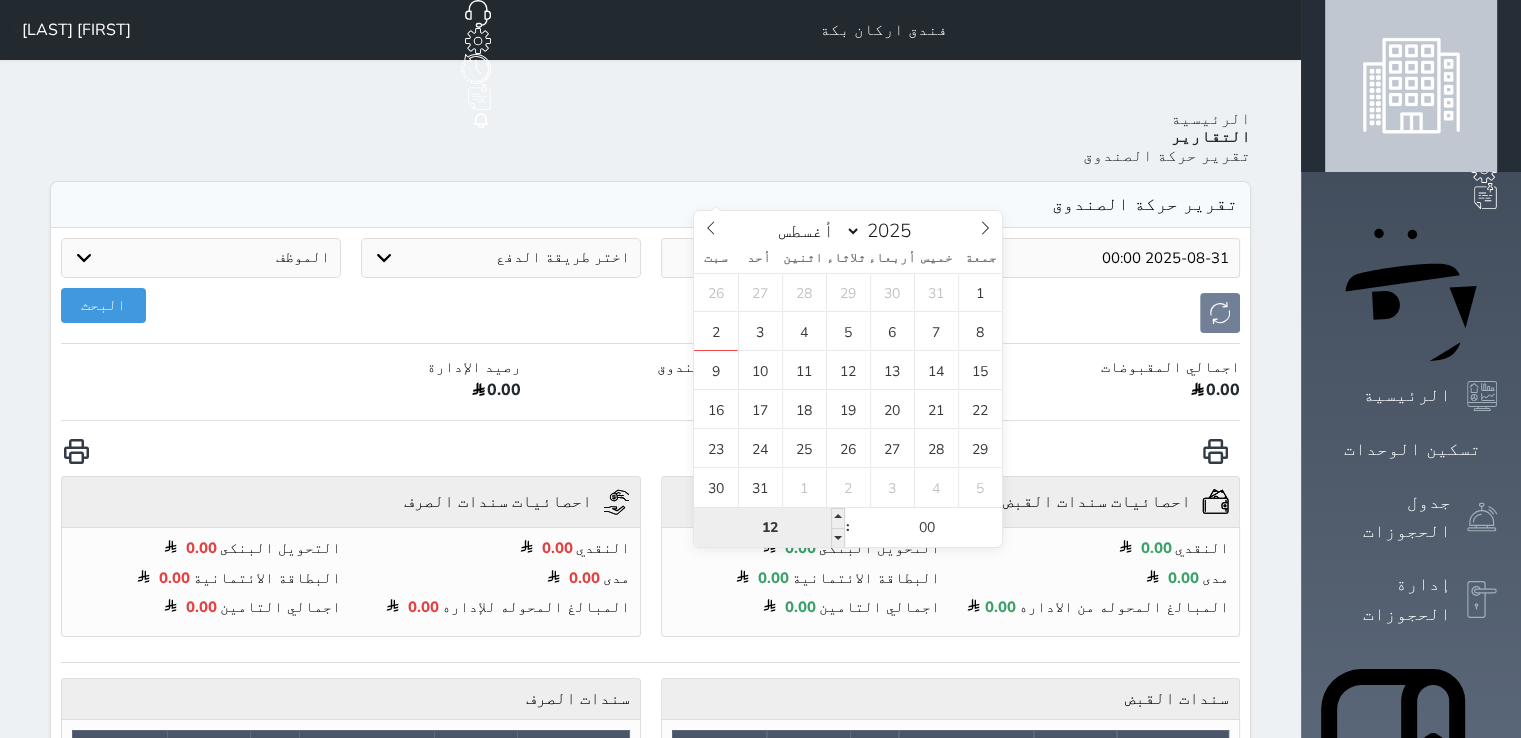 click on "12" at bounding box center [769, 528] 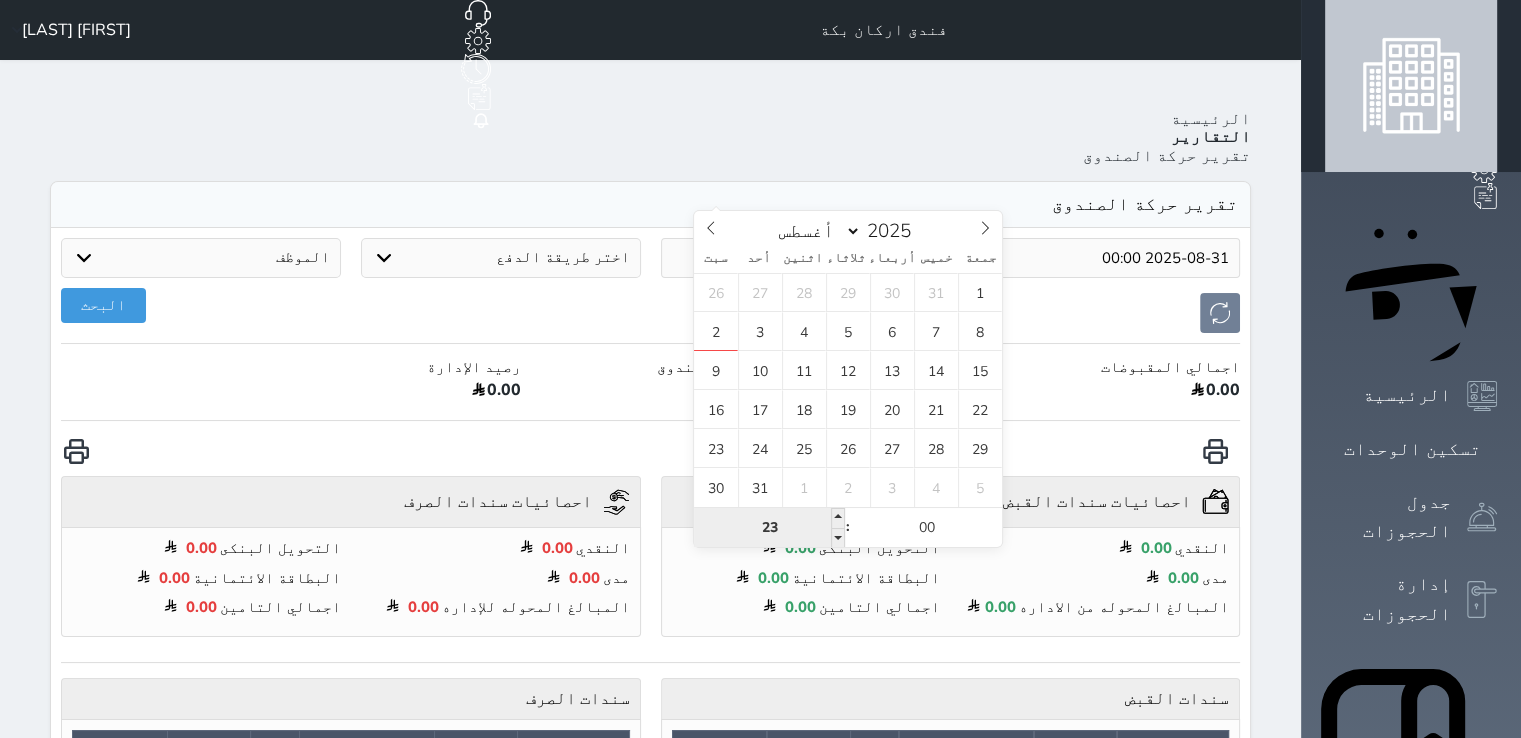 type on "23" 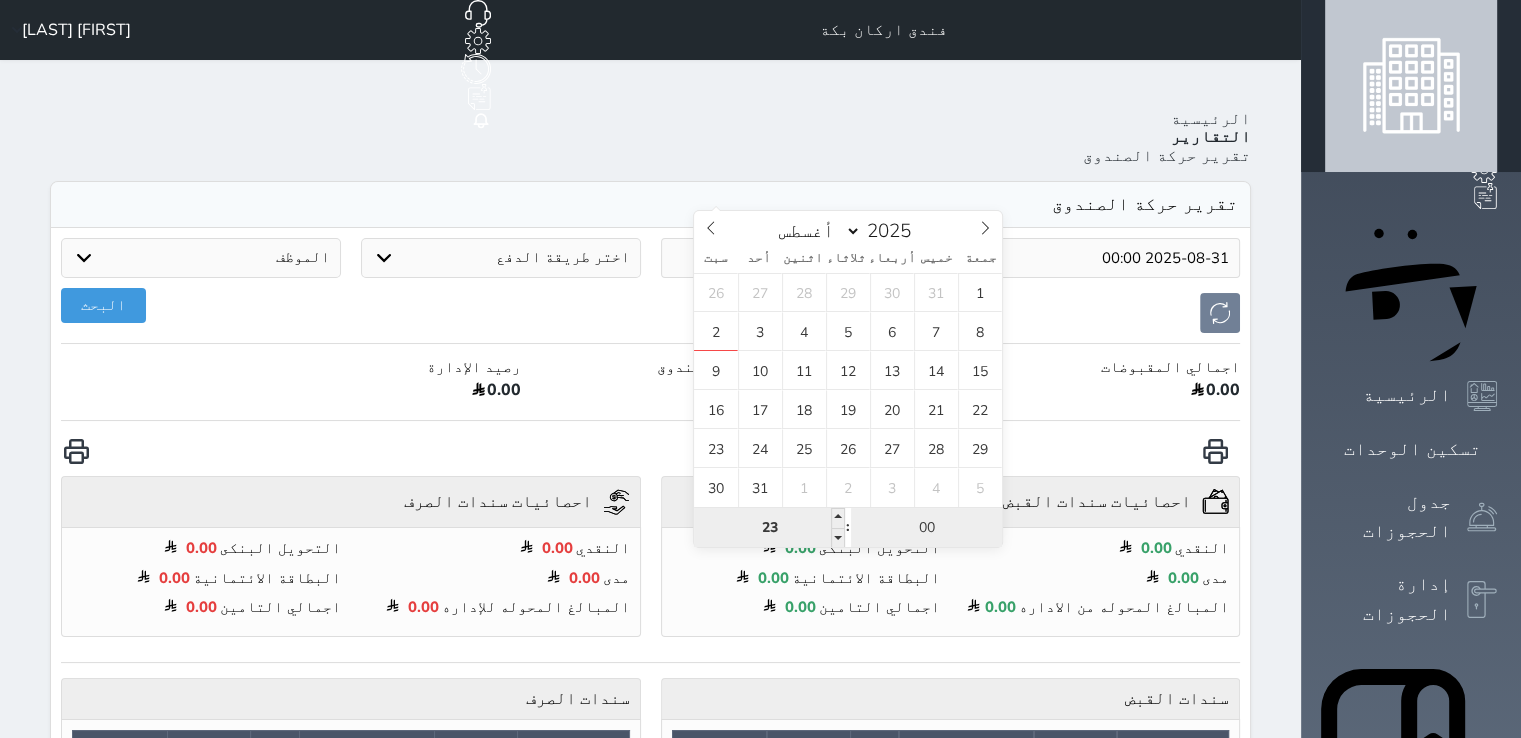 type on "2025-08-02 23:00" 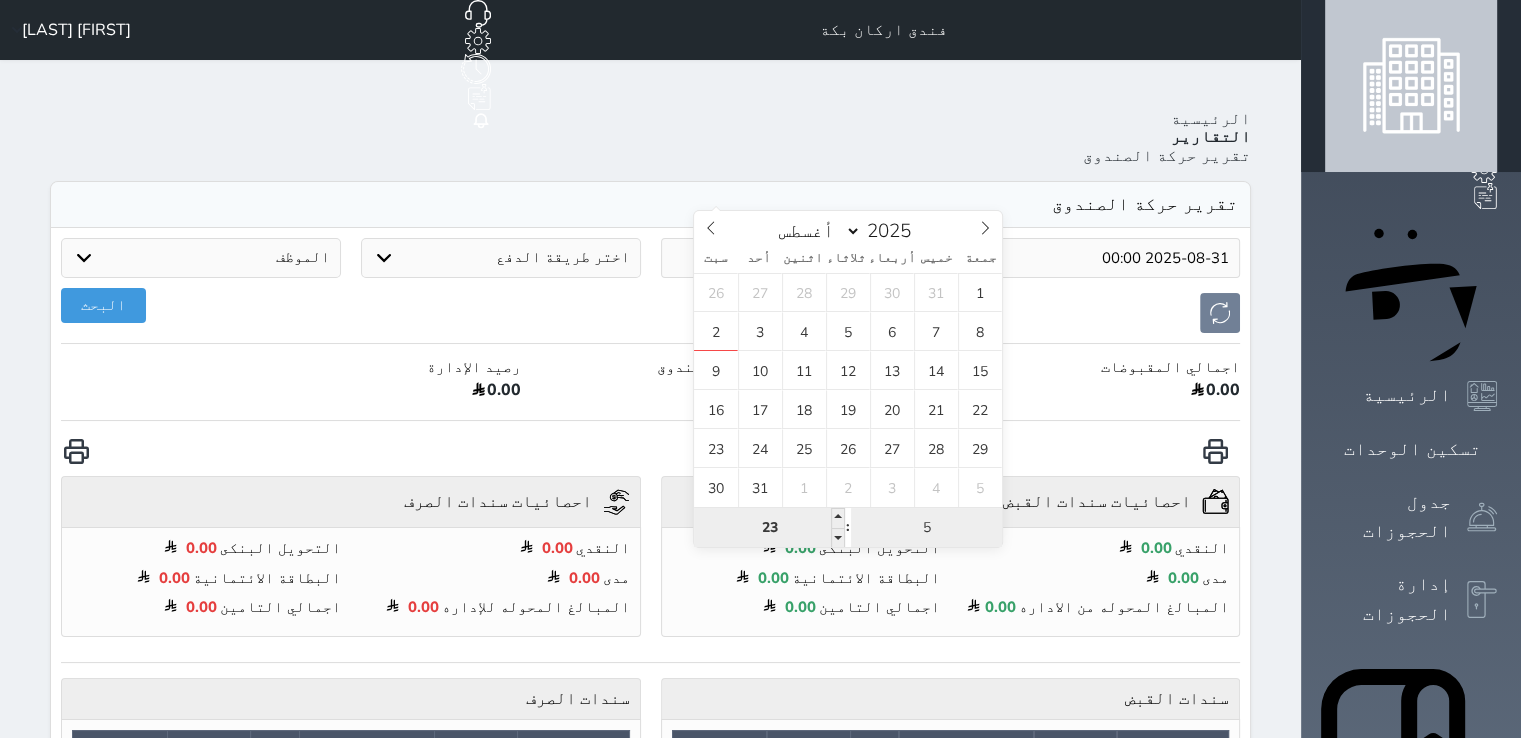 type on "59" 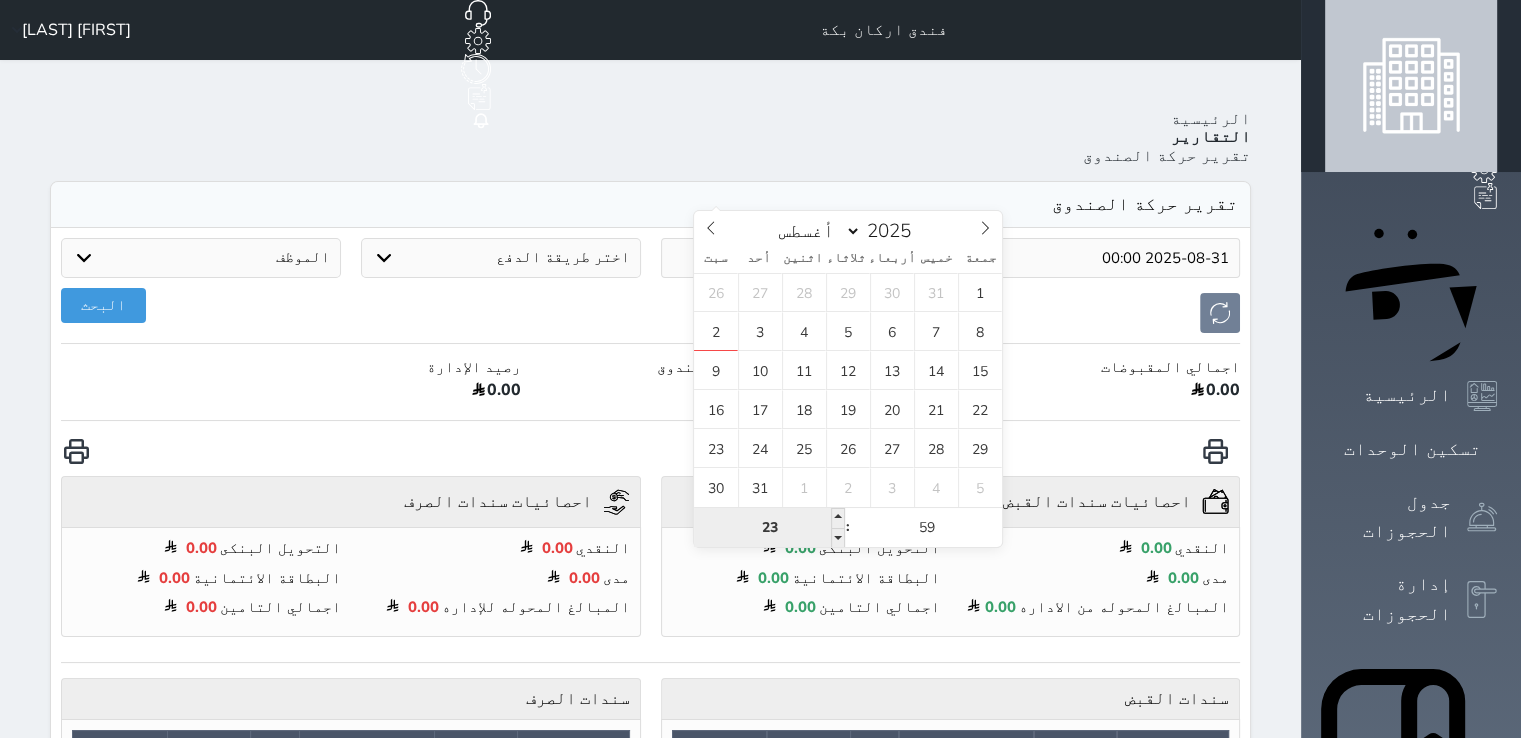 type on "2025-08-02 23:59" 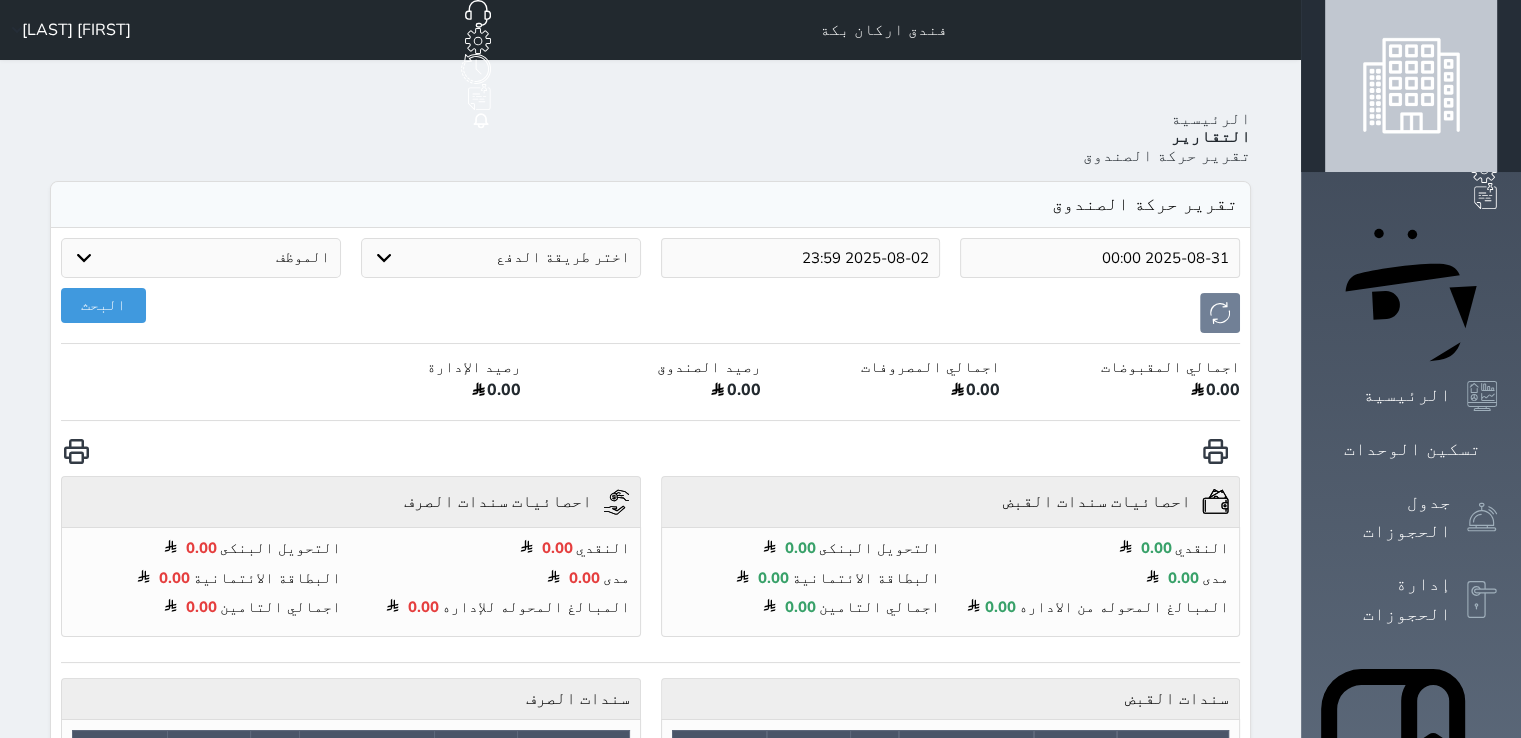 click on "2025-08-31 00:00" at bounding box center [1100, 258] 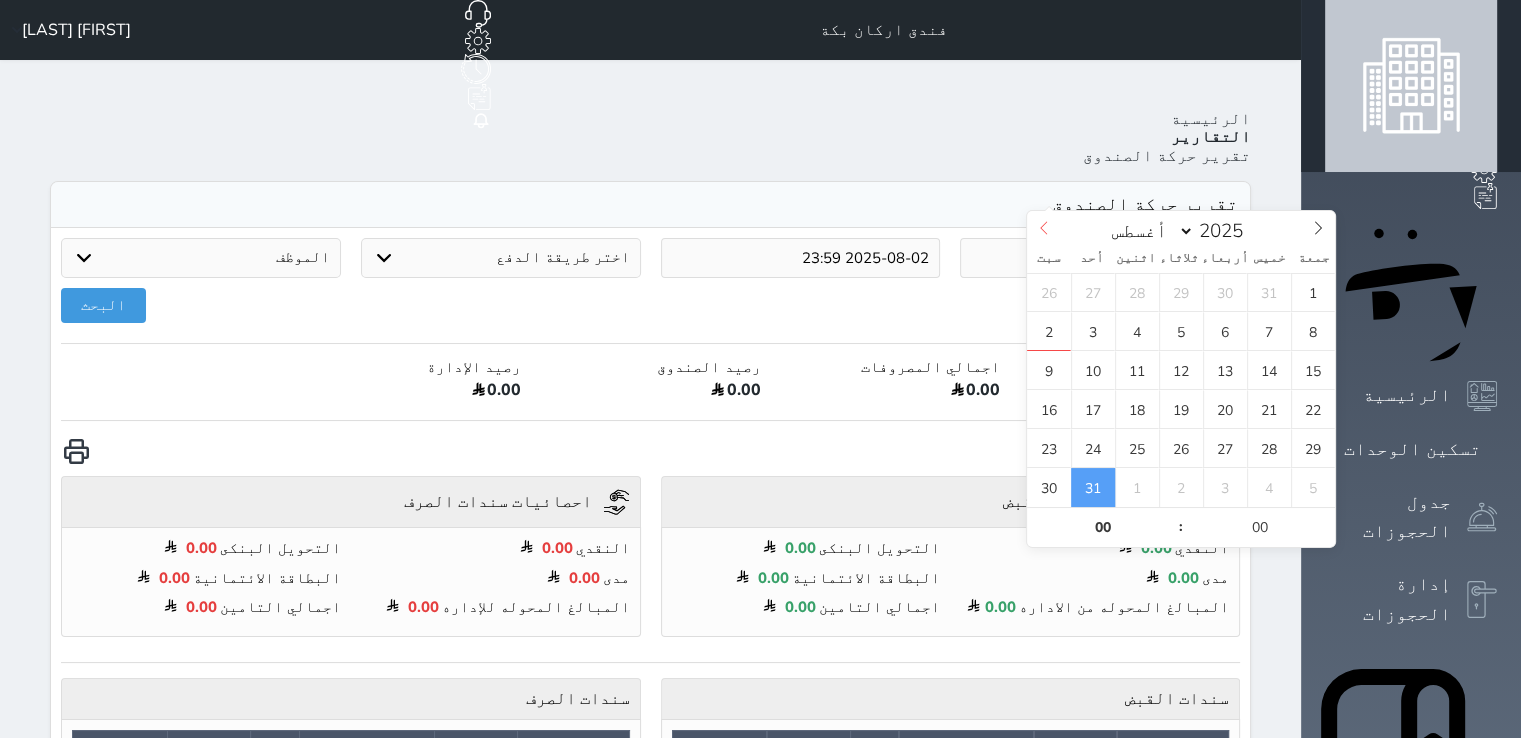 click at bounding box center [1044, 228] 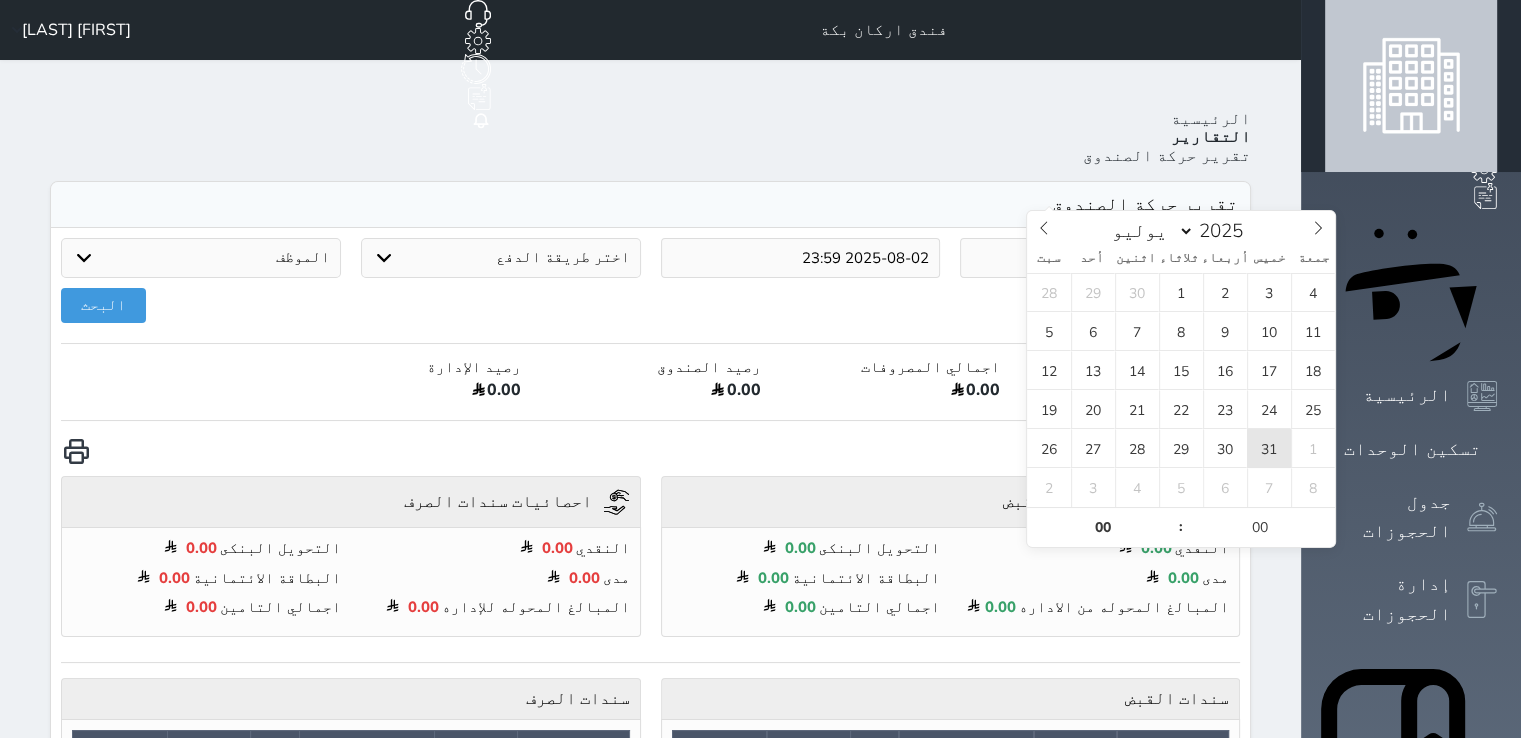 click on "31" at bounding box center (1269, 448) 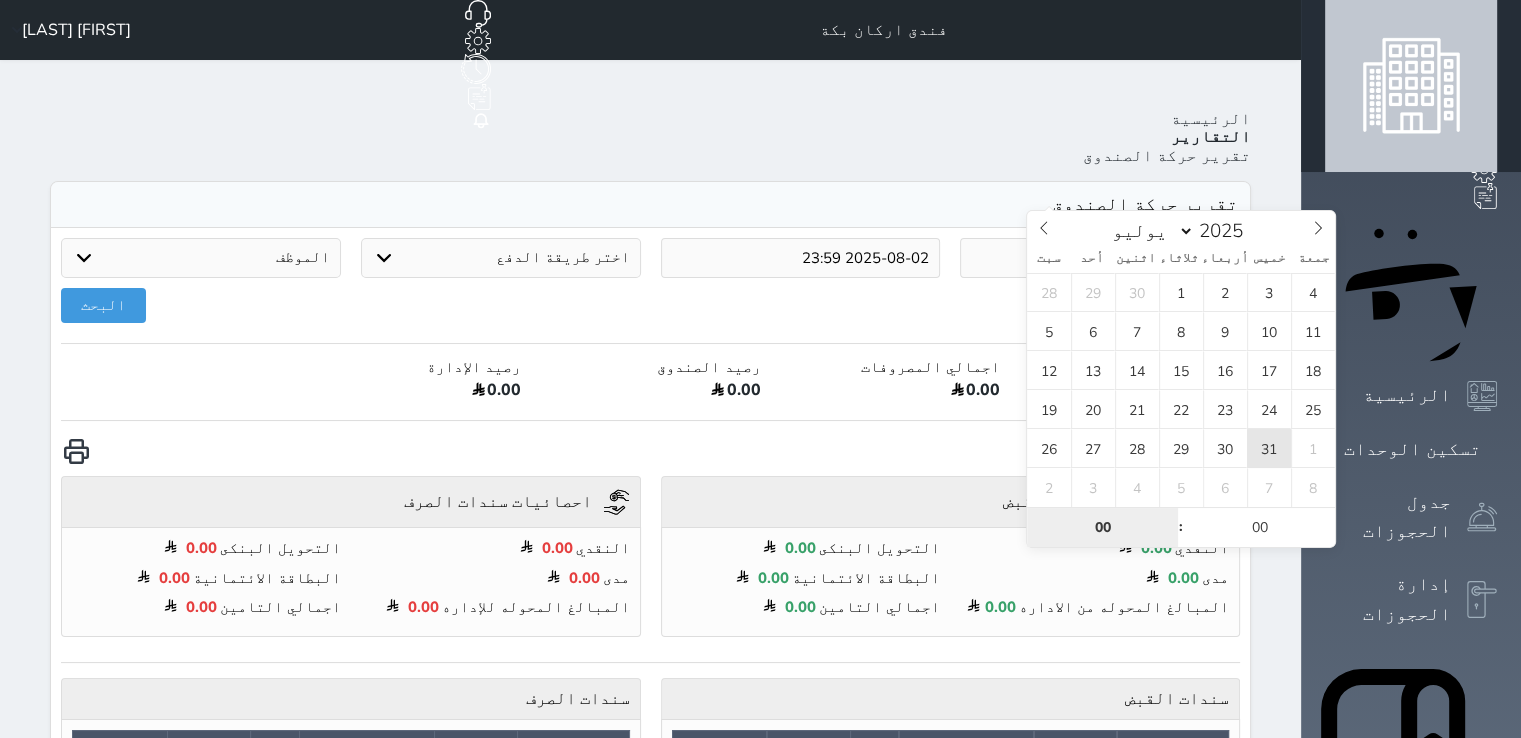 type on "2025-07-31 00:00" 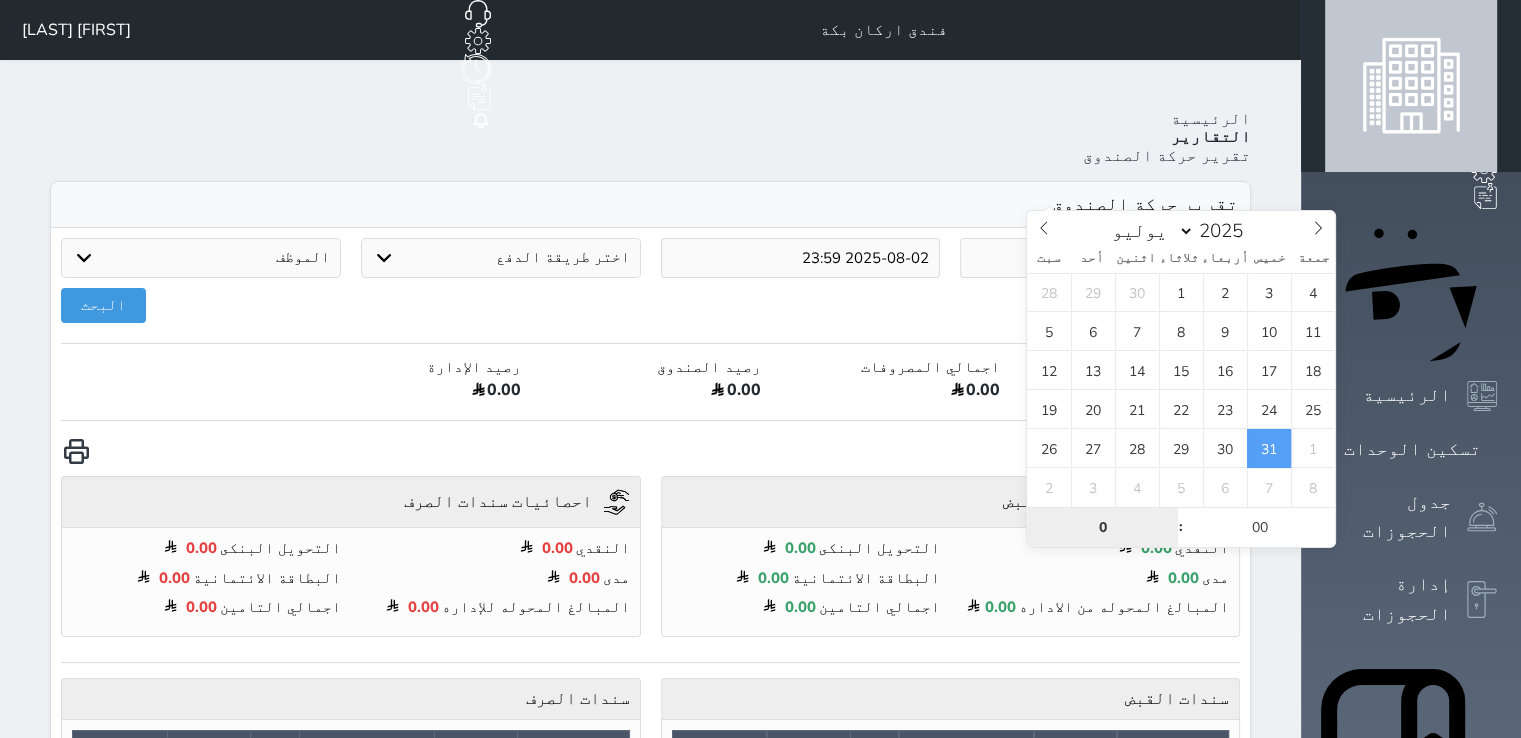 type on "00" 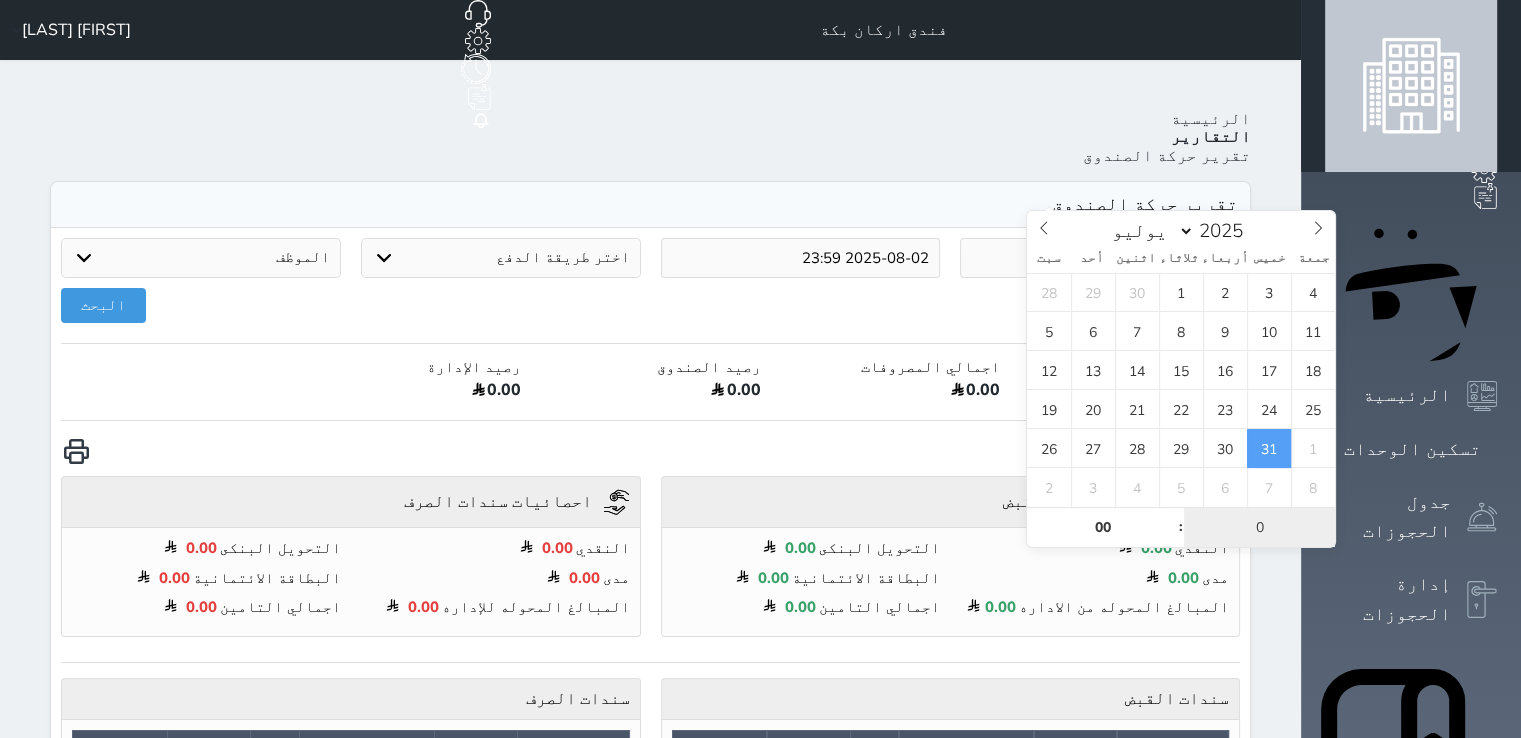 type on "00" 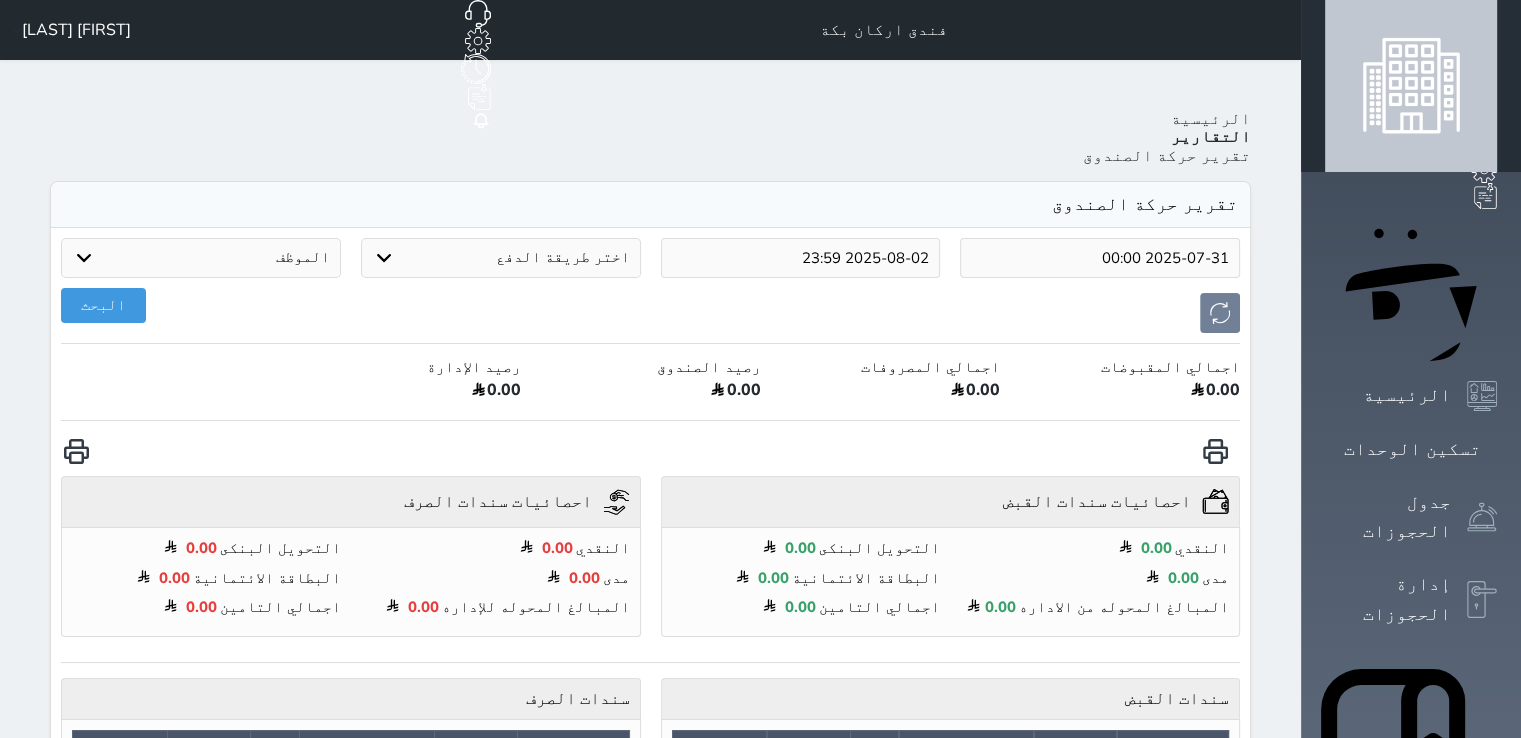 click on "2025-08-02 23:59" at bounding box center [801, 258] 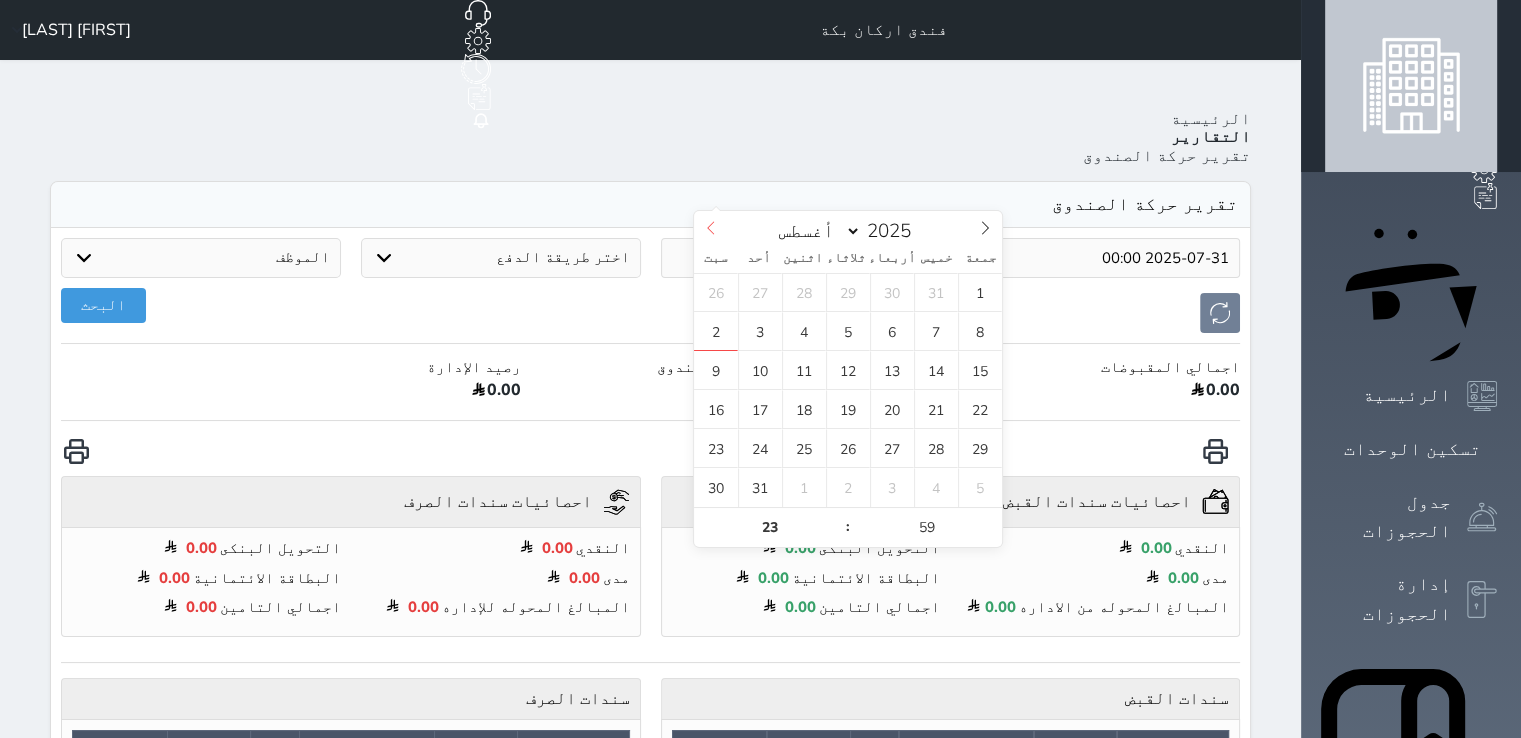 click at bounding box center [711, 228] 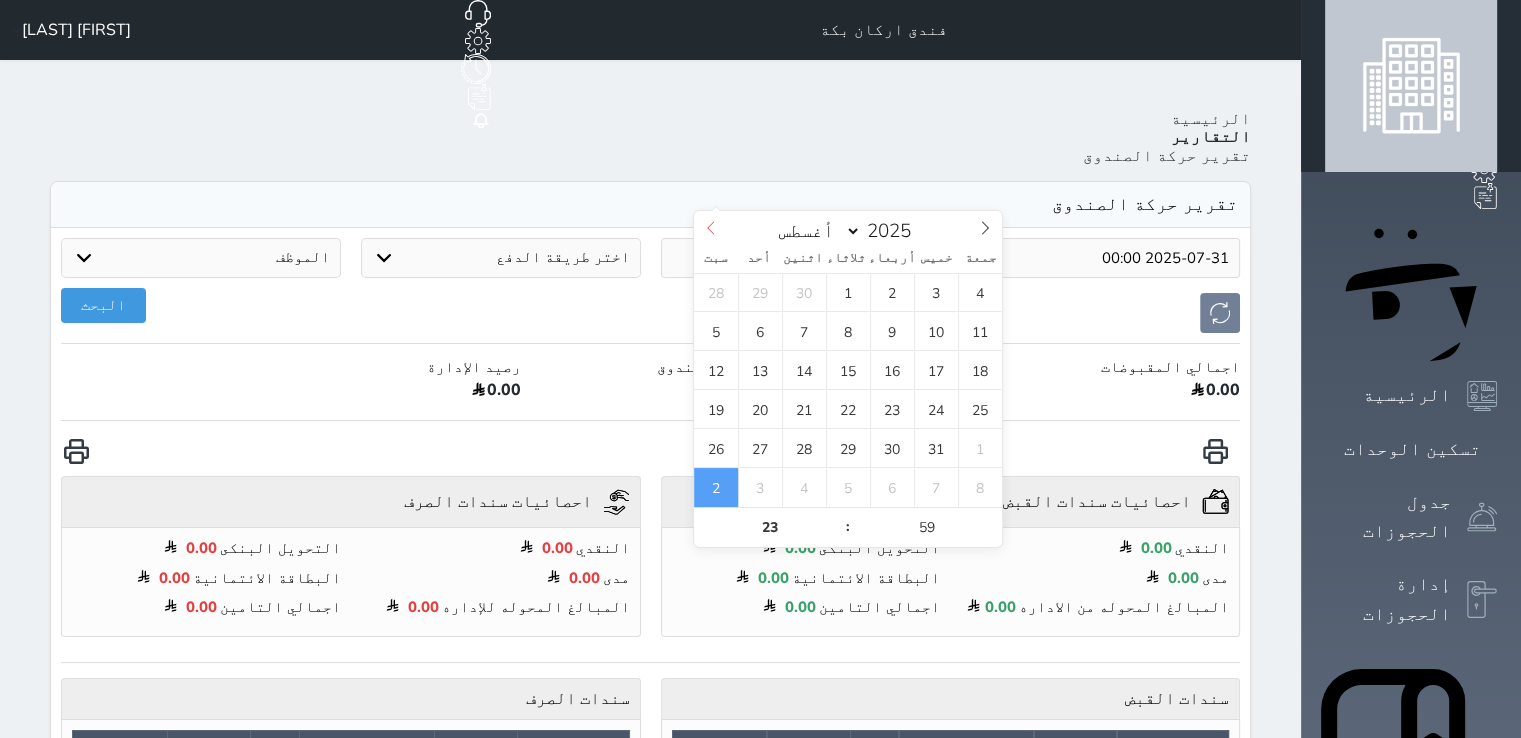 select on "6" 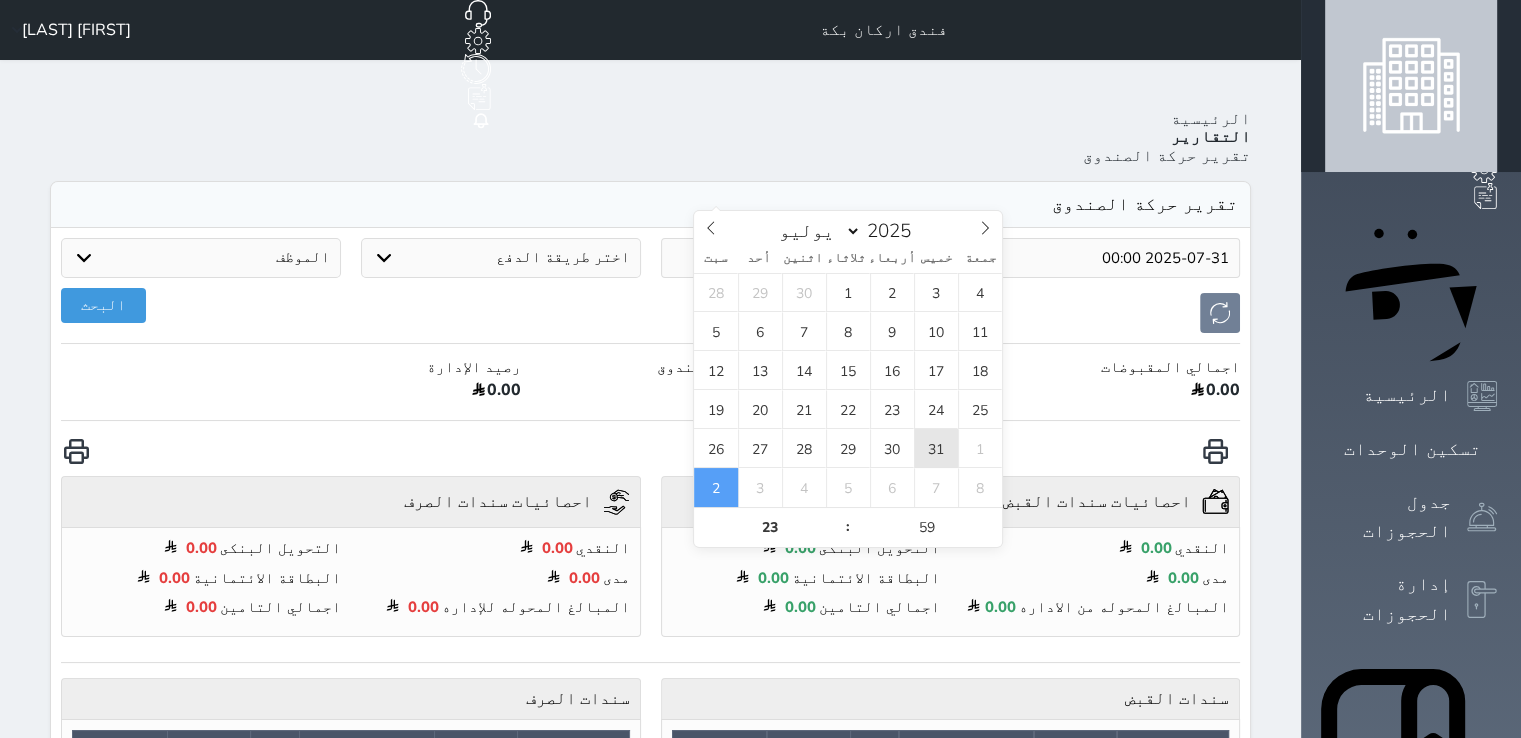 click on "31" at bounding box center (936, 448) 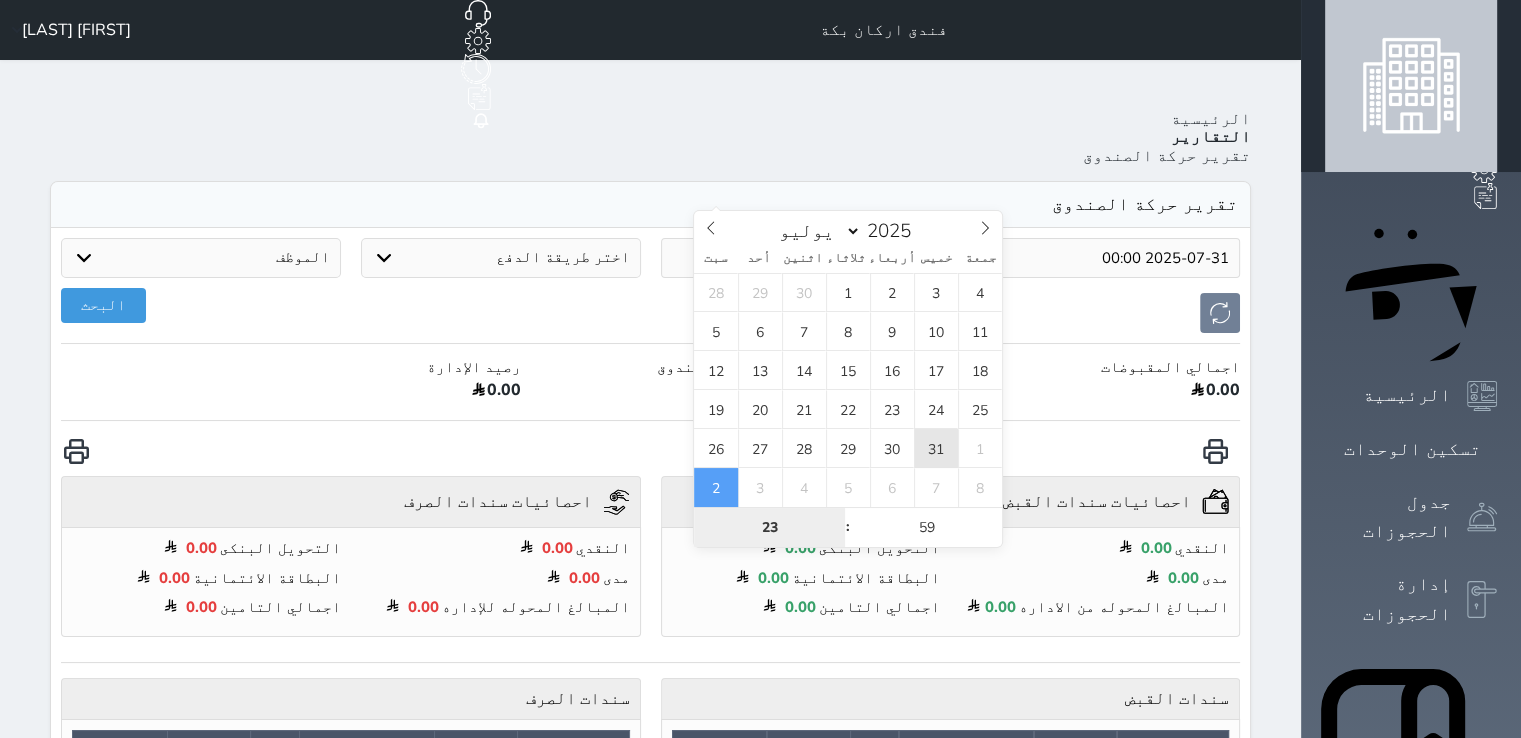type on "2025-07-31 23:59" 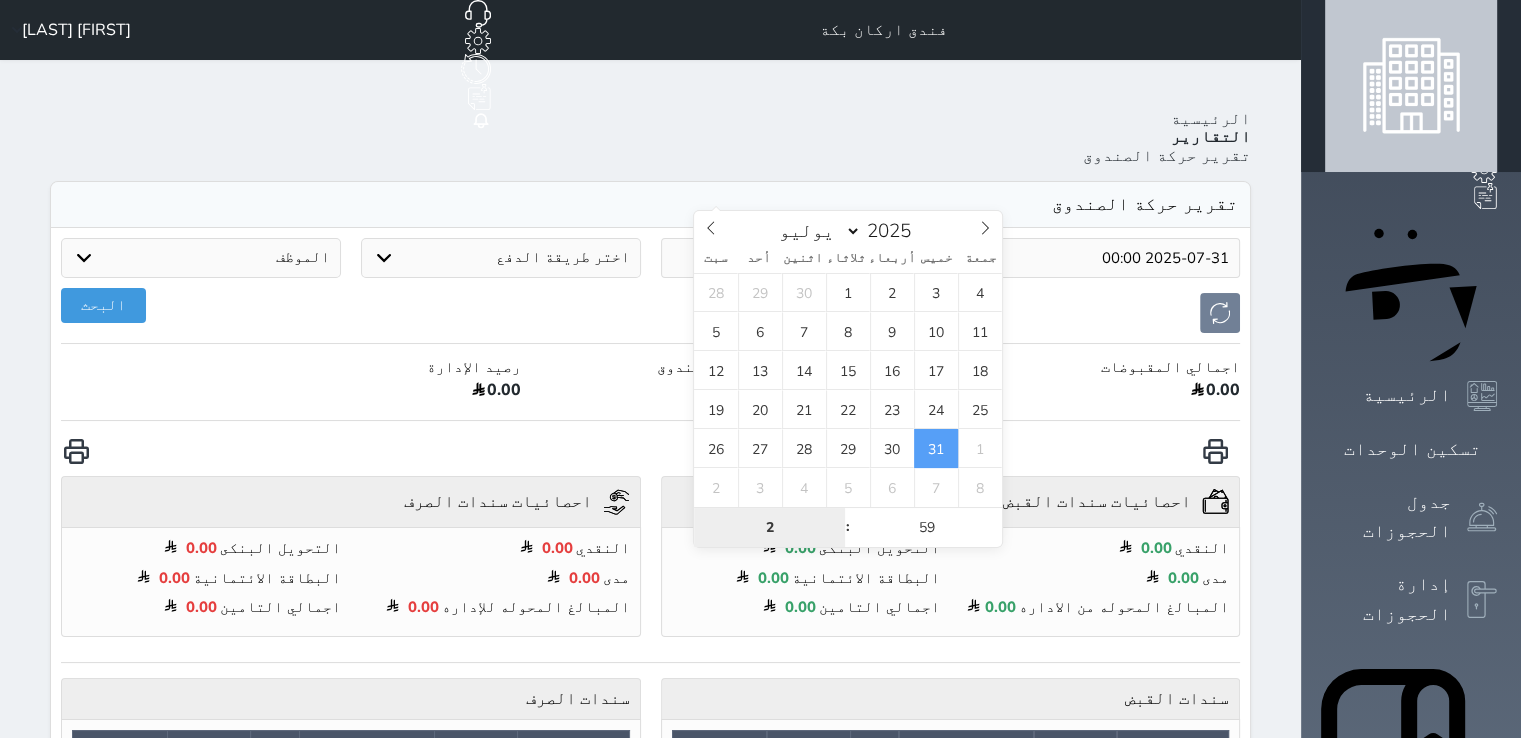 type on "23" 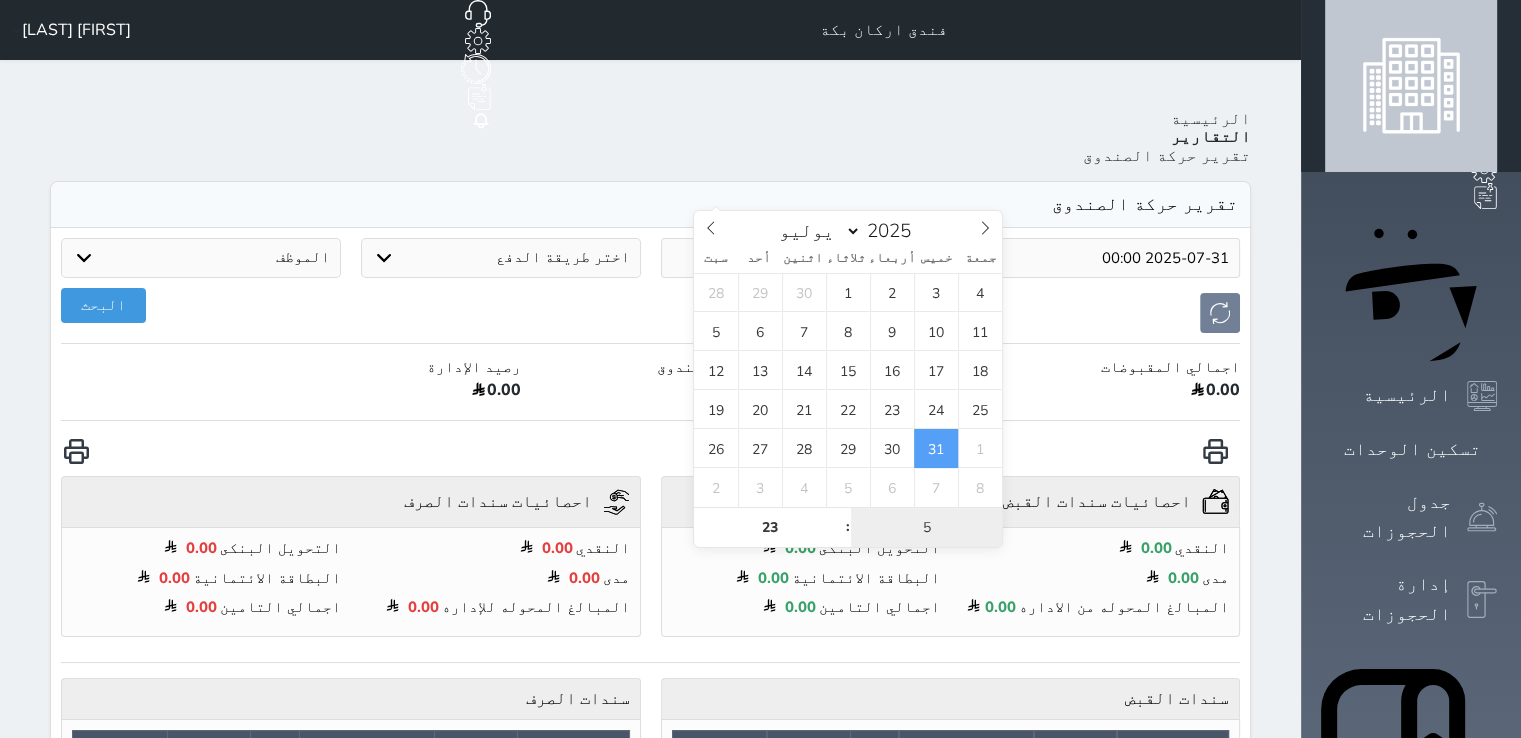 type on "59" 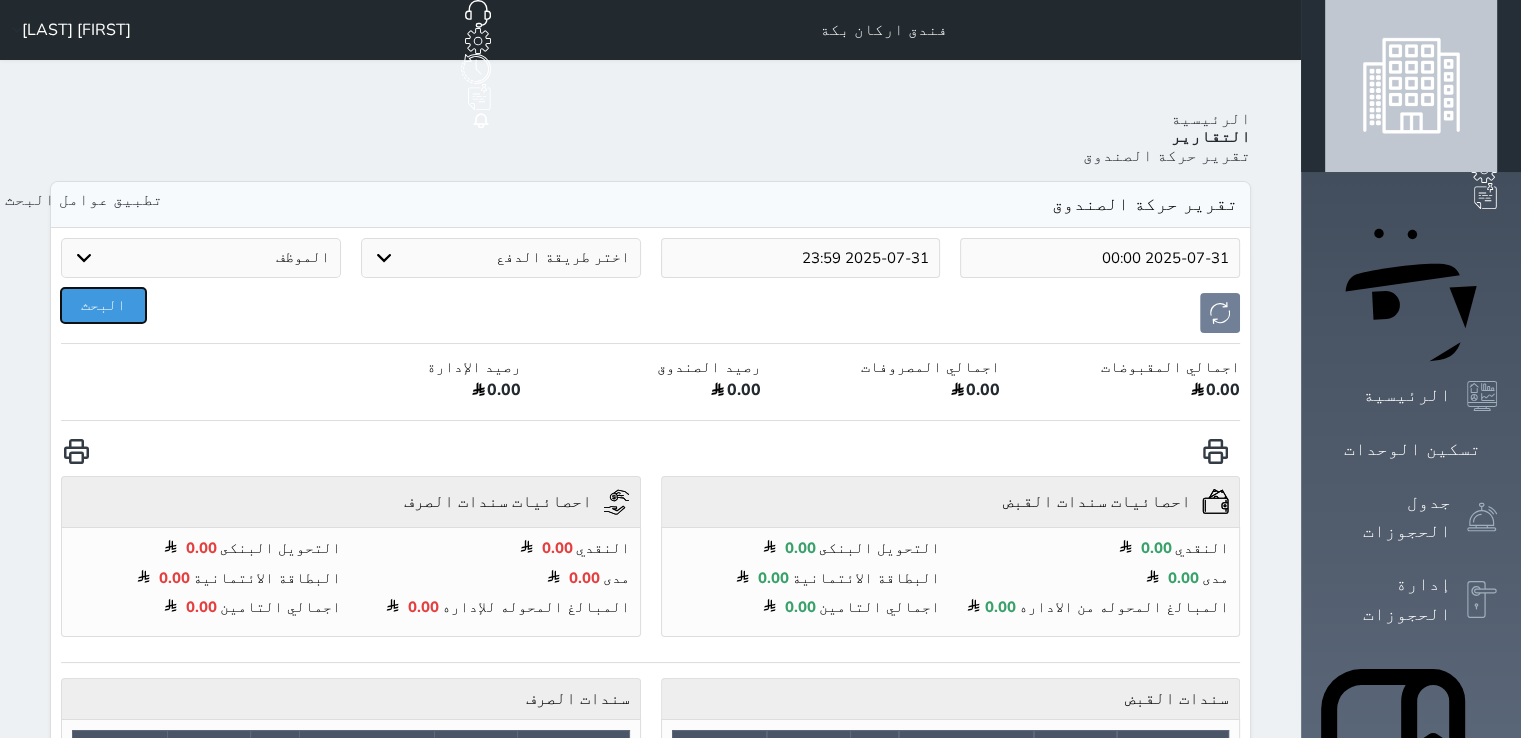 click on "البحث" at bounding box center (103, 305) 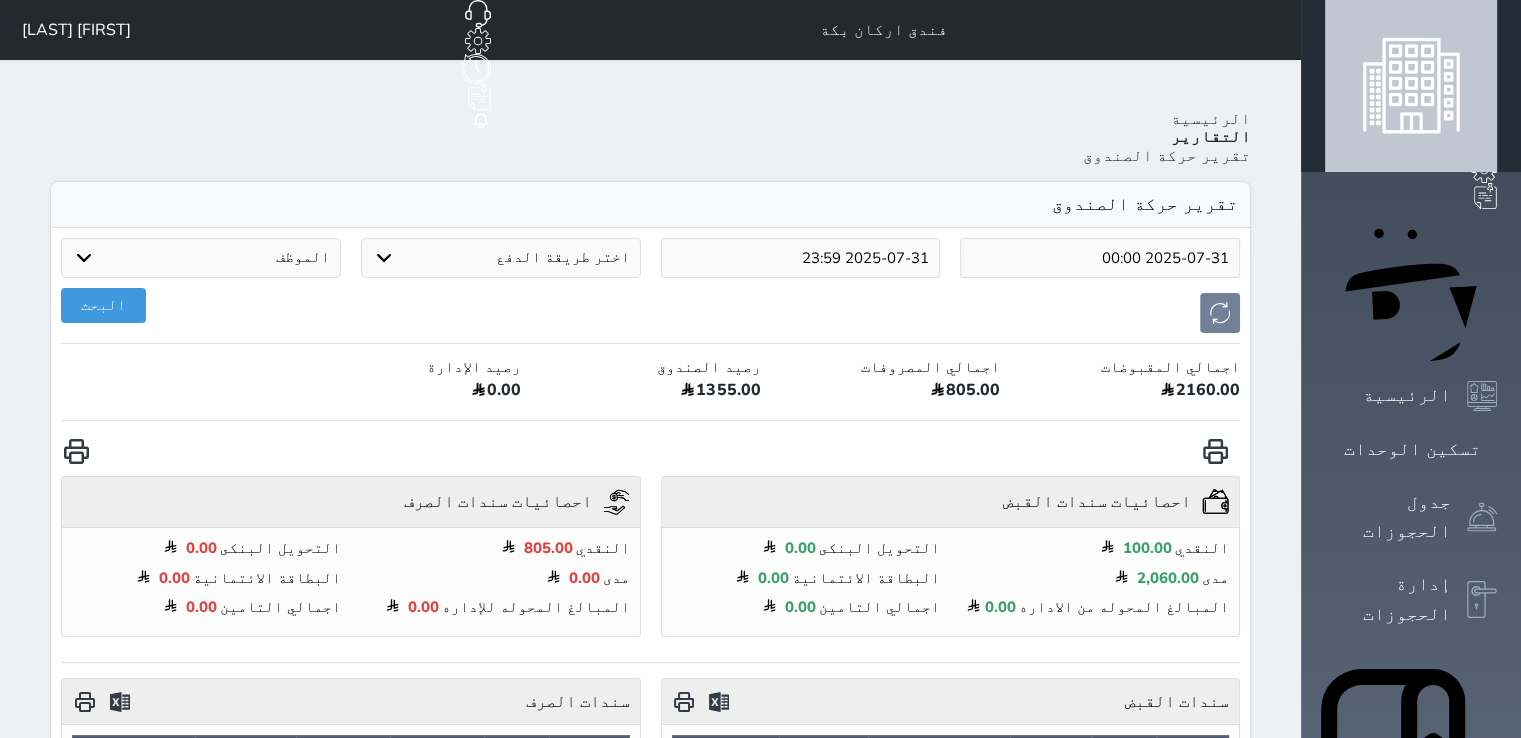 click on "2025-07-31 23:59" at bounding box center (801, 258) 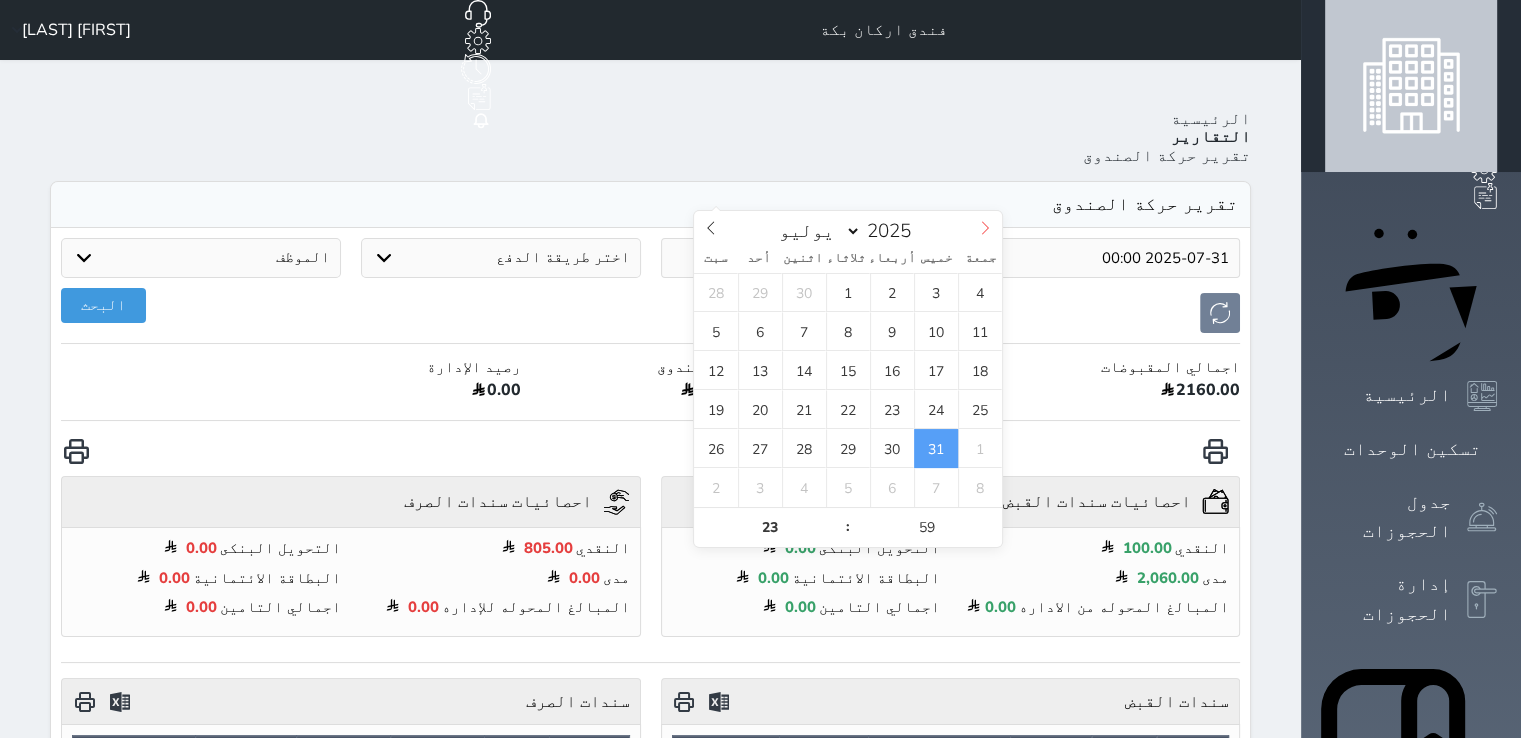 click 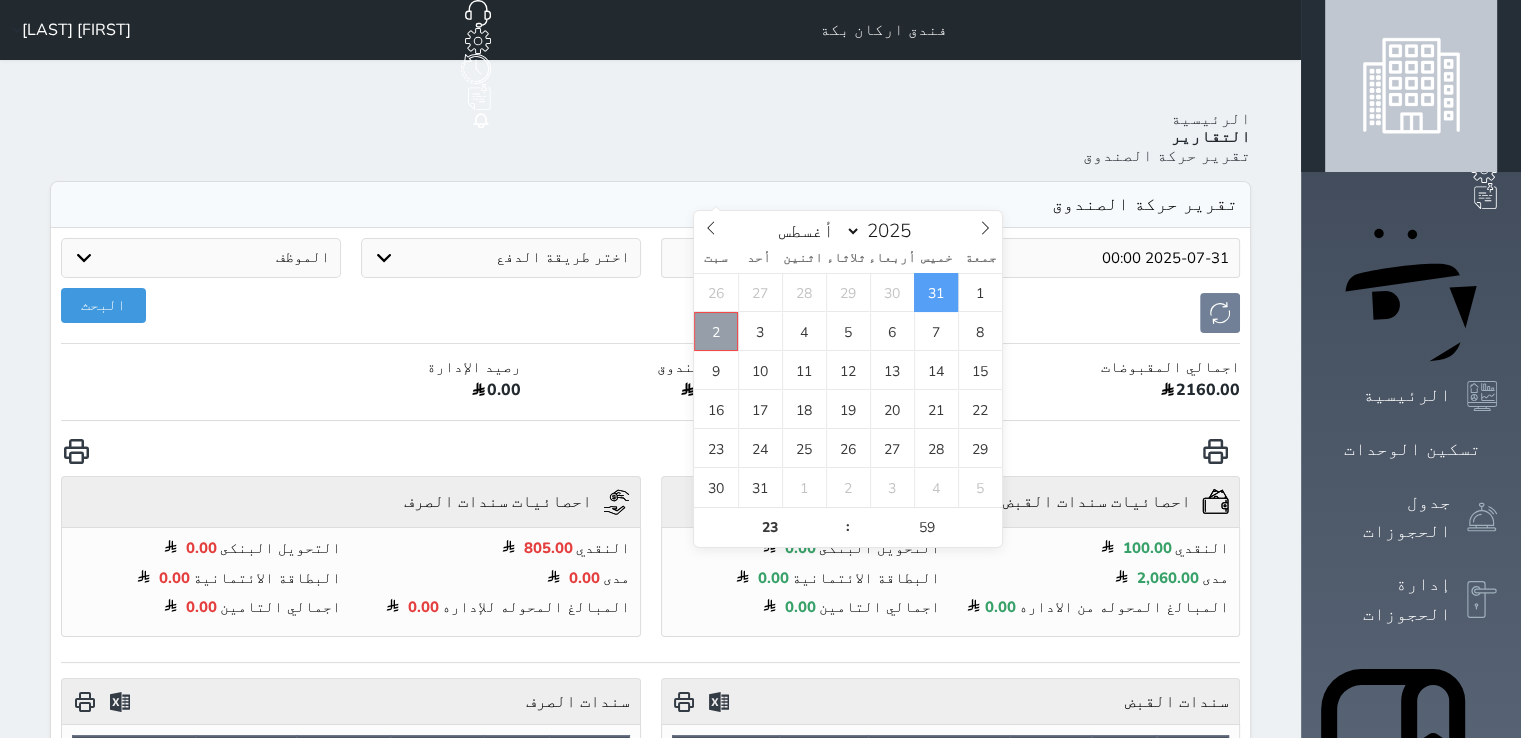 click on "2" at bounding box center (716, 331) 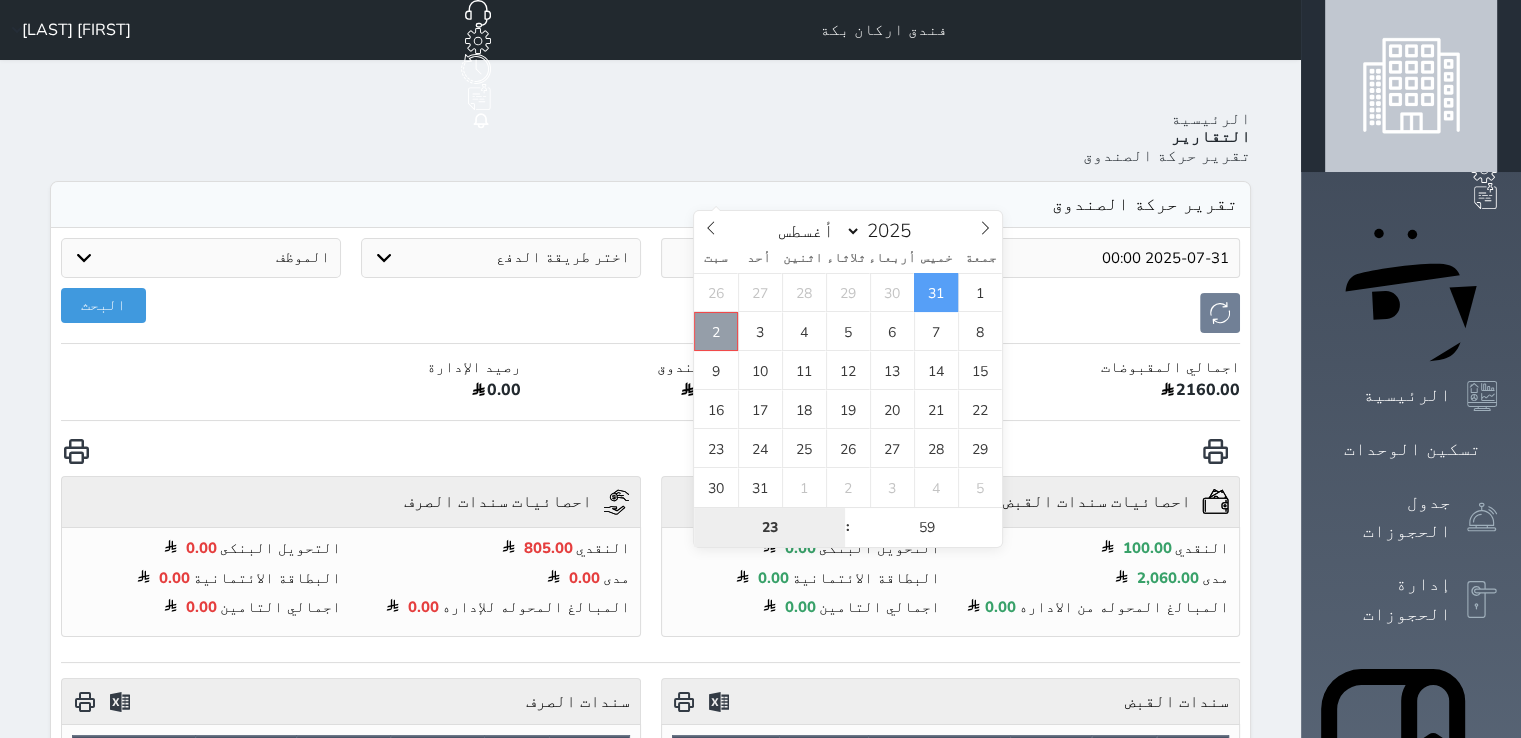 type on "2025-08-02 23:59" 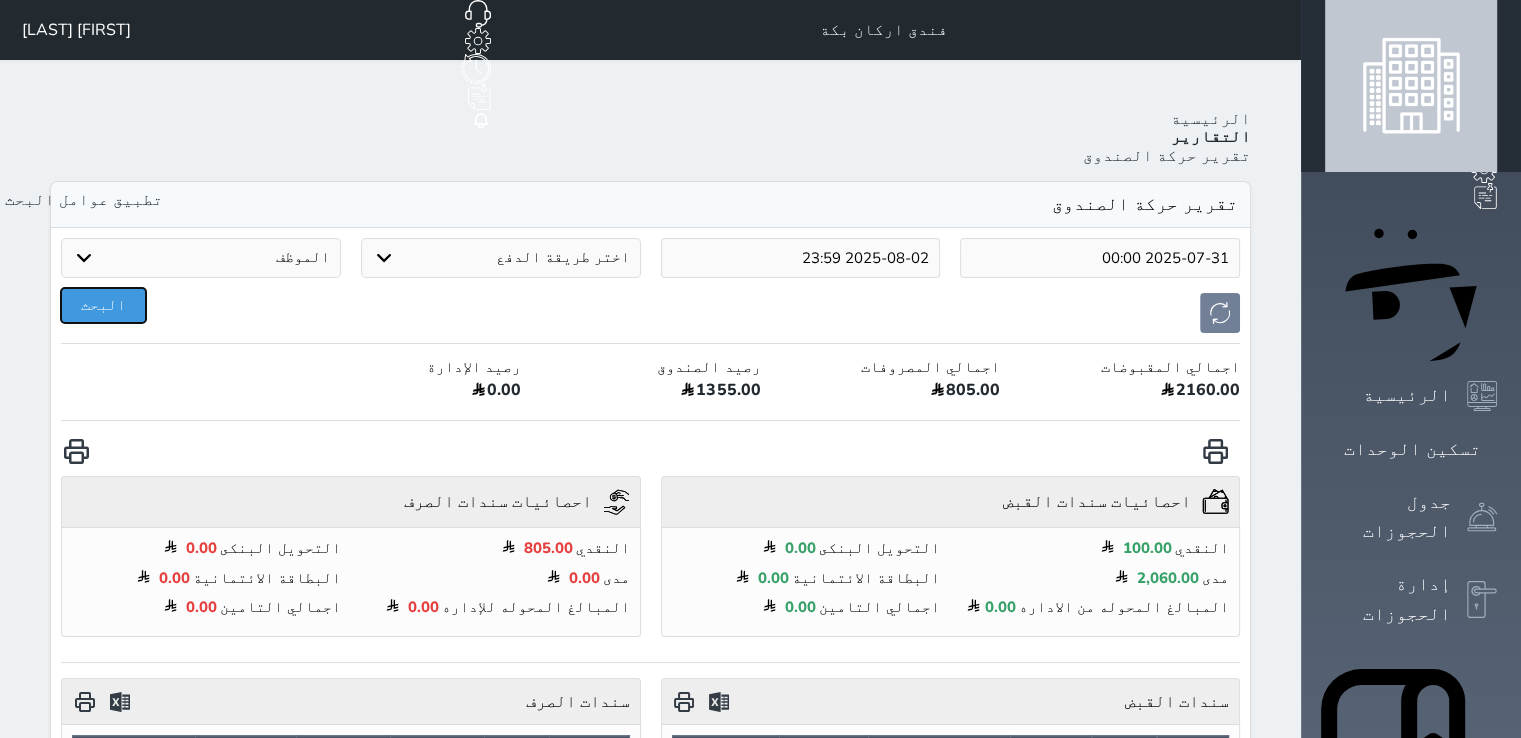 click on "البحث" at bounding box center [103, 305] 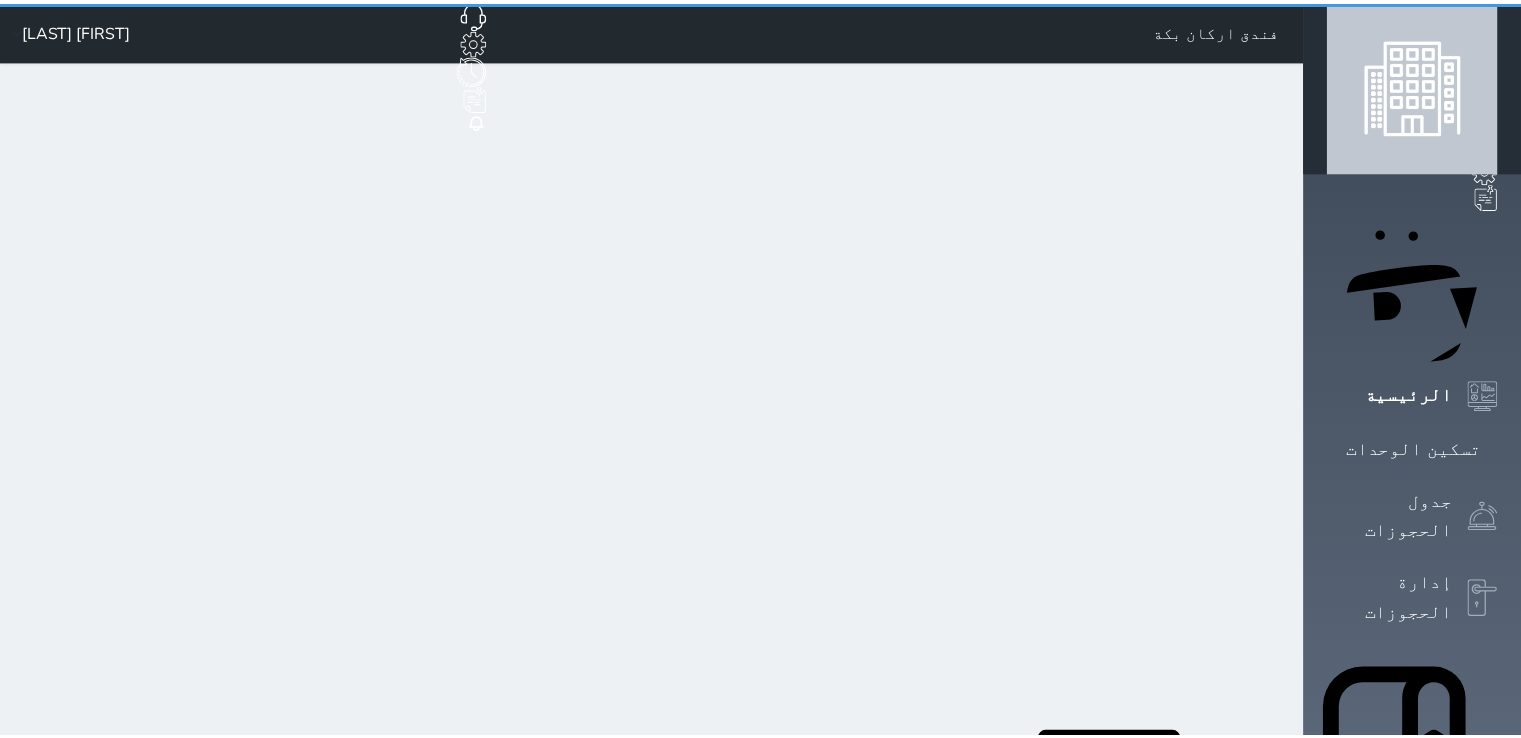 scroll, scrollTop: 0, scrollLeft: 0, axis: both 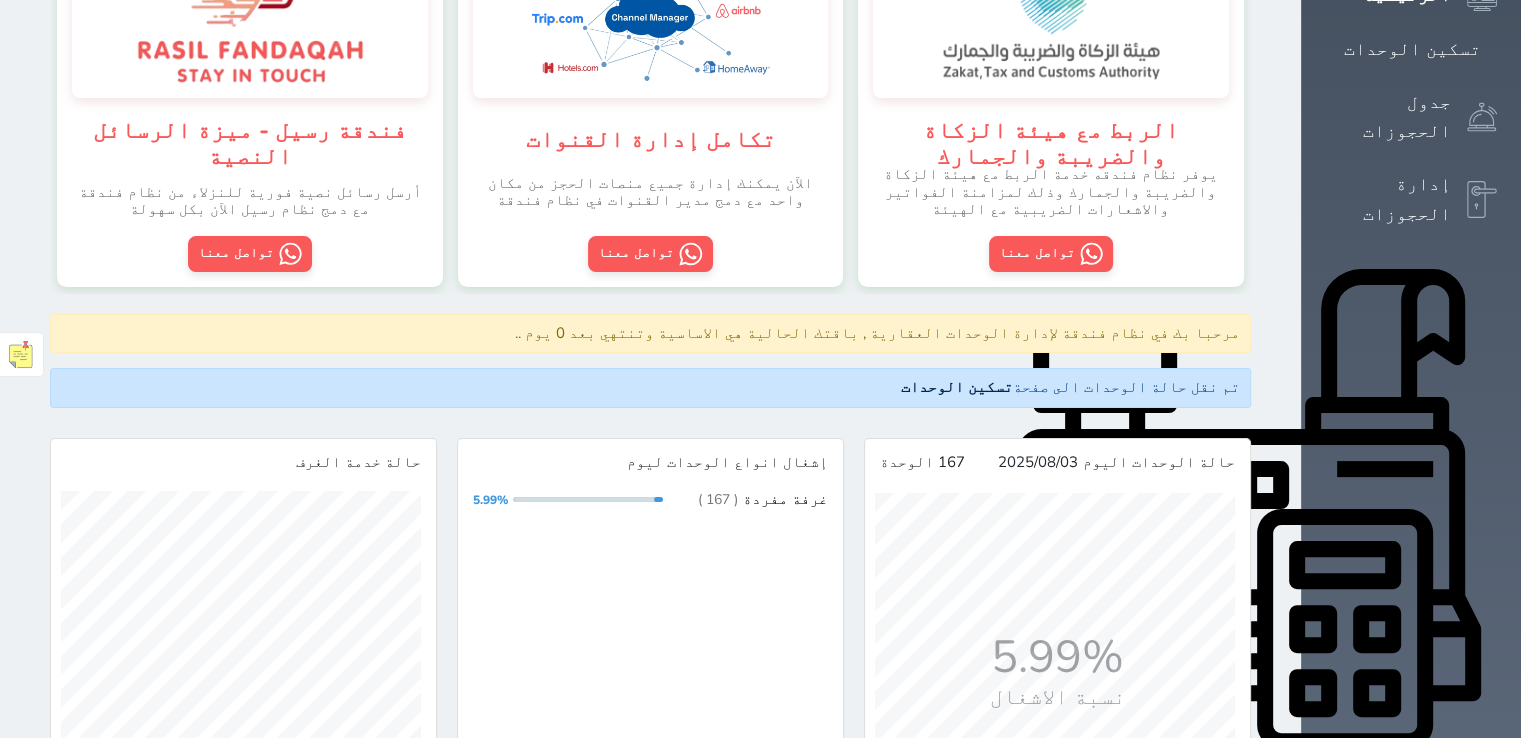 click 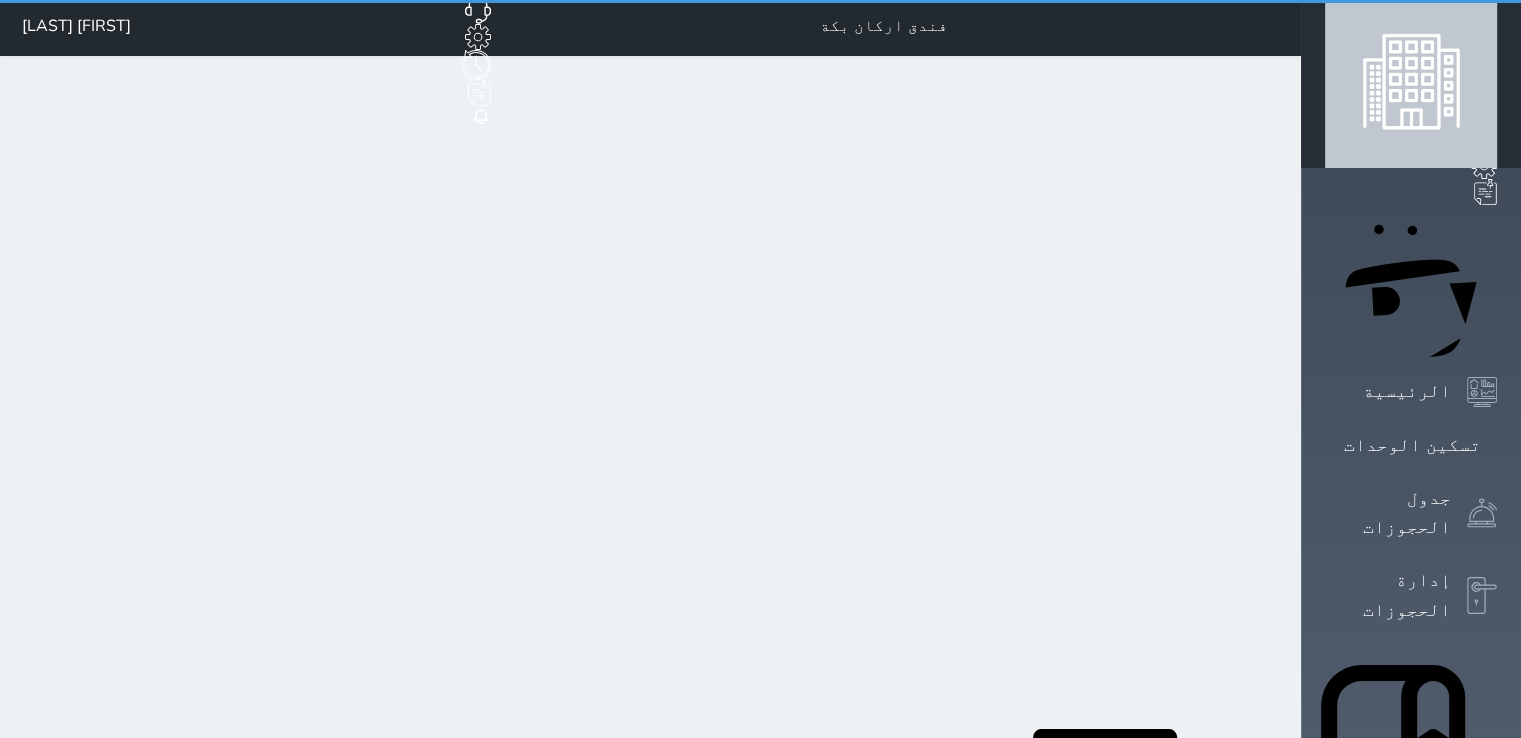 scroll, scrollTop: 0, scrollLeft: 0, axis: both 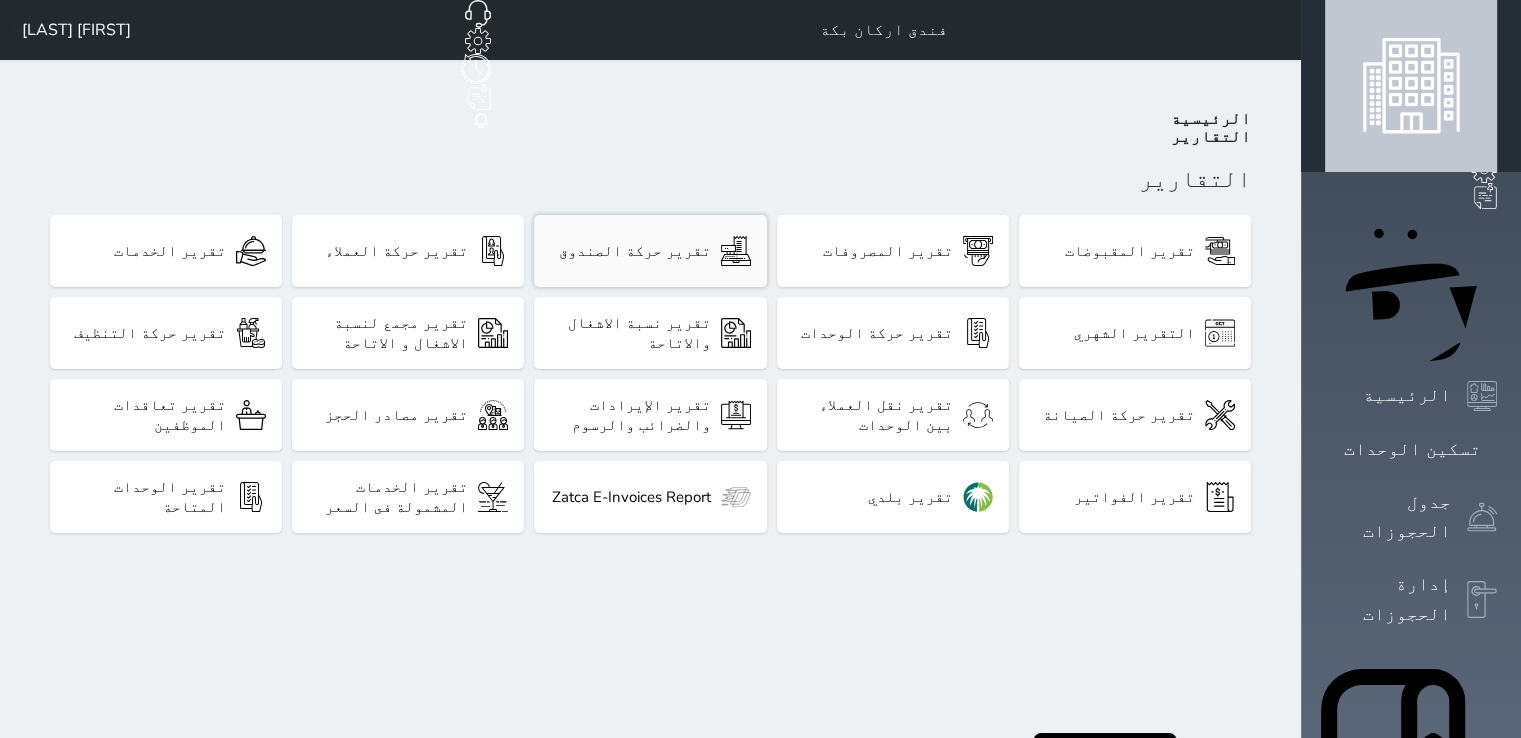 click on "تقرير حركة الصندوق" at bounding box center [650, 251] 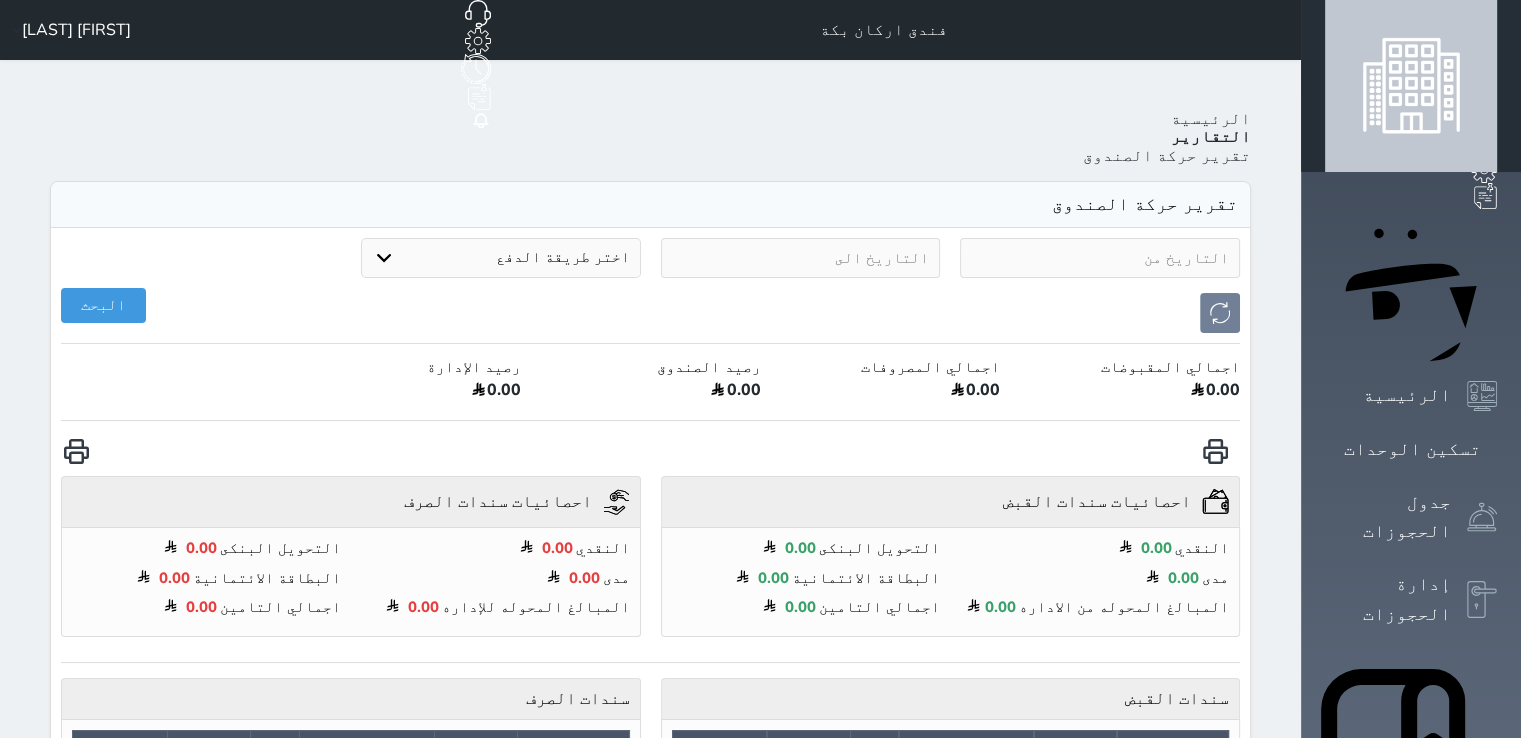 select on "7" 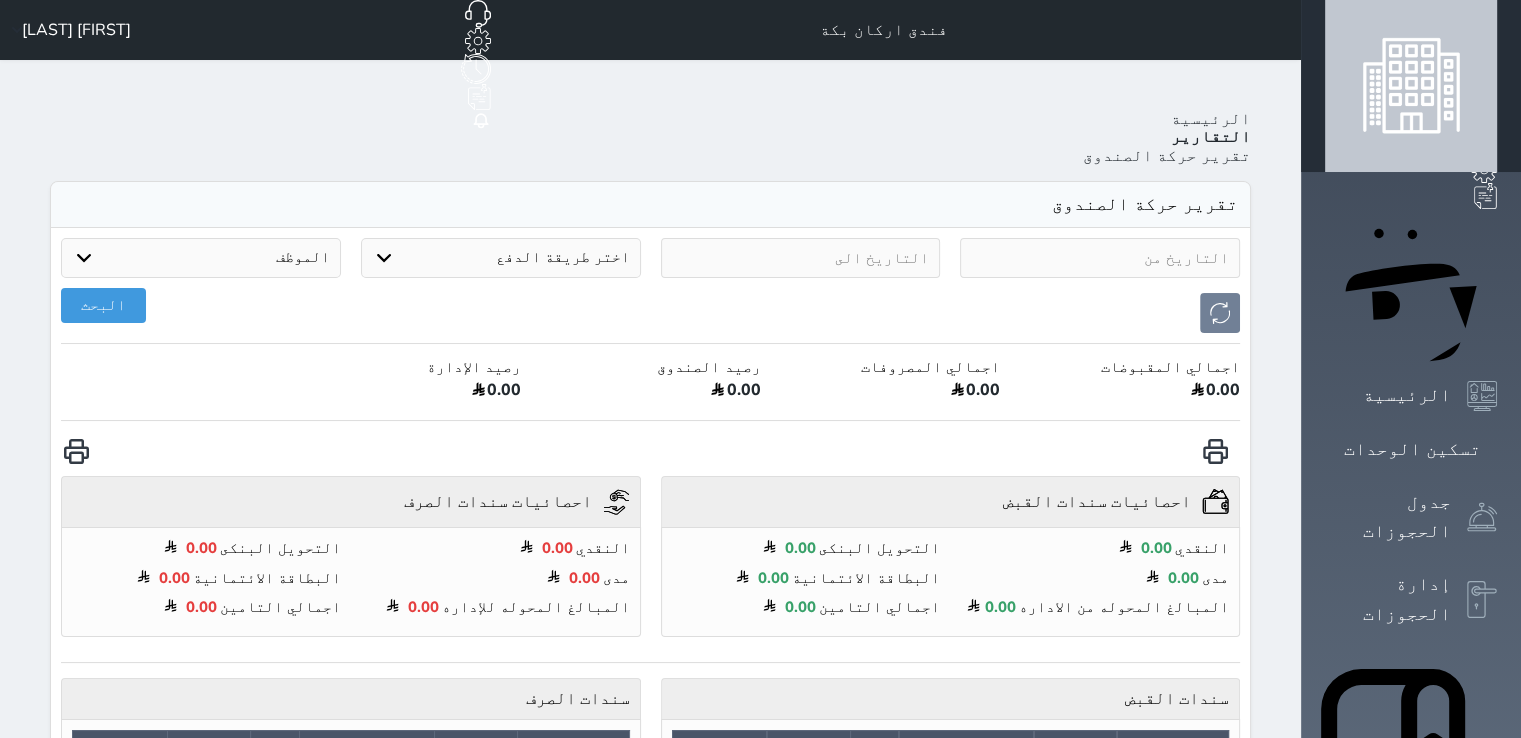 click at bounding box center [1100, 258] 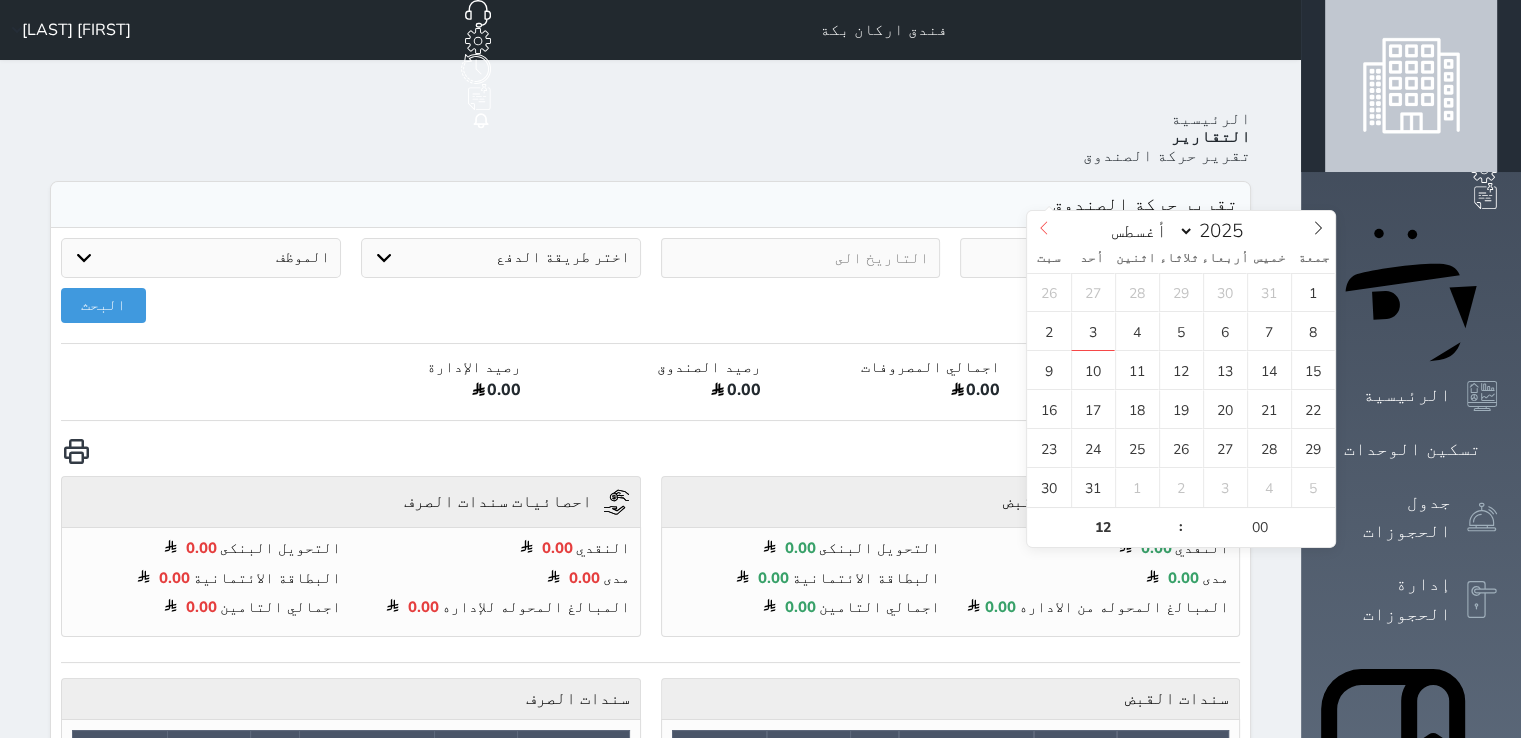 click at bounding box center (1044, 228) 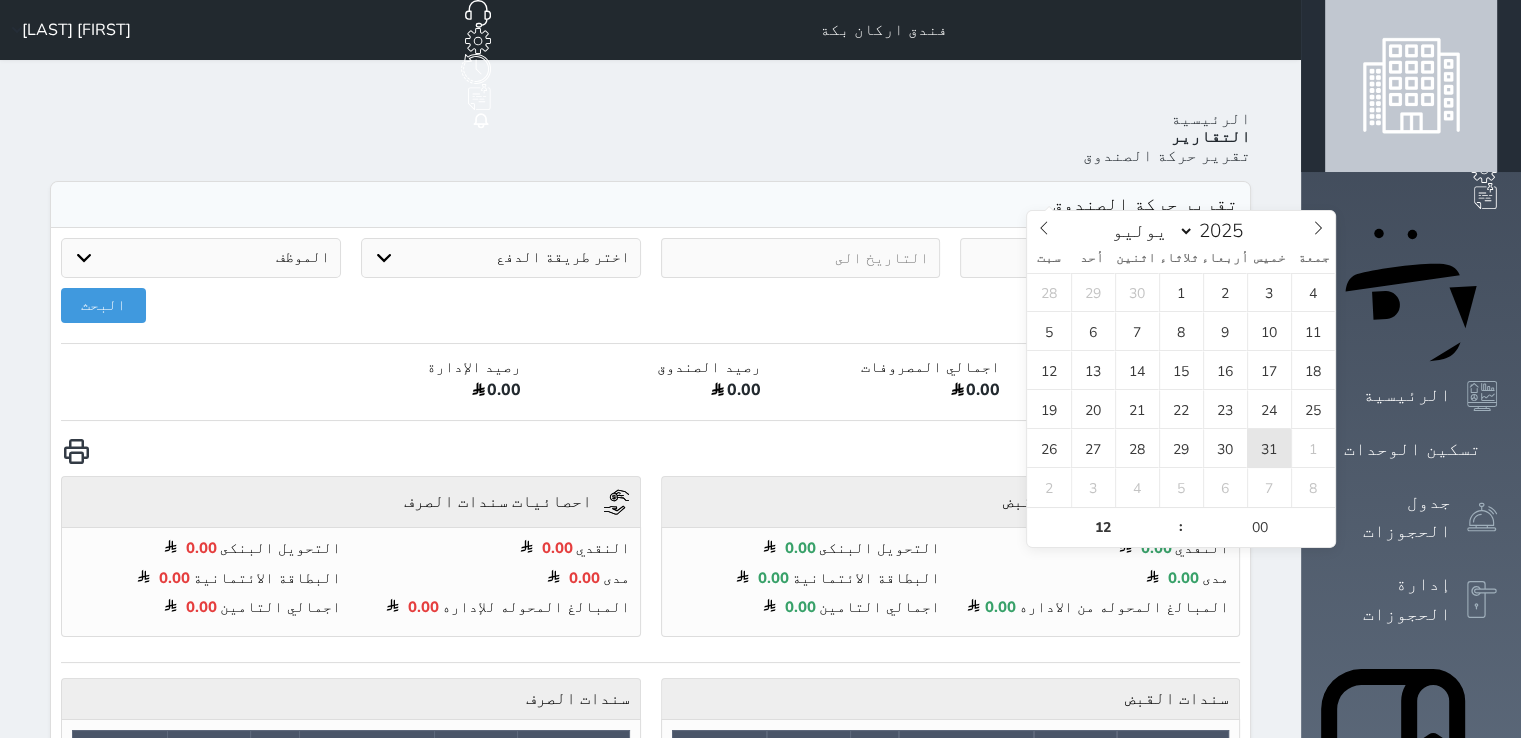 click on "31" at bounding box center [1269, 448] 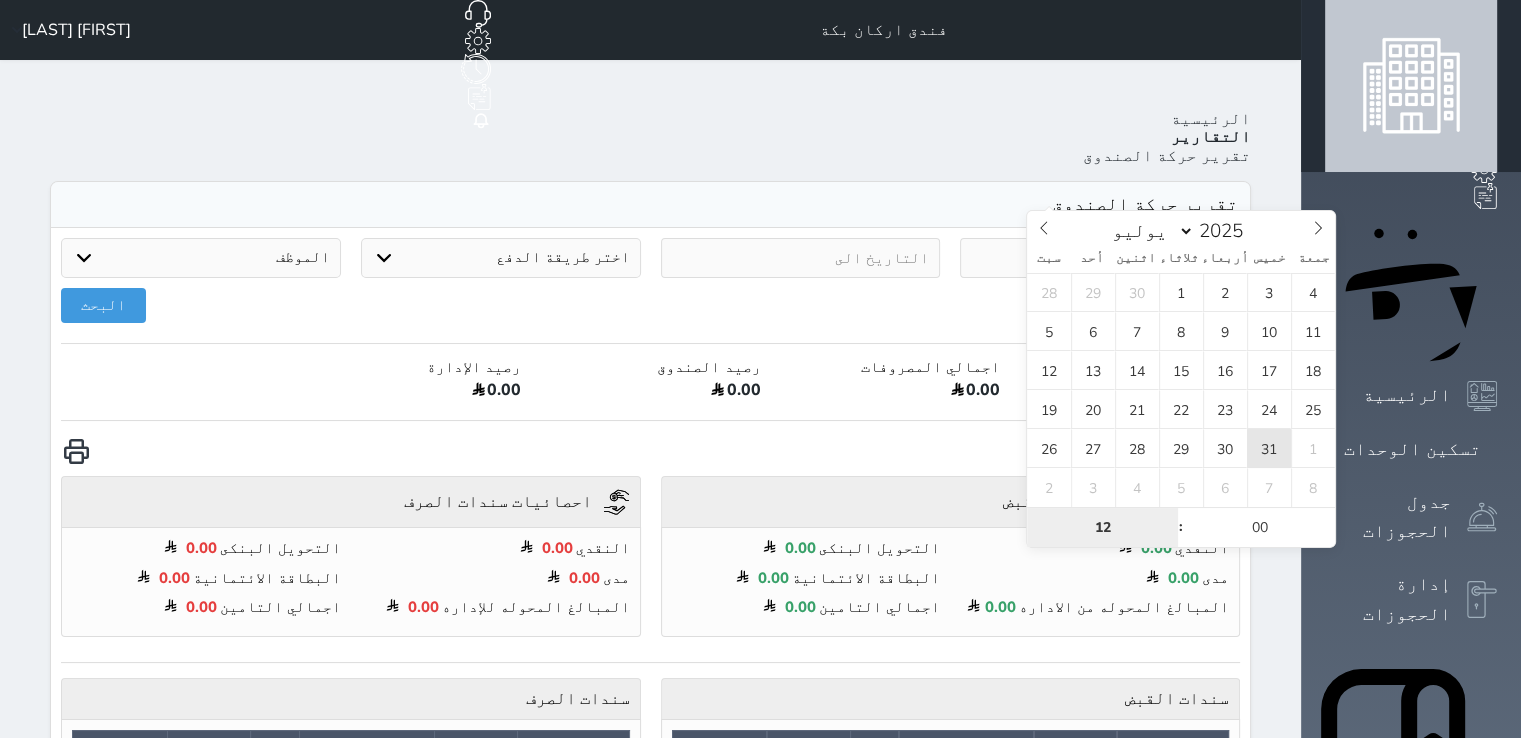 type on "2025-07-31 12:00" 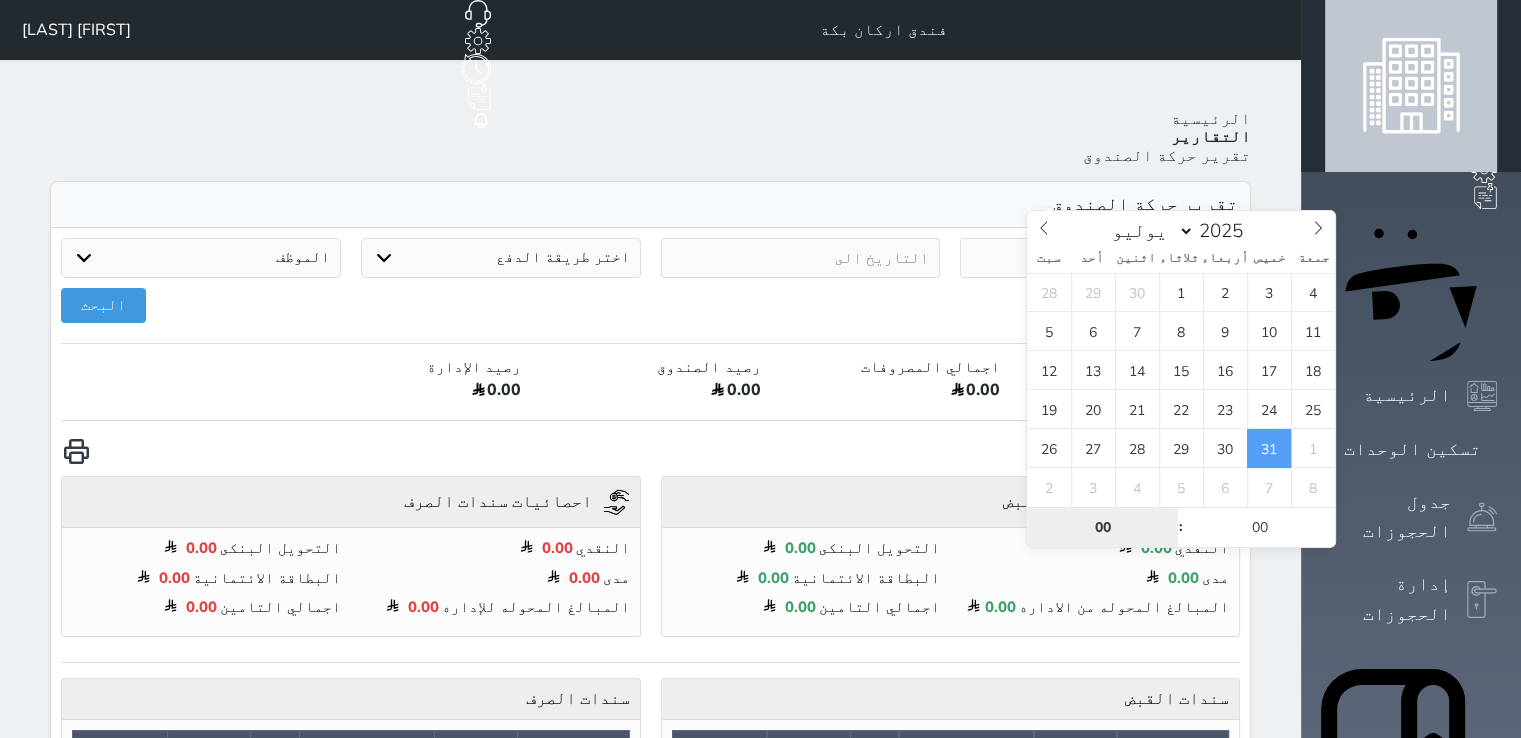 type on "00" 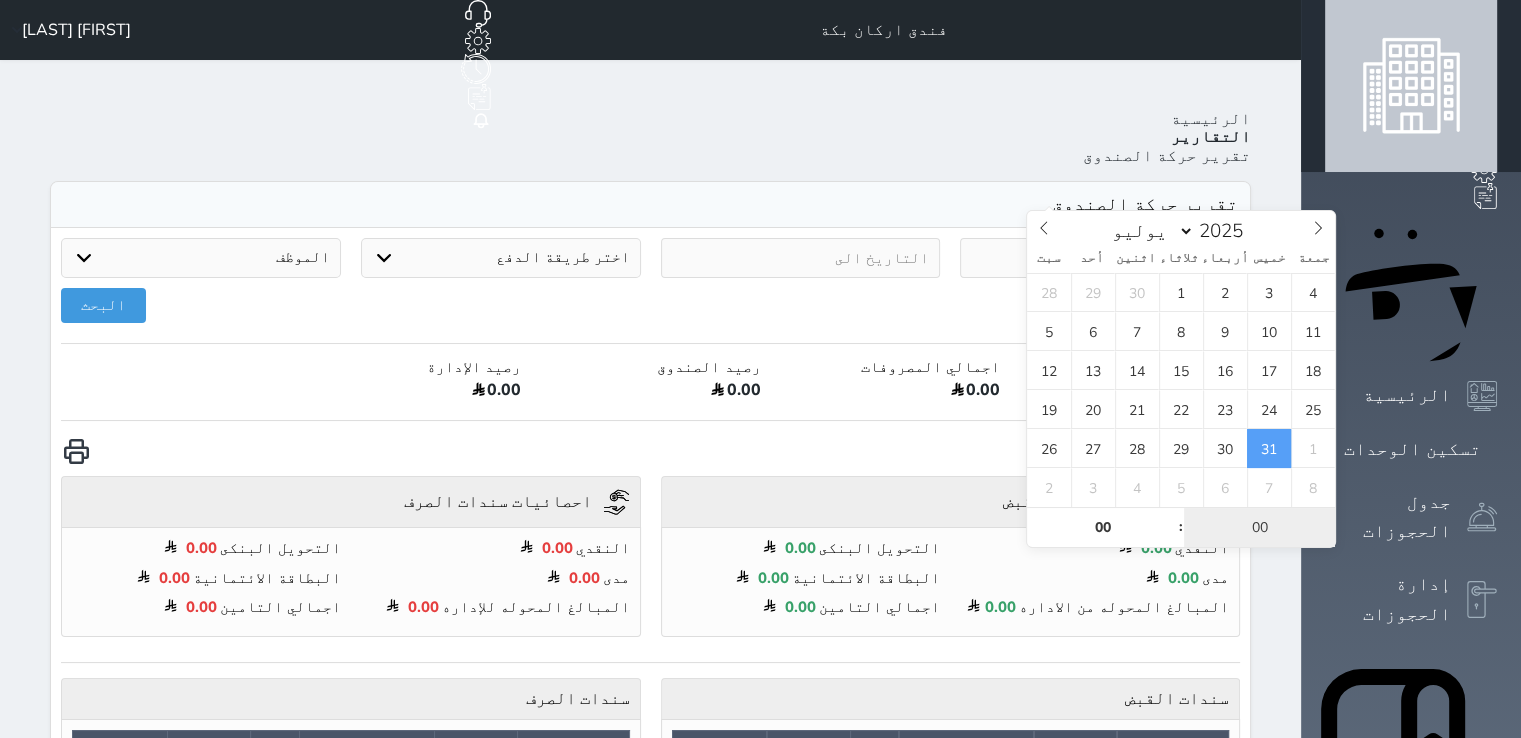 type on "2025-07-31 00:00" 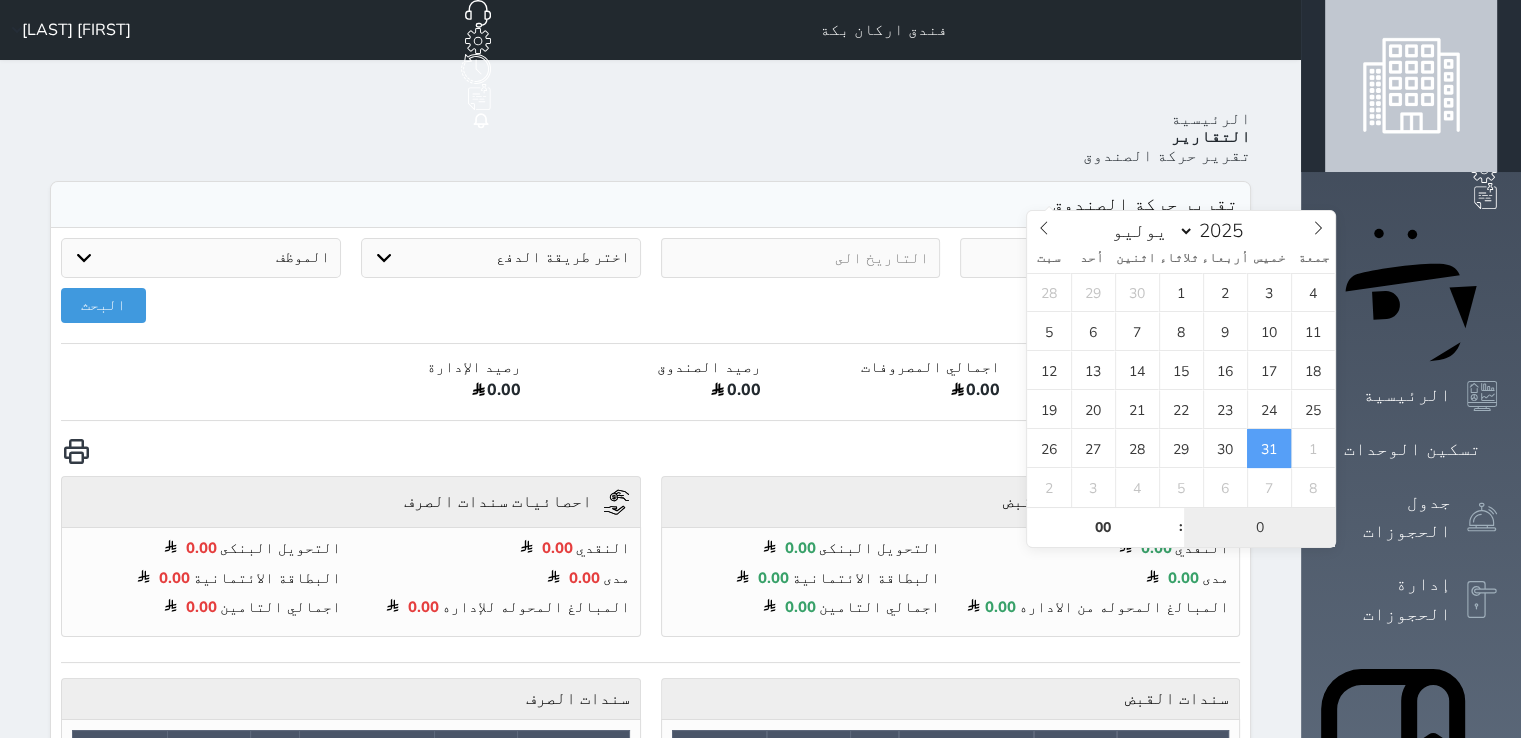 type on "00" 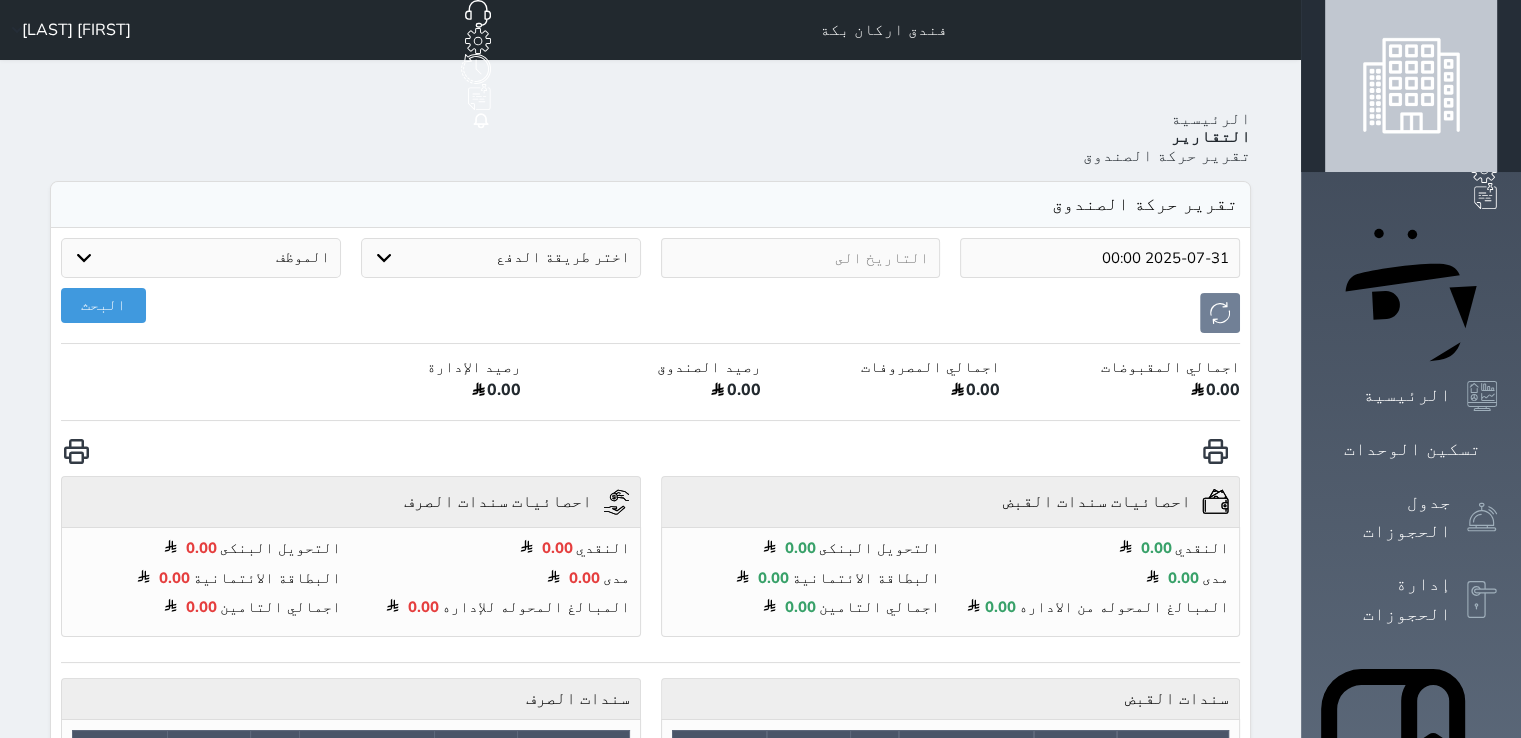 click at bounding box center [801, 258] 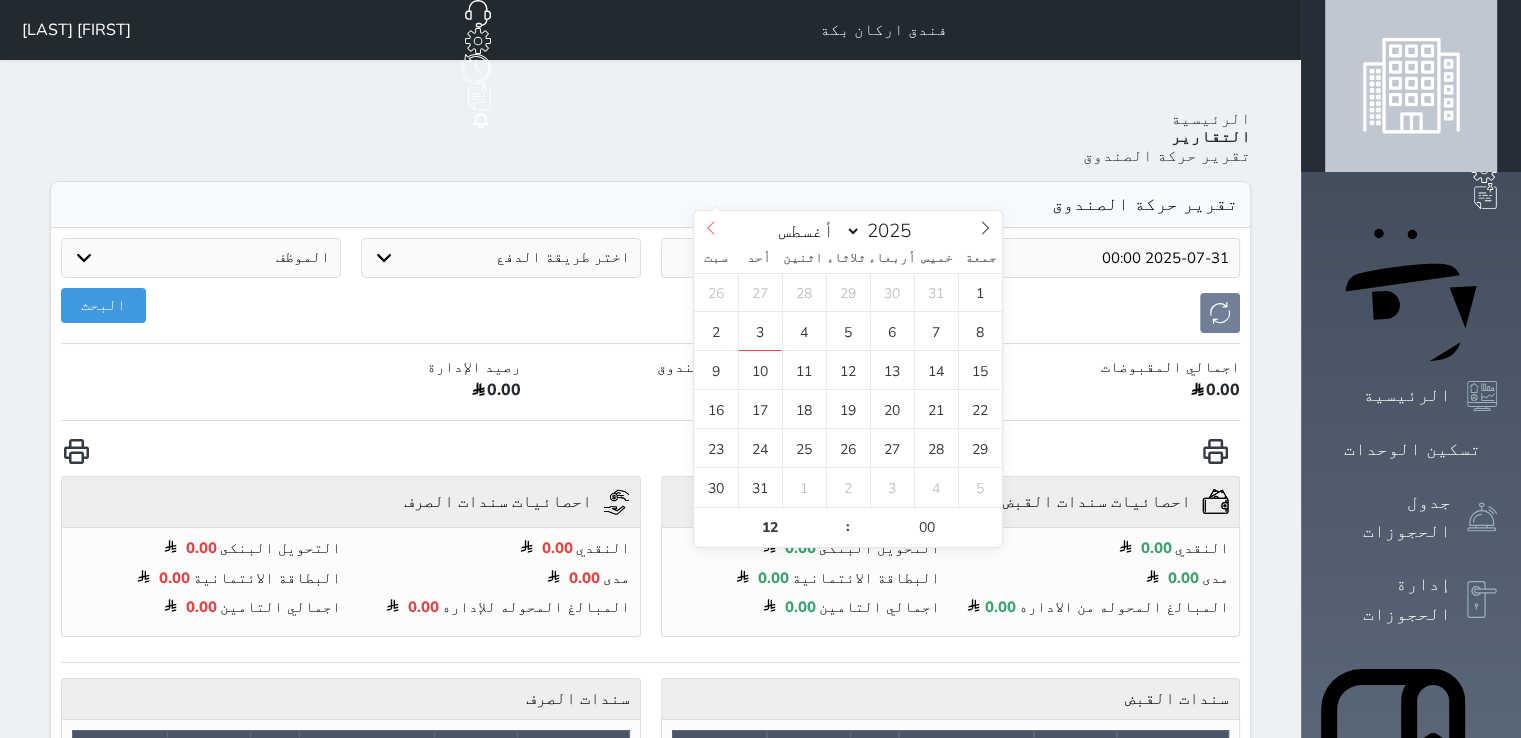 click 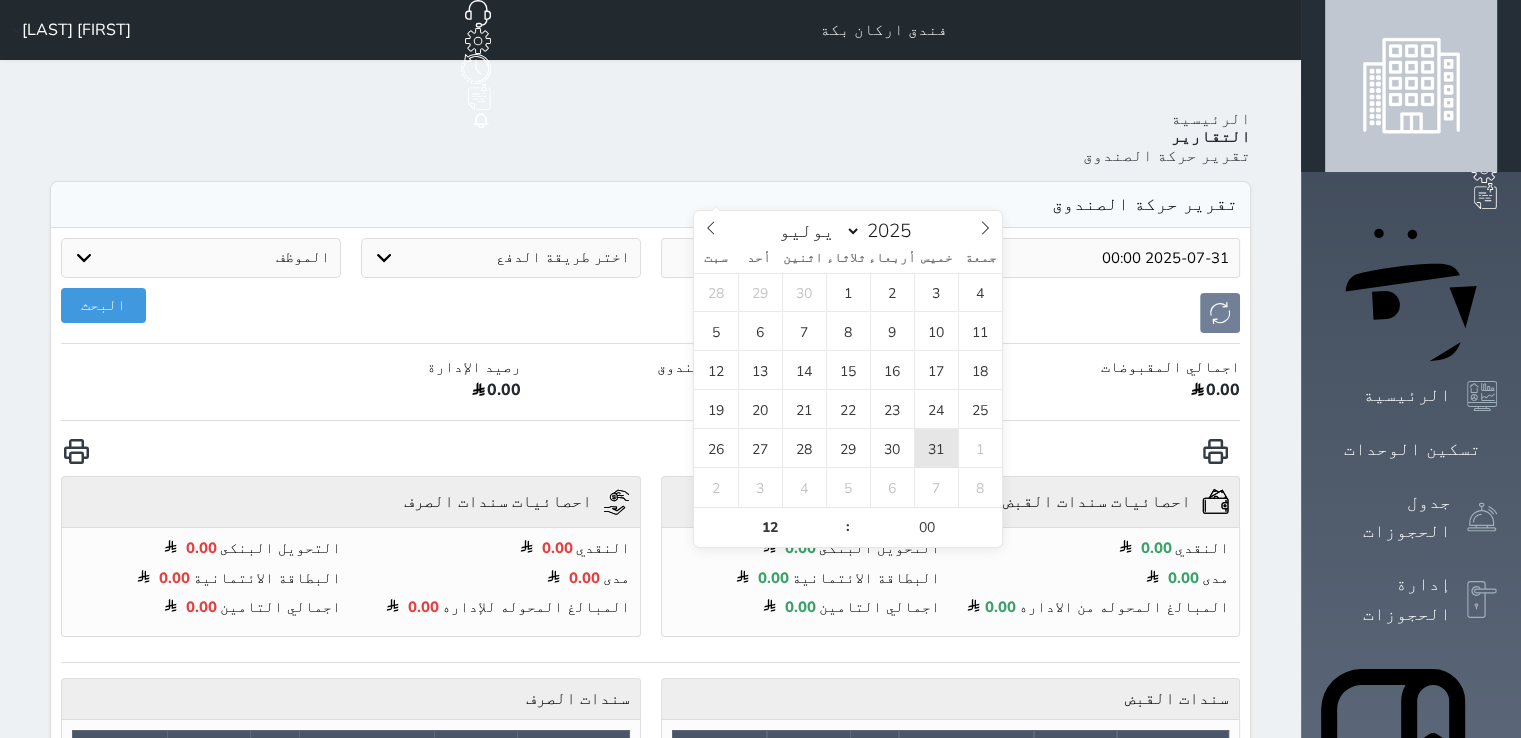 click on "31" at bounding box center (936, 448) 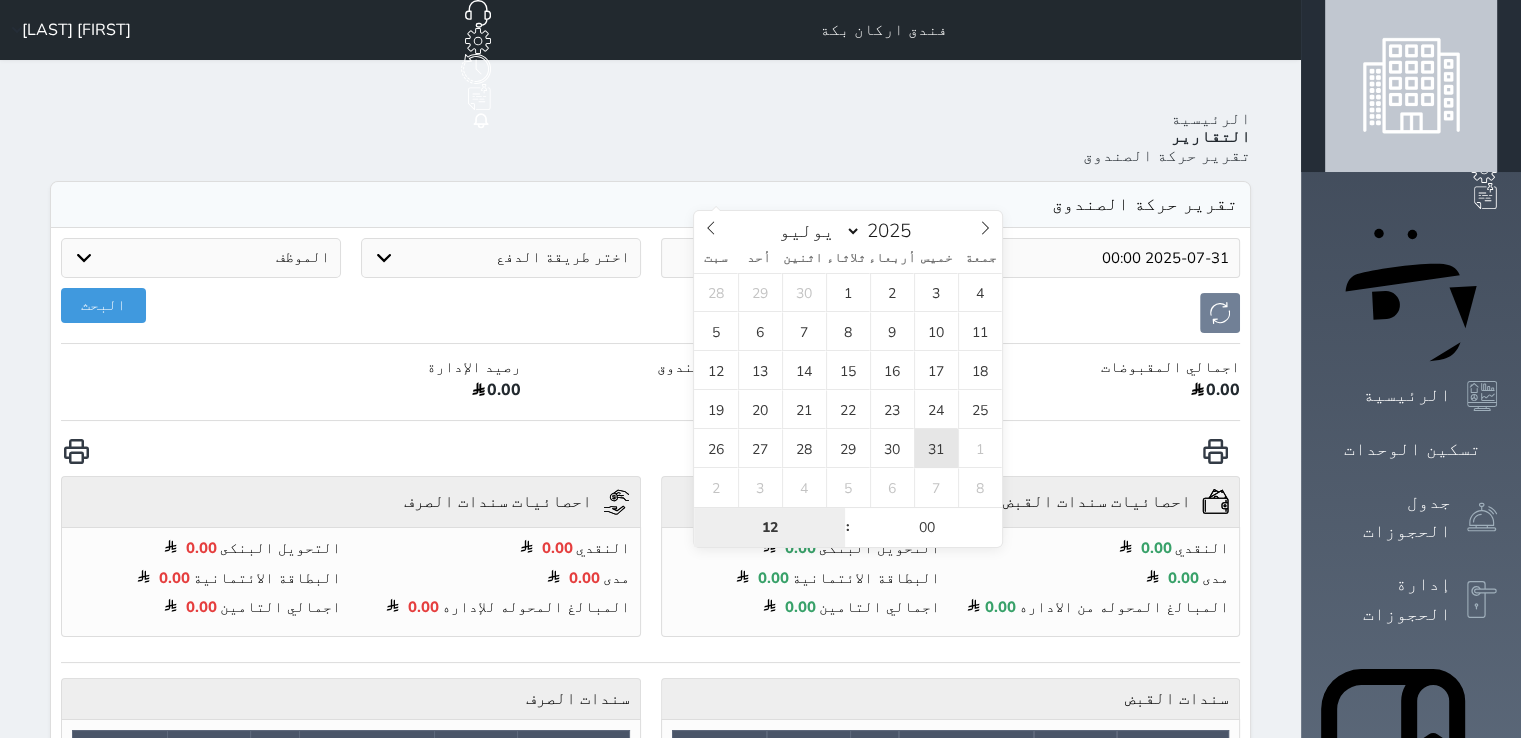 type on "2025-07-31 12:00" 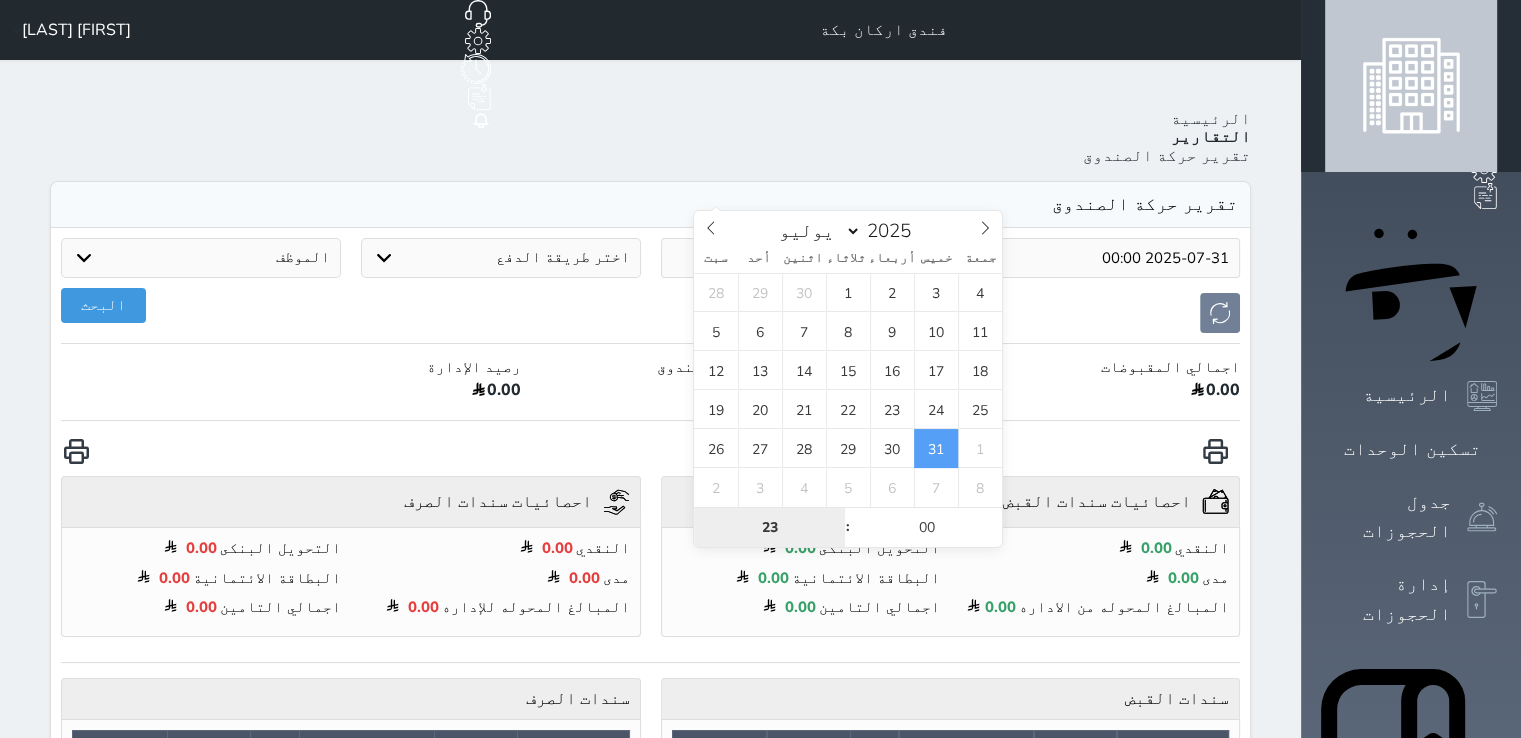 type on "23" 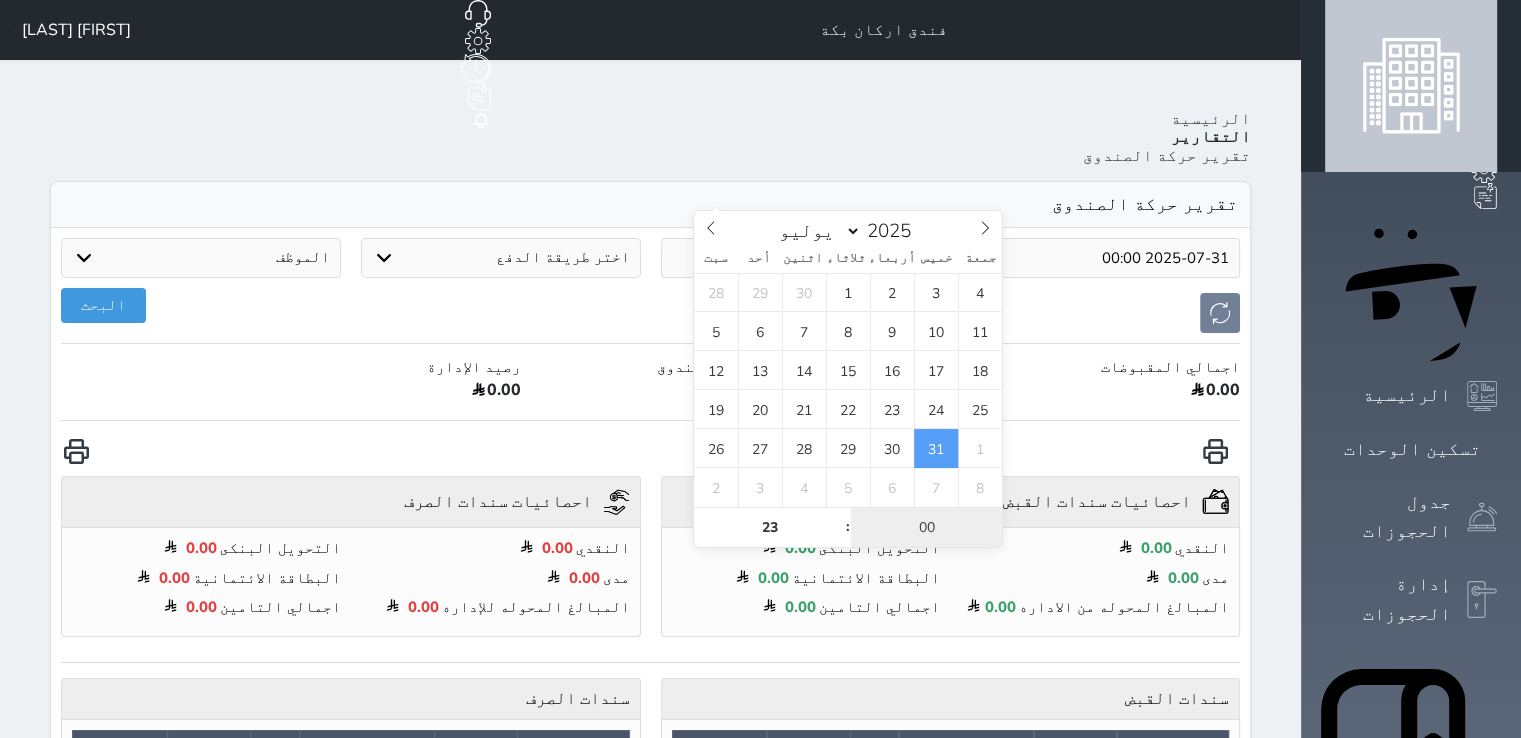 type on "2025-07-31 23:00" 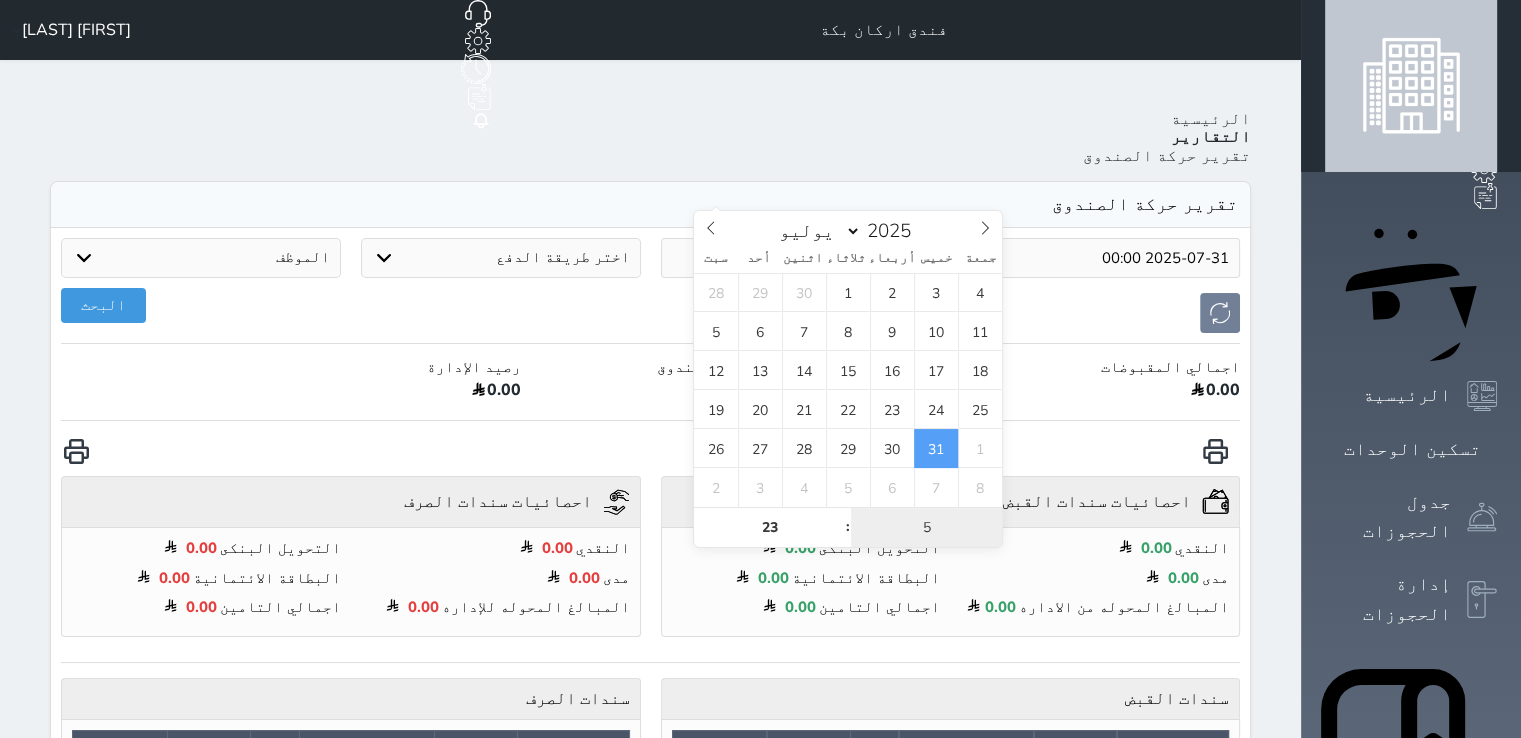 type on "59" 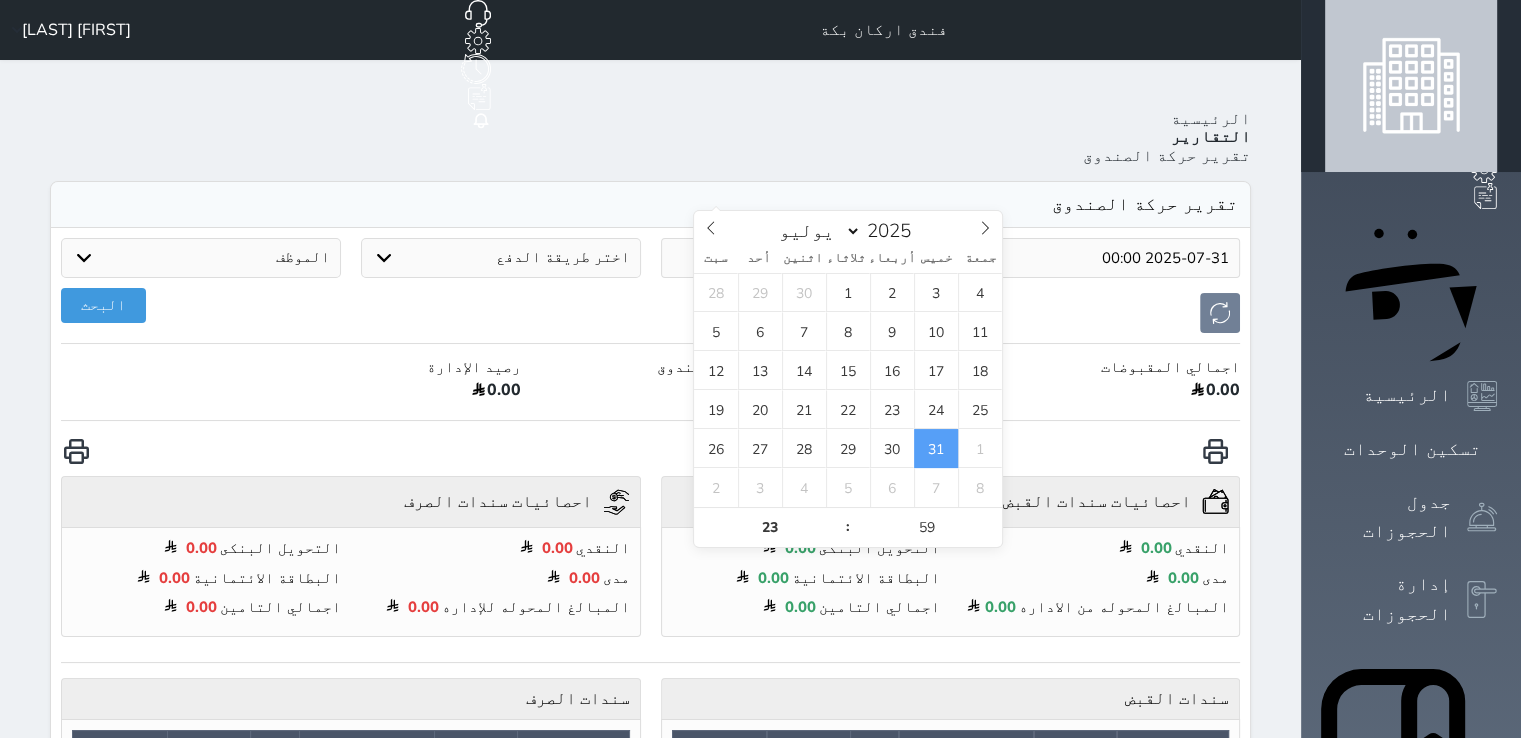type on "2025-07-31 23:59" 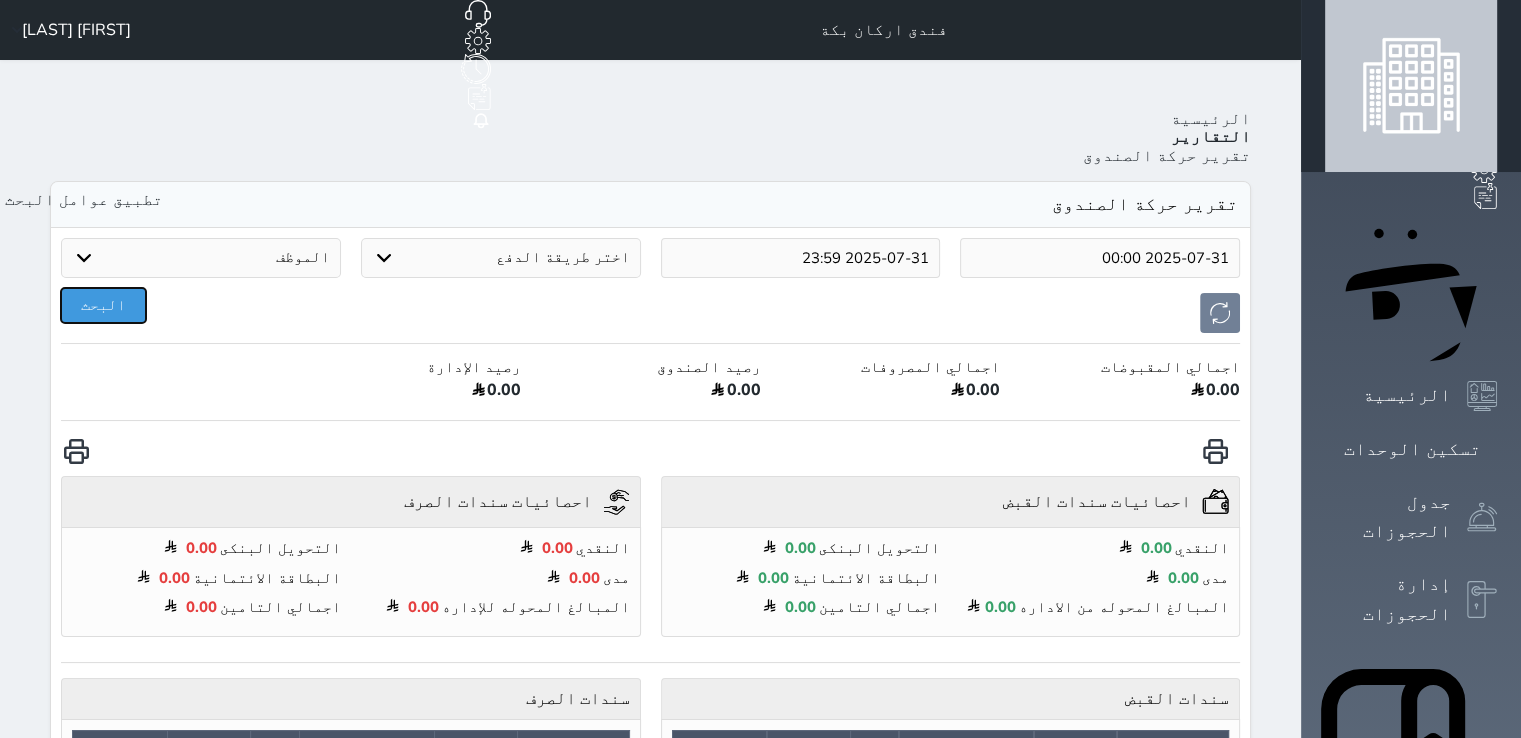click on "البحث" at bounding box center (103, 305) 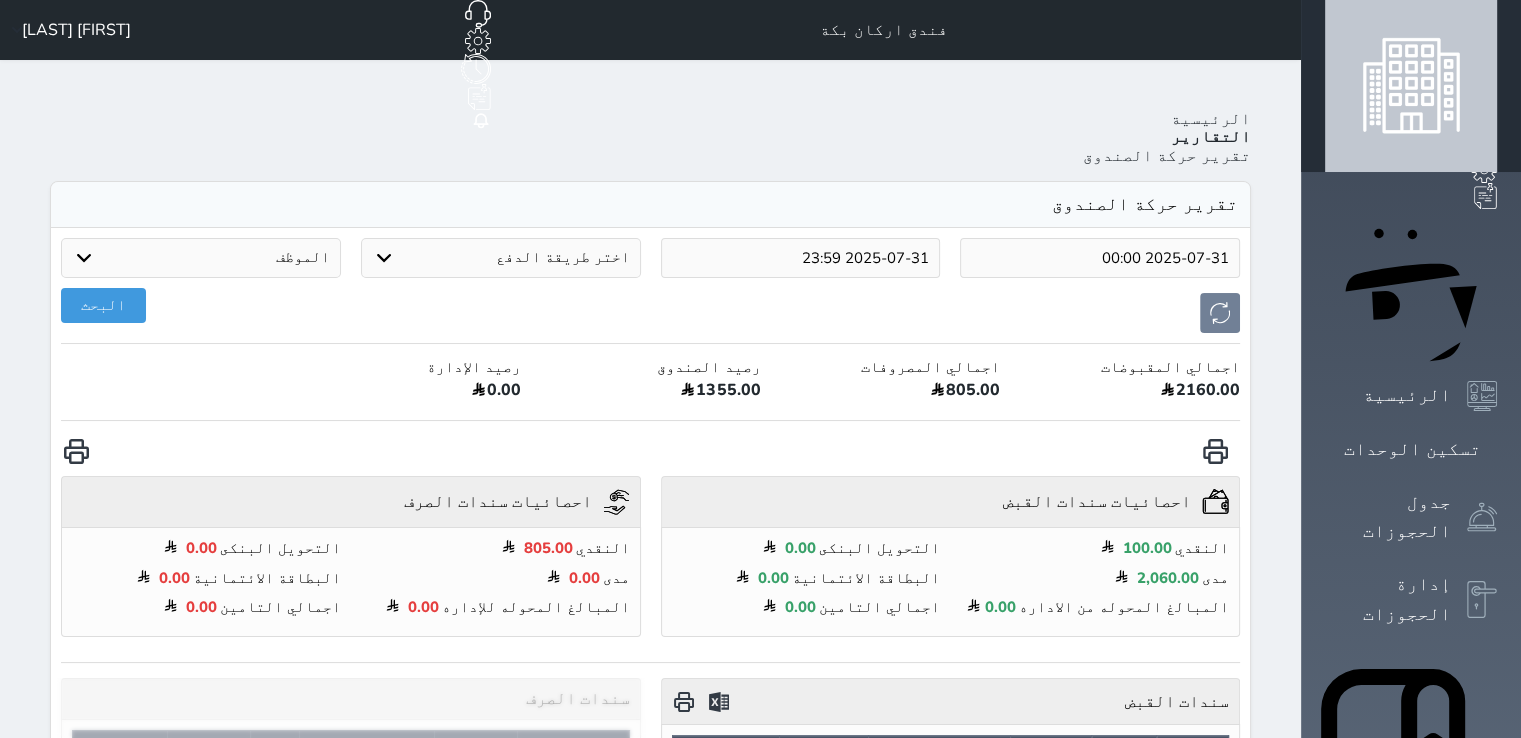 click on "2025-07-31 00:00" at bounding box center [1100, 258] 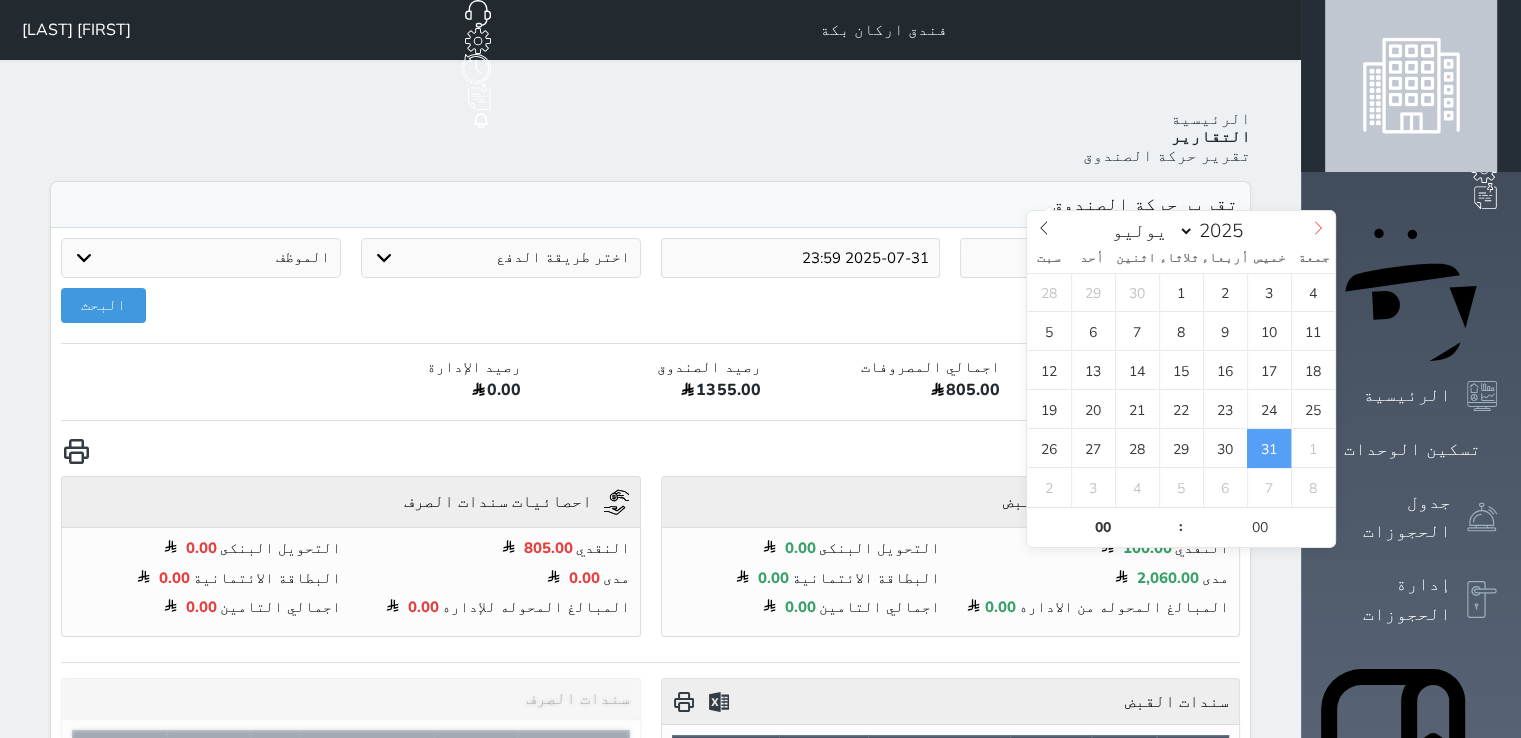 click 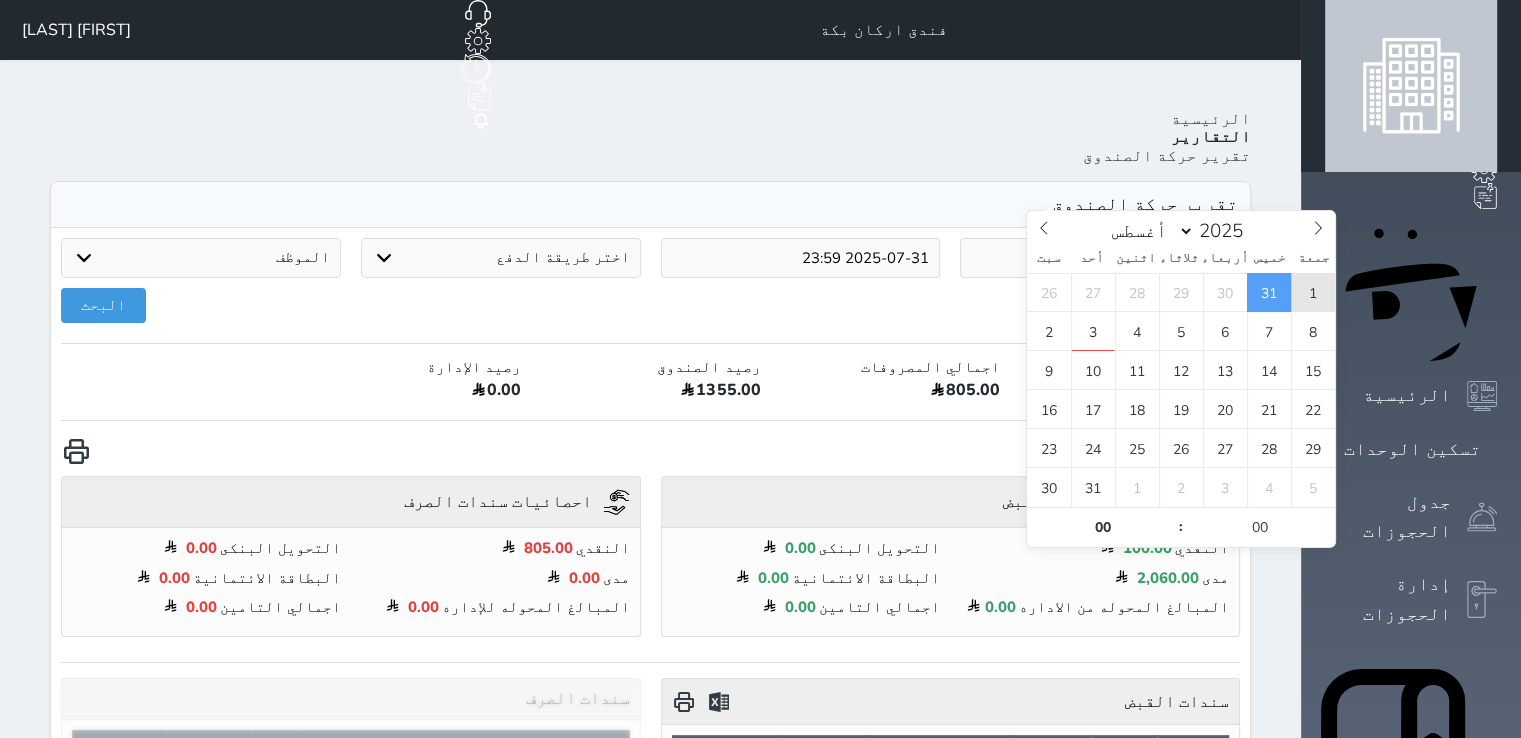 click on "1" at bounding box center [1313, 292] 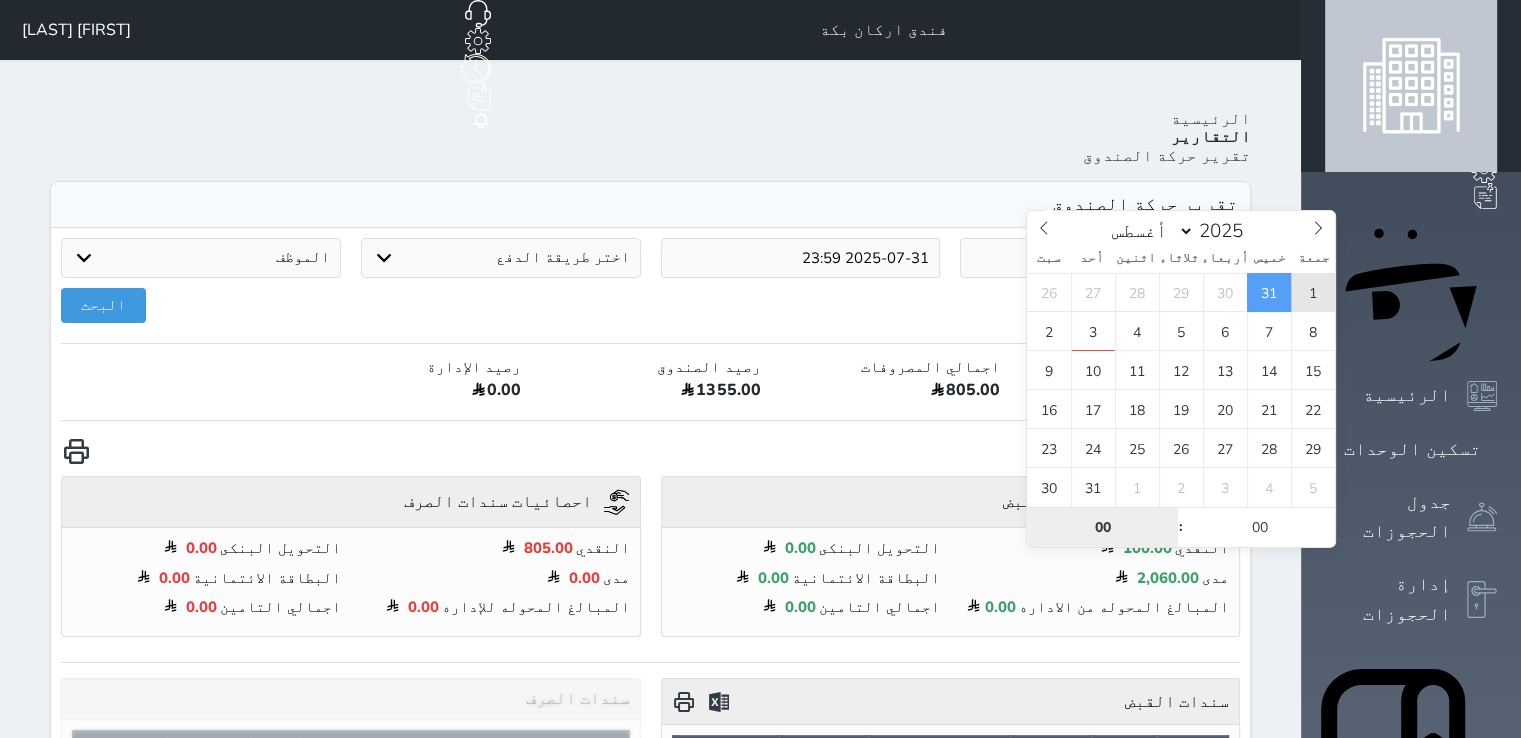 type on "2025-08-01 00:00" 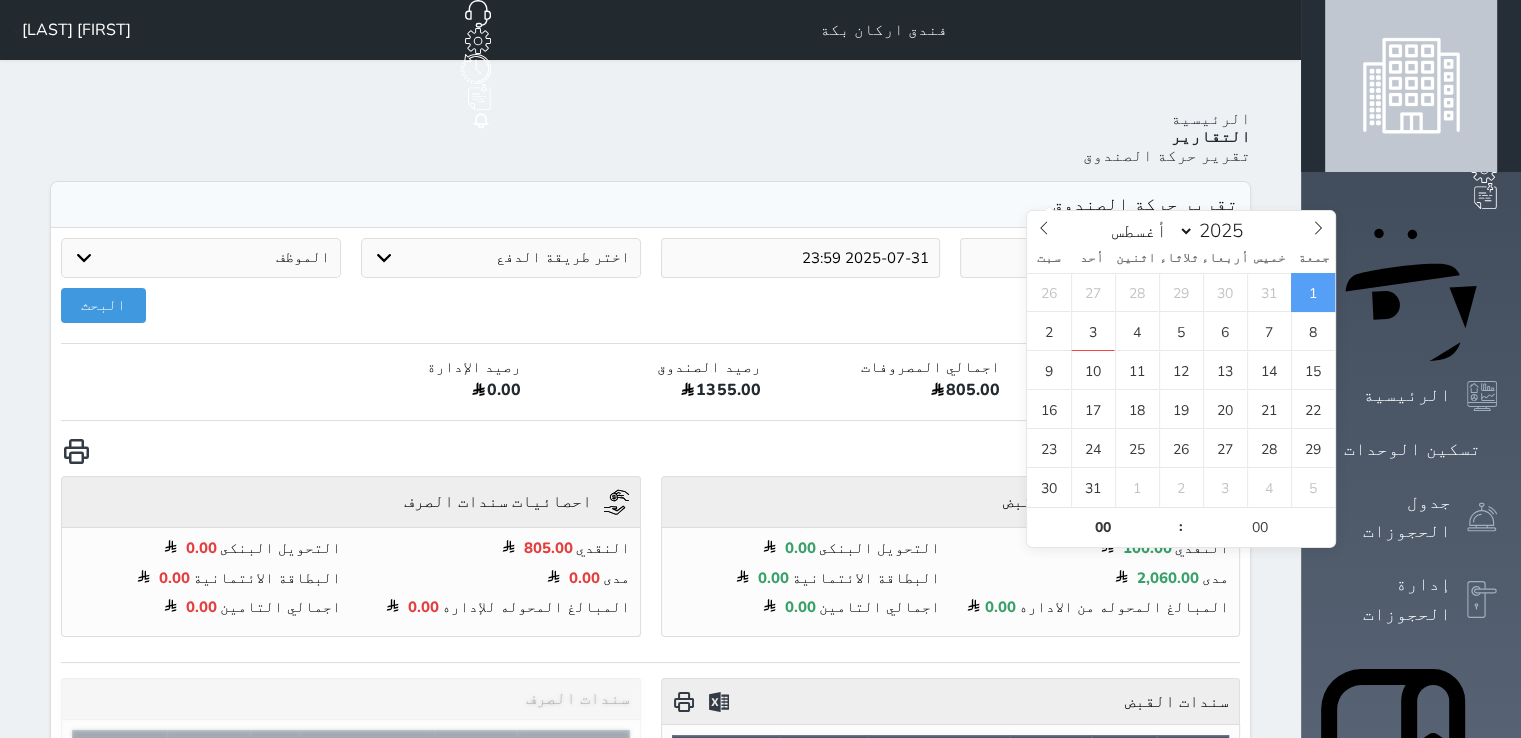 click on "Your browser does not support the audio element.
حجز جماعي جديد   حجز جديد             الرئيسية     تسكين الوحدات     جدول الحجوزات     إدارة الحجوزات     POS     الإدارة المالية     العملاء     تقييمات العملاء     الوحدات     الخدمات     التقارير     الإعدادات     الدعم الفني
فندق اركان بكة
حجز جماعي جديد   حجز جديد   مرتبط مع منصة زاتكا المرحلة الثانية   مرتبط مع شموس   مرتبط مع المنصة الوطنية للرصد السياحي             إشعار   الغرفة   النزيل   المصدر
عبدالرحمن ال حميدان
الرئيسية التقارير تقرير حركة الصندوق   تقرير حركة الصندوق   2025-08-01 00:00   2025-07-31 23:59   اختر طريقة الدفع" at bounding box center [760, 925] 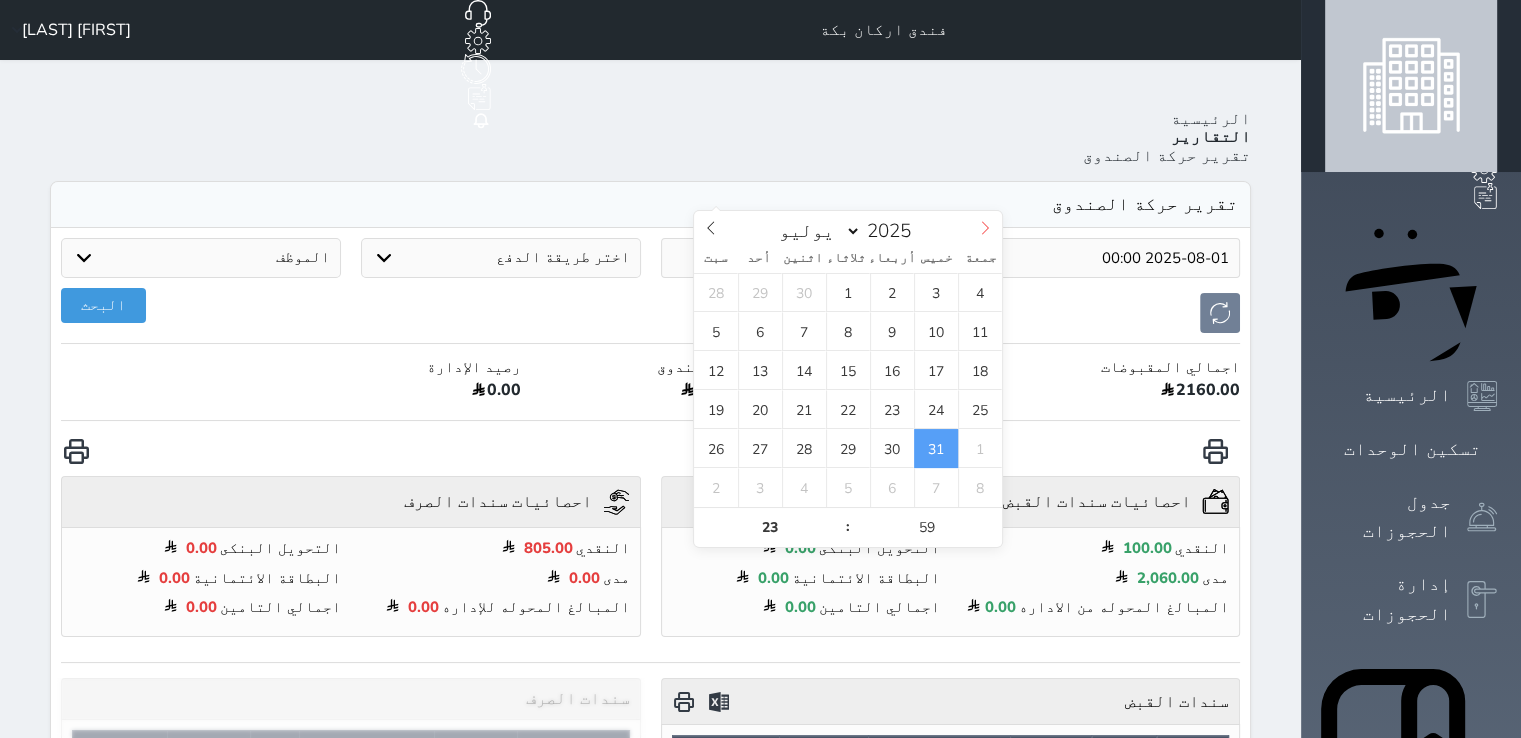 click 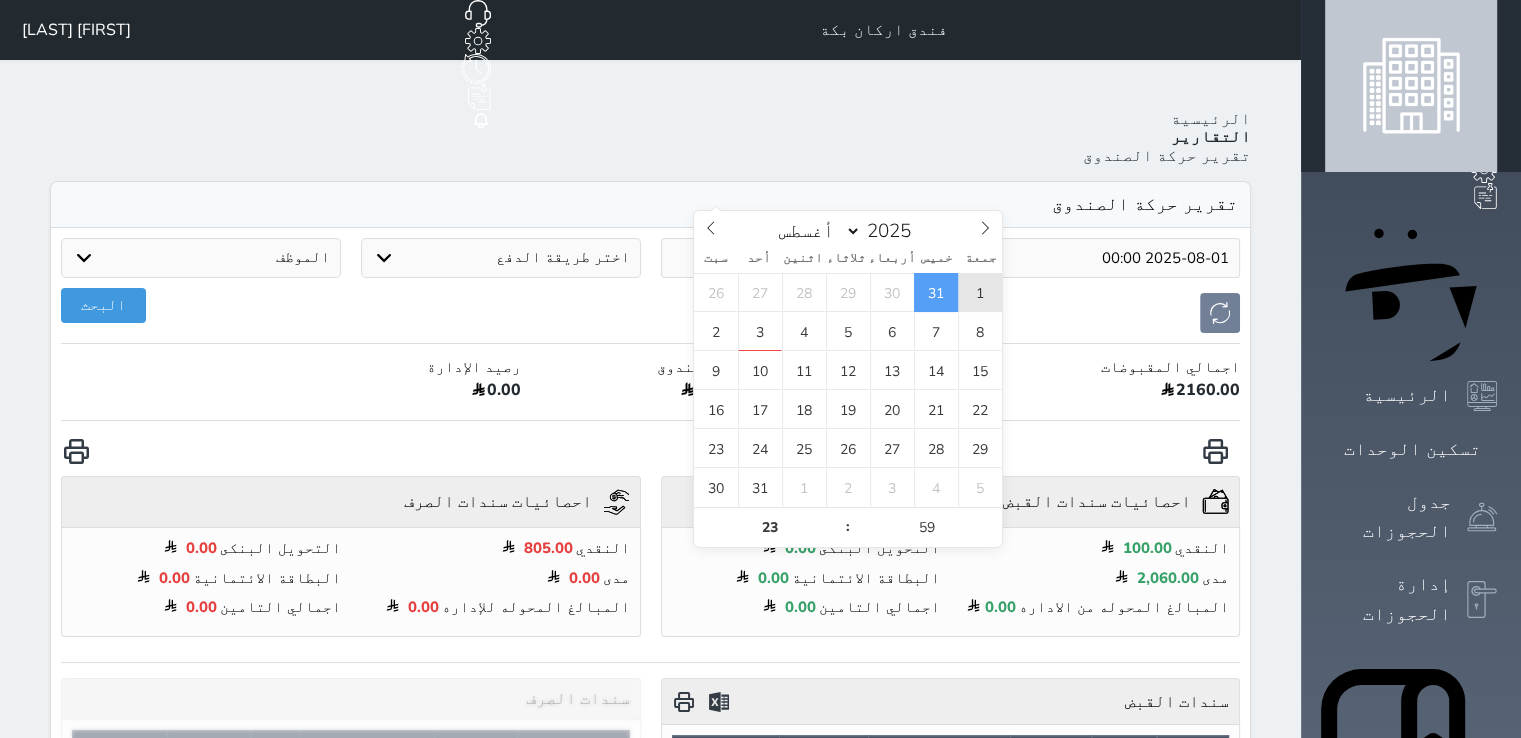 click on "1" at bounding box center (980, 292) 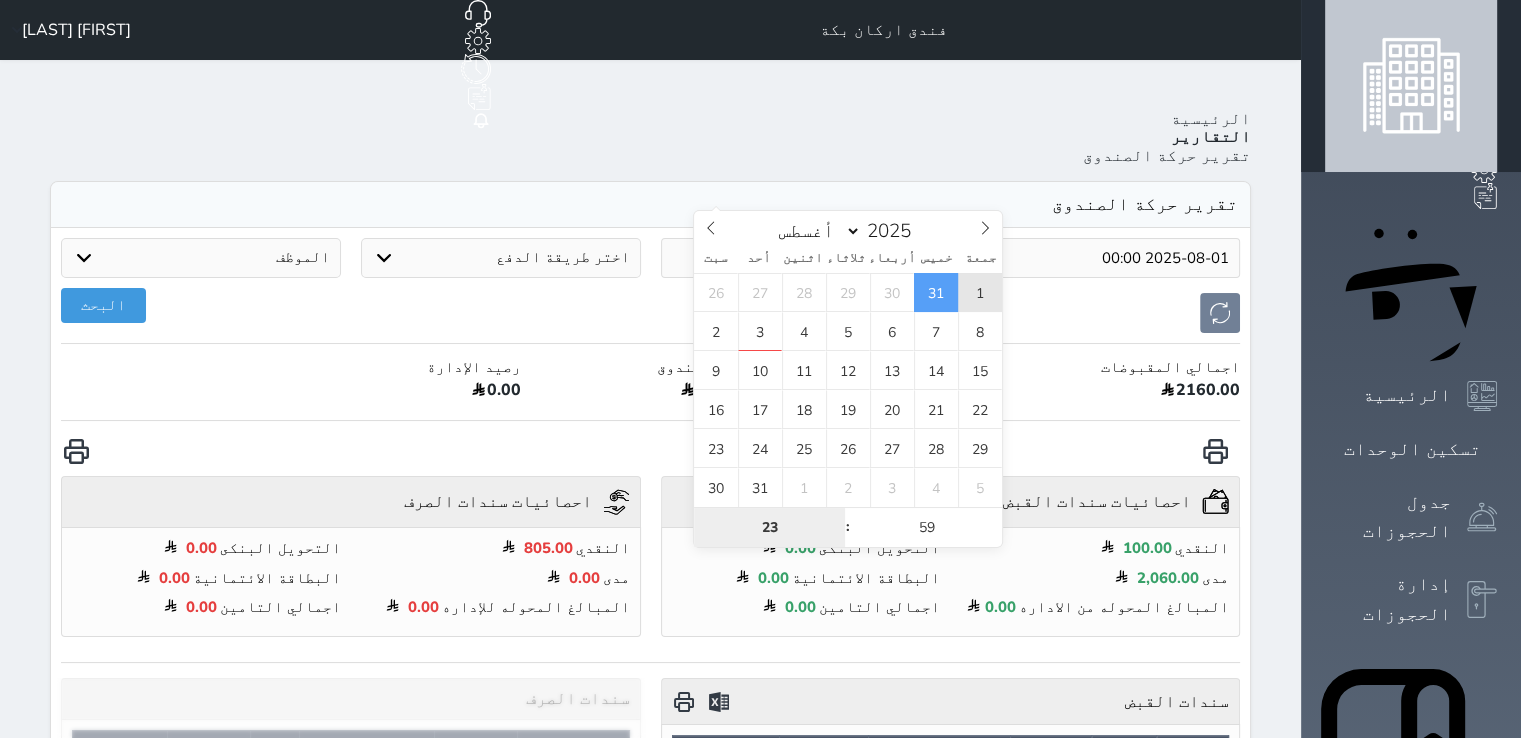 type on "2025-08-01 23:59" 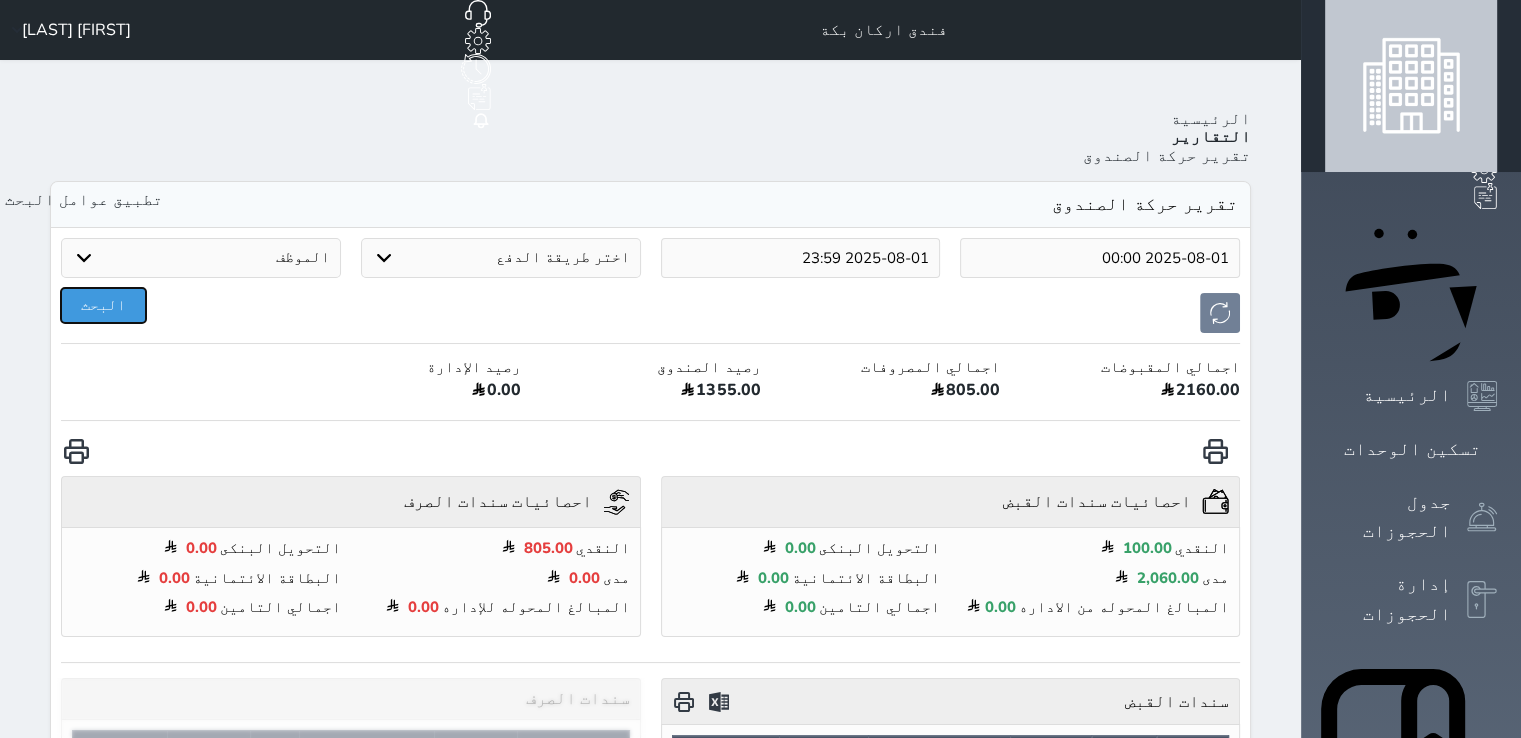 click on "البحث" at bounding box center [103, 305] 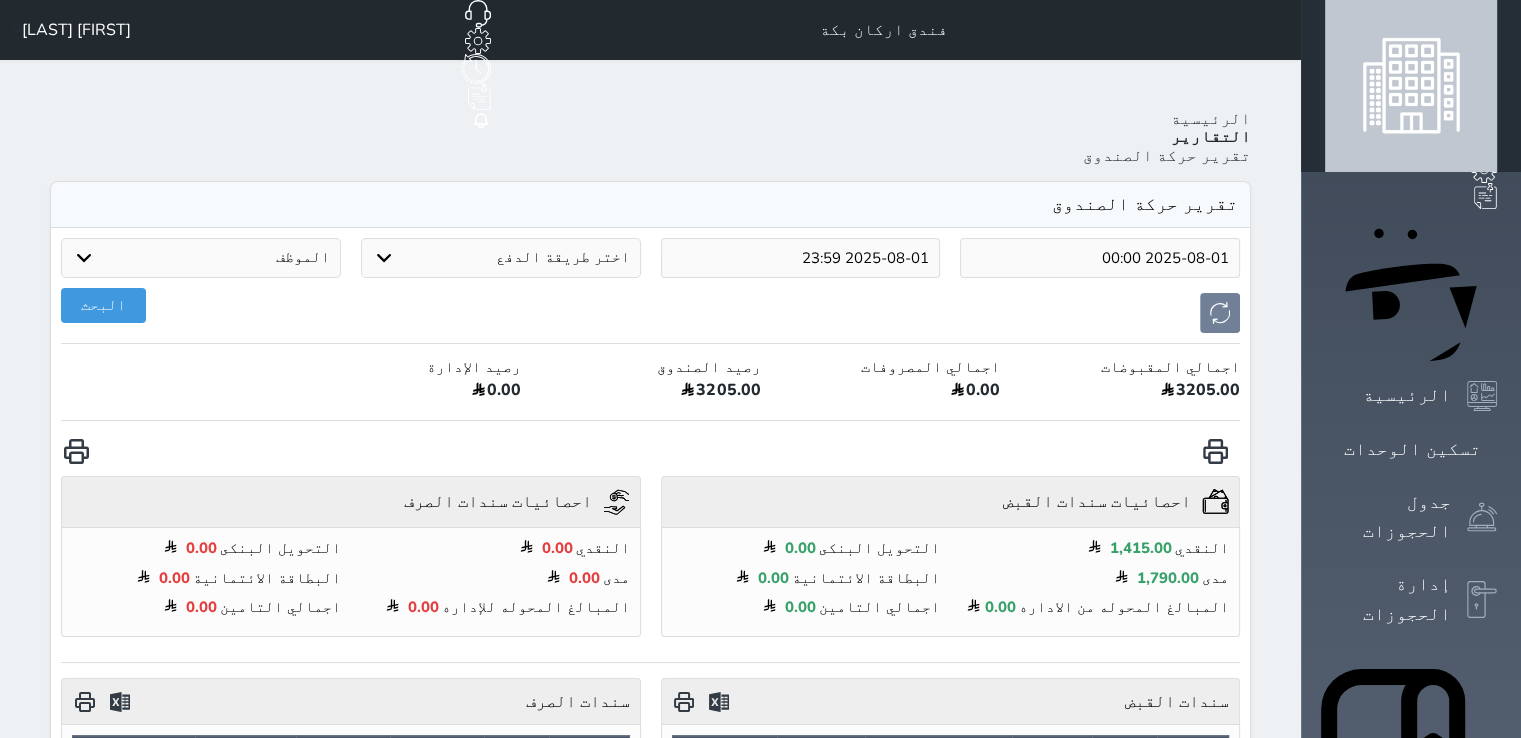 click on "2025-08-01 00:00" at bounding box center [1100, 258] 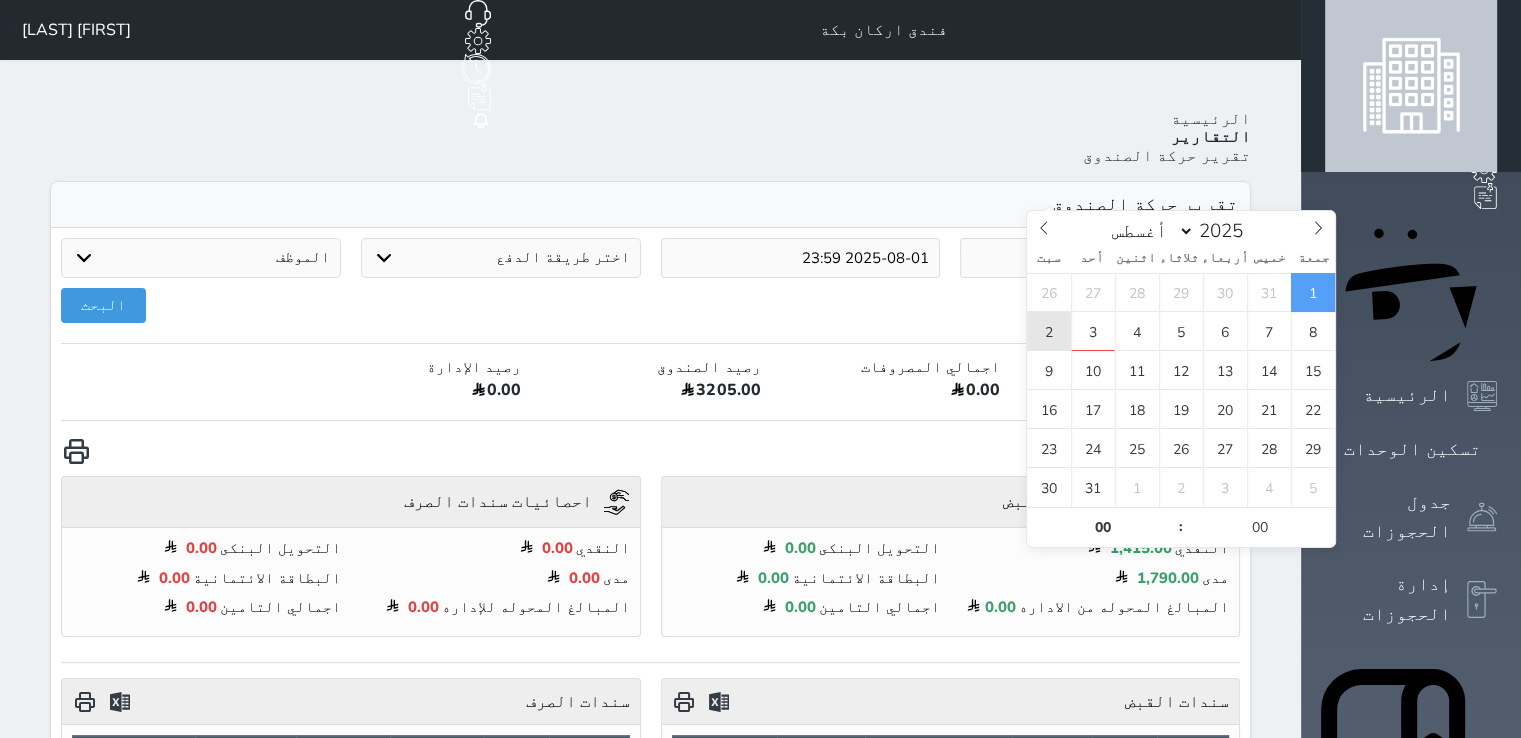 click on "2" at bounding box center (1049, 331) 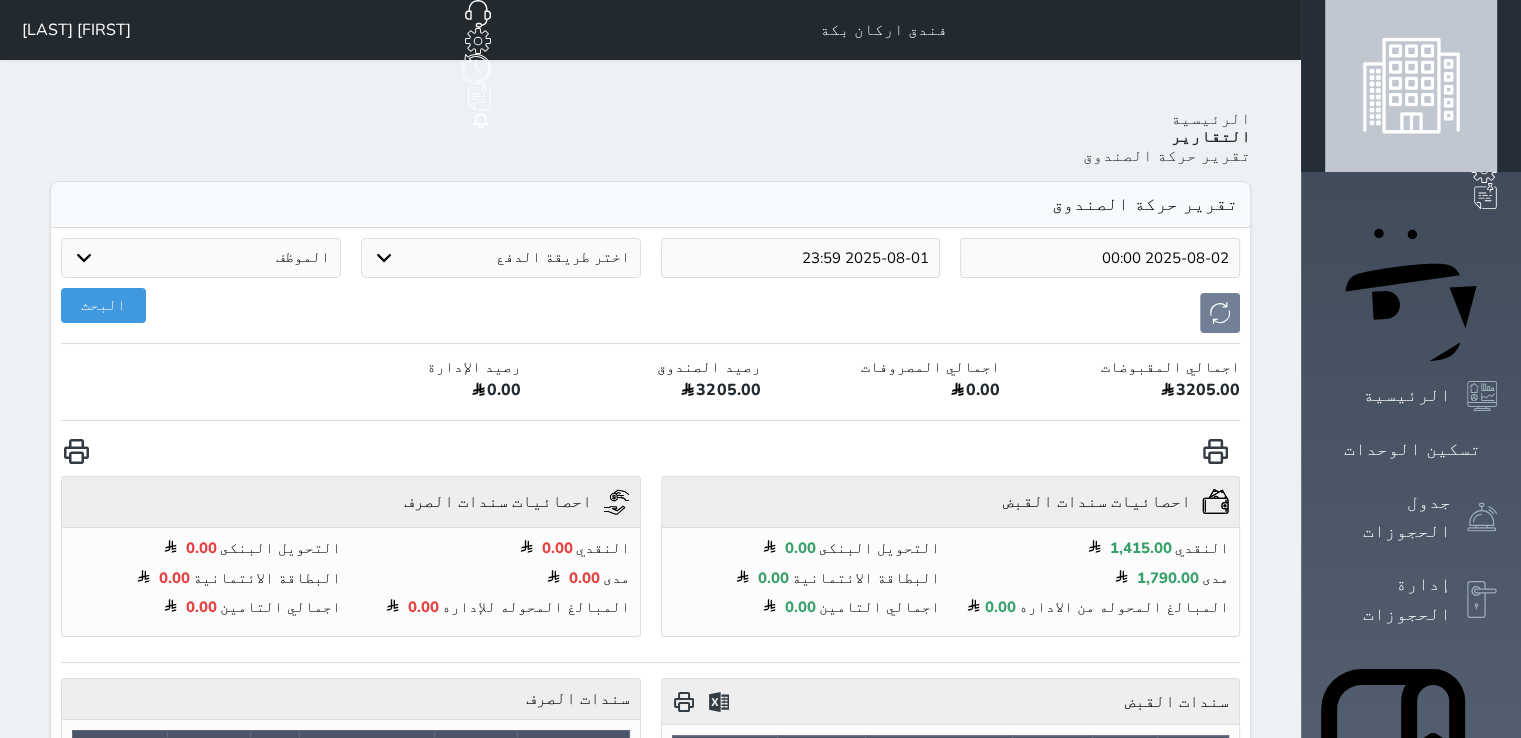 click on "2025-08-01 23:59" at bounding box center [801, 258] 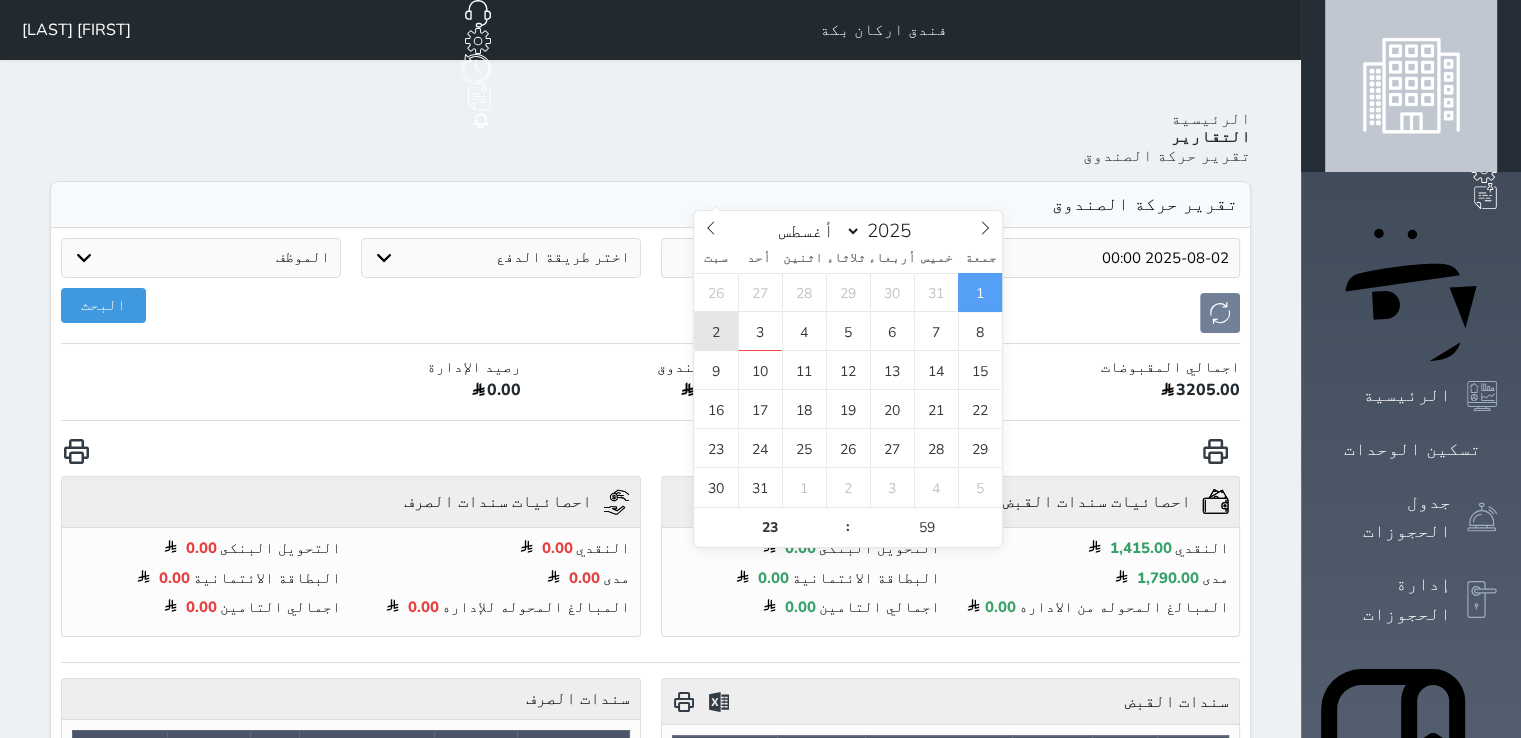 click on "2" at bounding box center (716, 331) 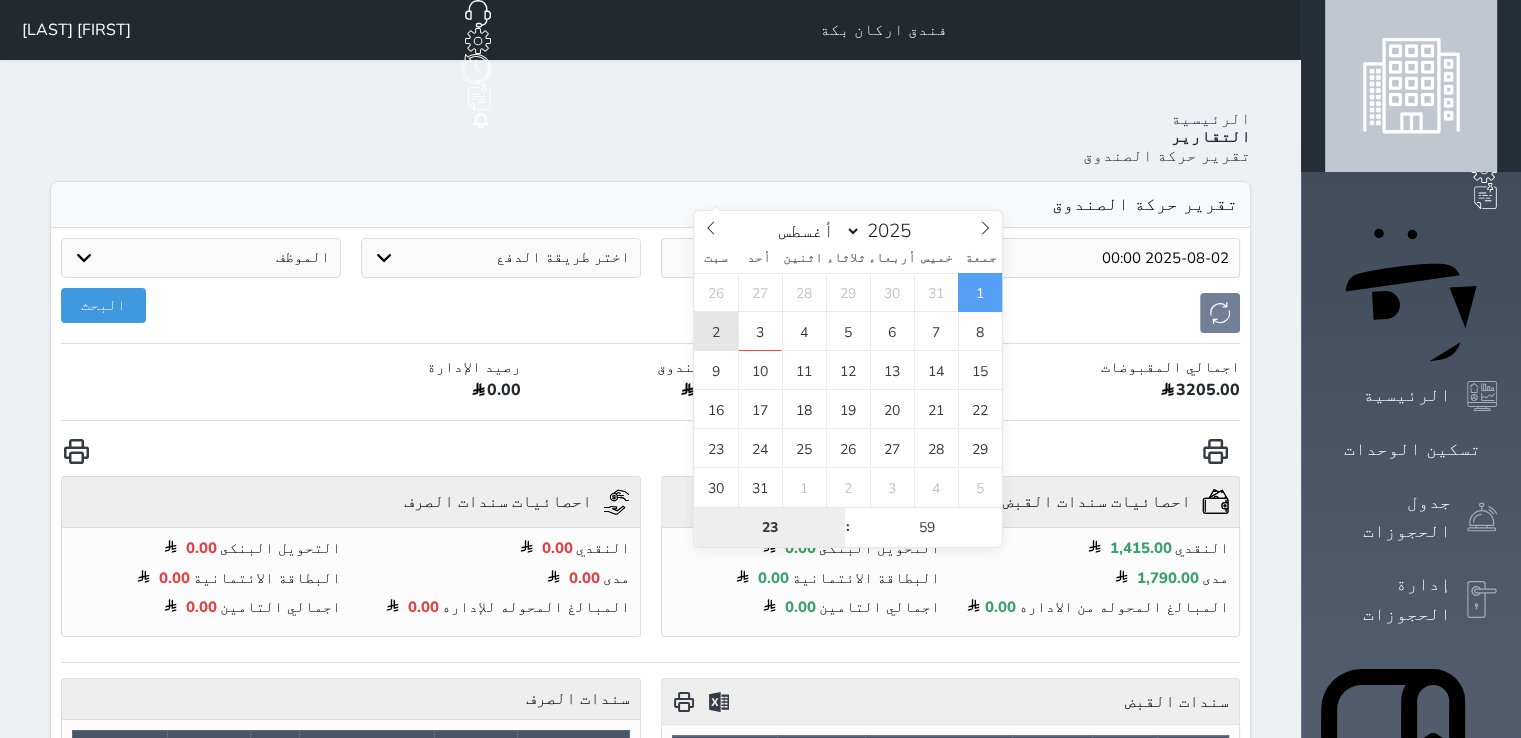 type on "2025-08-02 23:59" 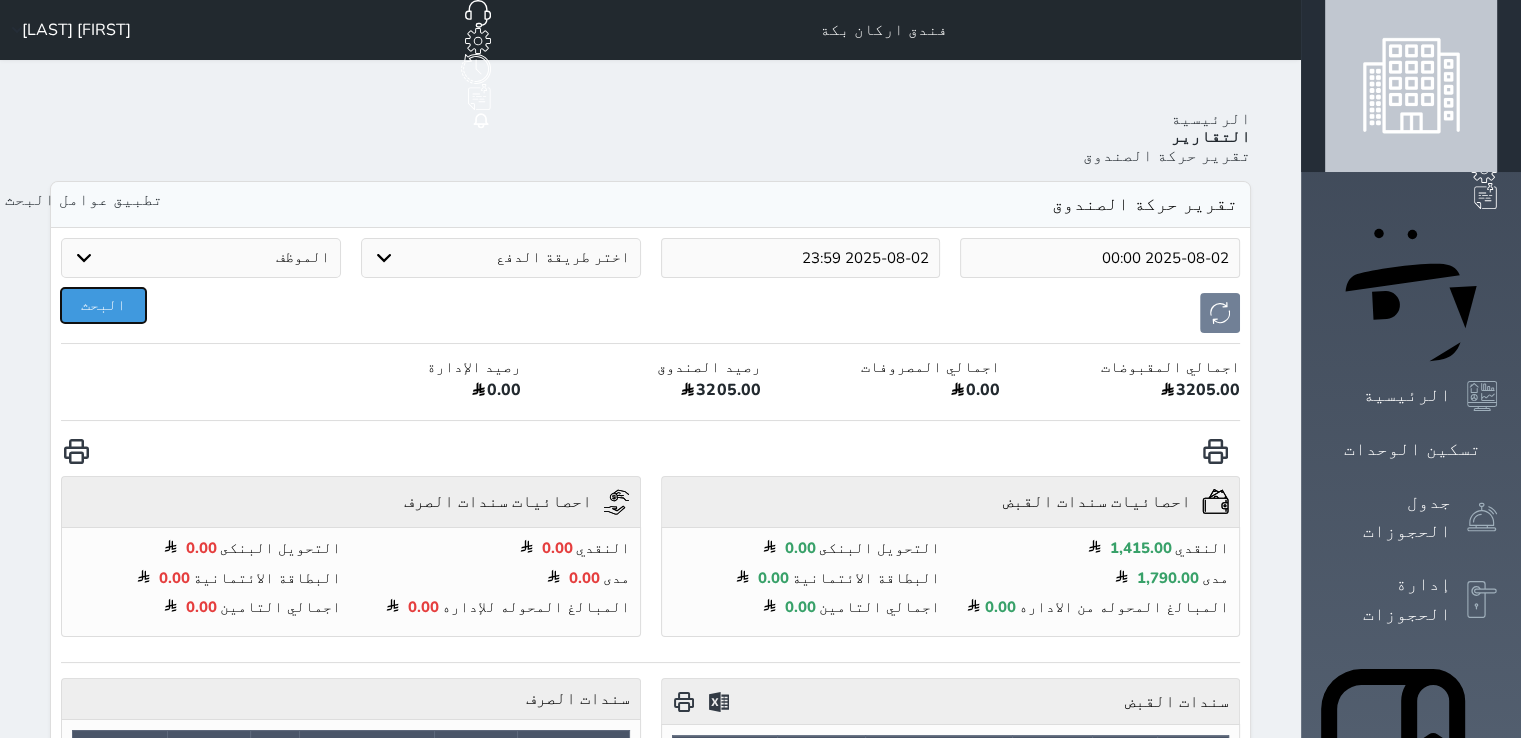 click on "البحث" at bounding box center (103, 305) 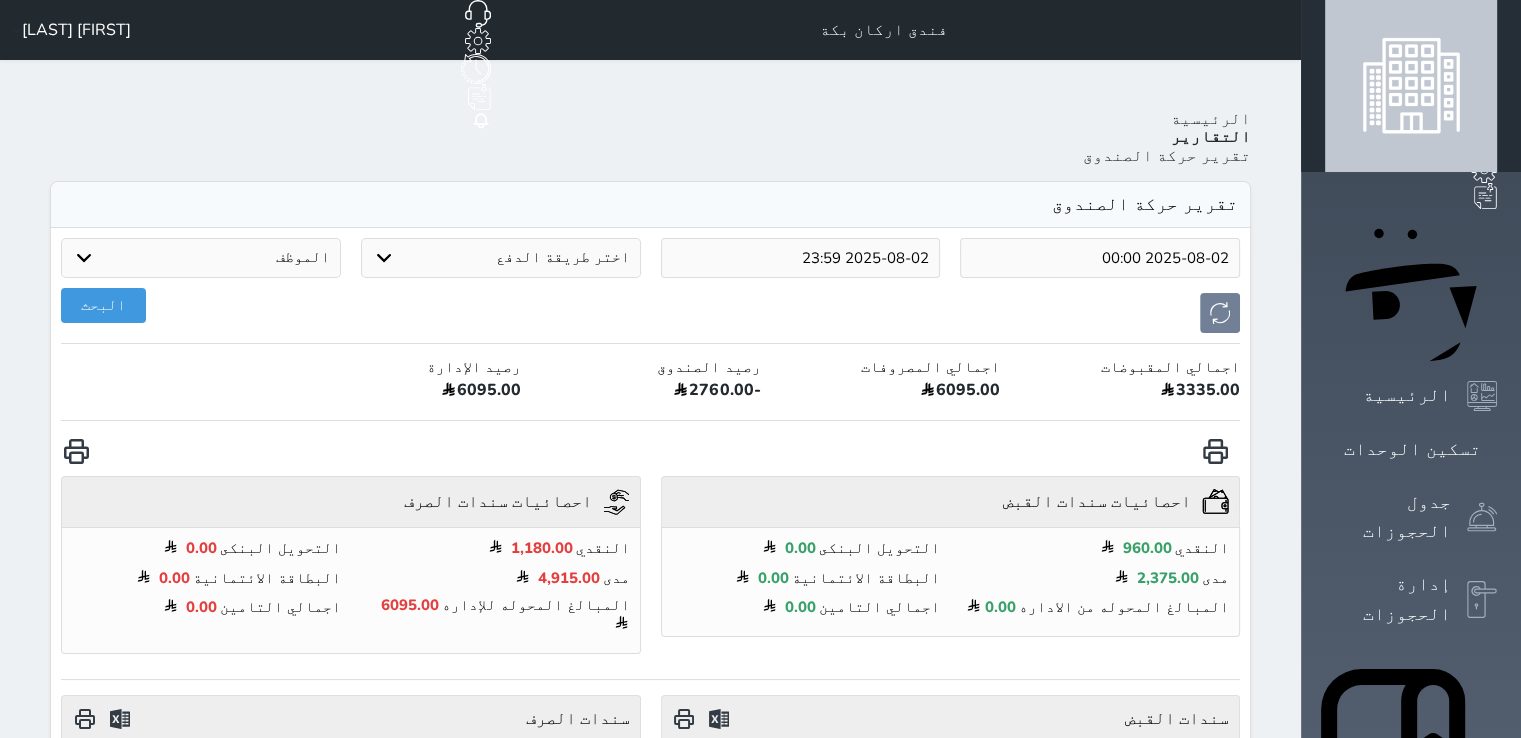 click on "2025-08-02 00:00" at bounding box center [1100, 258] 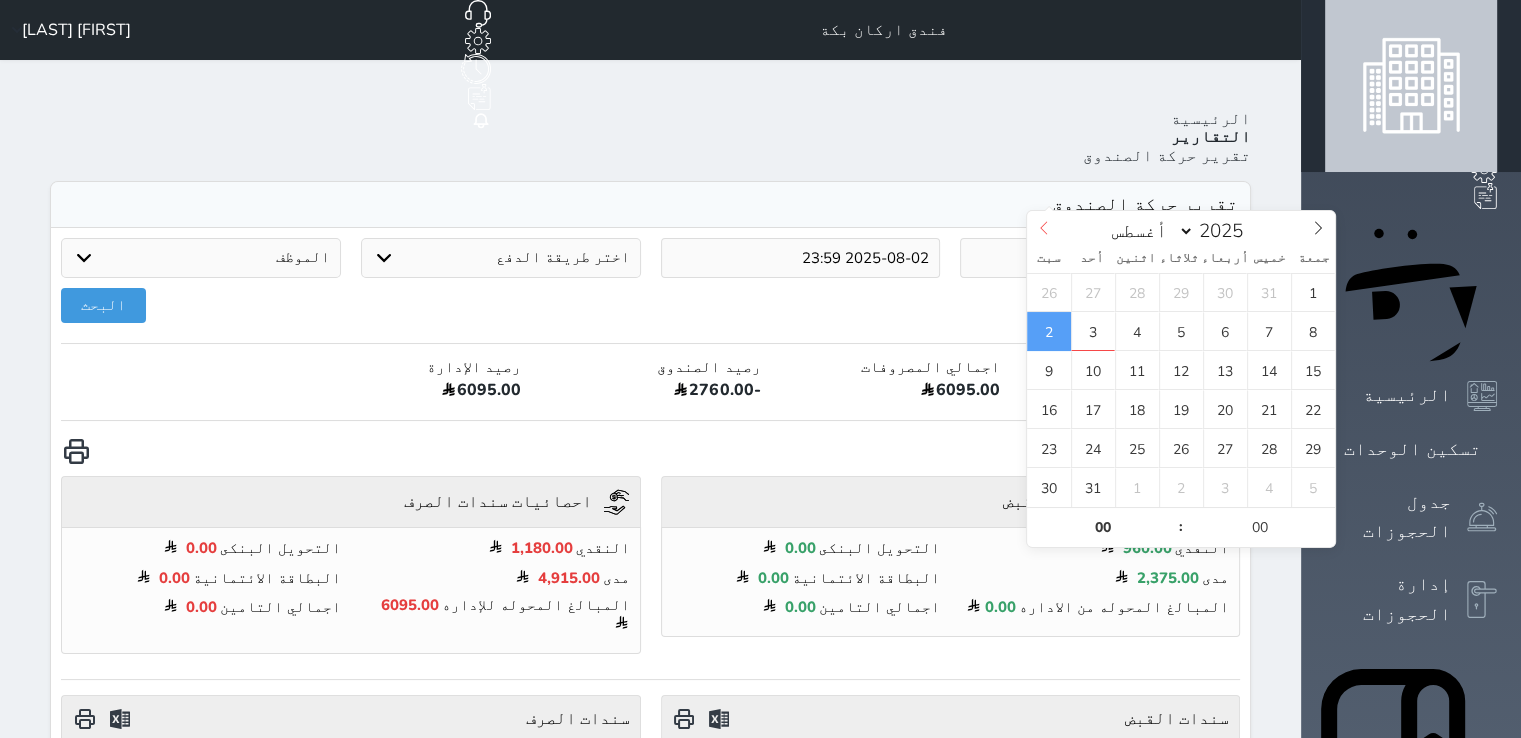 click at bounding box center (1044, 228) 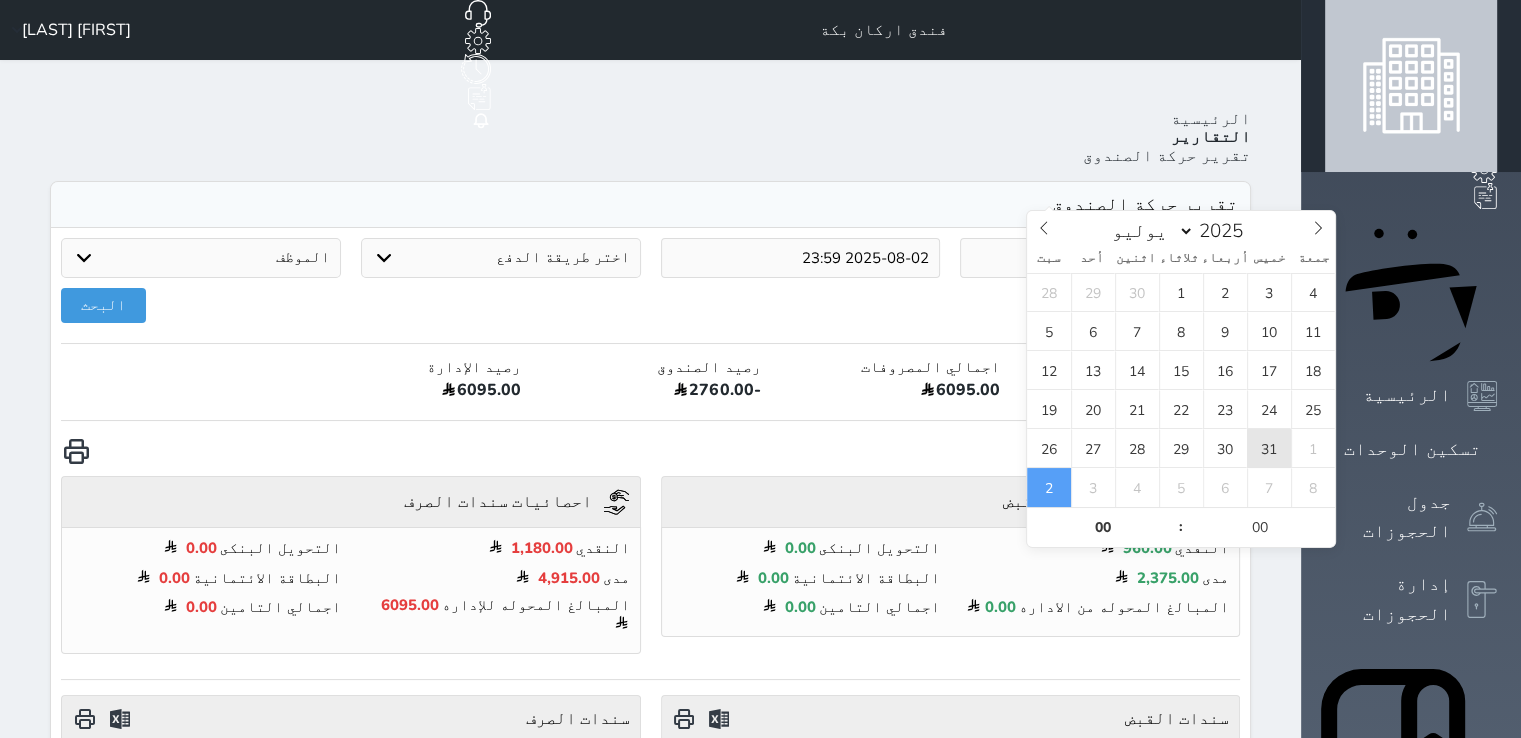 click on "31" at bounding box center [1269, 448] 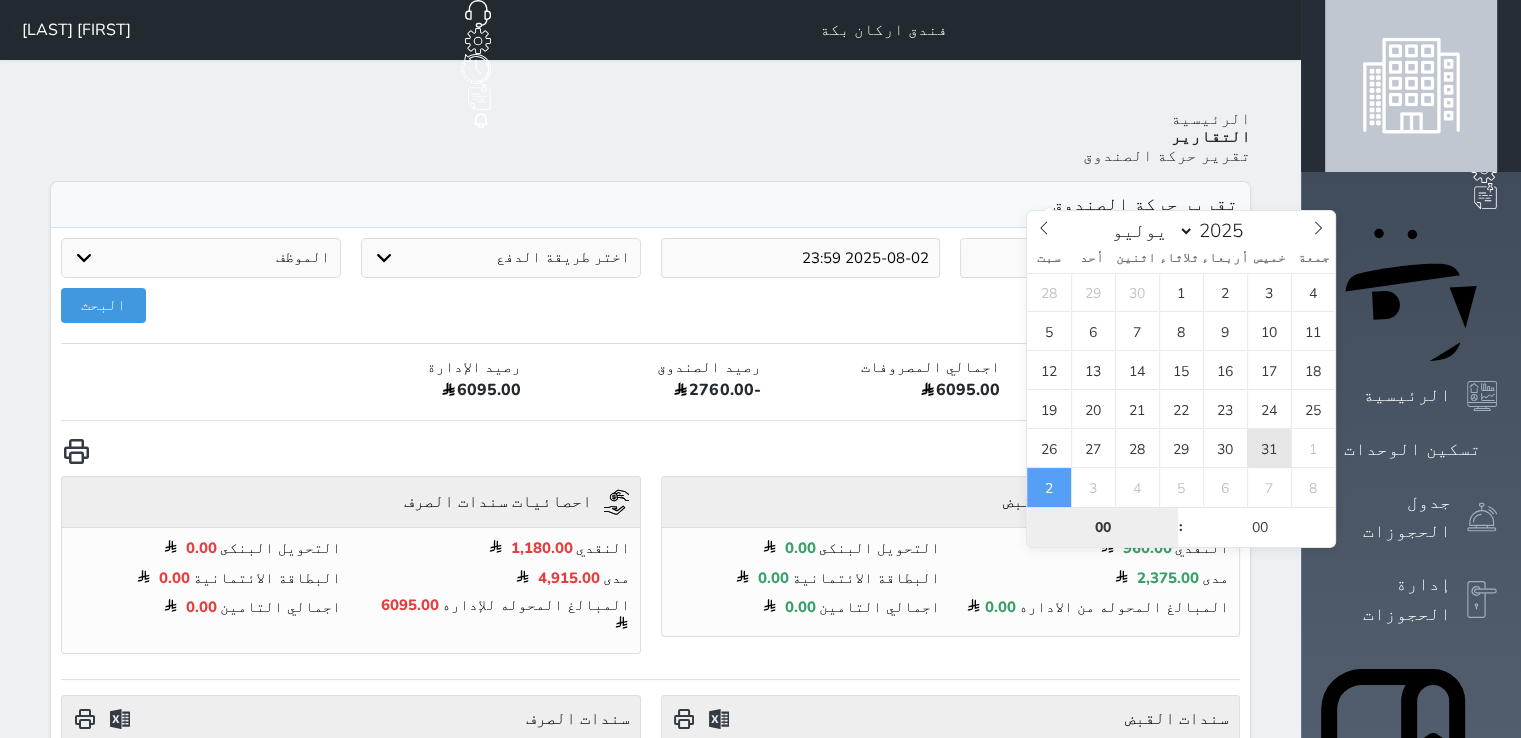 type on "2025-07-31 00:00" 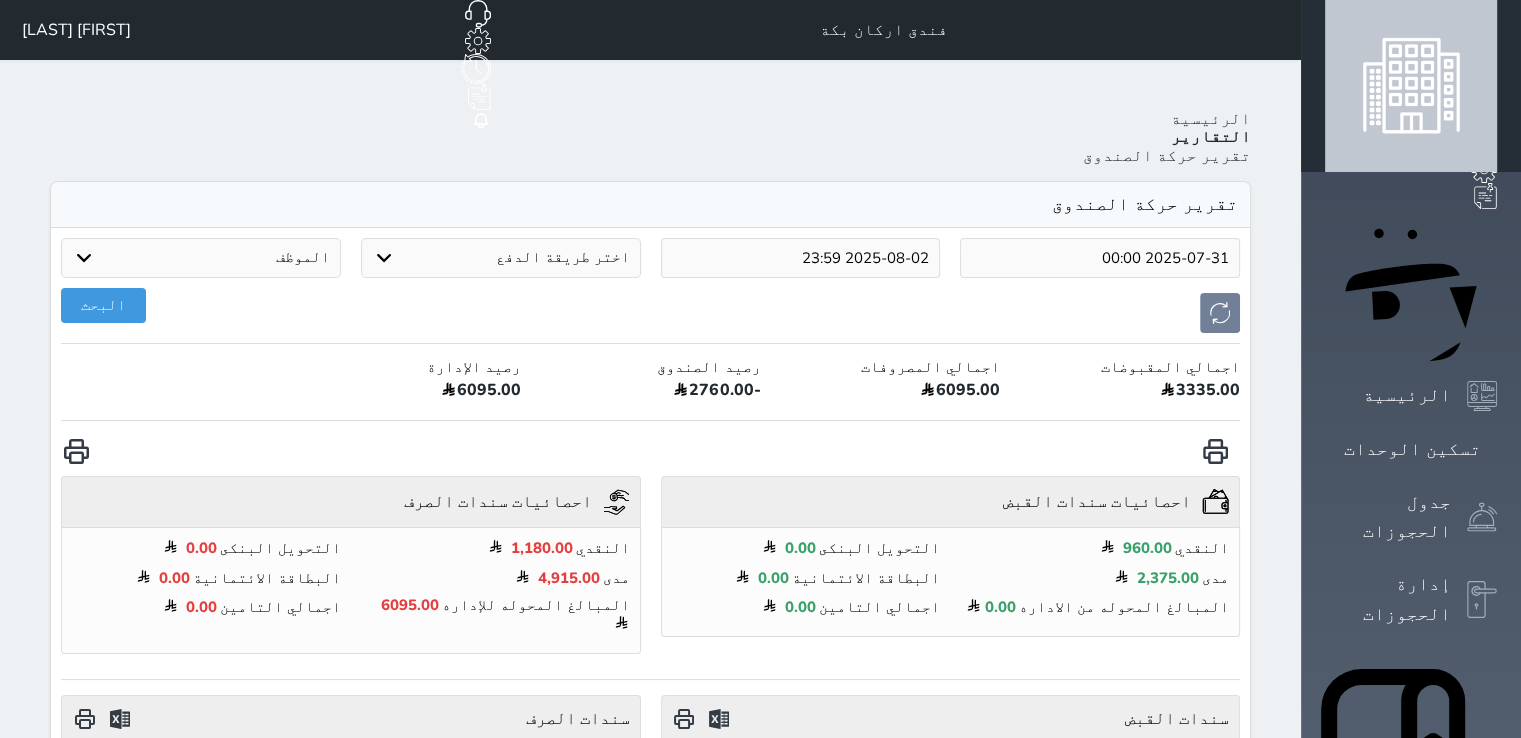 click on "2025-08-02 23:59" at bounding box center (801, 258) 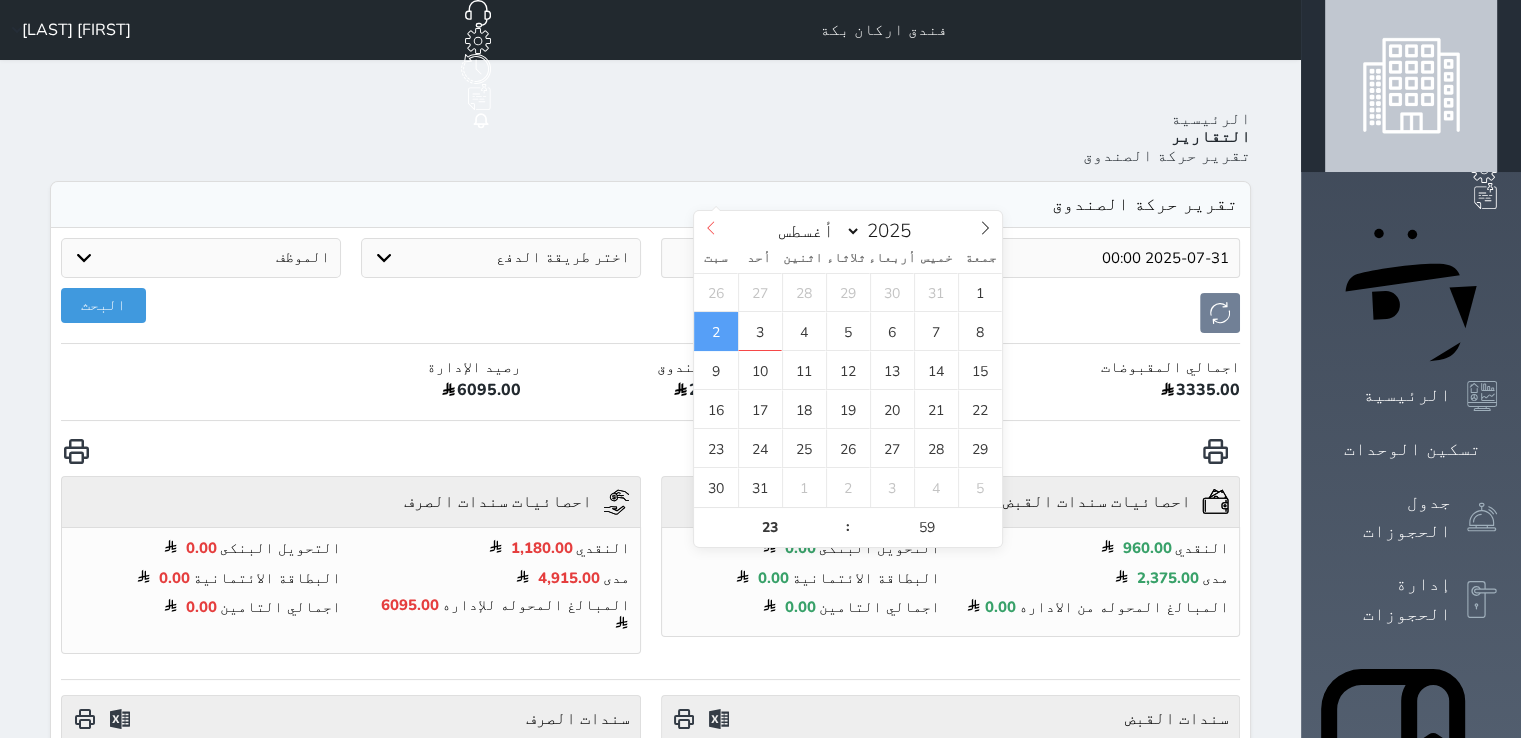 click at bounding box center [711, 228] 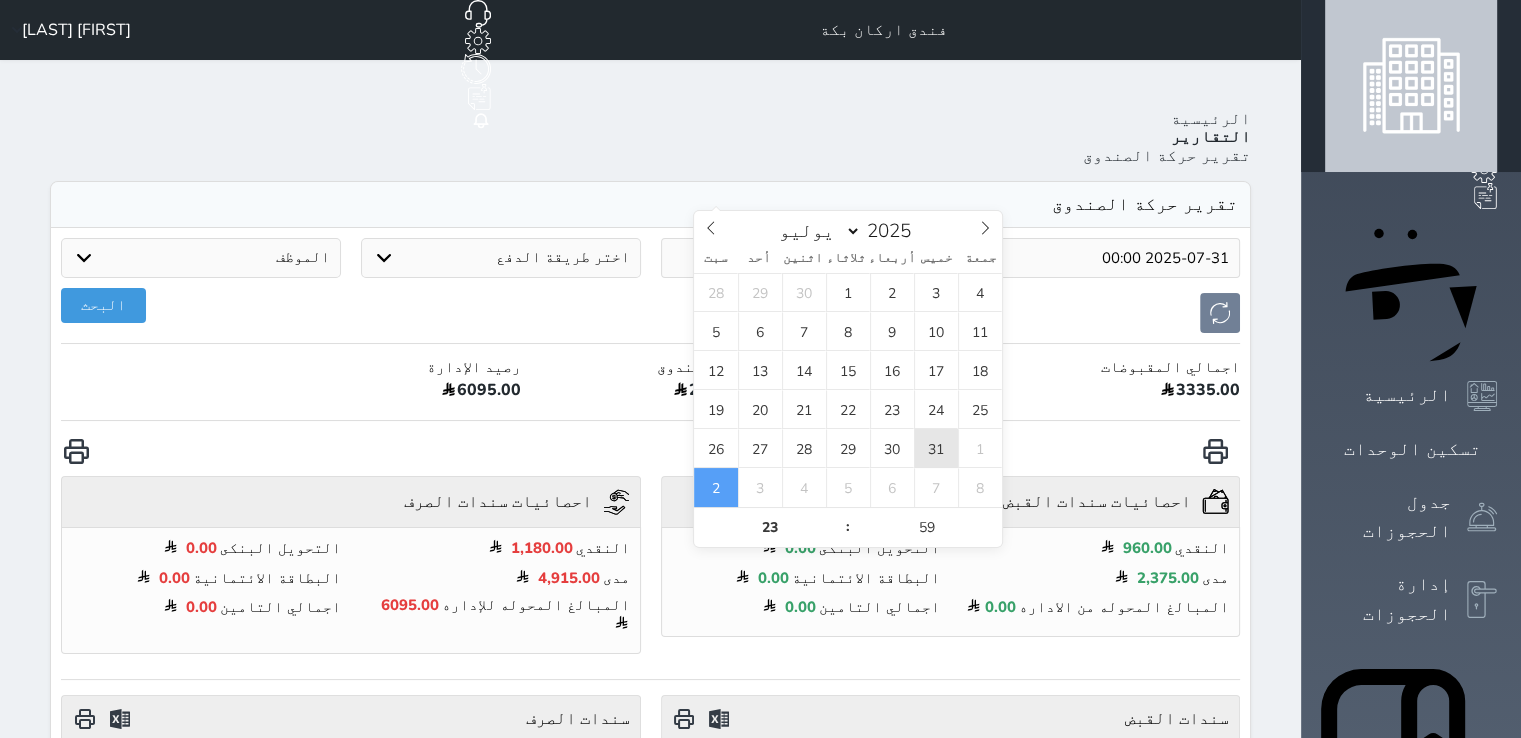 click on "31" at bounding box center (936, 448) 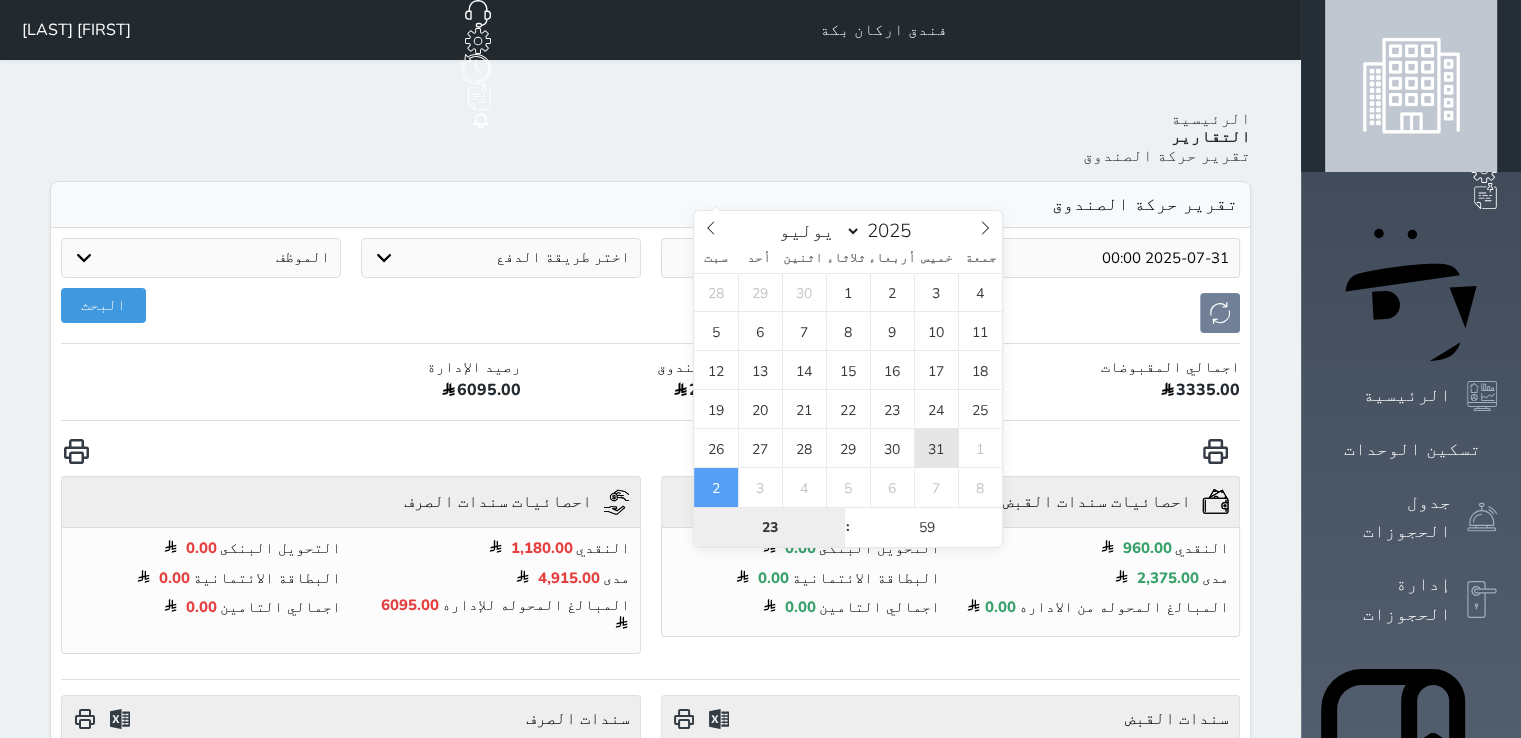 type on "2025-07-31 23:59" 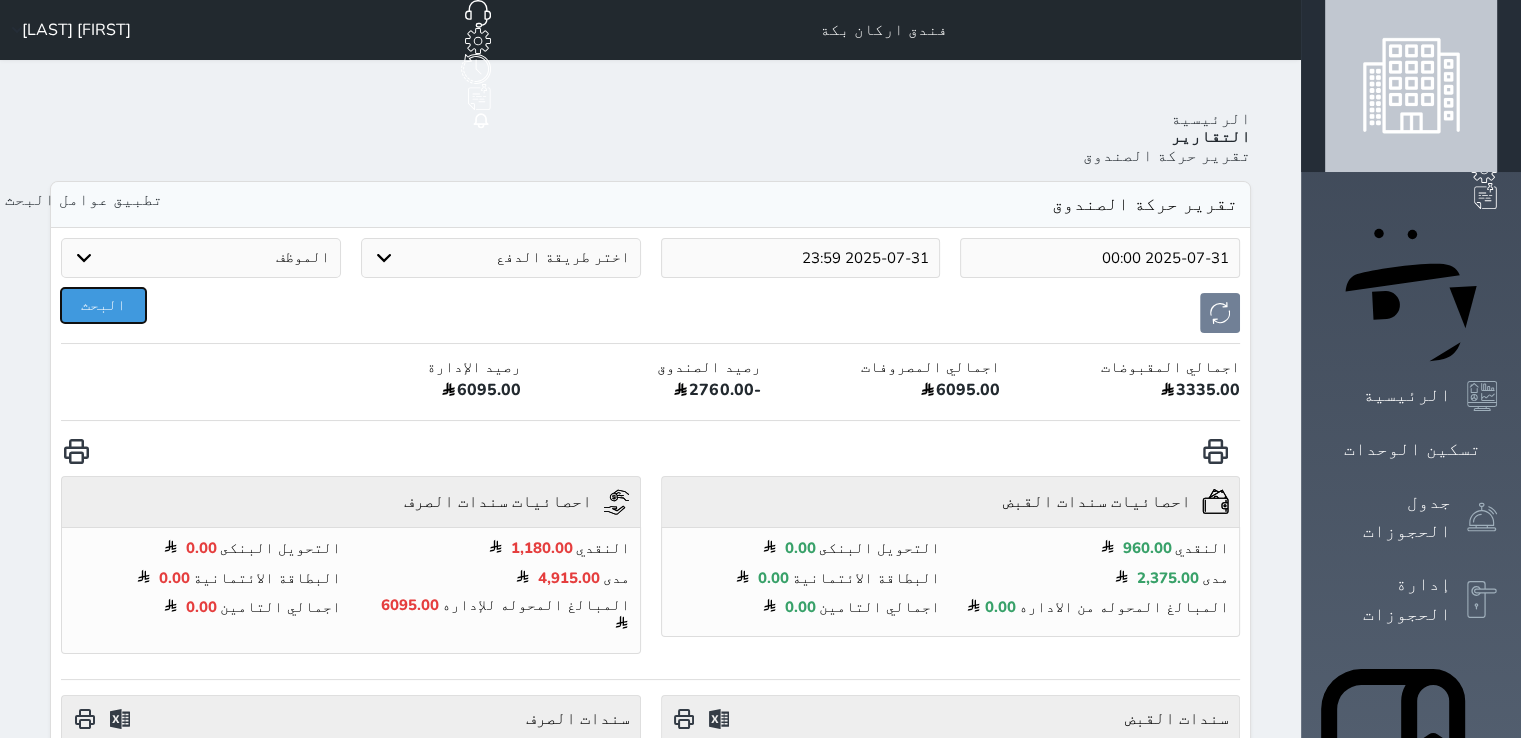 click on "البحث" at bounding box center (103, 305) 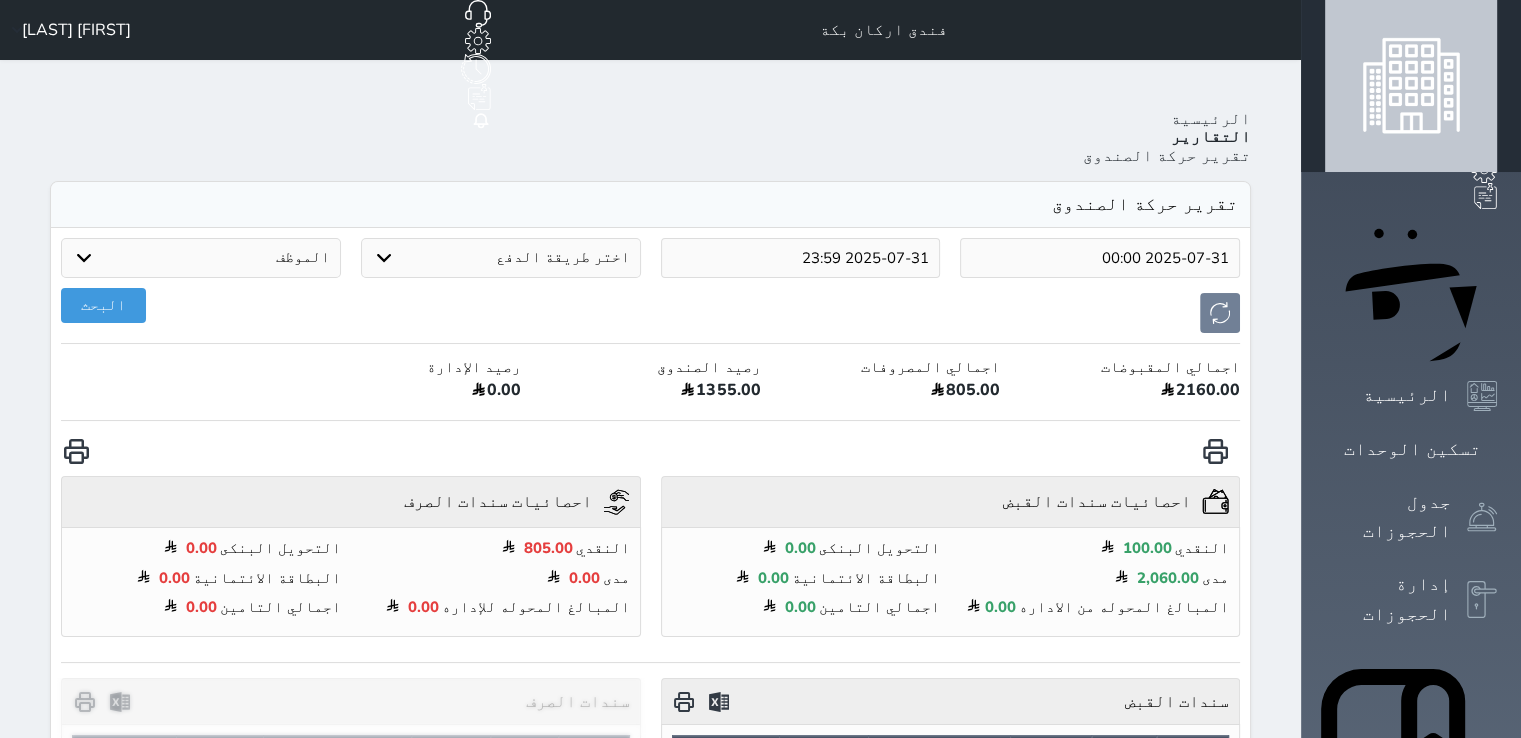 click on "2025-07-31 00:00" at bounding box center [1100, 258] 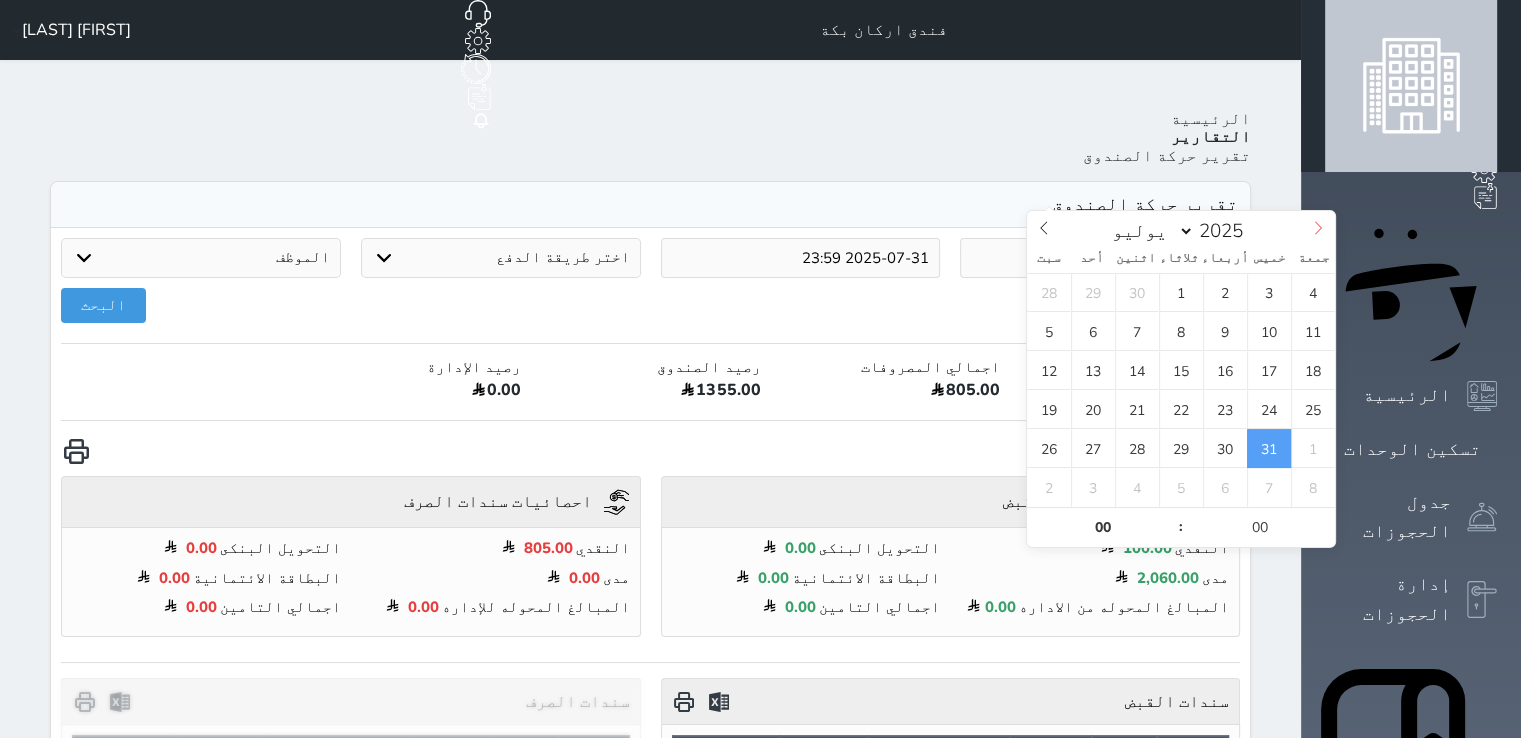 click at bounding box center [1318, 228] 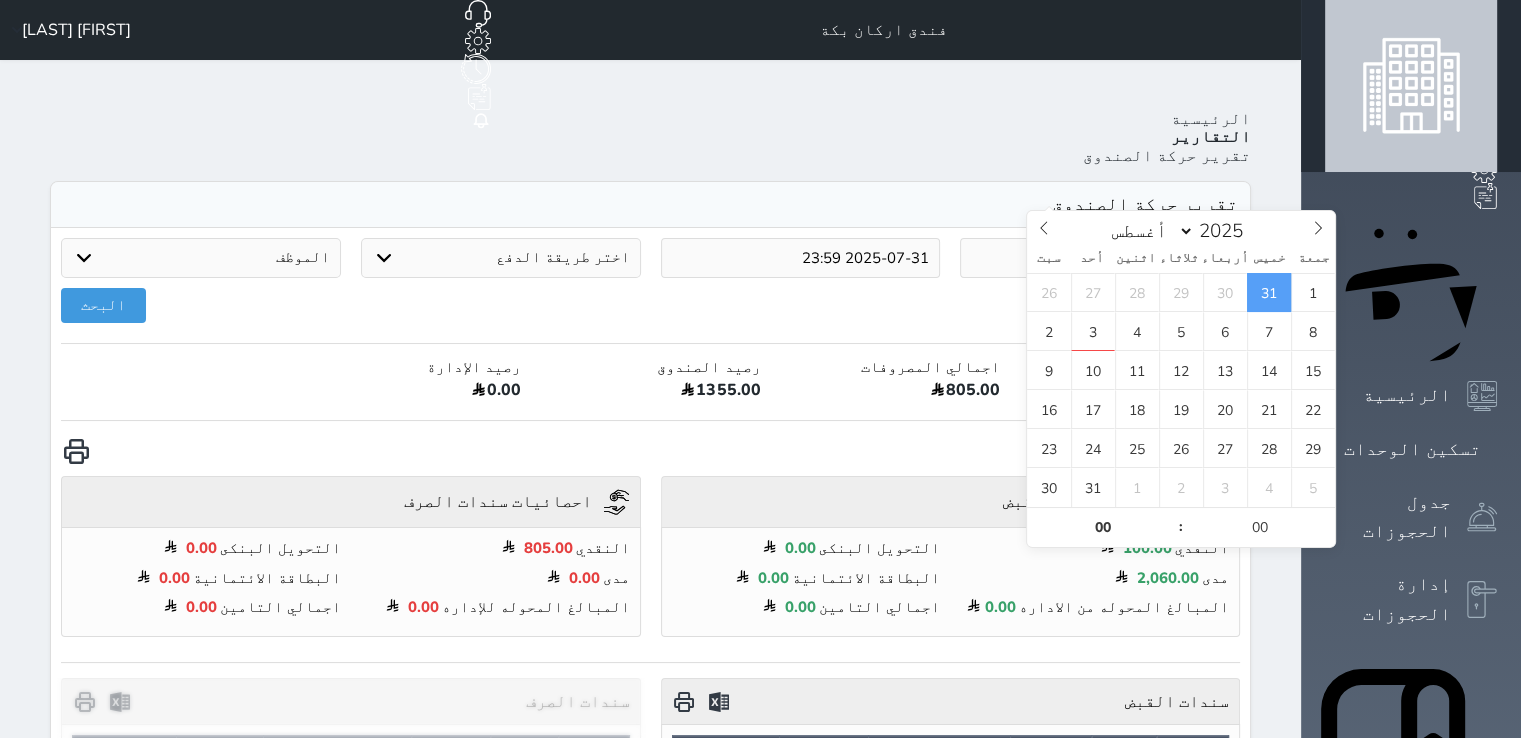 click on "البحث" at bounding box center [650, 313] 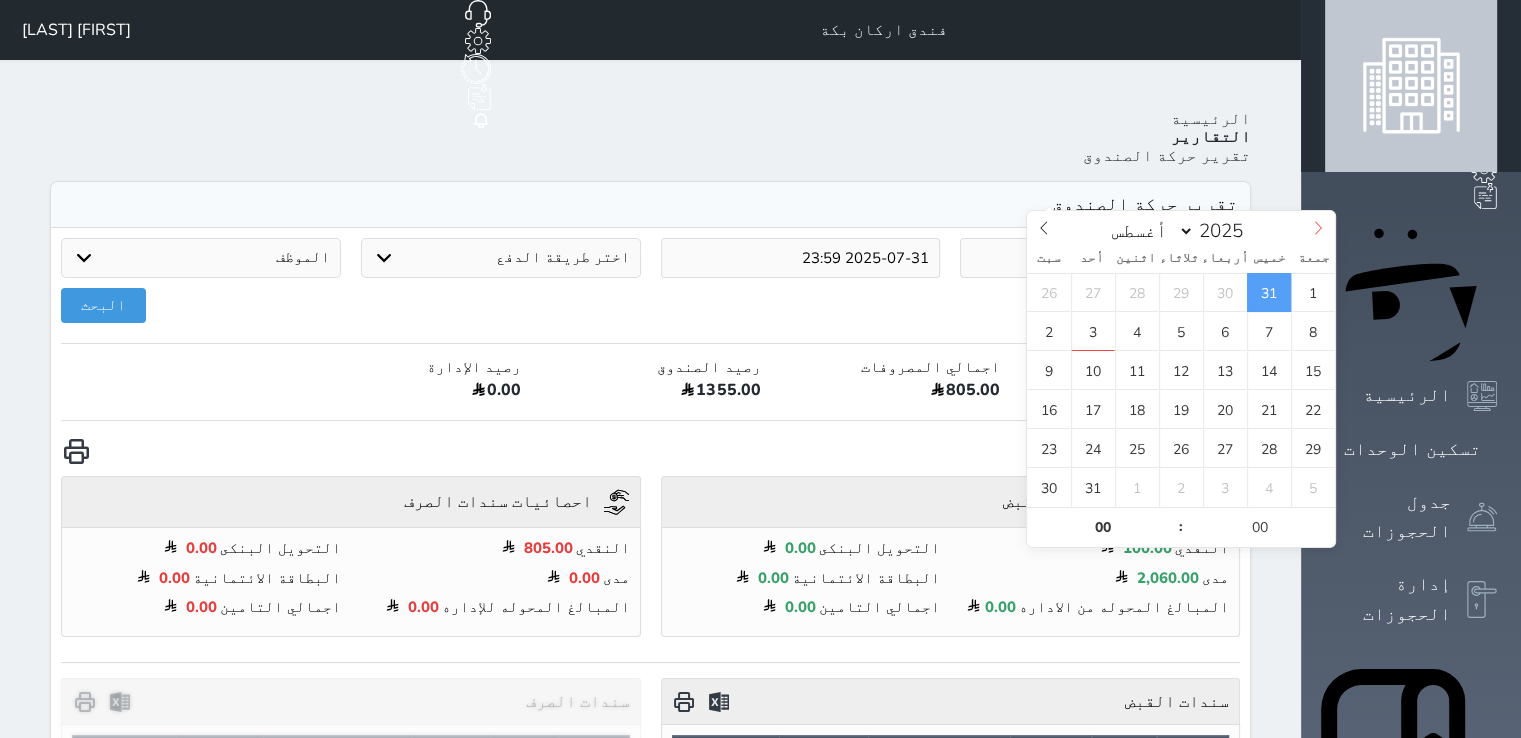 click 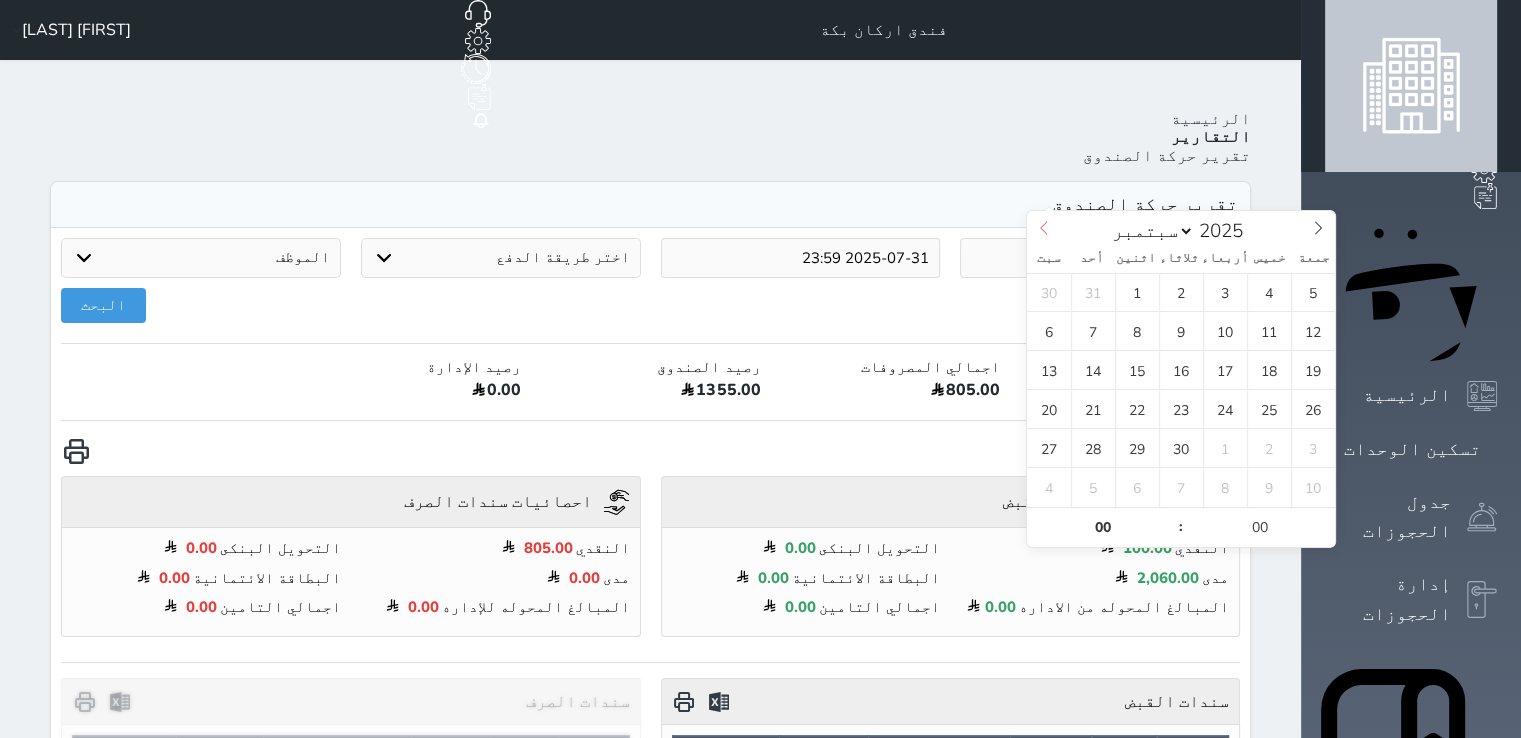 click at bounding box center [1044, 228] 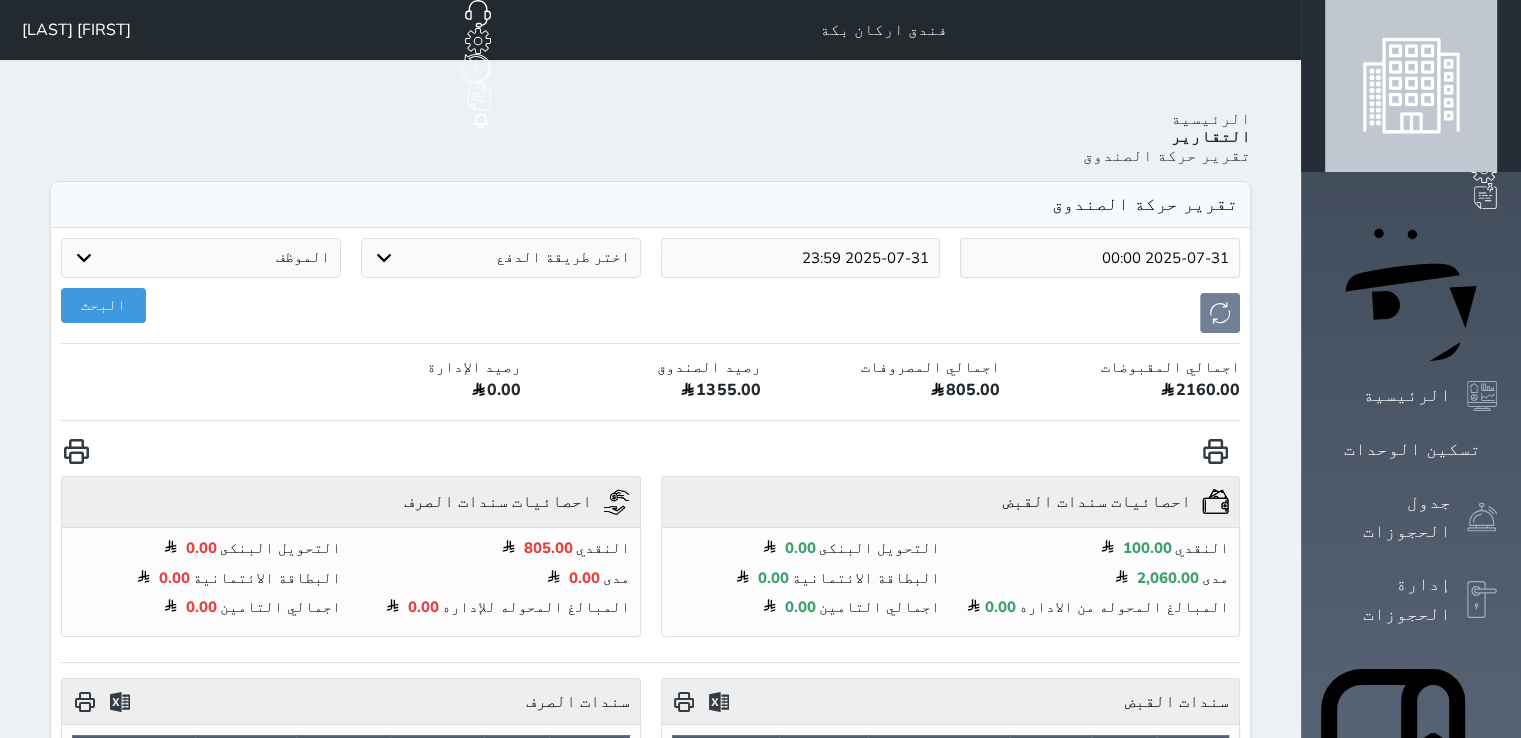 click on "البحث" at bounding box center [650, 313] 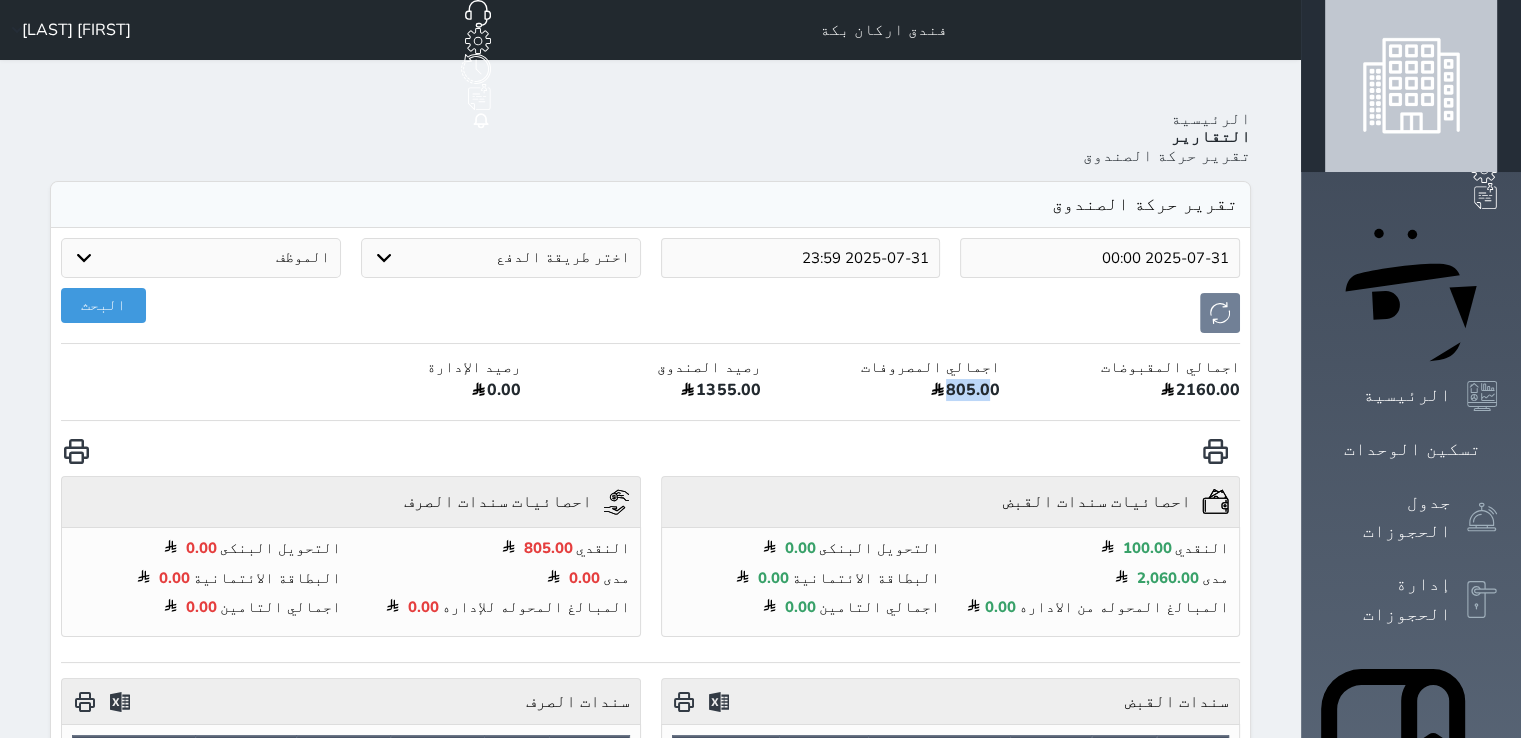 drag, startPoint x: 1068, startPoint y: 317, endPoint x: 1004, endPoint y: 329, distance: 65.11528 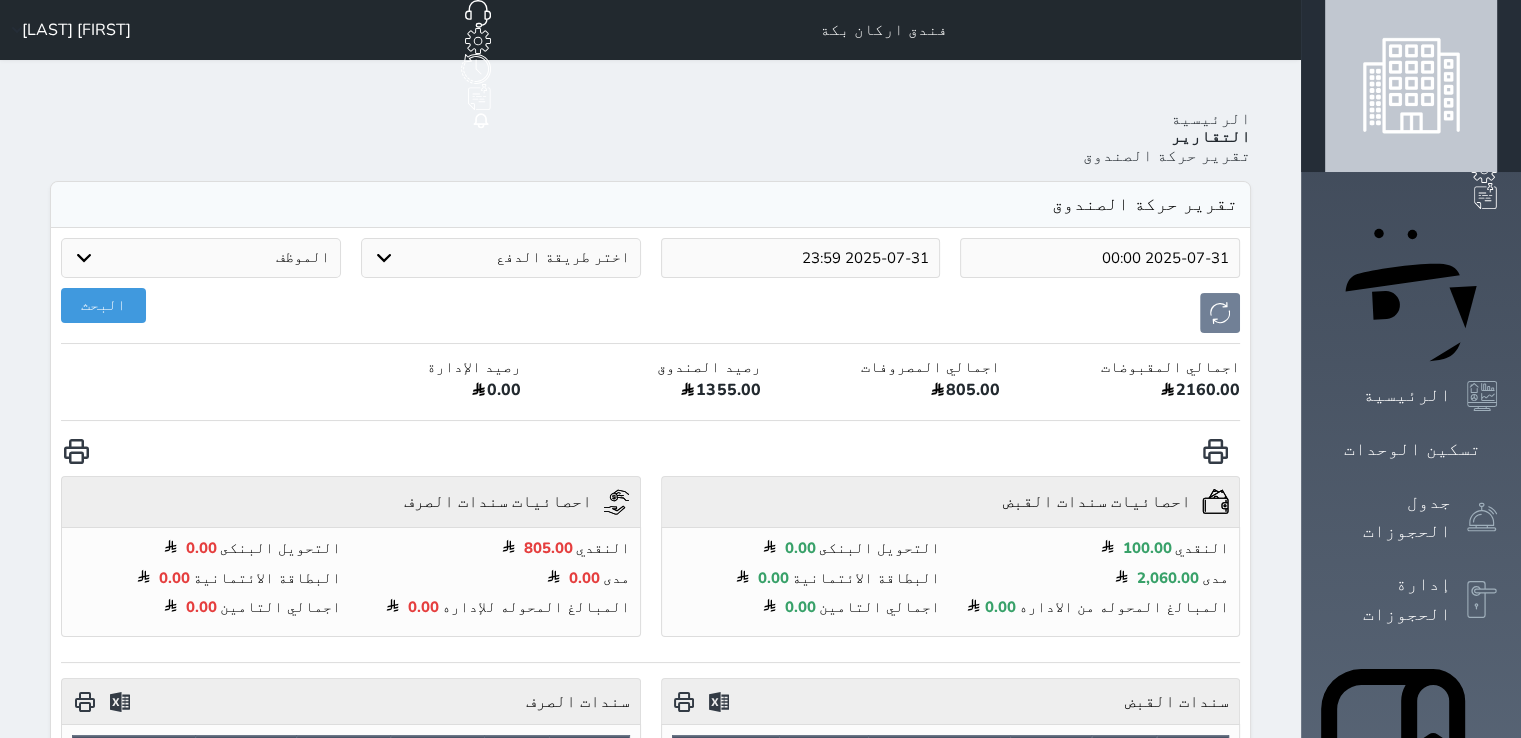 click on "2025-07-31 00:00   2025-07-31 23:59   اختر طريقة الدفع   دفع نقدى   تحويل بنكى   مدى   بطاقة ائتمان   آجل   الموظف   عبدالرحمن ال حميدان
البحث
اجمالي المقبوضات   2160.00    اجمالي المصروفات   805.00    رصيد الصندوق   1355.00    رصيد الإدارة   0.00          احصائيات سندات القبض   undefined    النقدي  100.00      التحويل البنكى  0.00      مدى  2,060.00      البطاقة الائتمانية  0.00      المبالغ المحوله من الاداره  0.00   اجمالي التامين  0.00     احصائيات سندات الصرف   undefined    النقدي  805.00      التحويل البنكى  0.00      مدى  0.00      البطاقة الائتمانية  0.00      المبالغ المحوله للإداره  0.00     اجمالي التامين  0.00       undefined" at bounding box center [650, 1014] 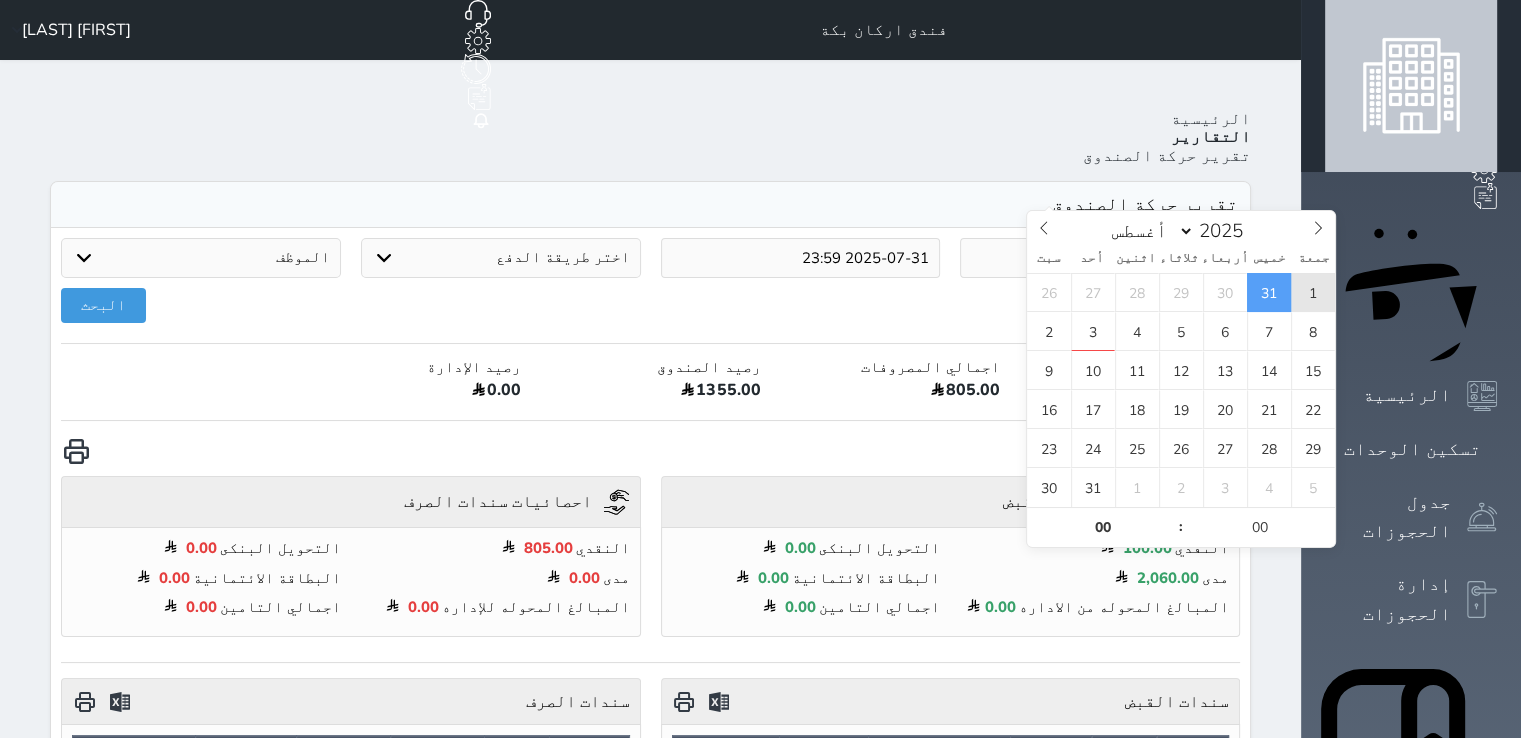 click on "1" at bounding box center [1313, 292] 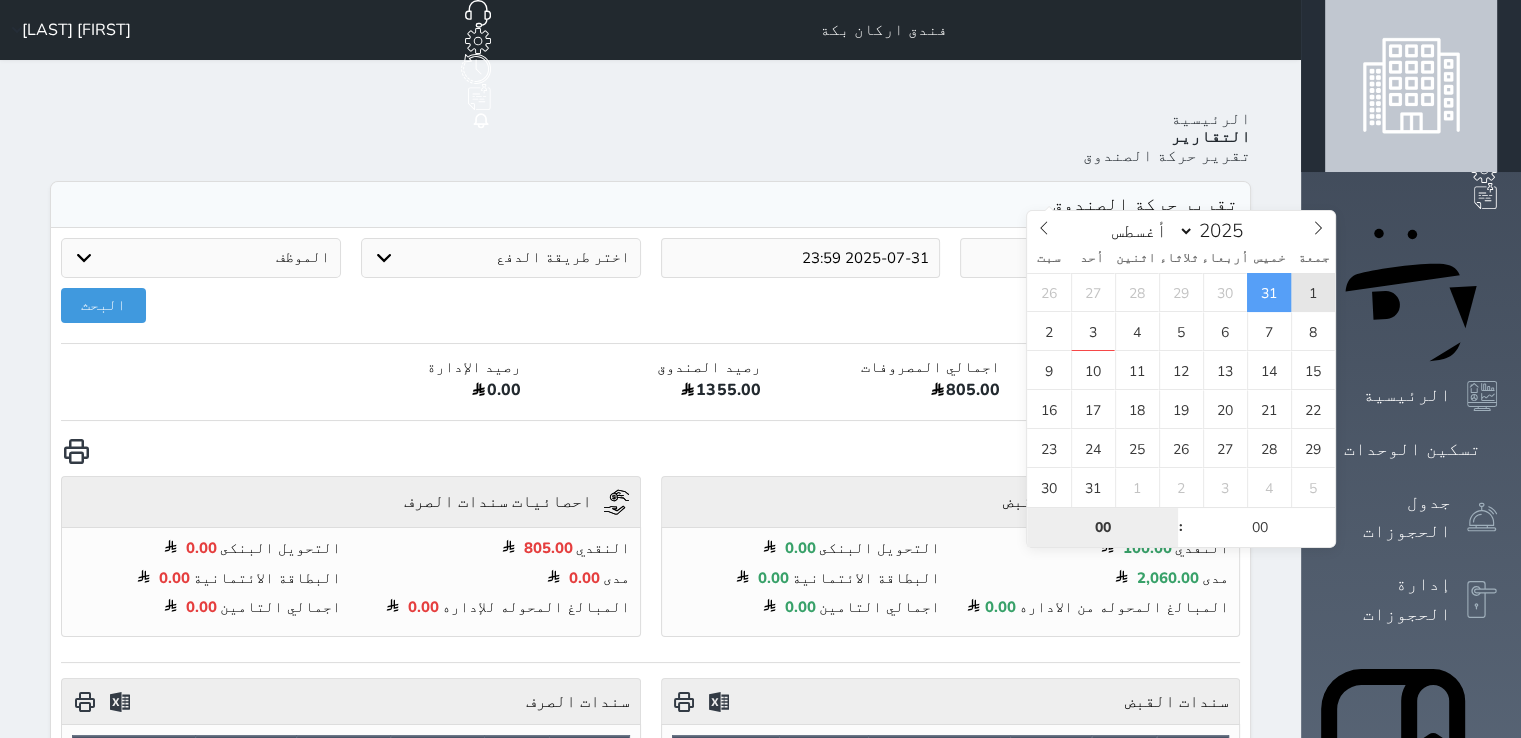 type on "2025-08-01 00:00" 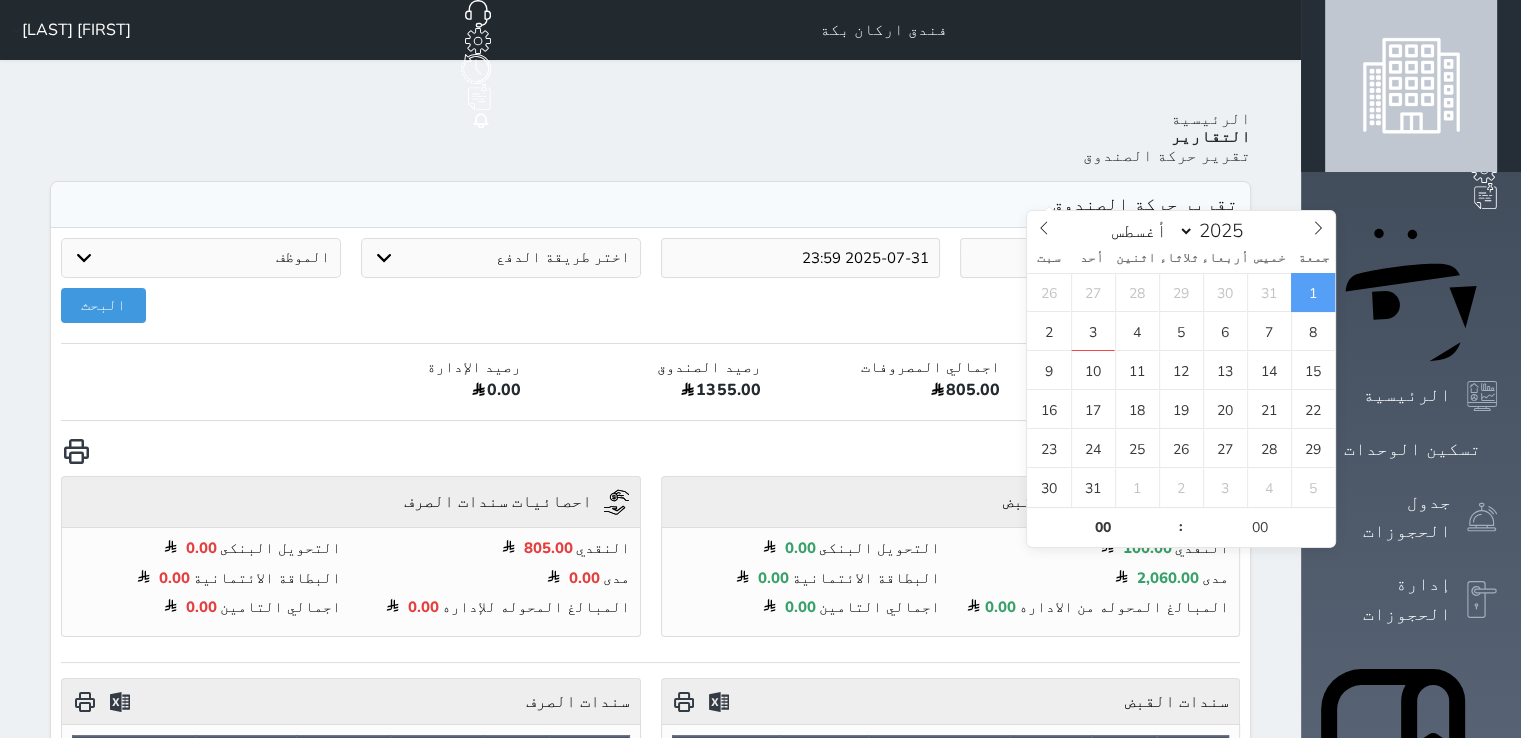 click on "2025-07-31 23:59" at bounding box center (801, 258) 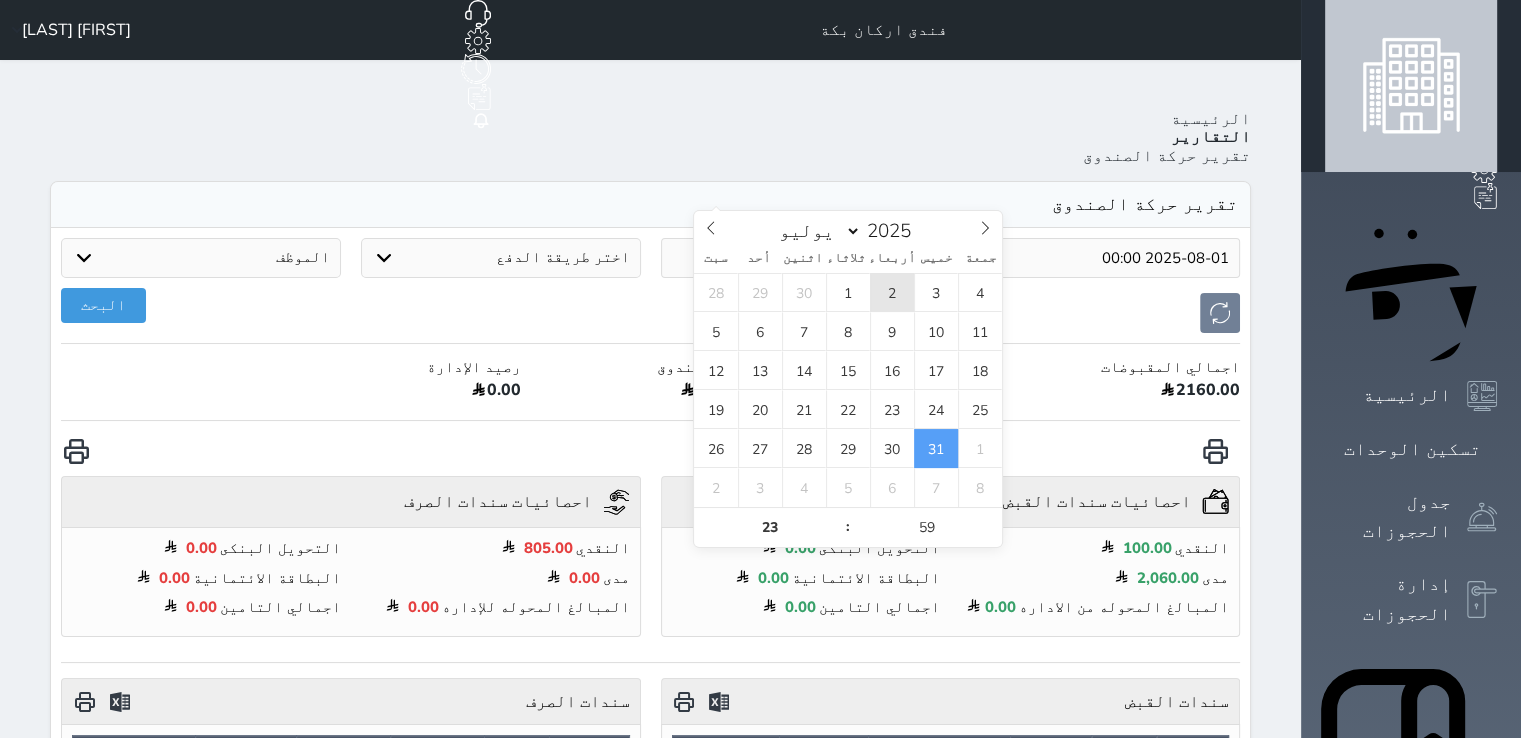 click on "2" at bounding box center (892, 292) 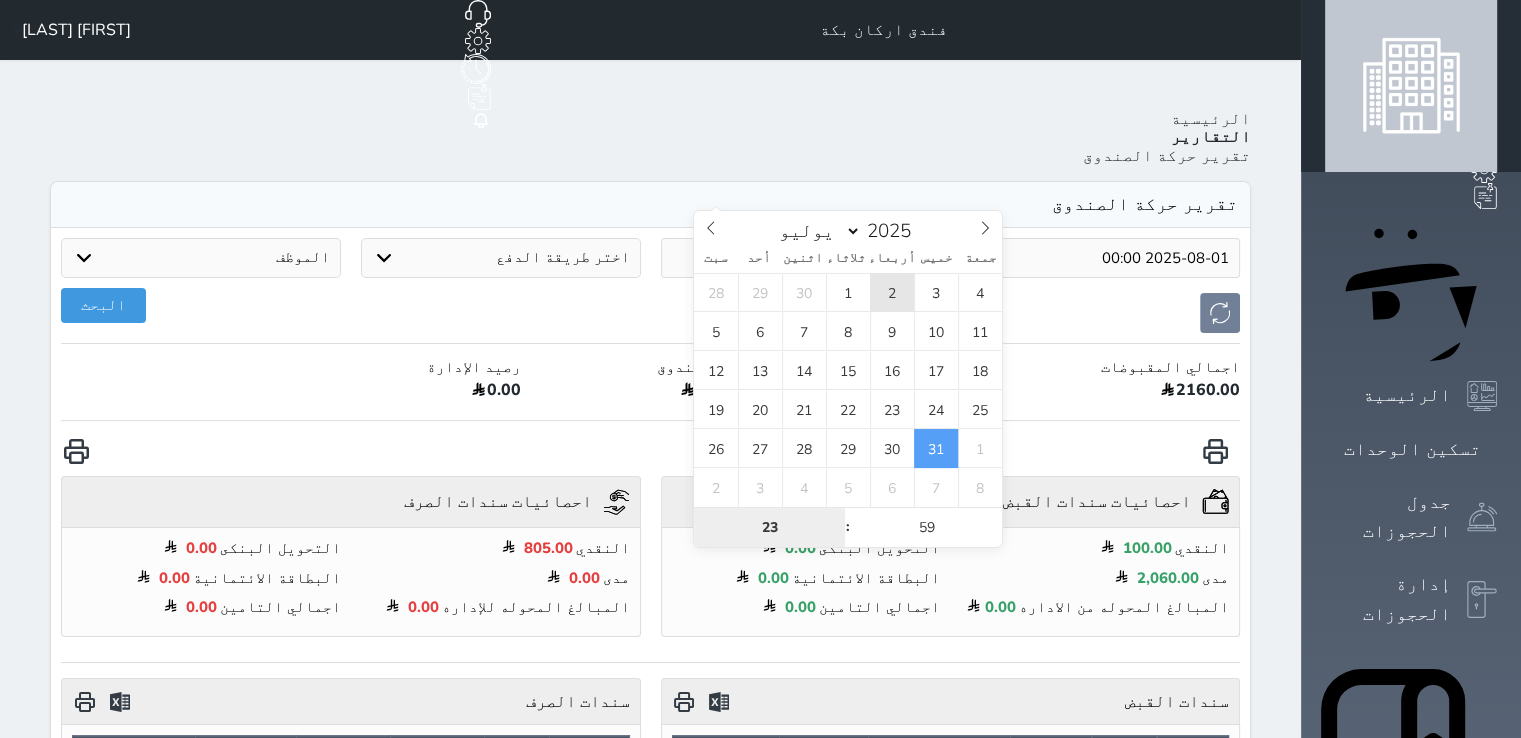 type on "2025-07-02 23:59" 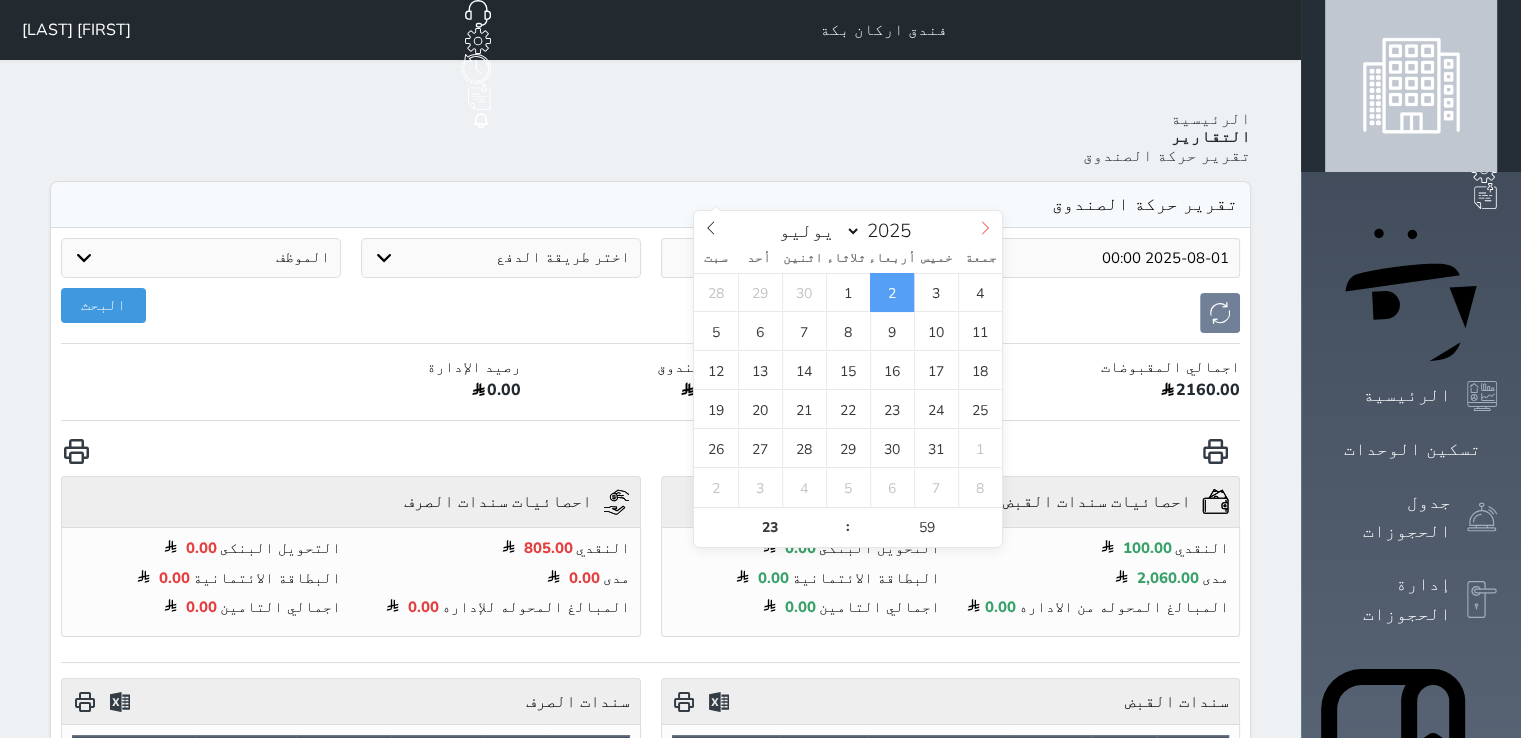 click 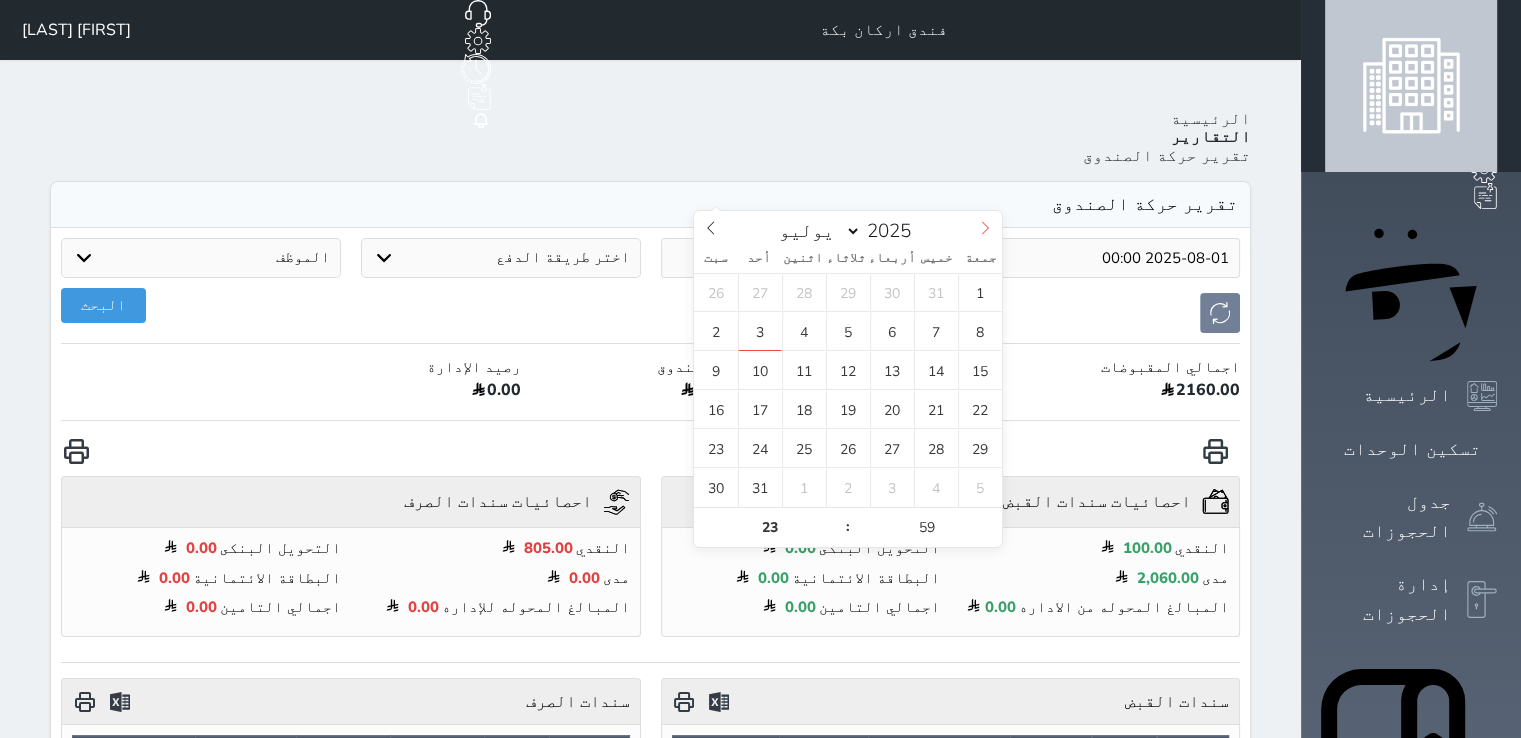 select on "7" 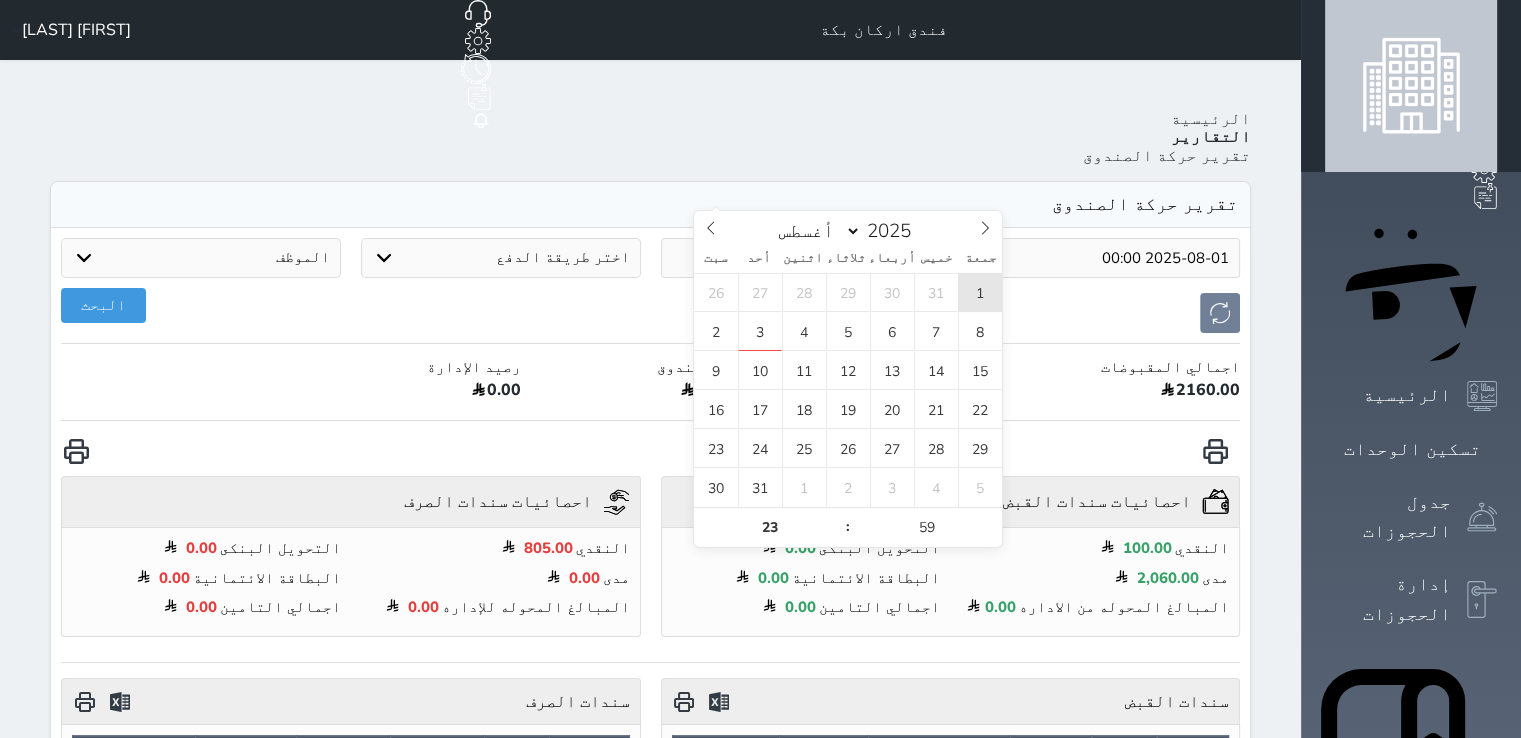 click on "1" at bounding box center [980, 292] 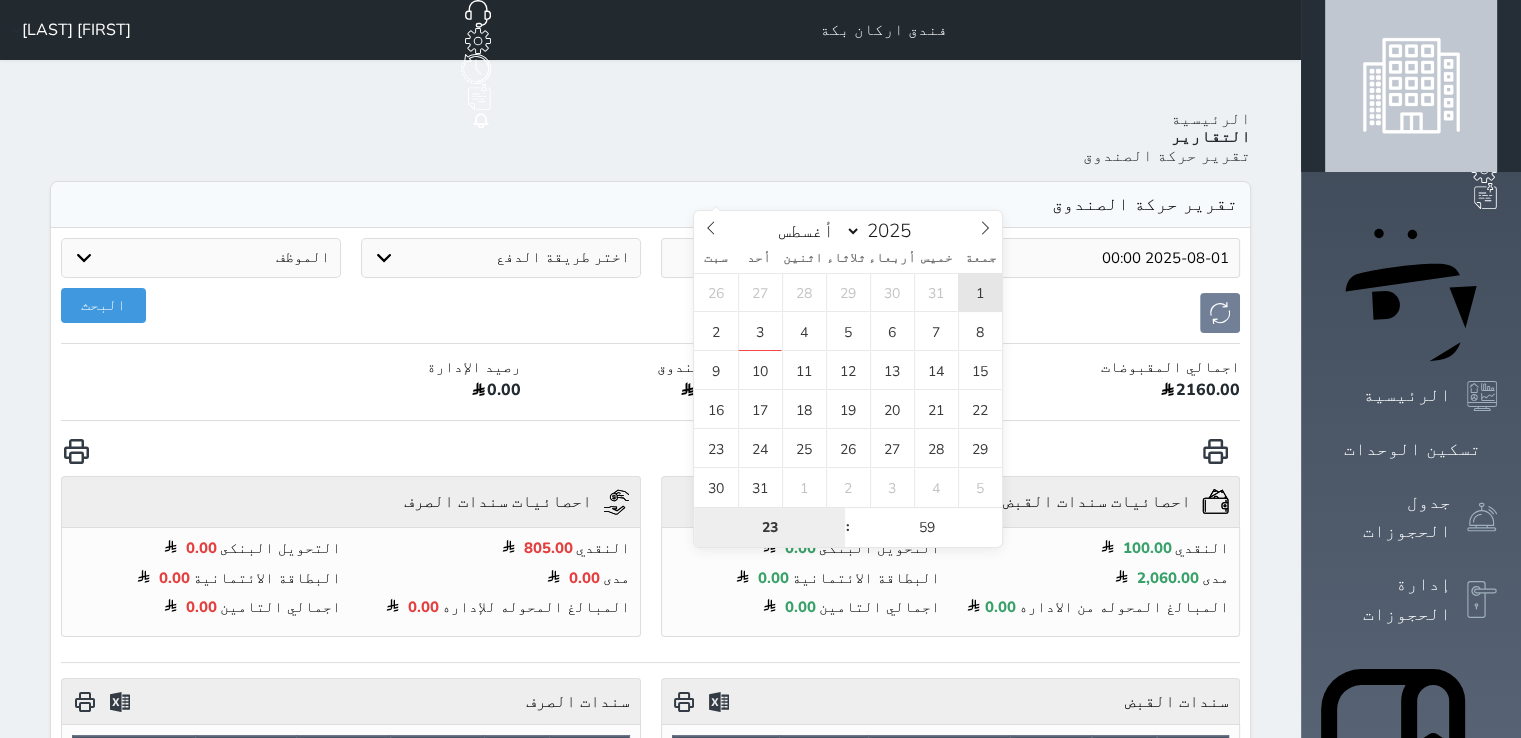 type on "2025-08-01 23:59" 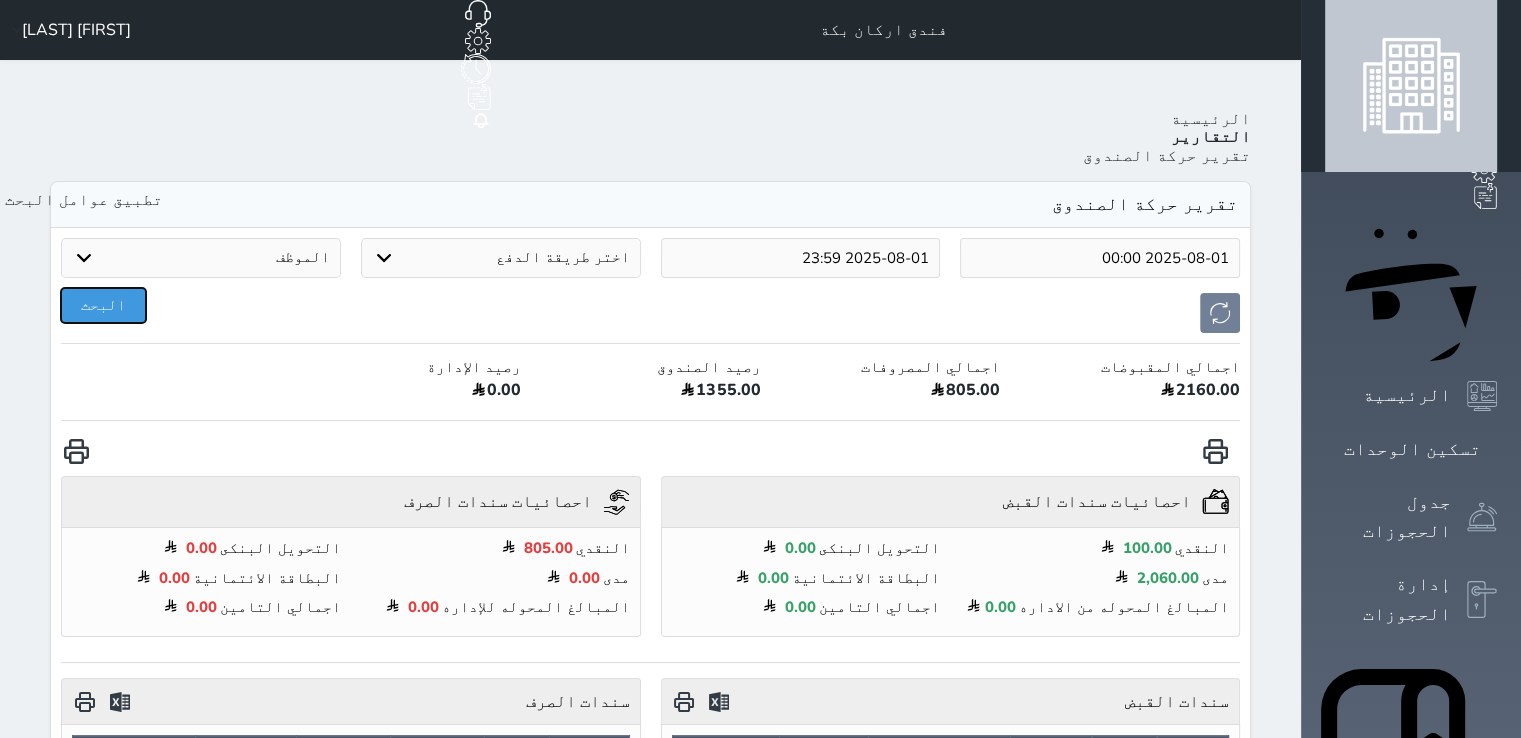 click on "البحث" at bounding box center (103, 305) 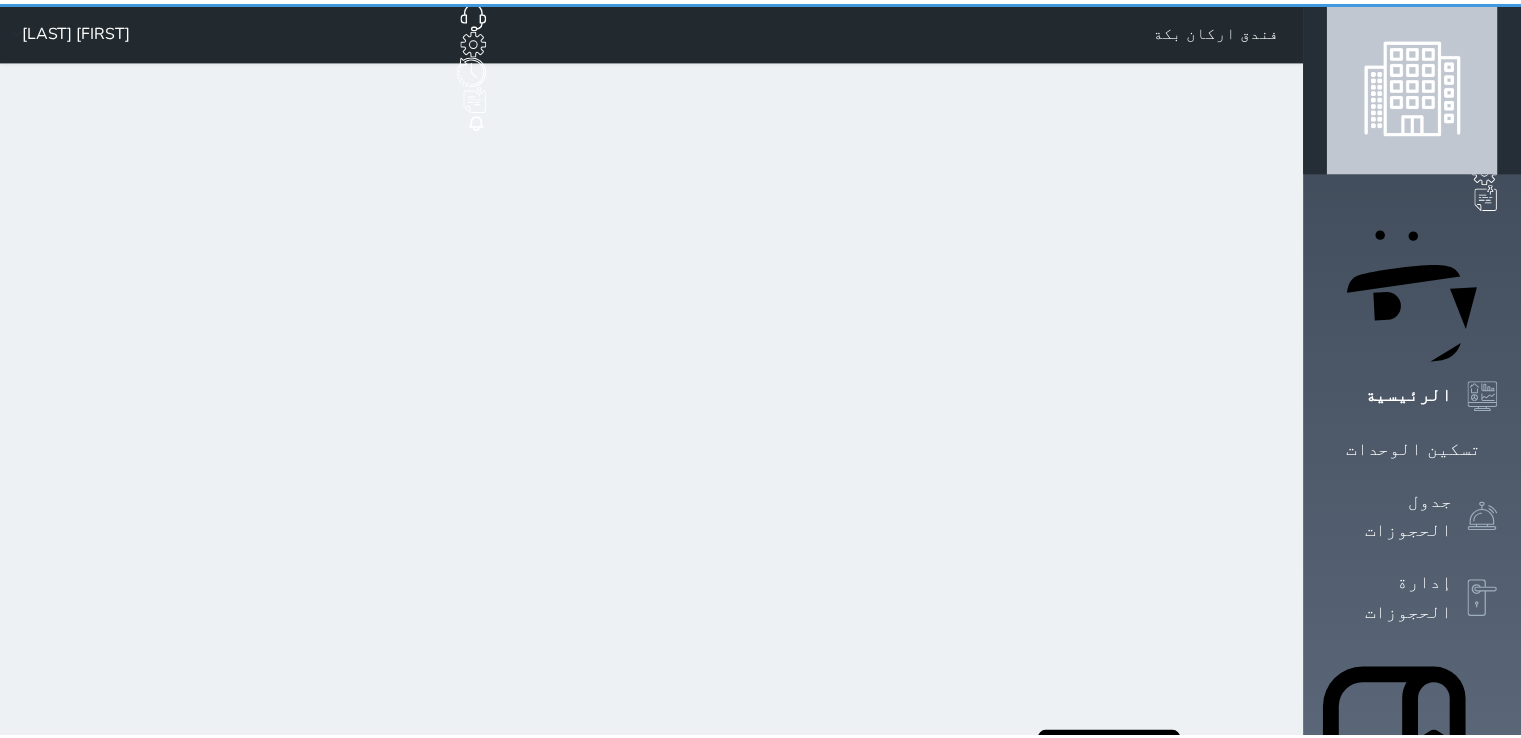 scroll, scrollTop: 0, scrollLeft: 0, axis: both 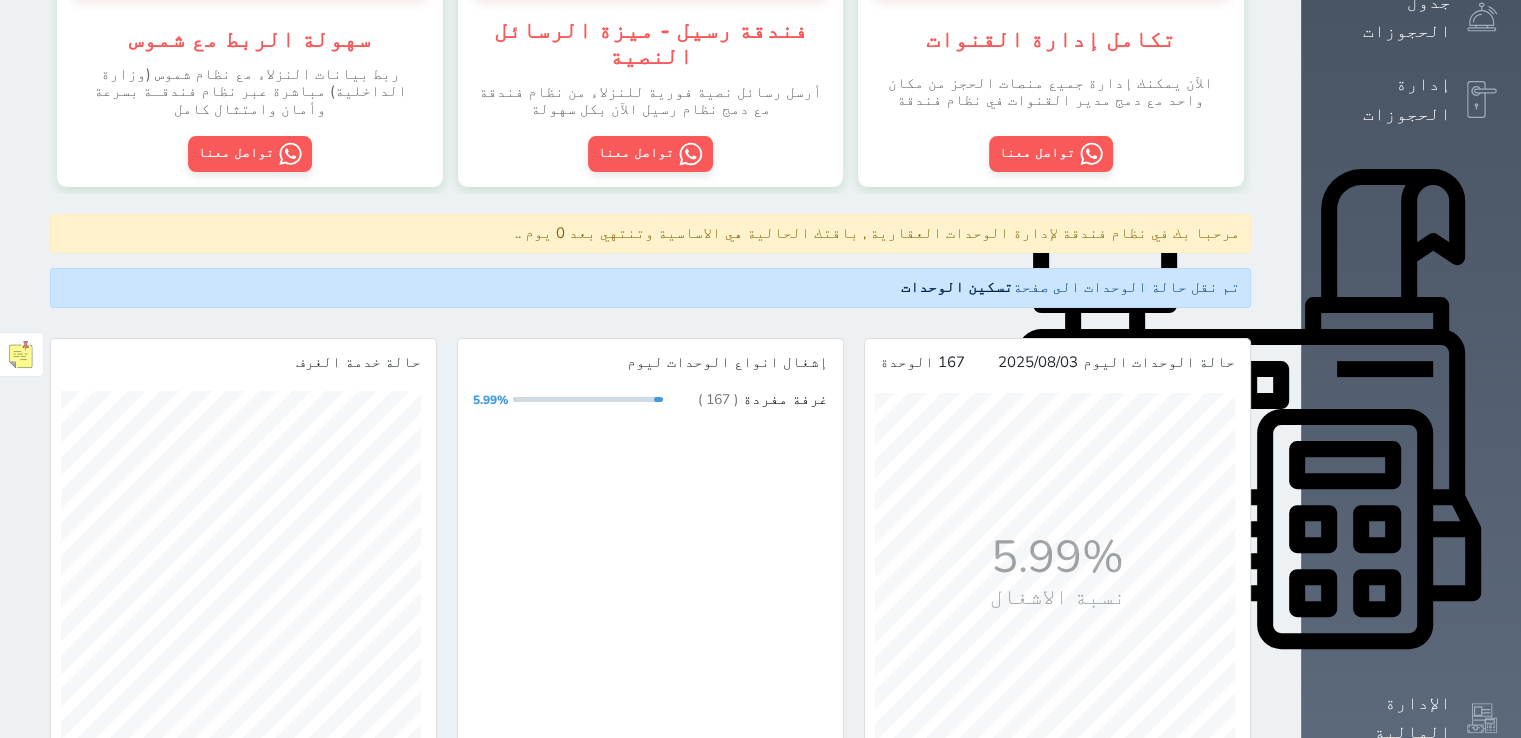 click 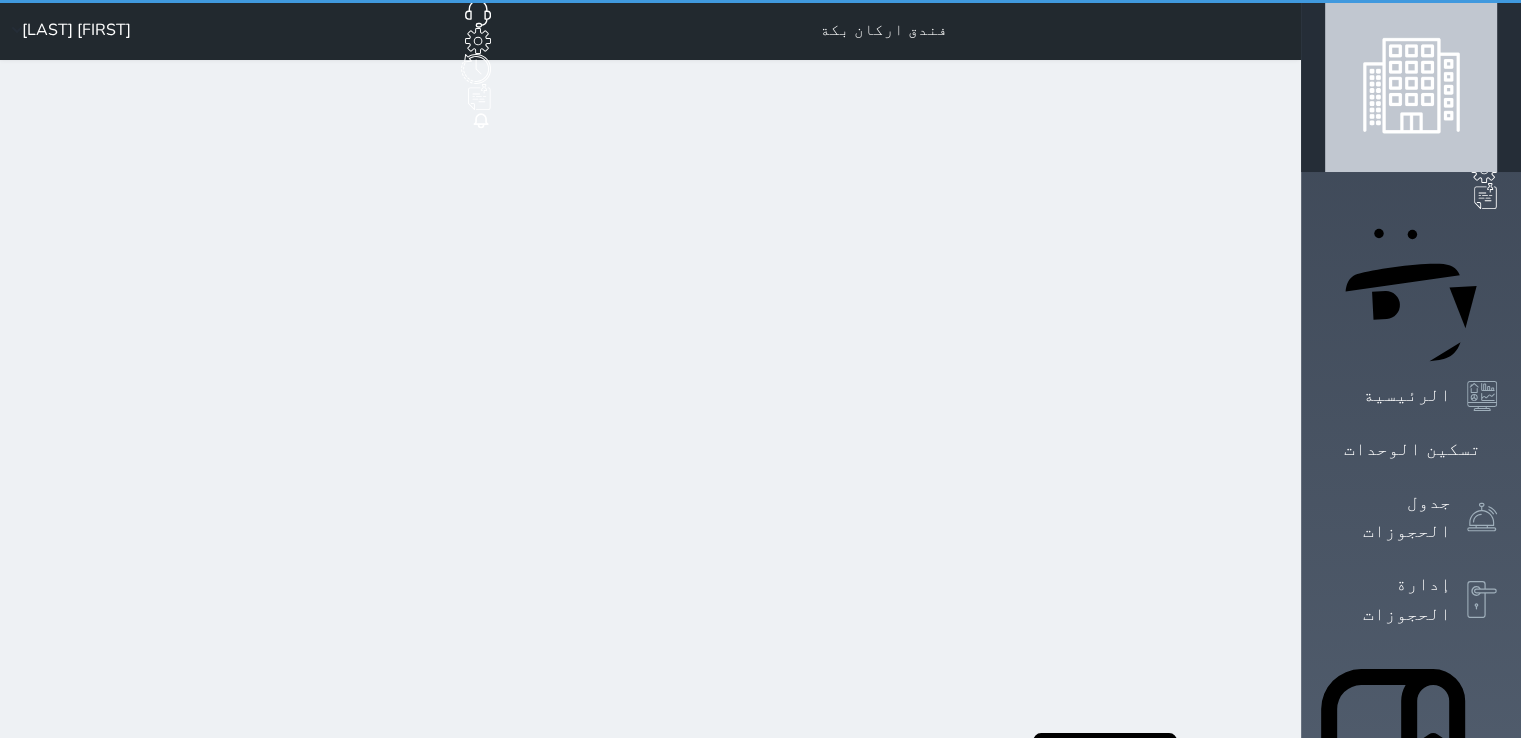scroll, scrollTop: 0, scrollLeft: 0, axis: both 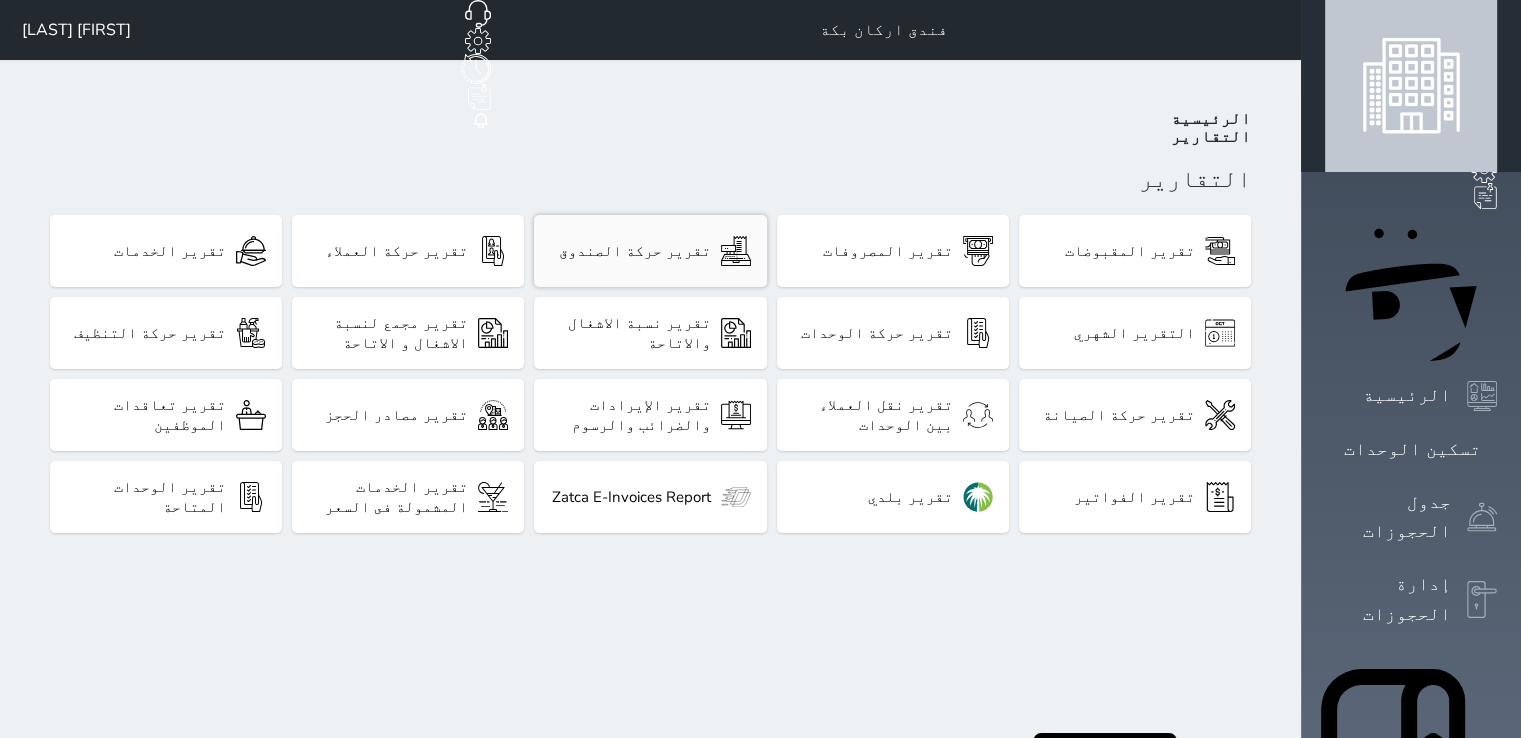 click on "تقرير حركة الصندوق" at bounding box center (635, 251) 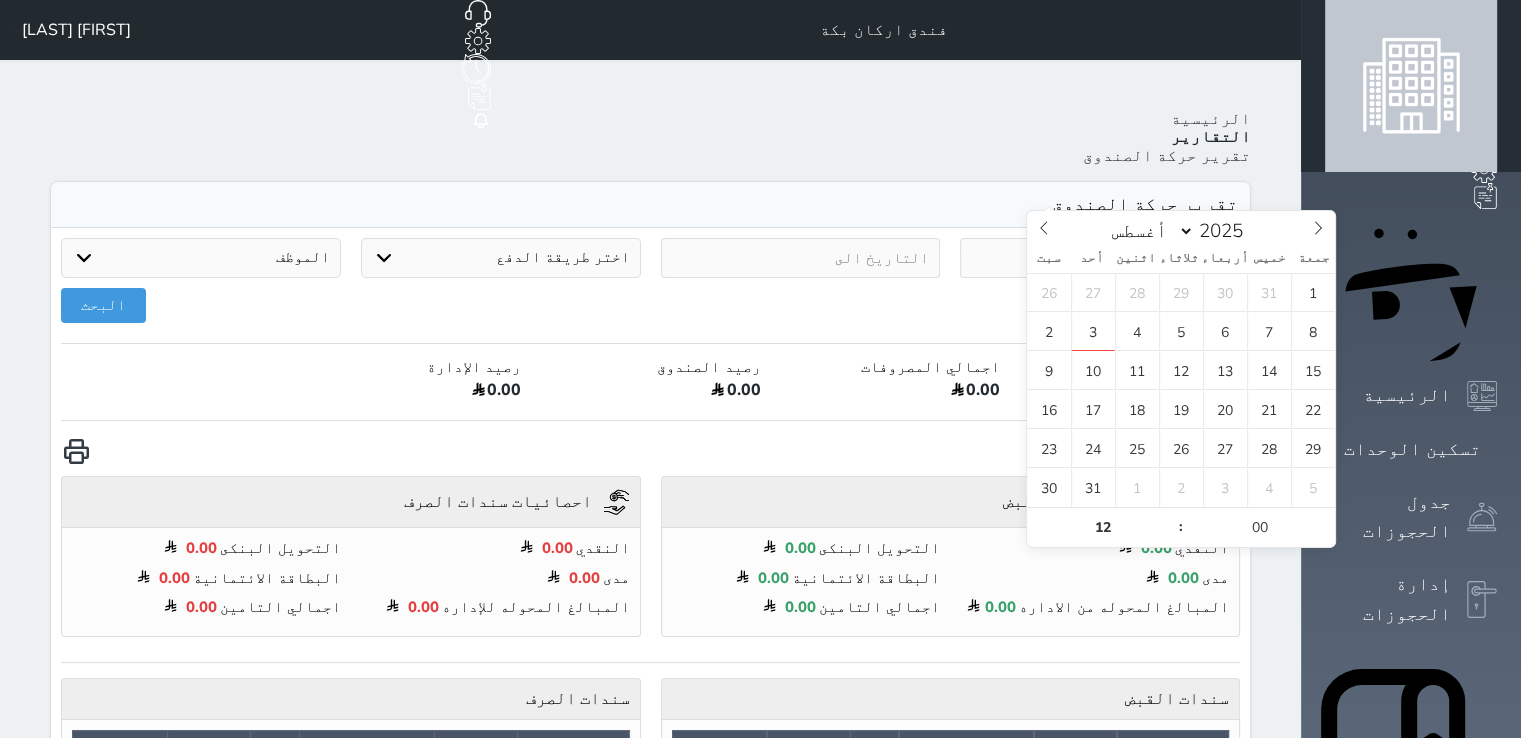 click at bounding box center (1100, 258) 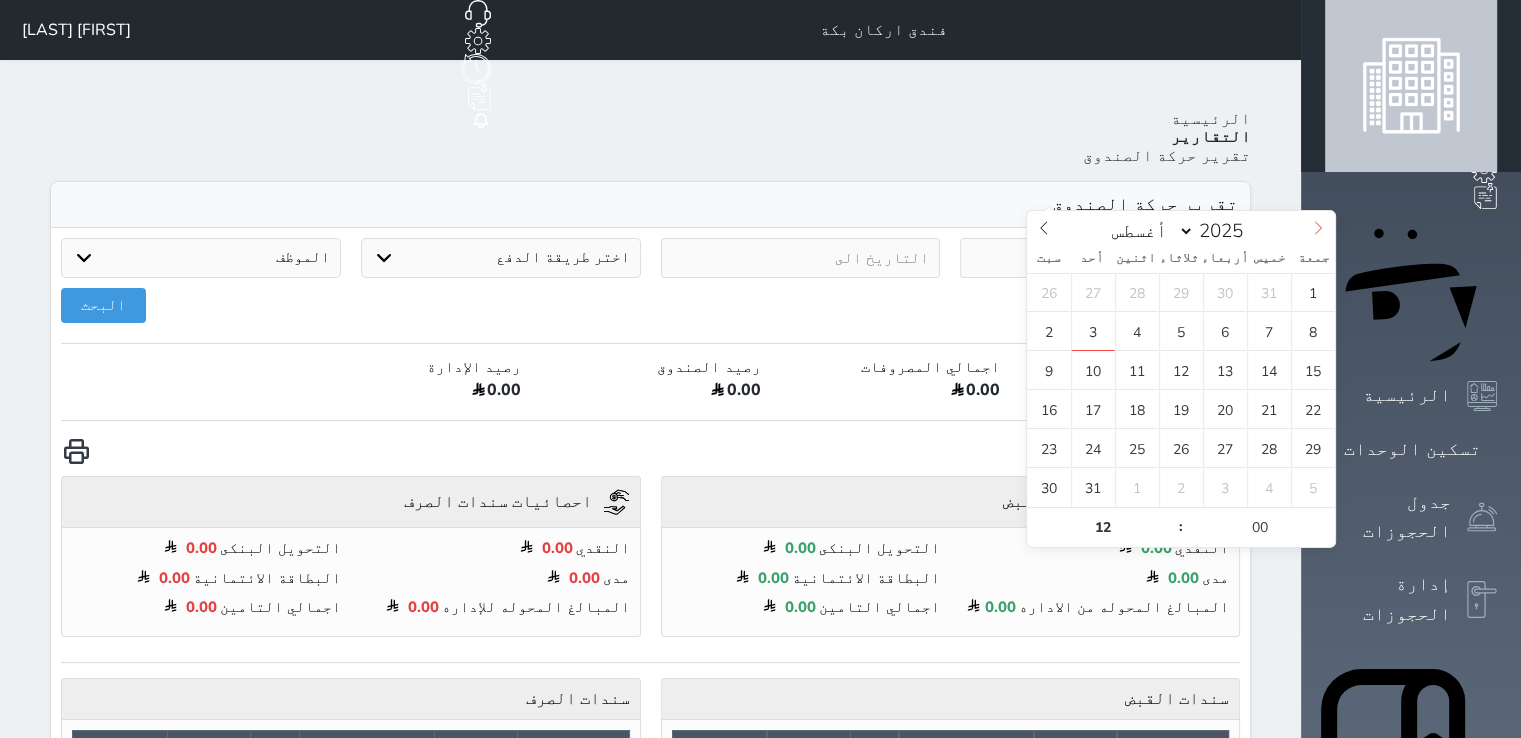 click 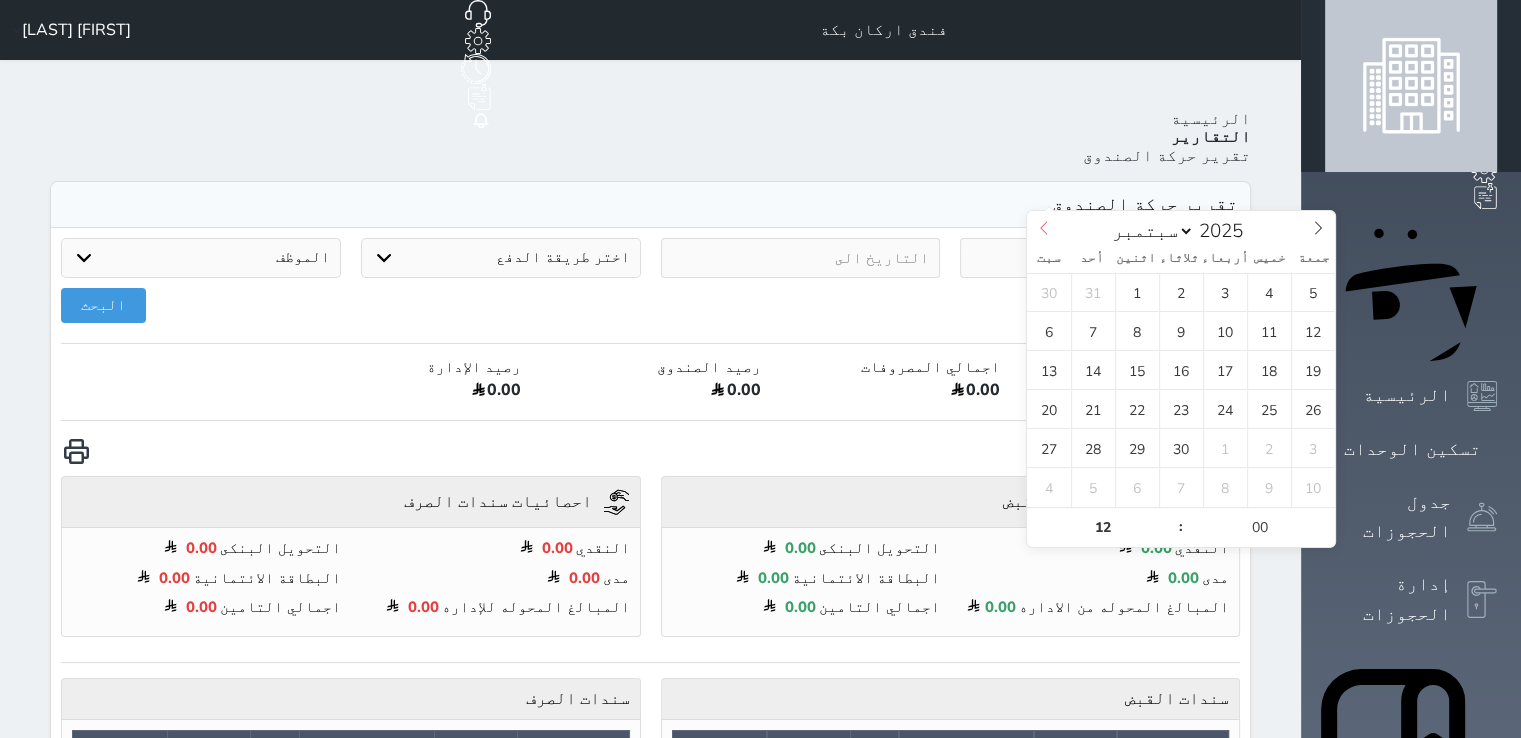 click 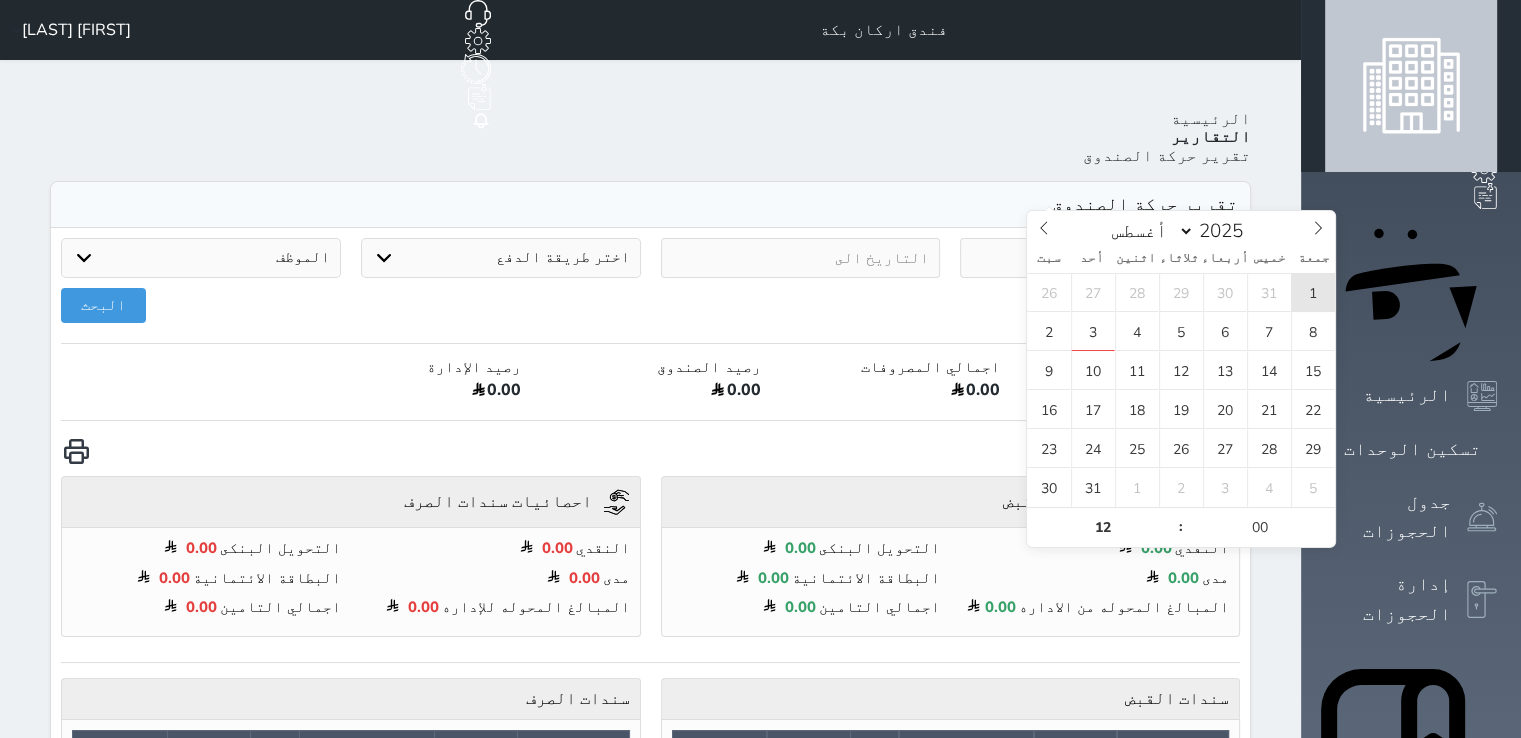 click on "1" at bounding box center (1313, 292) 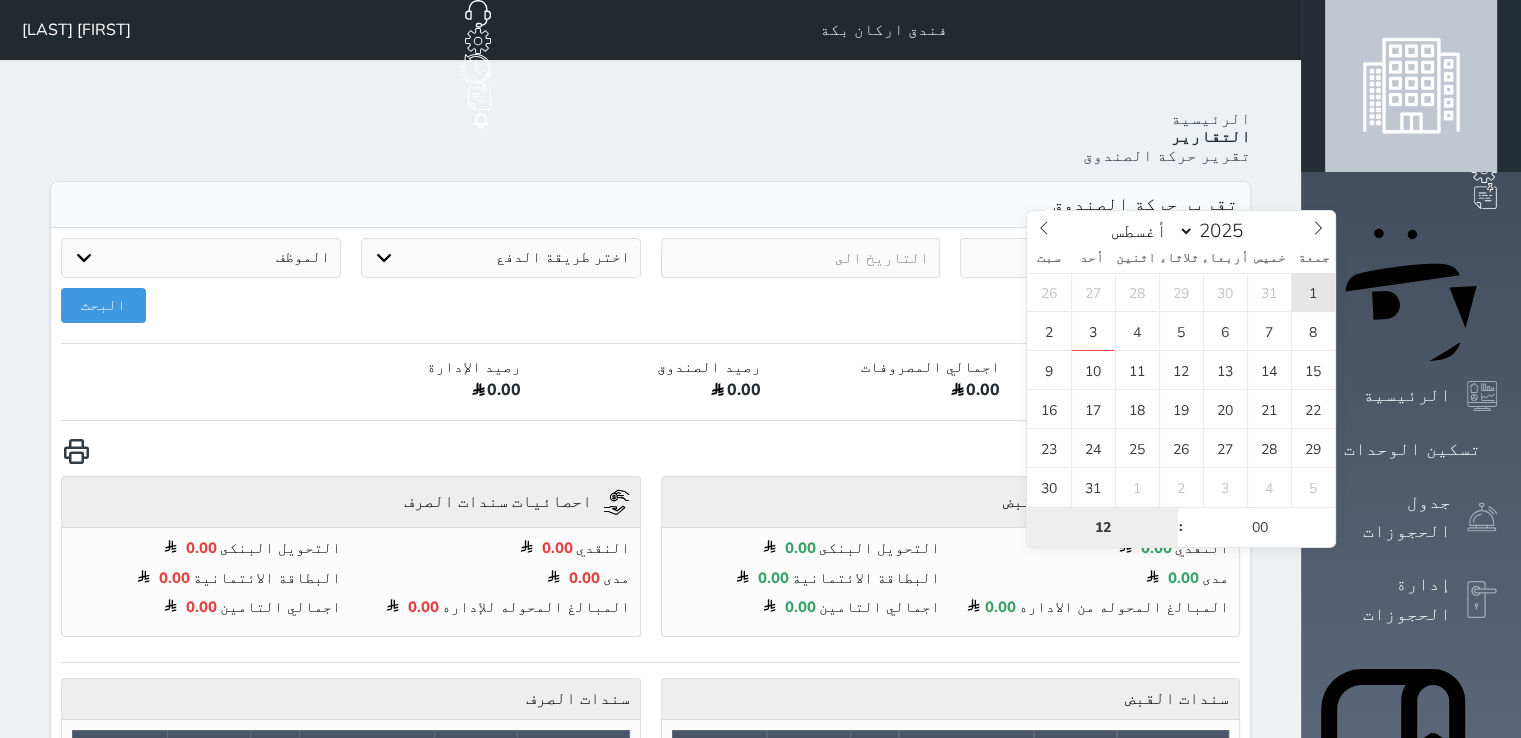type on "2025-08-01 12:00" 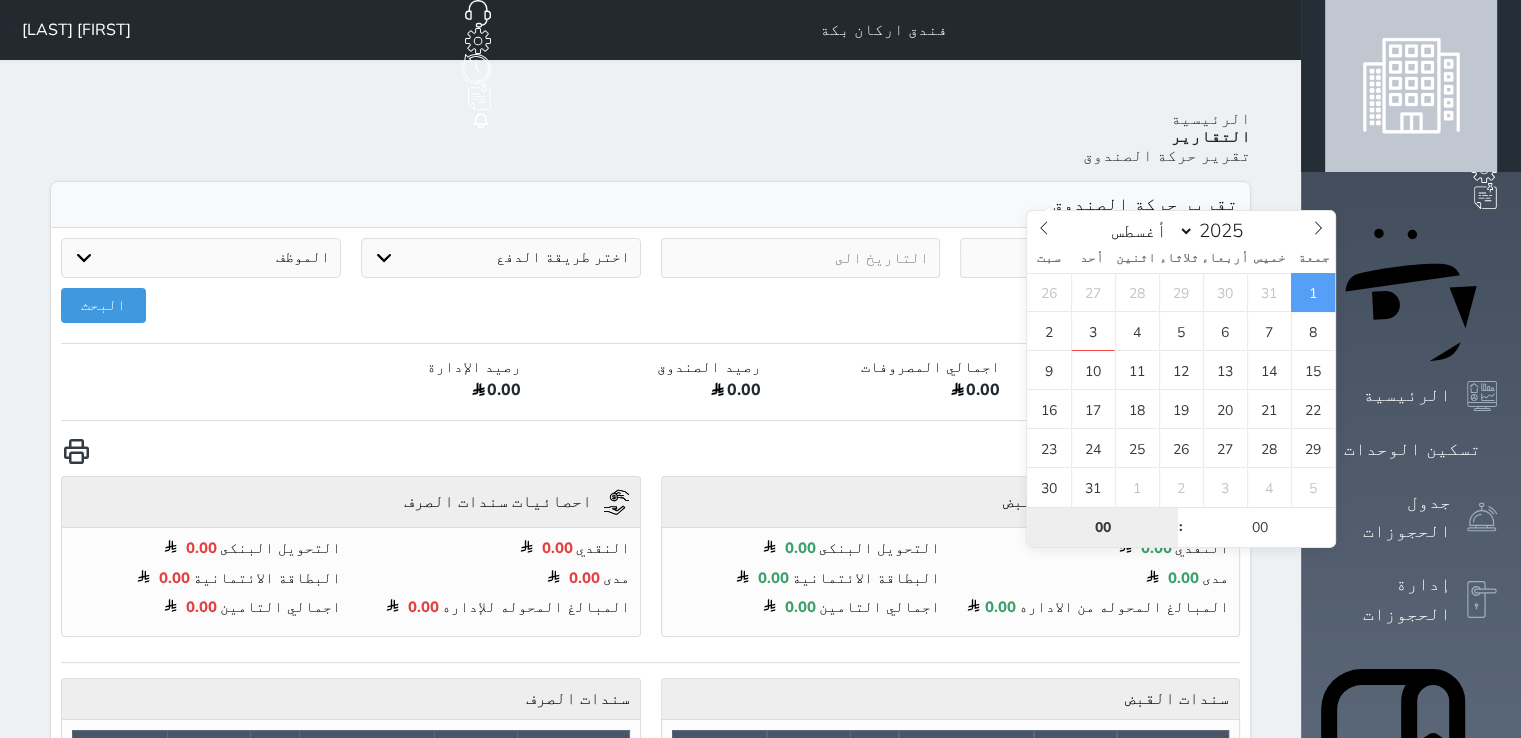 type on "00" 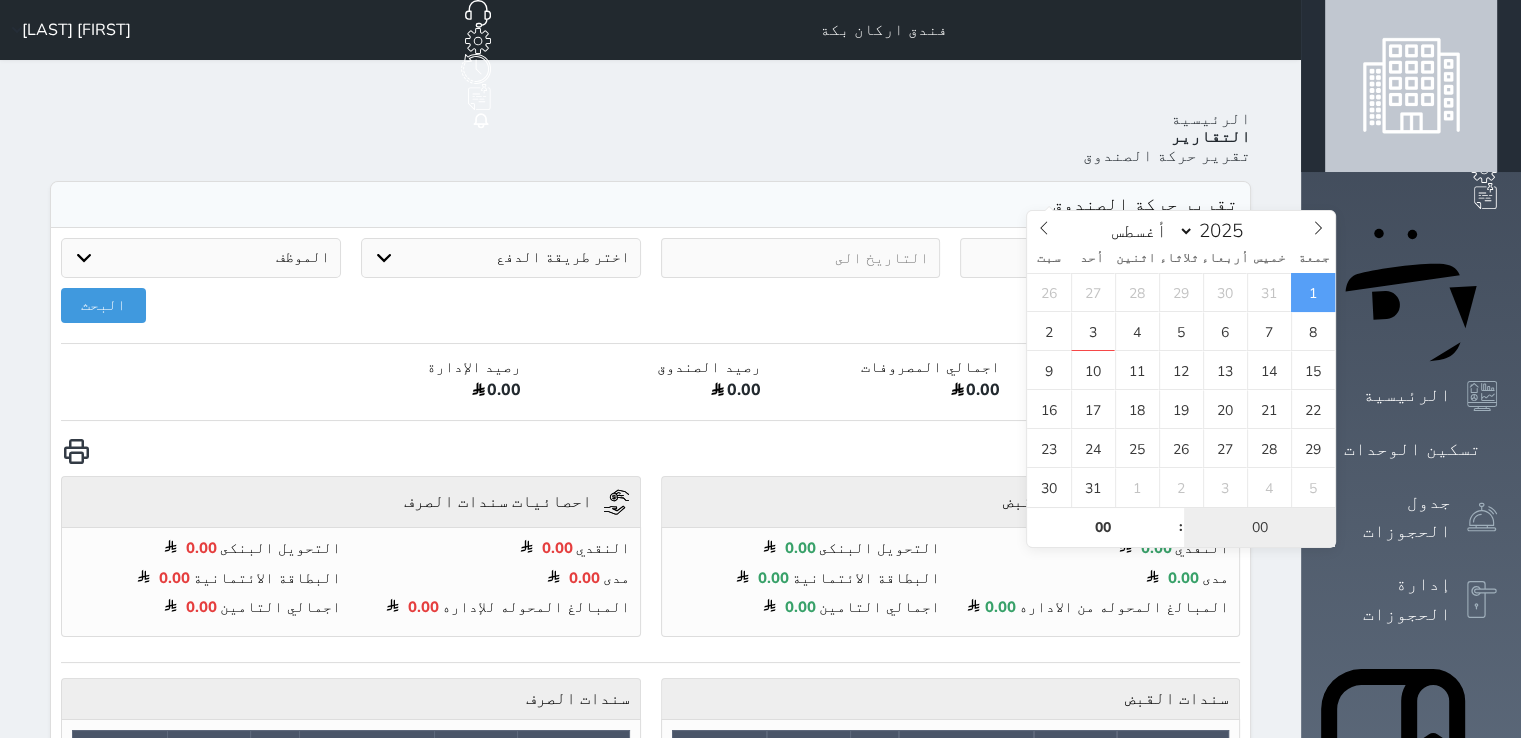 type on "2025-08-01 00:00" 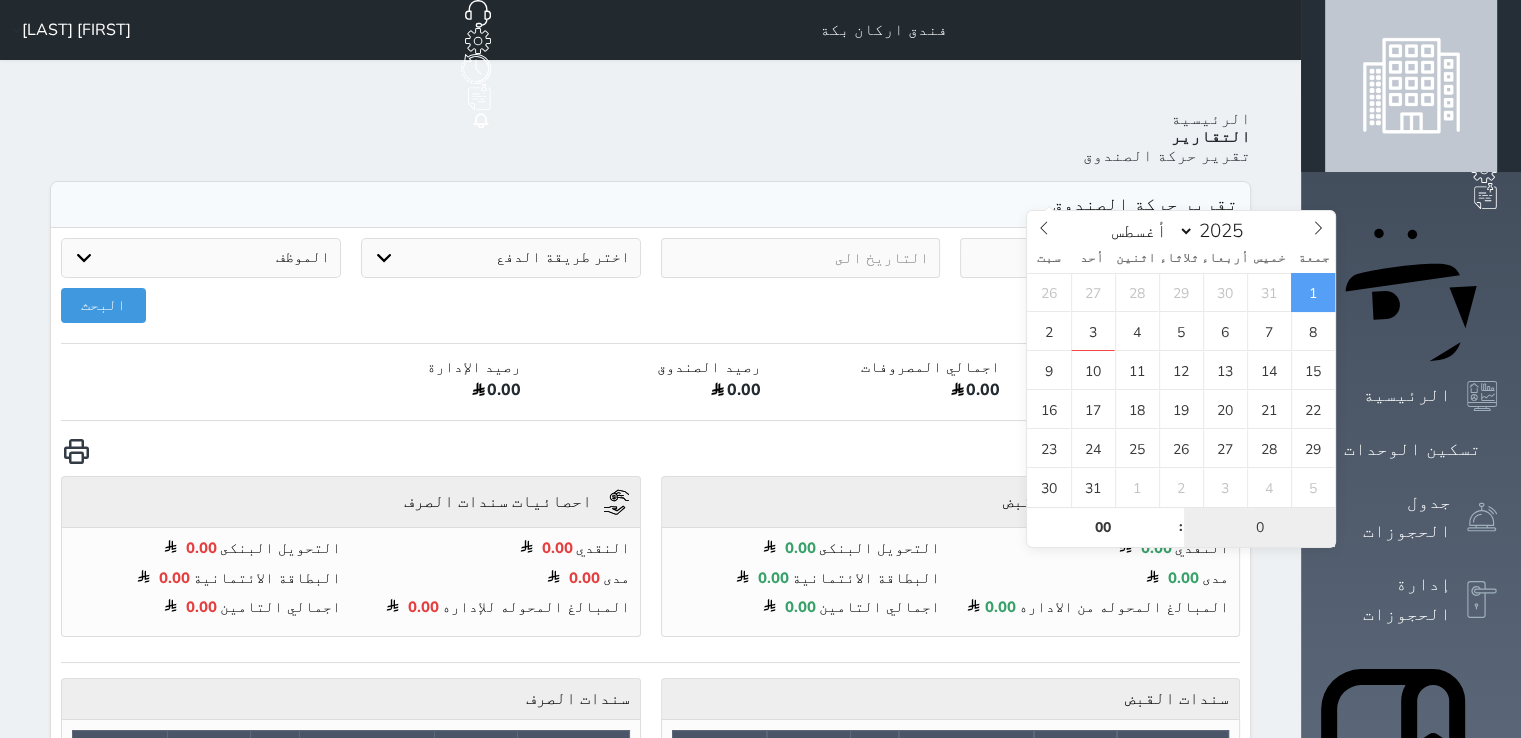 type on "00" 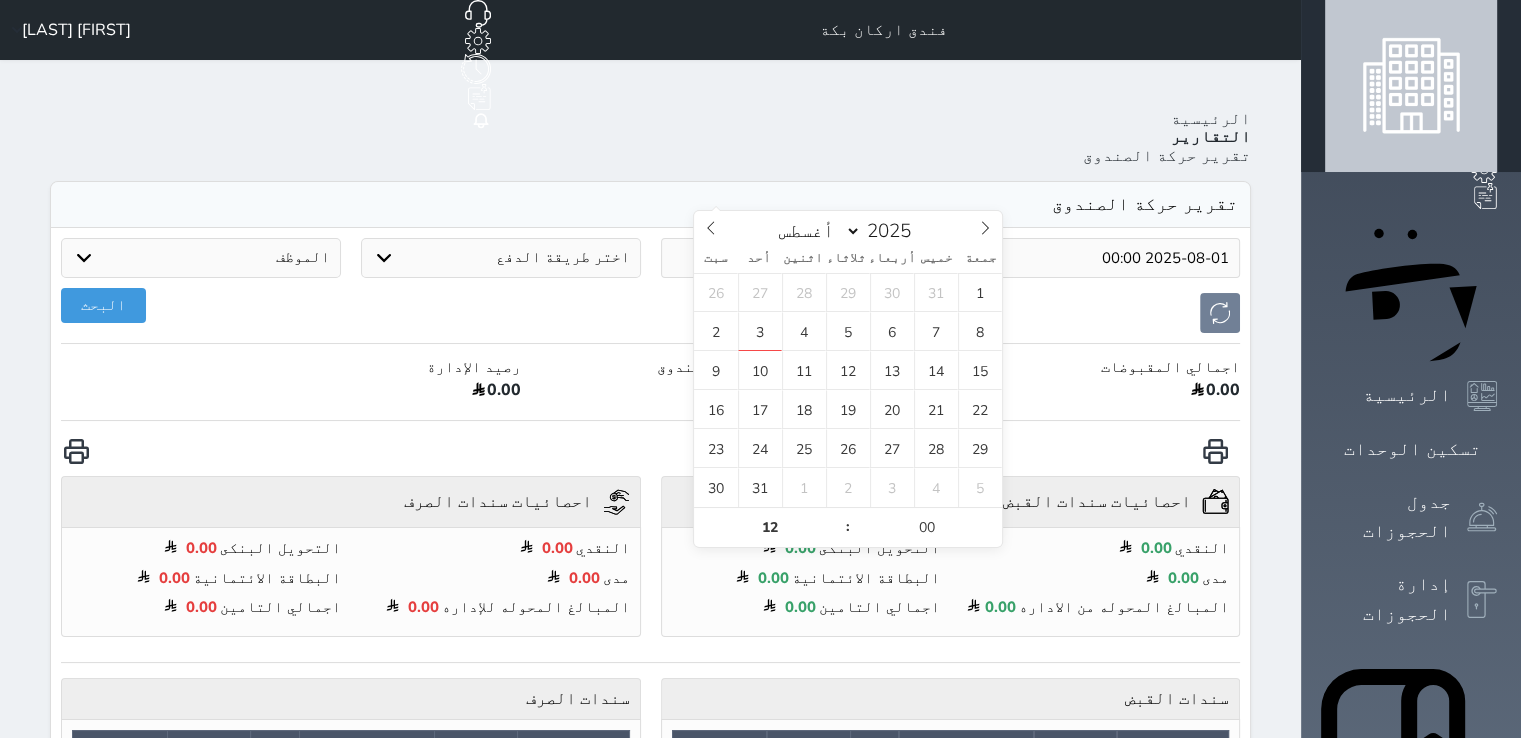click at bounding box center [801, 258] 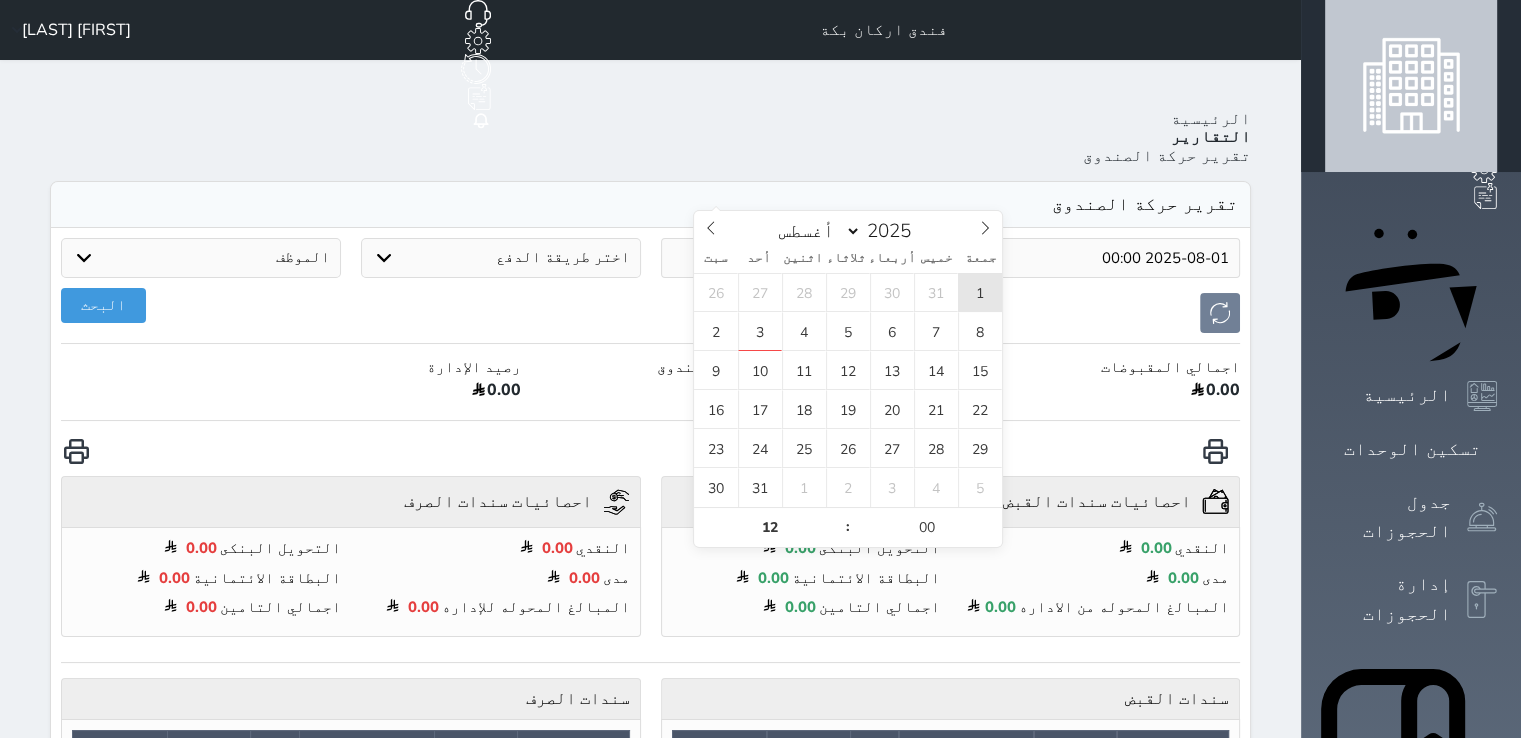 click on "1" at bounding box center (980, 292) 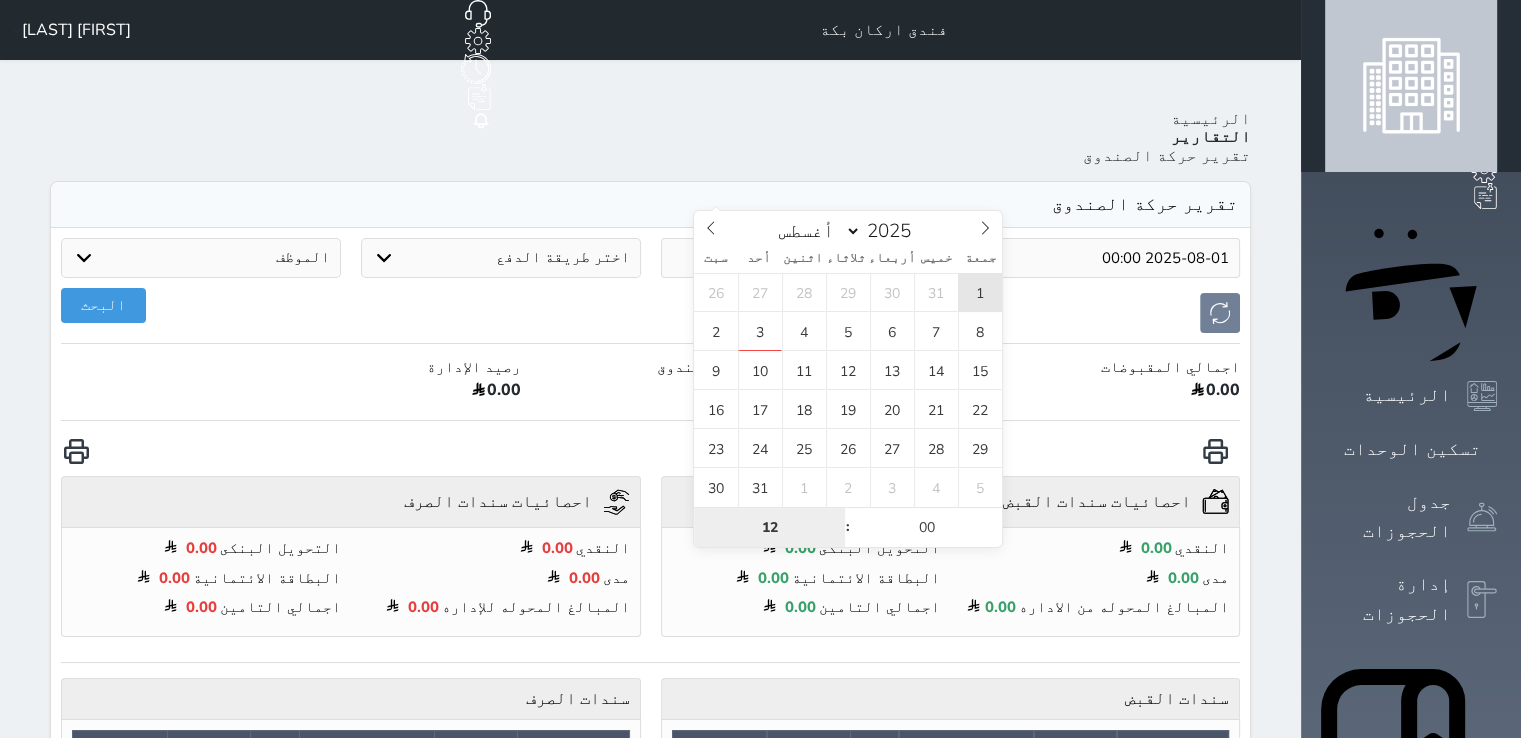 type on "2025-08-01 12:00" 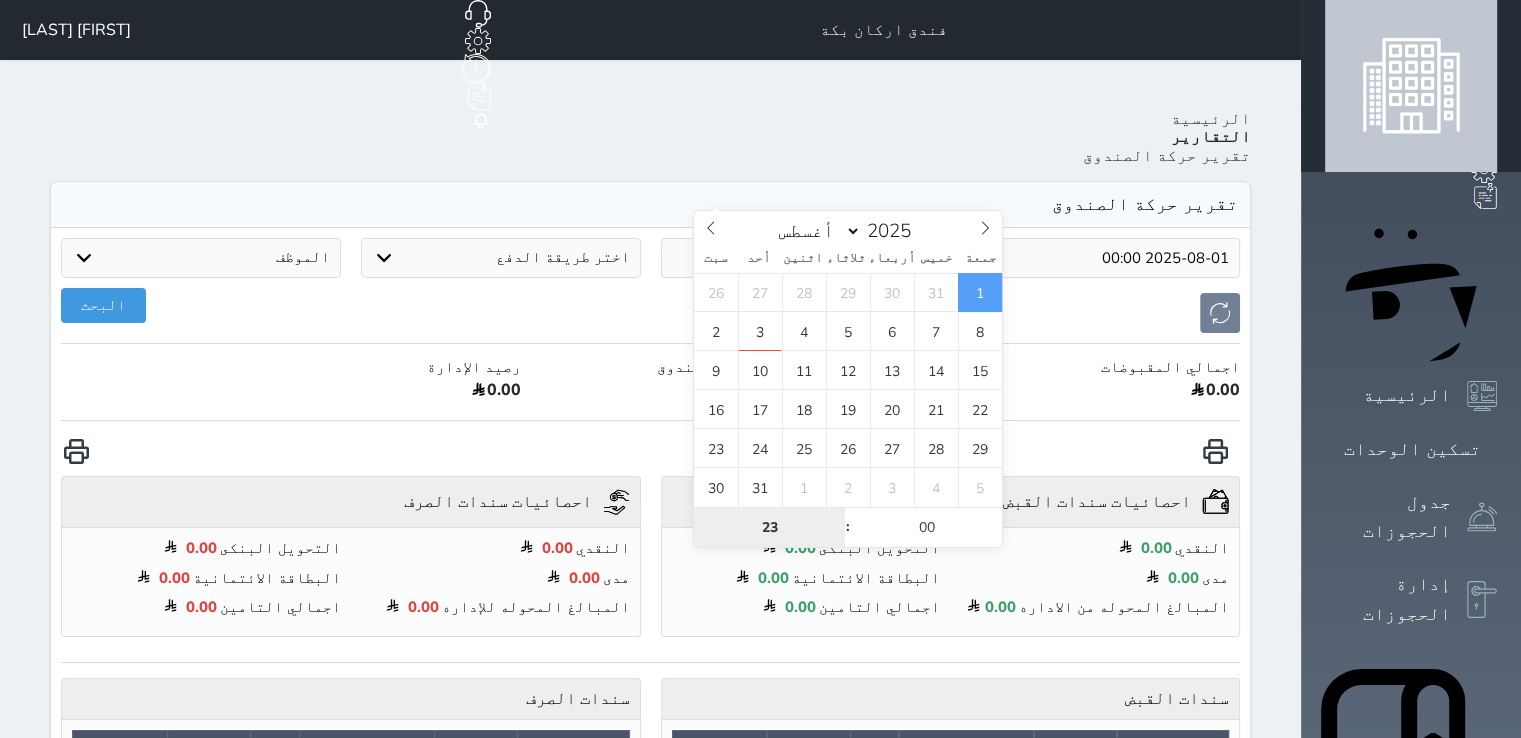 type on "23" 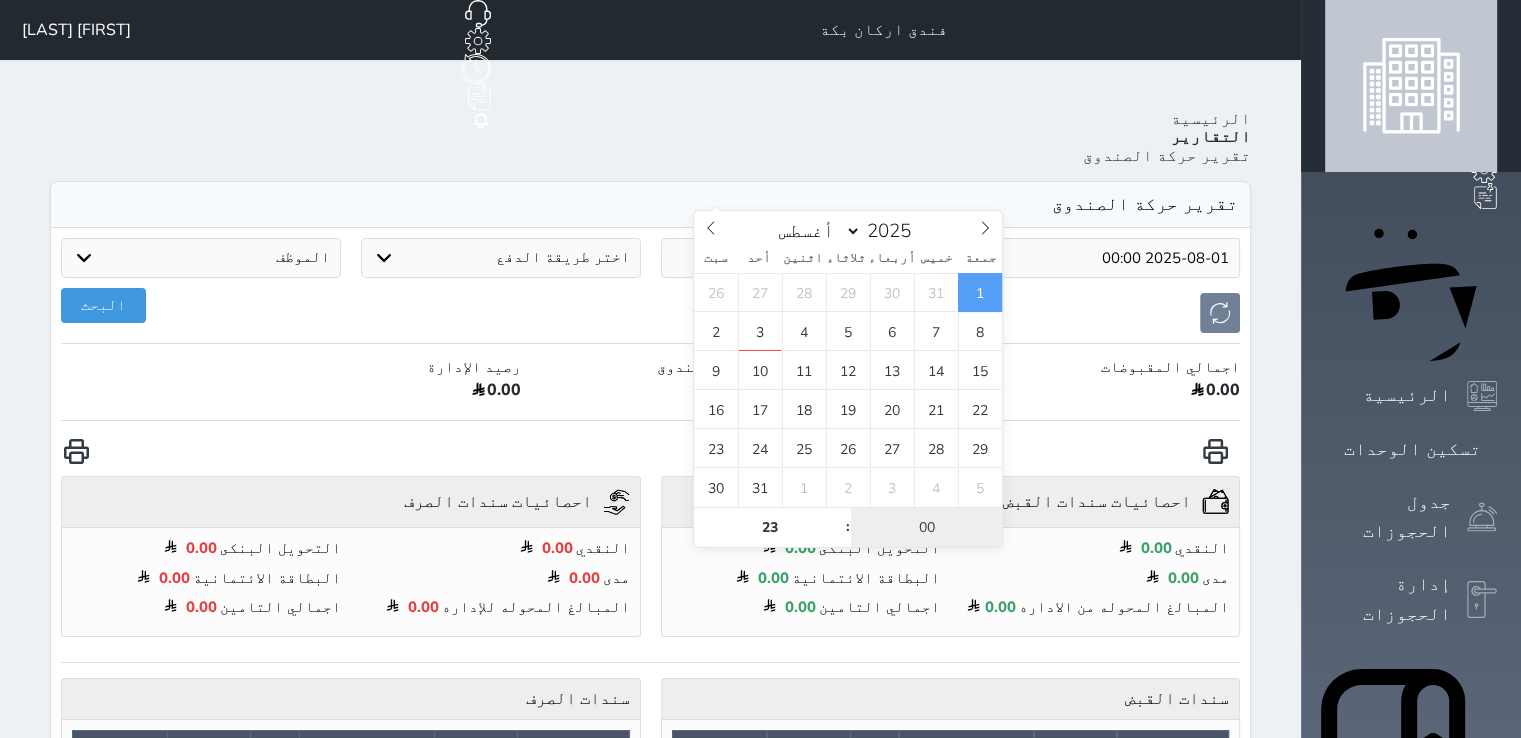 type on "2025-08-01 23:00" 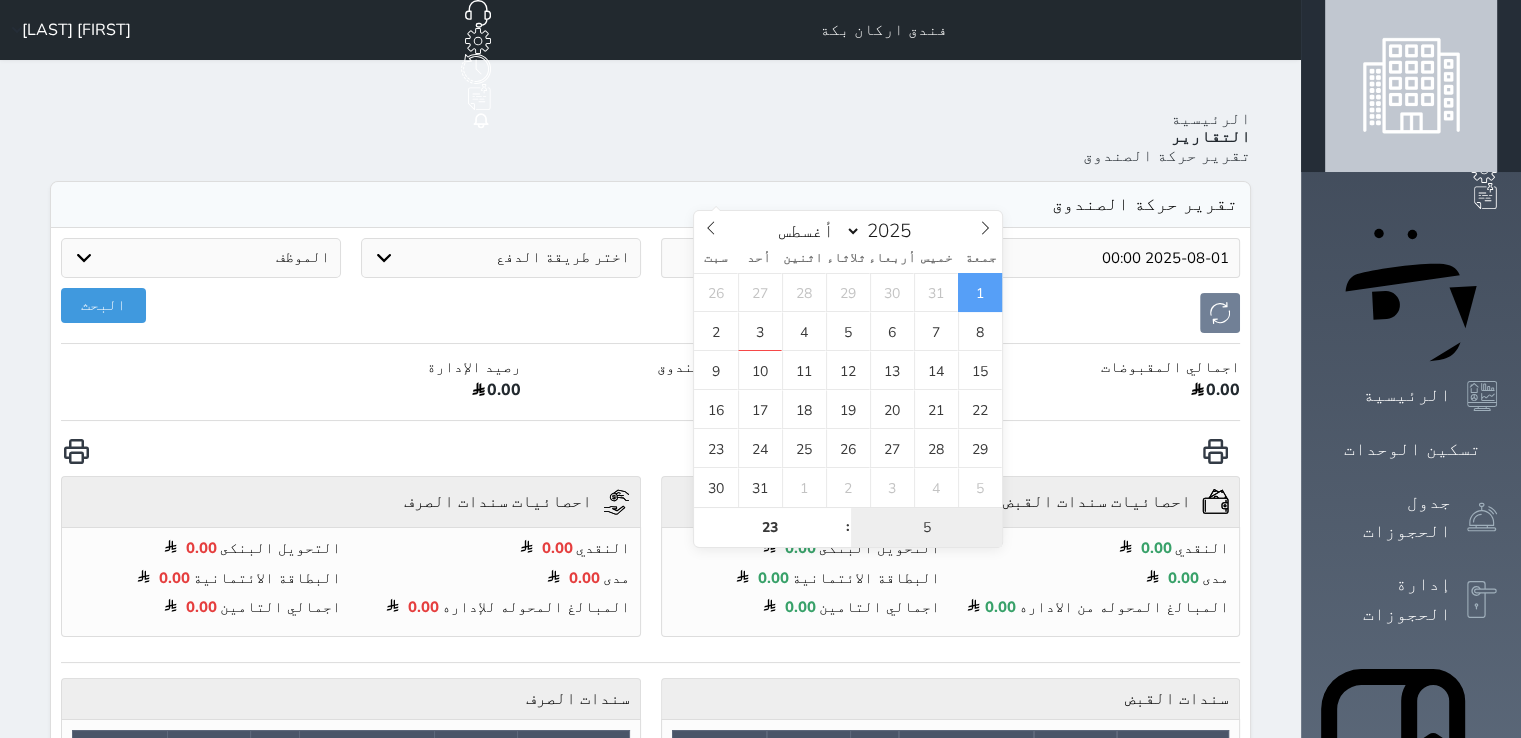 type on "59" 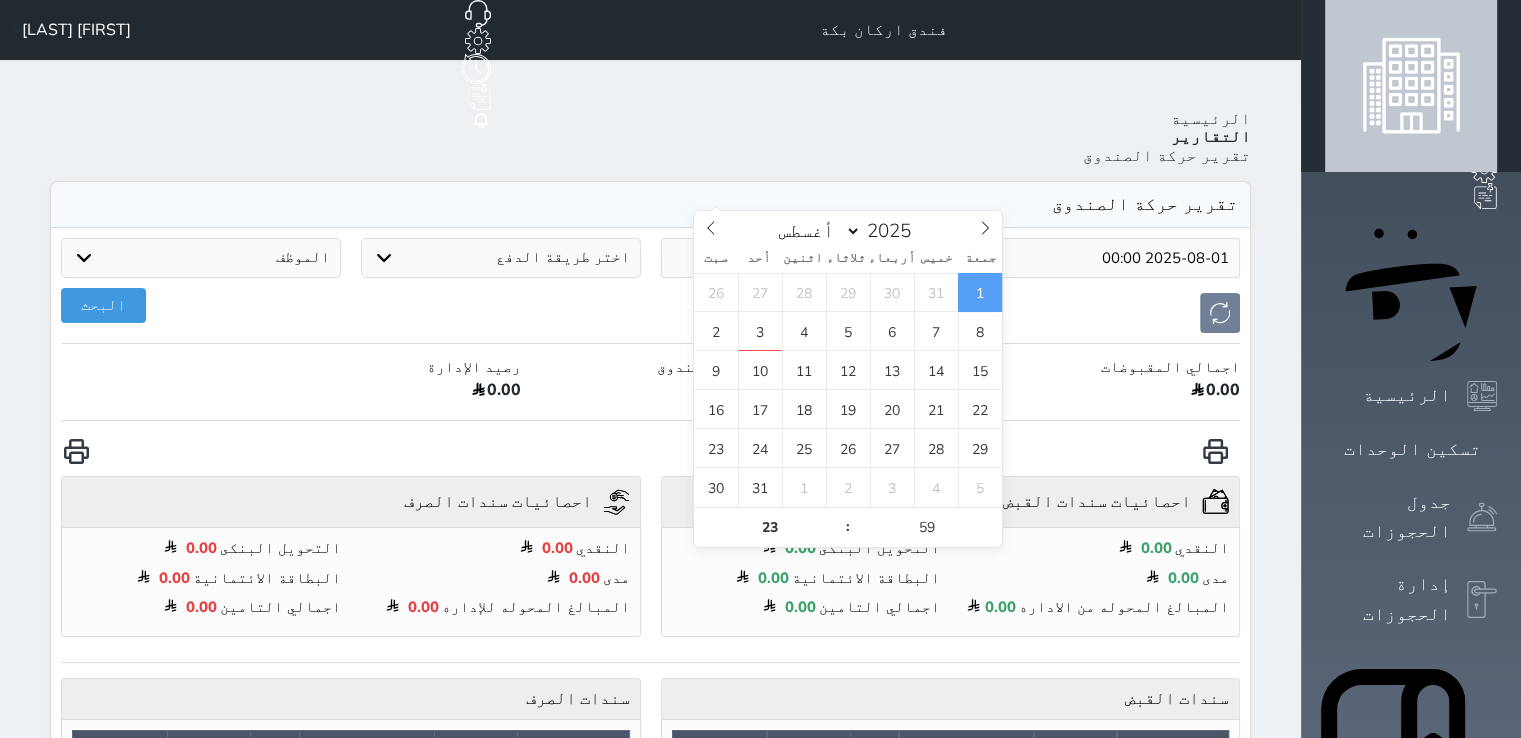 type on "2025-08-01 23:59" 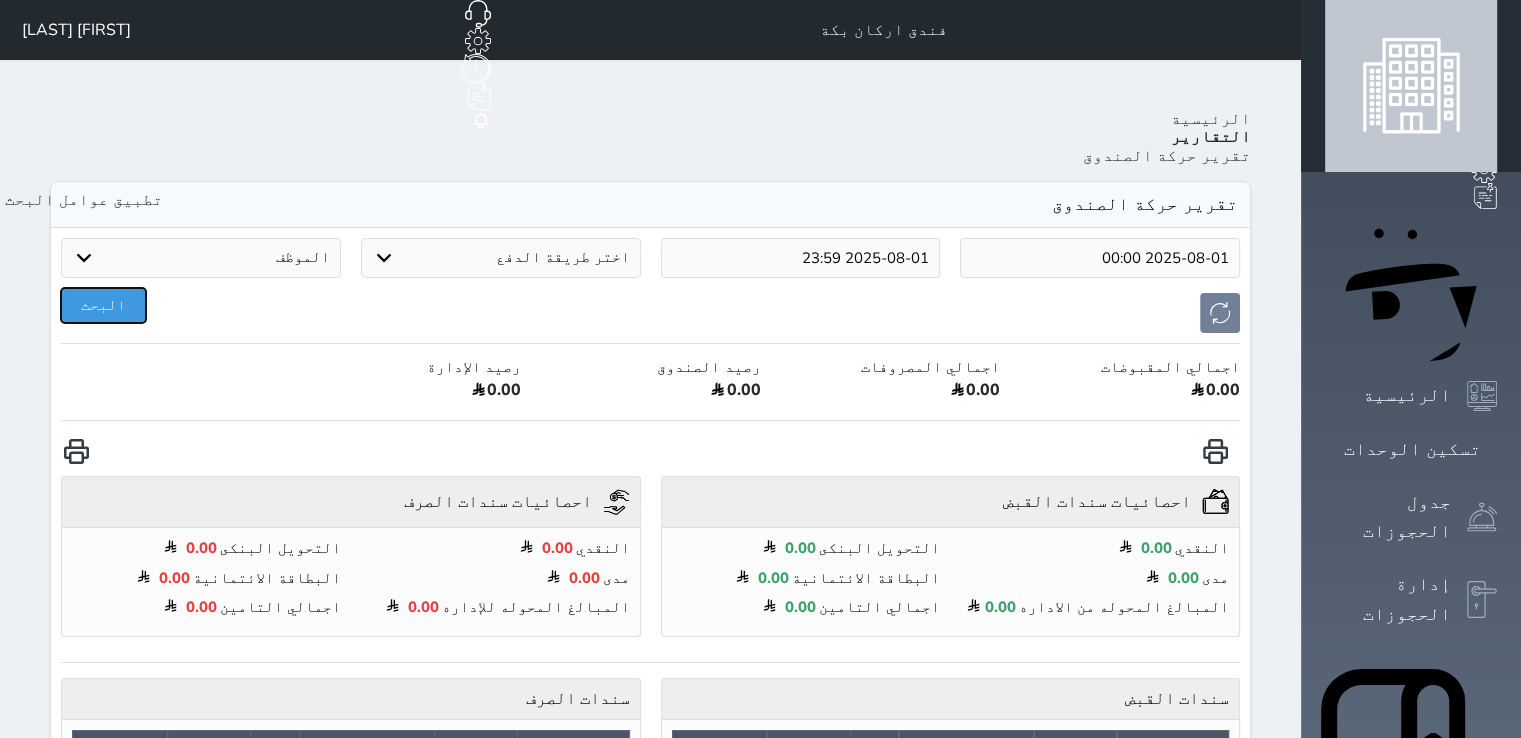click on "البحث" at bounding box center [103, 305] 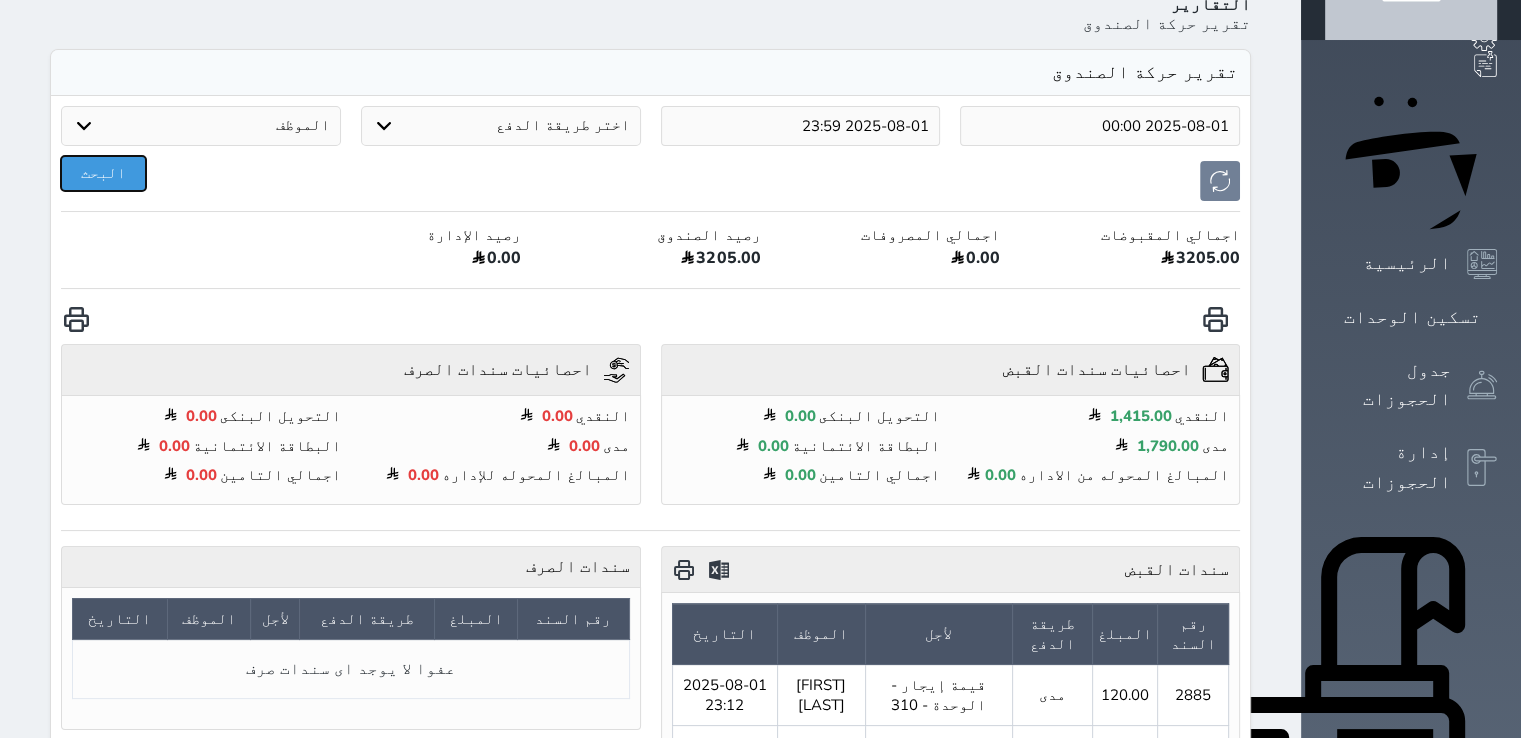 scroll, scrollTop: 0, scrollLeft: 0, axis: both 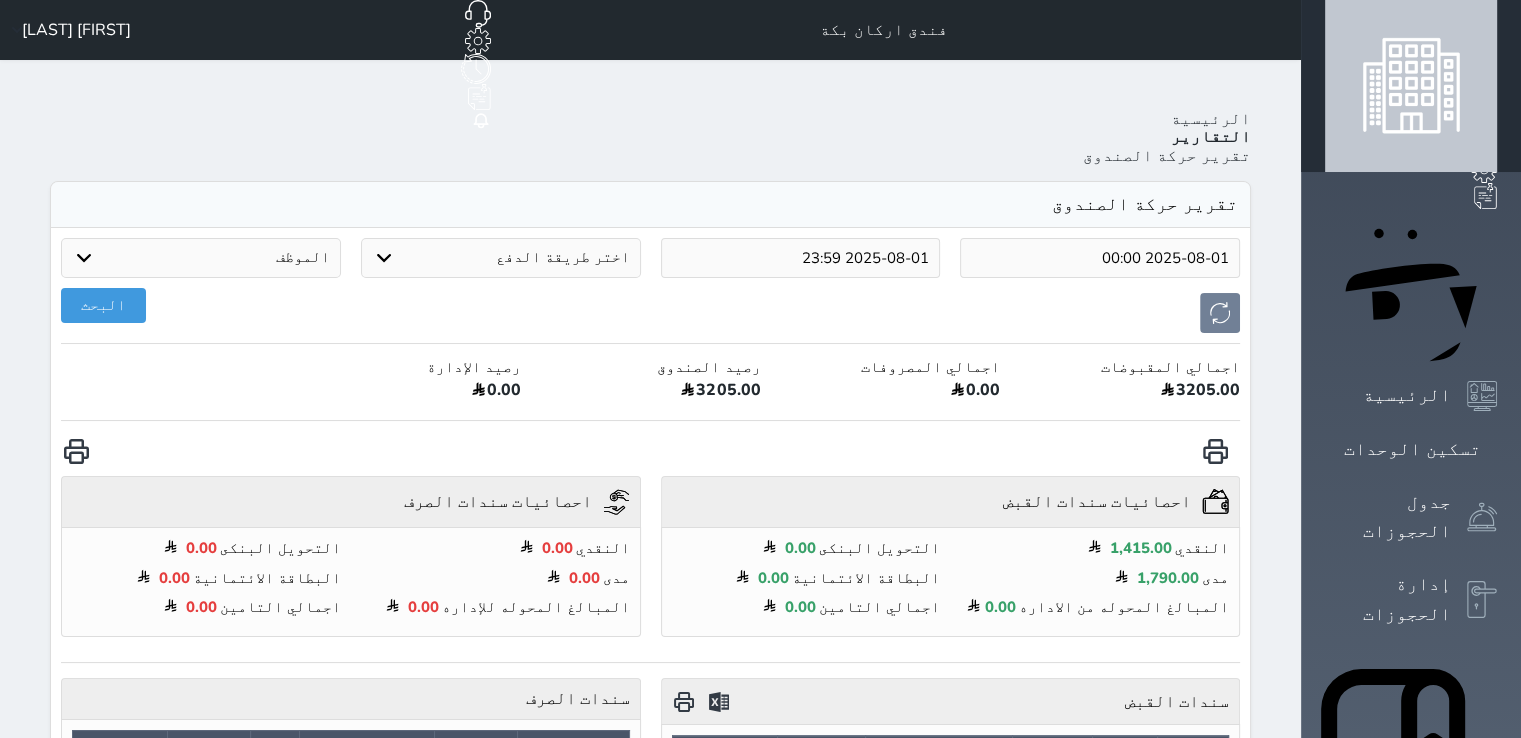 click on "الإدارة المالية" at bounding box center (1388, 1218) 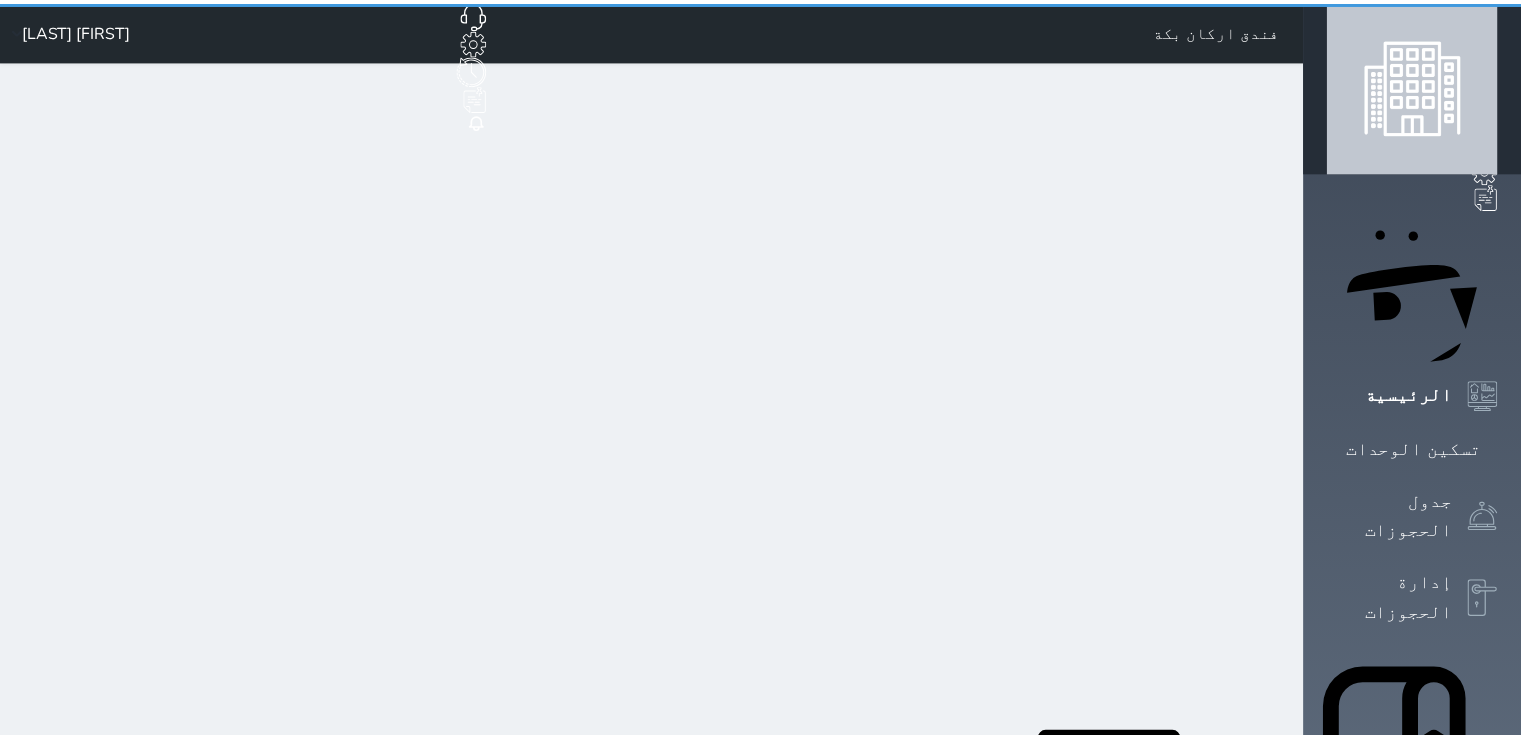 scroll, scrollTop: 0, scrollLeft: 0, axis: both 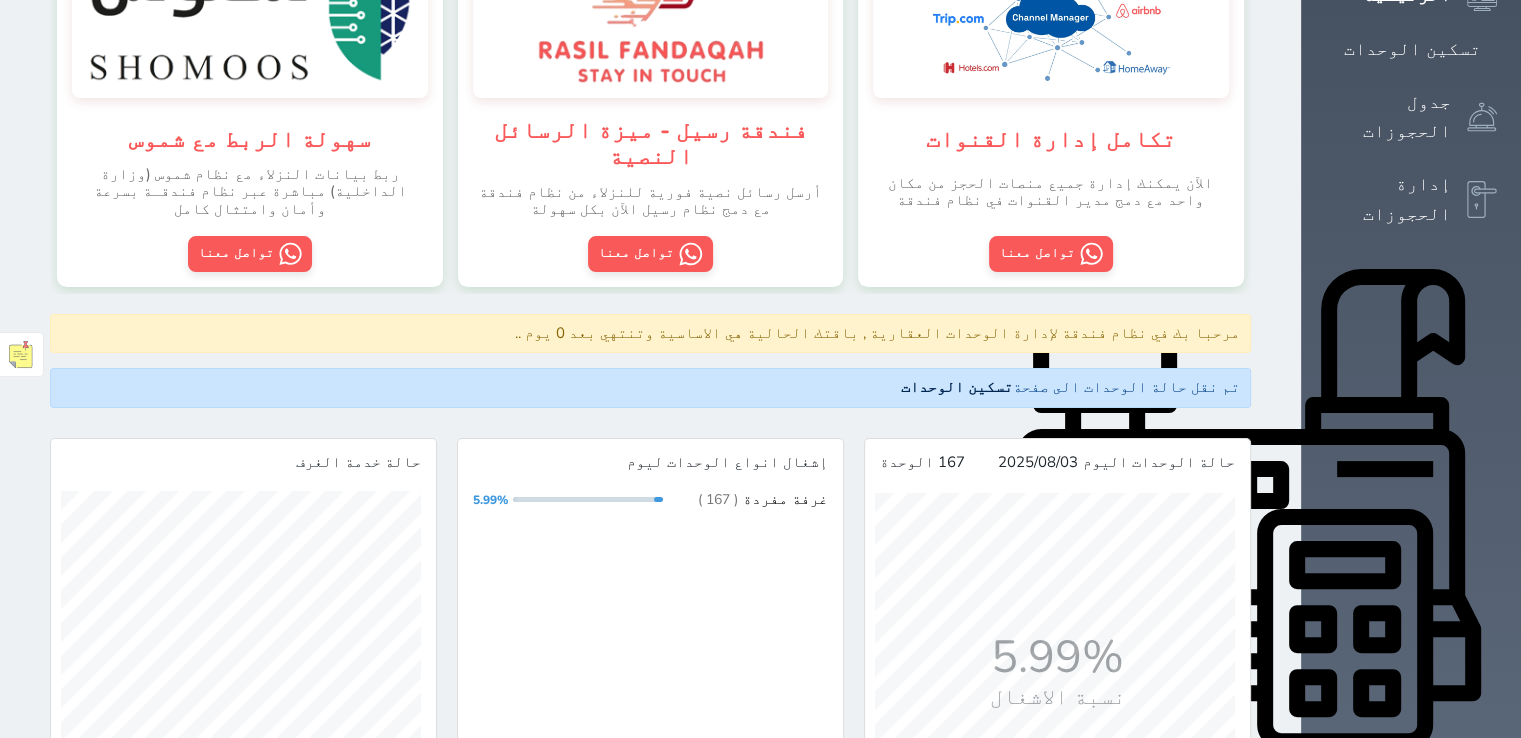 click on "التقارير" at bounding box center (1407, 1099) 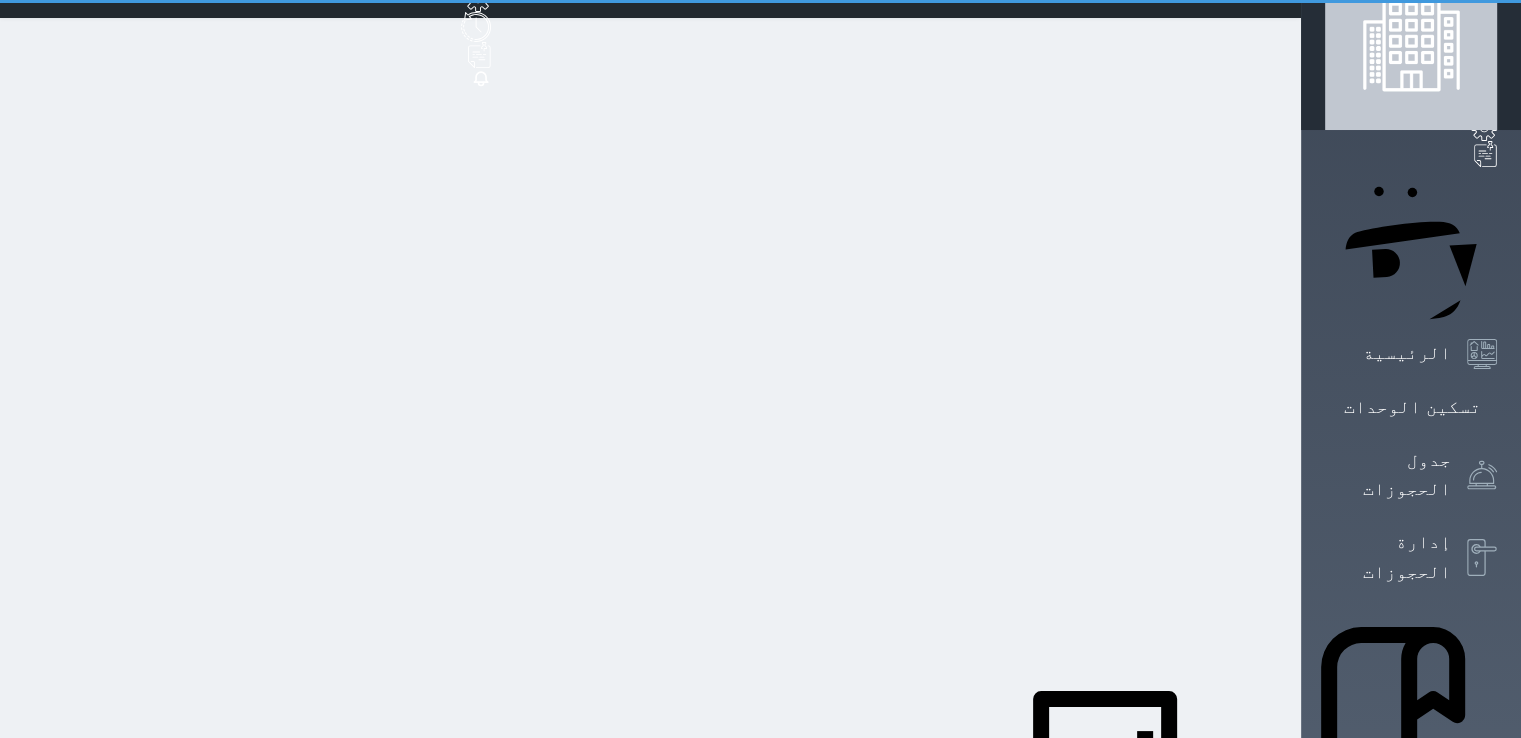 scroll, scrollTop: 0, scrollLeft: 0, axis: both 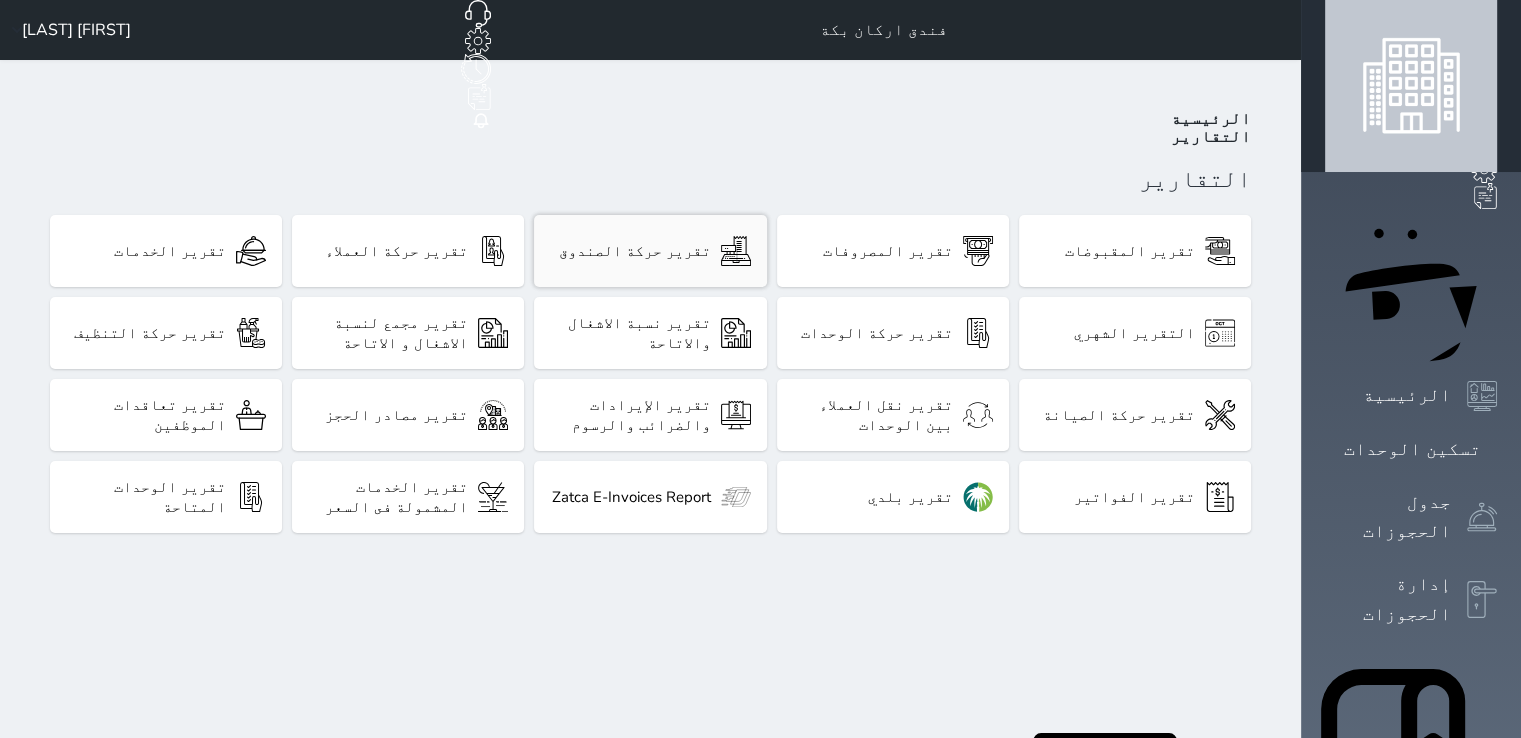 click on "تقرير حركة الصندوق" at bounding box center [635, 251] 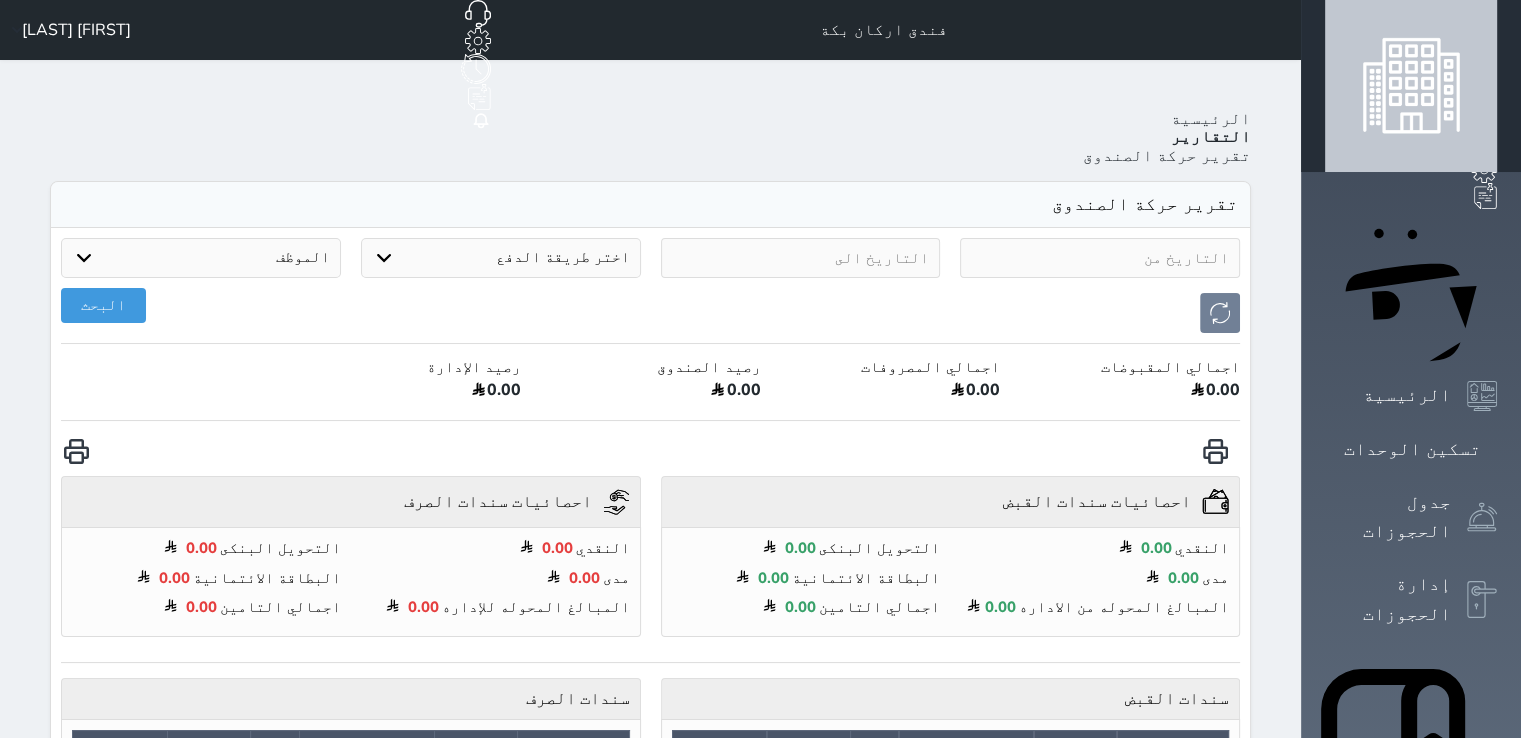 click at bounding box center [1100, 258] 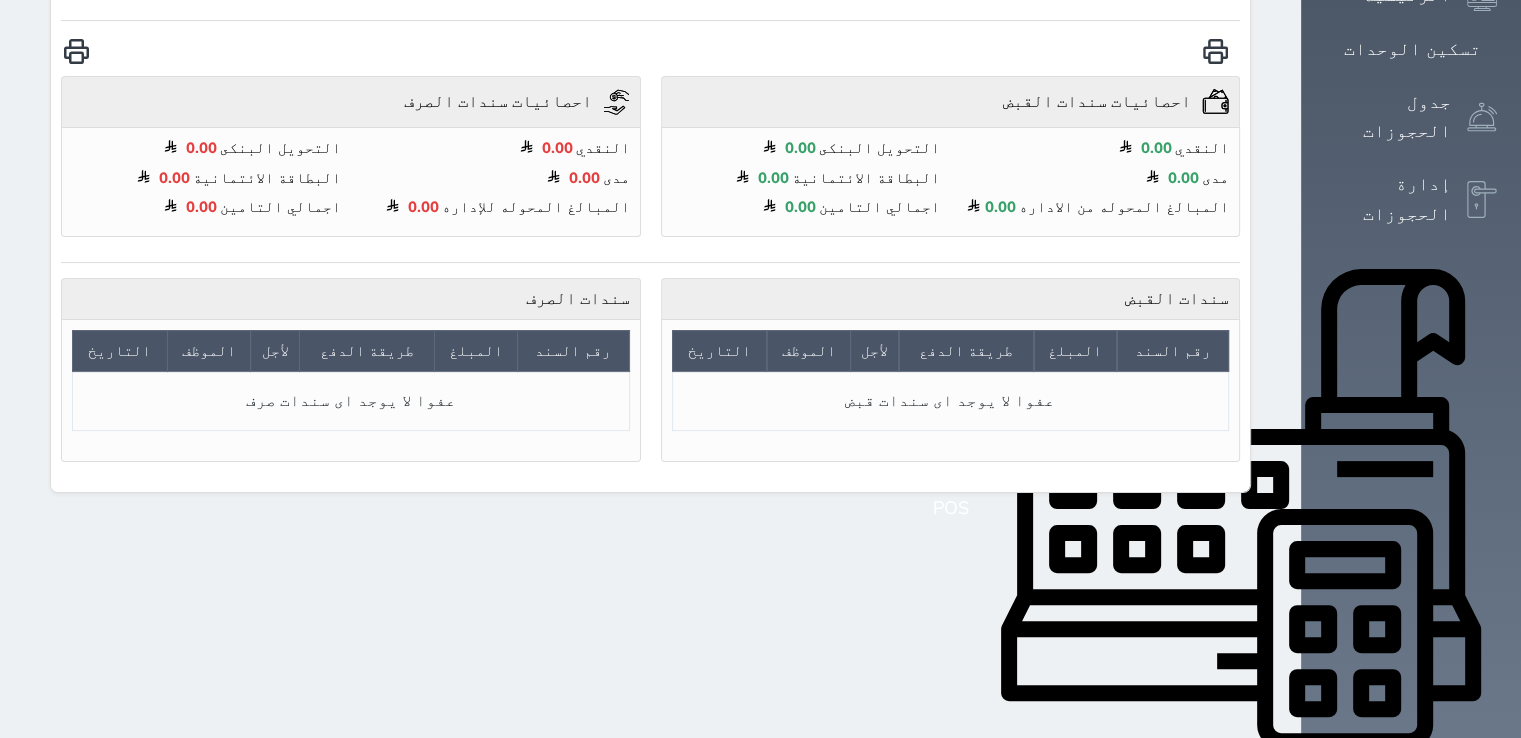 click 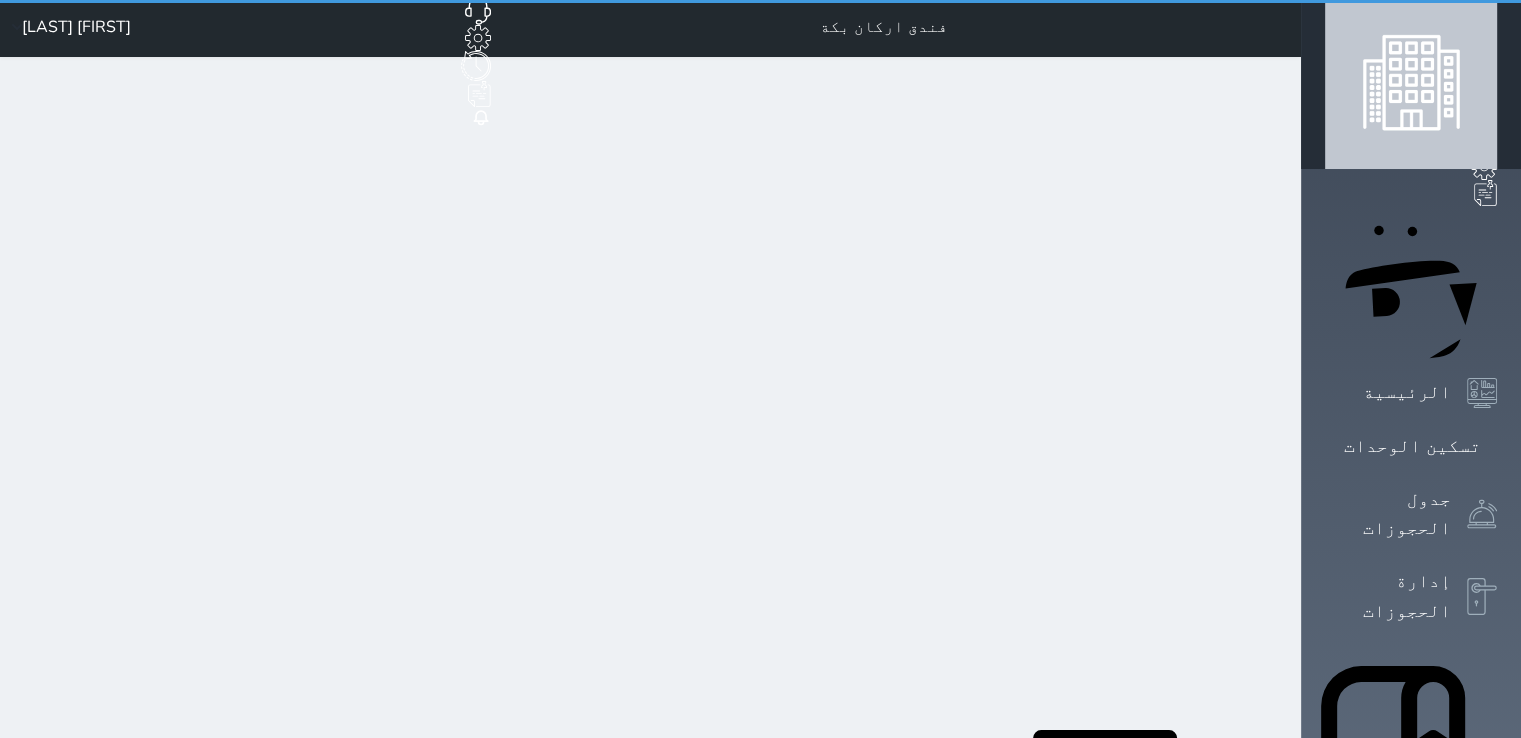 scroll, scrollTop: 0, scrollLeft: 0, axis: both 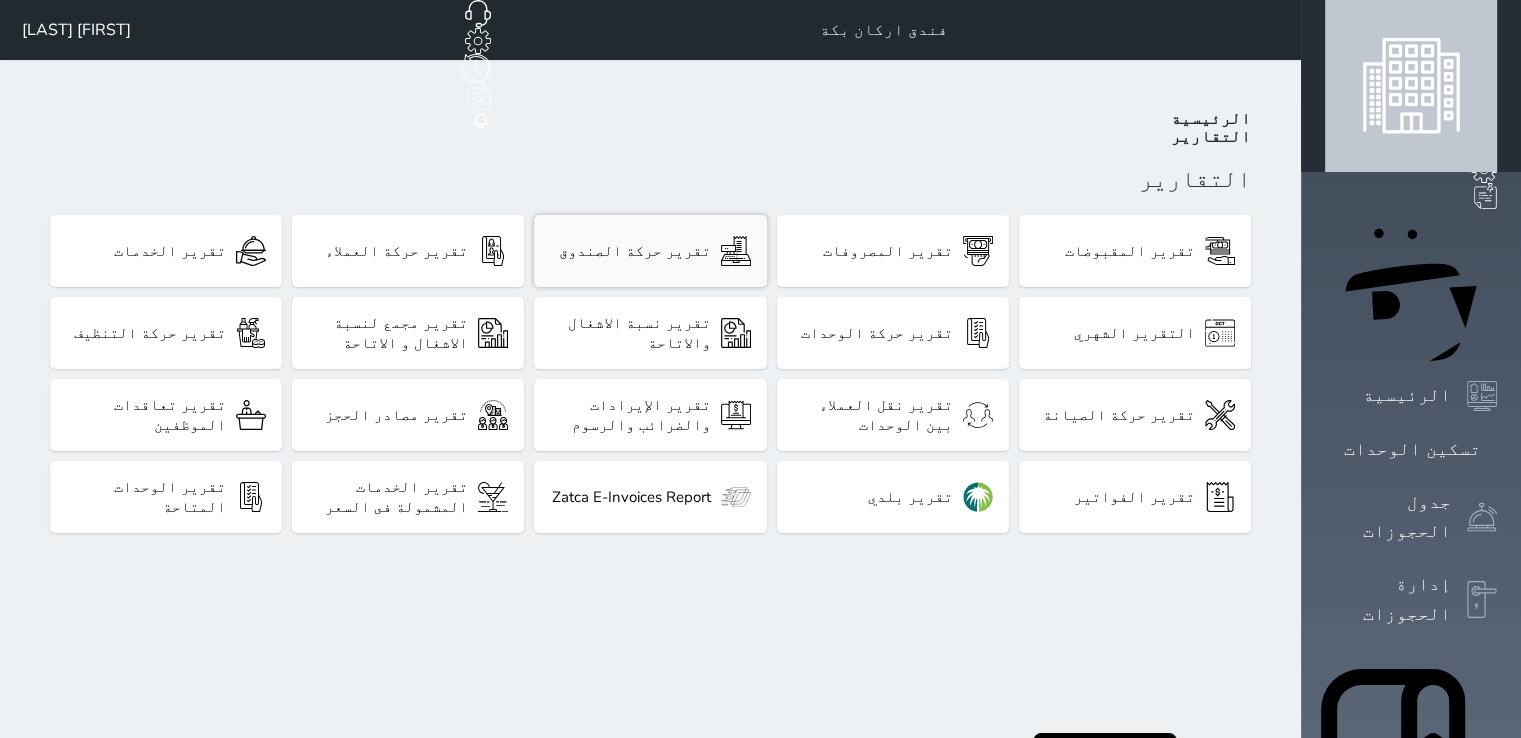 click on "تقرير حركة الصندوق" at bounding box center [650, 251] 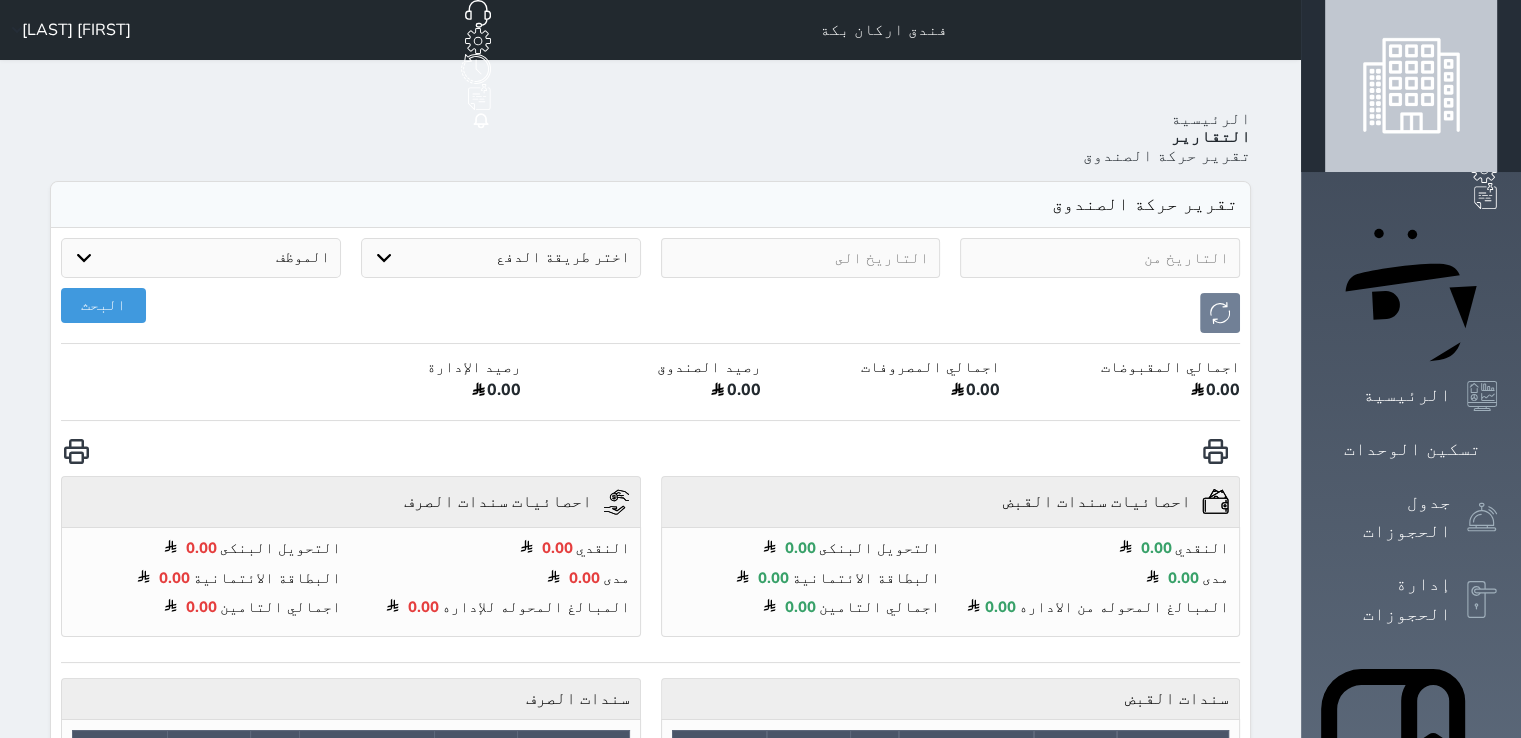 click at bounding box center [1100, 258] 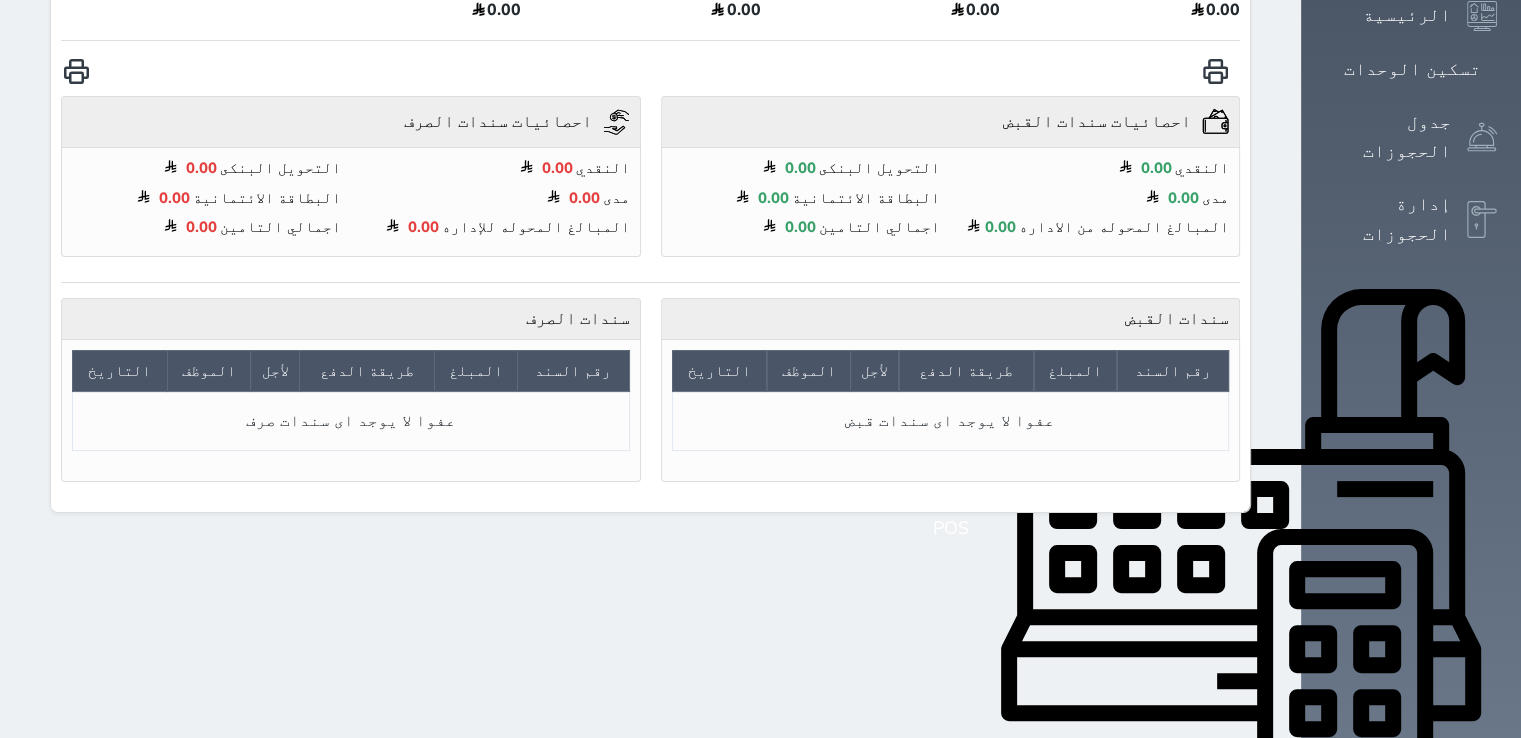 scroll, scrollTop: 400, scrollLeft: 0, axis: vertical 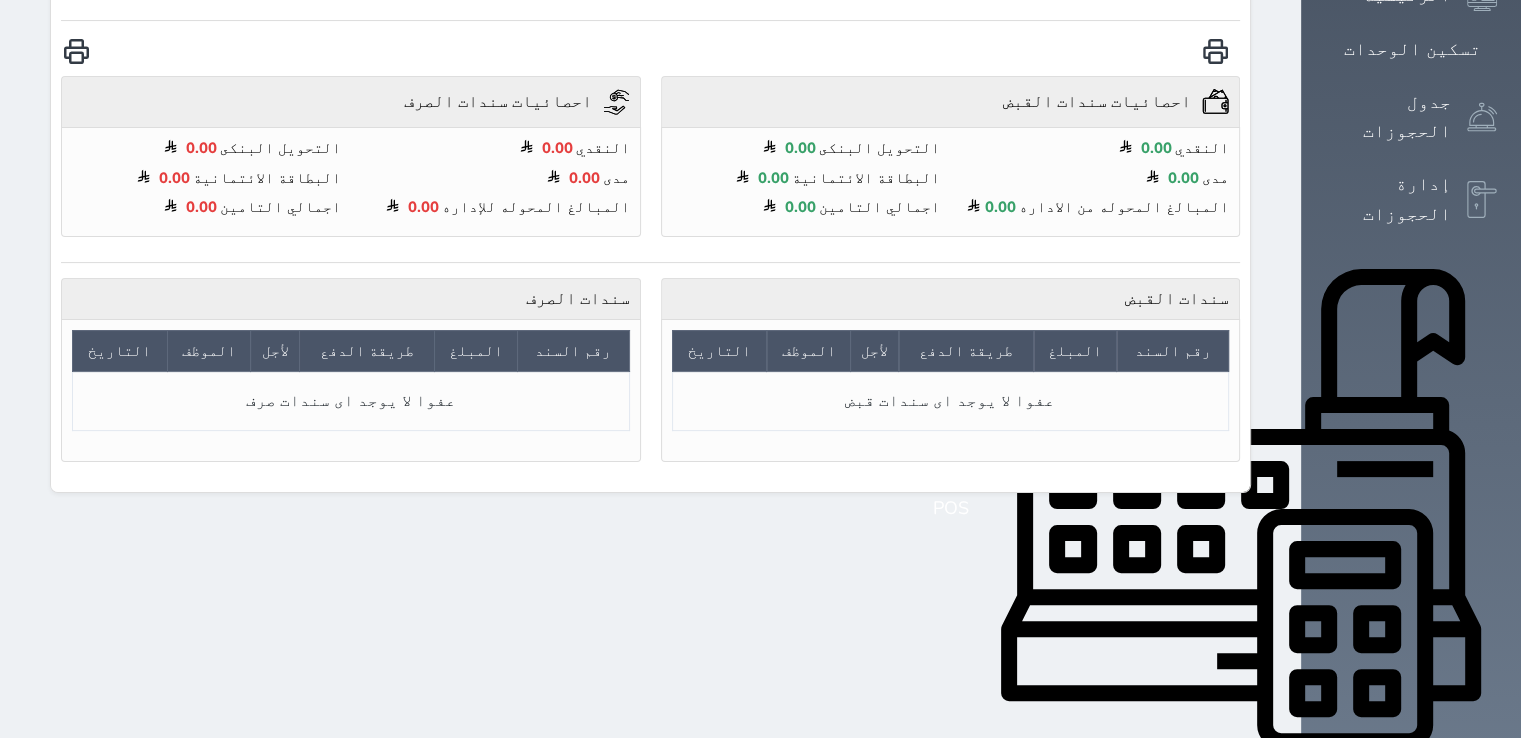 click at bounding box center [1482, 1100] 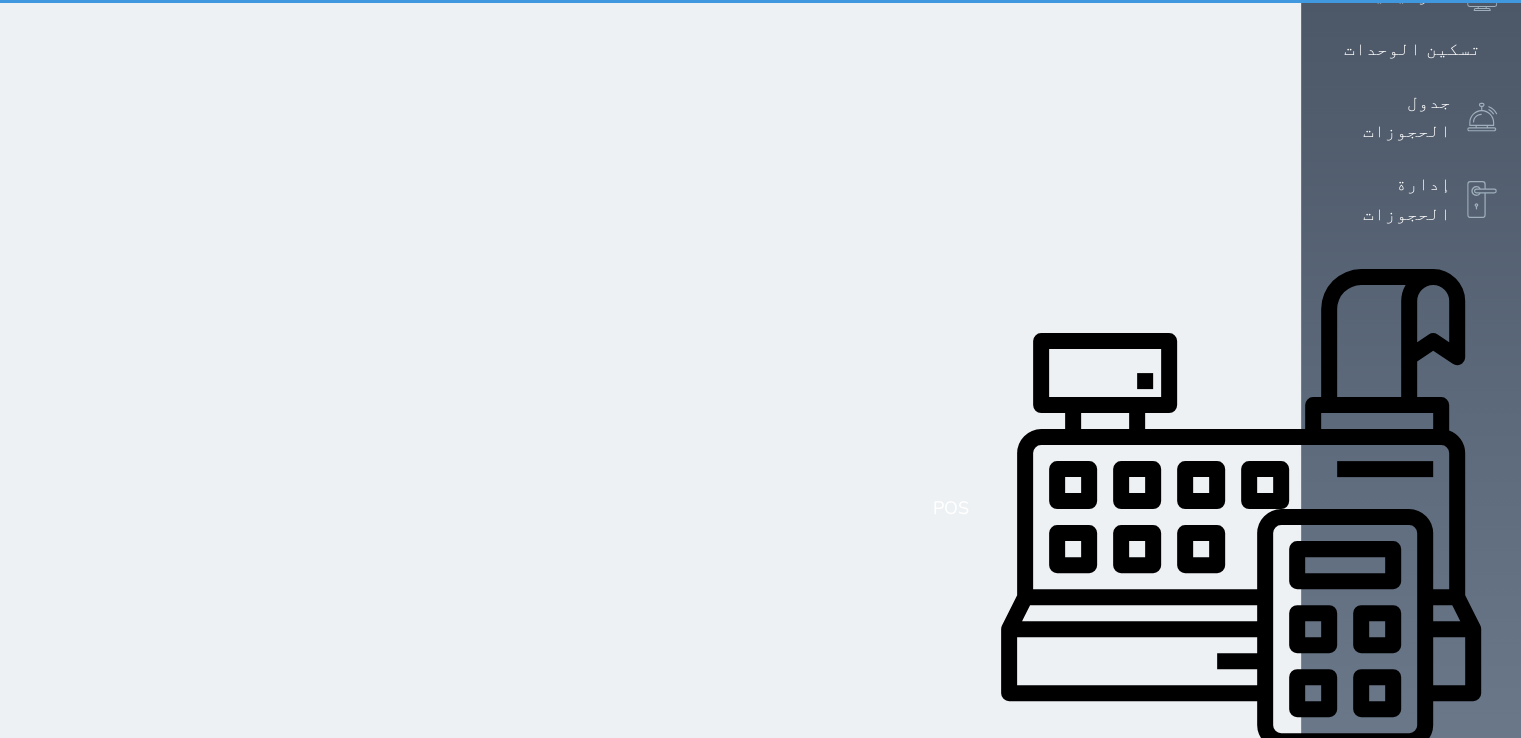 scroll, scrollTop: 0, scrollLeft: 0, axis: both 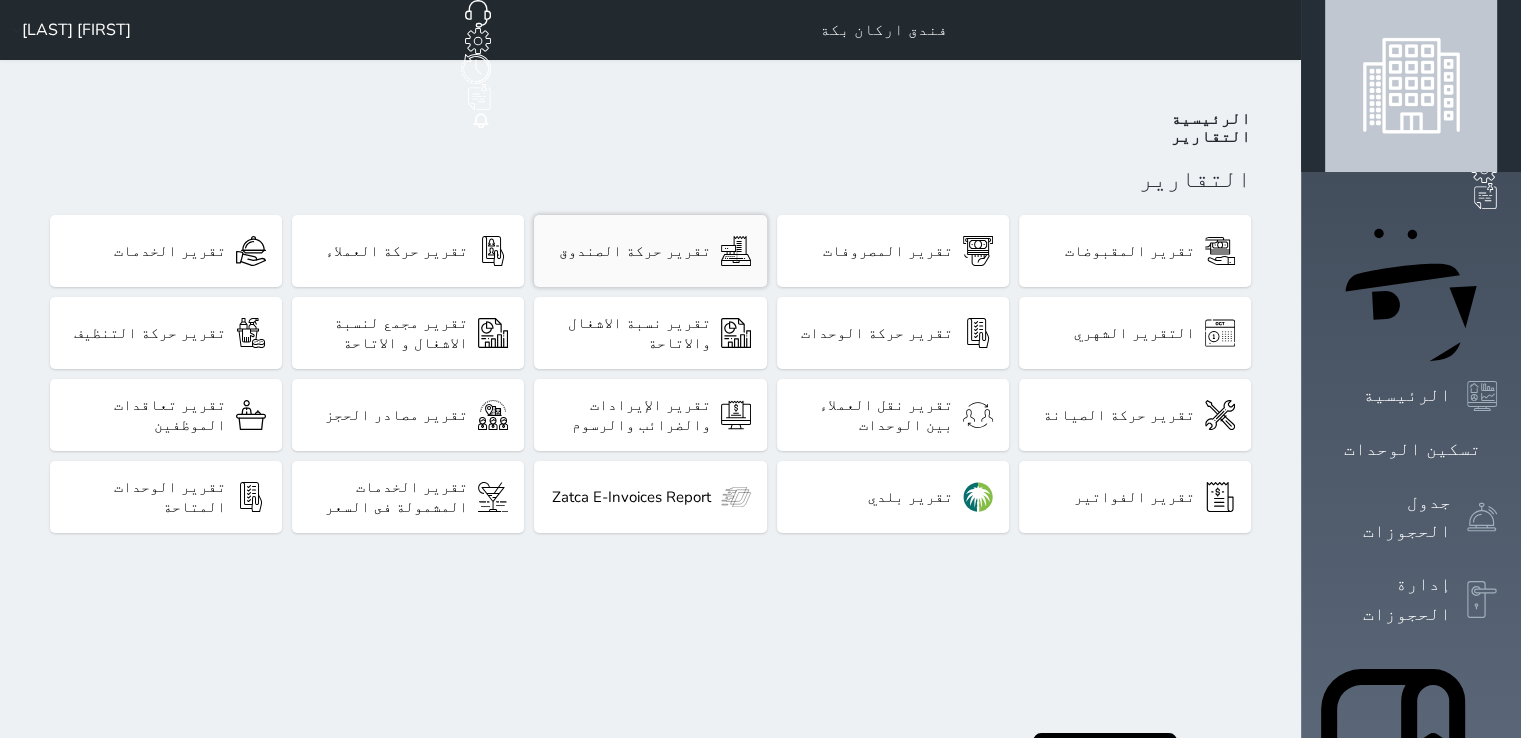 click on "تقرير حركة الصندوق" at bounding box center [650, 251] 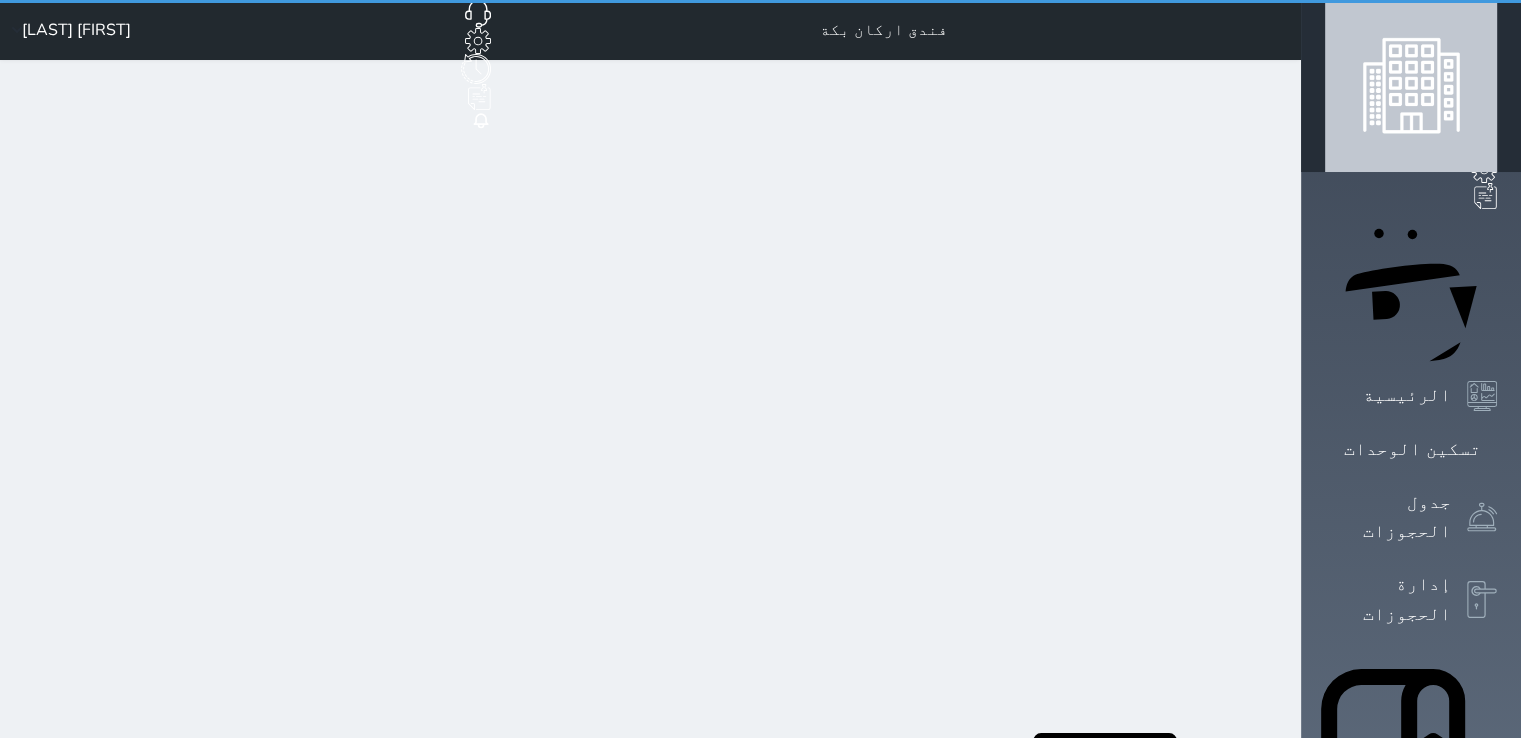 click on "تقرير حركة الصندوق" at bounding box center [650, 251] 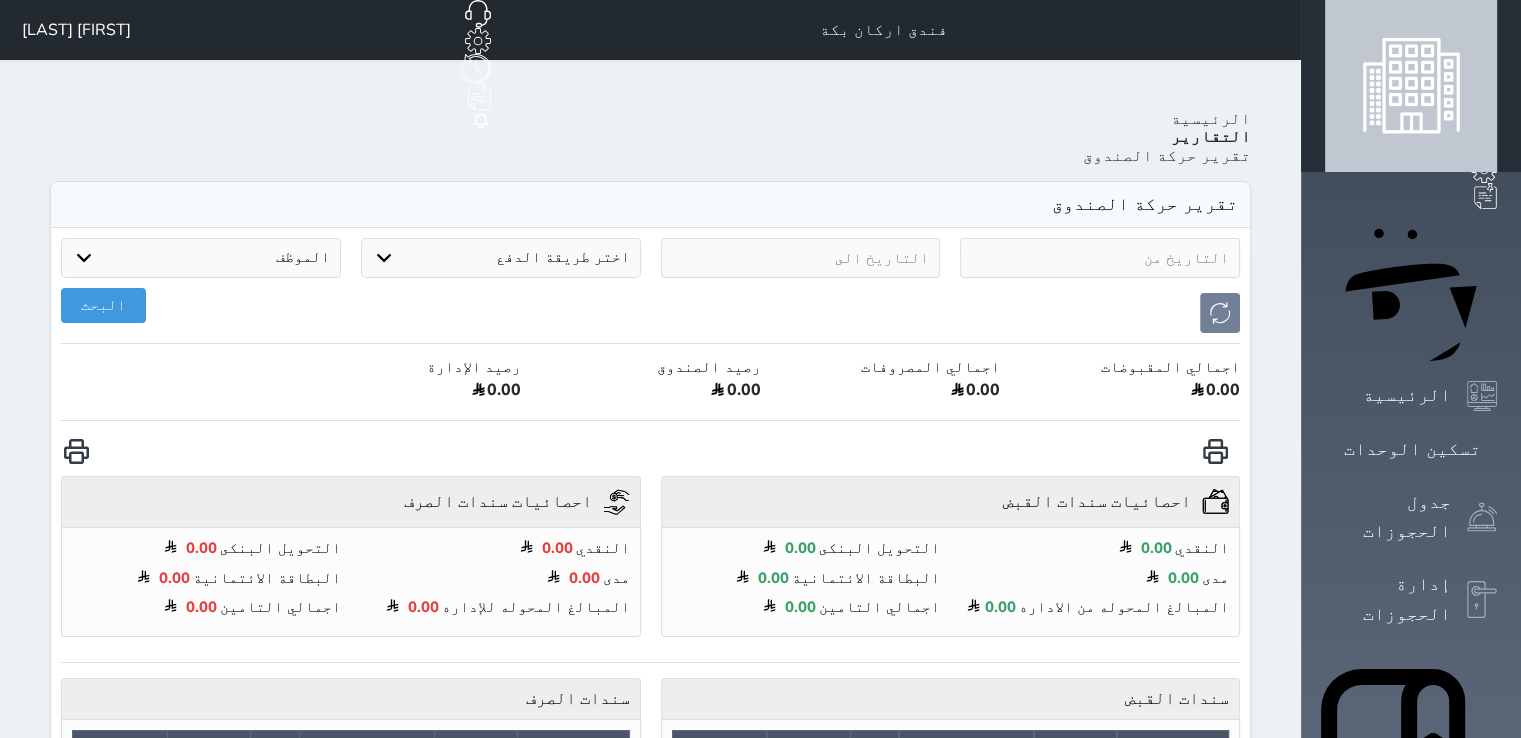 click at bounding box center (1100, 258) 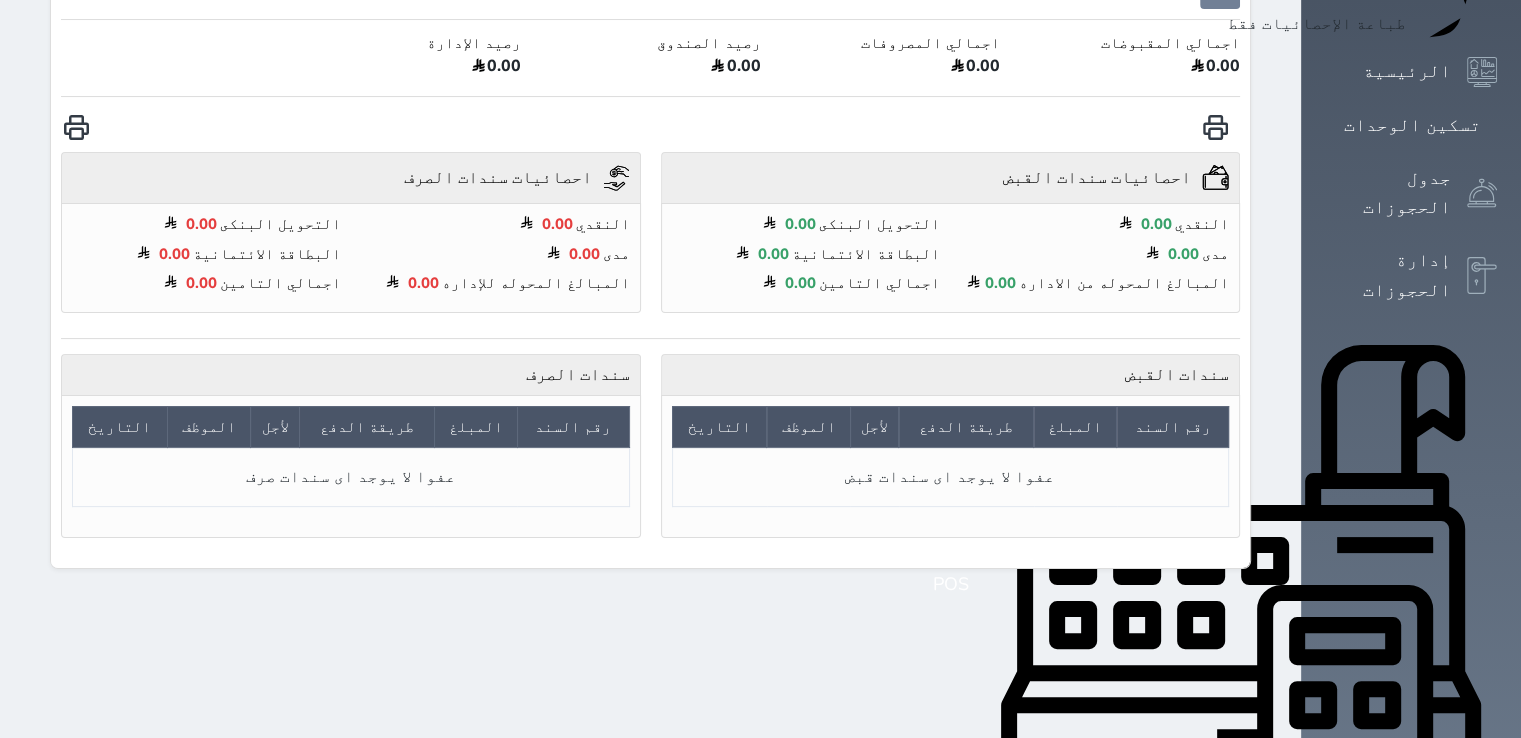 scroll, scrollTop: 400, scrollLeft: 0, axis: vertical 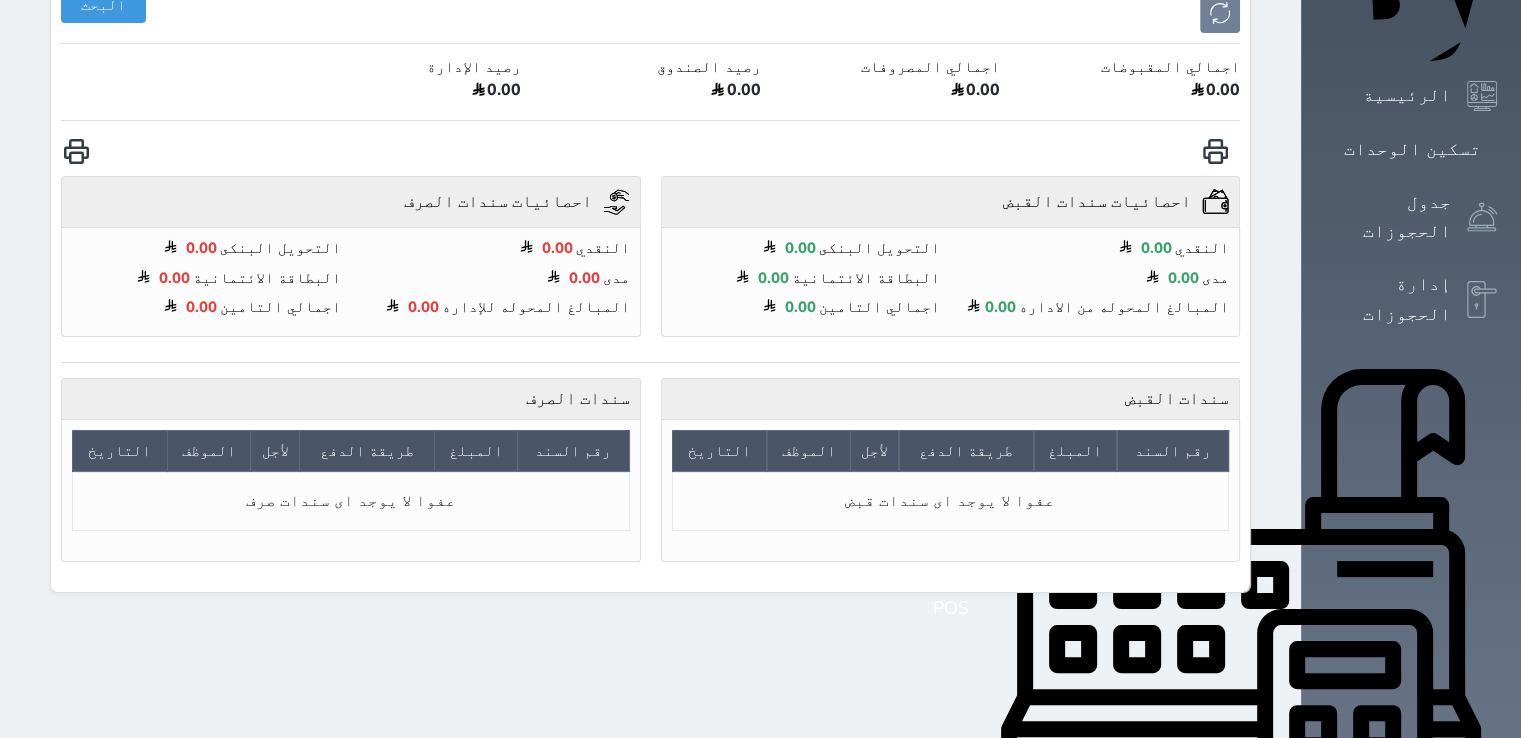 click on "الإدارة المالية" at bounding box center [1388, 918] 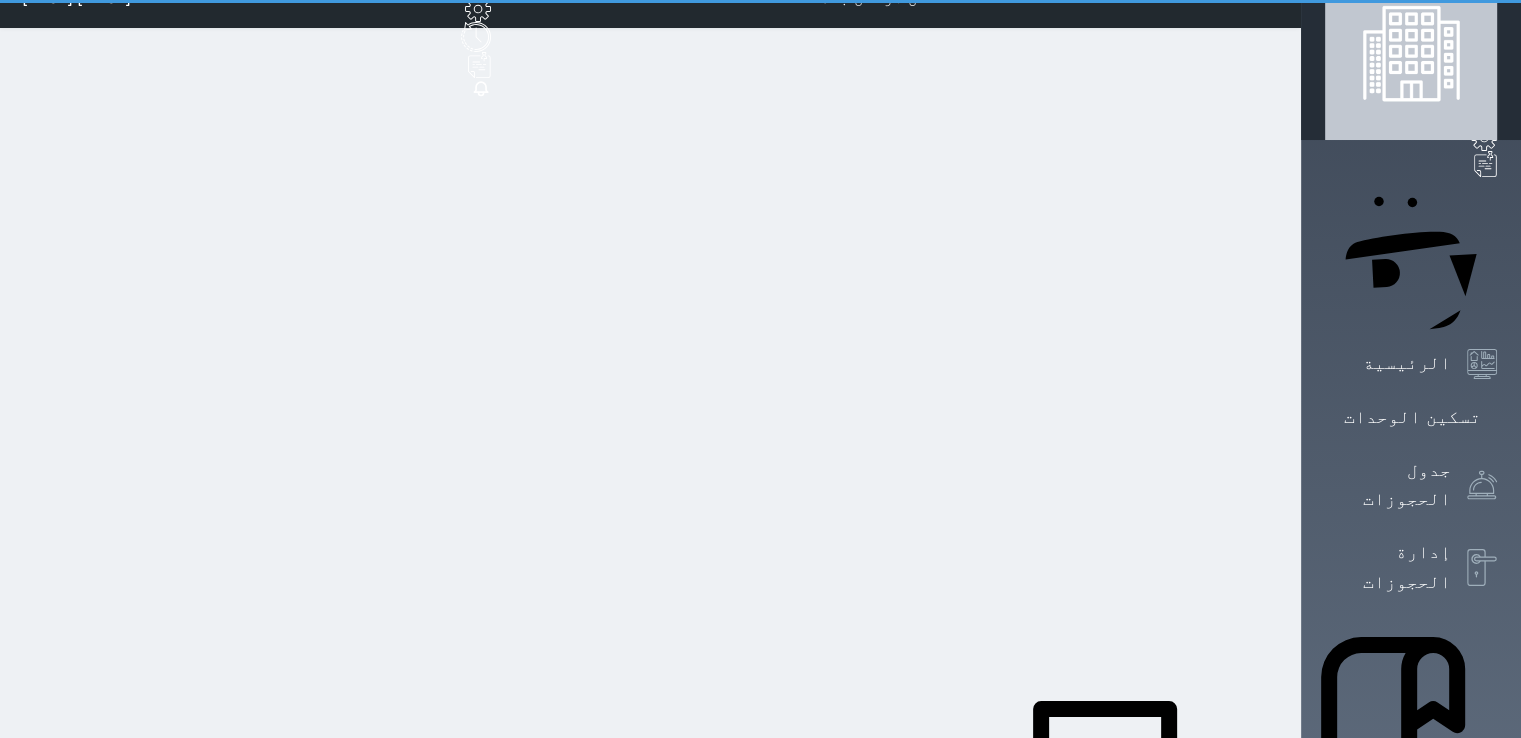 scroll, scrollTop: 0, scrollLeft: 0, axis: both 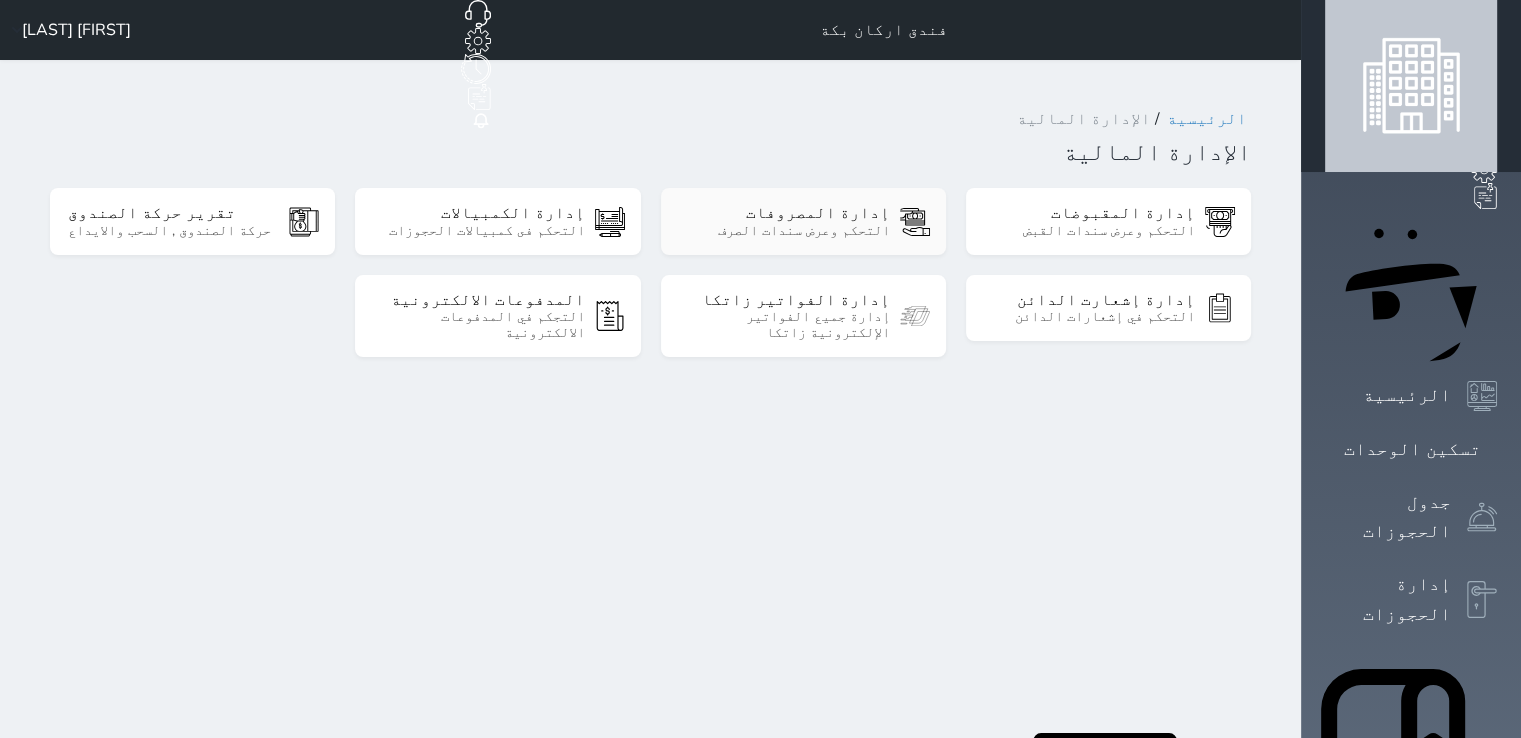 click on "التحكم وعرض سندات الصرف" at bounding box center [784, 231] 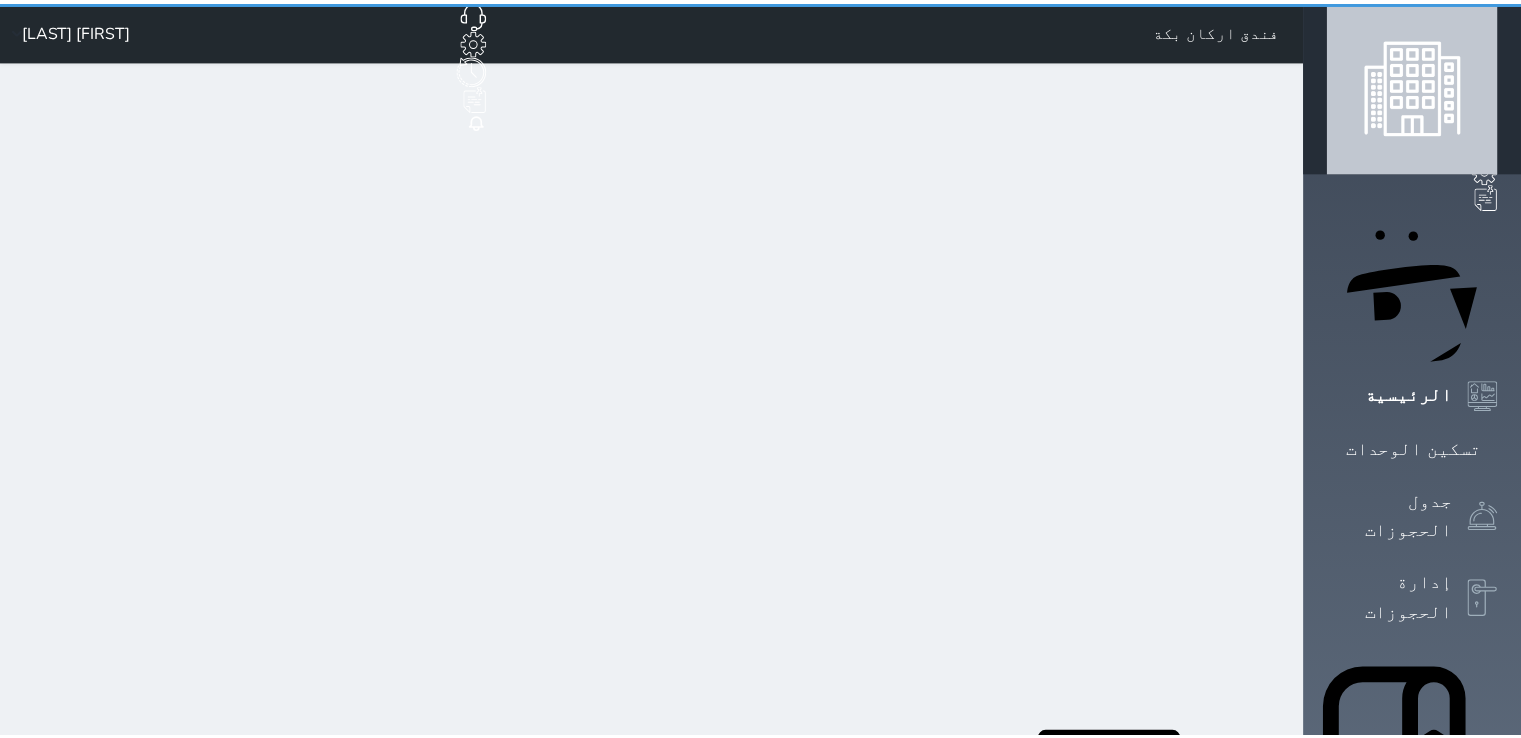 scroll, scrollTop: 0, scrollLeft: 0, axis: both 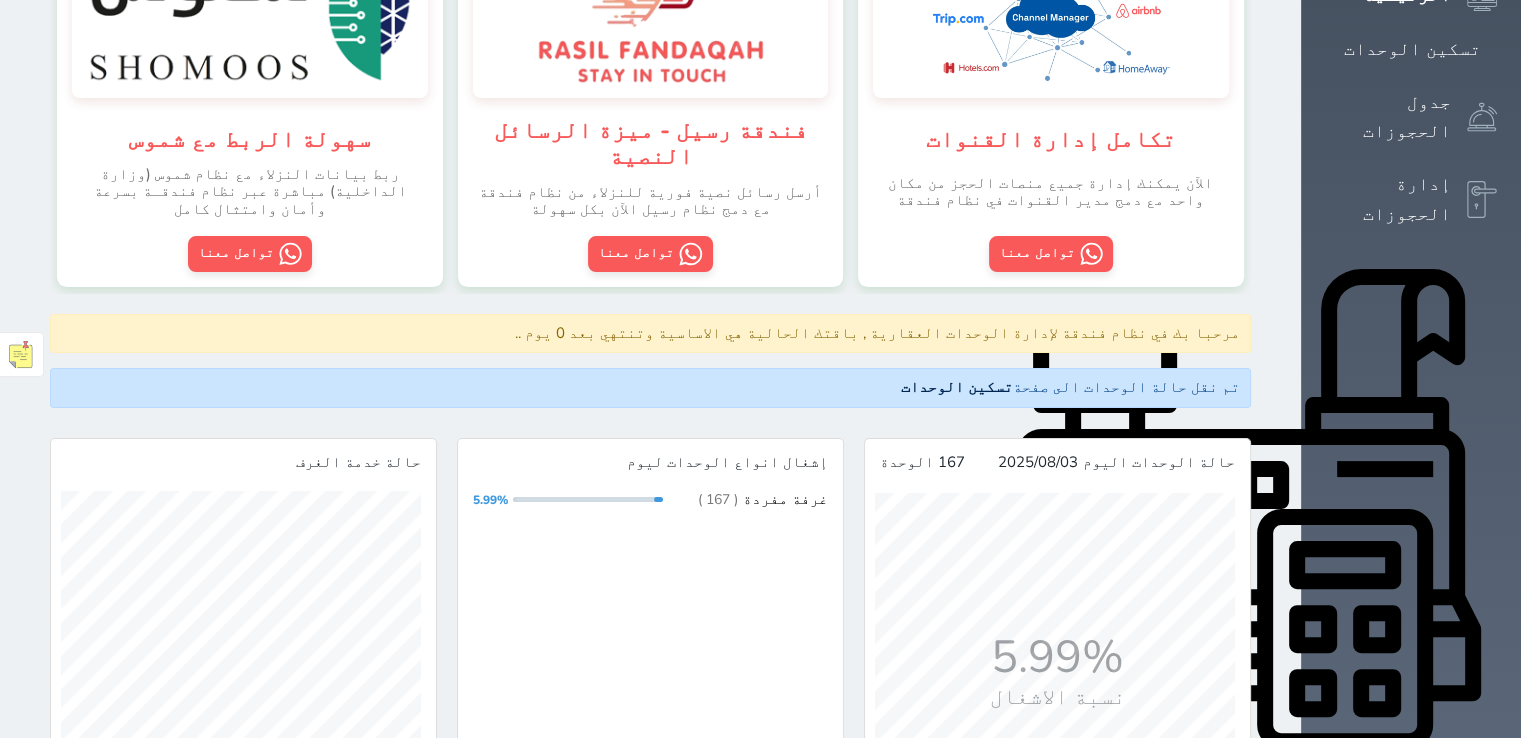 click 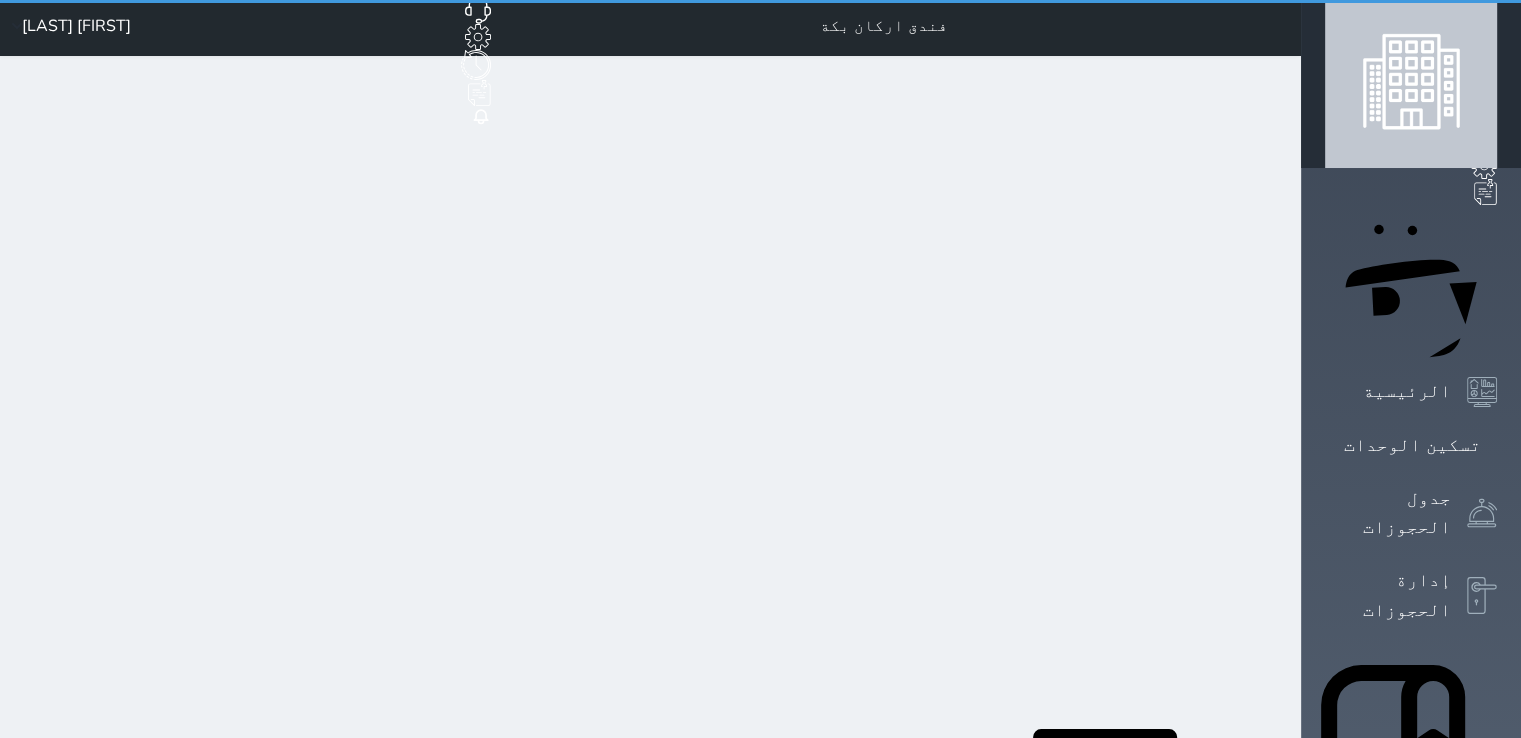 scroll, scrollTop: 0, scrollLeft: 0, axis: both 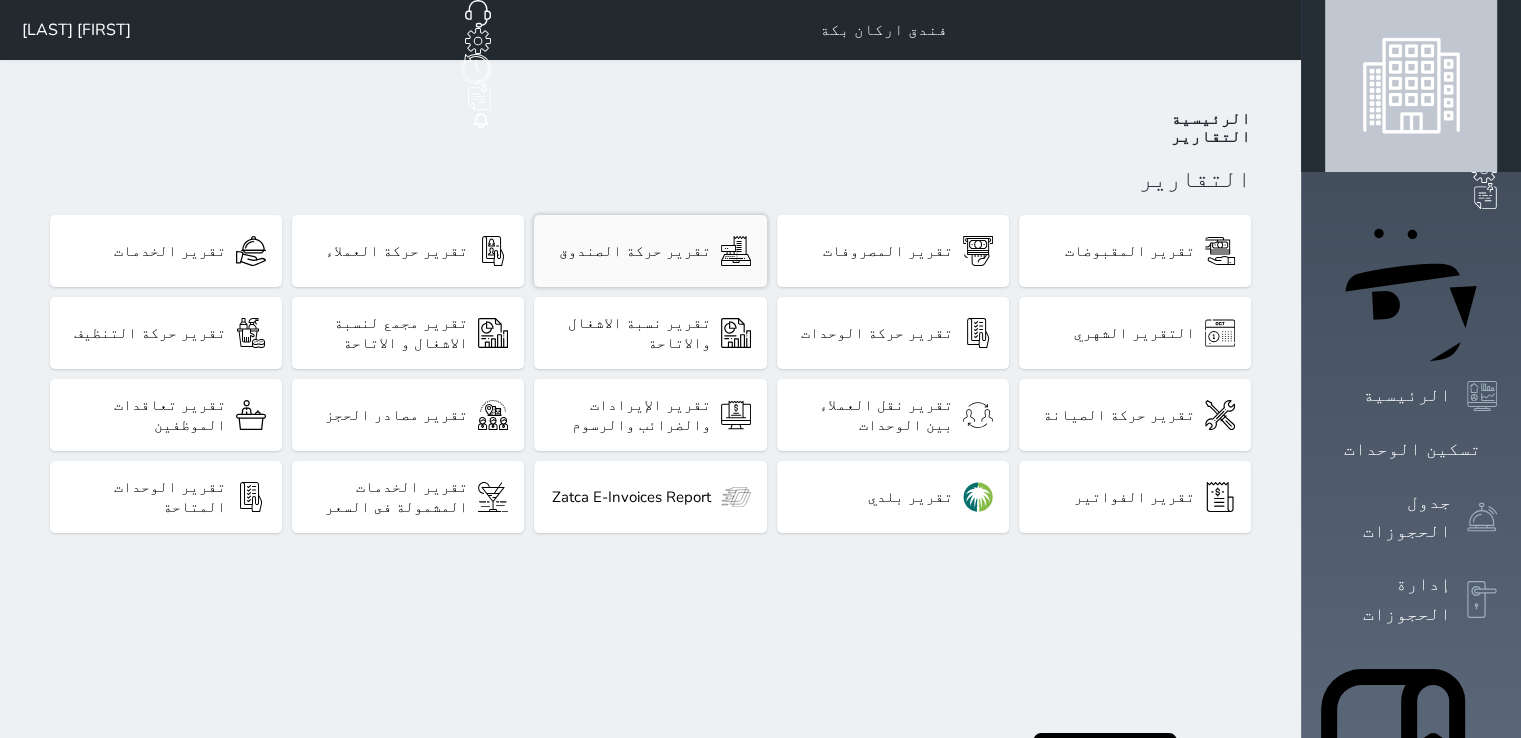 click on "تقرير حركة الصندوق" at bounding box center [650, 251] 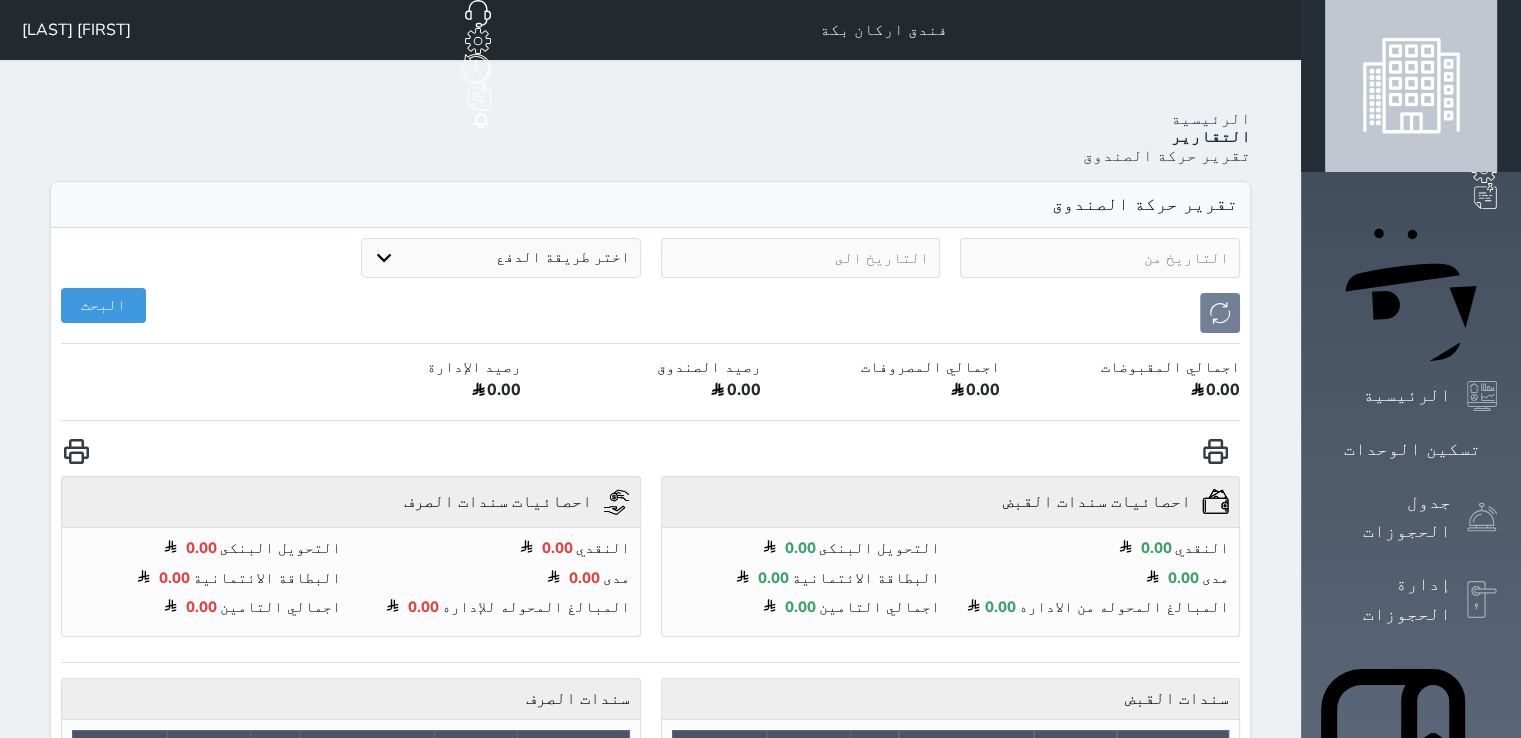 select on "7" 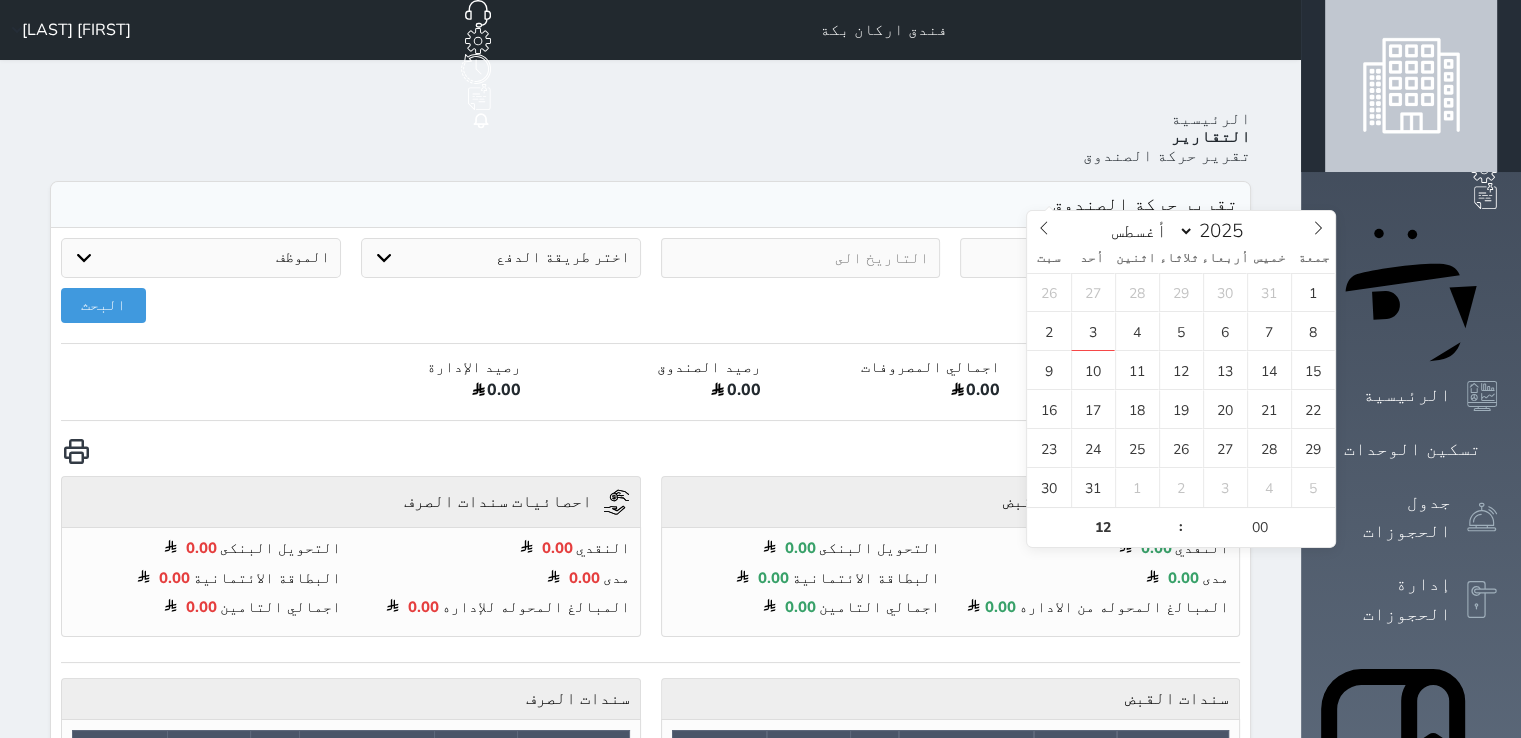 click at bounding box center (1100, 258) 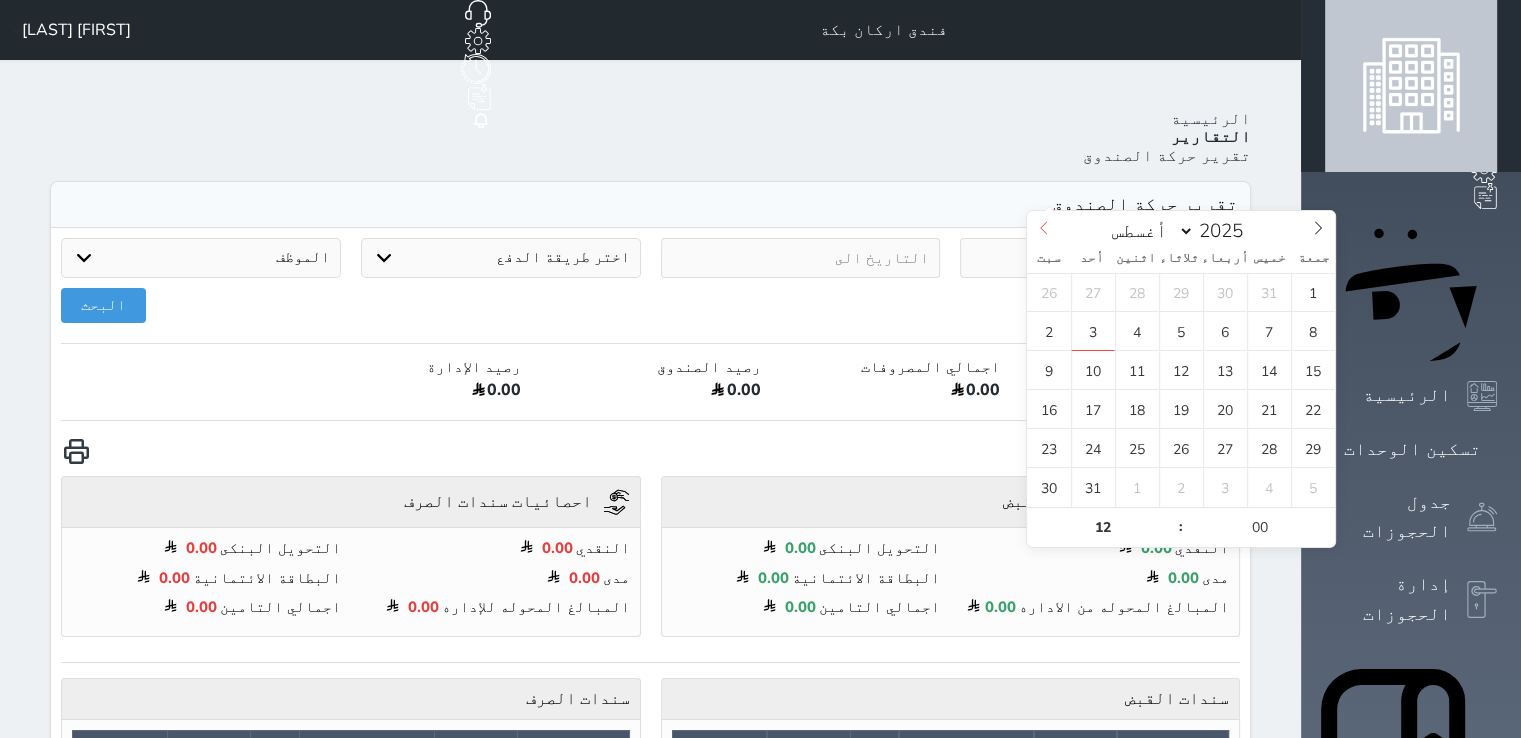 click at bounding box center [1044, 228] 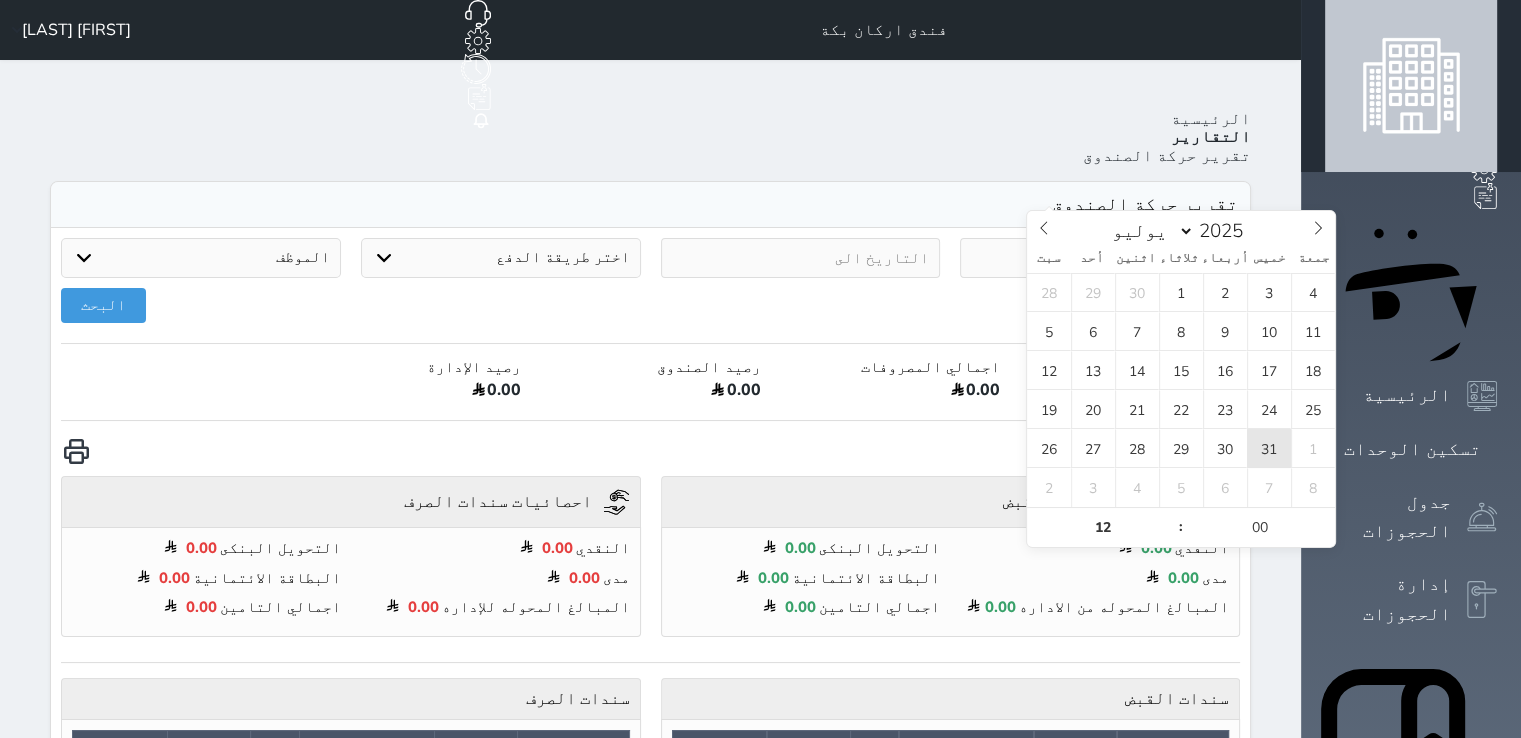 click on "31" at bounding box center (1269, 448) 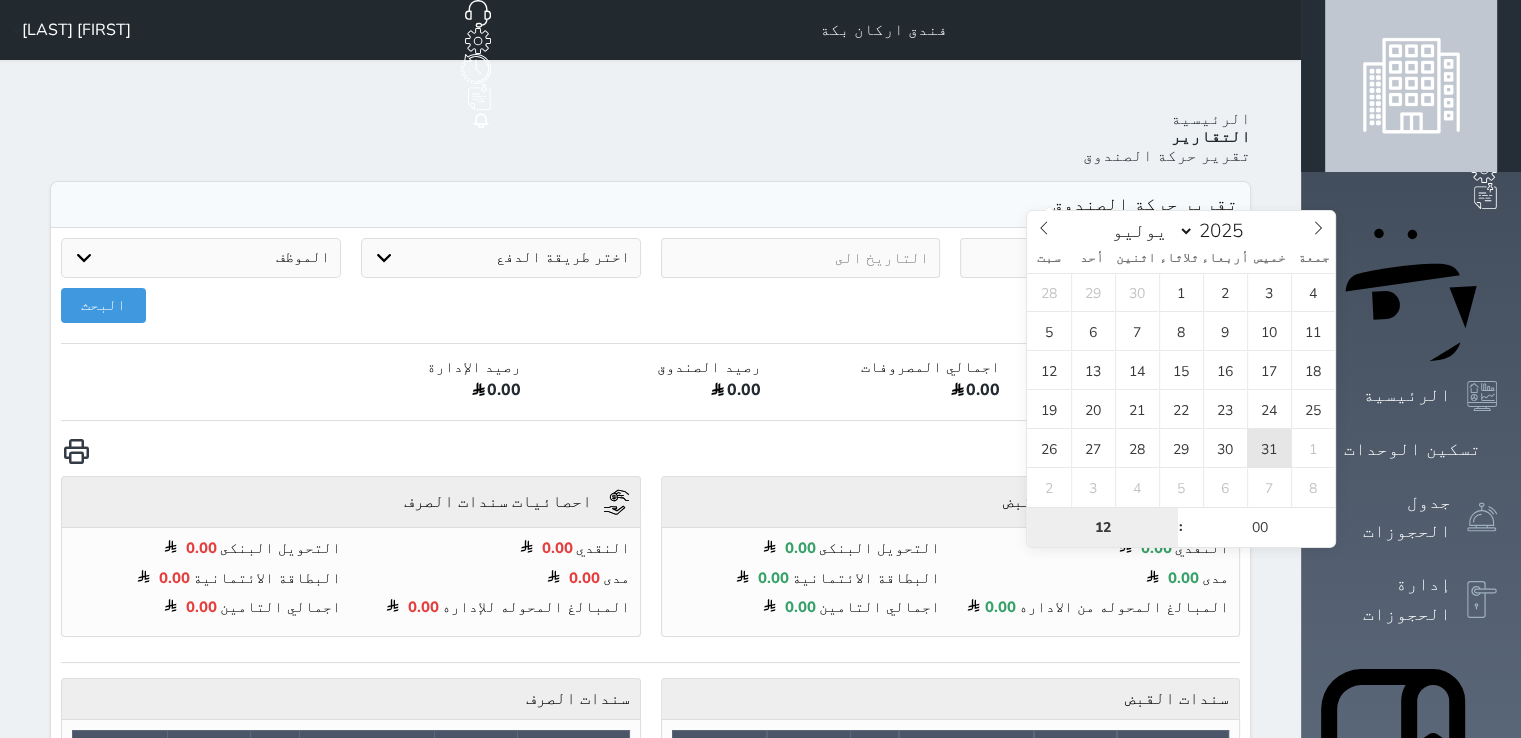 type on "2025-07-31 12:00" 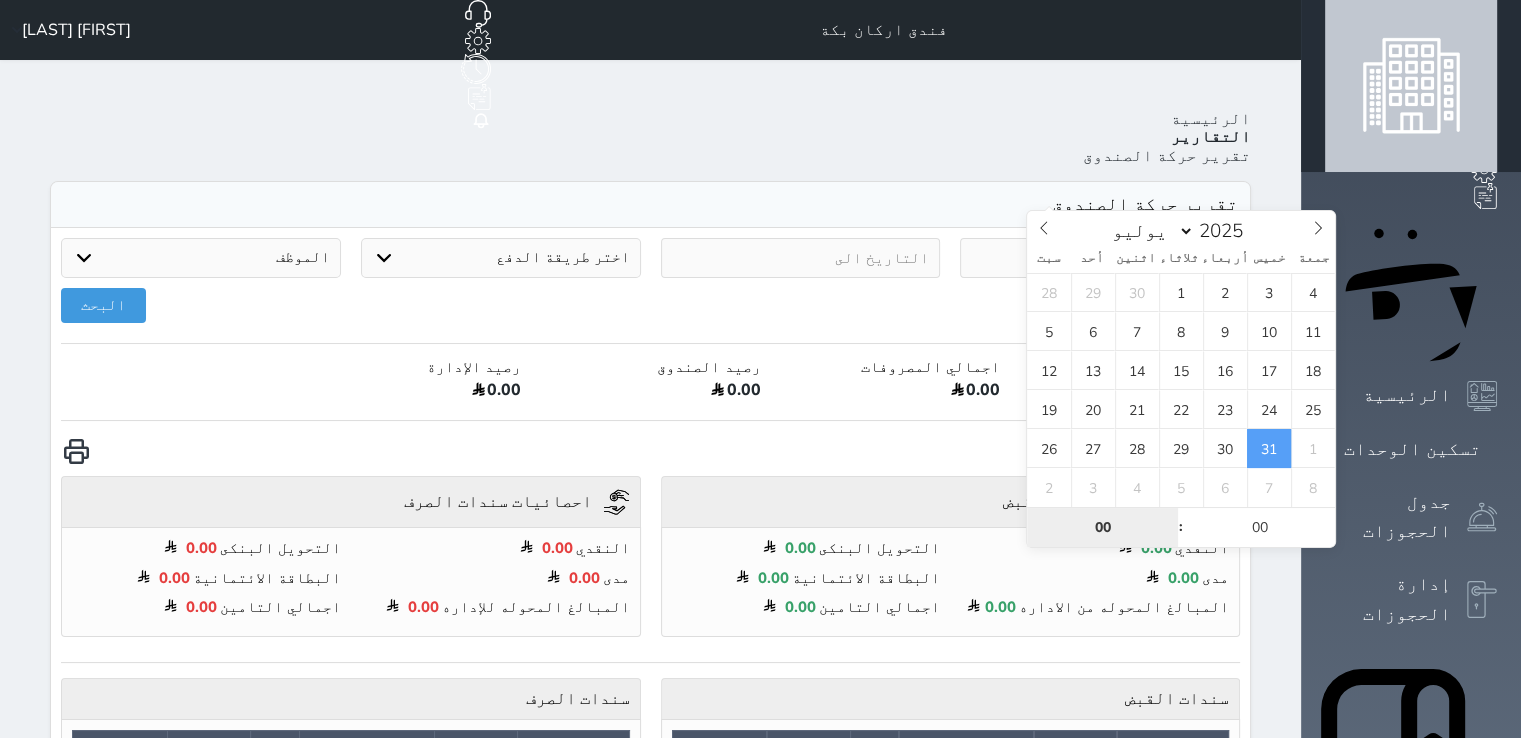 type on "00" 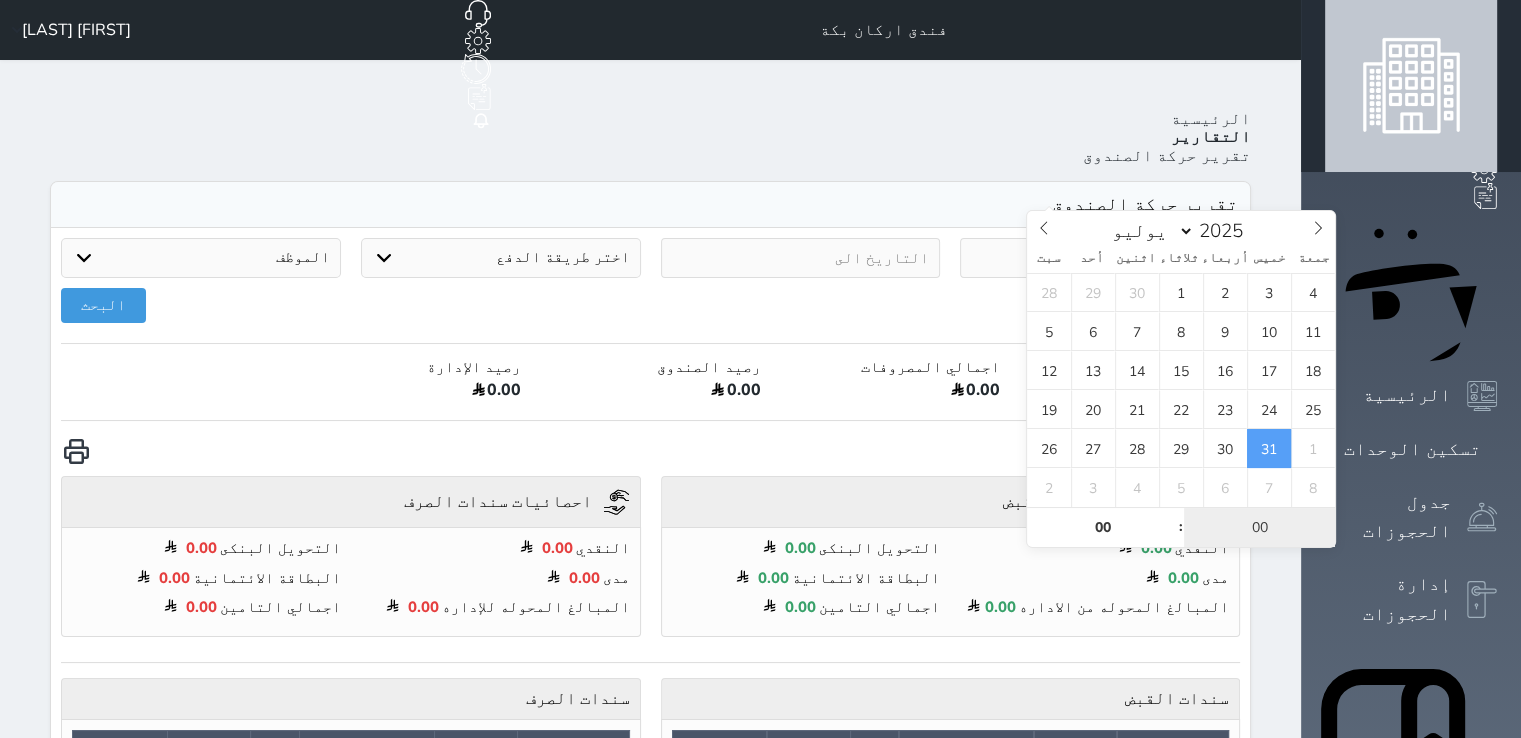 type on "2025-07-31 00:00" 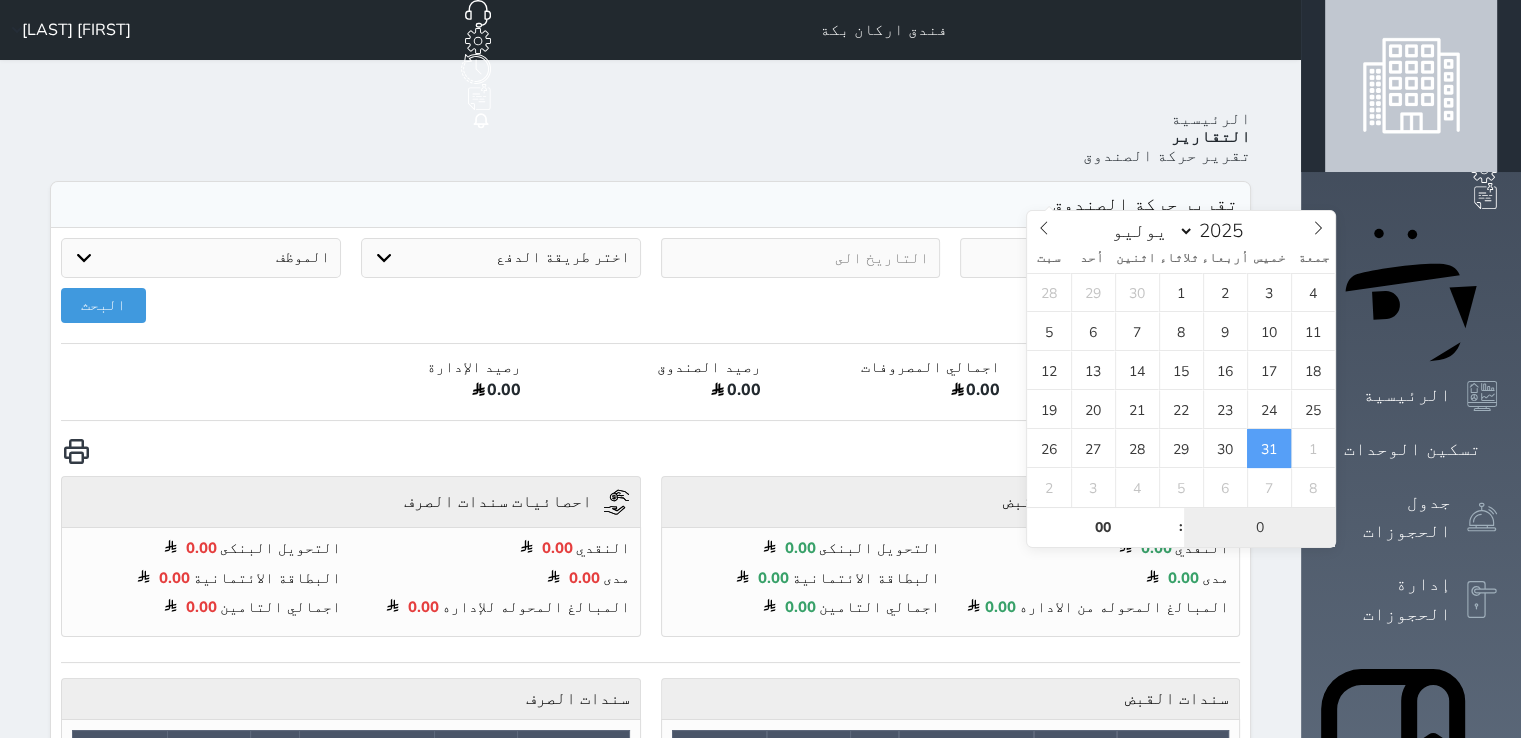 type on "00" 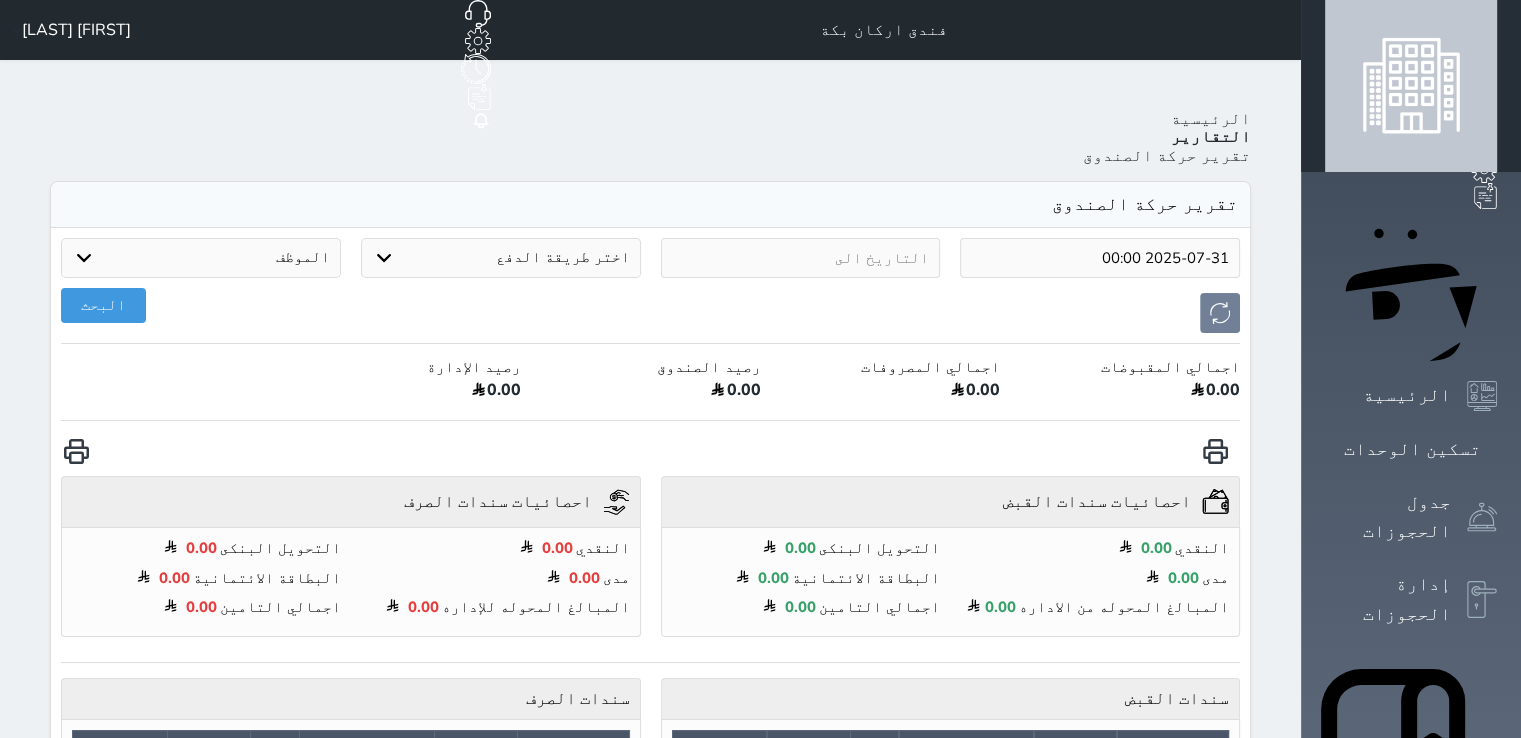 click at bounding box center [801, 258] 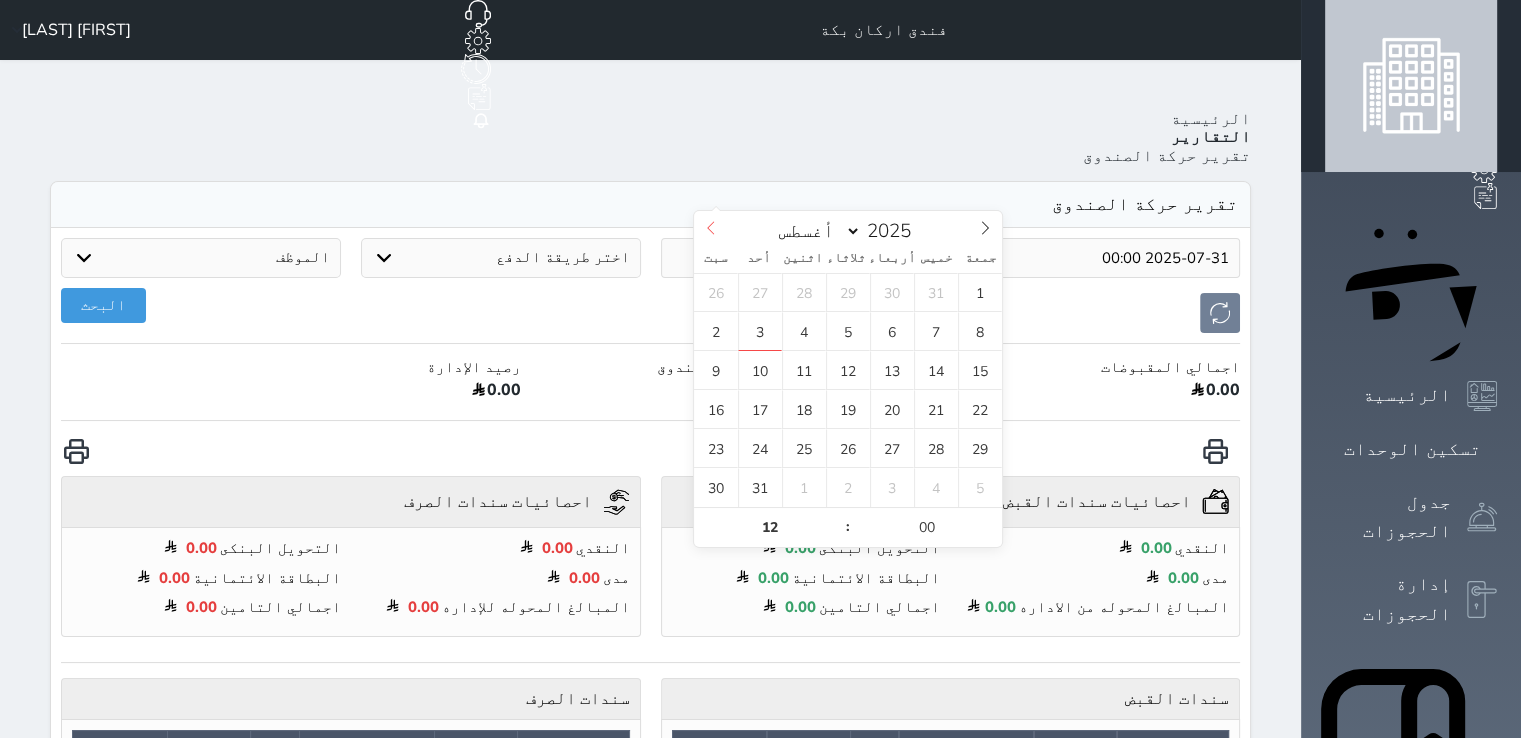 click at bounding box center [711, 228] 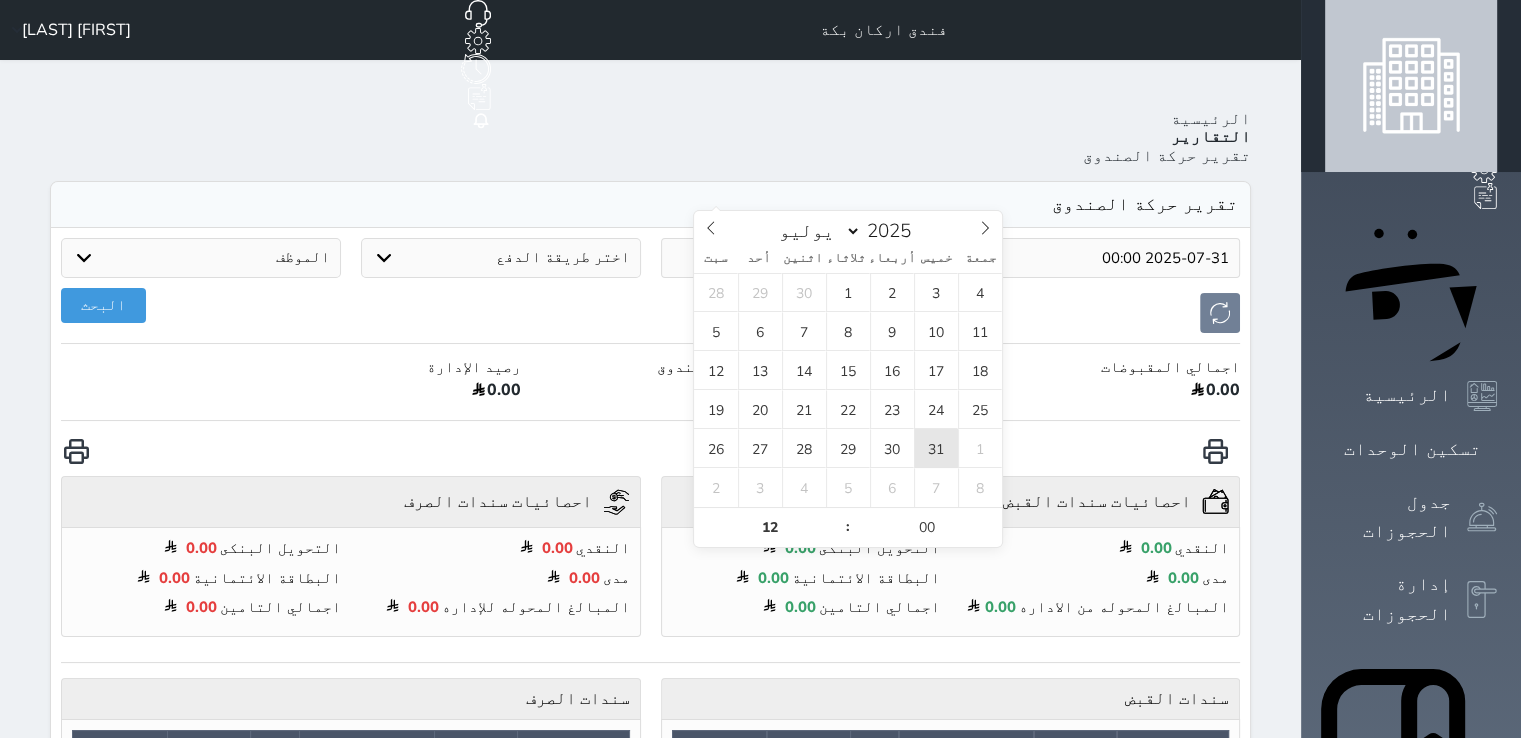 click on "31" at bounding box center [936, 448] 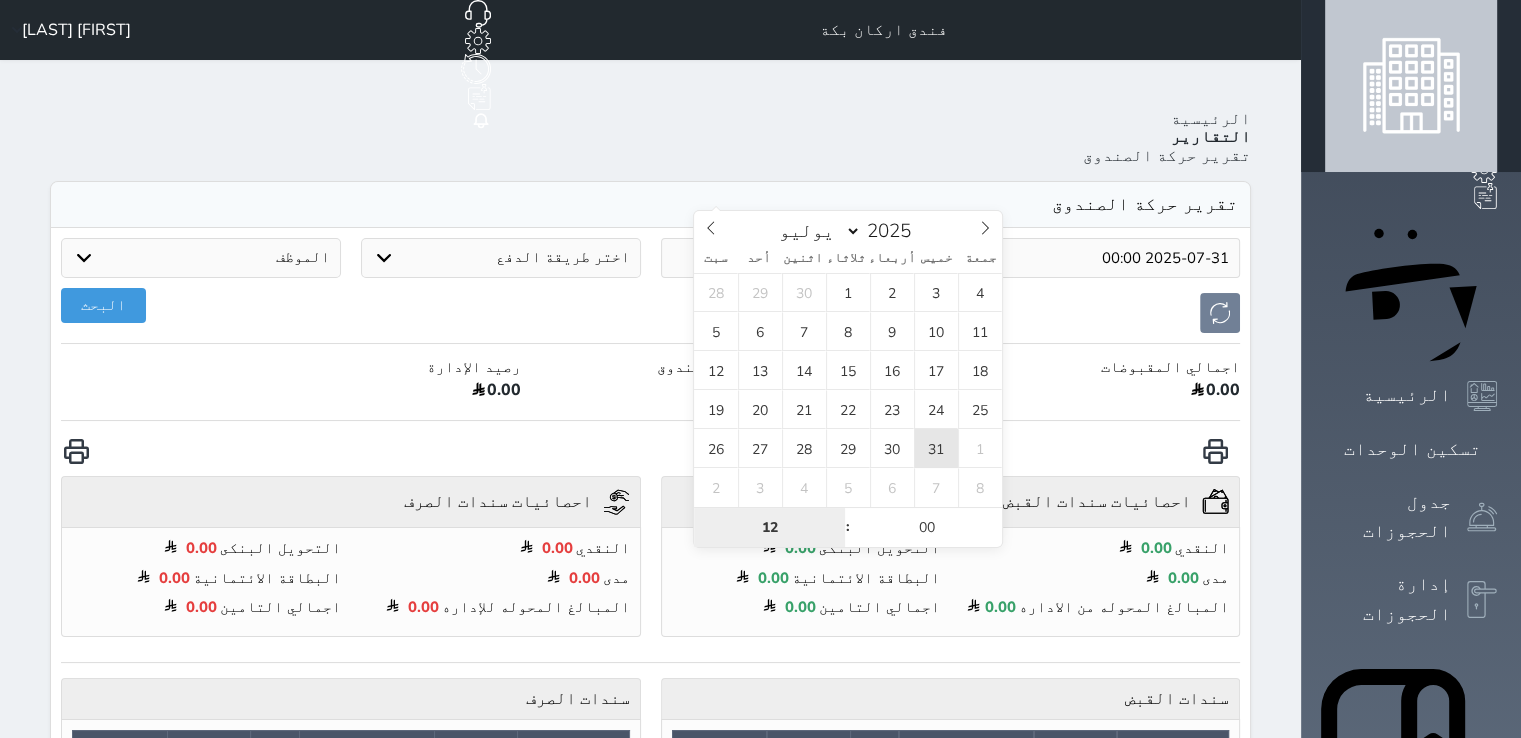 type on "2025-07-31 12:00" 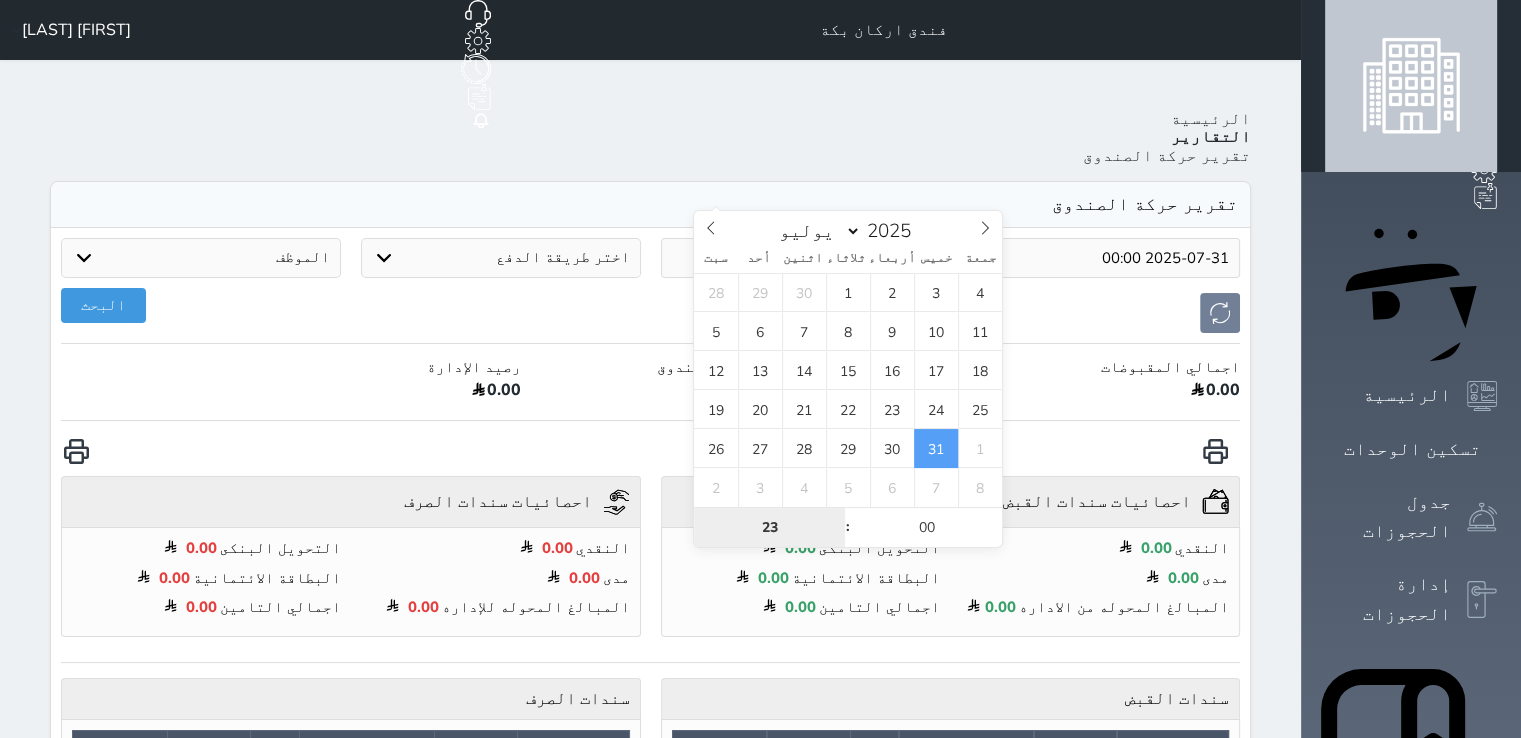 type on "23" 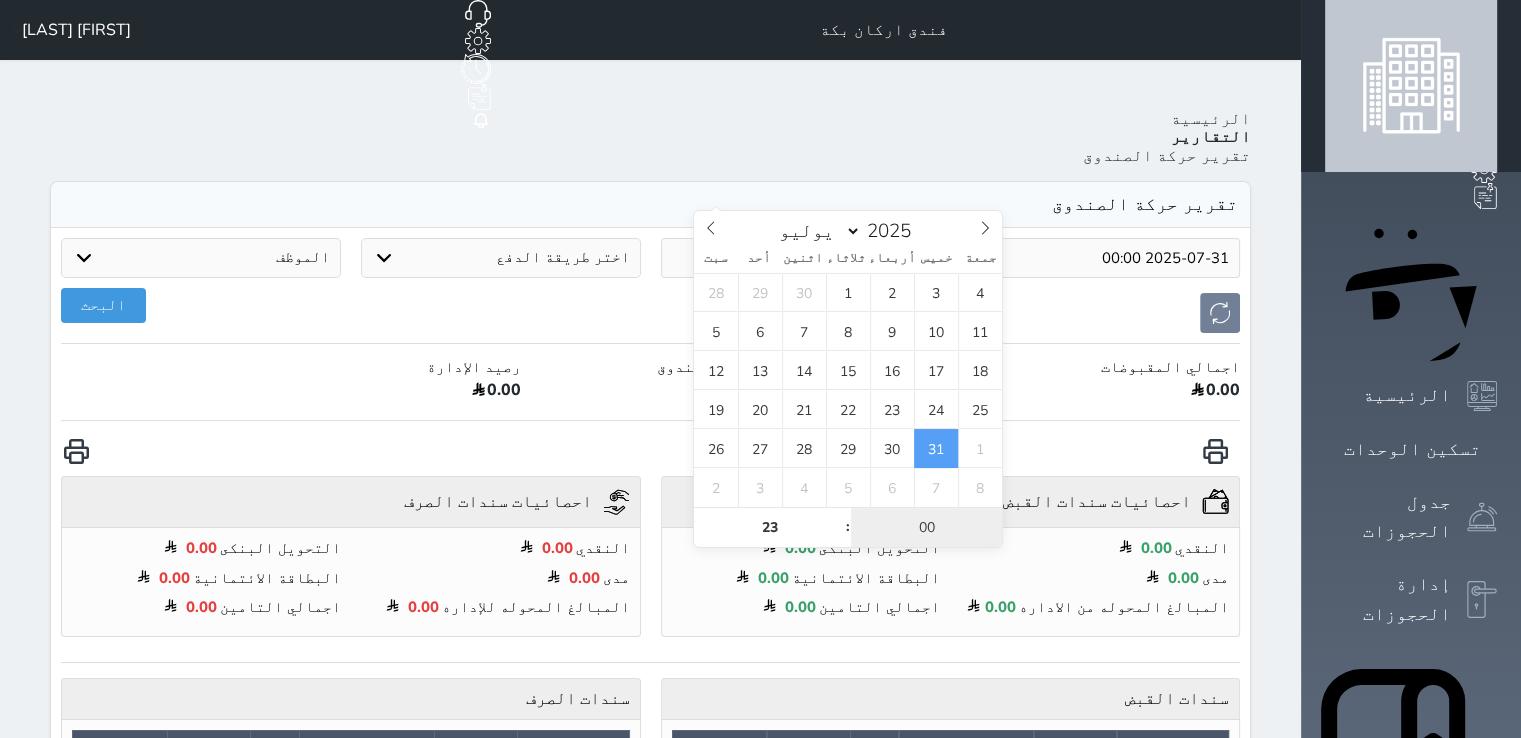 type on "2025-07-31 23:00" 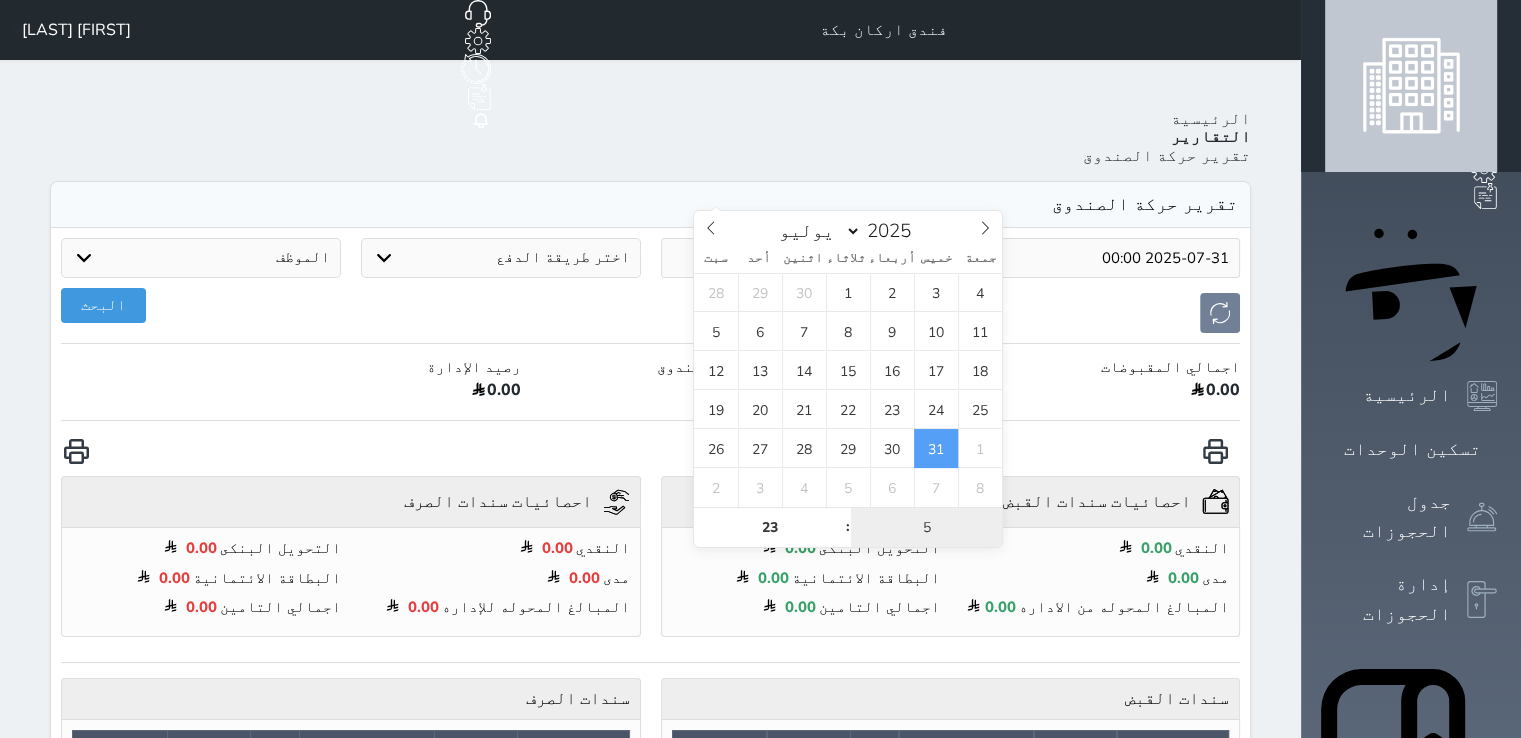 type on "59" 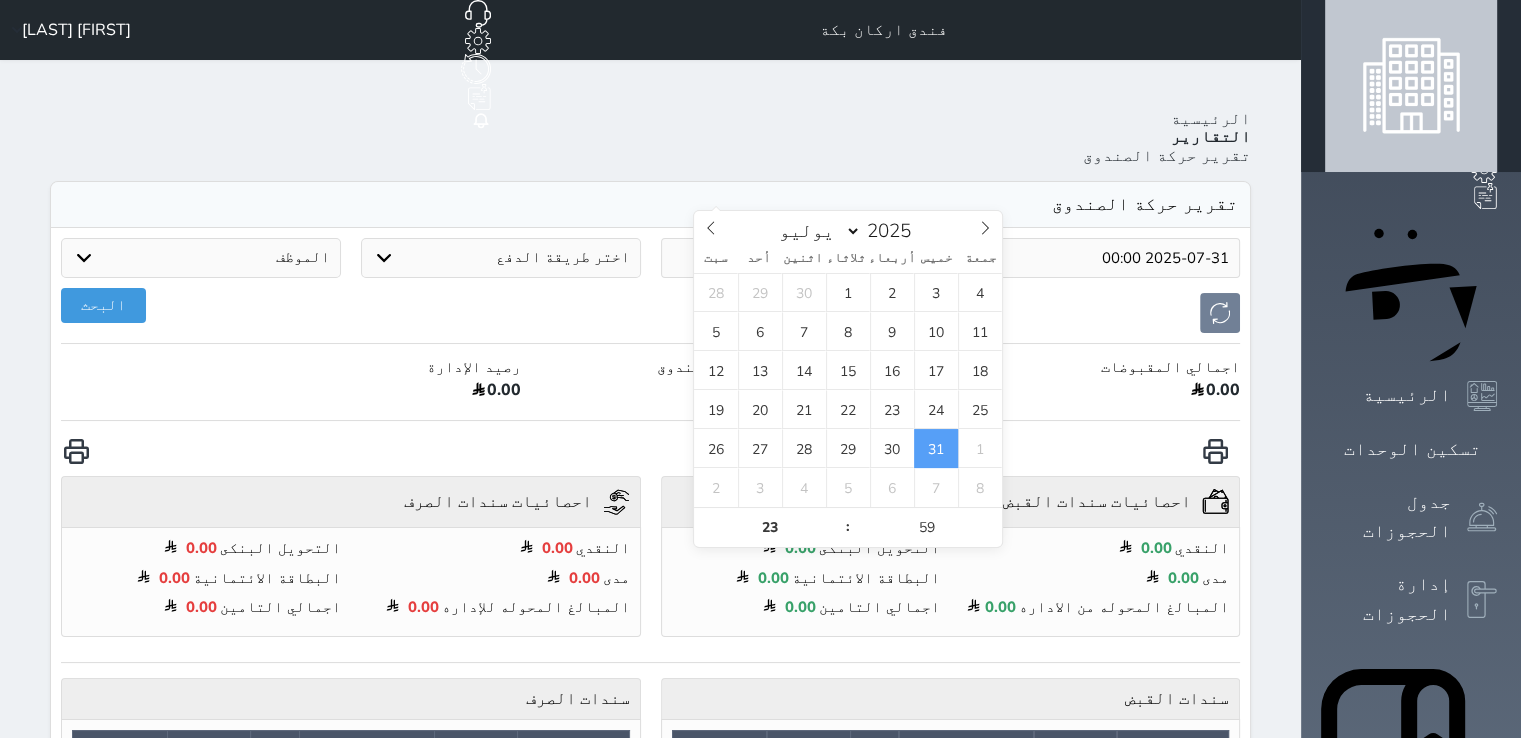 type on "2025-07-31 23:59" 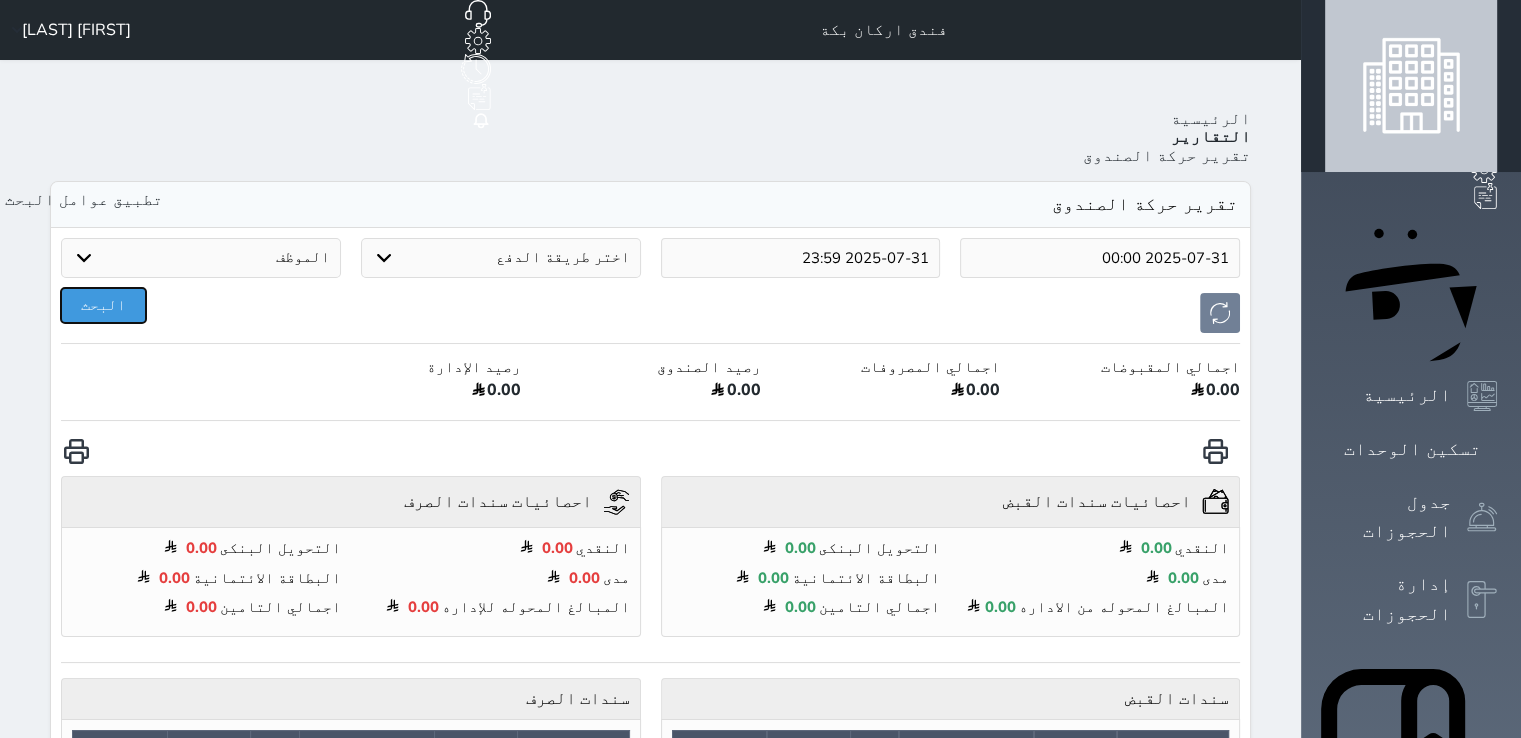 click on "البحث" at bounding box center (103, 305) 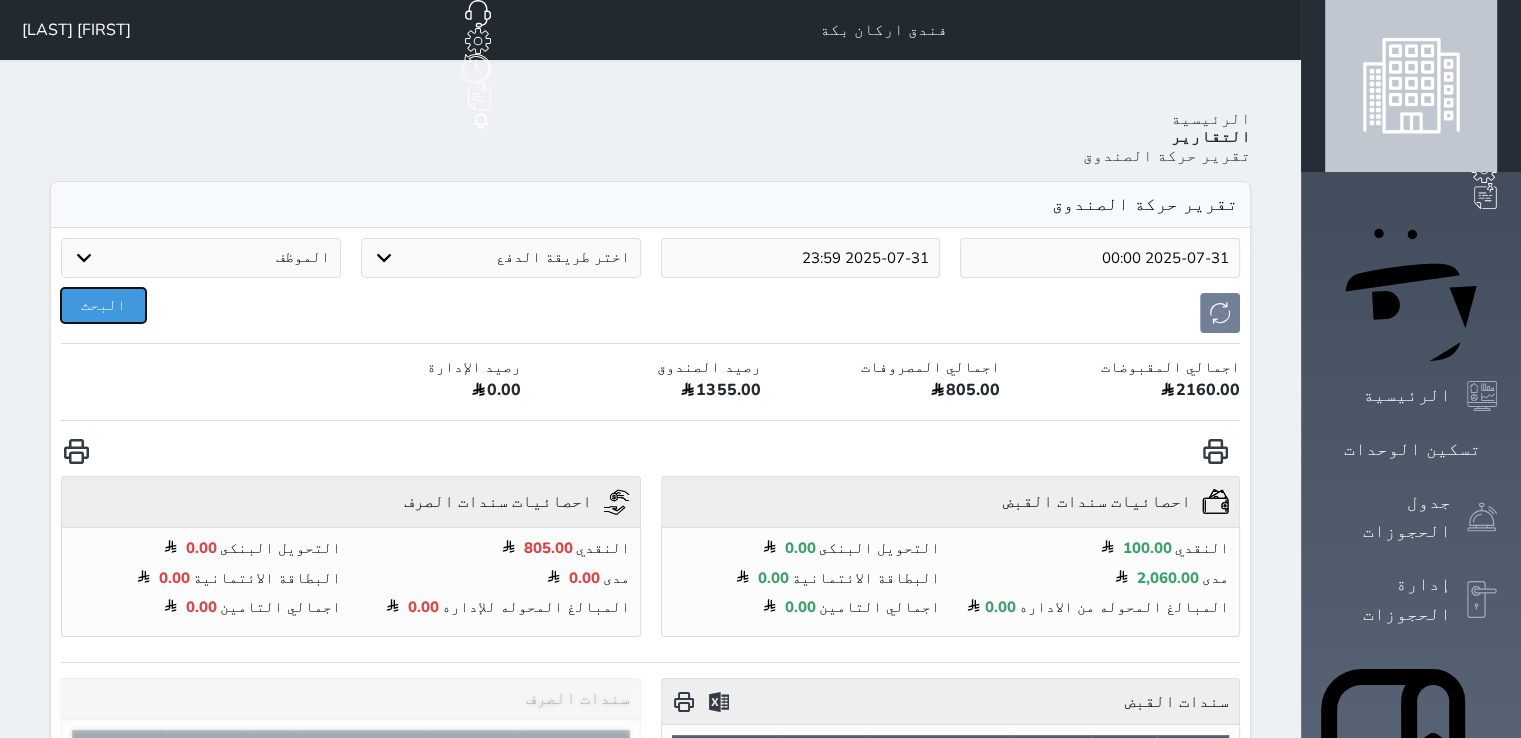 scroll, scrollTop: 100, scrollLeft: 0, axis: vertical 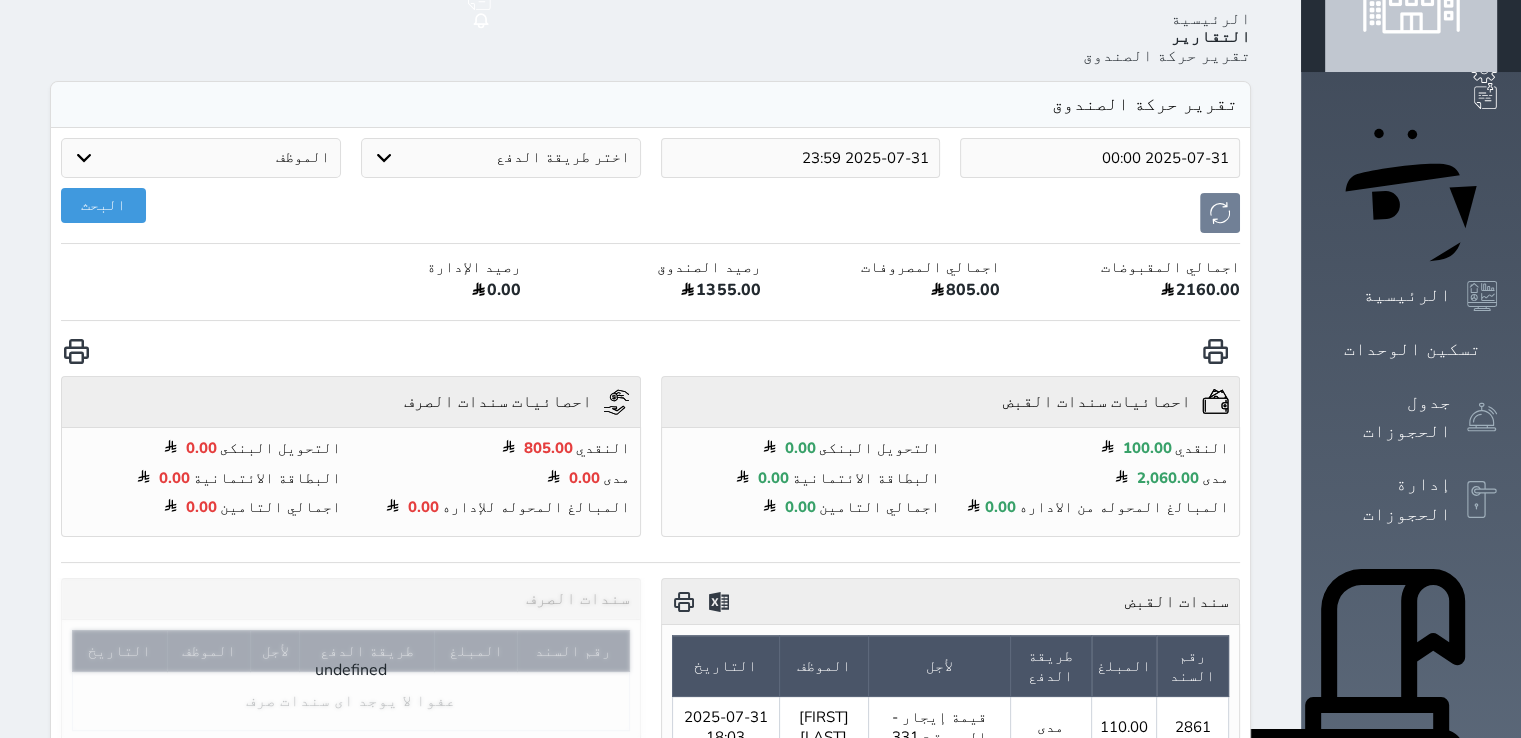 click on "الإدارة المالية" at bounding box center [1411, 1118] 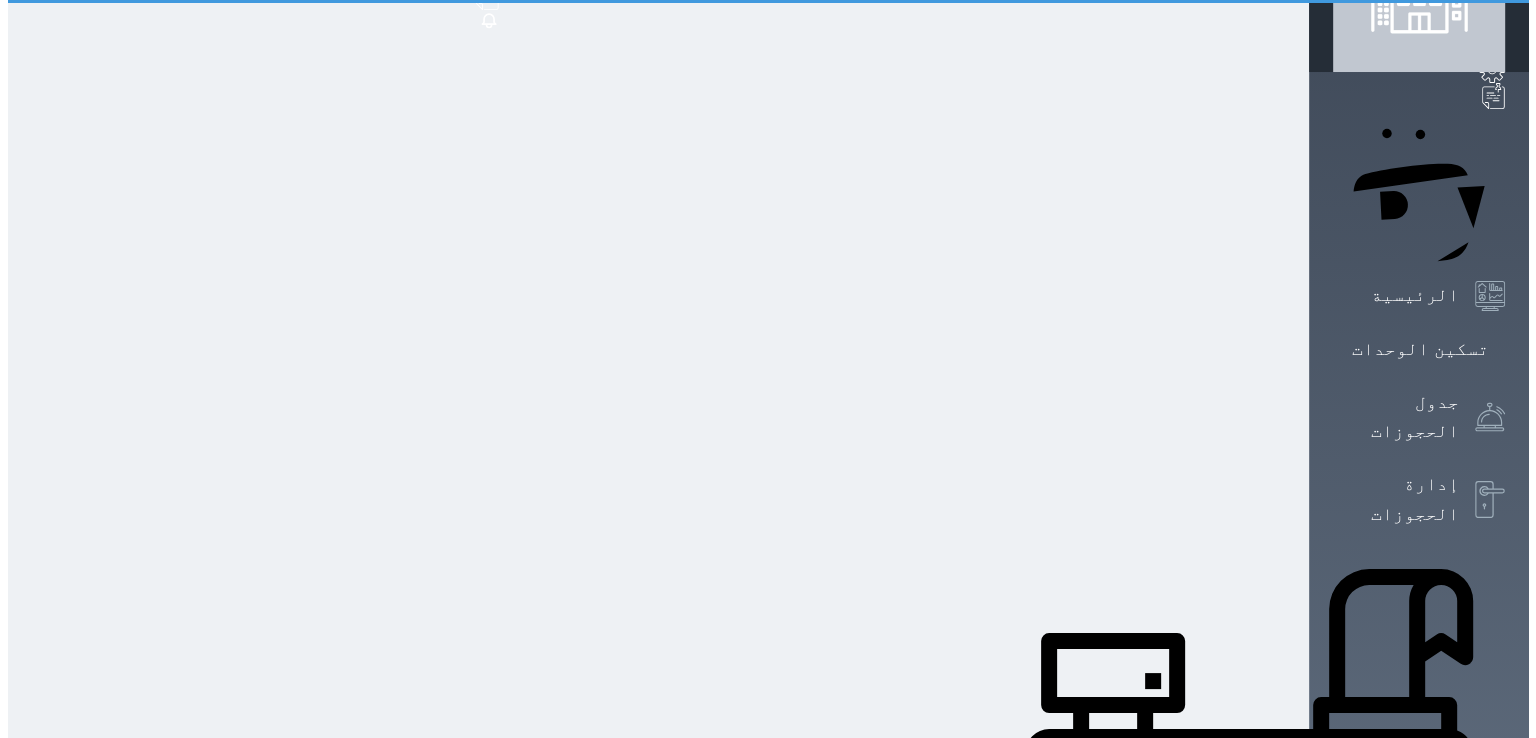 scroll, scrollTop: 0, scrollLeft: 0, axis: both 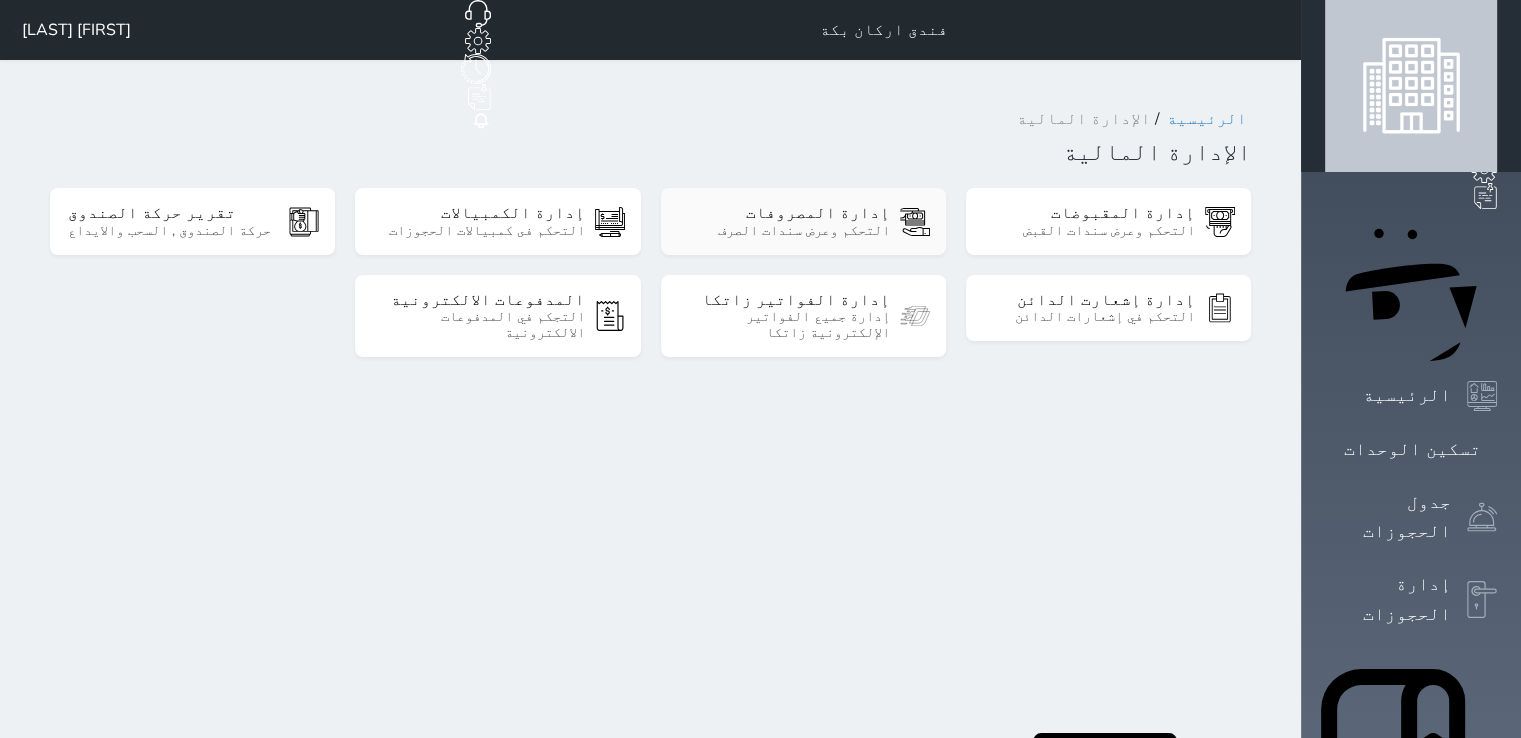 click on "التحكم وعرض سندات الصرف" at bounding box center (784, 231) 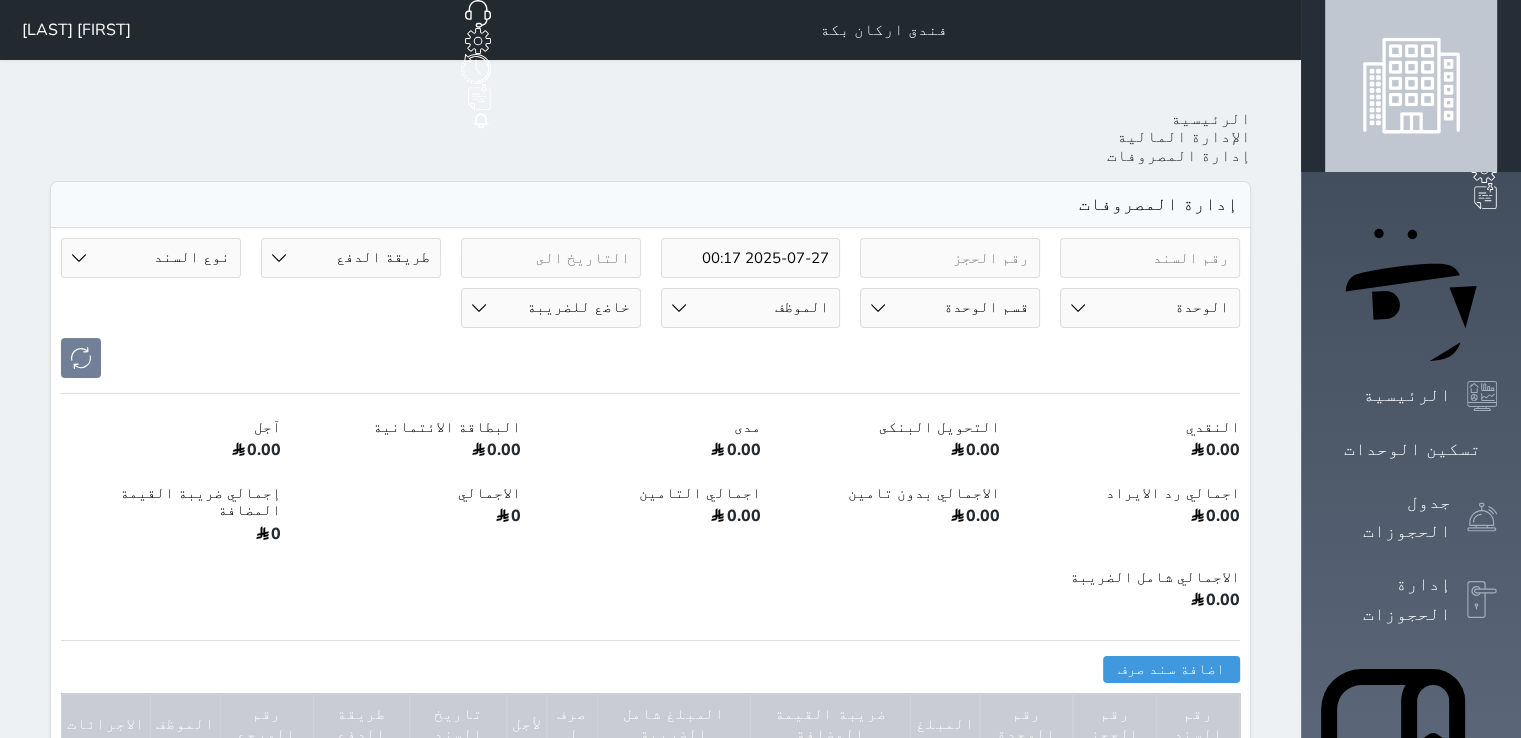 select 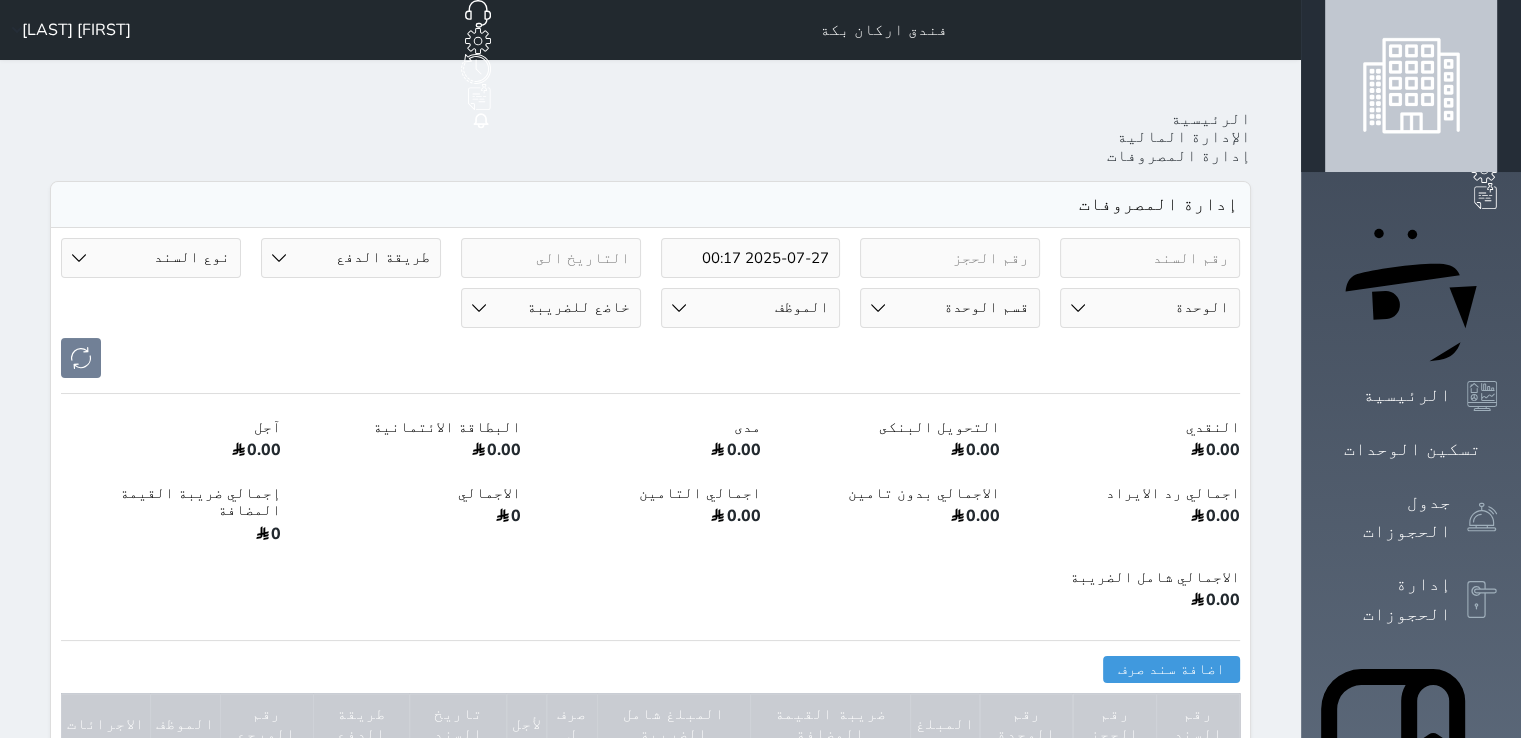 type on "2025-08-03 00:17" 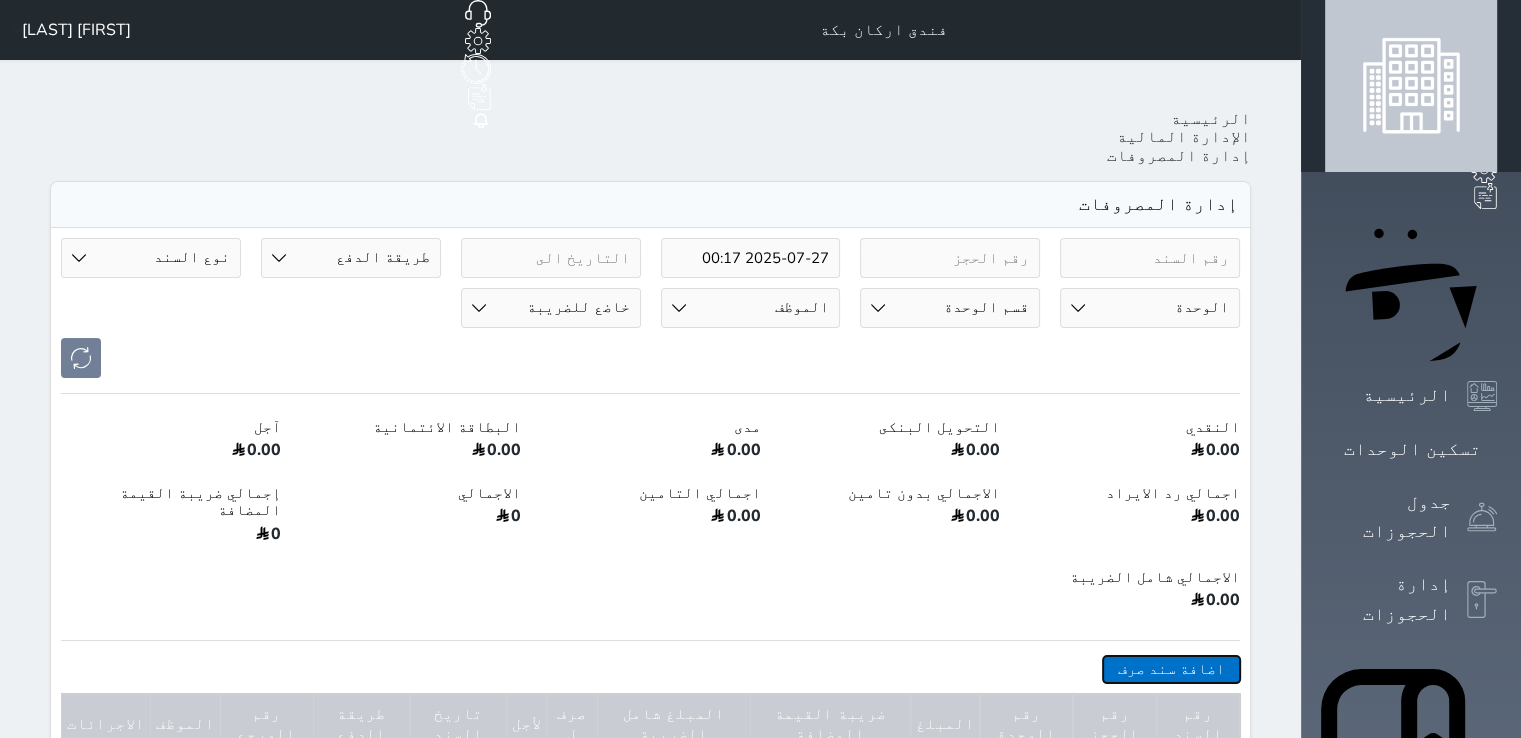 click on "اضافة سند صرف" at bounding box center (1171, 669) 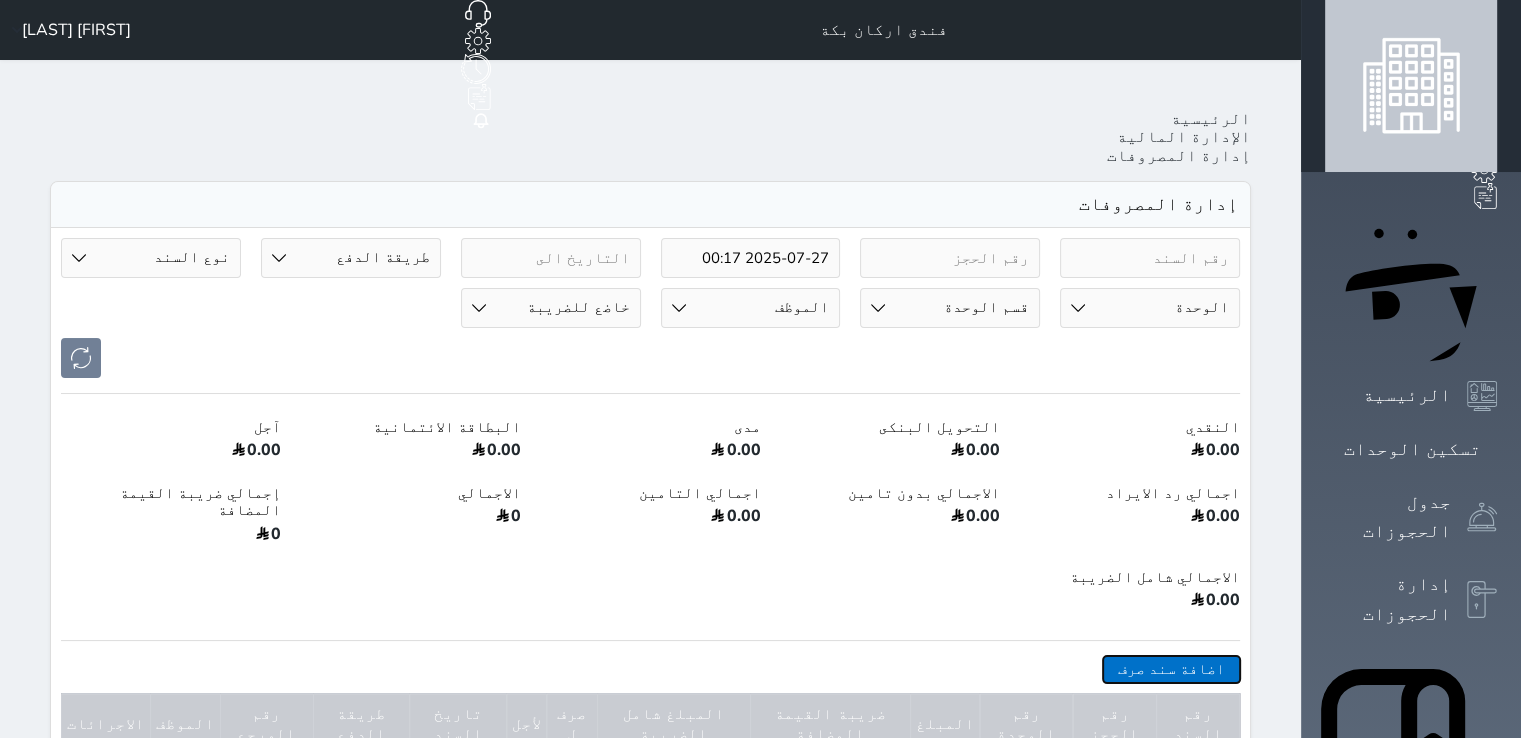 select 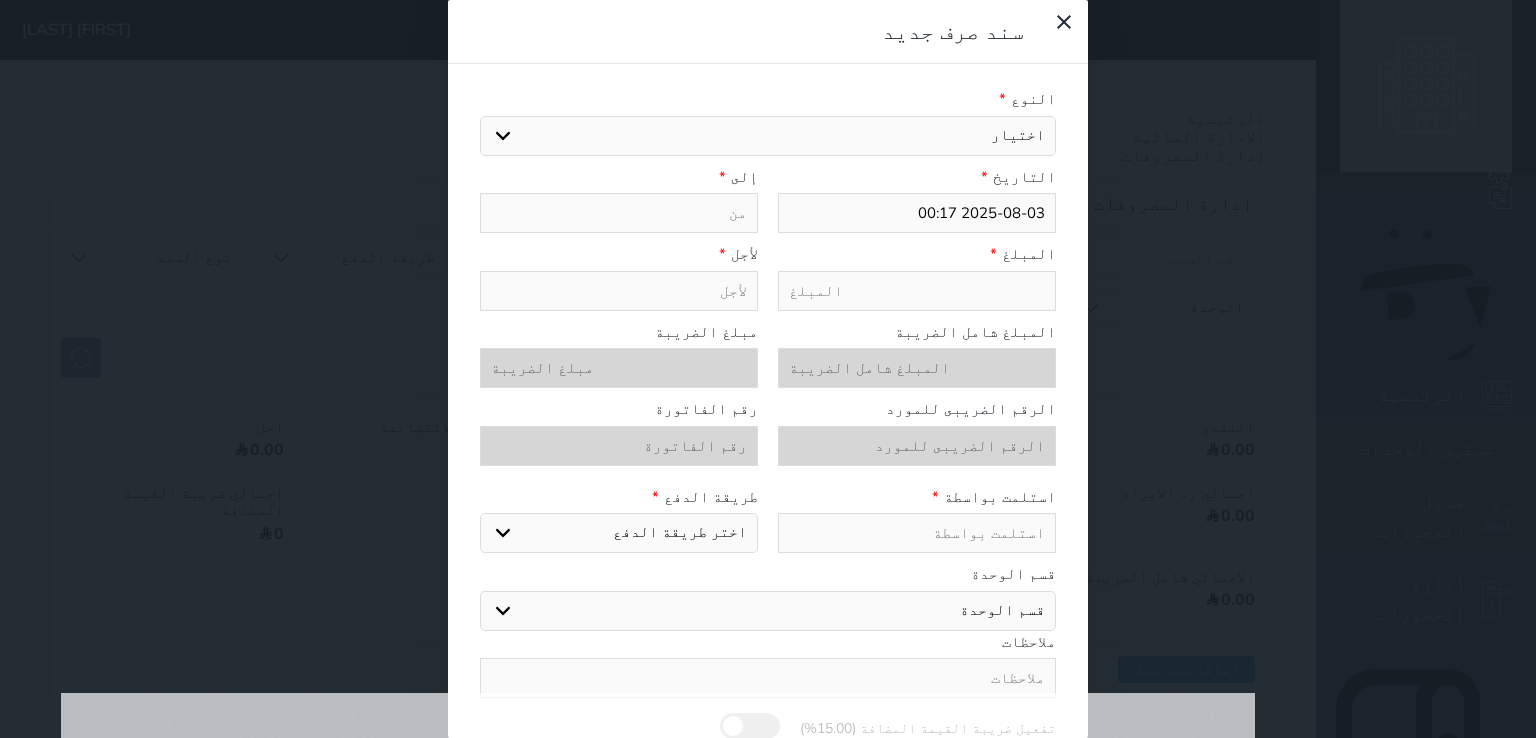 click on "اختيار   مرتجع إيجار رواتب صيانة مصروفات عامة تحويل من الصندوق الى الادارة استرجاع تامين استرجاع العربون" at bounding box center [768, 136] 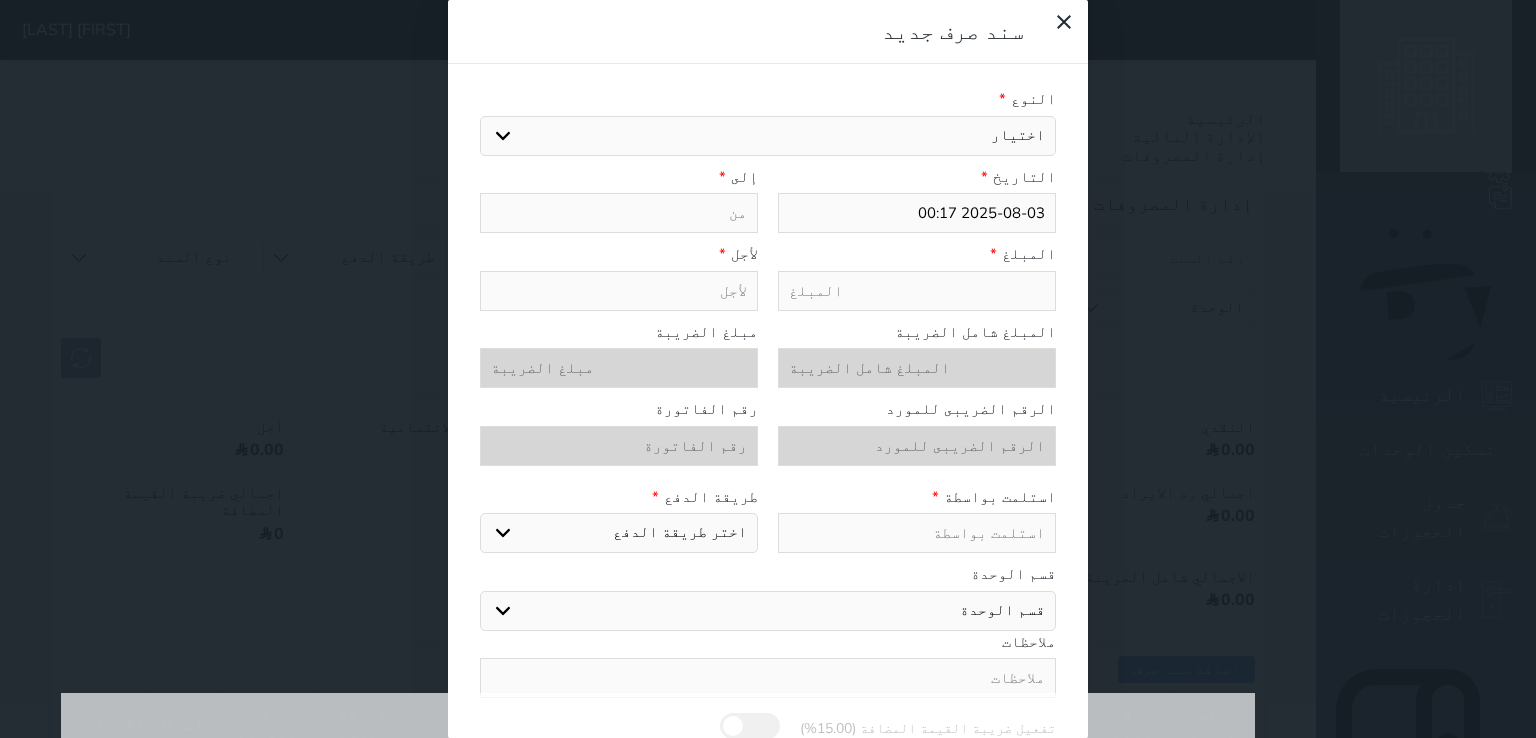 select on "125320" 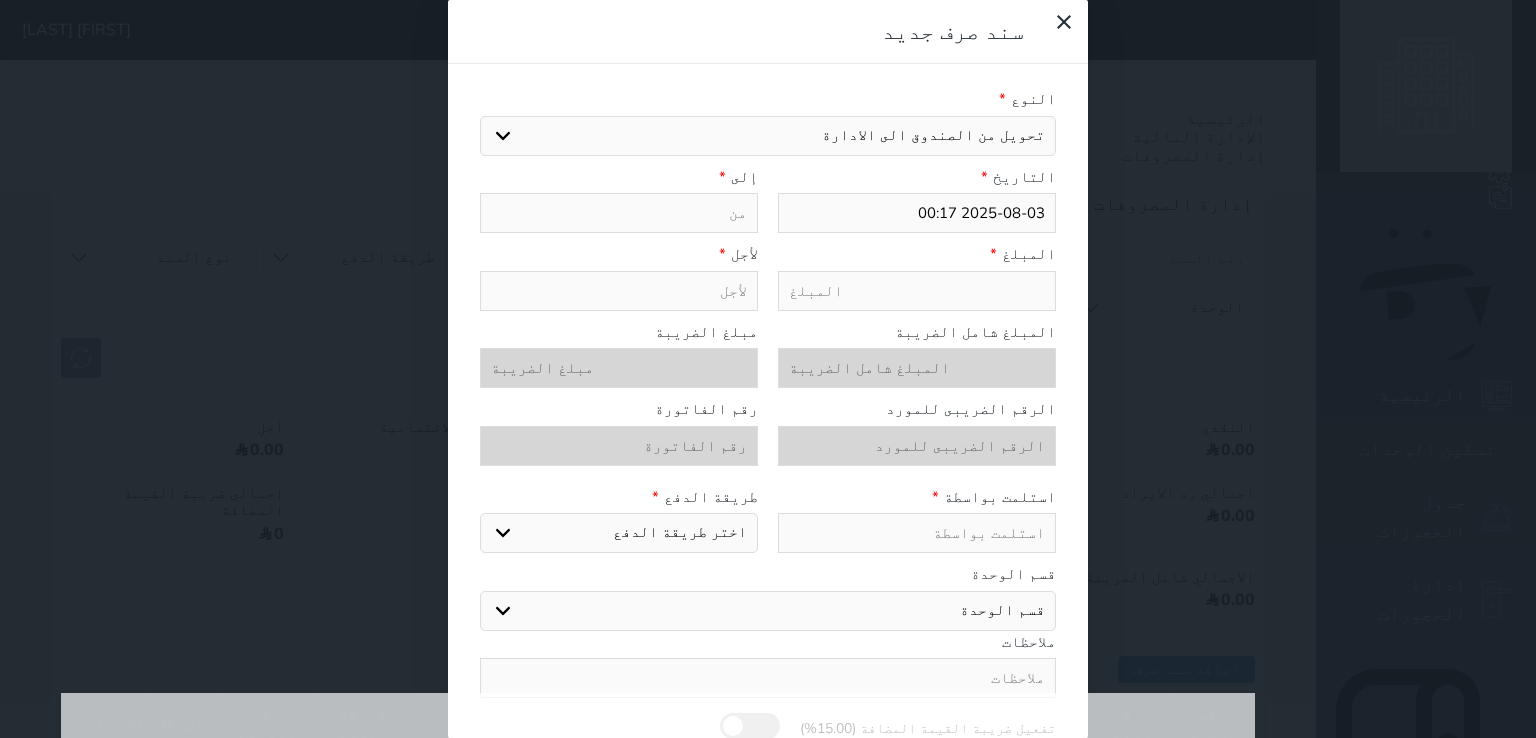 click on "اختيار   مرتجع إيجار رواتب صيانة مصروفات عامة تحويل من الصندوق الى الادارة استرجاع تامين استرجاع العربون" at bounding box center (768, 136) 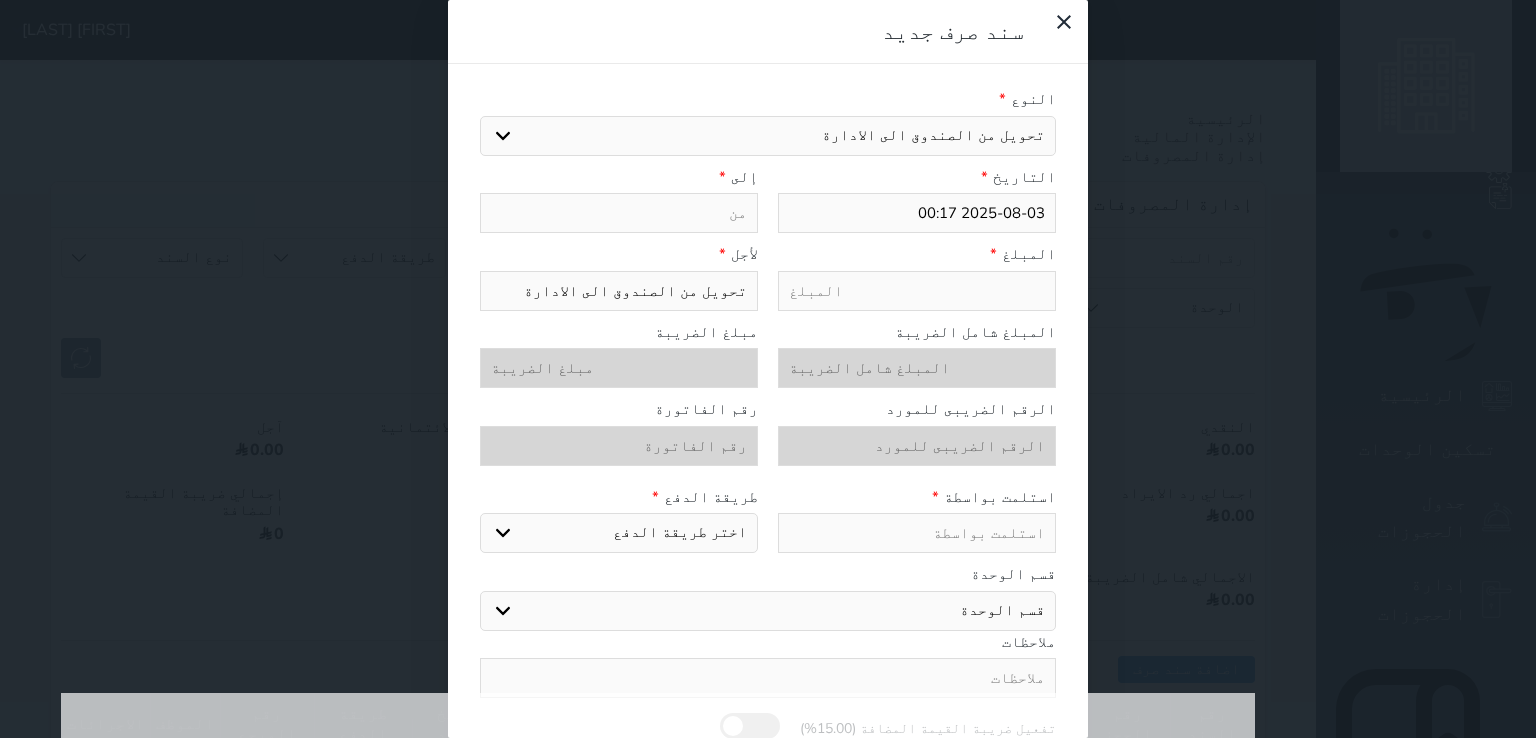 click on "[DATE] [TIME]" at bounding box center [768, 369] 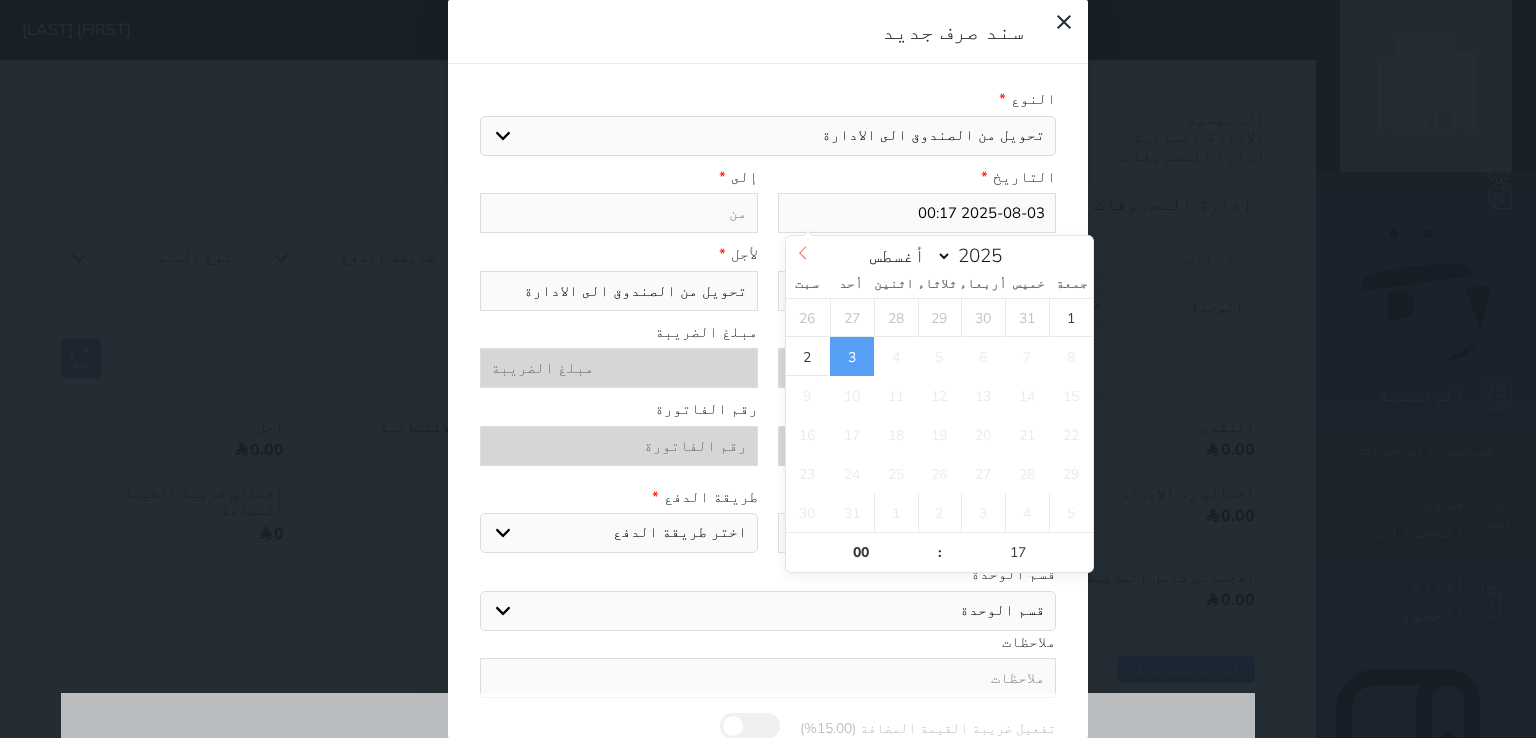 select on "6" 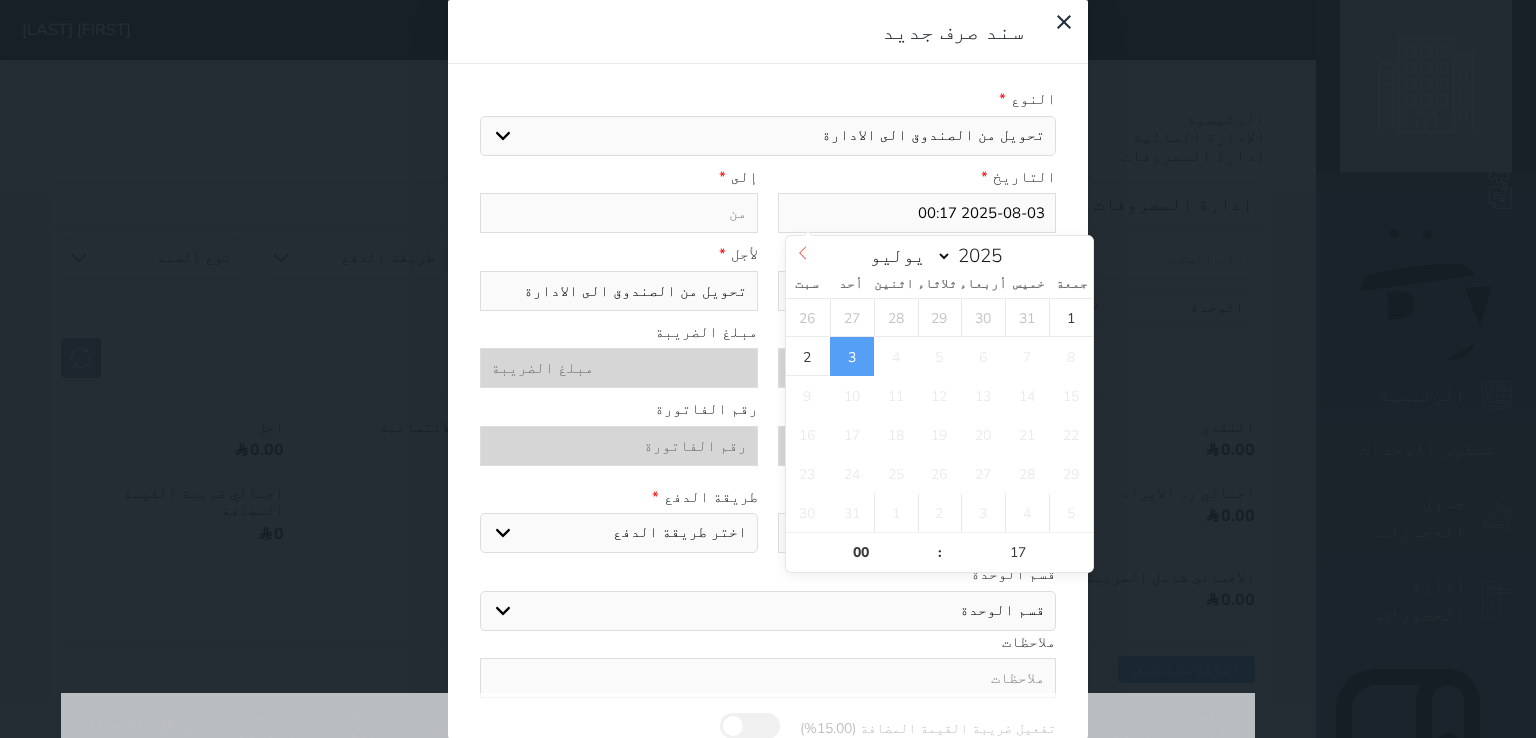 click at bounding box center (803, 253) 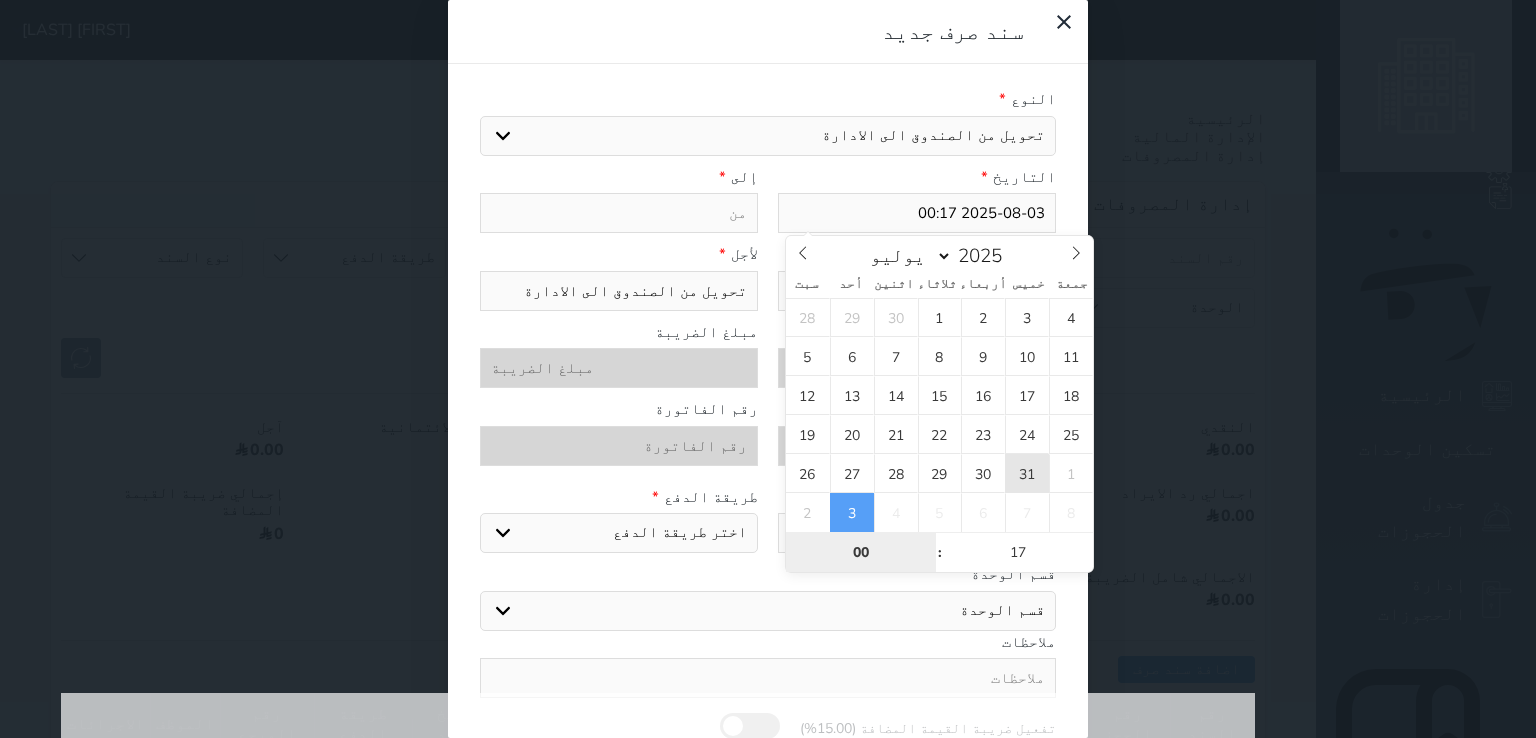 type on "[DATE] [TIME]" 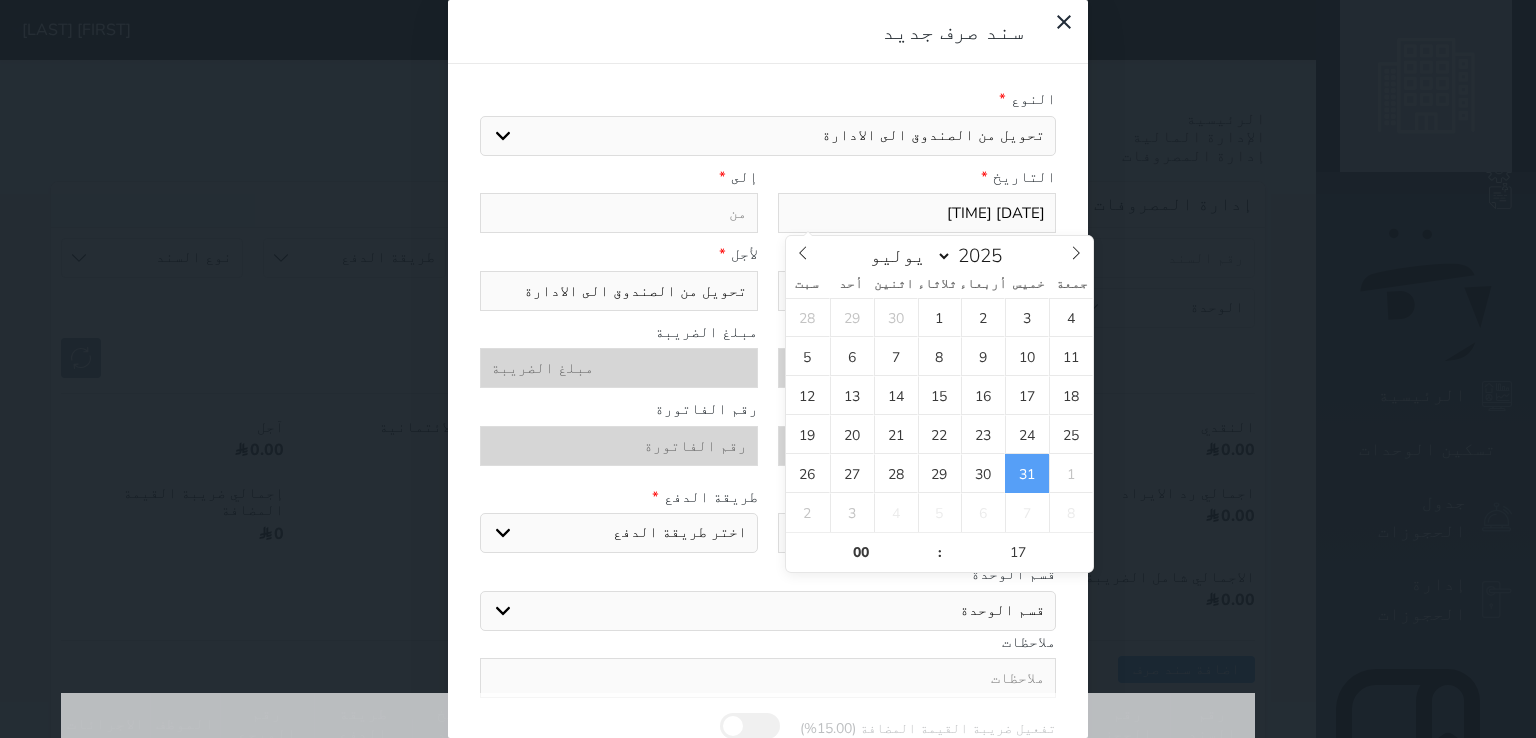 click on "[DATE] [TIME]" at bounding box center [917, 213] 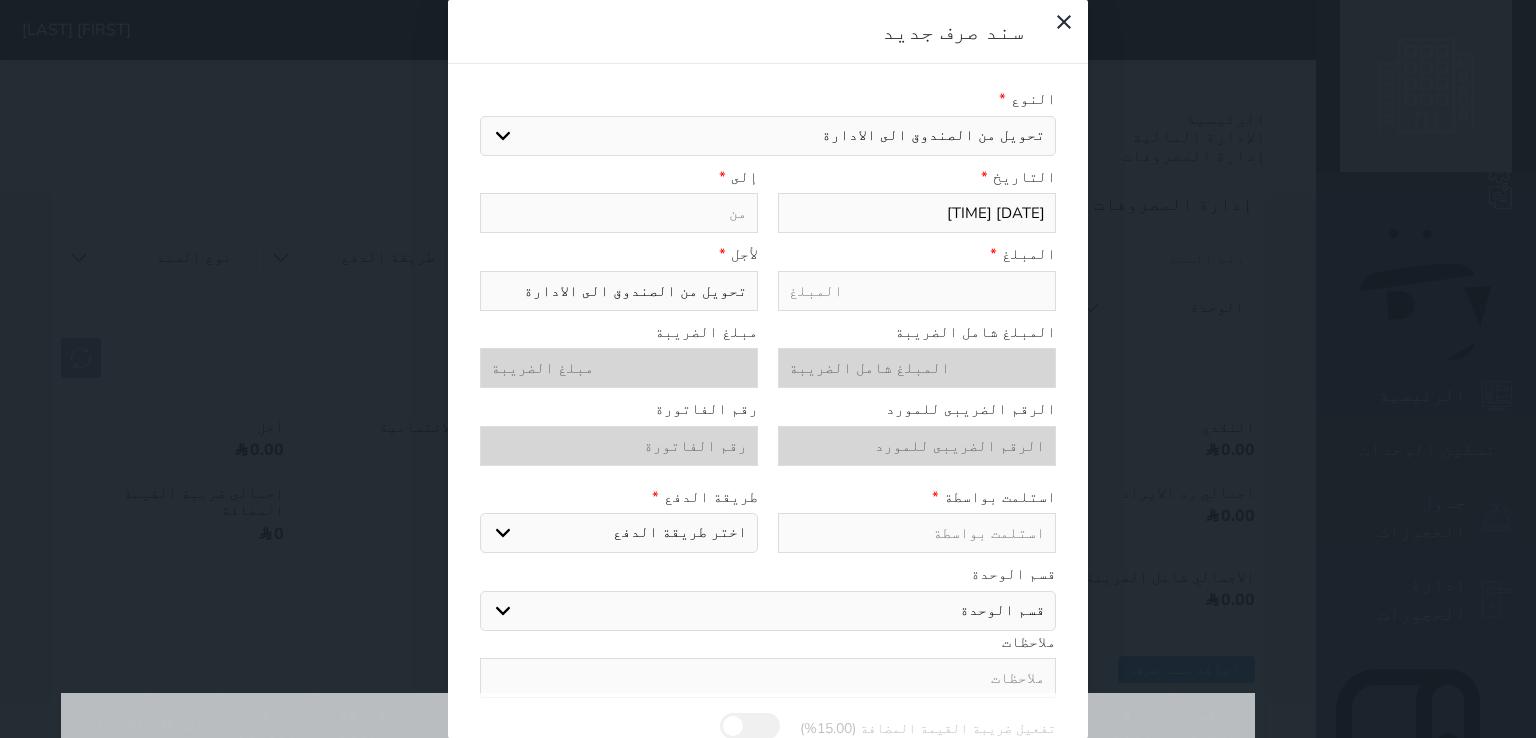 paste on "[DATE] [TIME]" 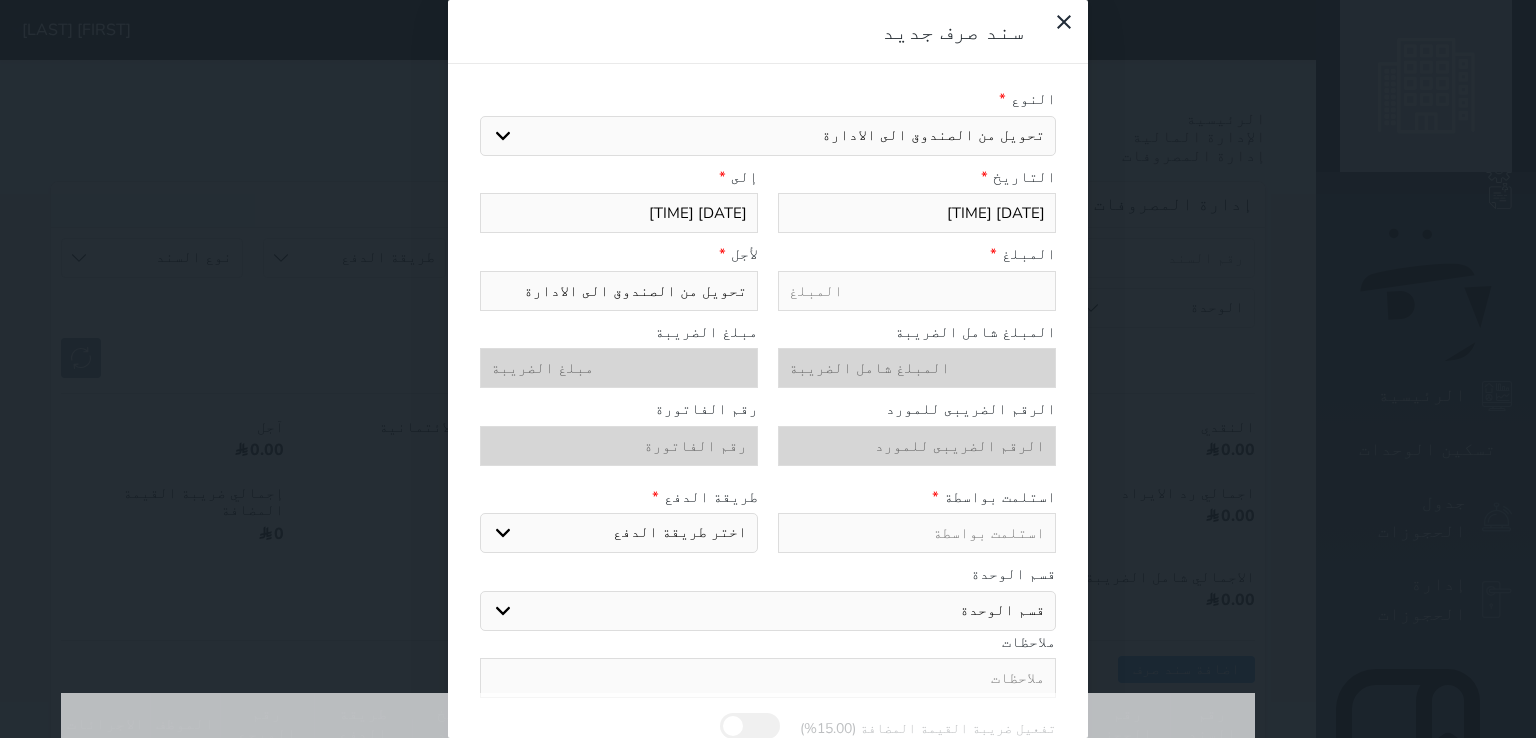 type on "[DATE] [TIME]" 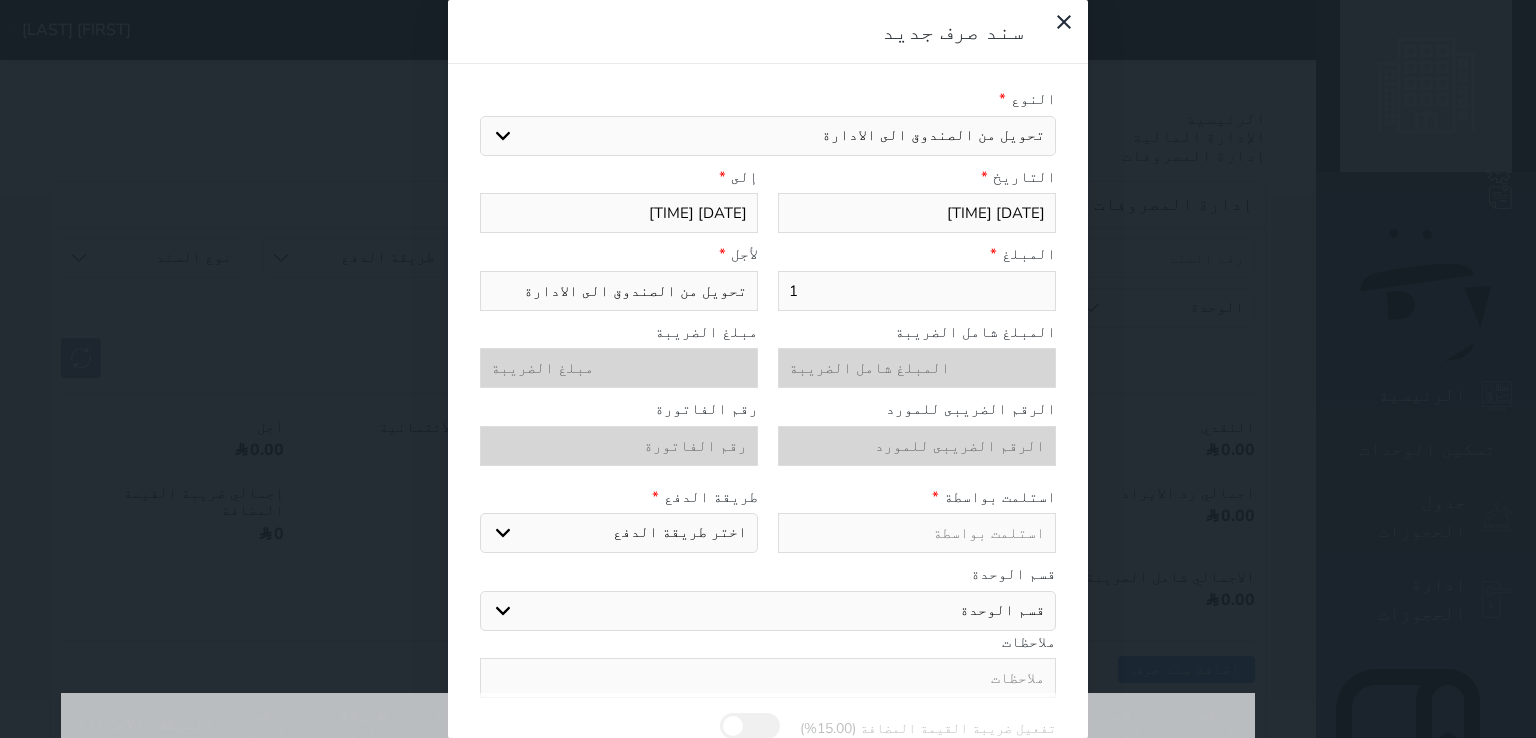 select 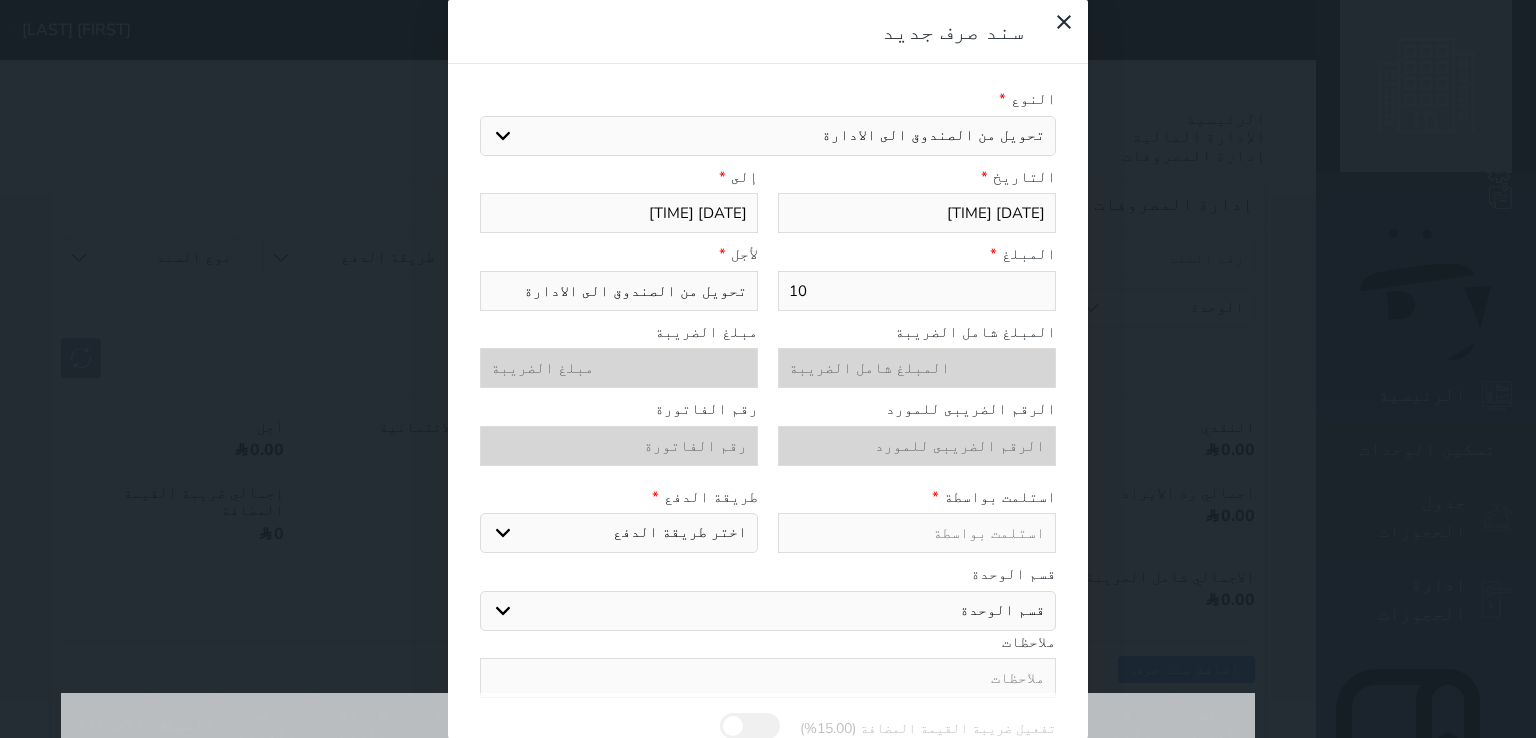 type on "100" 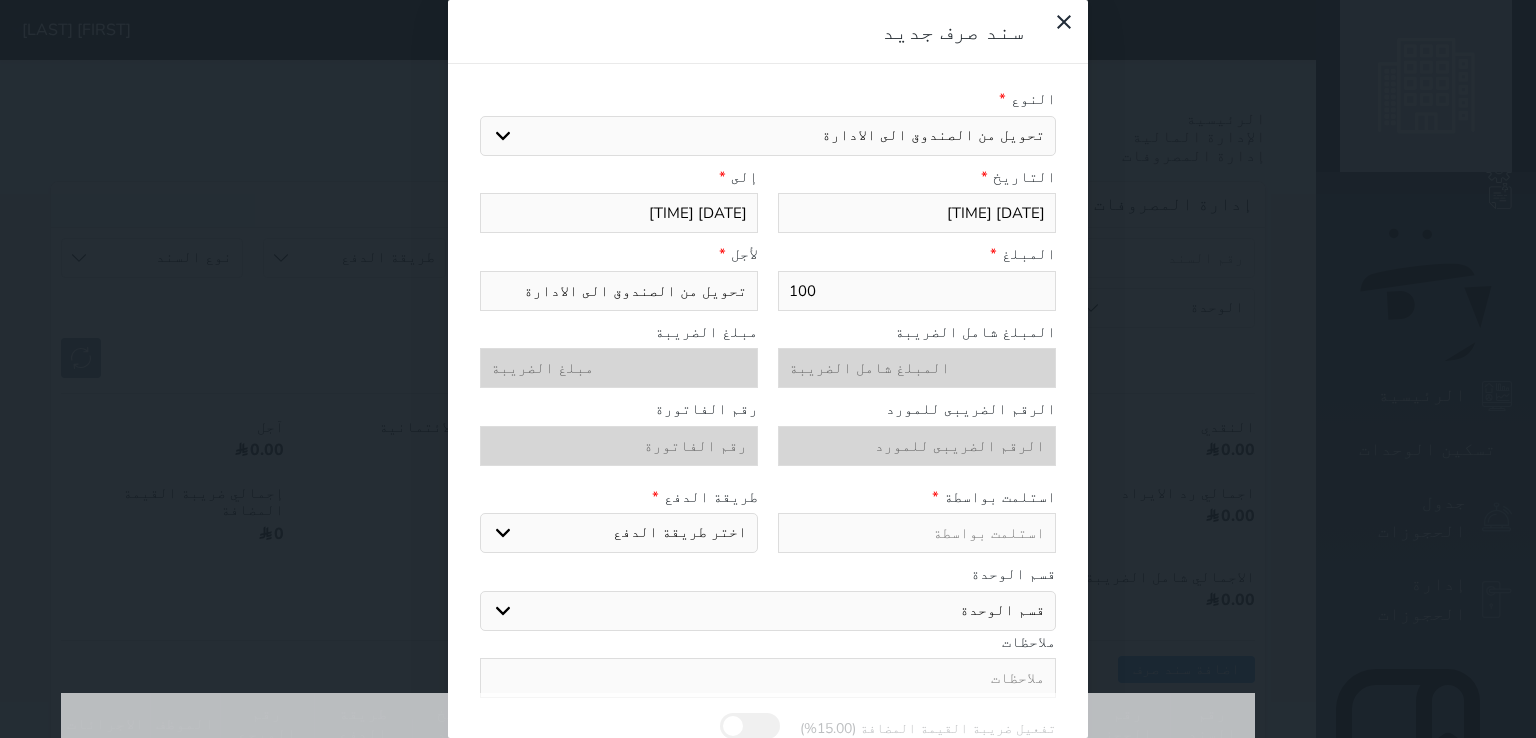 type on "100" 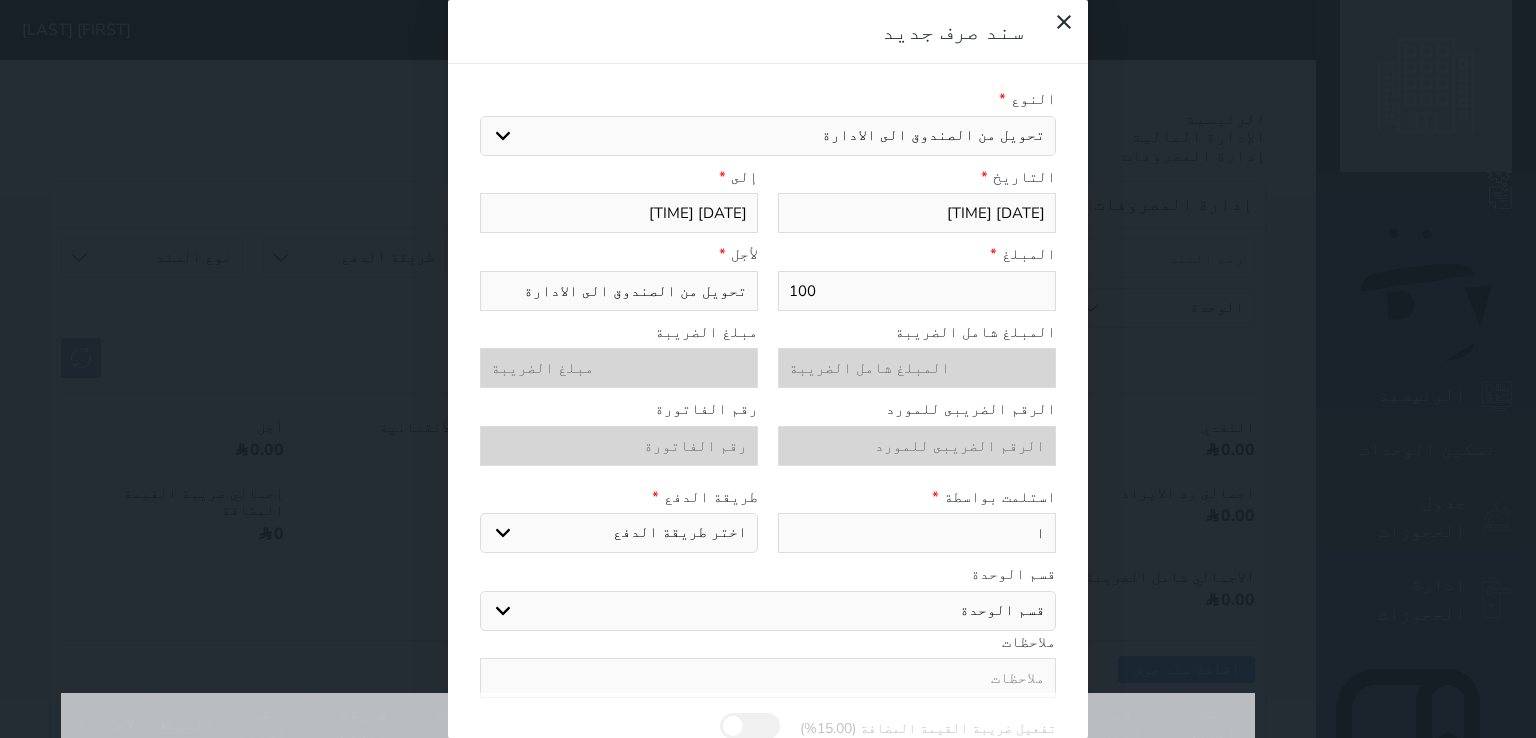 select 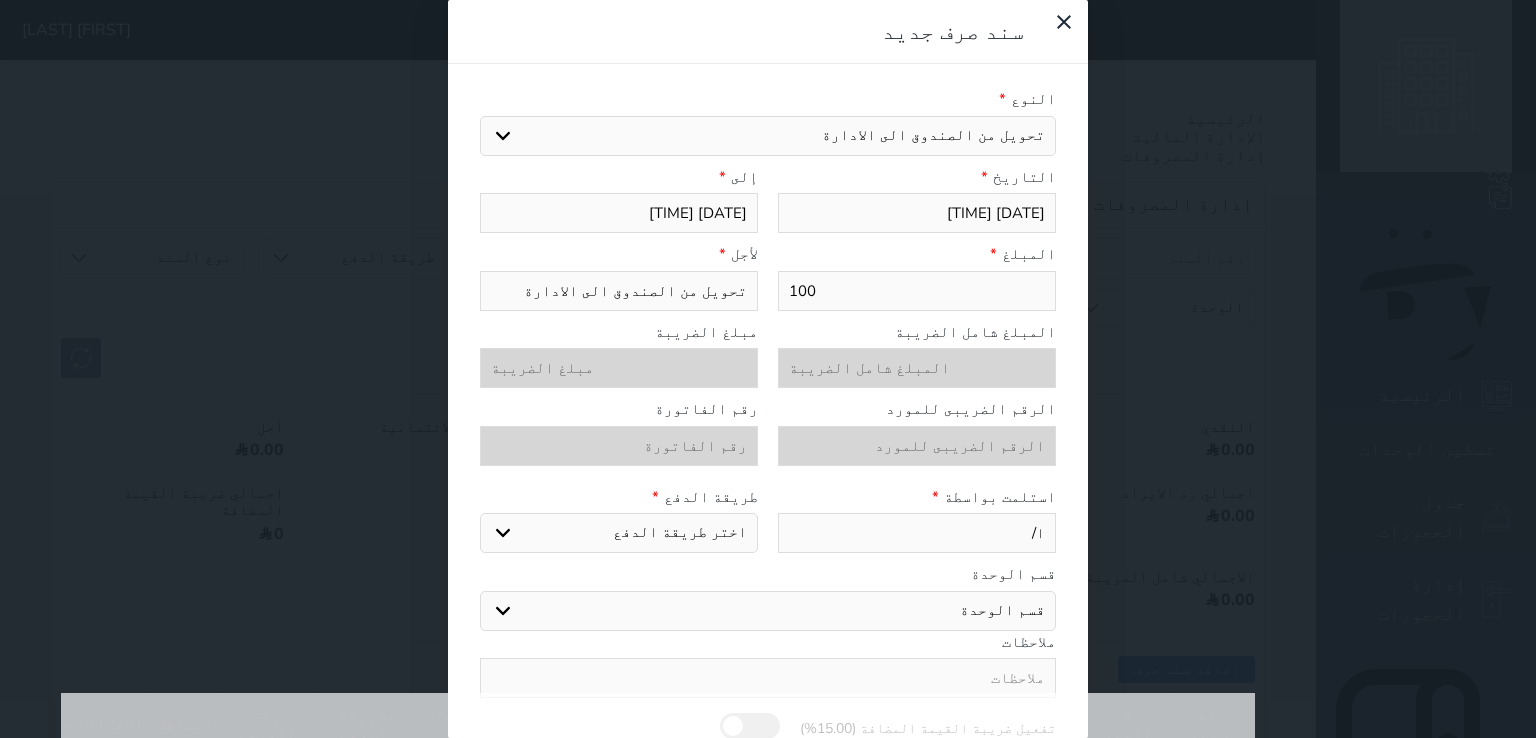 type on "[TITLE] [INITIAL]" 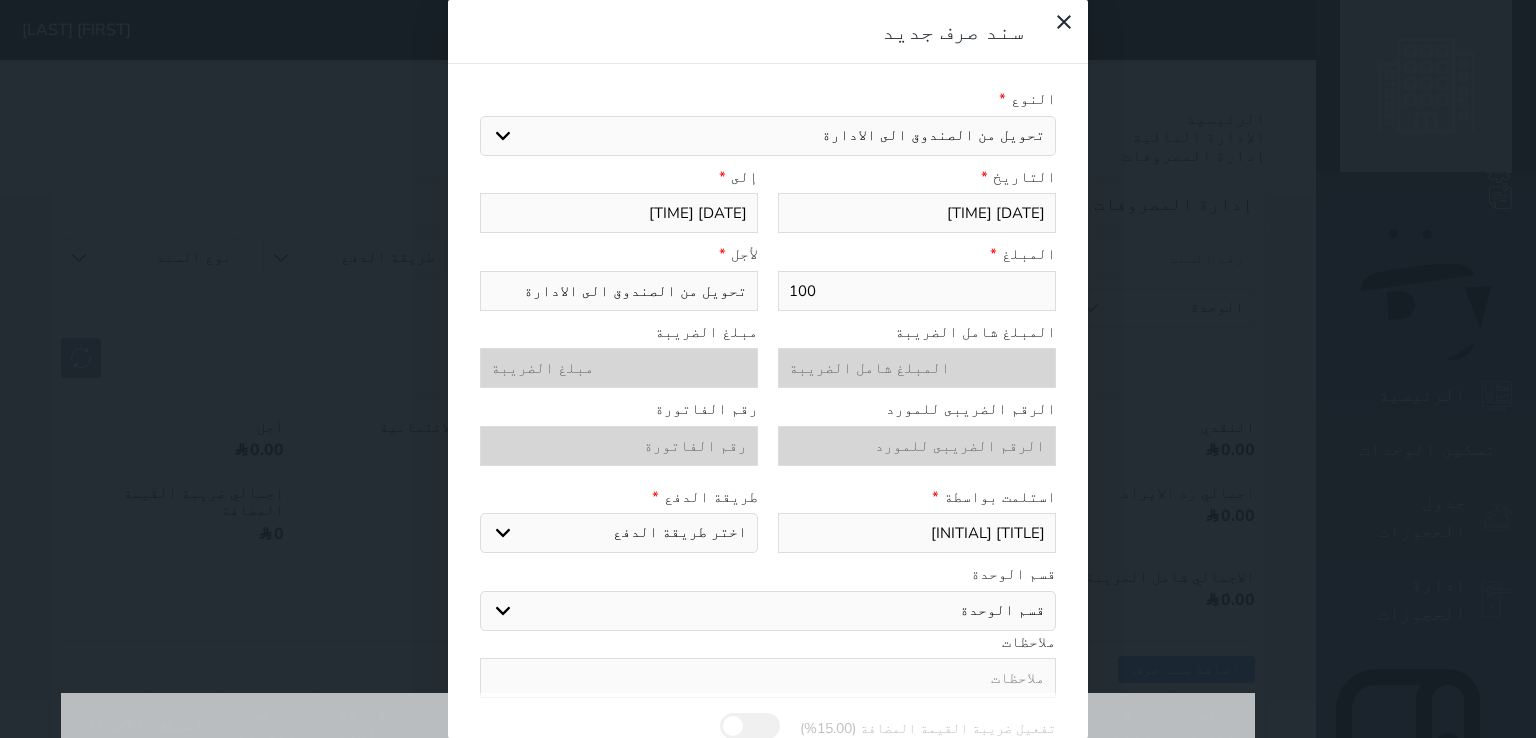 type on "ا/مح" 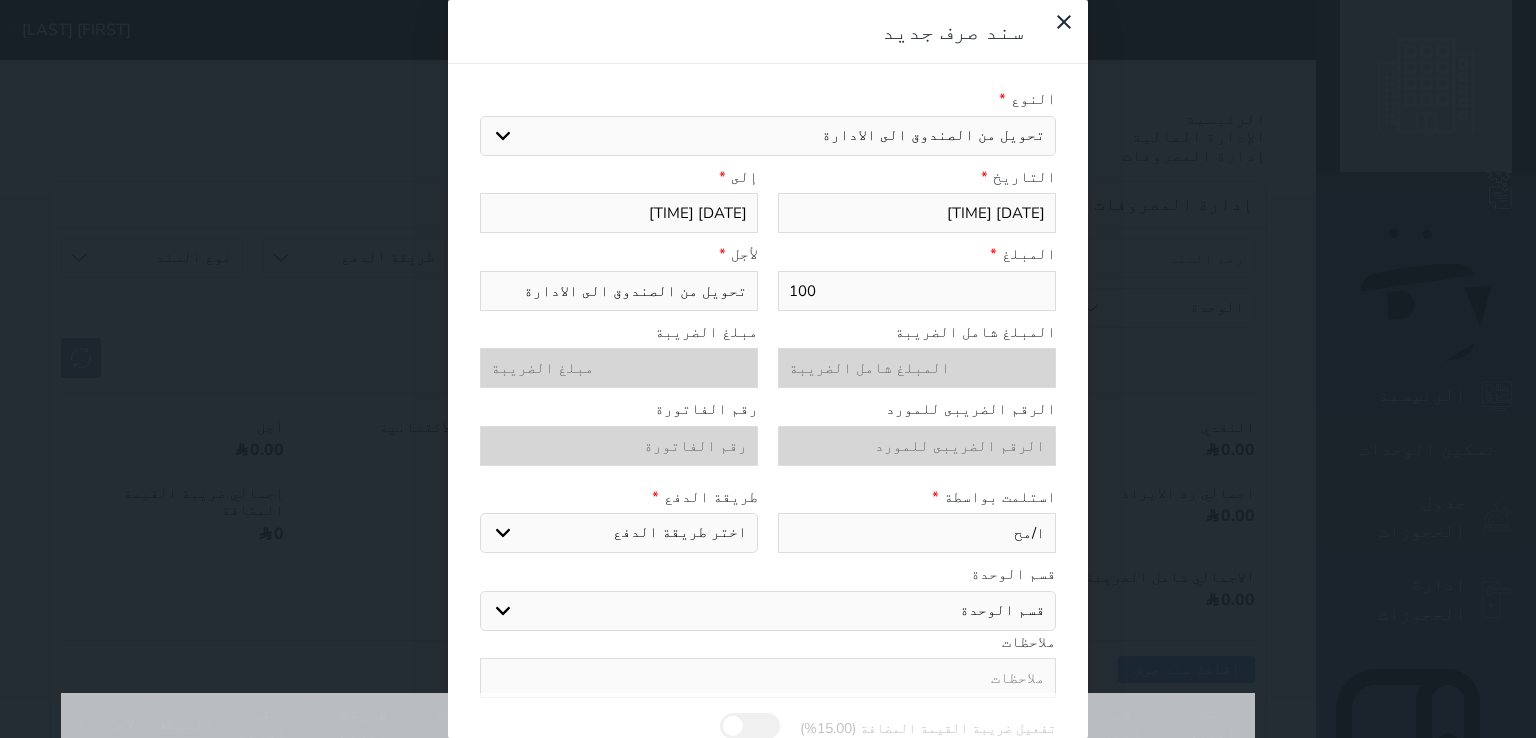 select 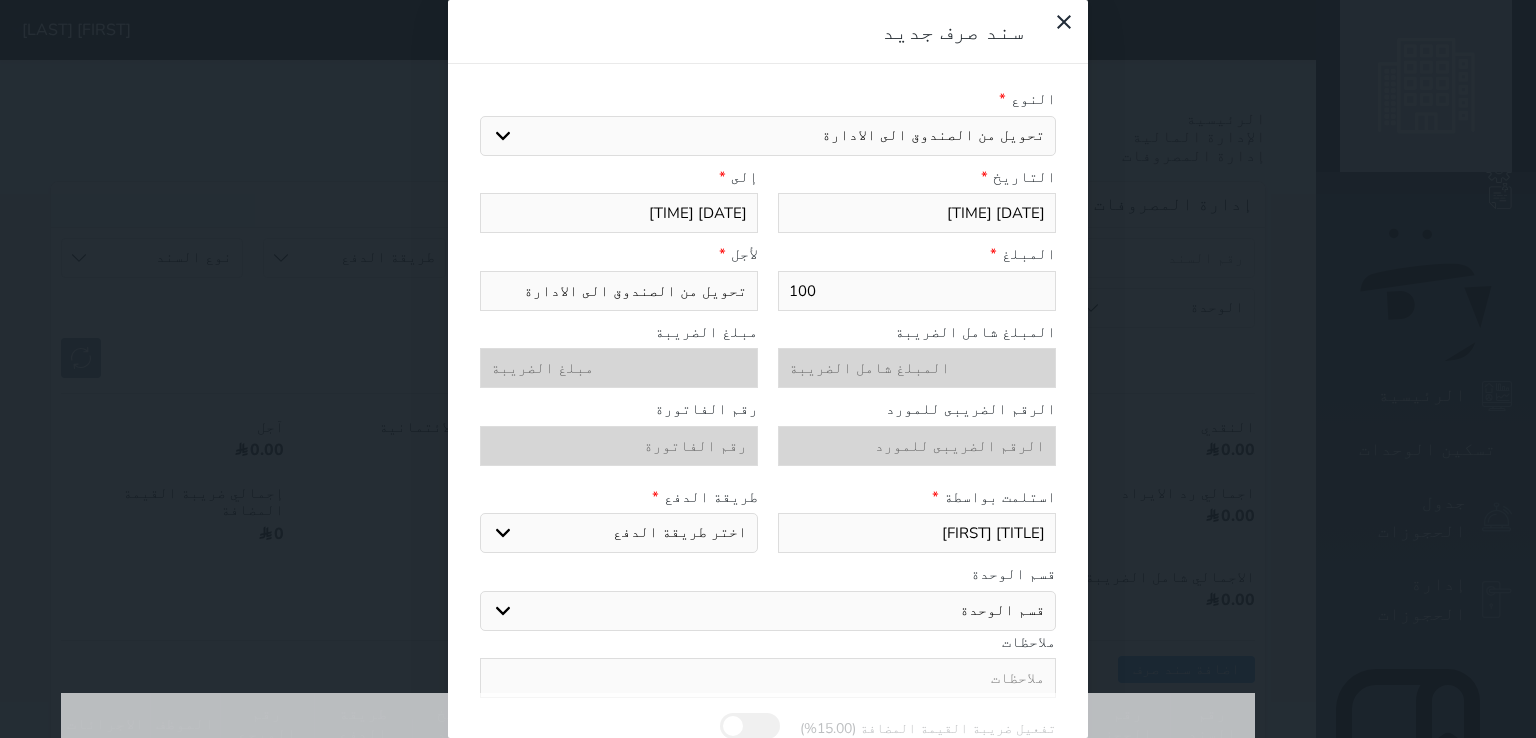 type on "[TITLE] [FIRST]" 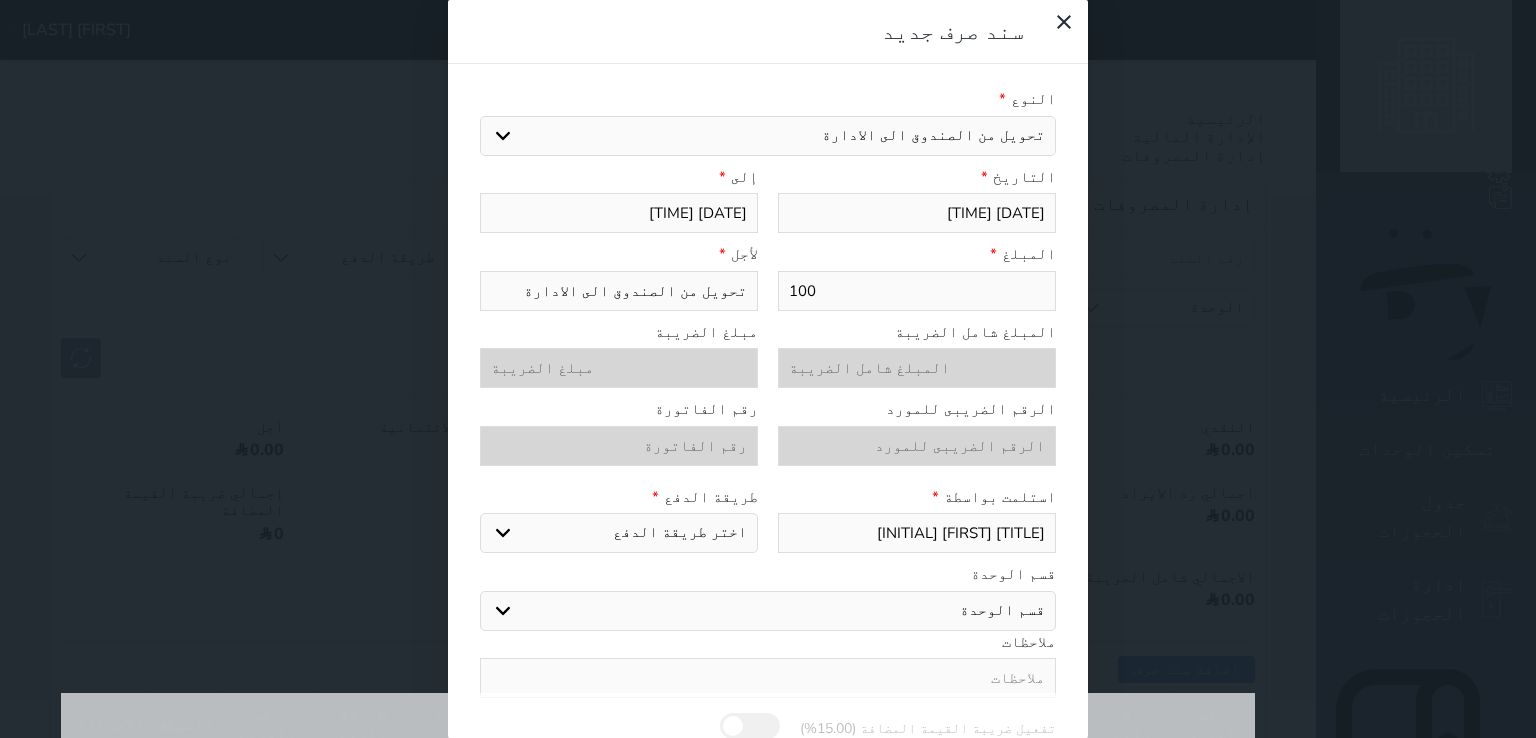 type on "[TITLE] [FIRST] [LAST]" 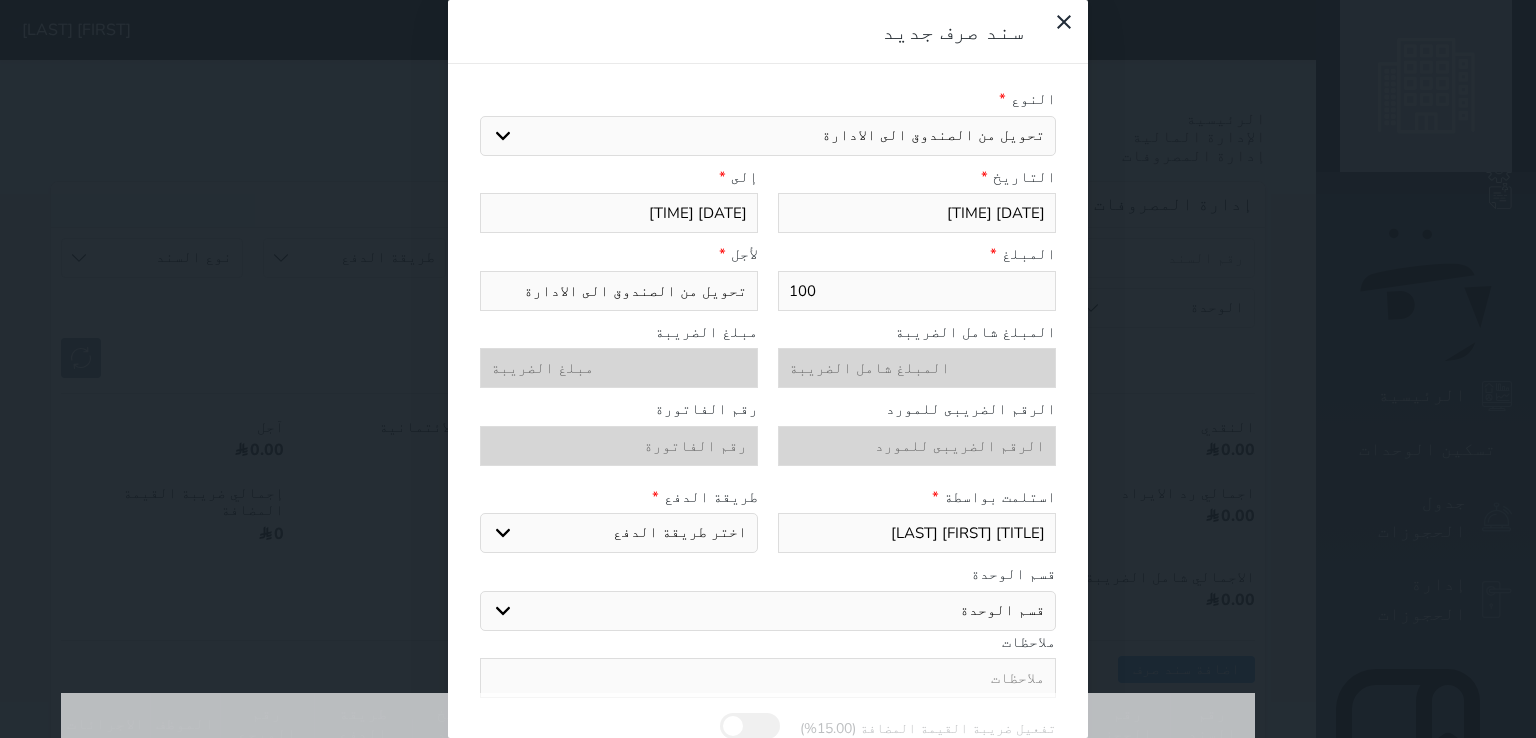 type on "[TITLE] [FIRST] [LAST]" 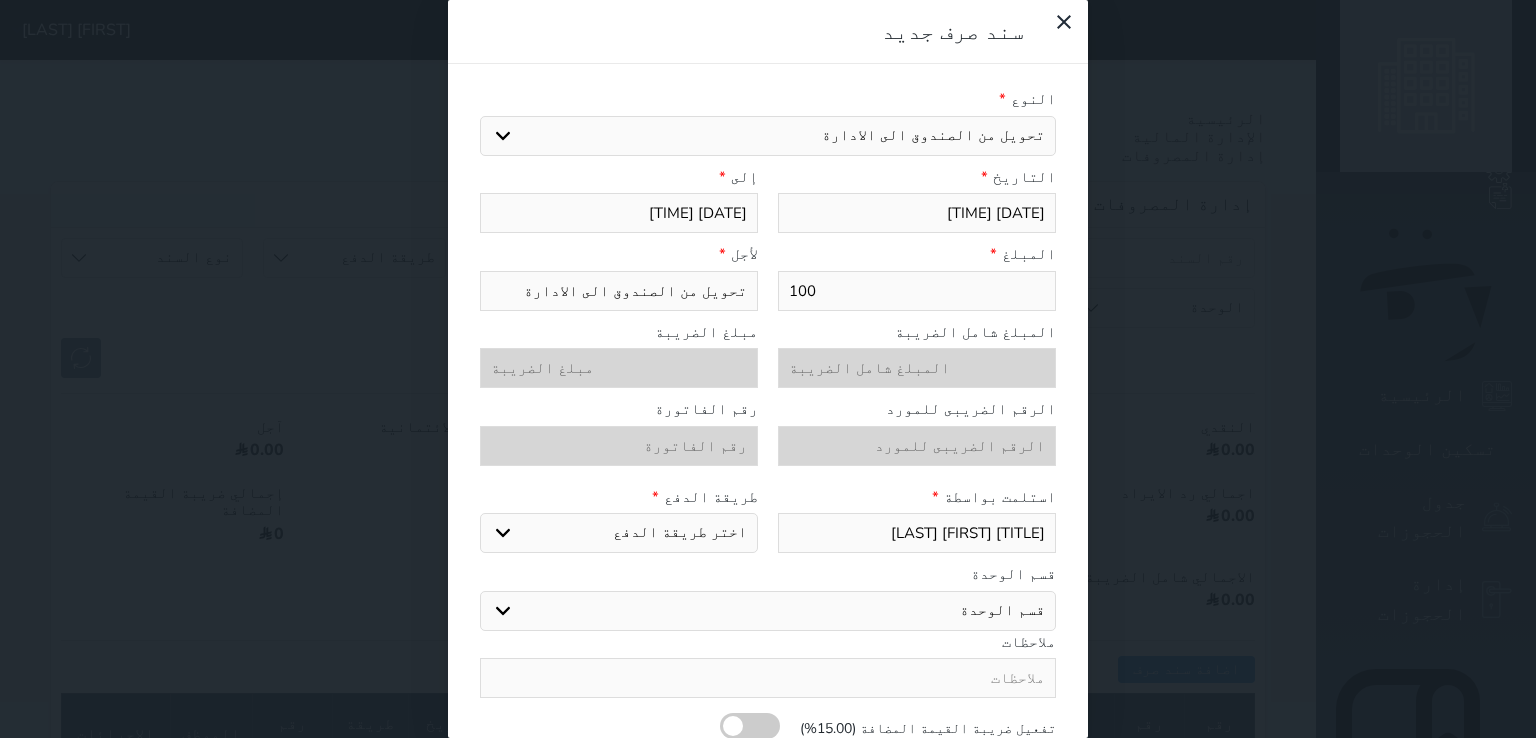 select 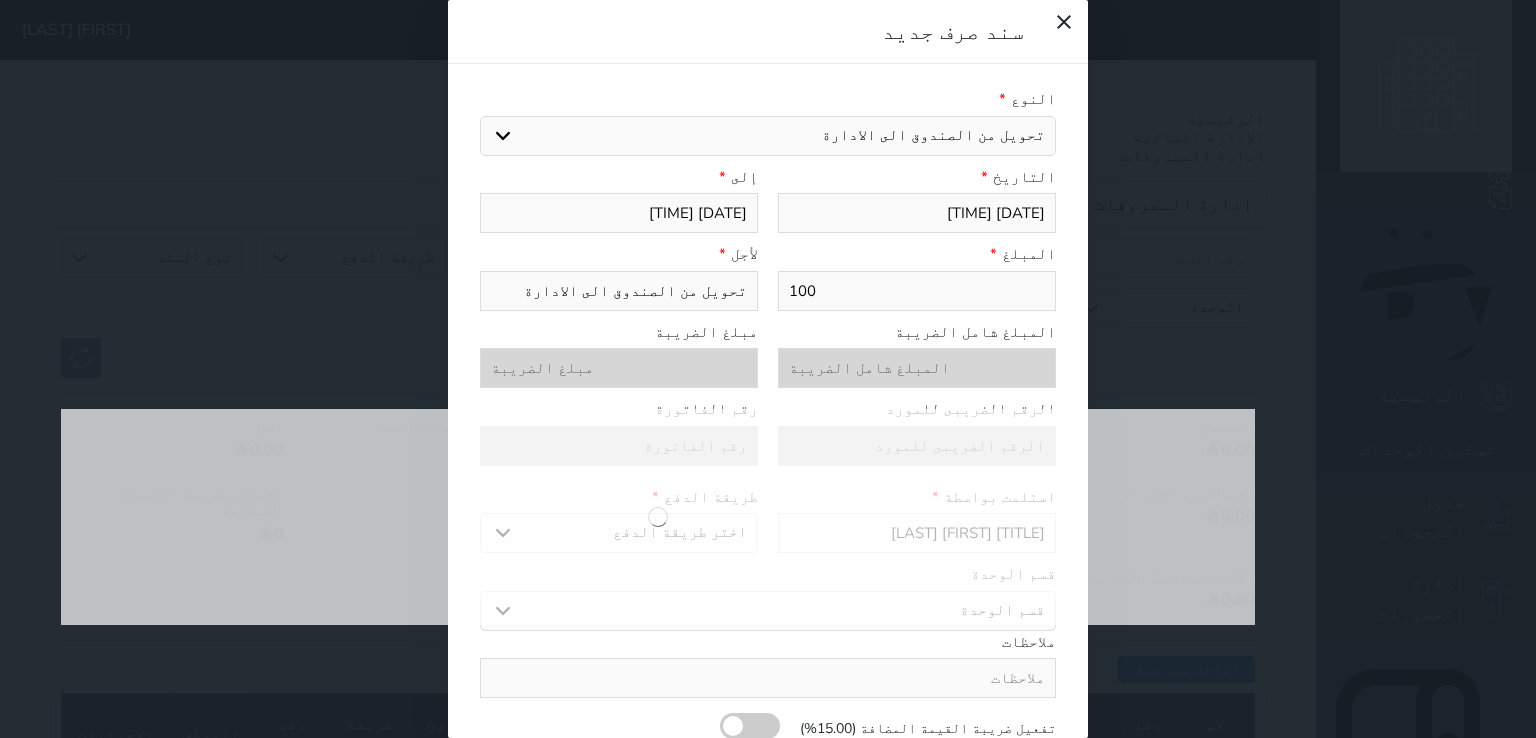 type on "[TITLE] [FIRST] [LAST]" 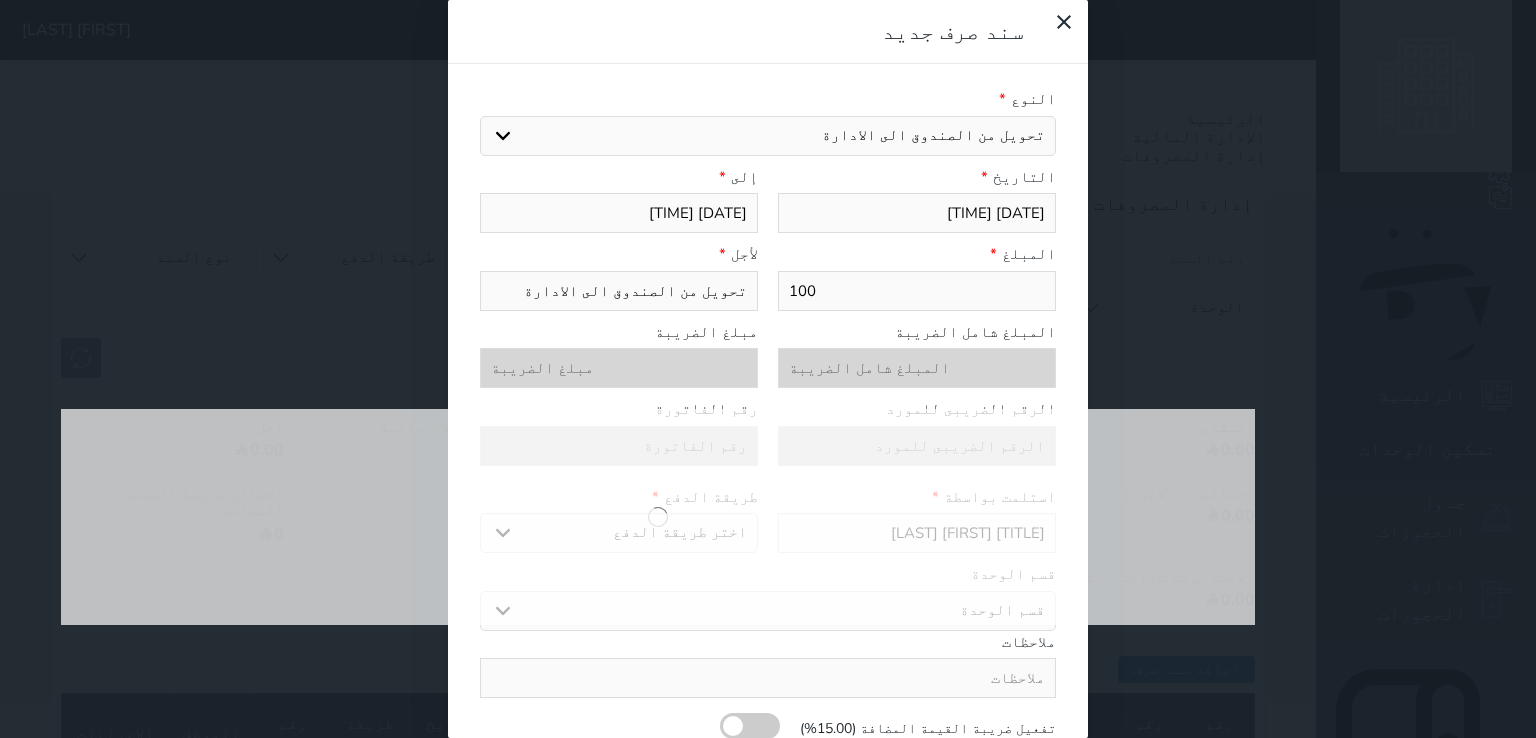 click at bounding box center [658, 517] 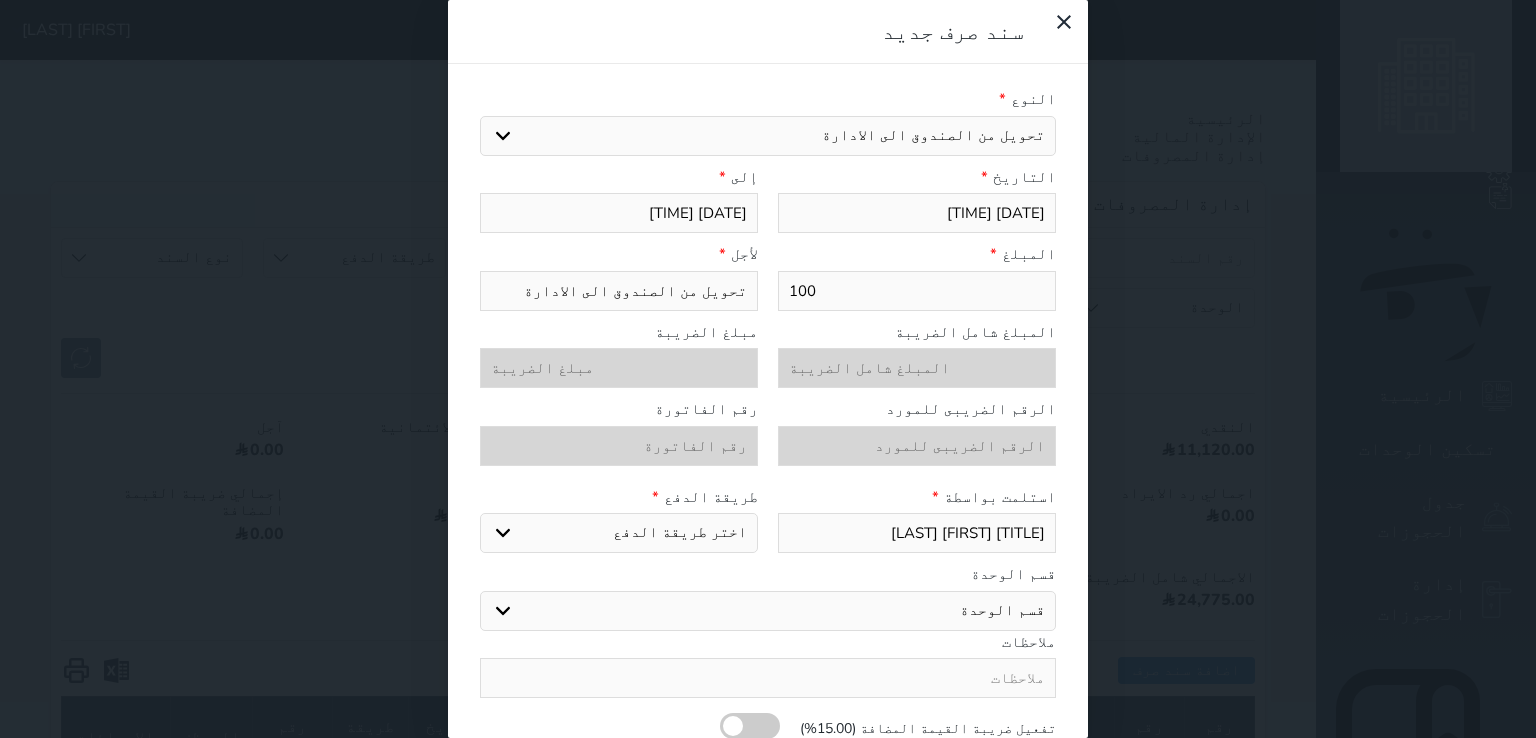 click on "اختر طريقة الدفع   دفع نقدى   تحويل بنكى   مدى   بطاقة ائتمان" at bounding box center [619, 533] 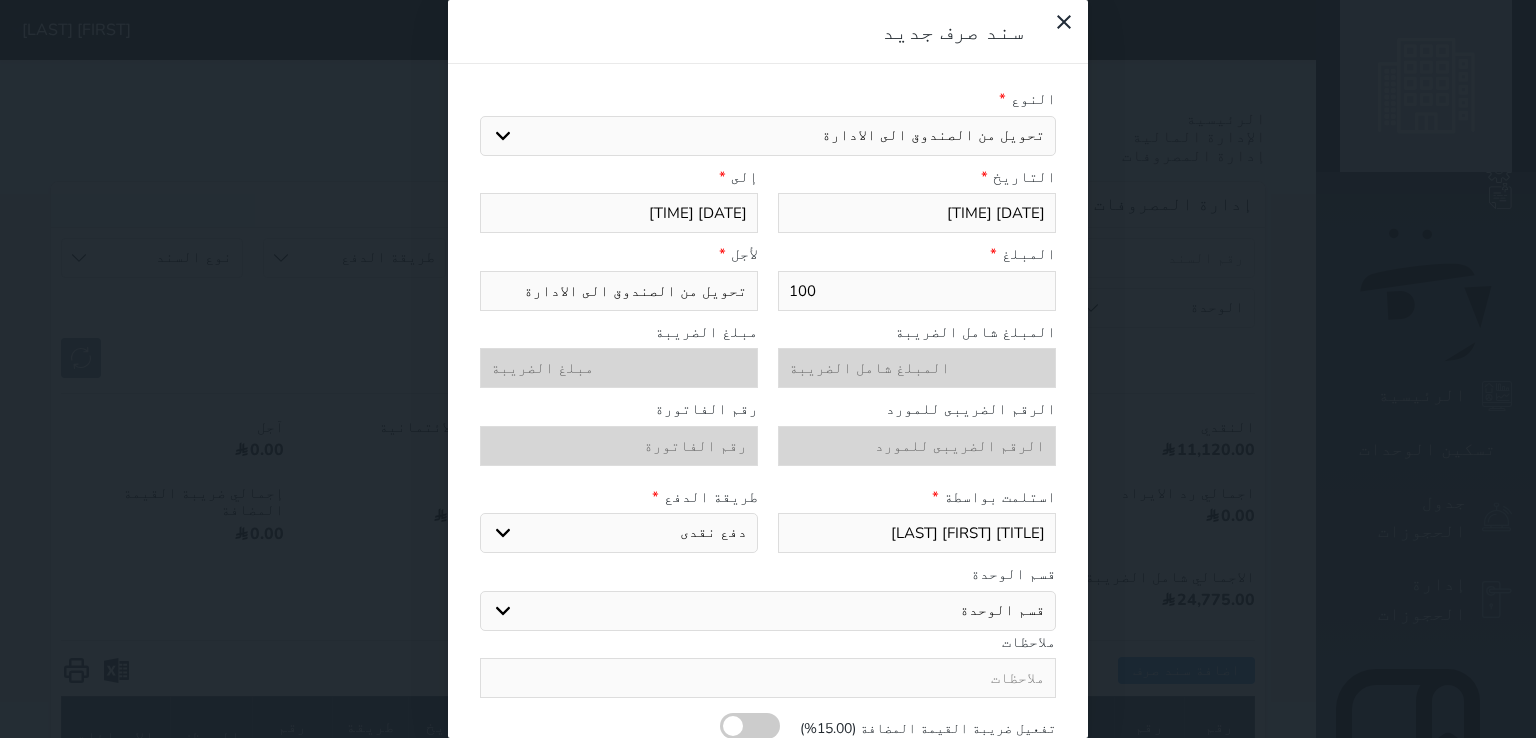 click on "اختر طريقة الدفع   دفع نقدى   تحويل بنكى   مدى   بطاقة ائتمان" at bounding box center [619, 533] 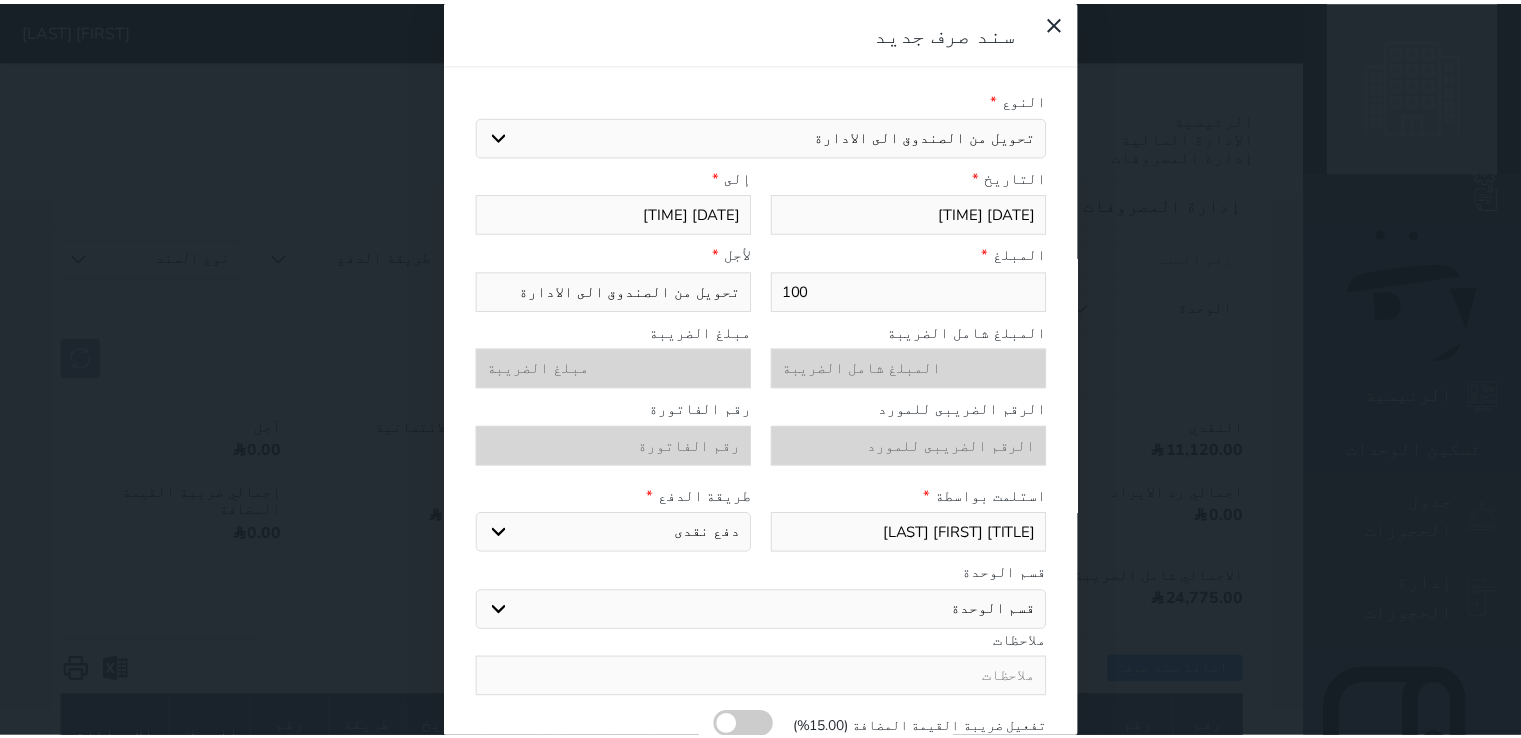 scroll, scrollTop: 52, scrollLeft: 0, axis: vertical 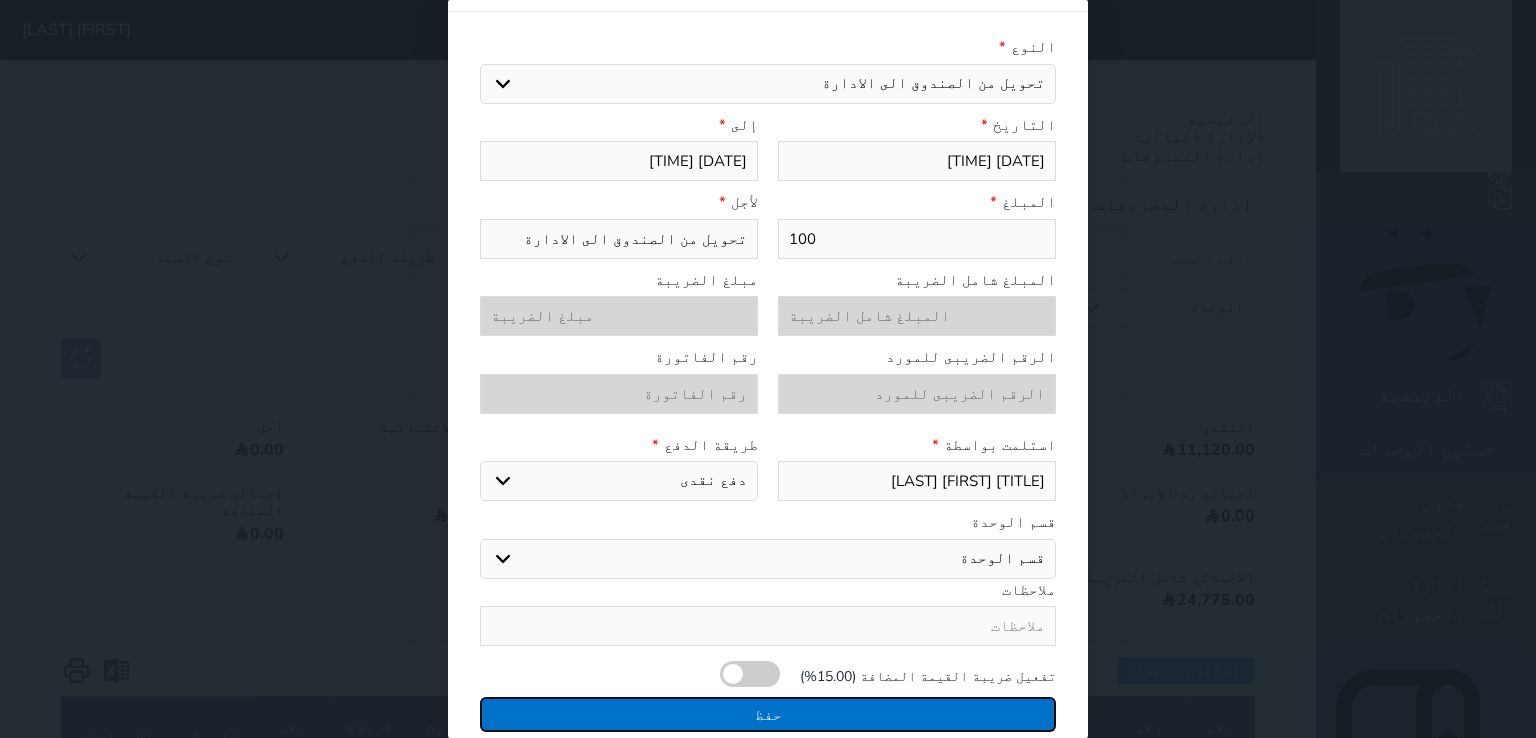 click on "حفظ" at bounding box center (768, 714) 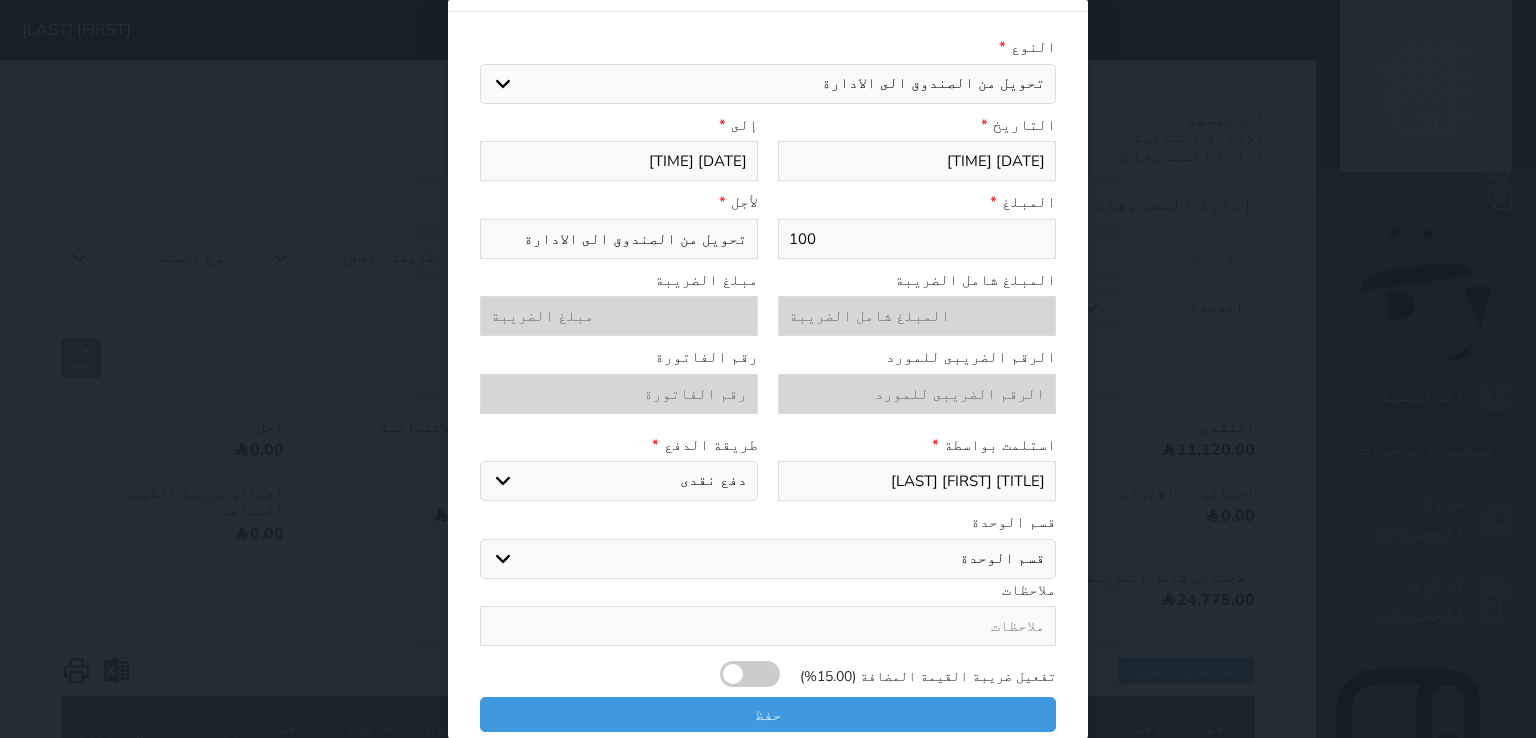select 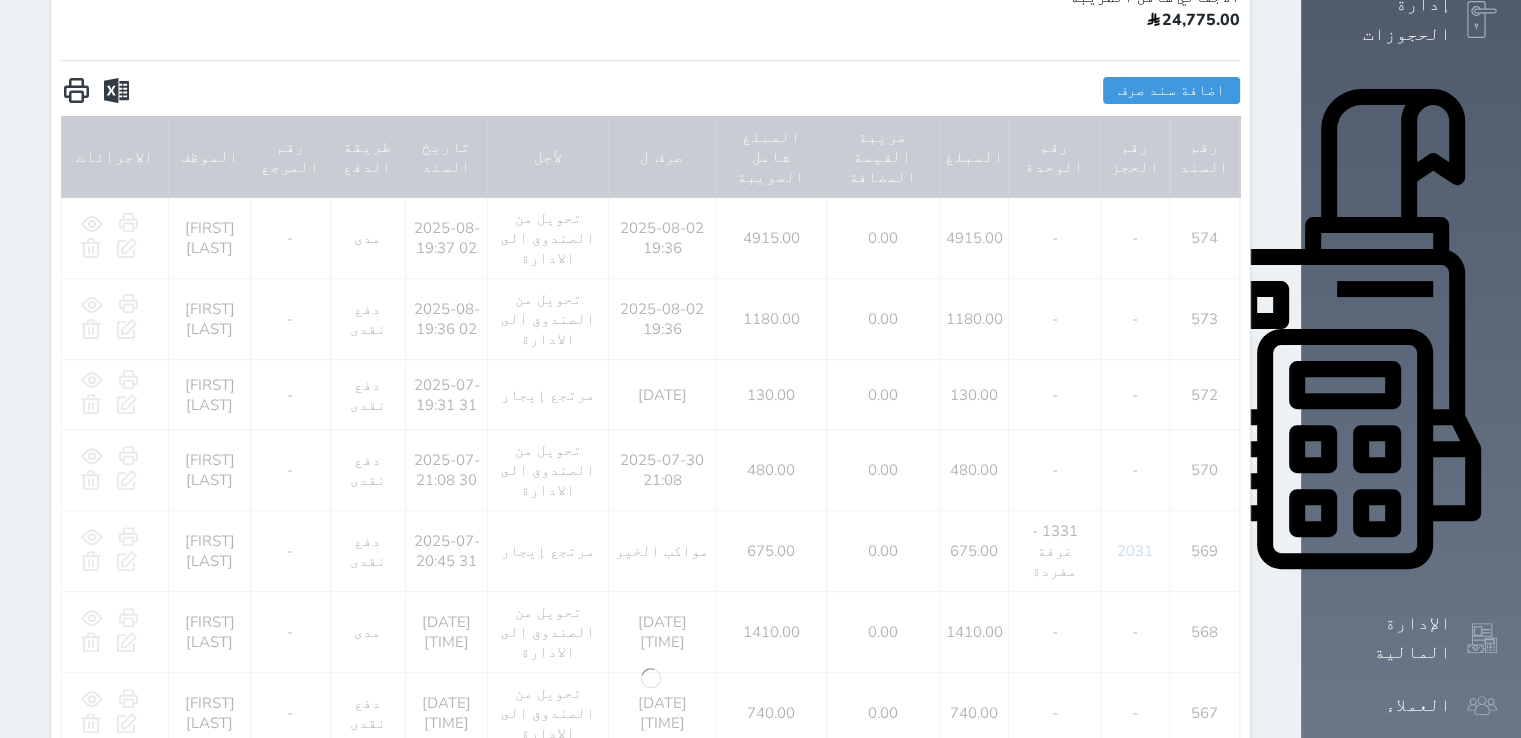 scroll, scrollTop: 431, scrollLeft: 0, axis: vertical 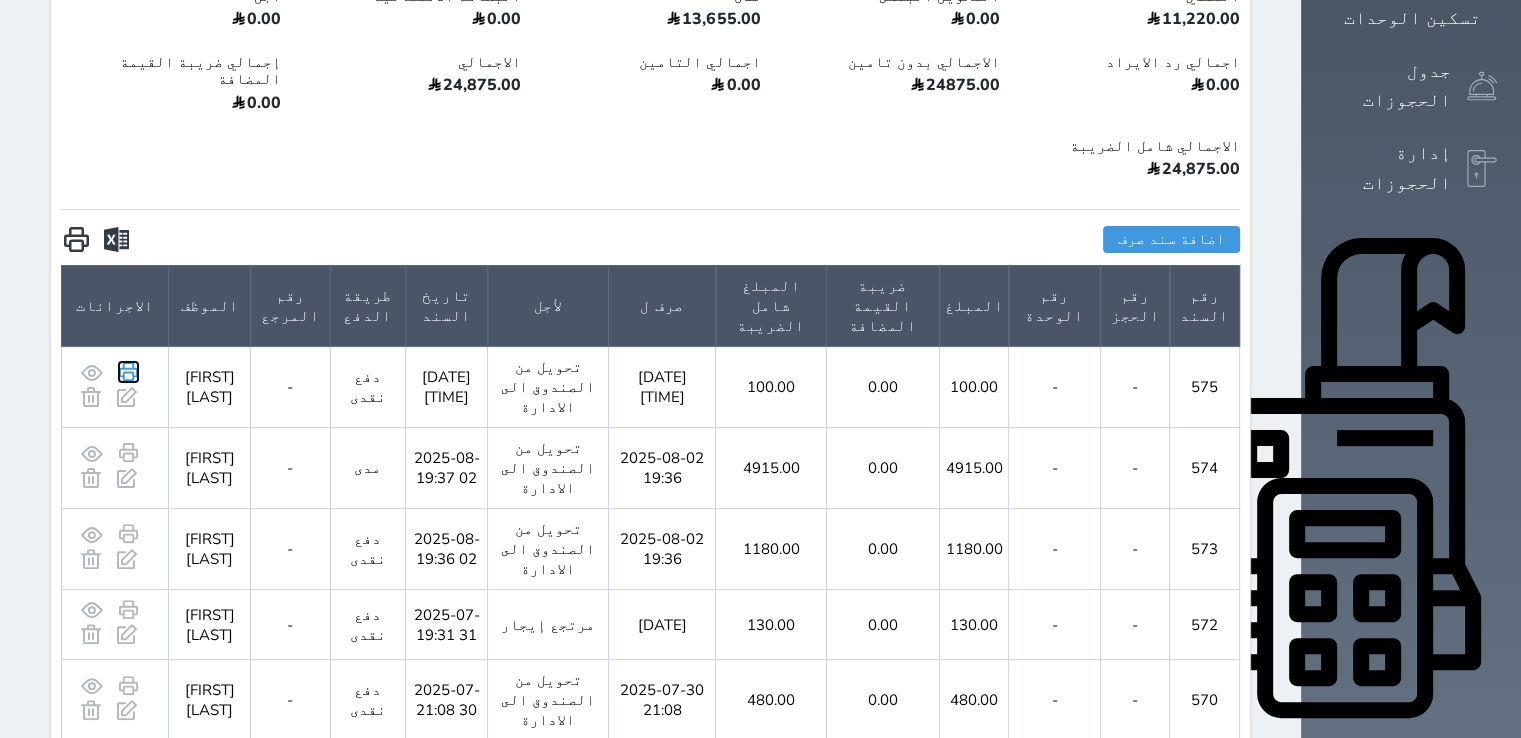 click 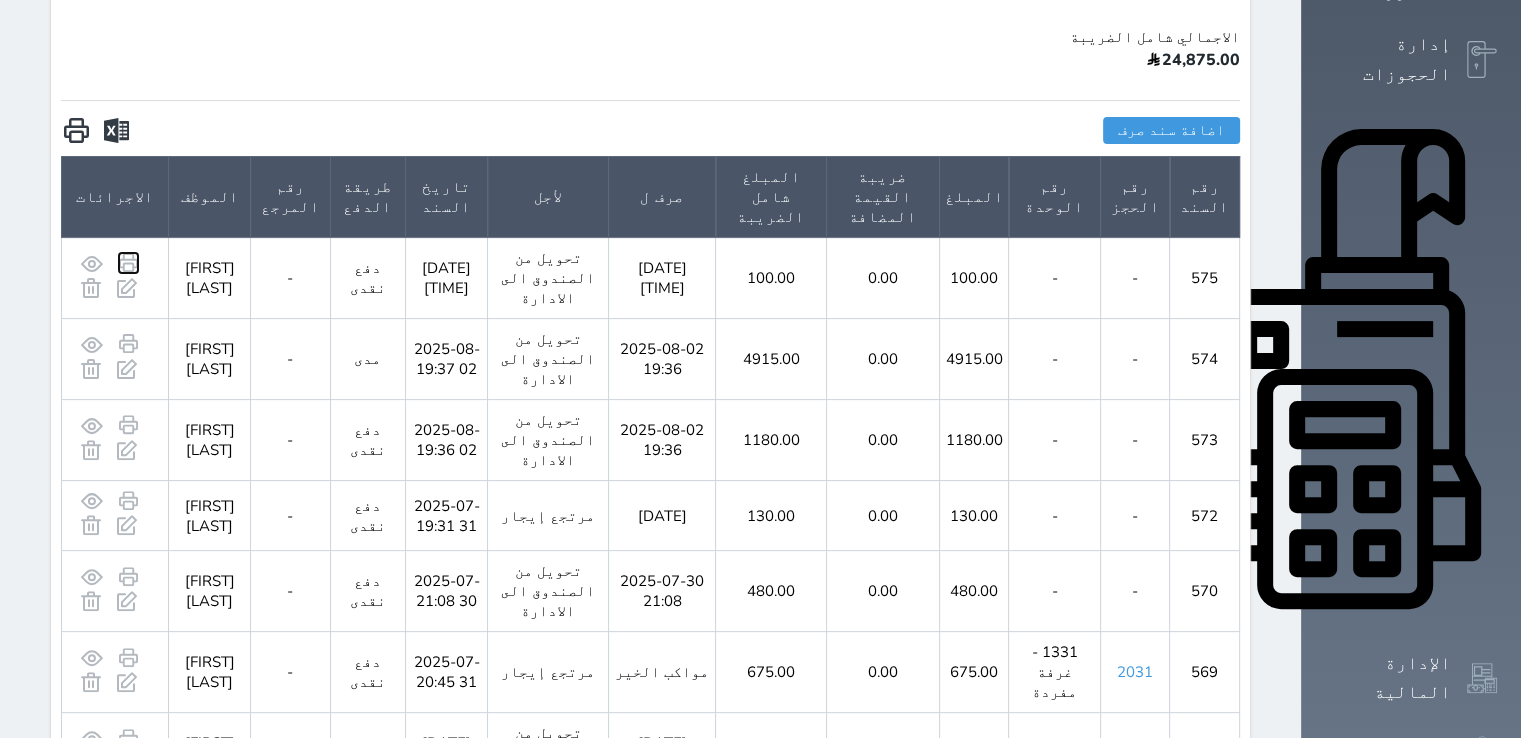 scroll, scrollTop: 731, scrollLeft: 0, axis: vertical 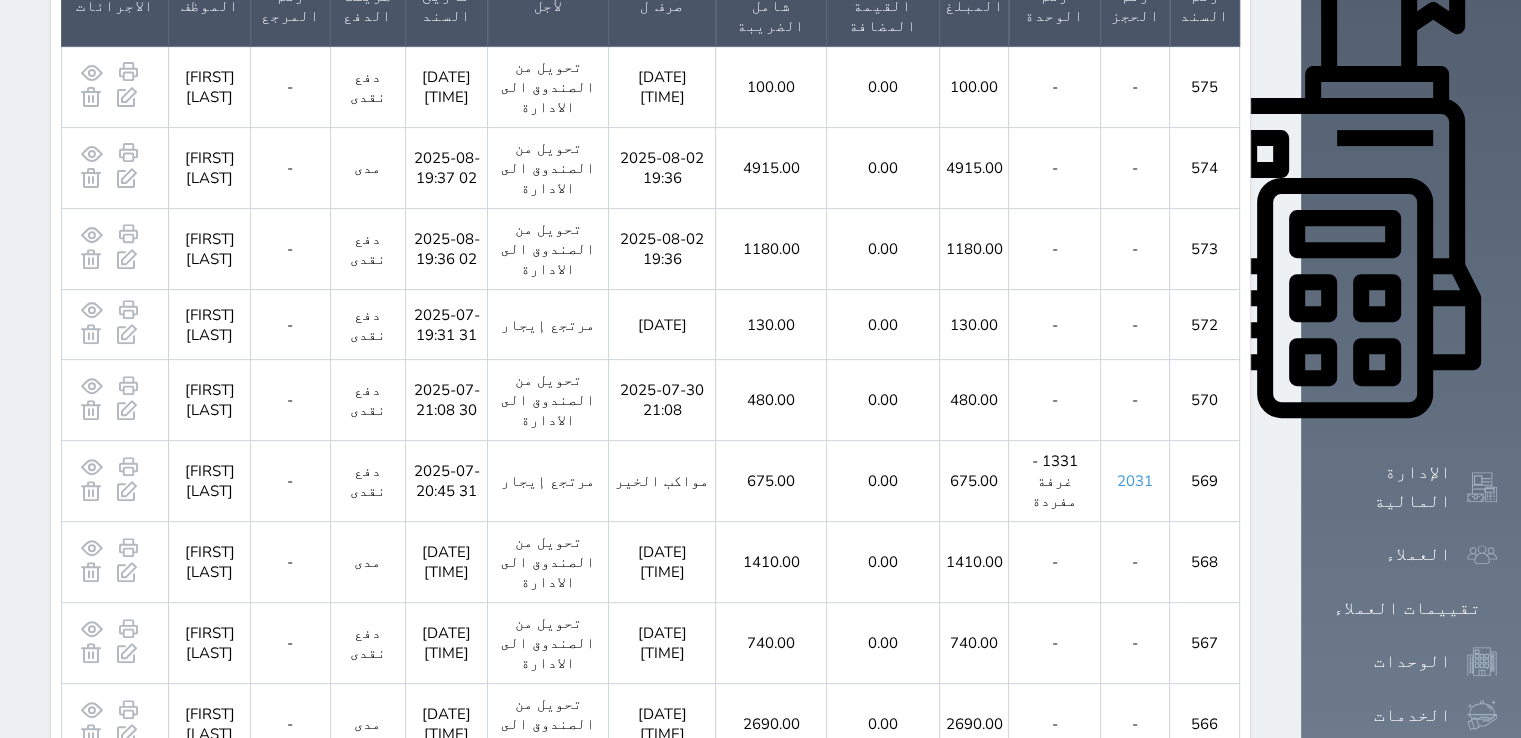 click on "التقارير" at bounding box center (1407, 768) 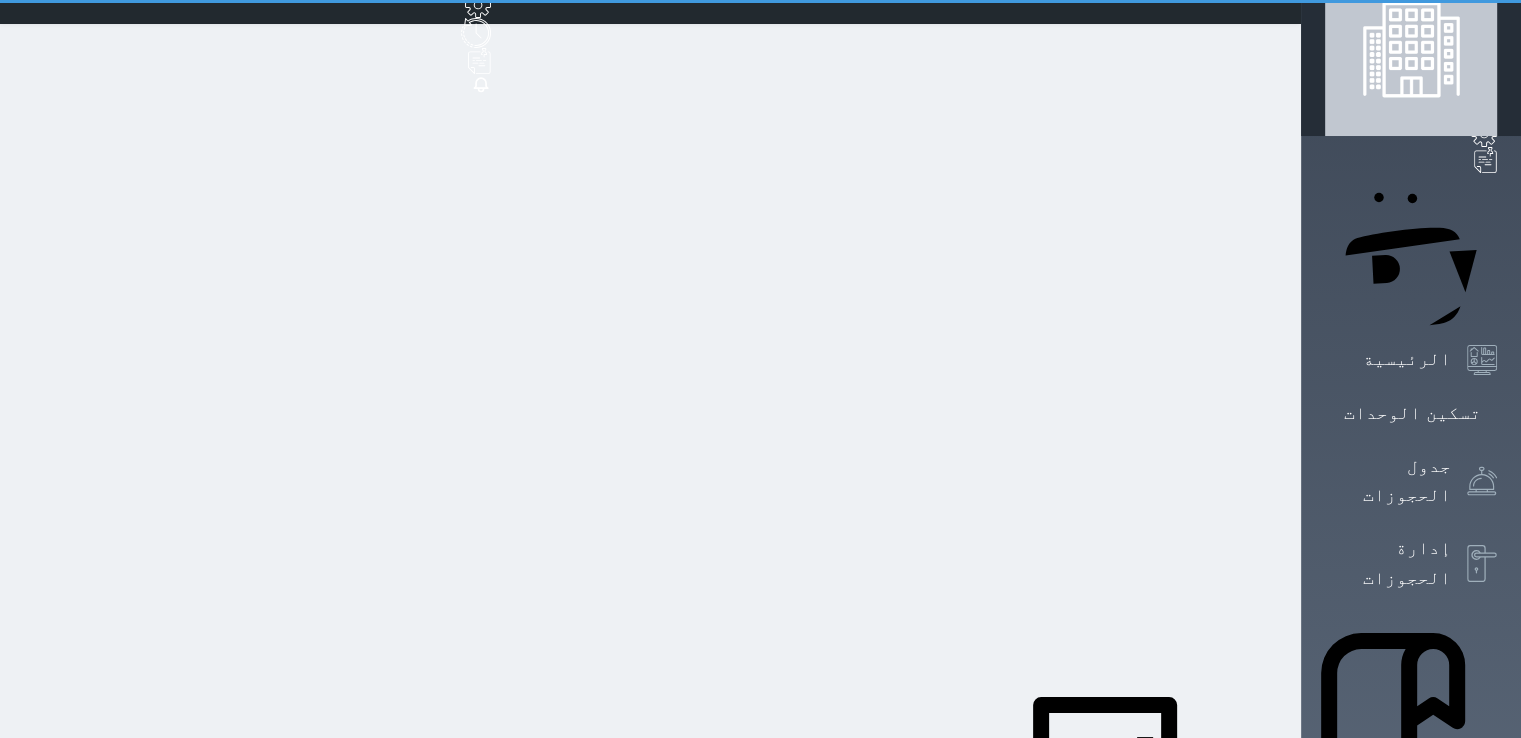 scroll, scrollTop: 0, scrollLeft: 0, axis: both 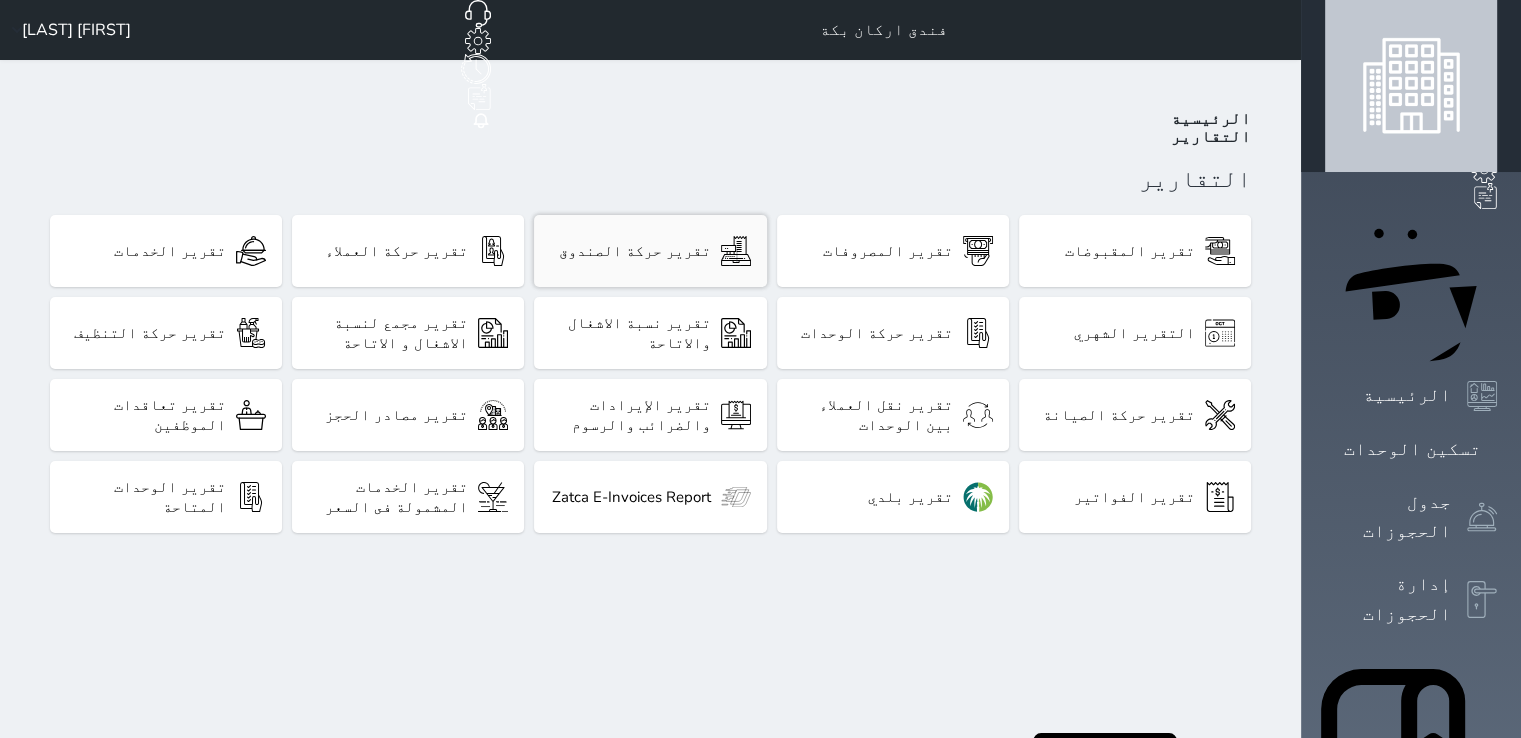 click on "تقرير حركة الصندوق" at bounding box center (635, 251) 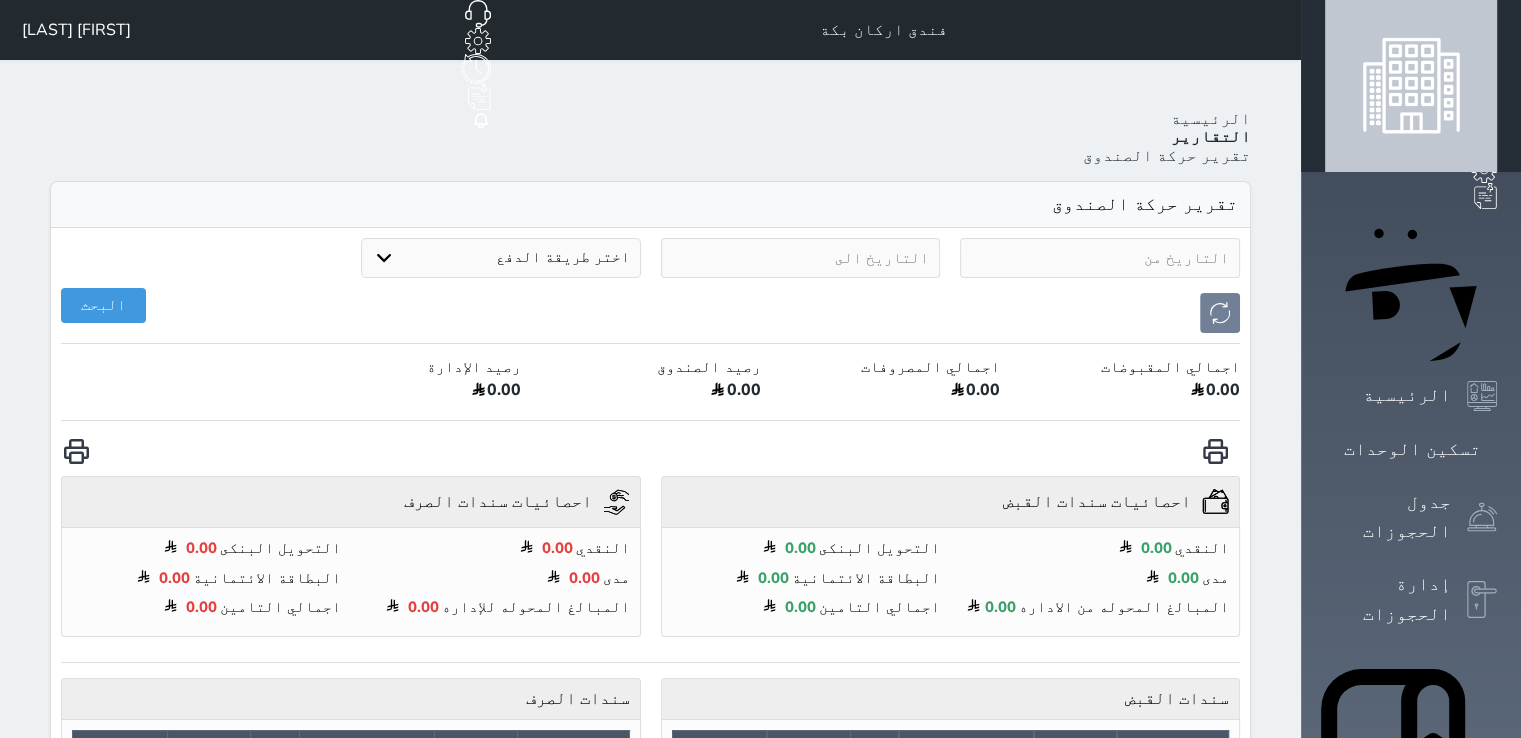 click at bounding box center (1100, 258) 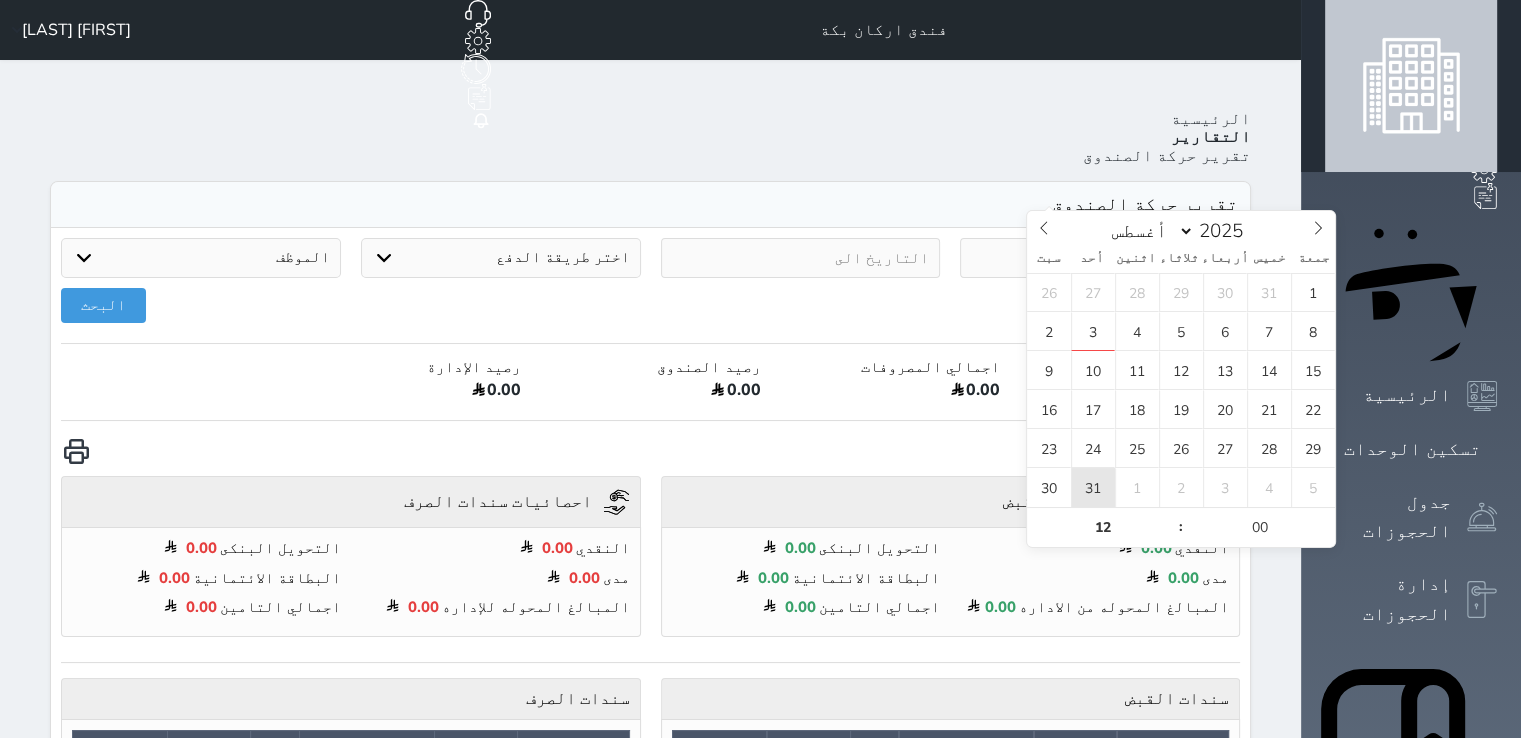 click on "31" at bounding box center (1093, 487) 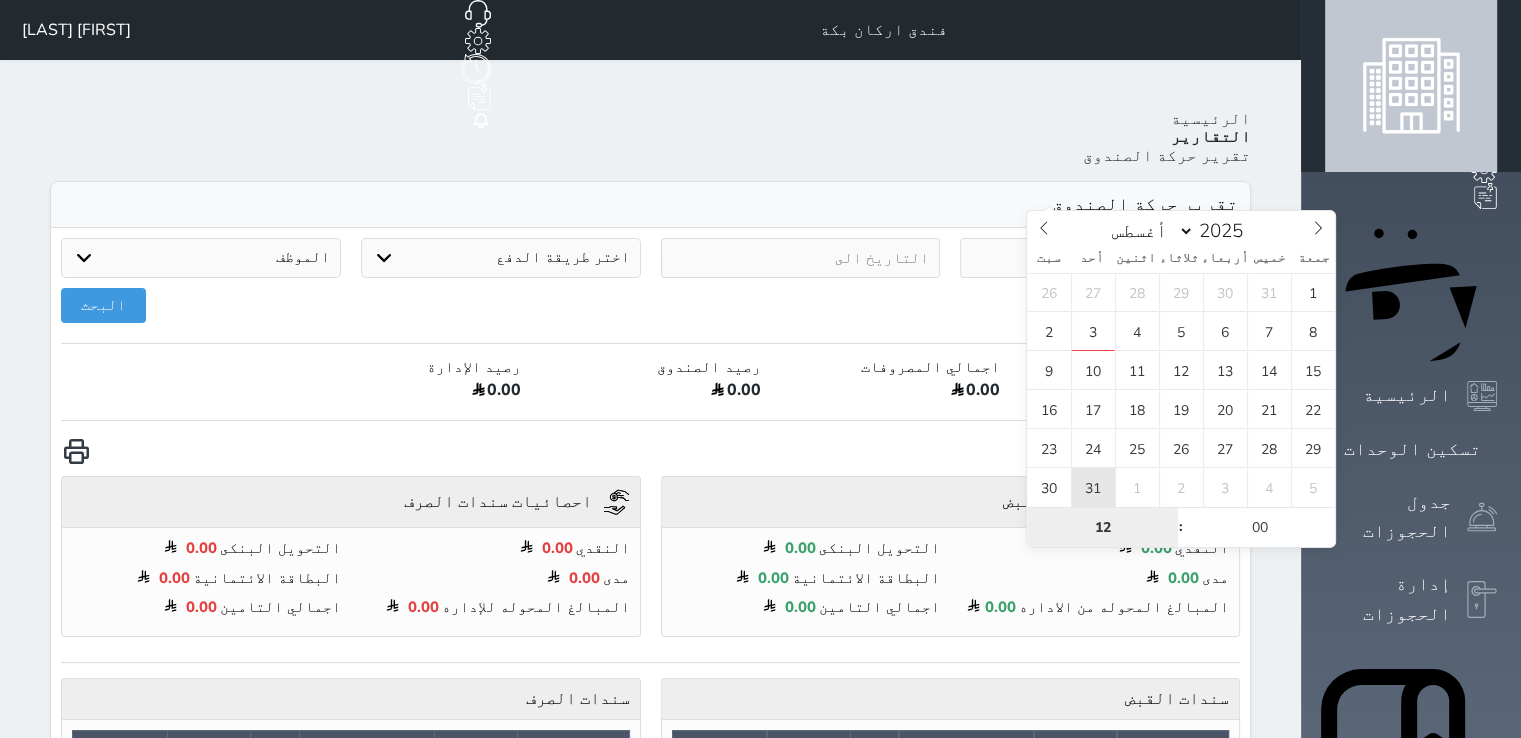 type on "2025-08-31 12:00" 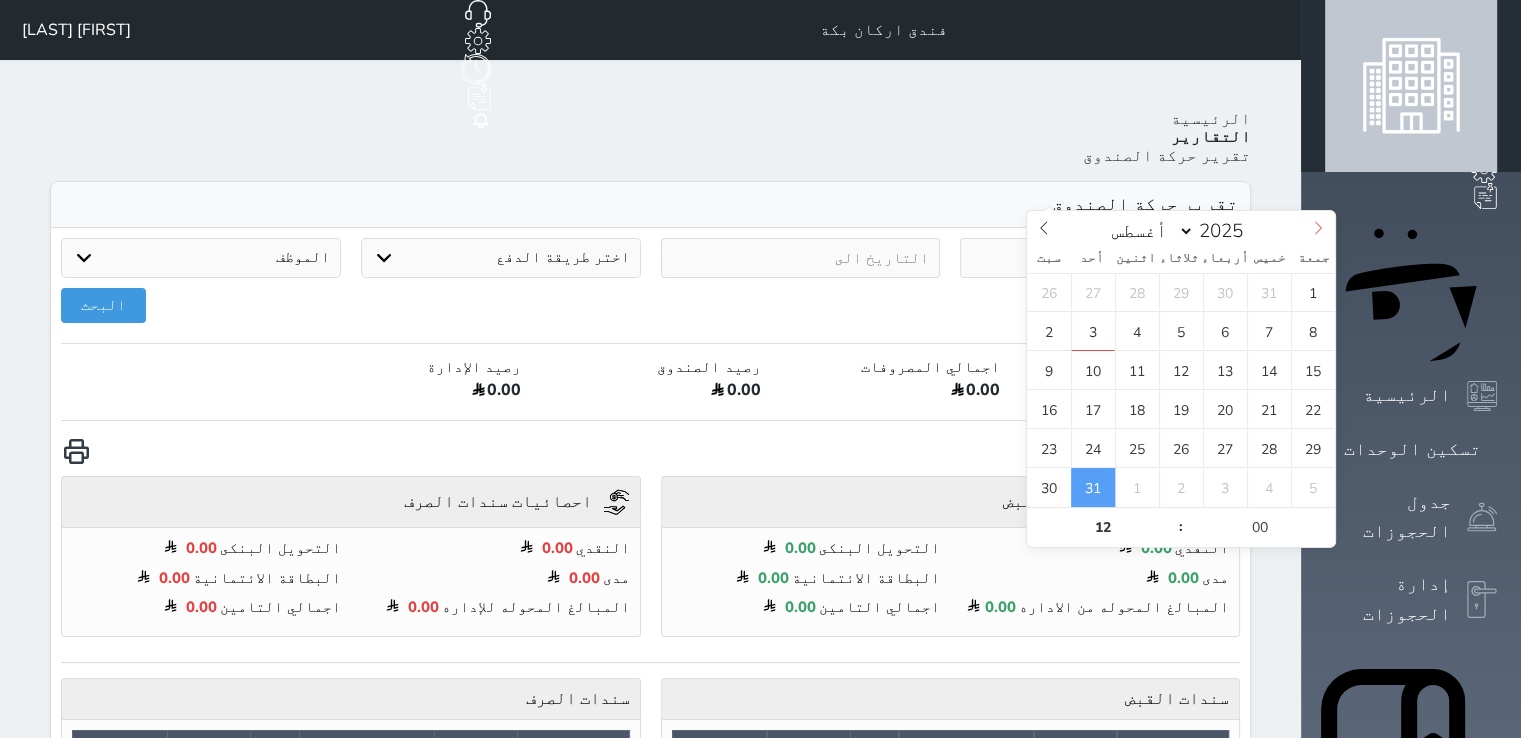 click at bounding box center [1318, 228] 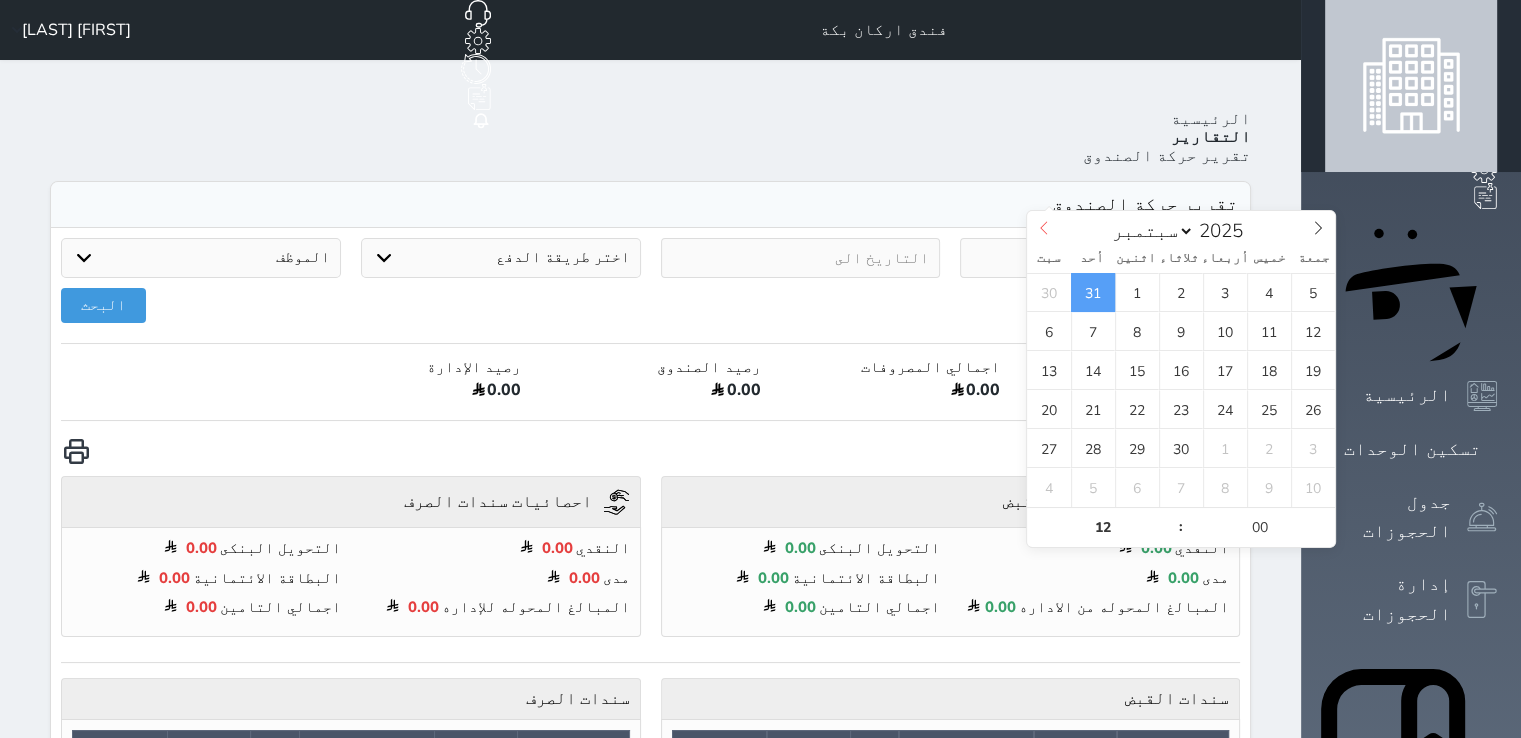 click at bounding box center [1044, 228] 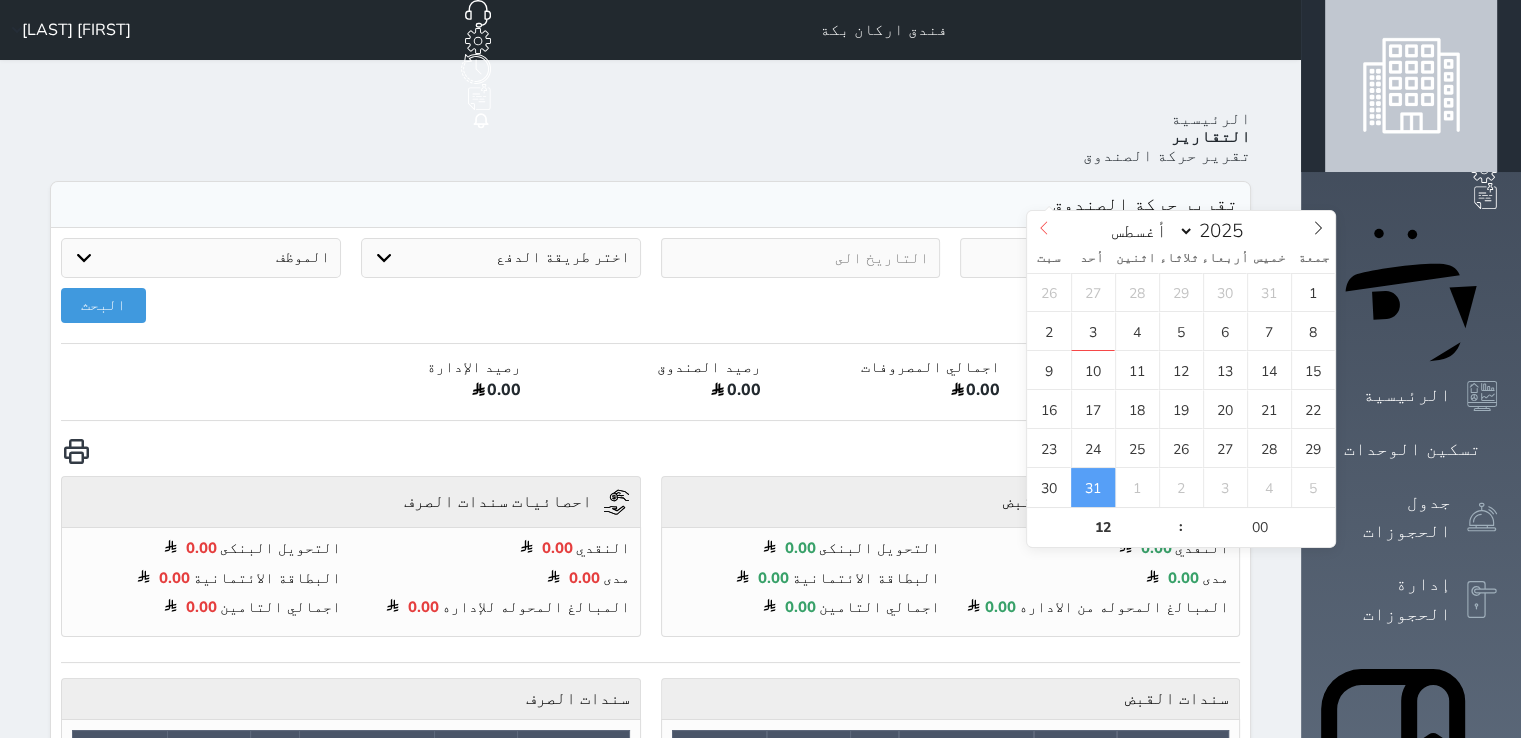click at bounding box center (1044, 228) 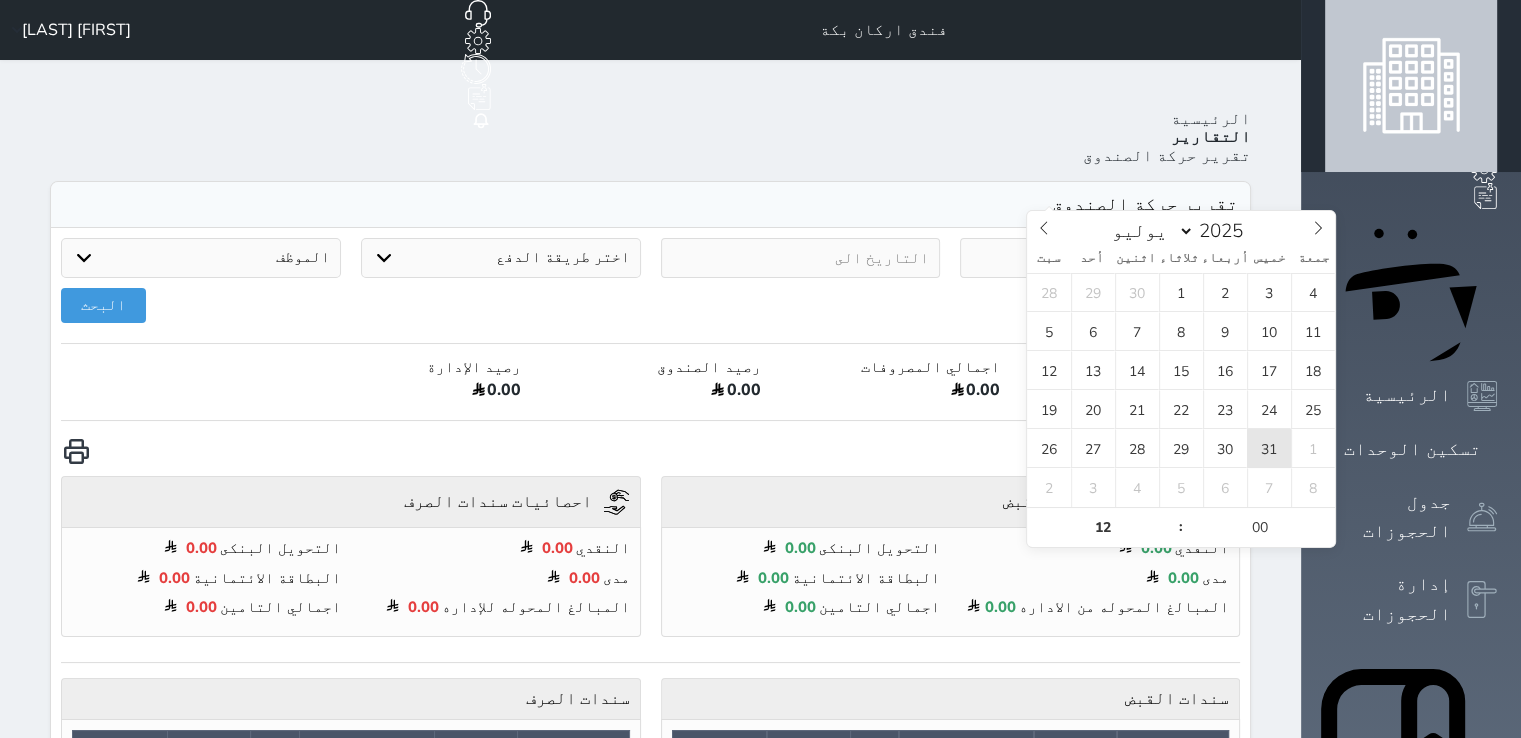 click on "31" at bounding box center [1269, 448] 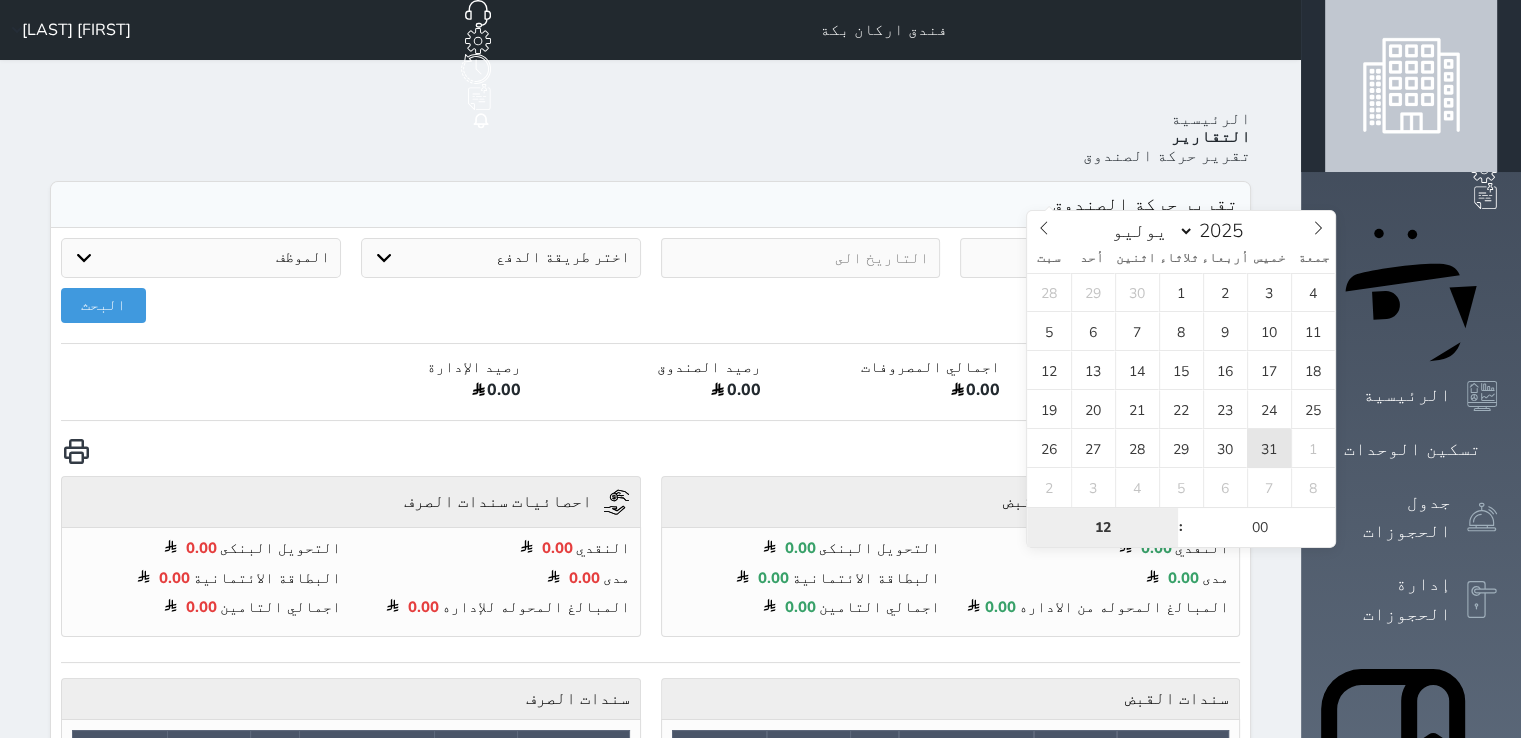 type on "2025-07-31 12:00" 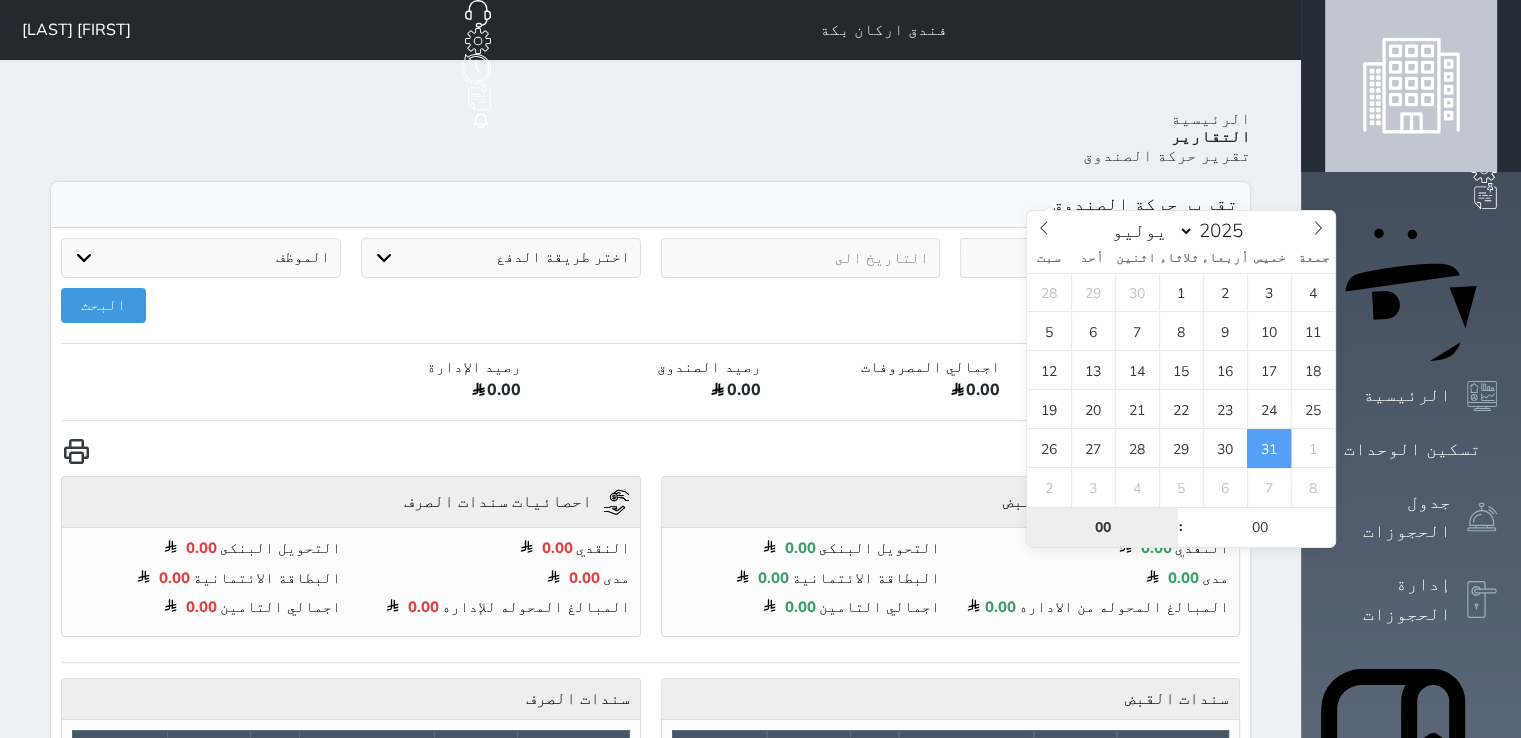 type on "00" 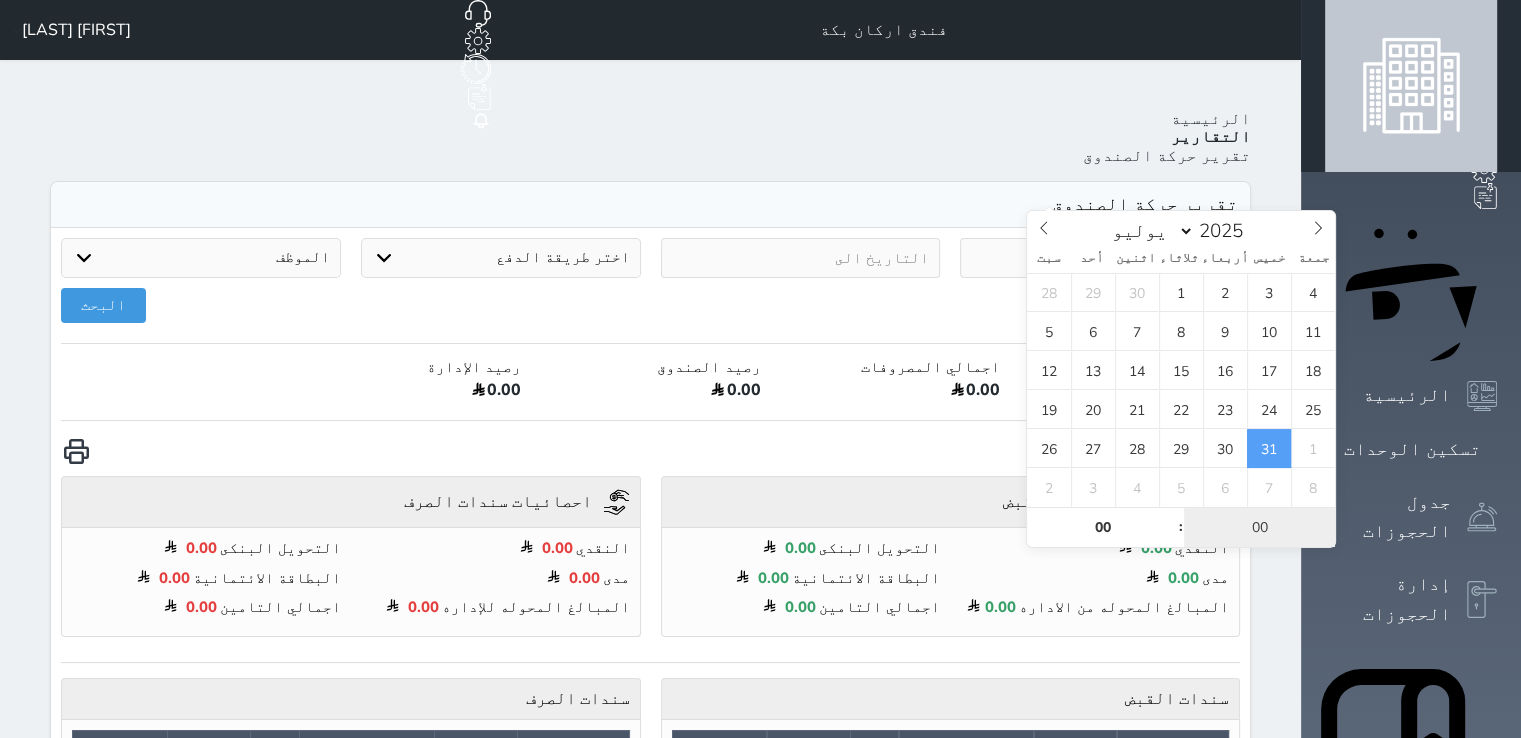 type on "2025-07-31 00:00" 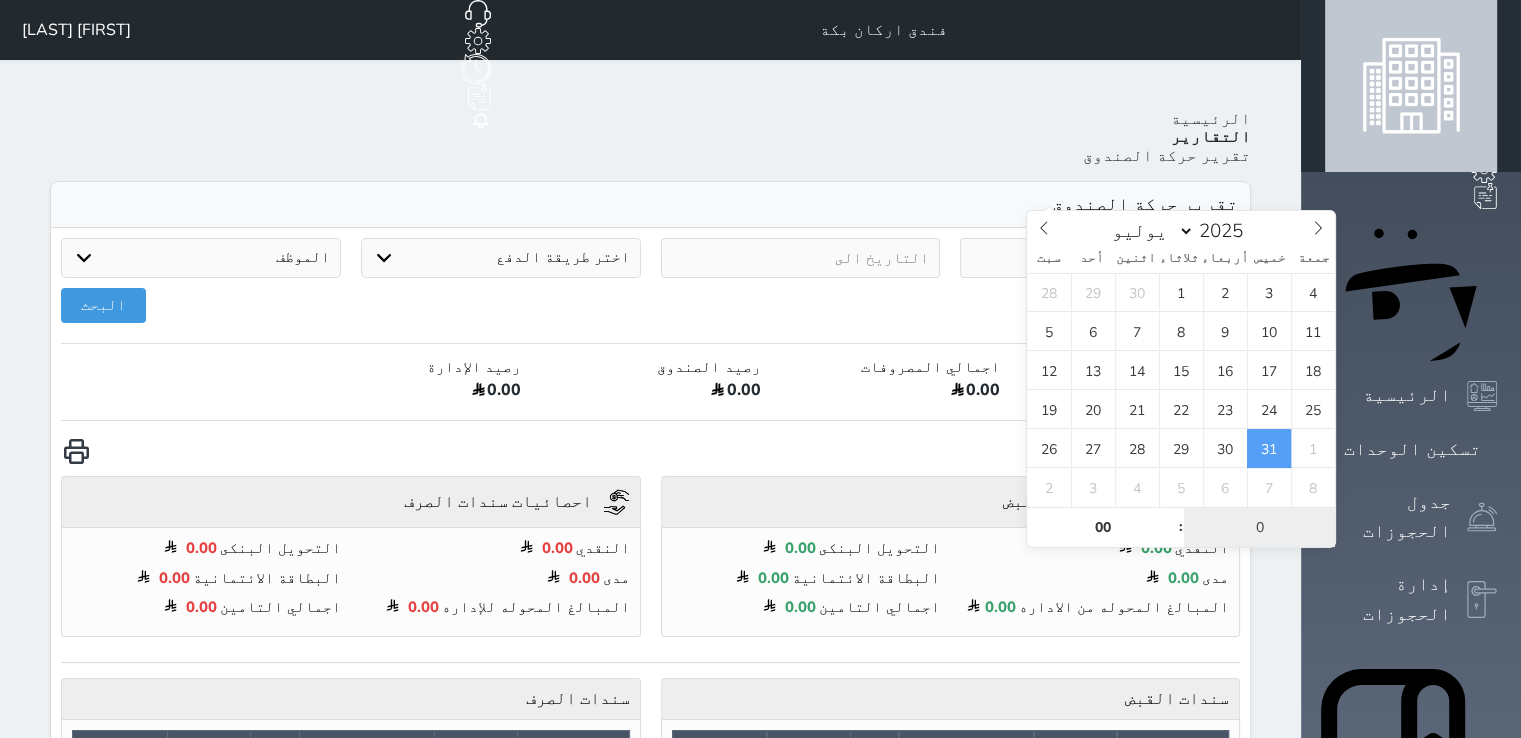 type on "00" 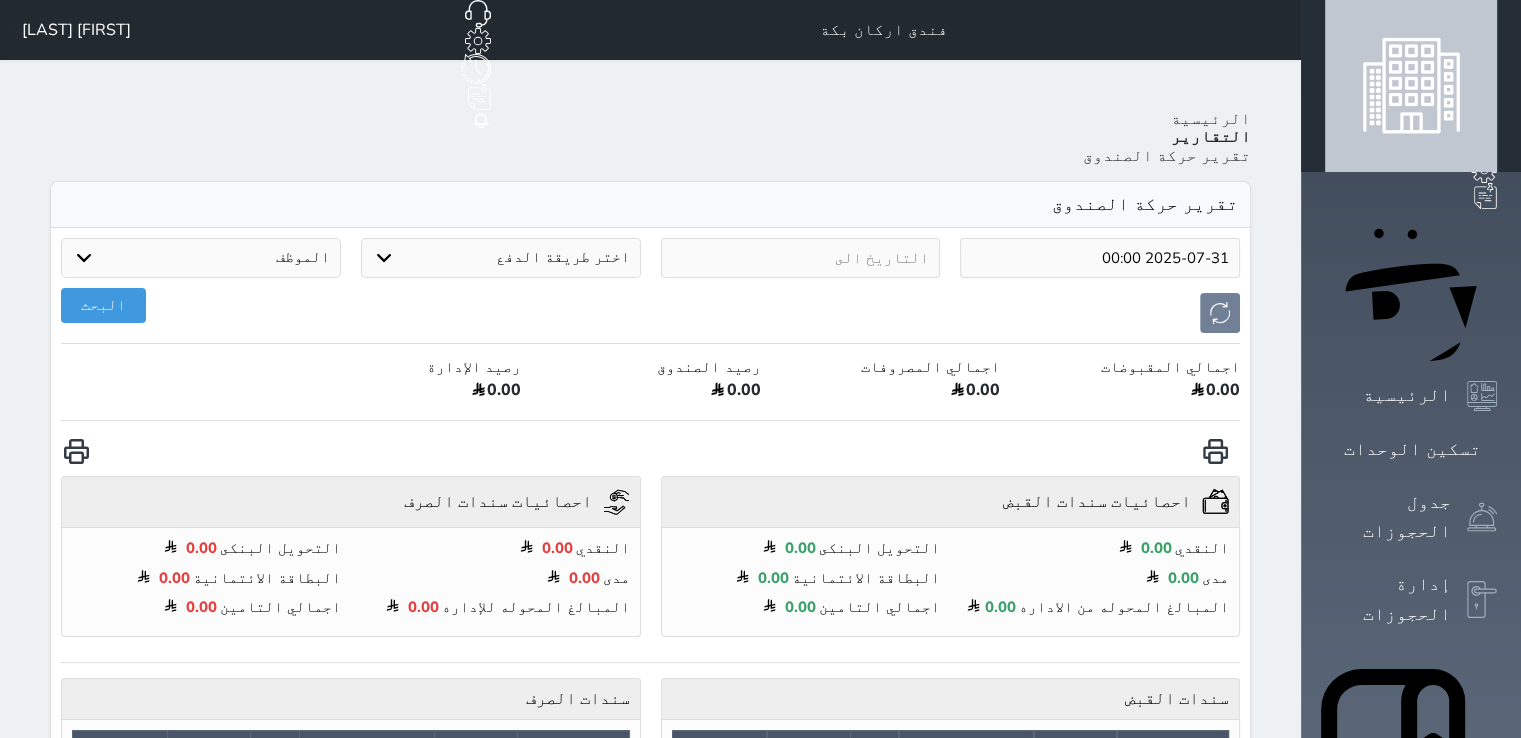 click on "[DATE] [TIME]" at bounding box center [760, 824] 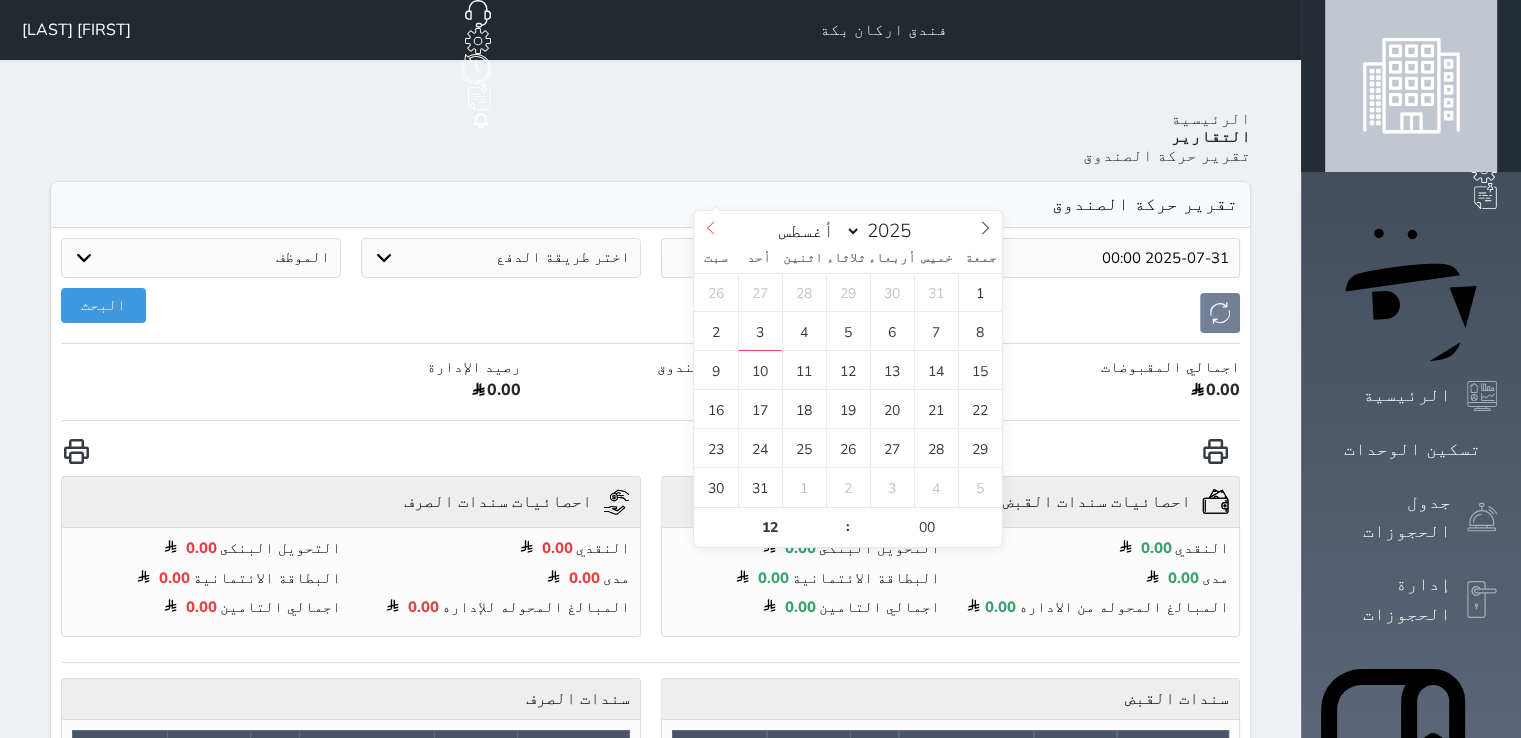 click 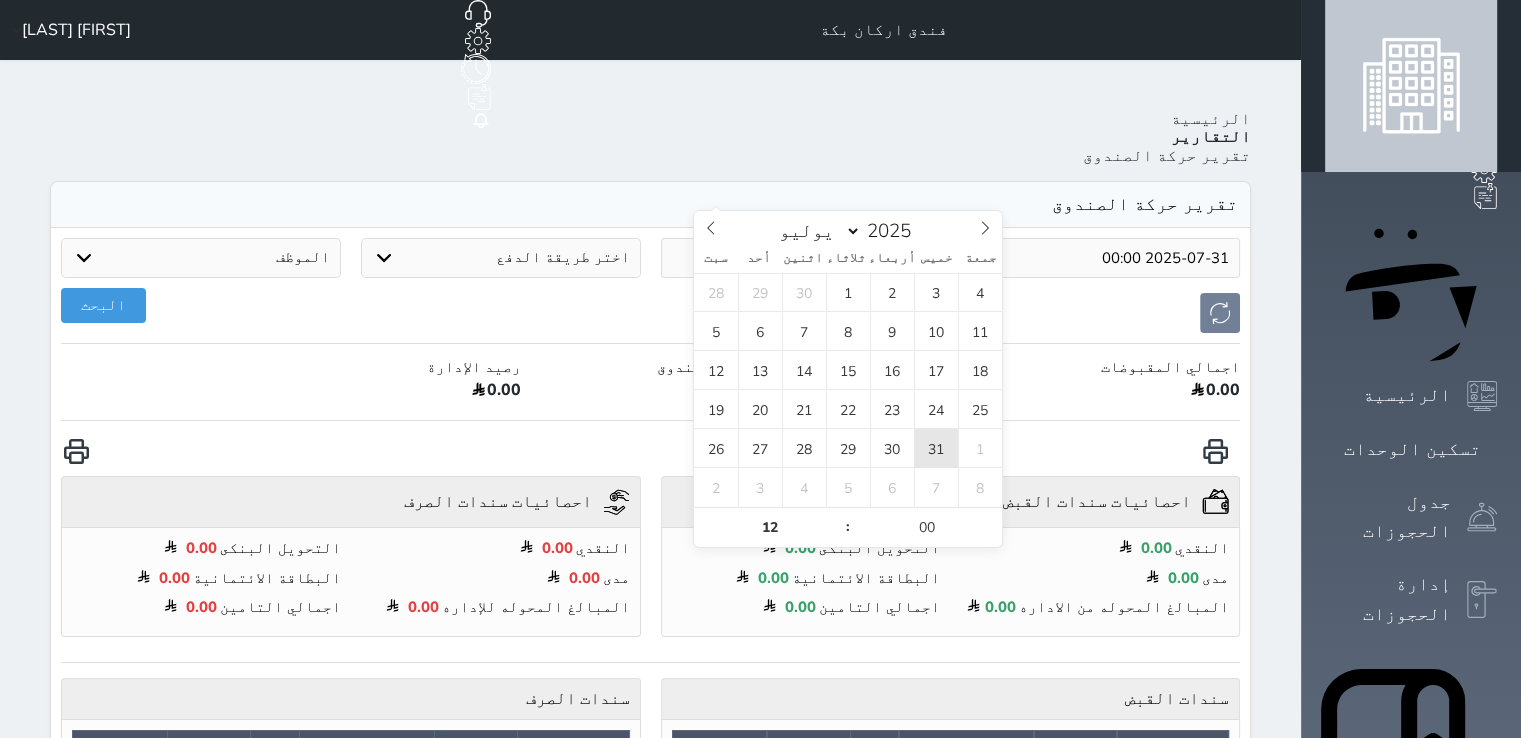 click on "31" at bounding box center (936, 448) 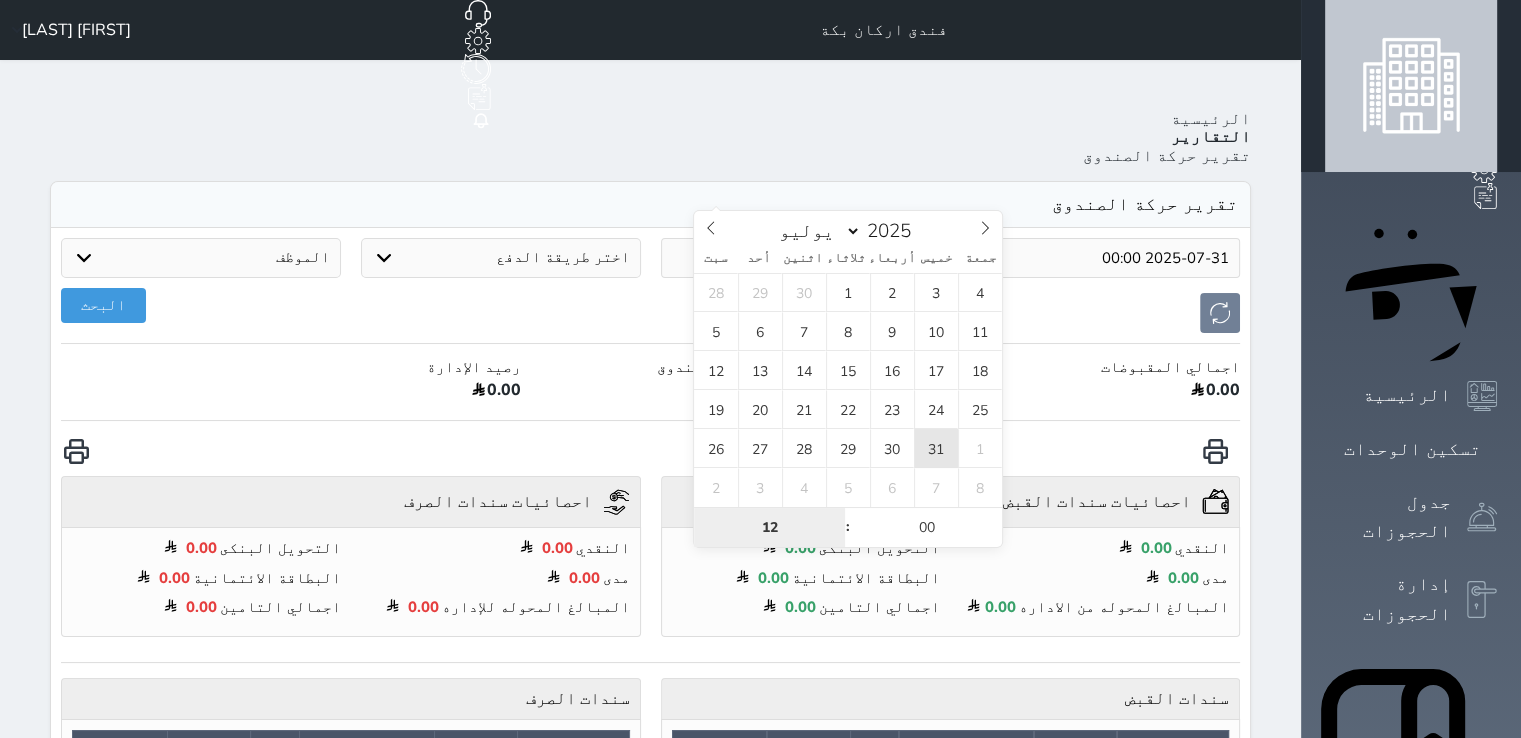 type on "2025-07-31 12:00" 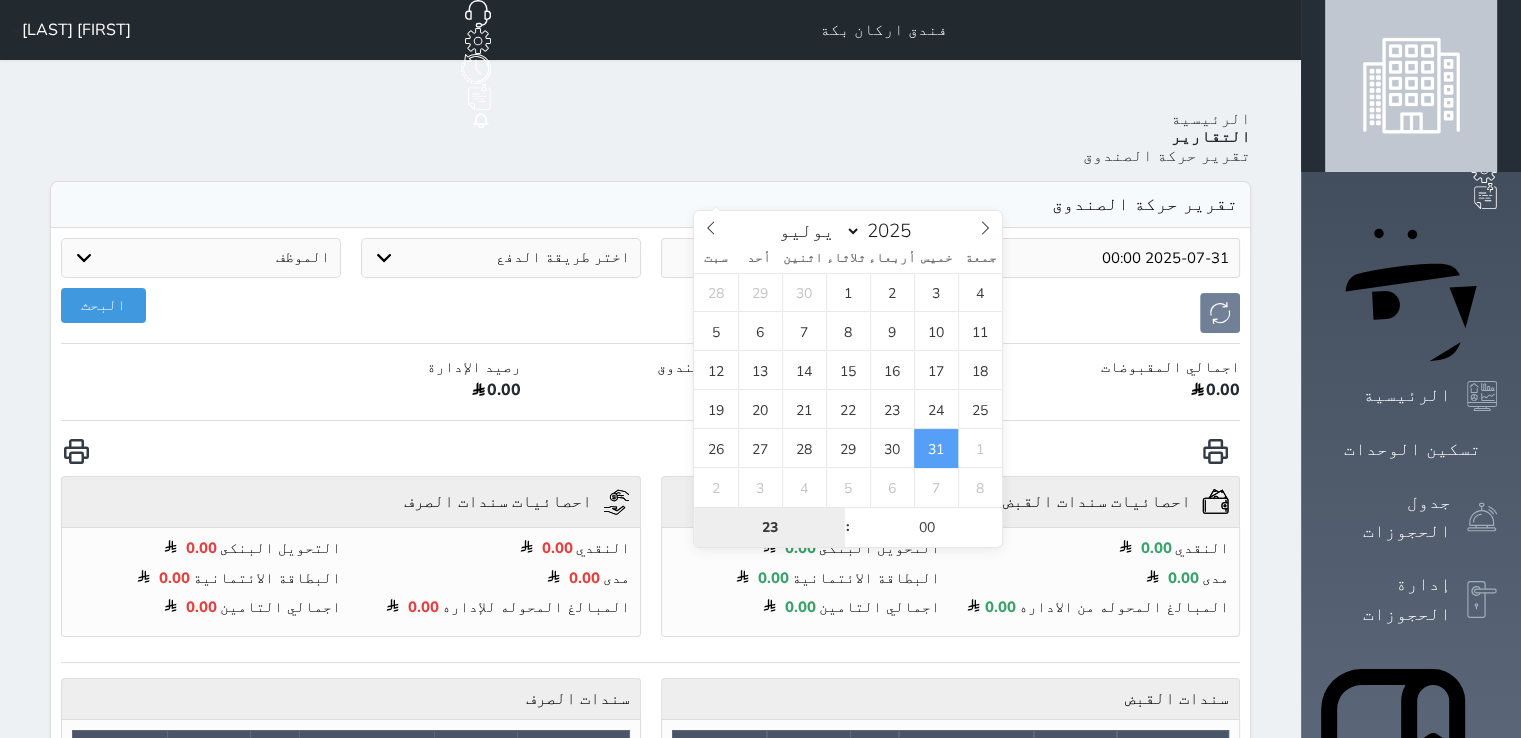 type on "23" 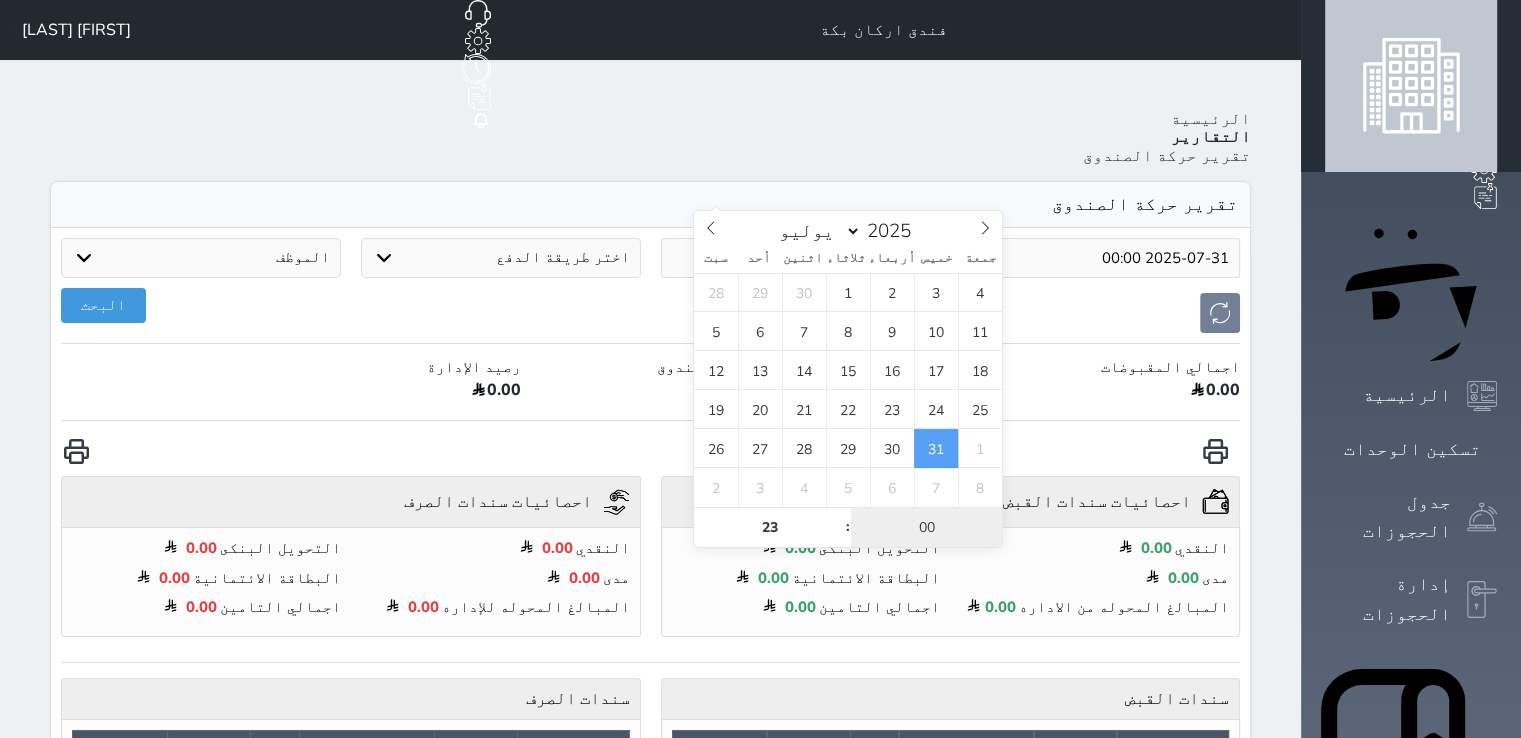 type on "2025-07-31 23:00" 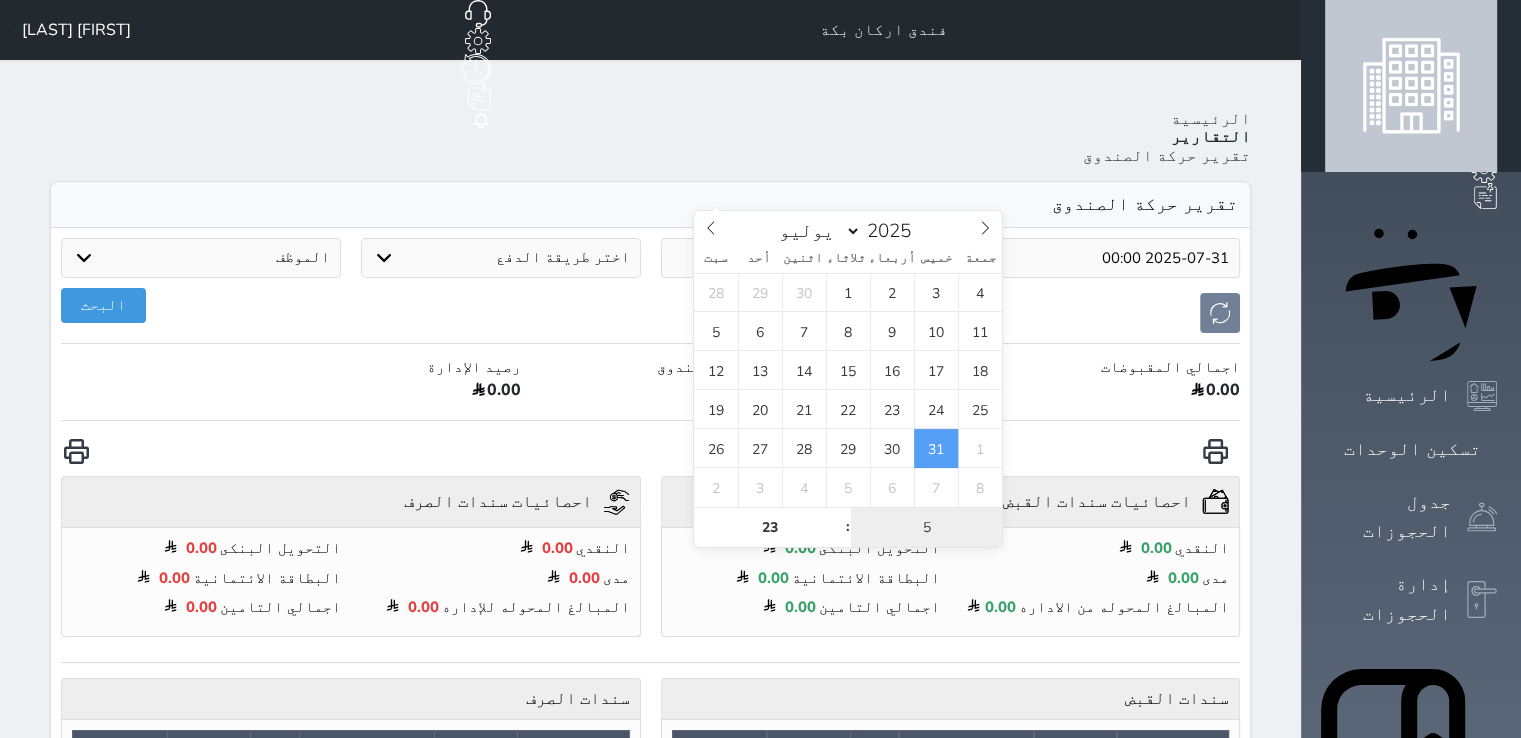 type on "59" 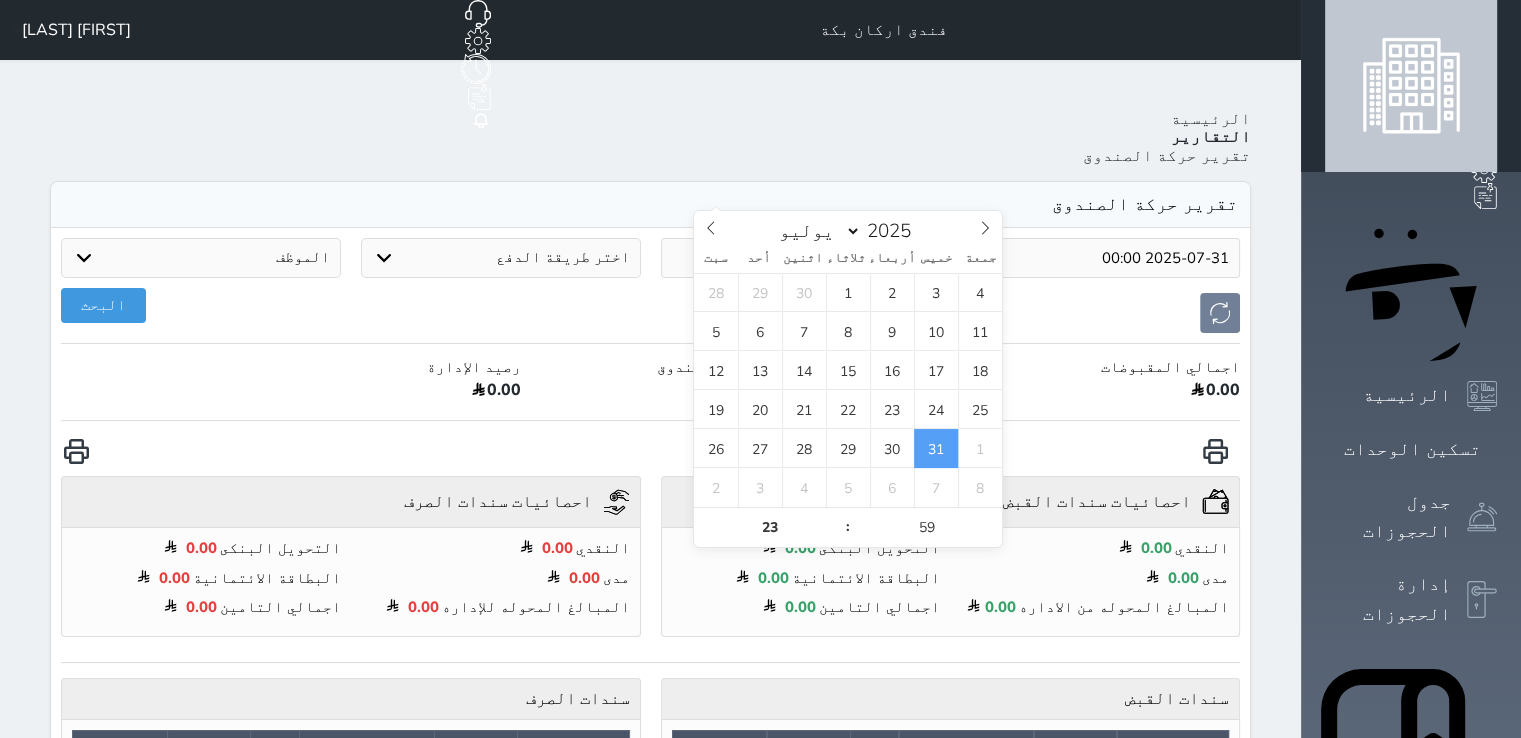 type on "2025-07-31 23:59" 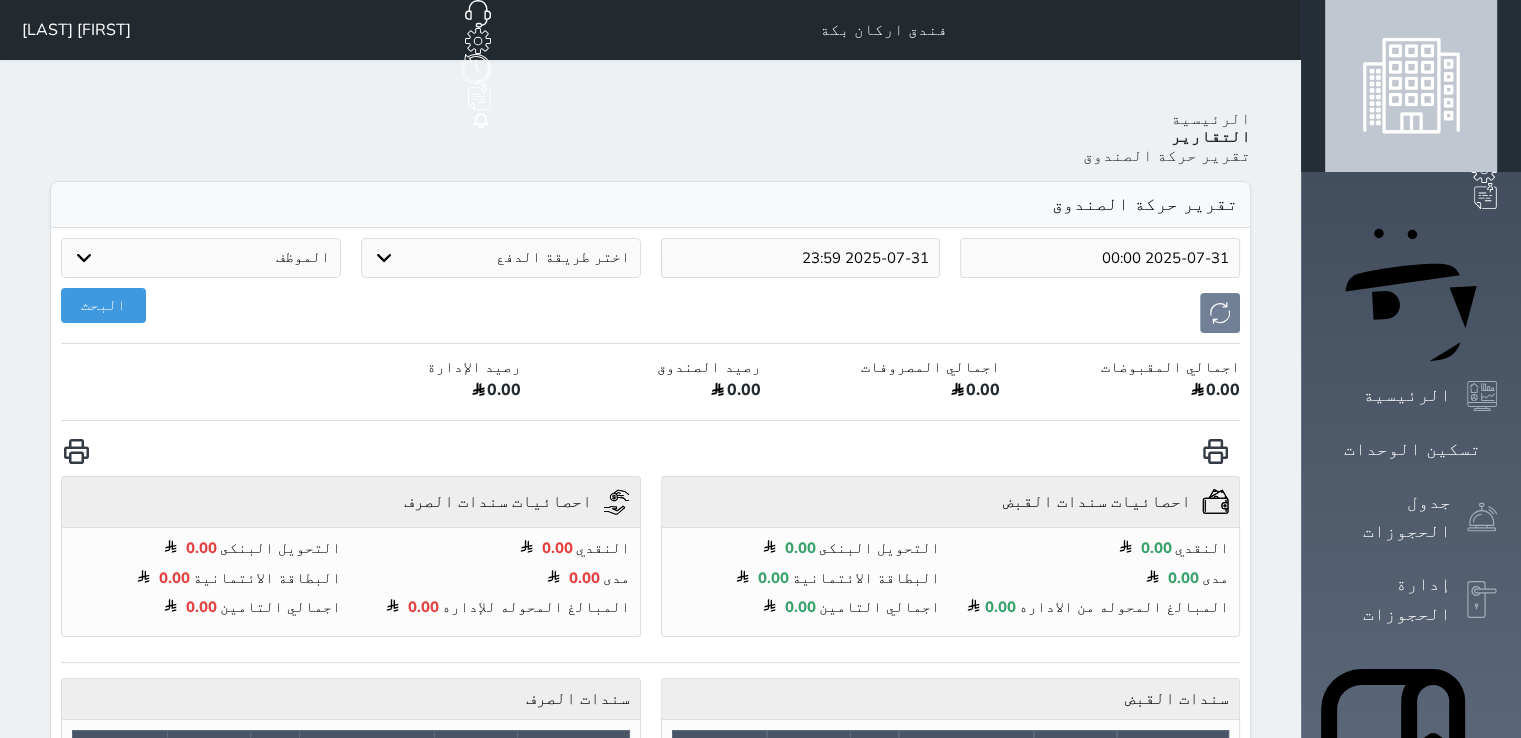 click on "البحث" at bounding box center [650, 313] 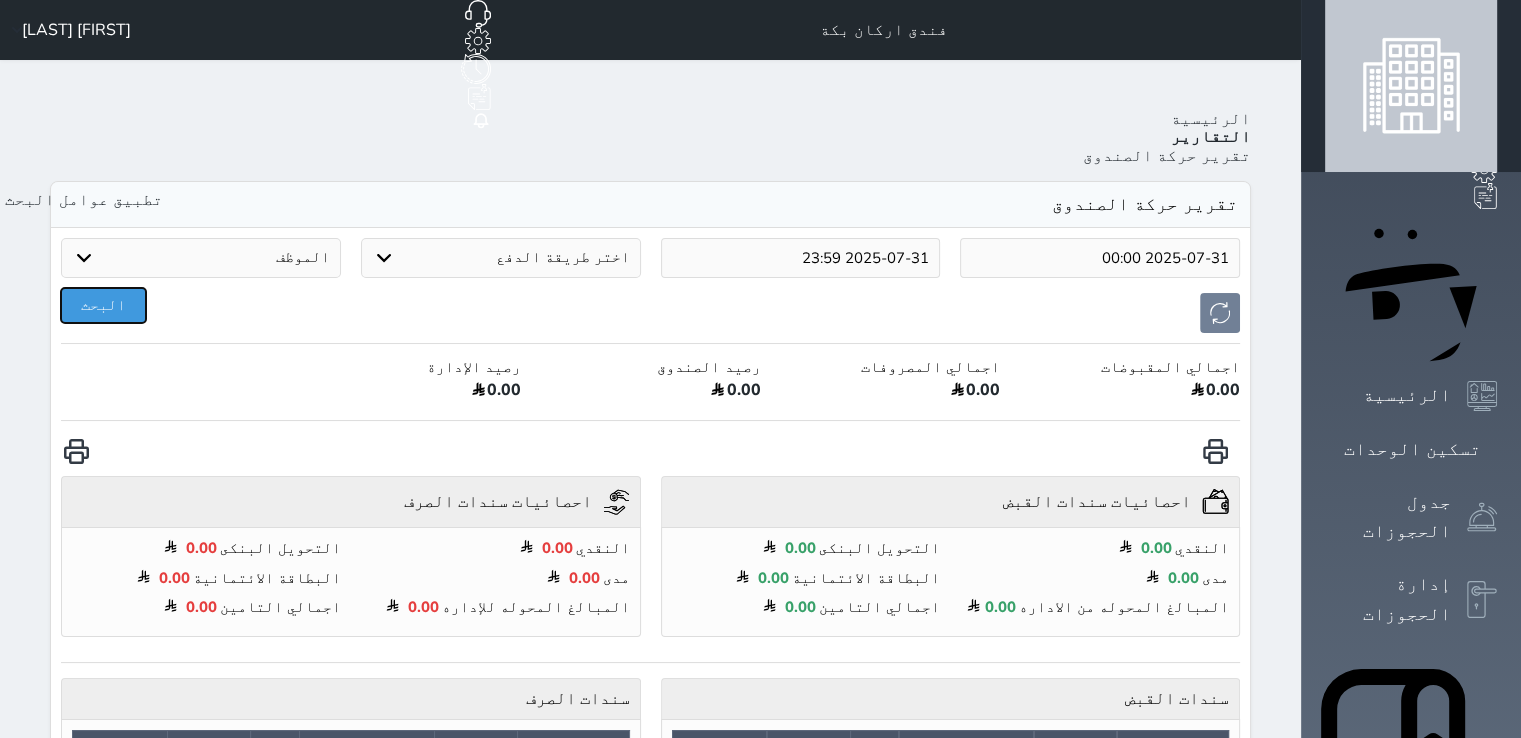 click on "البحث" at bounding box center [103, 305] 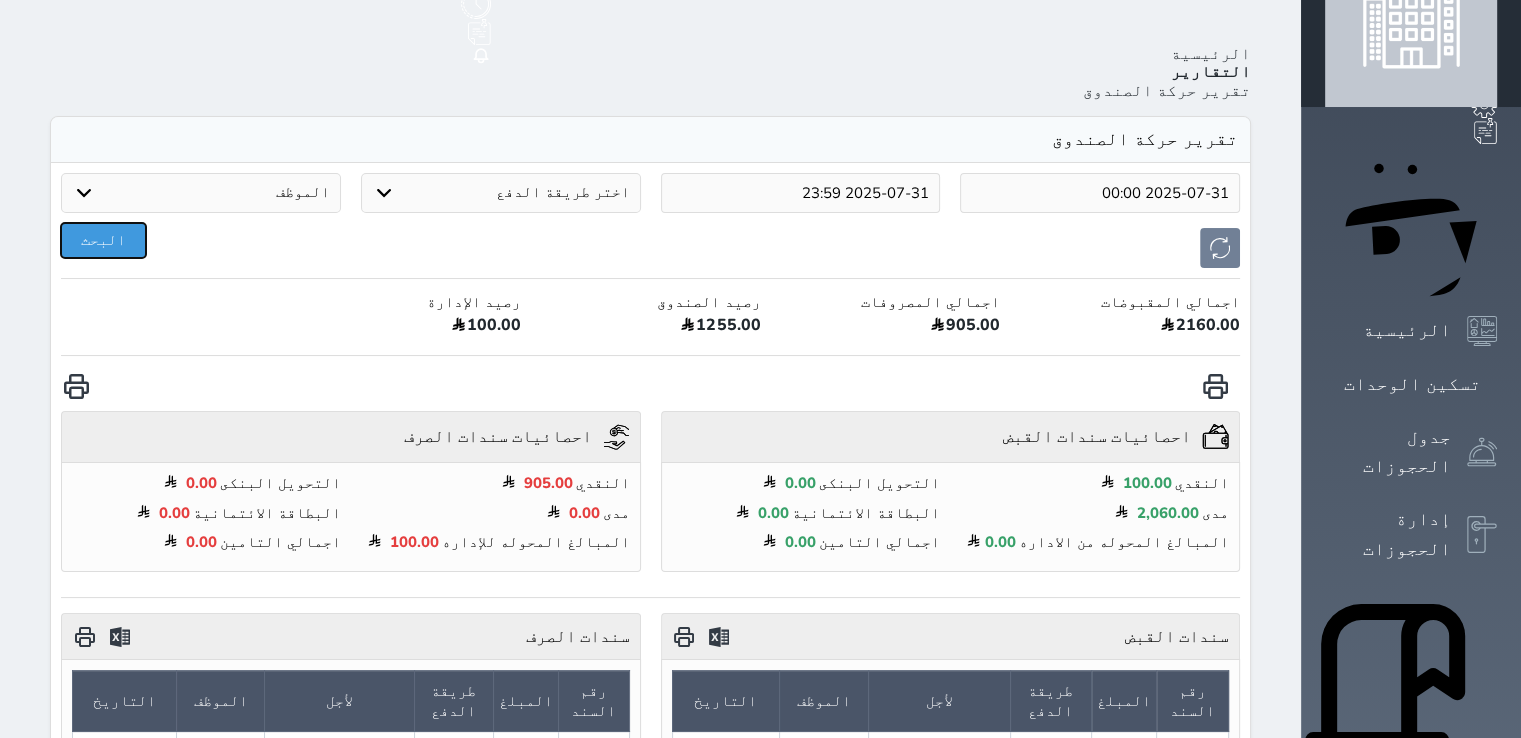 scroll, scrollTop: 100, scrollLeft: 0, axis: vertical 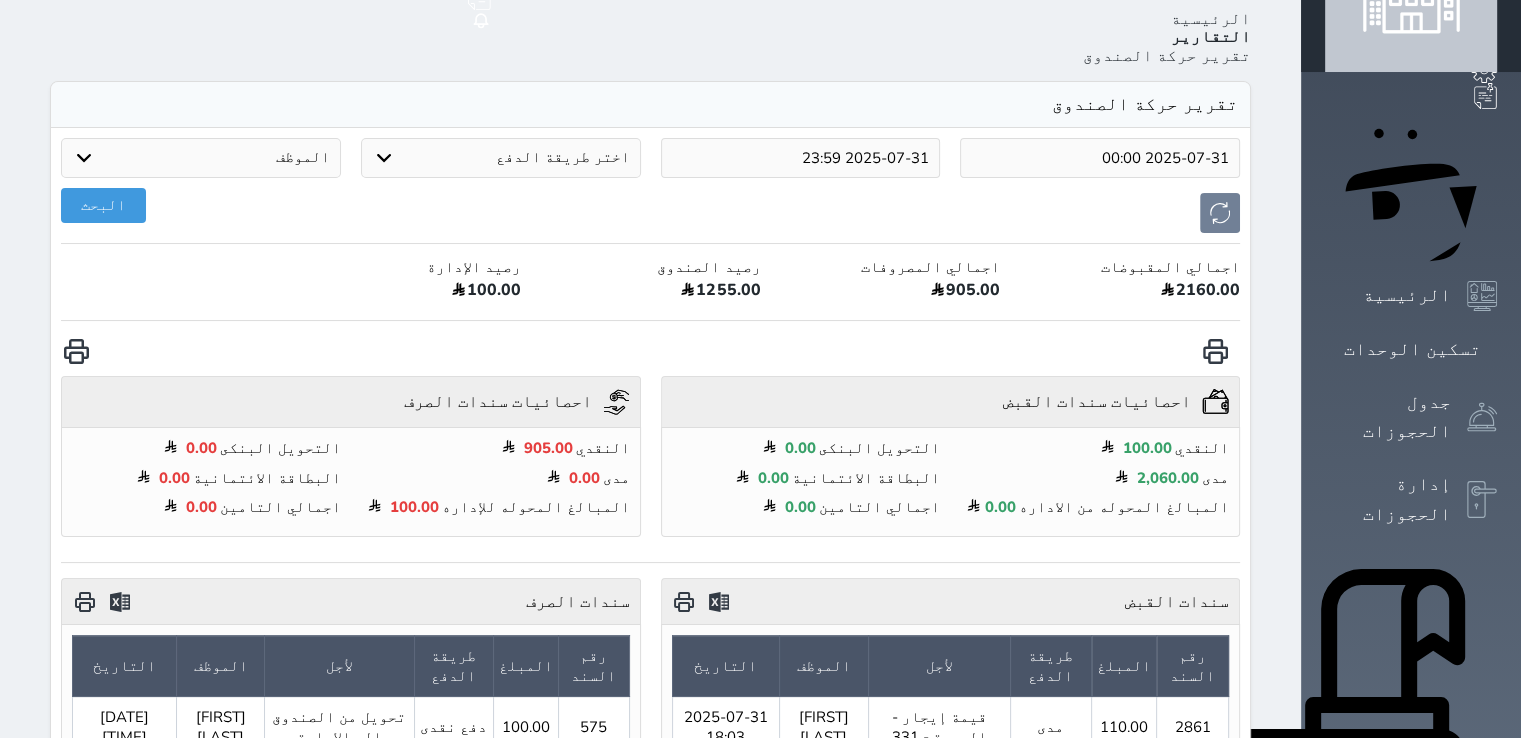 click at bounding box center (84, 601) 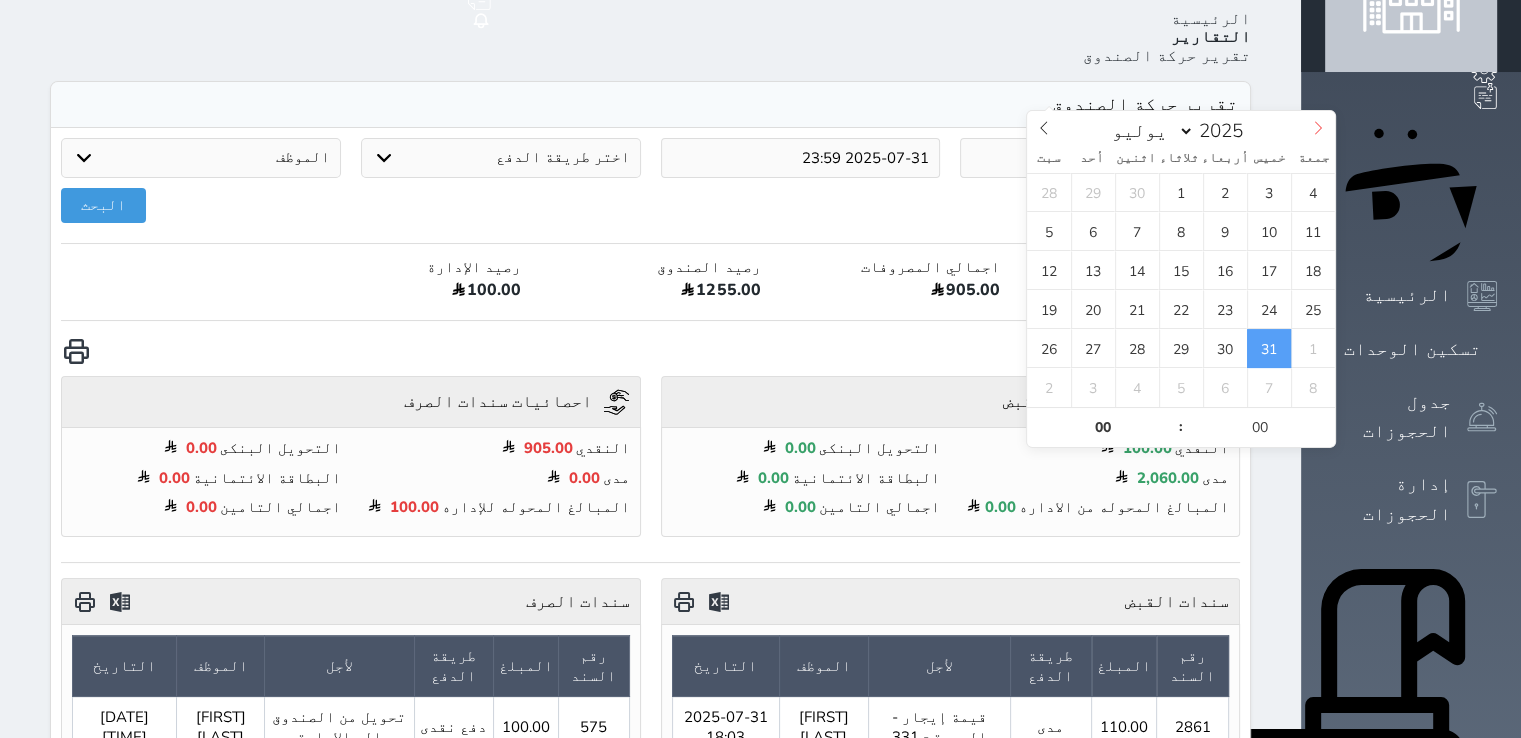 click at bounding box center [1318, 128] 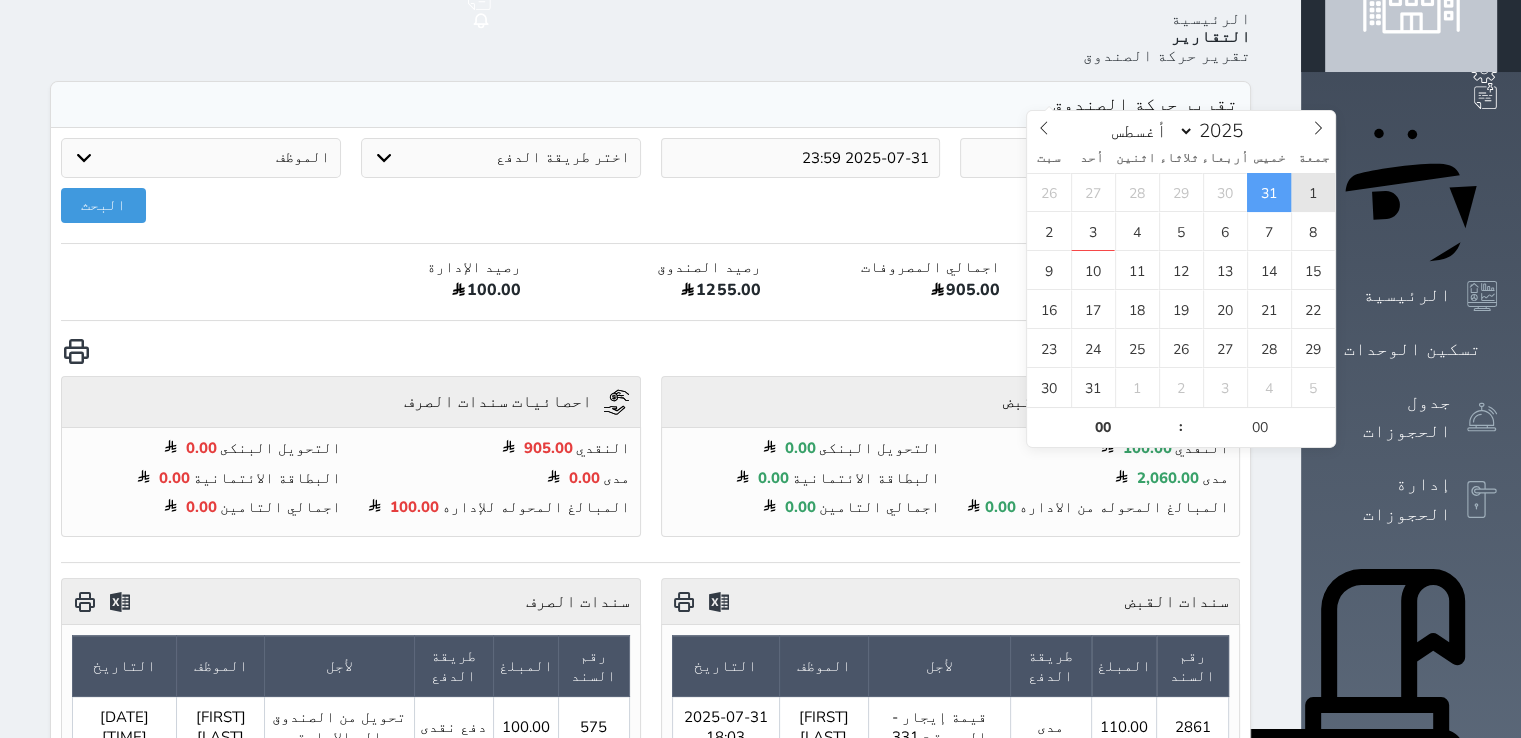 click on "1" at bounding box center (1313, 192) 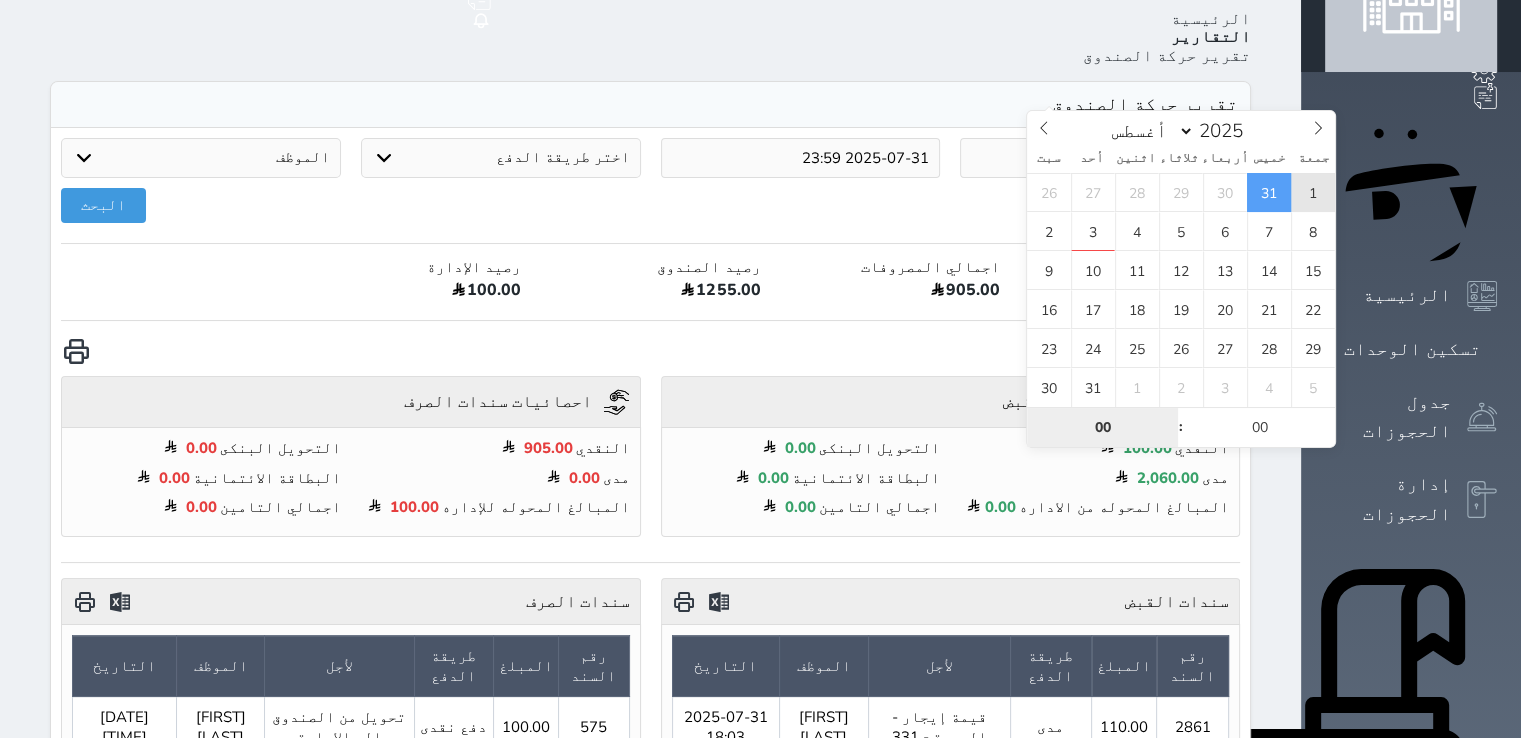 type on "2025-08-01 00:00" 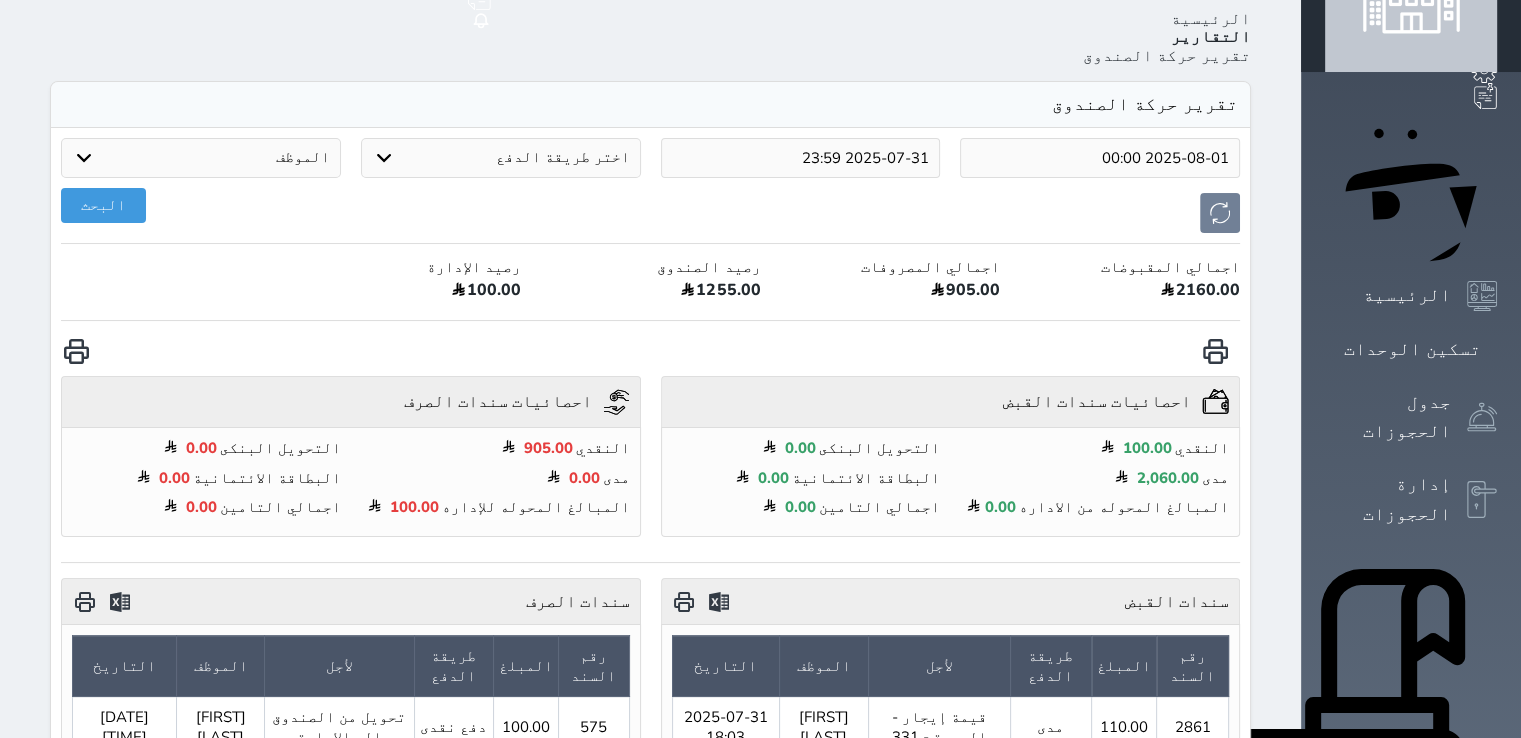 click on "2025-07-31 23:59" at bounding box center [801, 158] 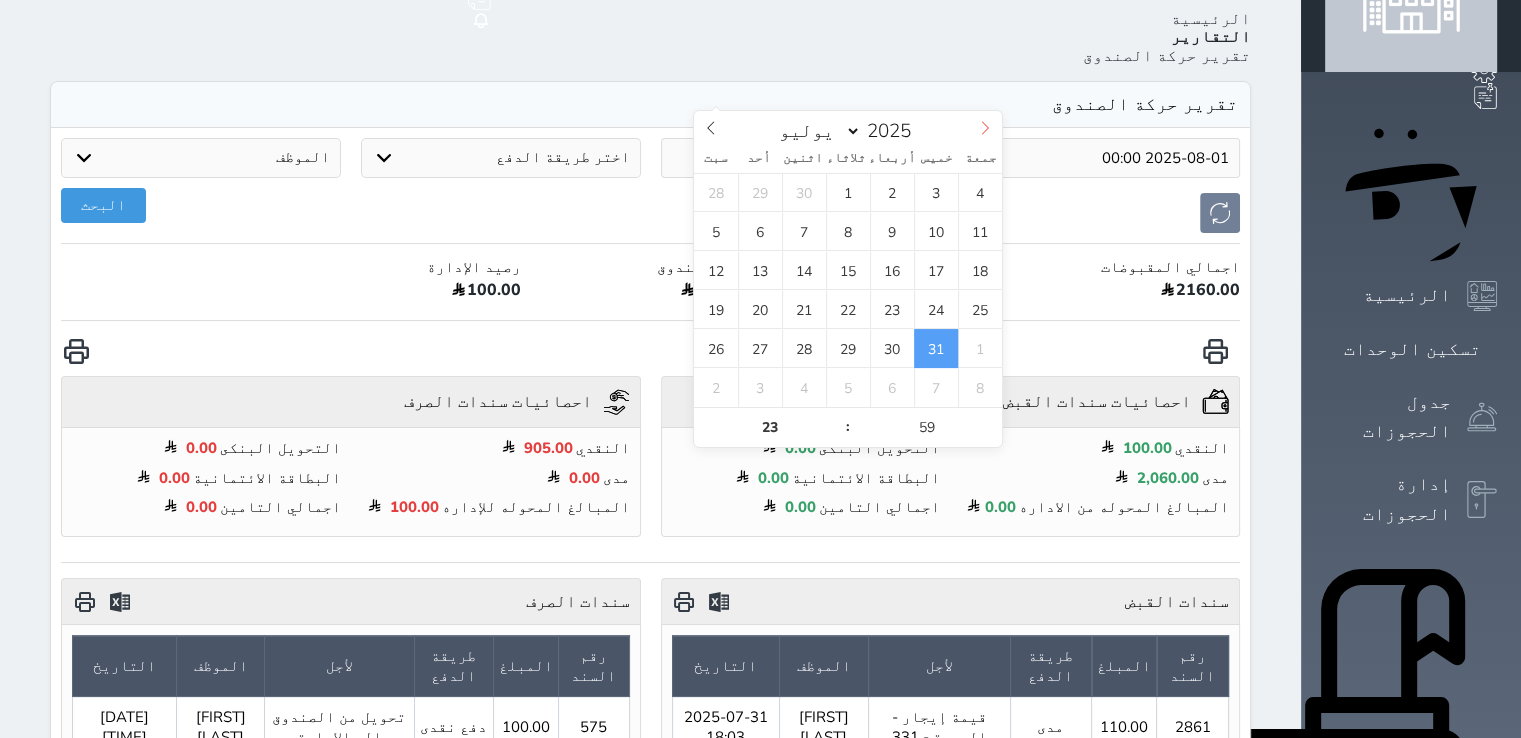 click at bounding box center (985, 128) 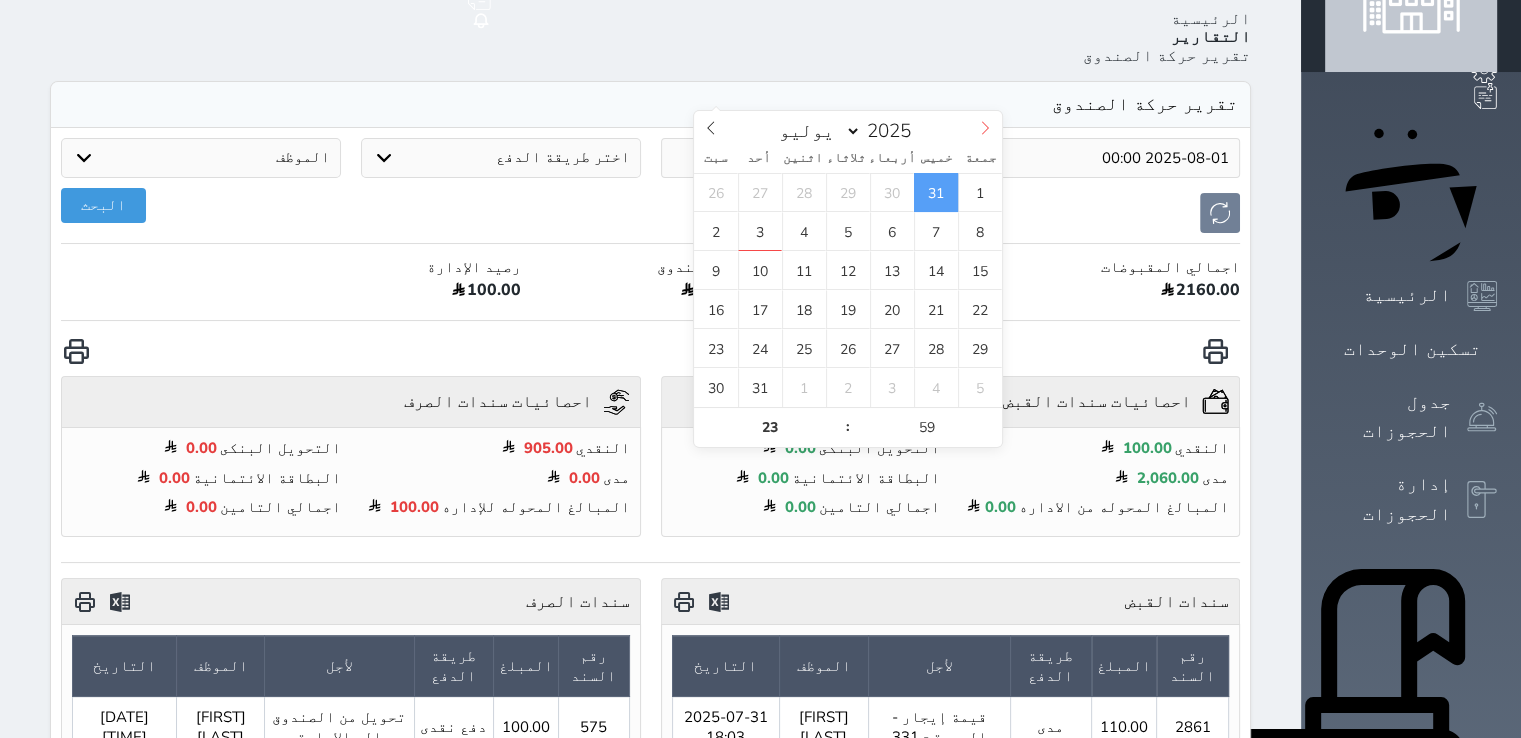 select on "7" 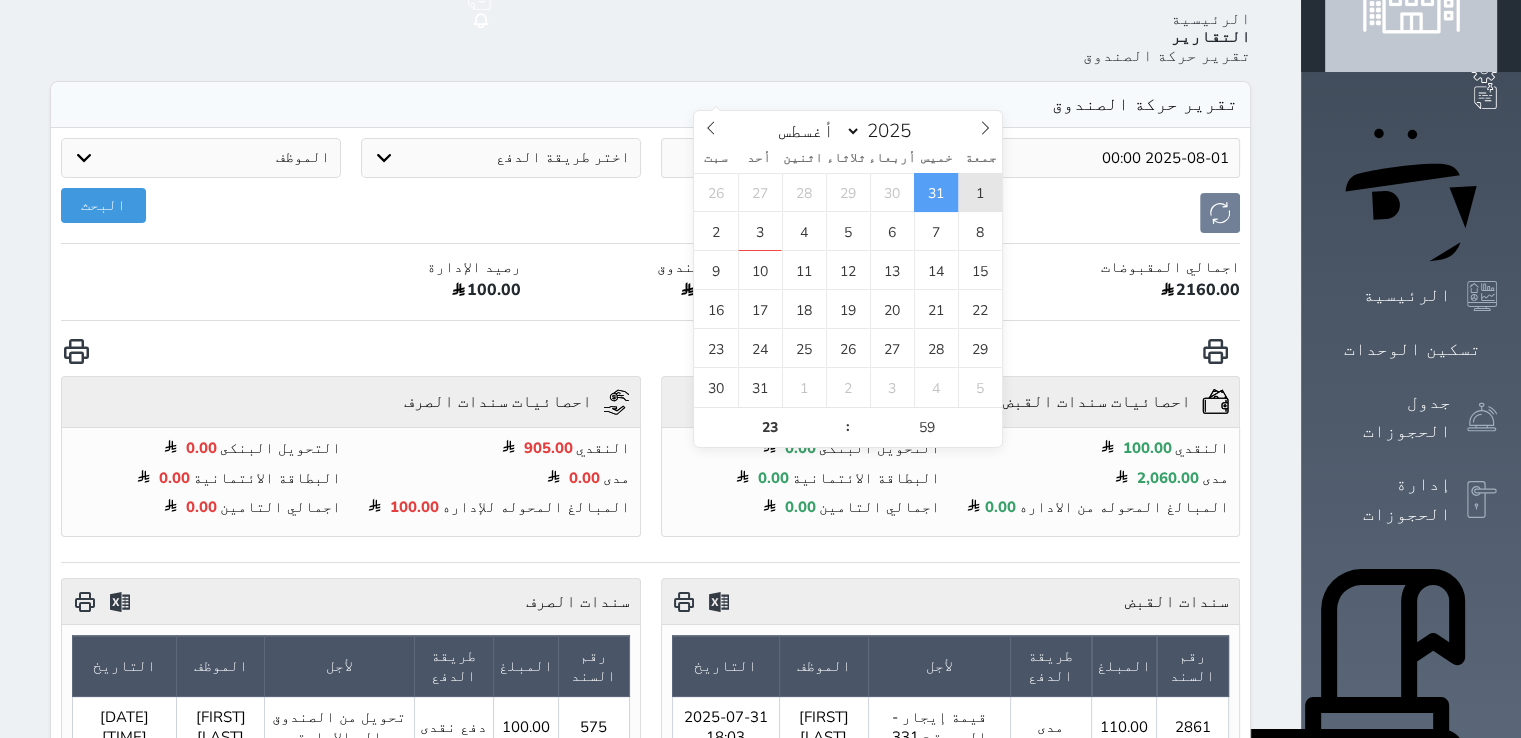 click on "1" at bounding box center (980, 192) 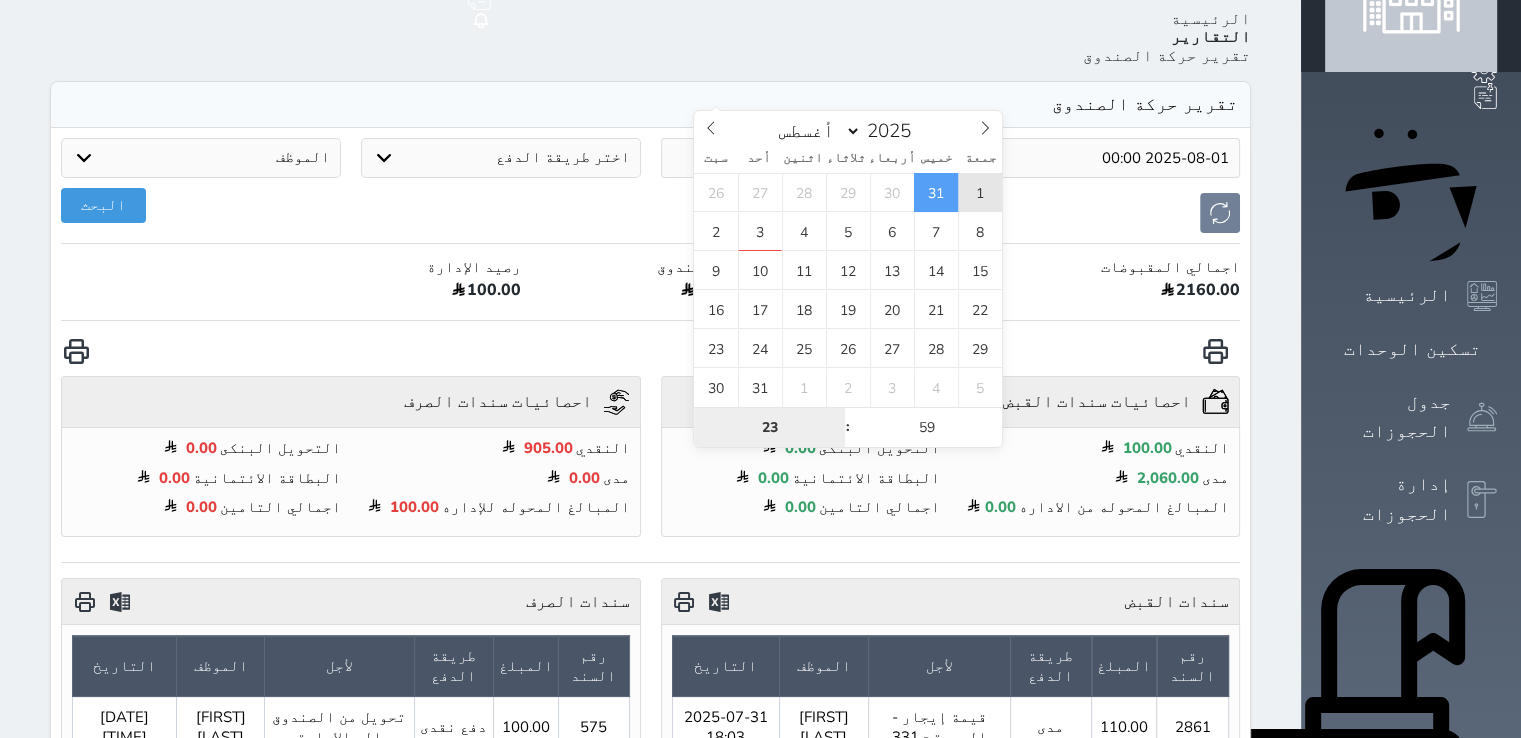 type on "2025-08-01 23:59" 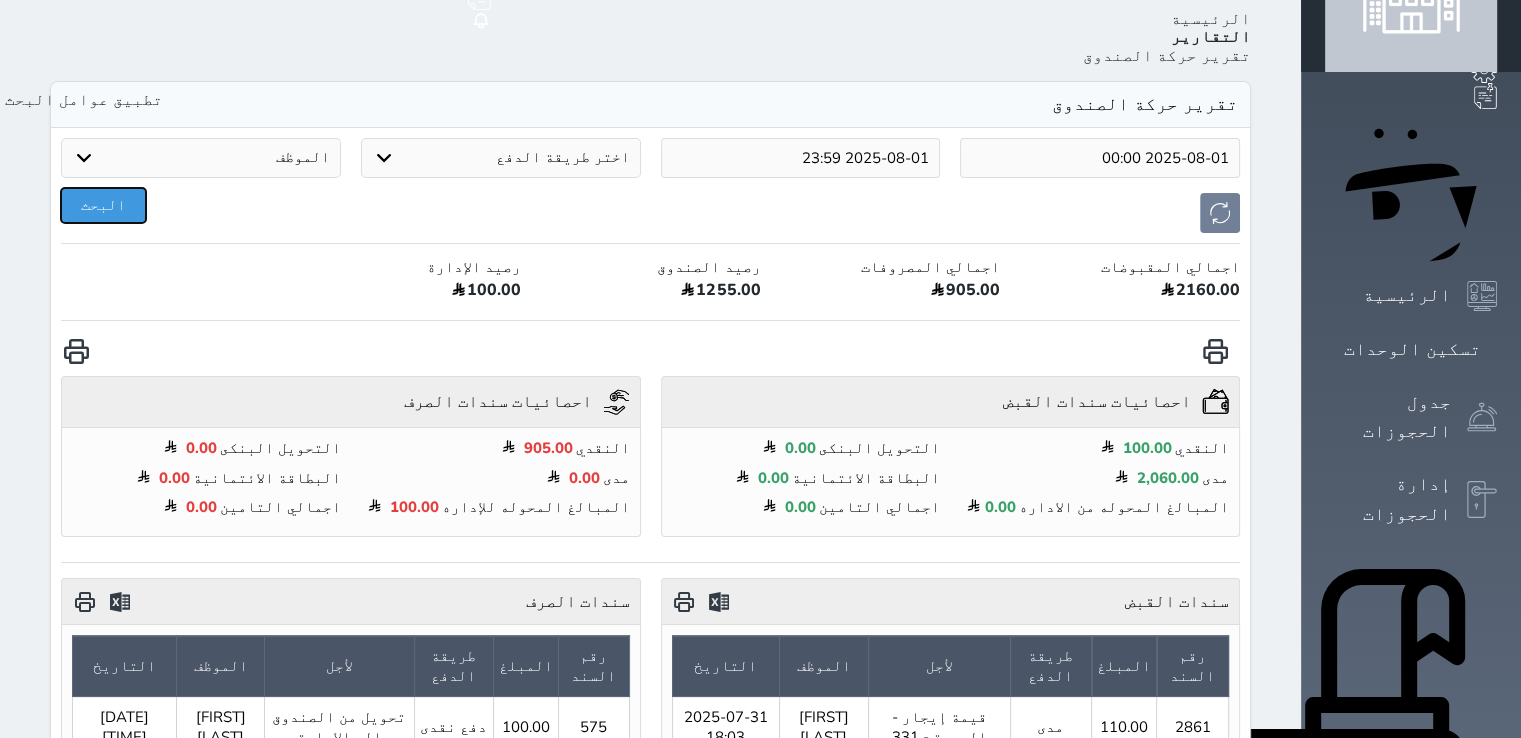 click on "البحث" at bounding box center (103, 205) 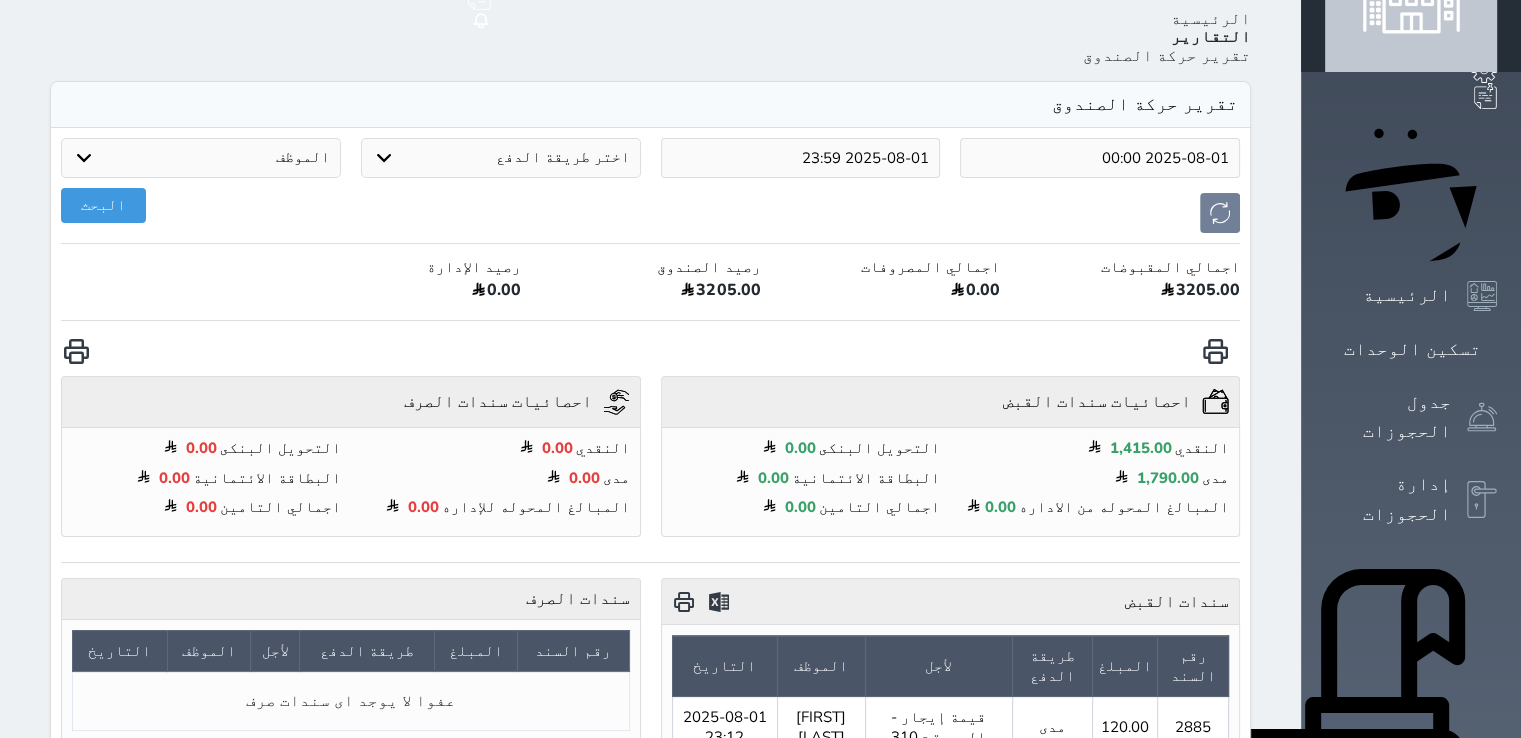 click on "2025-08-01 00:00" at bounding box center [1100, 158] 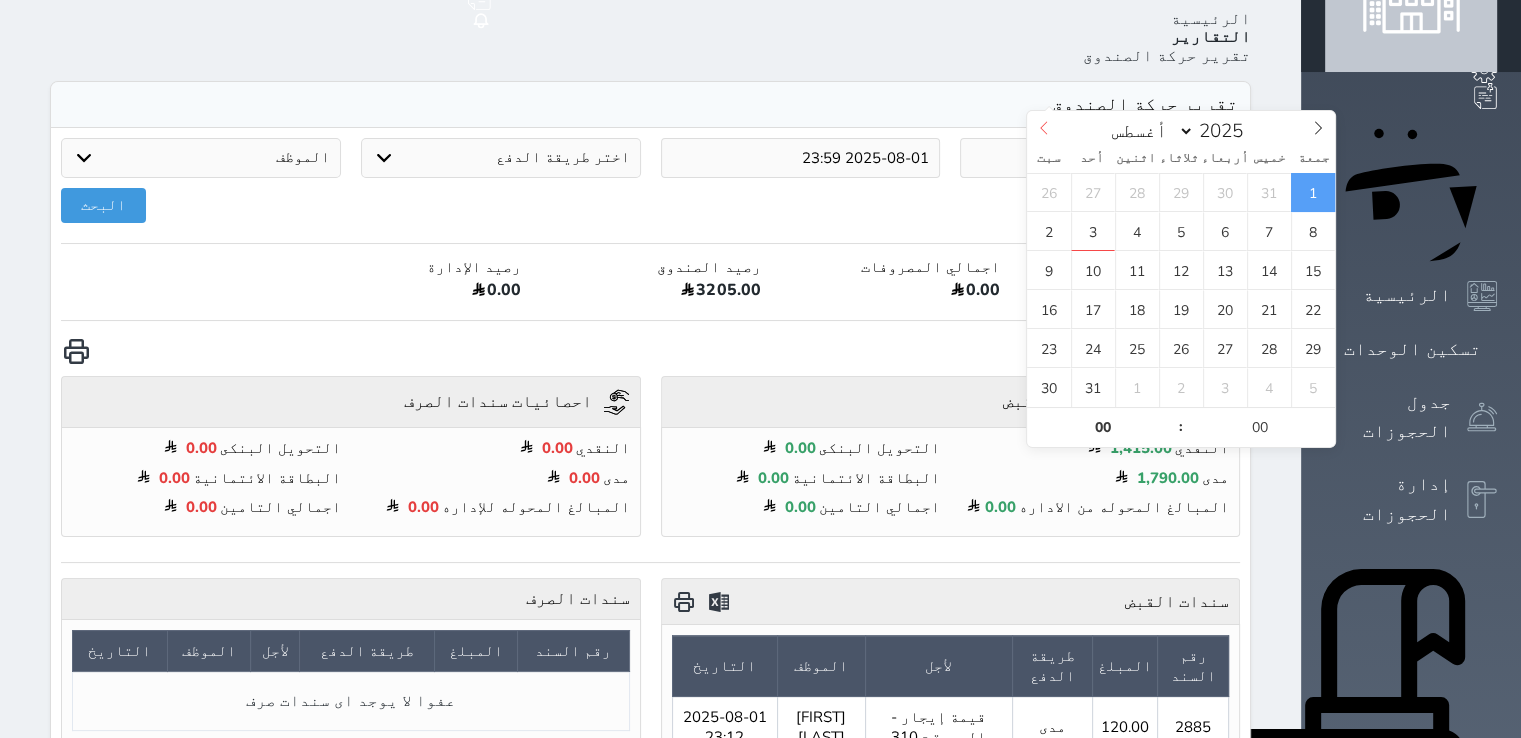 click 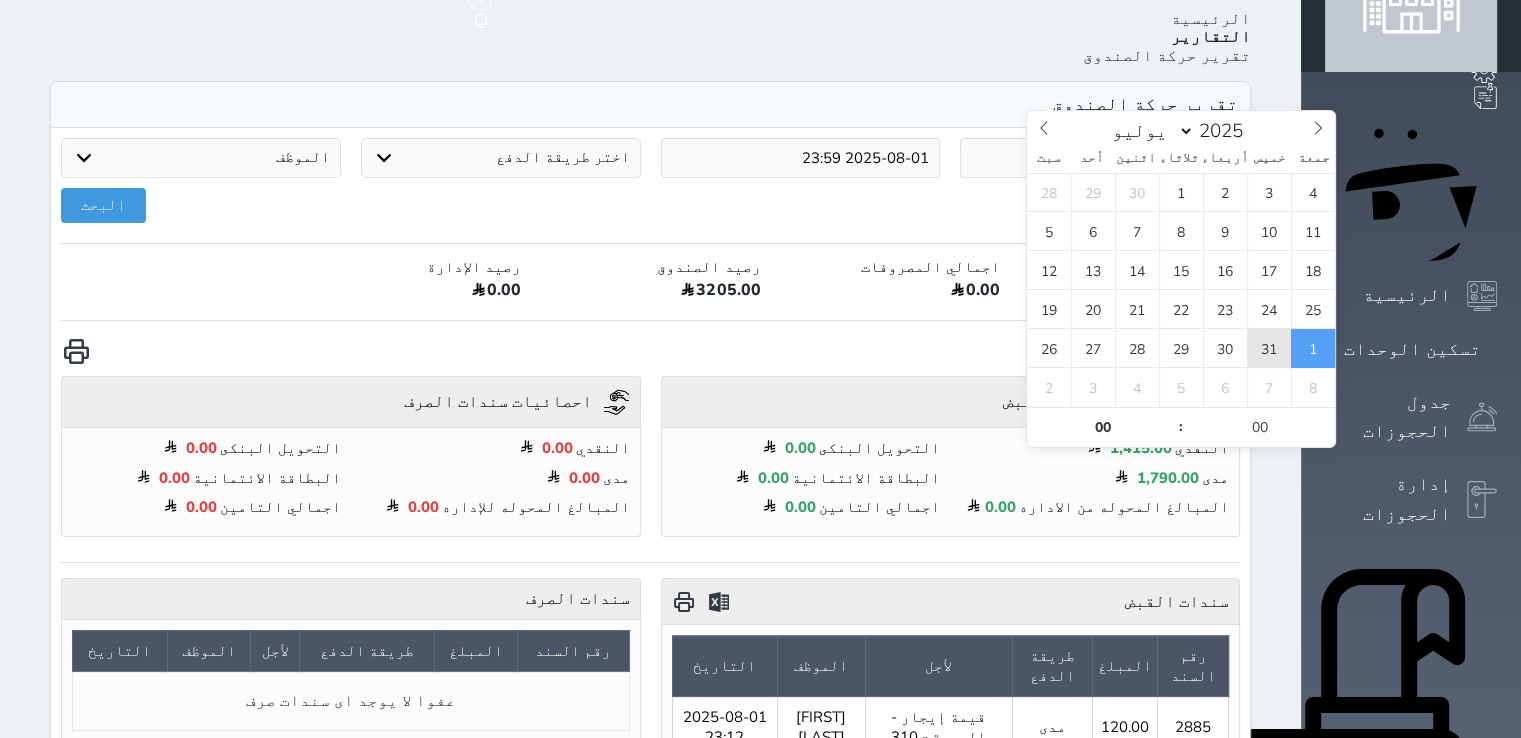 click on "31" at bounding box center (1269, 348) 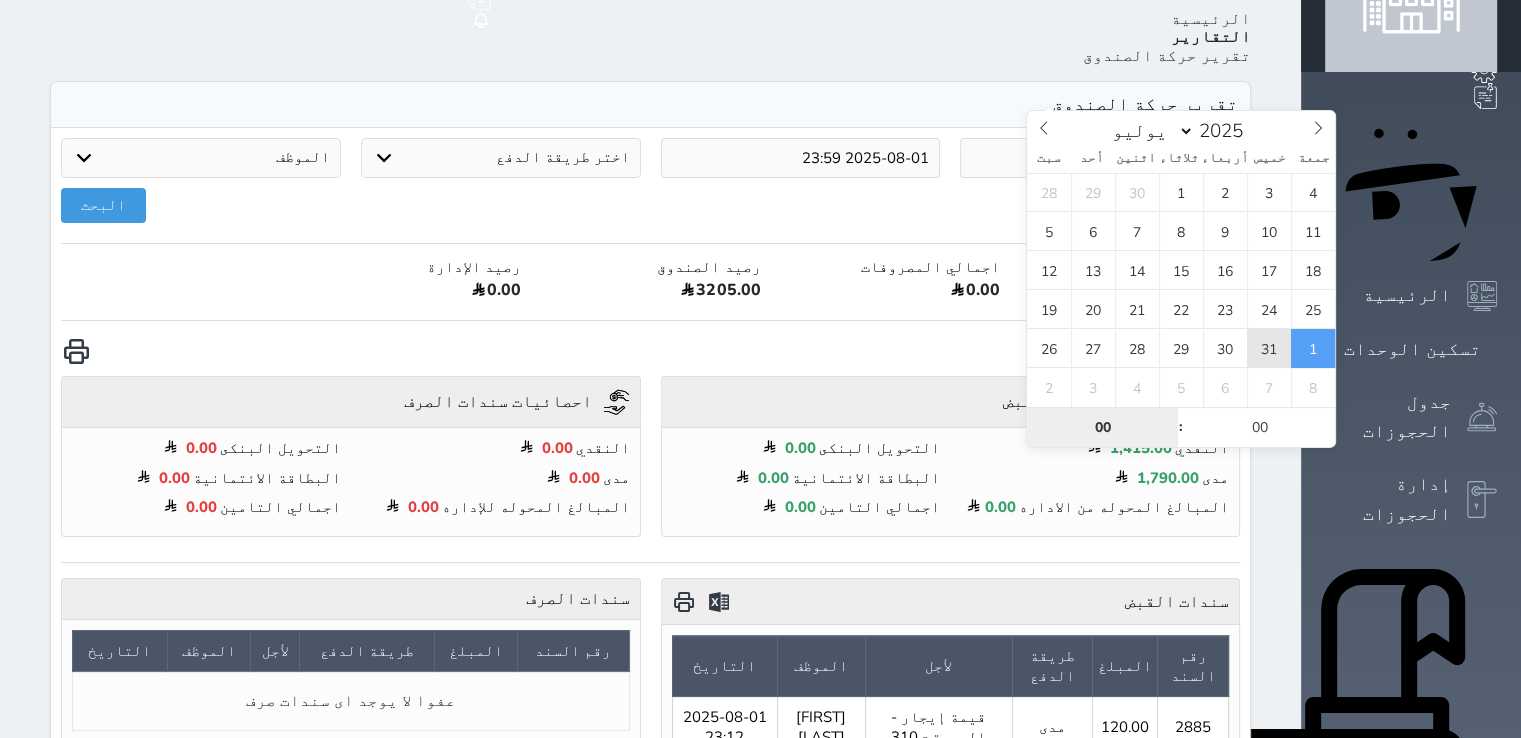 type on "2025-07-31 00:00" 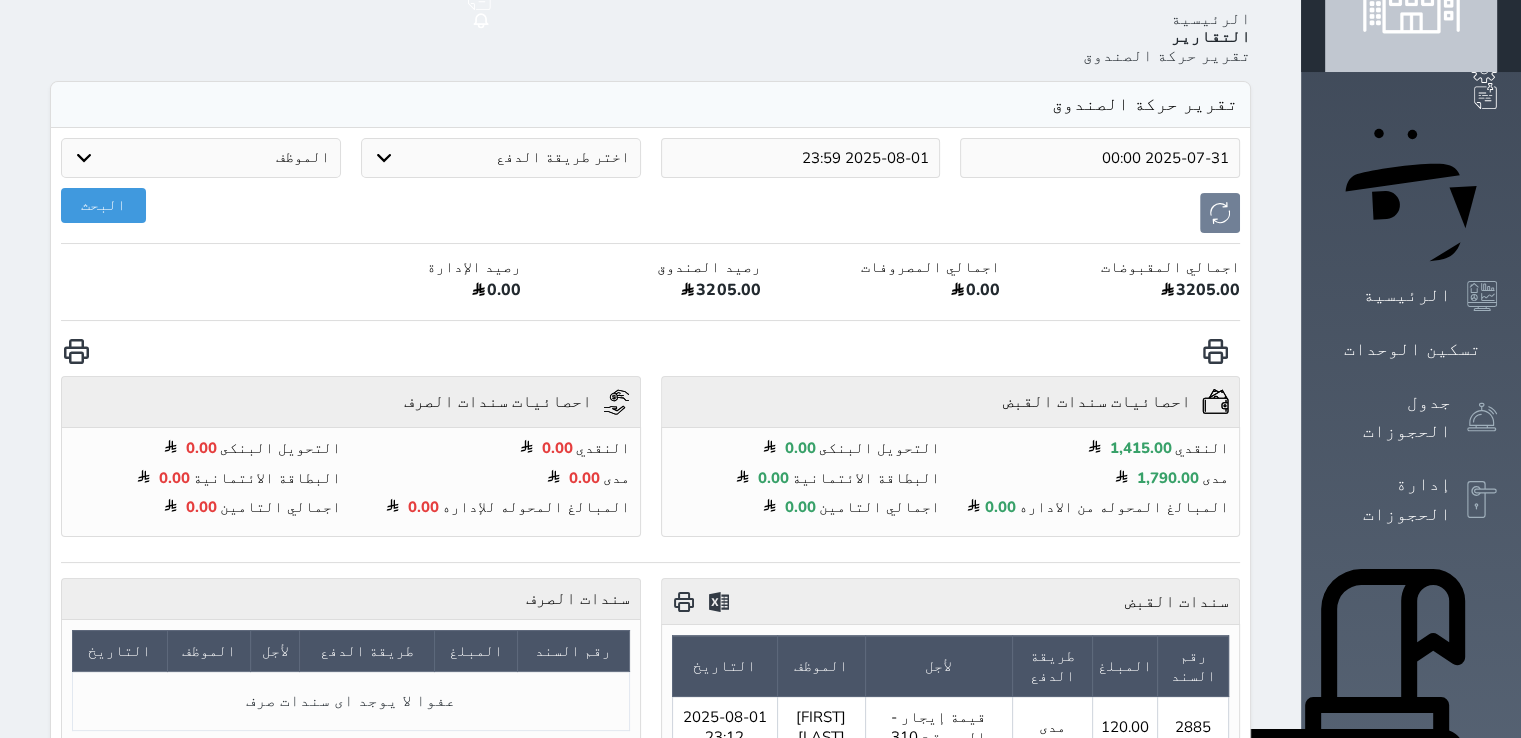 click on "2025-08-01 23:59" at bounding box center [801, 158] 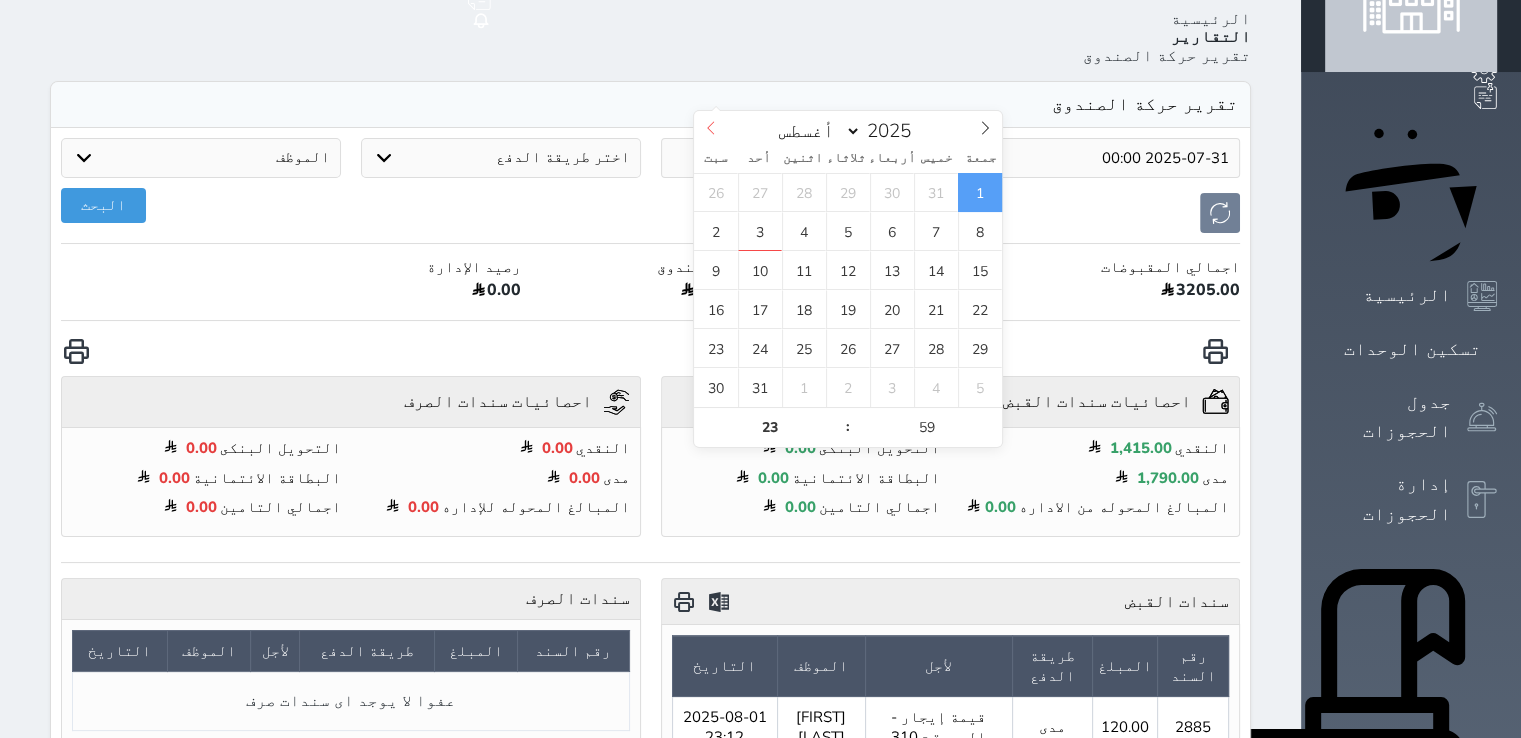 click at bounding box center (711, 128) 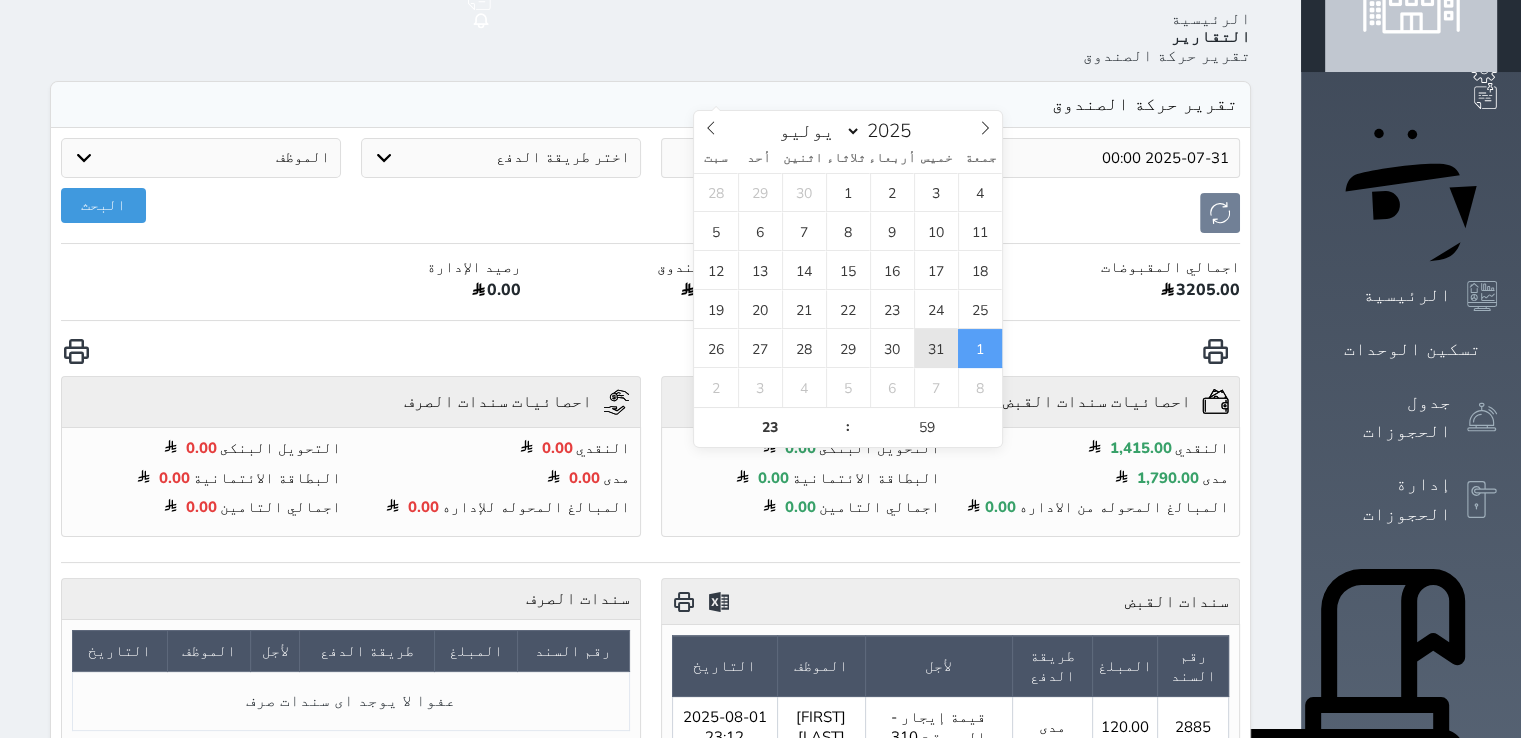 click on "31" at bounding box center (936, 348) 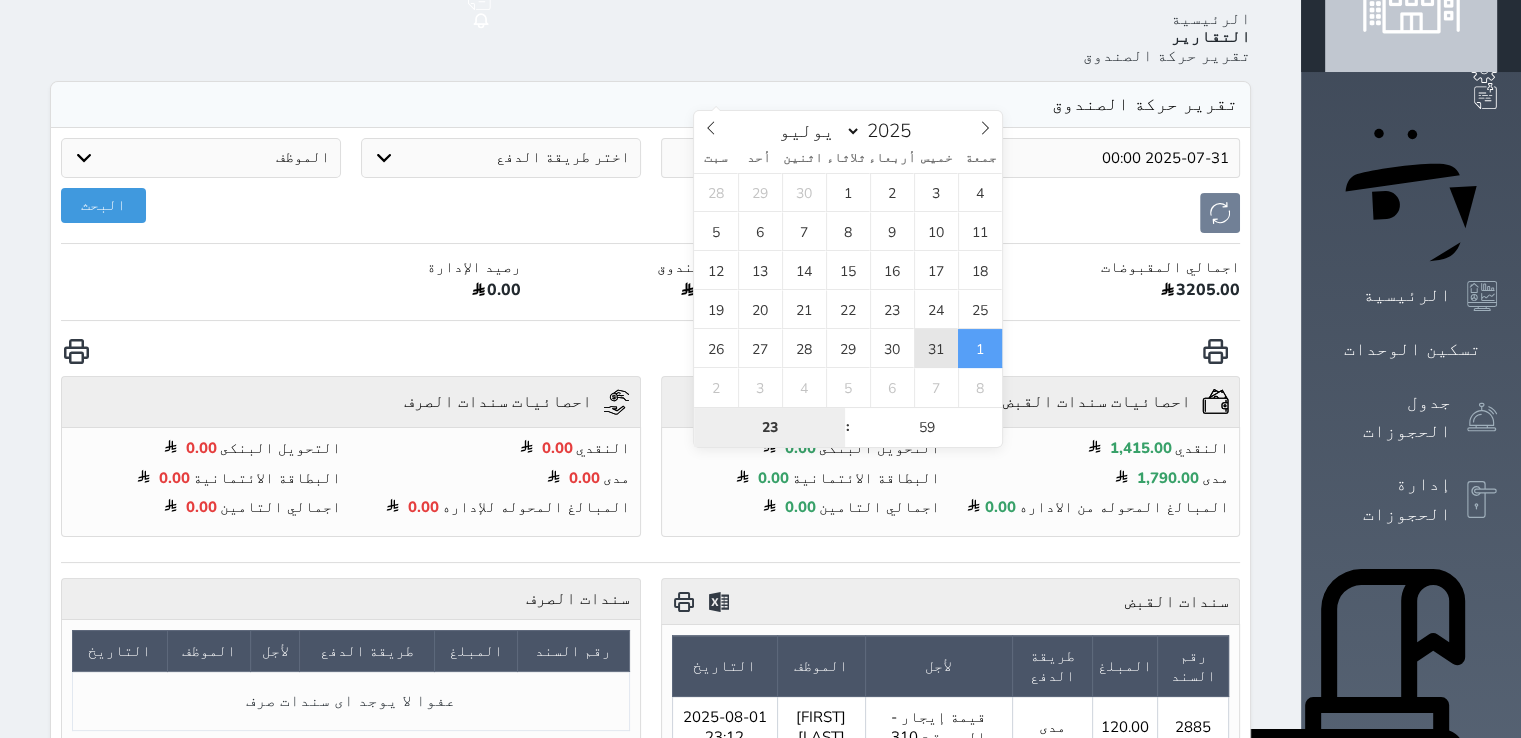 type on "2025-07-31 23:59" 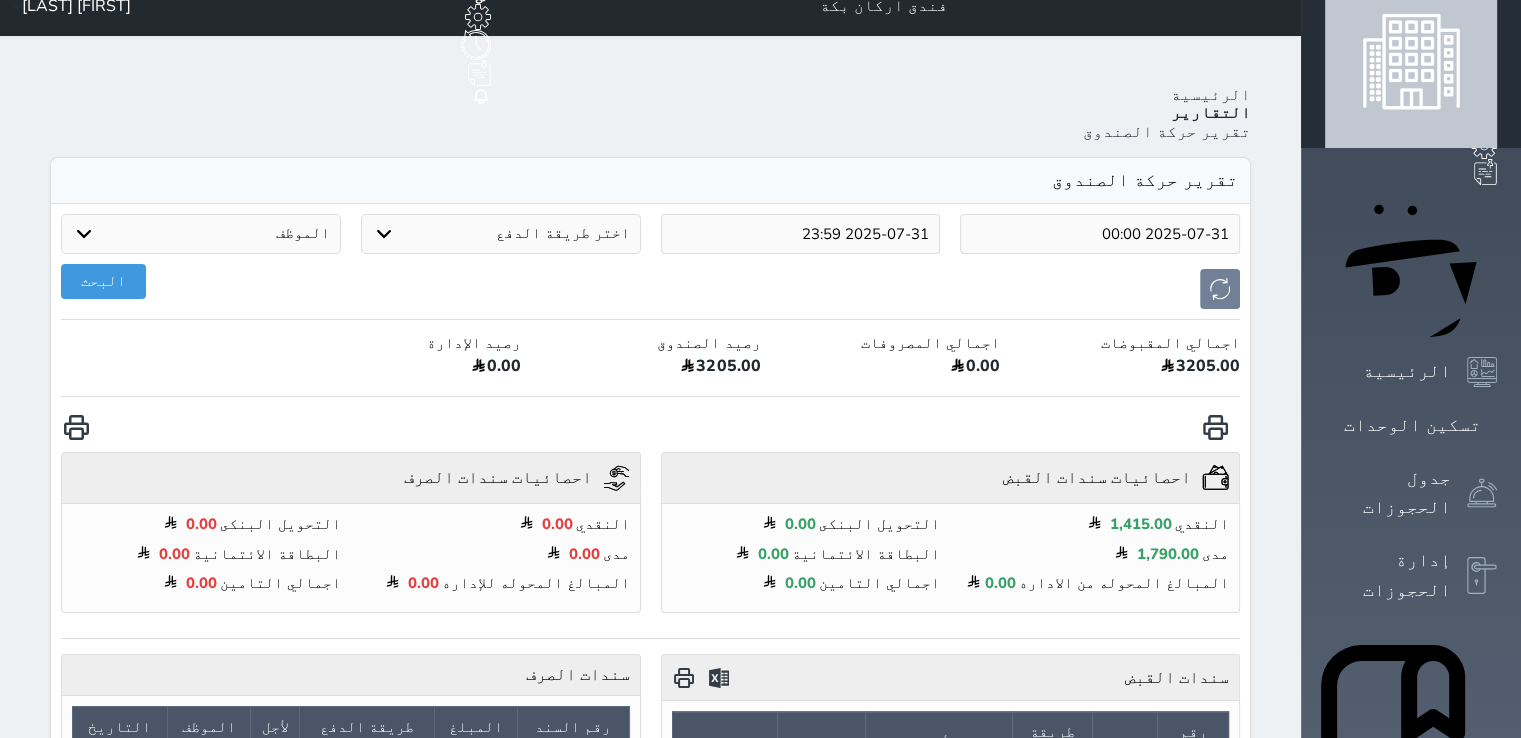 scroll, scrollTop: 0, scrollLeft: 0, axis: both 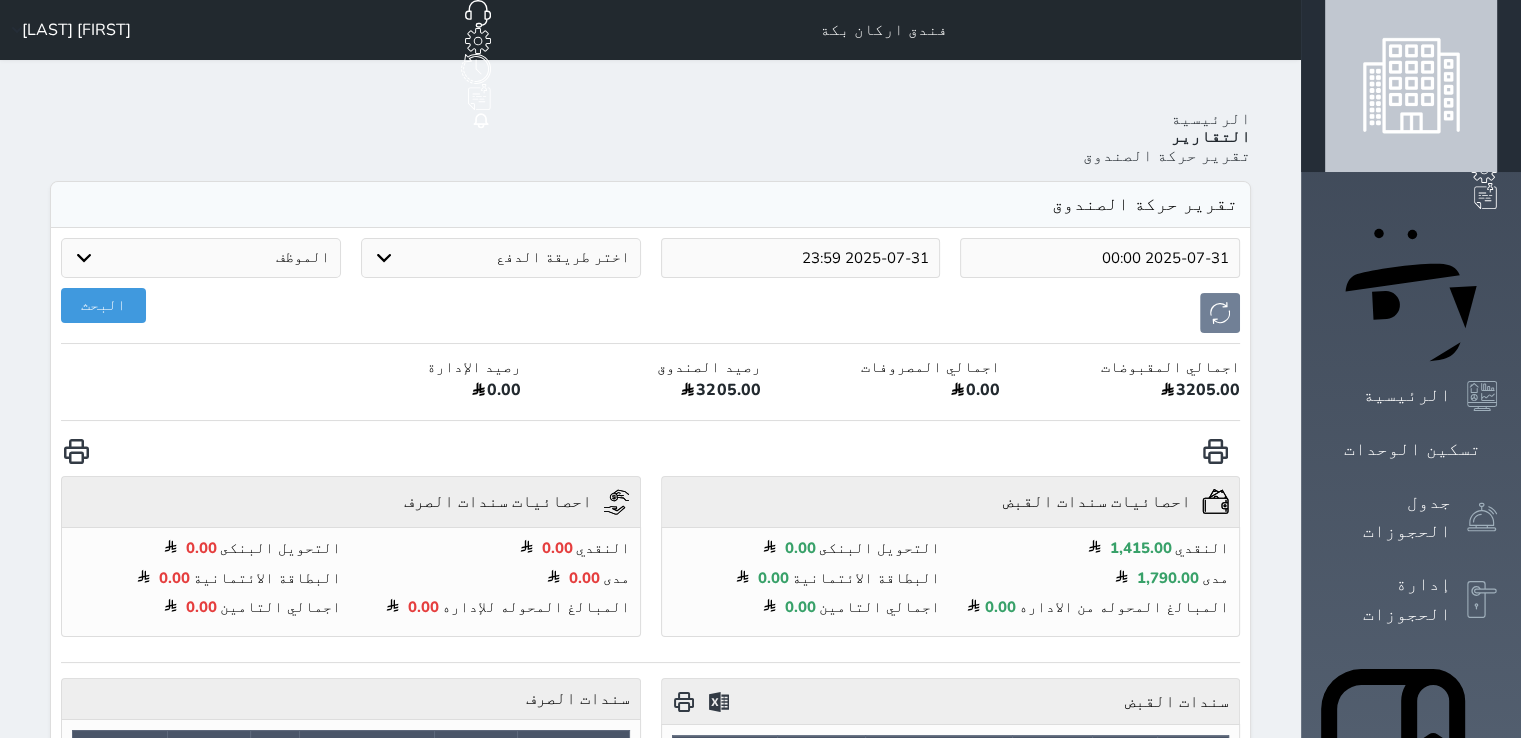 click on "البحث" at bounding box center [650, 313] 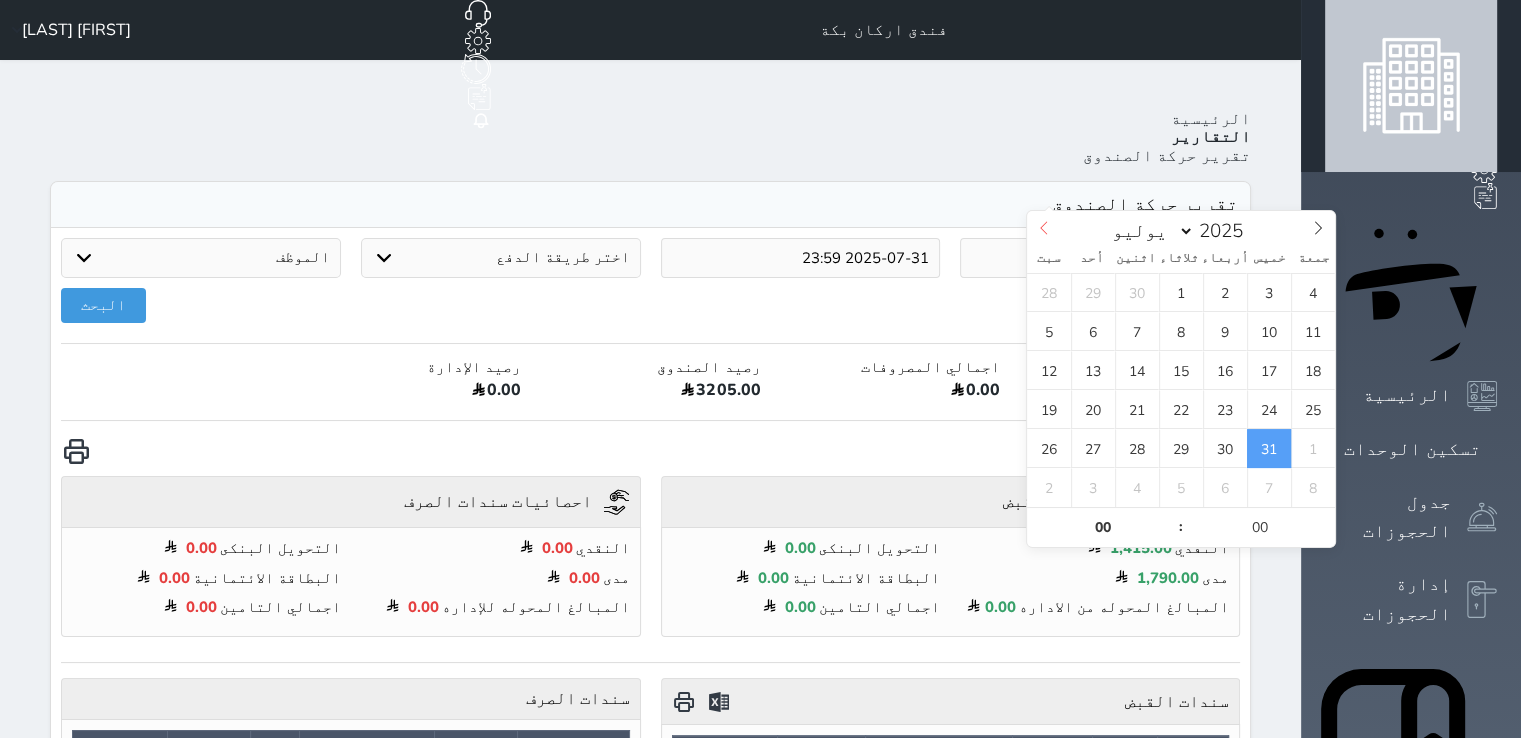 click 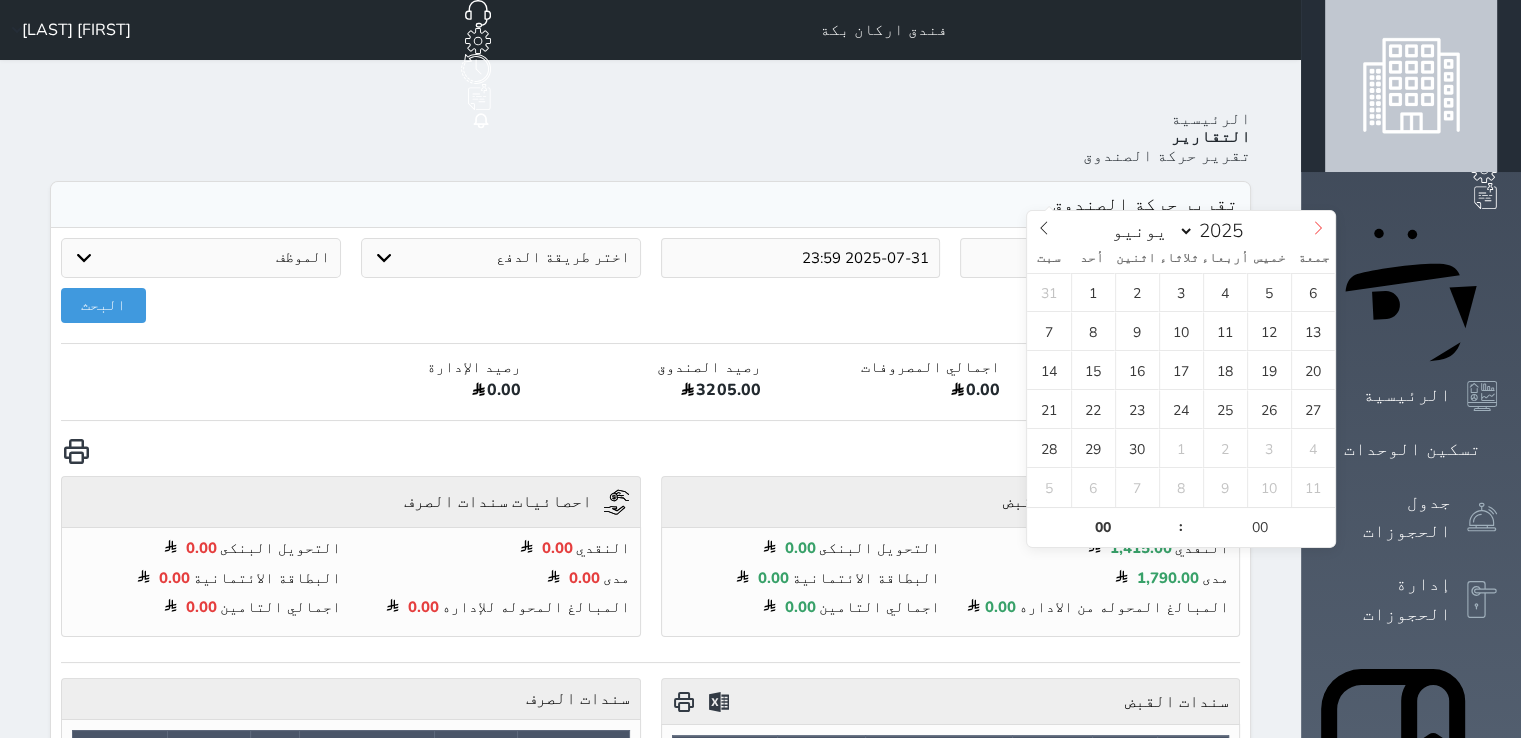 click 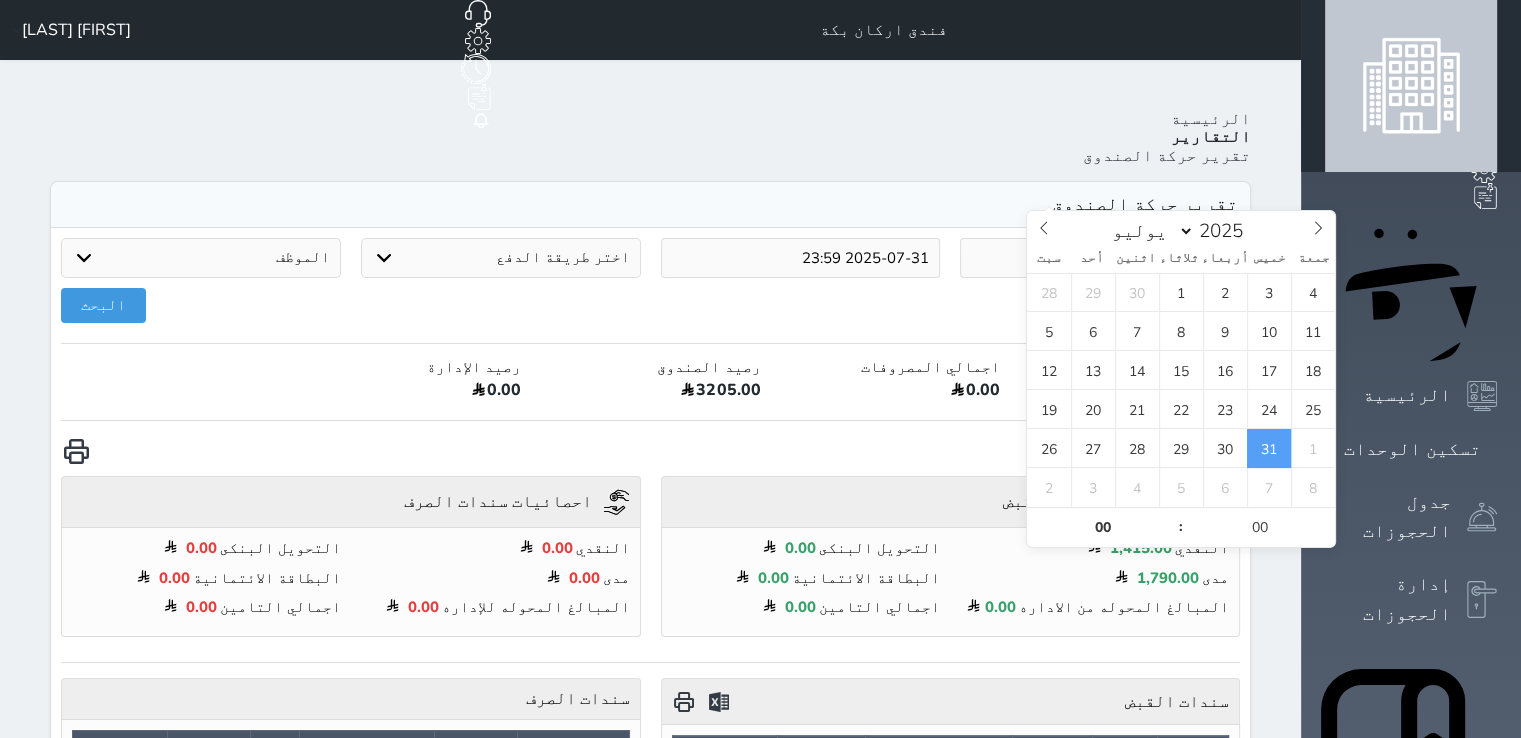 click on "31" at bounding box center [1269, 448] 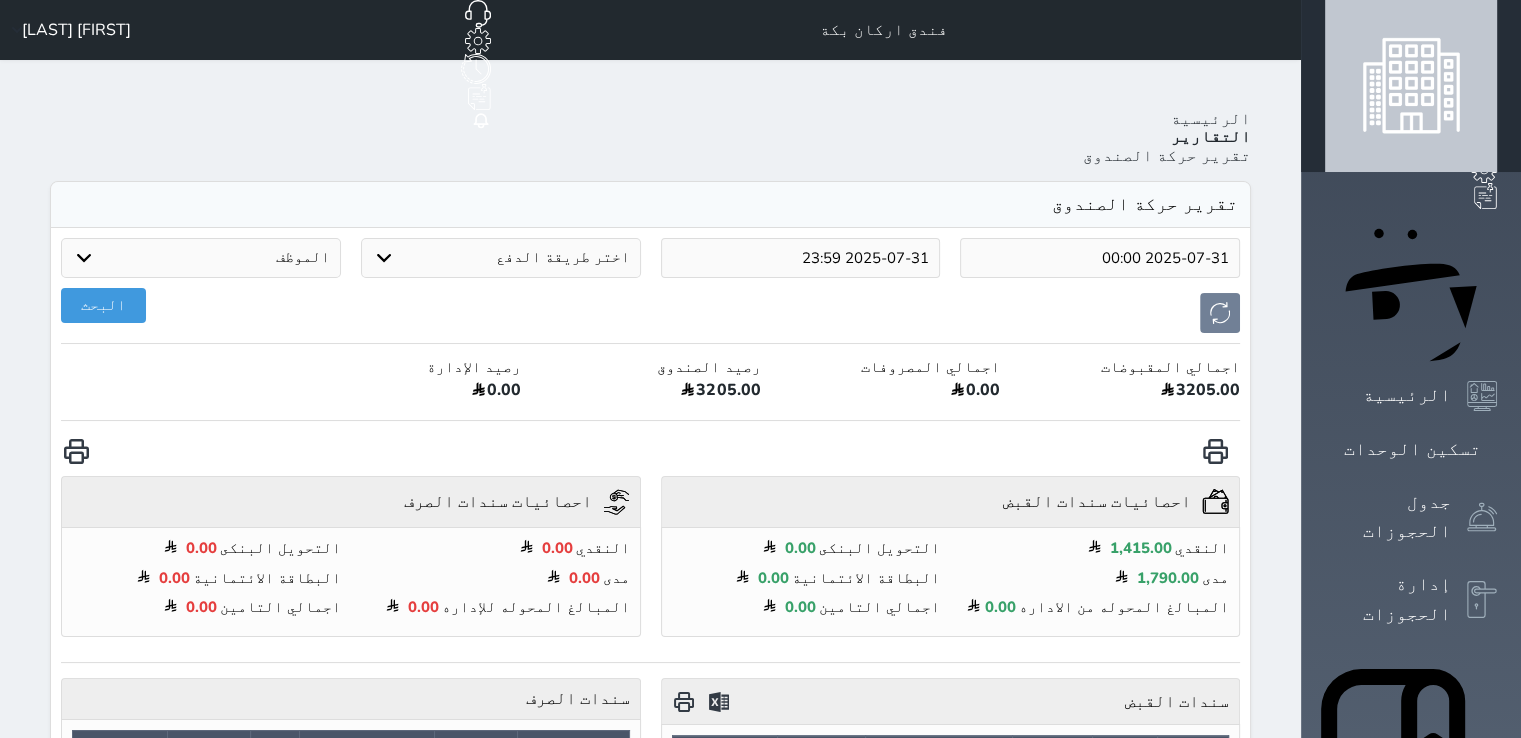 click on "2025-07-31 23:59" at bounding box center (801, 258) 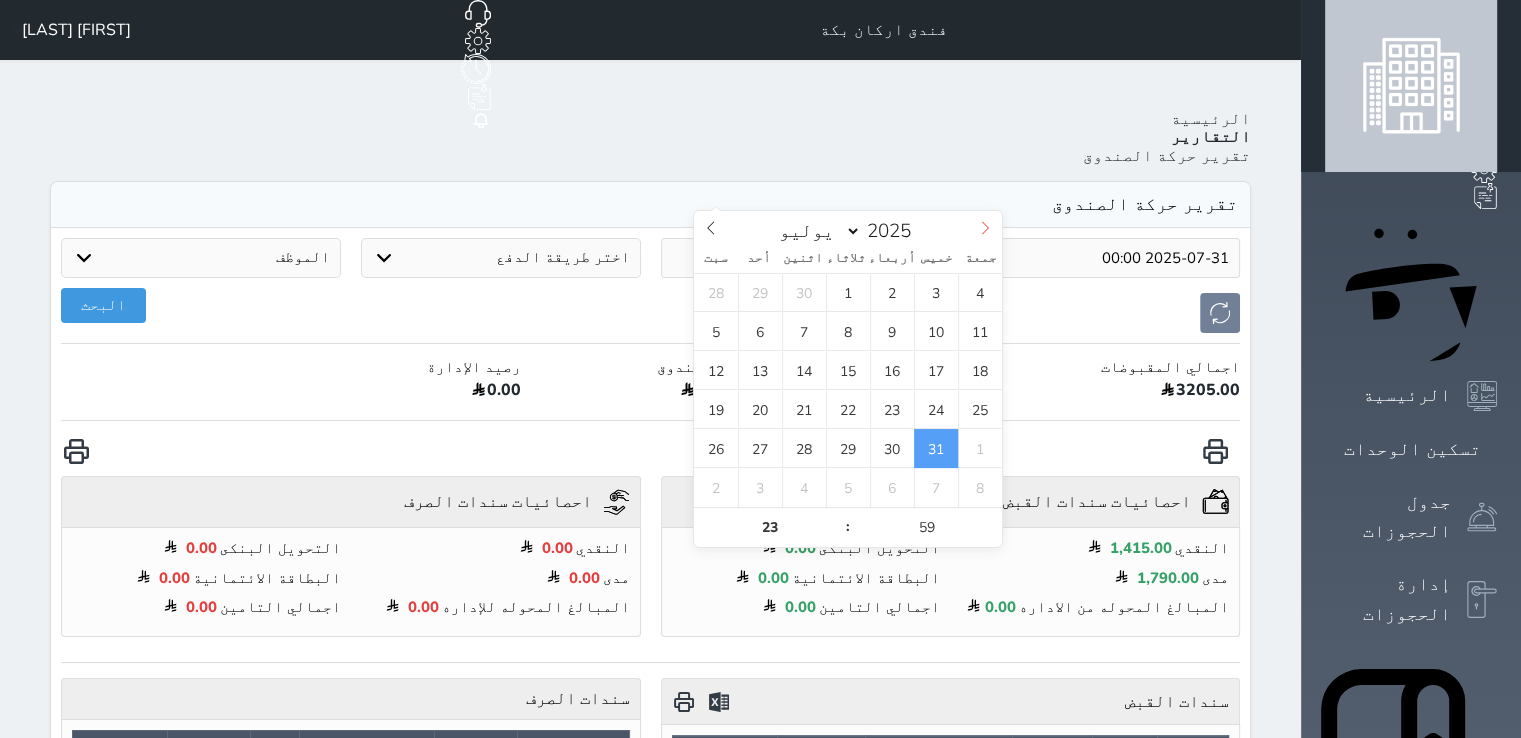 click 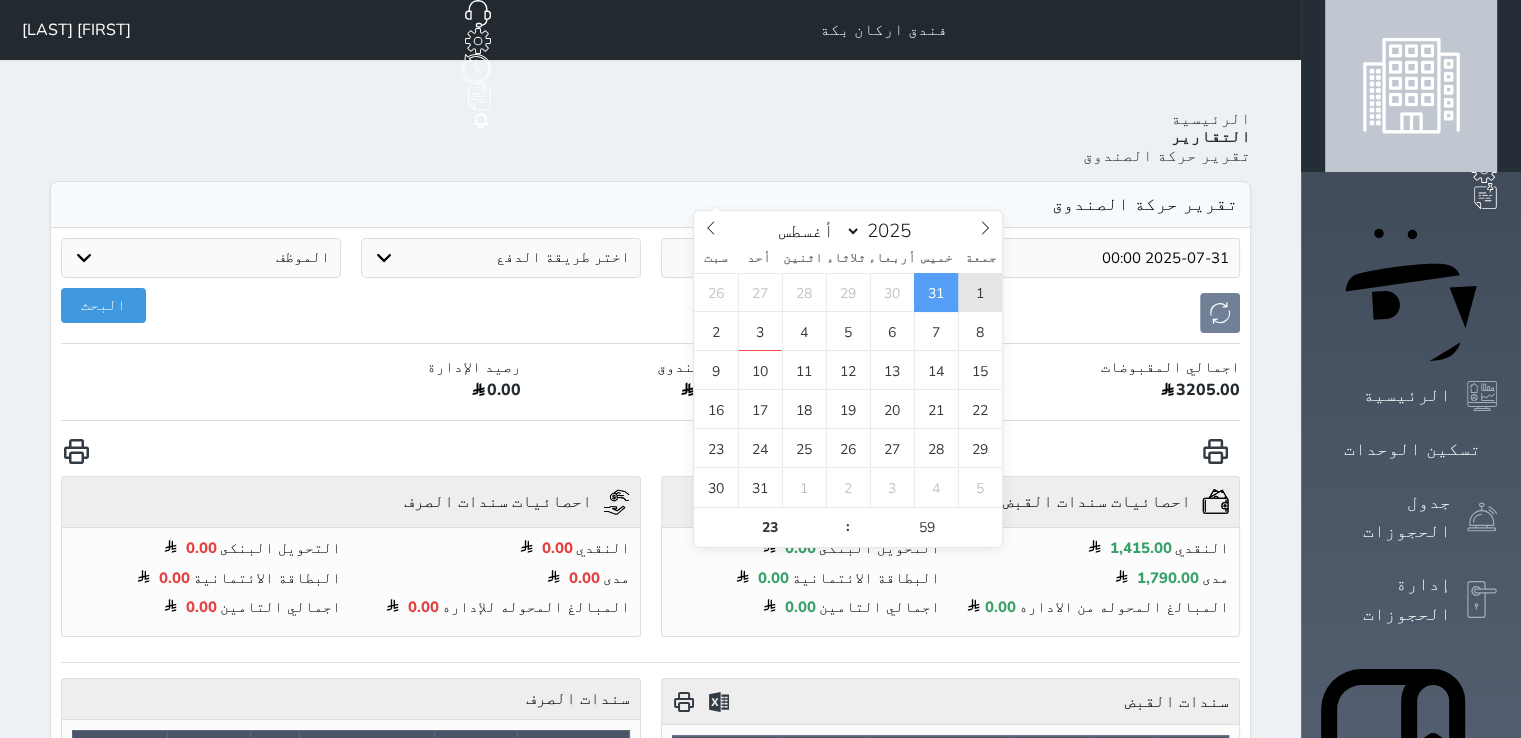 click on "1" at bounding box center (980, 292) 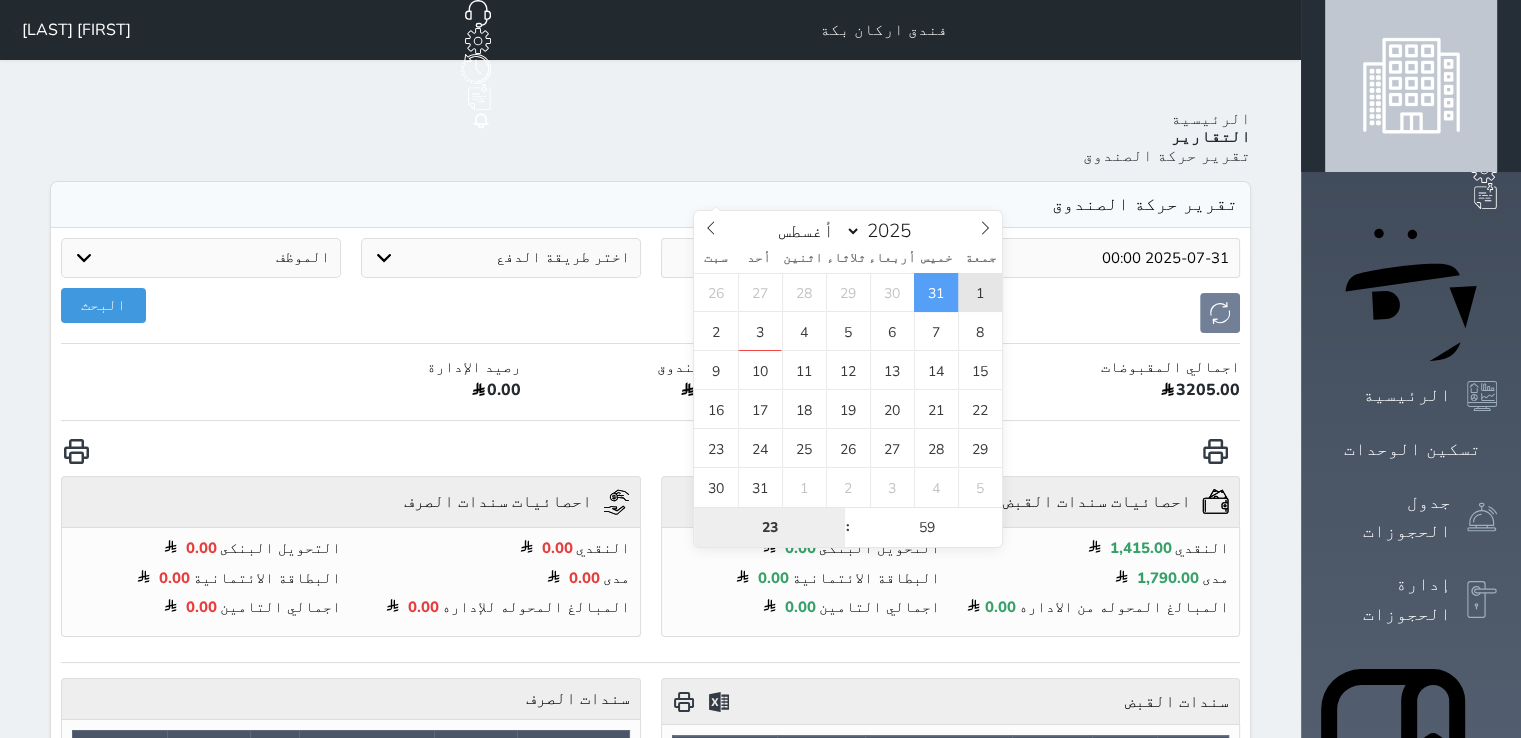 type on "2025-08-01 23:59" 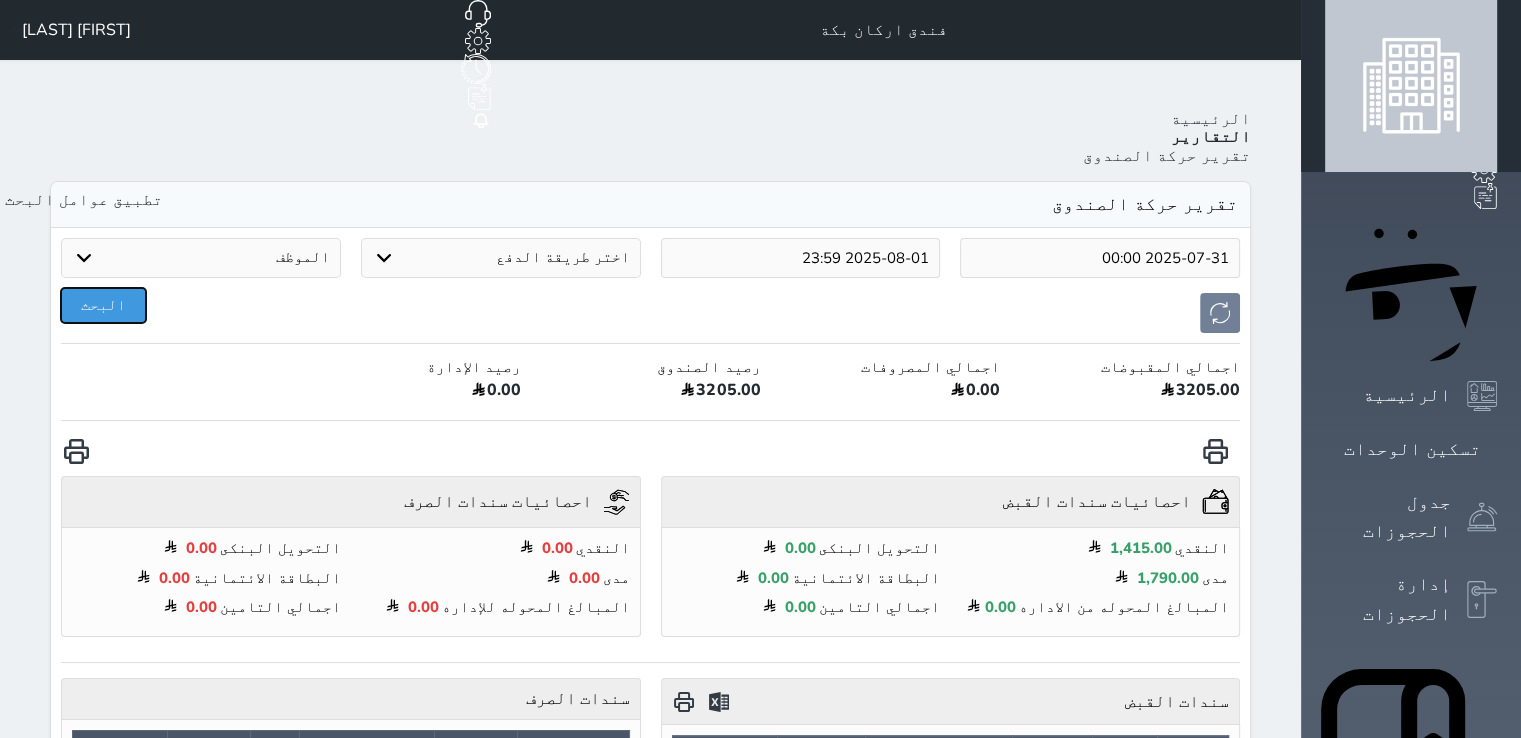 click on "البحث" at bounding box center (103, 305) 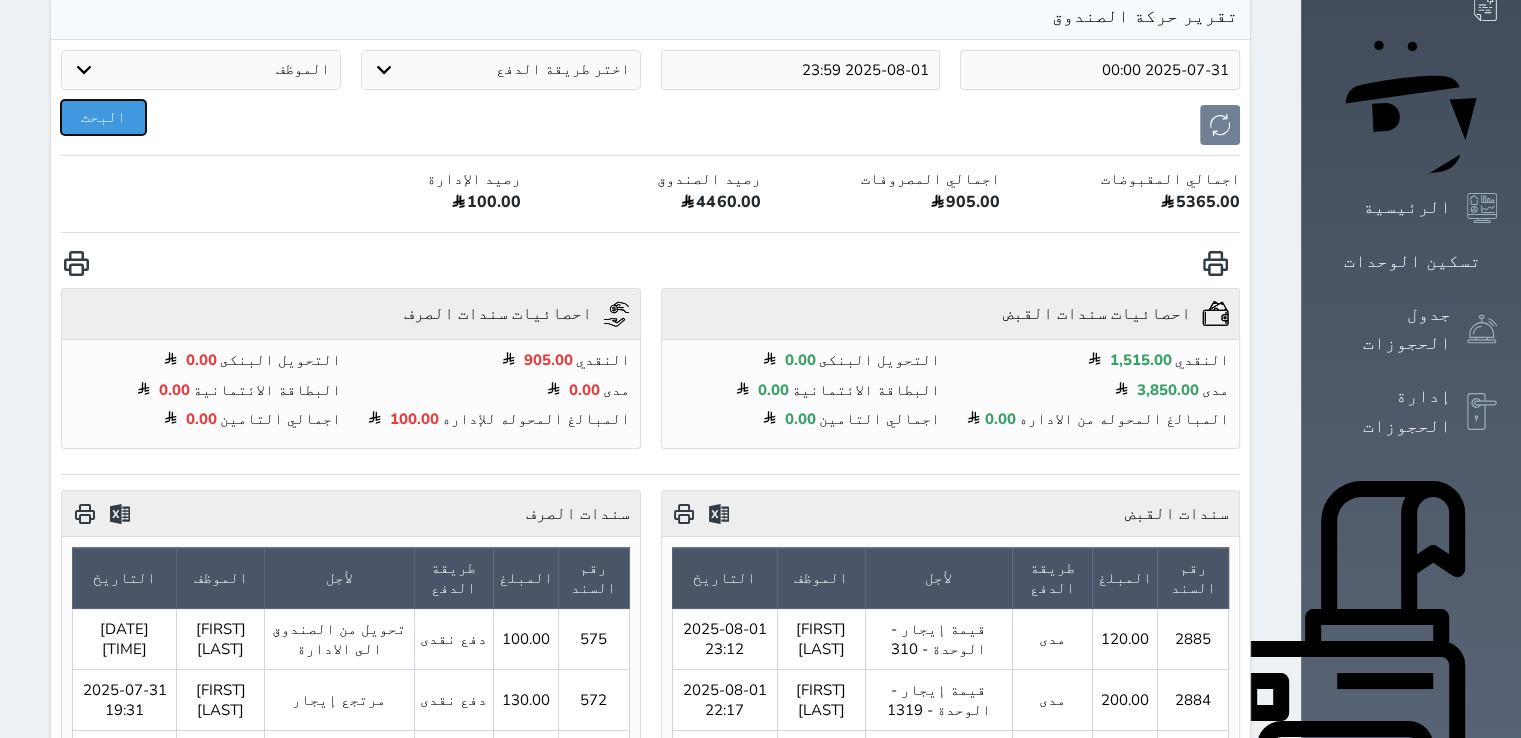 scroll, scrollTop: 200, scrollLeft: 0, axis: vertical 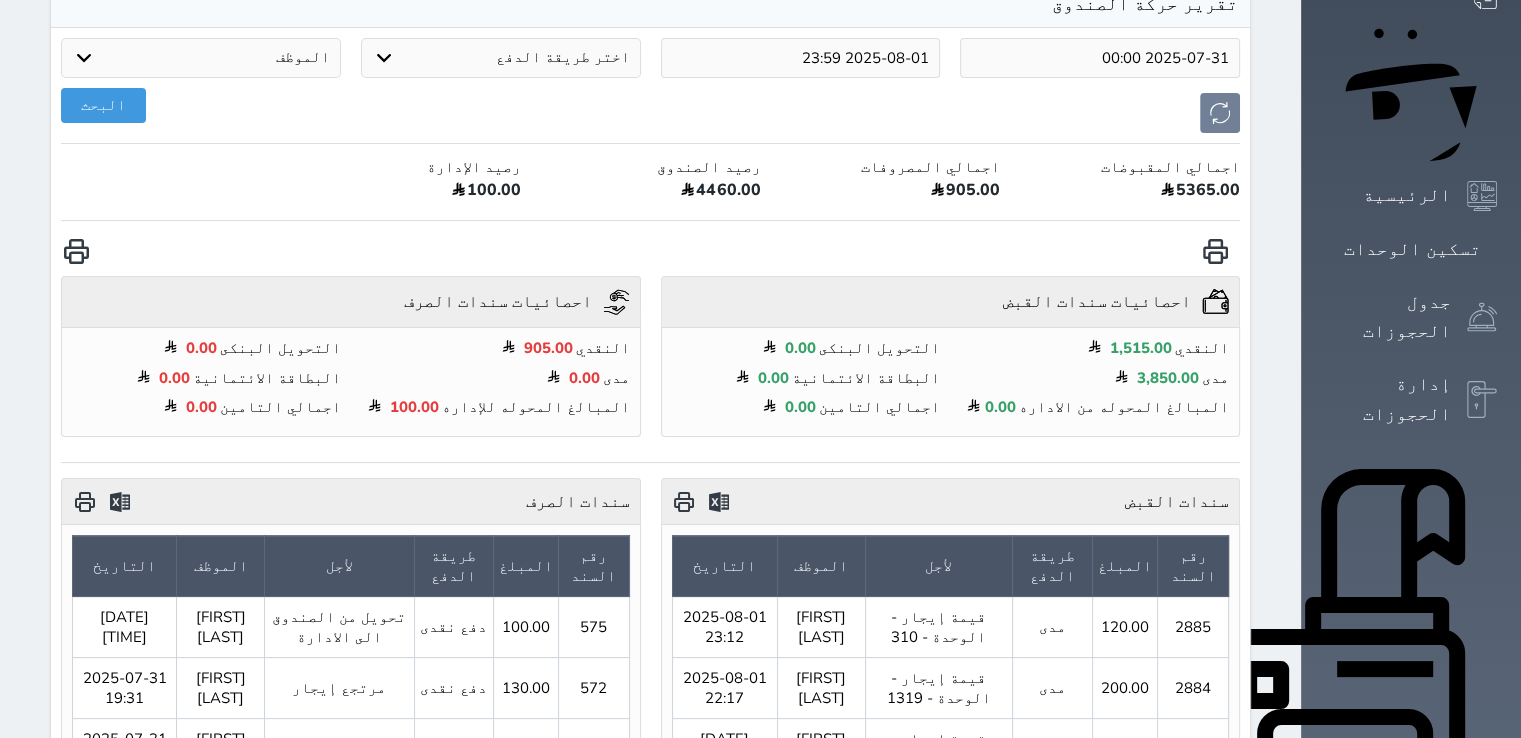 click on "الإدارة المالية" at bounding box center [1388, 1018] 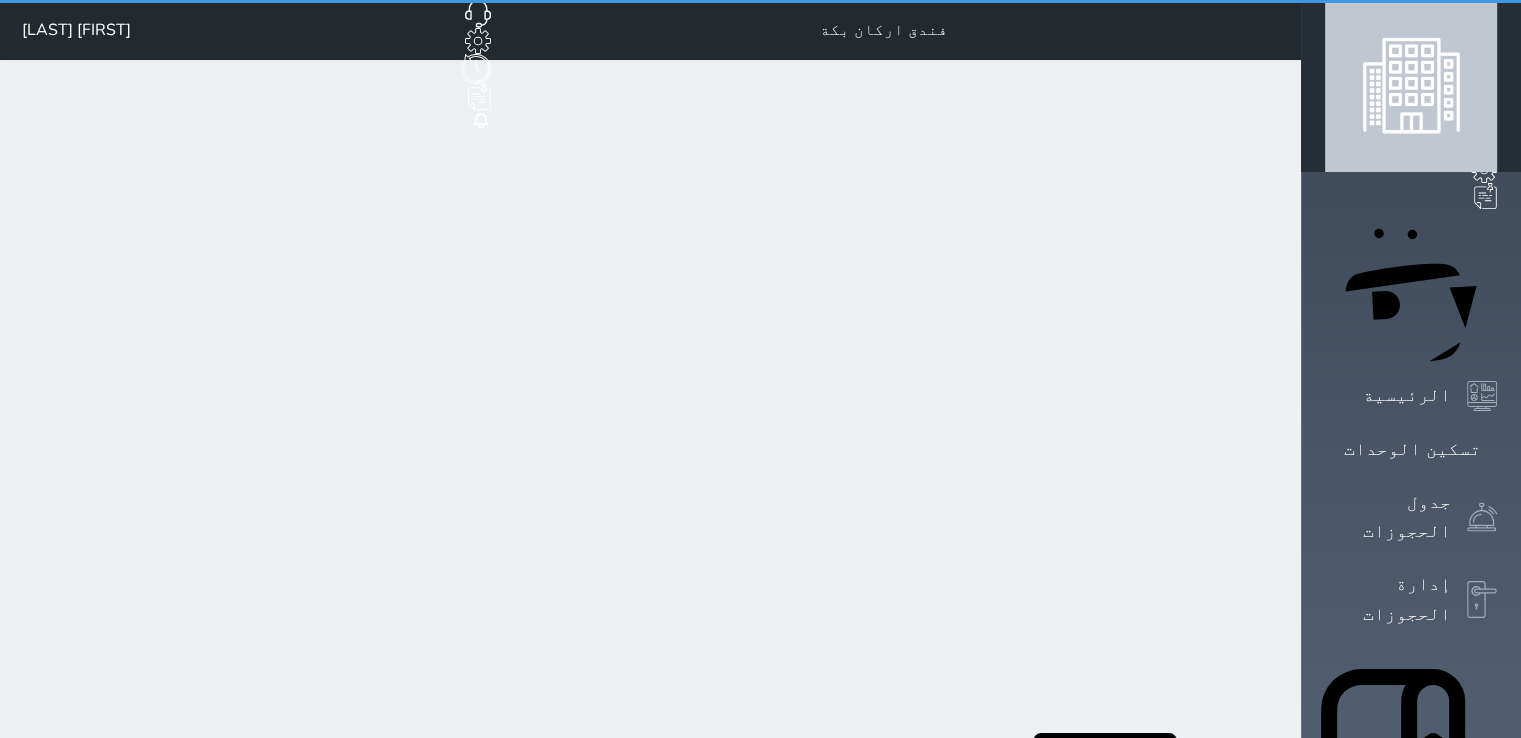 scroll, scrollTop: 0, scrollLeft: 0, axis: both 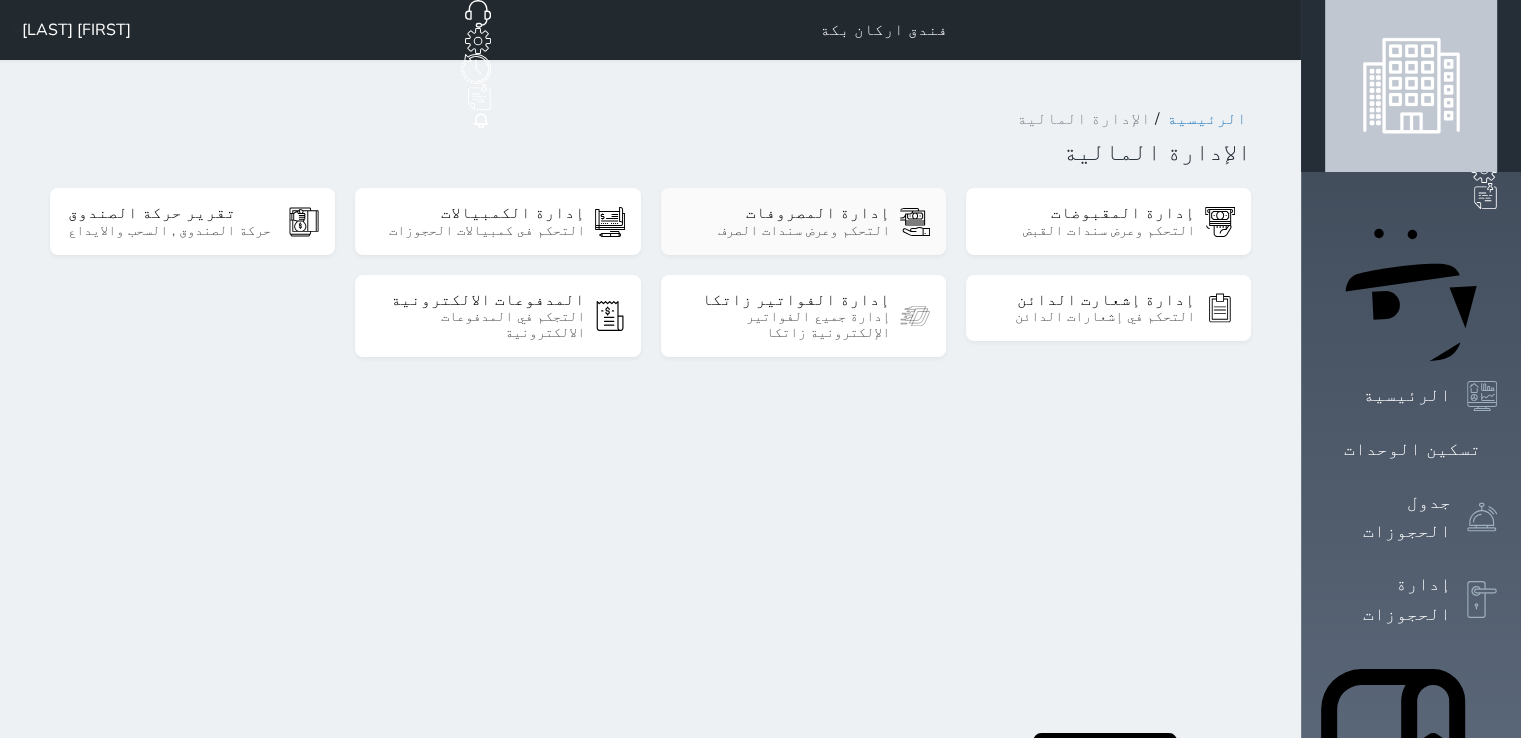 click on "التحكم وعرض سندات الصرف" at bounding box center (784, 231) 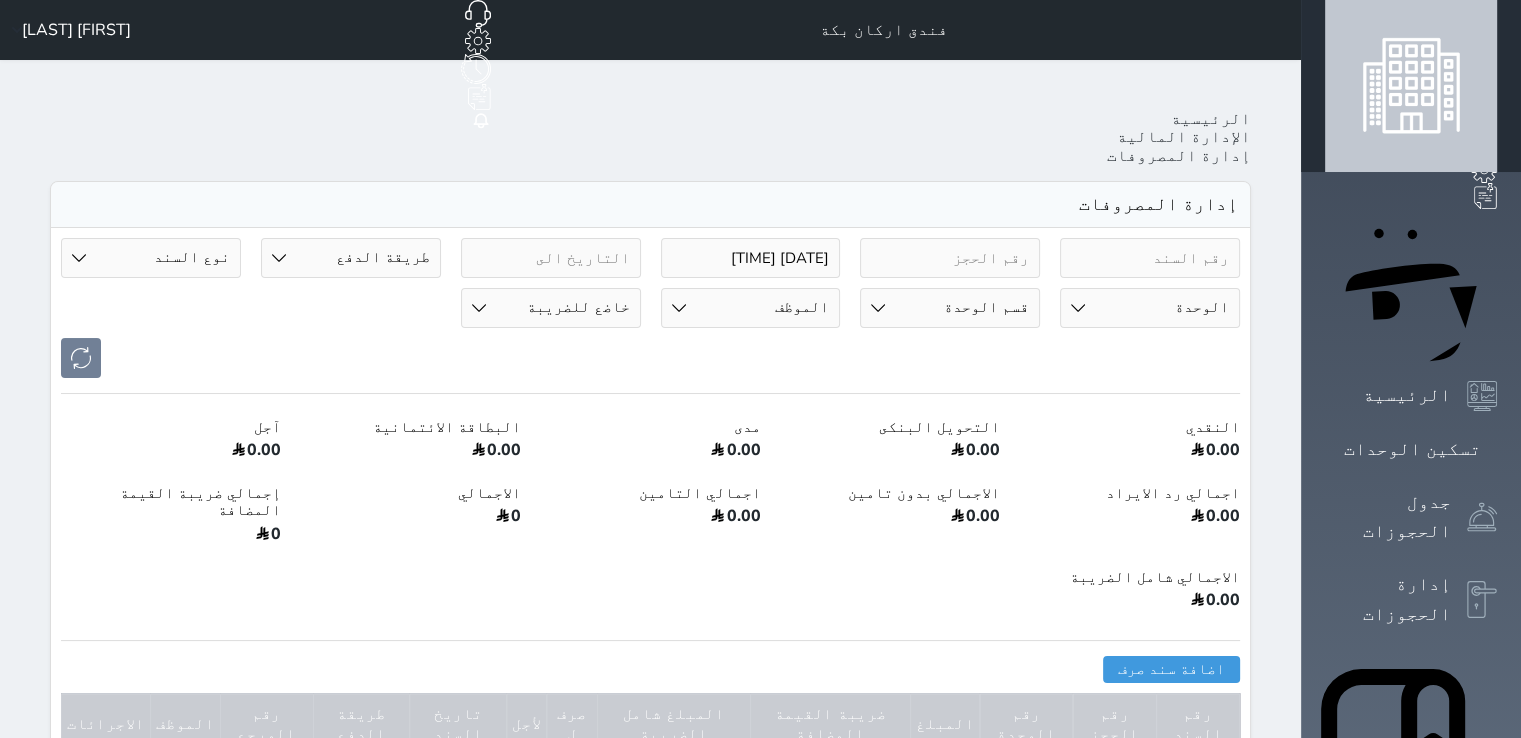 select 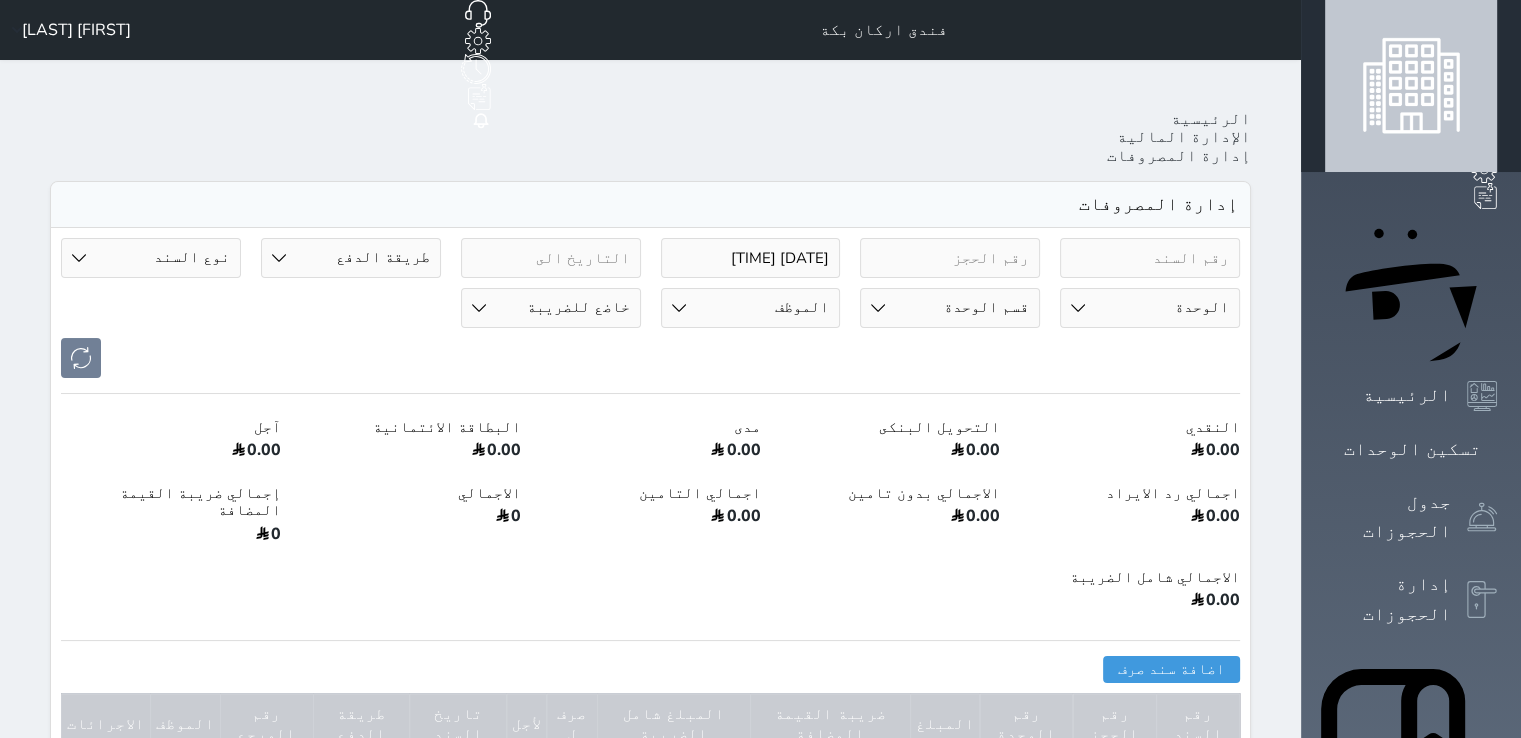 type on "2025-08-03 00:25" 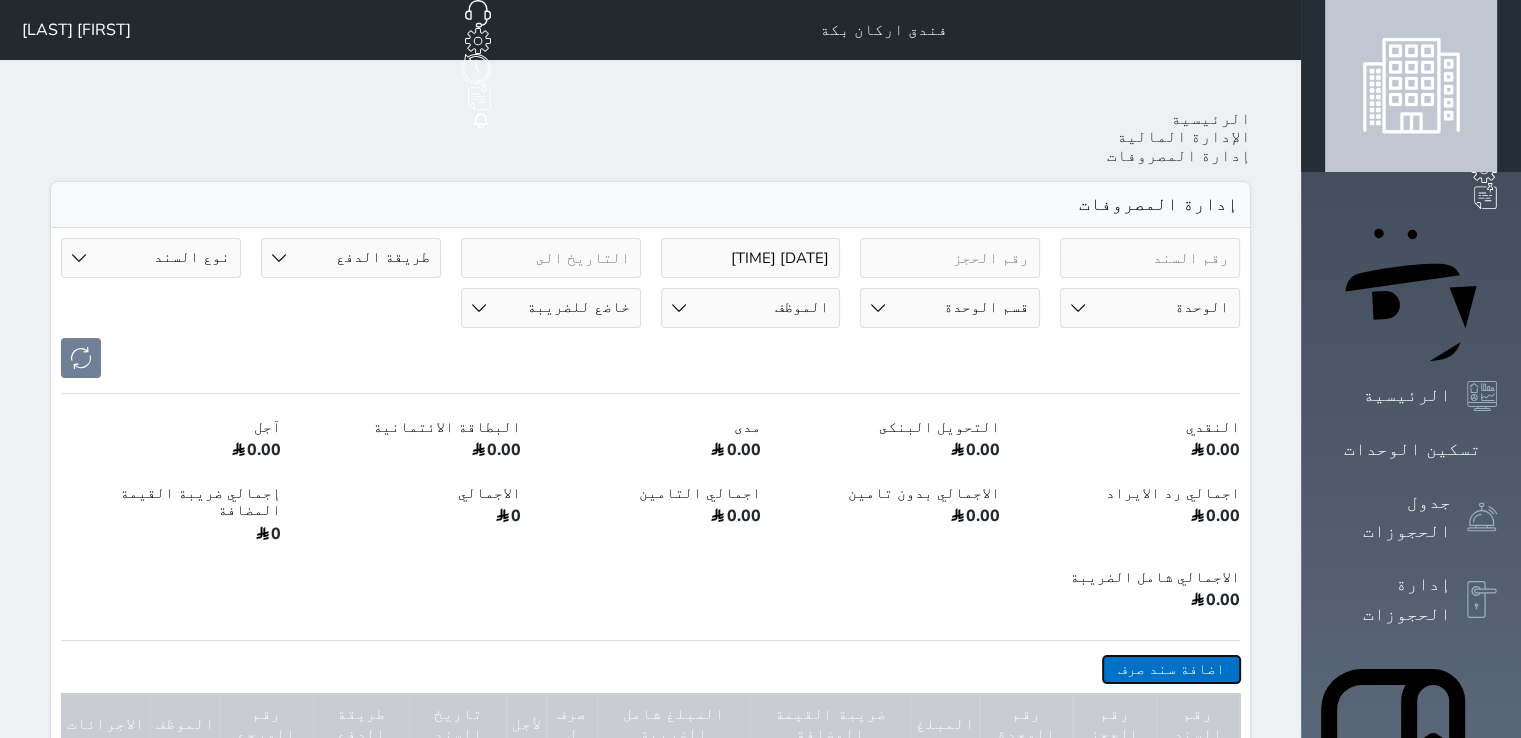 click on "اضافة سند صرف" at bounding box center (1171, 669) 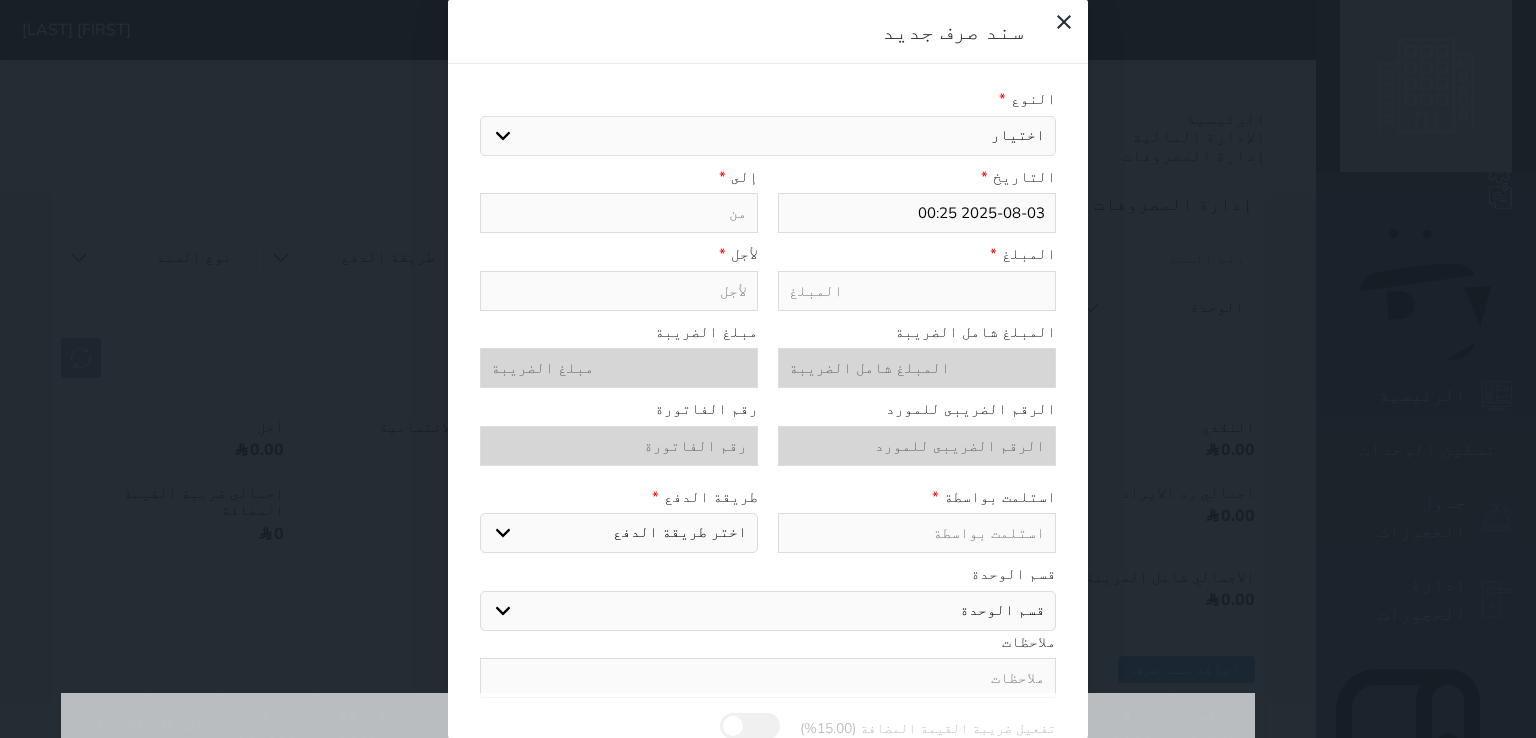 click on "اختيار   مرتجع إيجار رواتب صيانة مصروفات عامة تحويل من الصندوق الى الادارة استرجاع تامين استرجاع العربون" at bounding box center (768, 136) 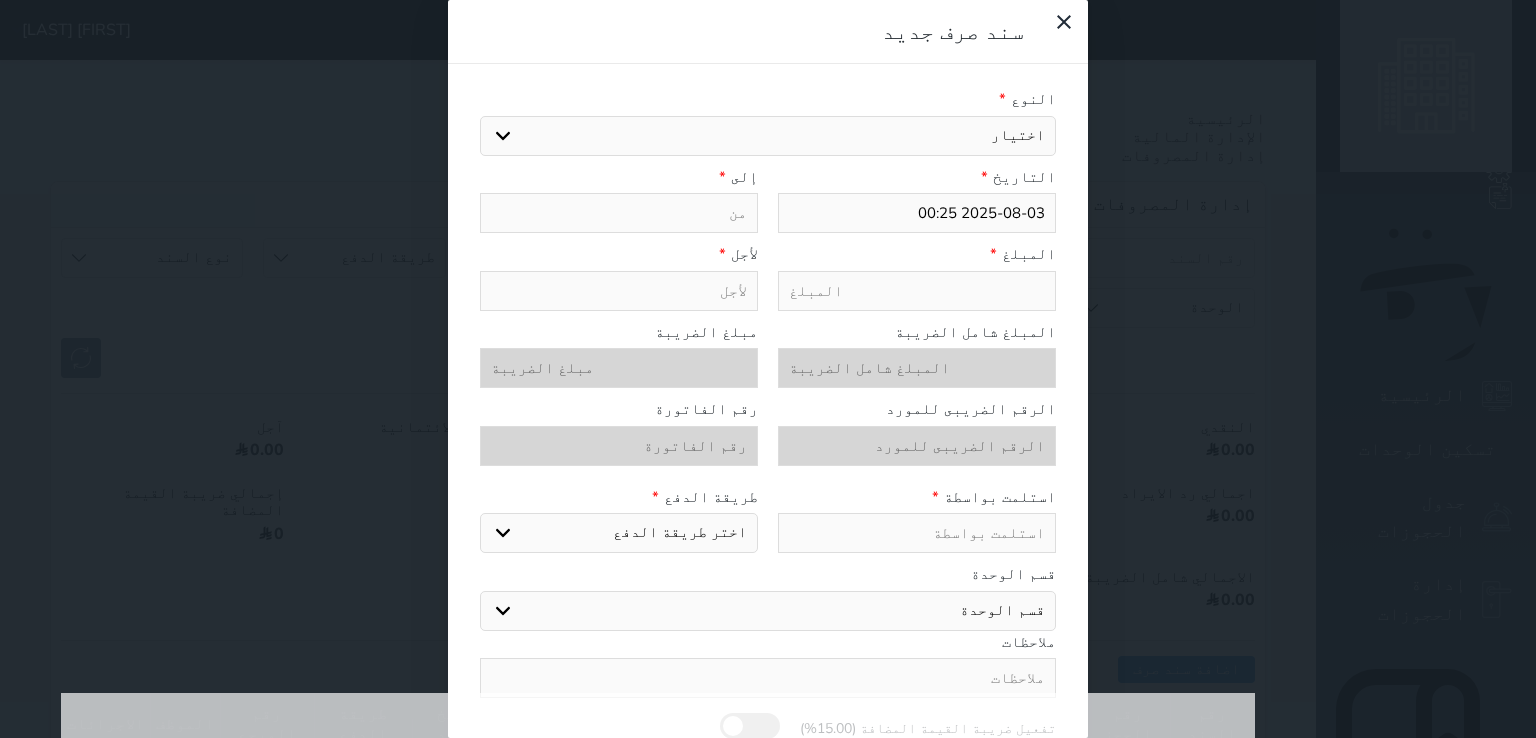 select on "125320" 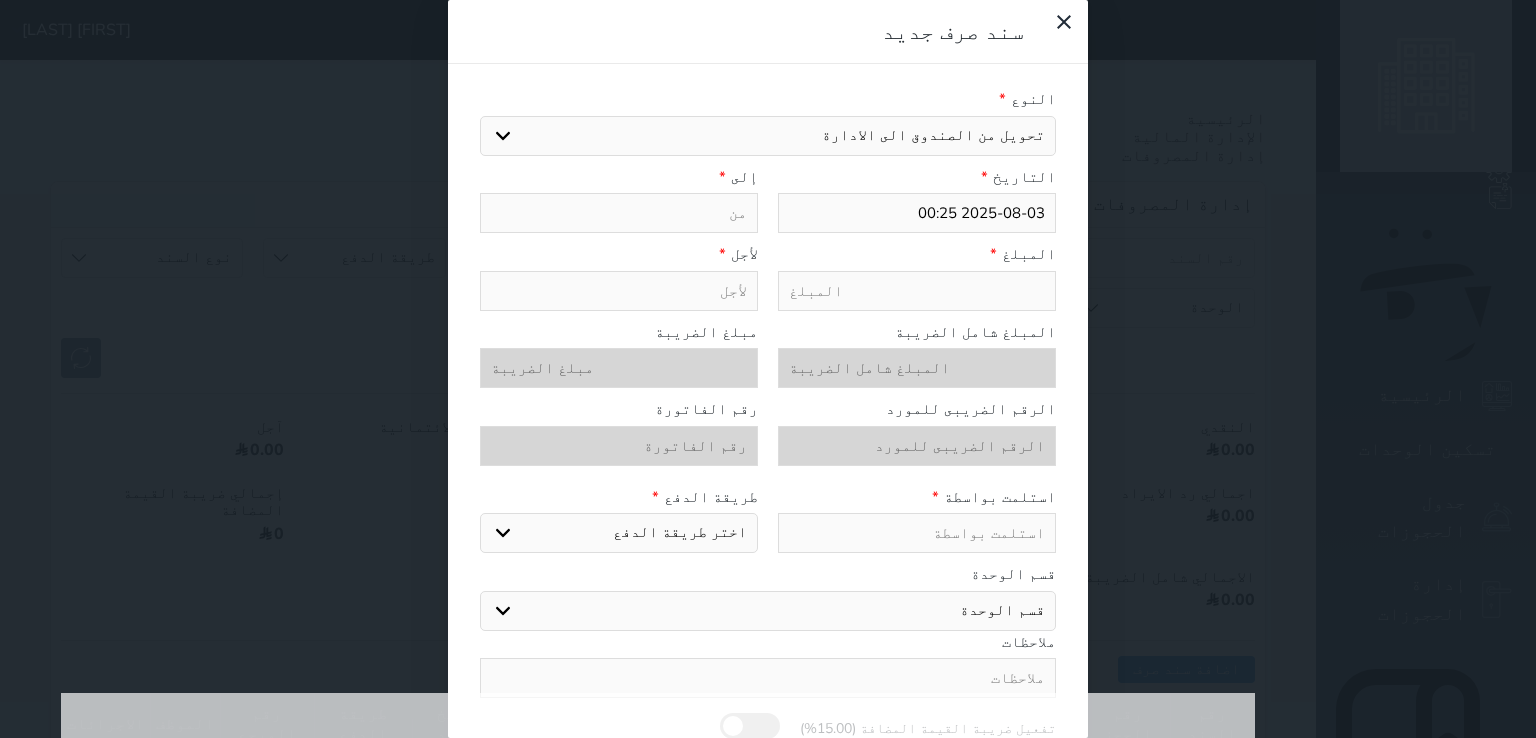 click on "اختيار   مرتجع إيجار رواتب صيانة مصروفات عامة تحويل من الصندوق الى الادارة استرجاع تامين استرجاع العربون" at bounding box center [768, 136] 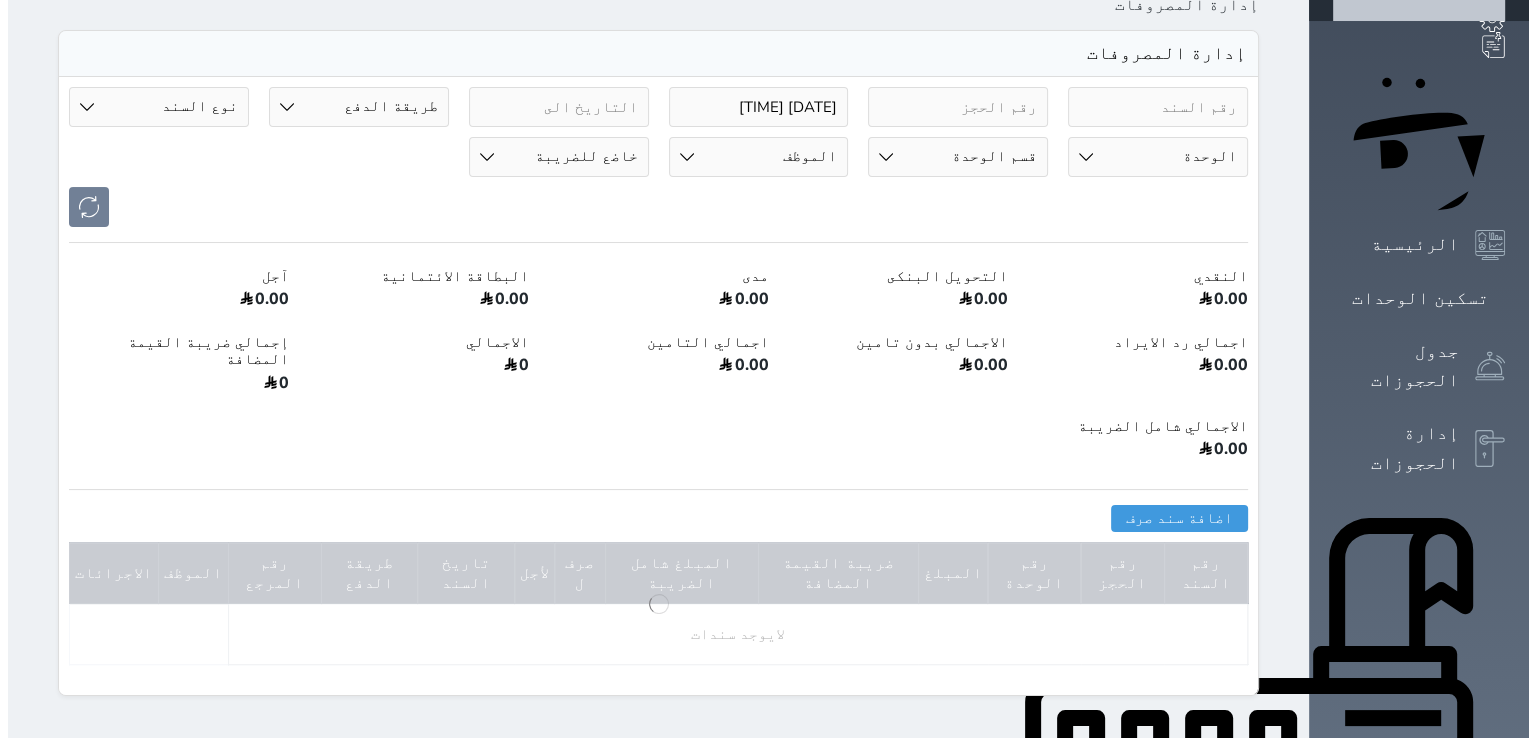 scroll, scrollTop: 400, scrollLeft: 0, axis: vertical 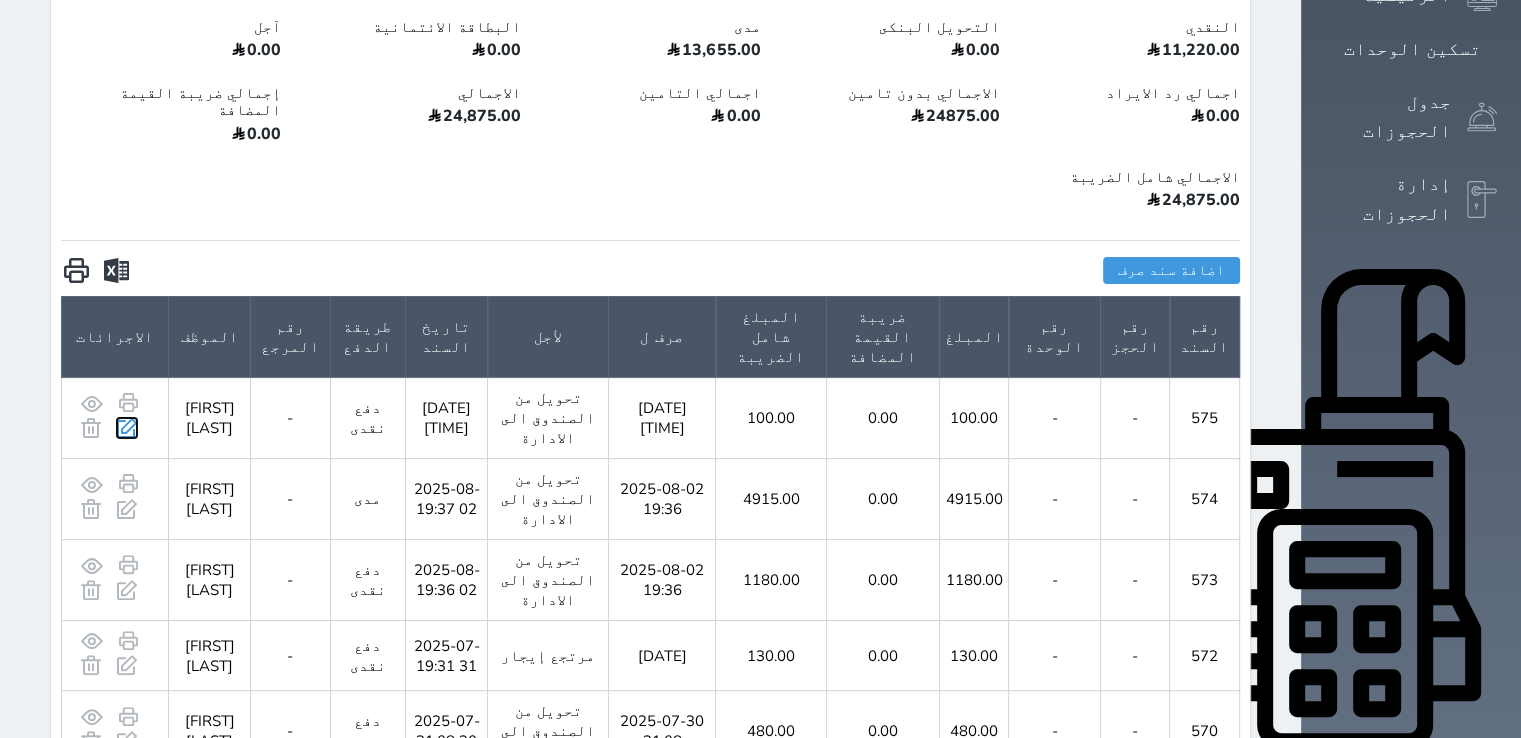 click 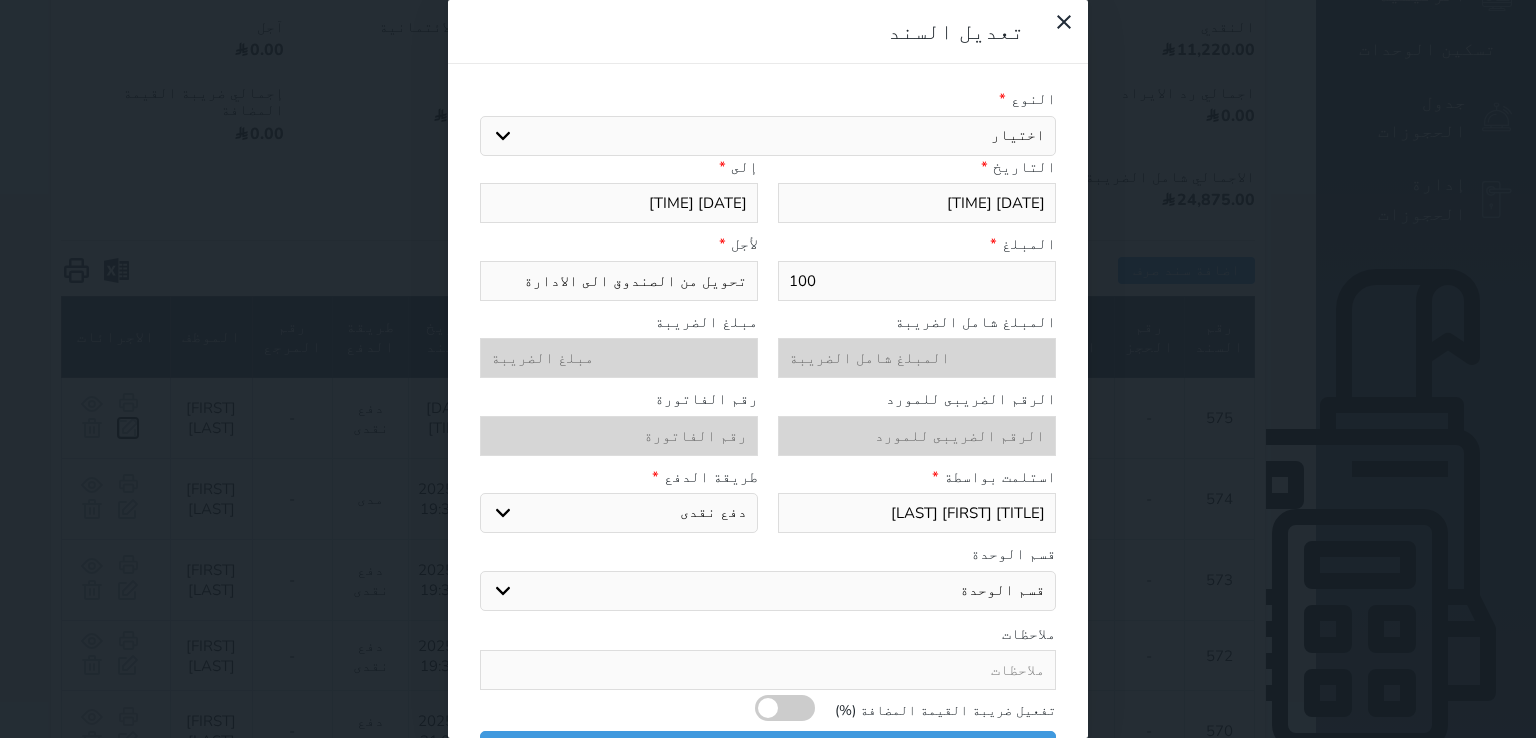 select on "125320" 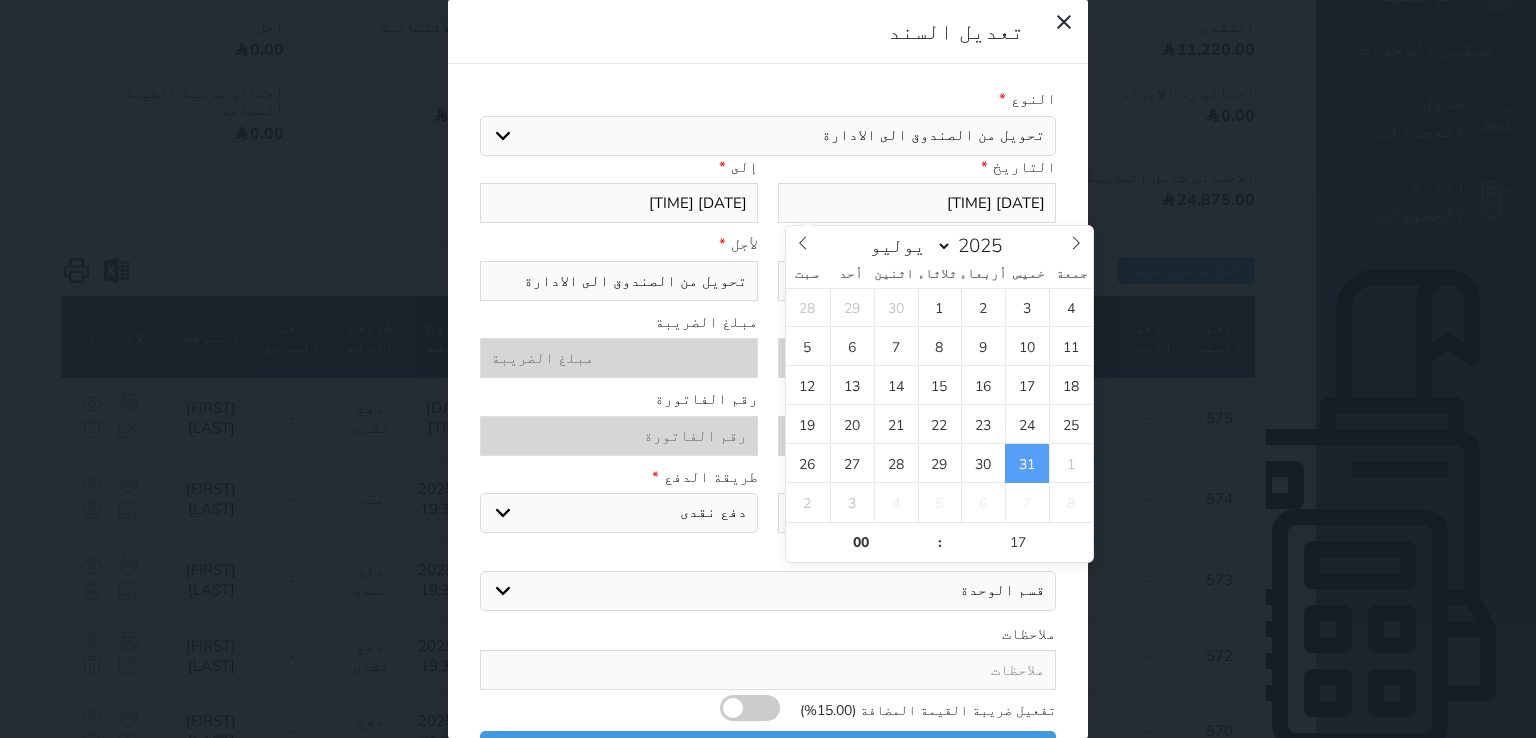 click on "[DATE] [TIME]" at bounding box center [917, 203] 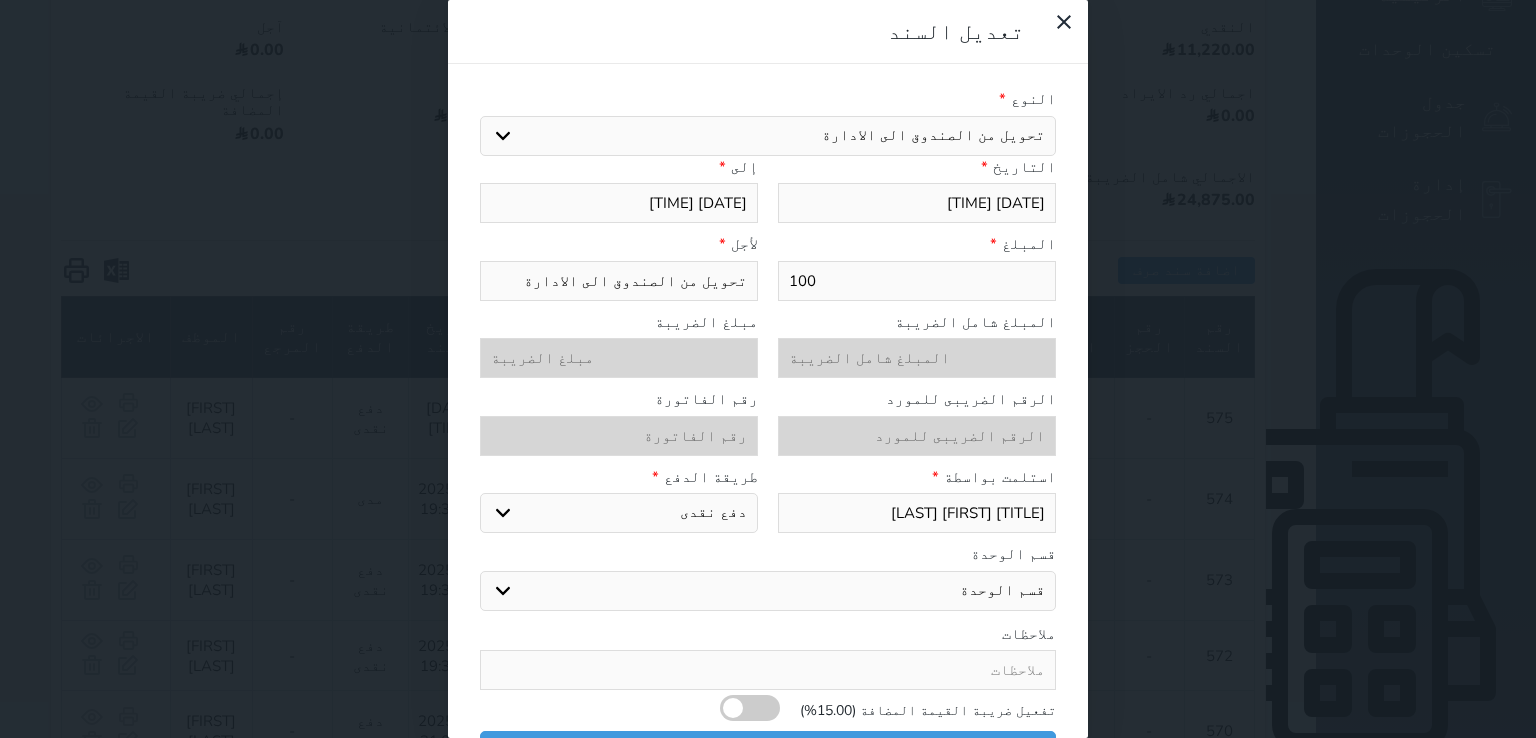 click on "[DATE] [TIME]" at bounding box center (619, 203) 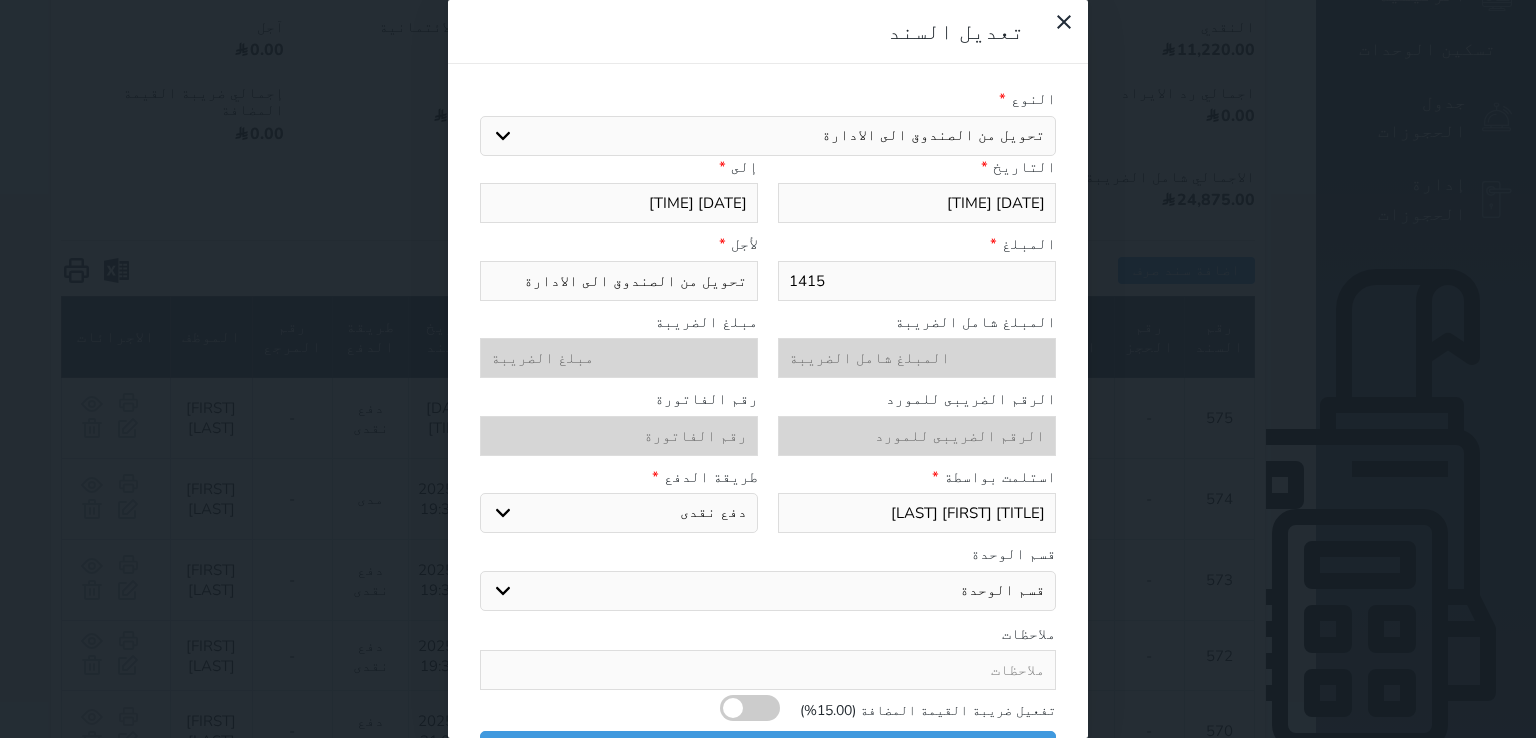 click on "اختر طريقة الدفع   دفع نقدى   تحويل بنكى   مدى   بطاقة ائتمان" at bounding box center (619, 513) 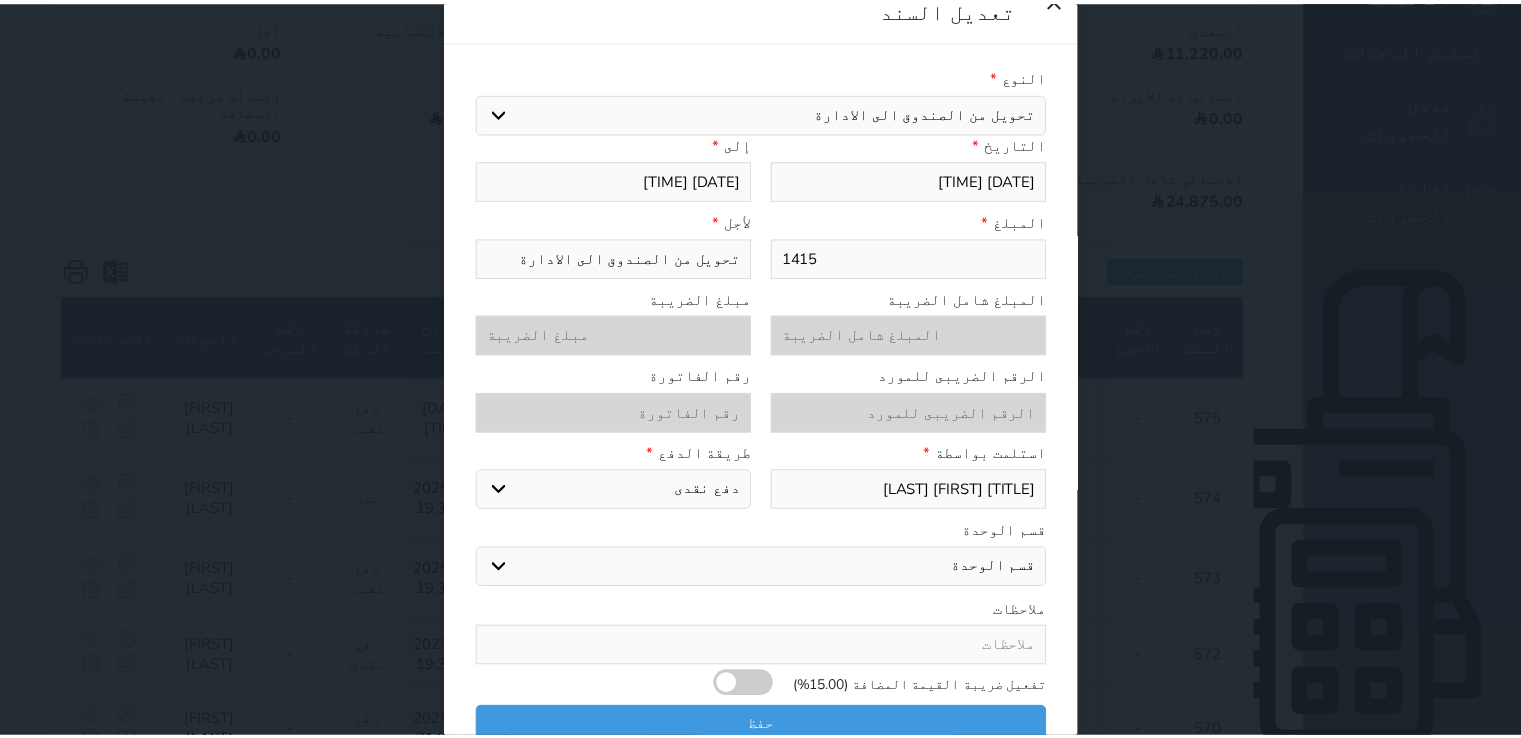 scroll, scrollTop: 34, scrollLeft: 0, axis: vertical 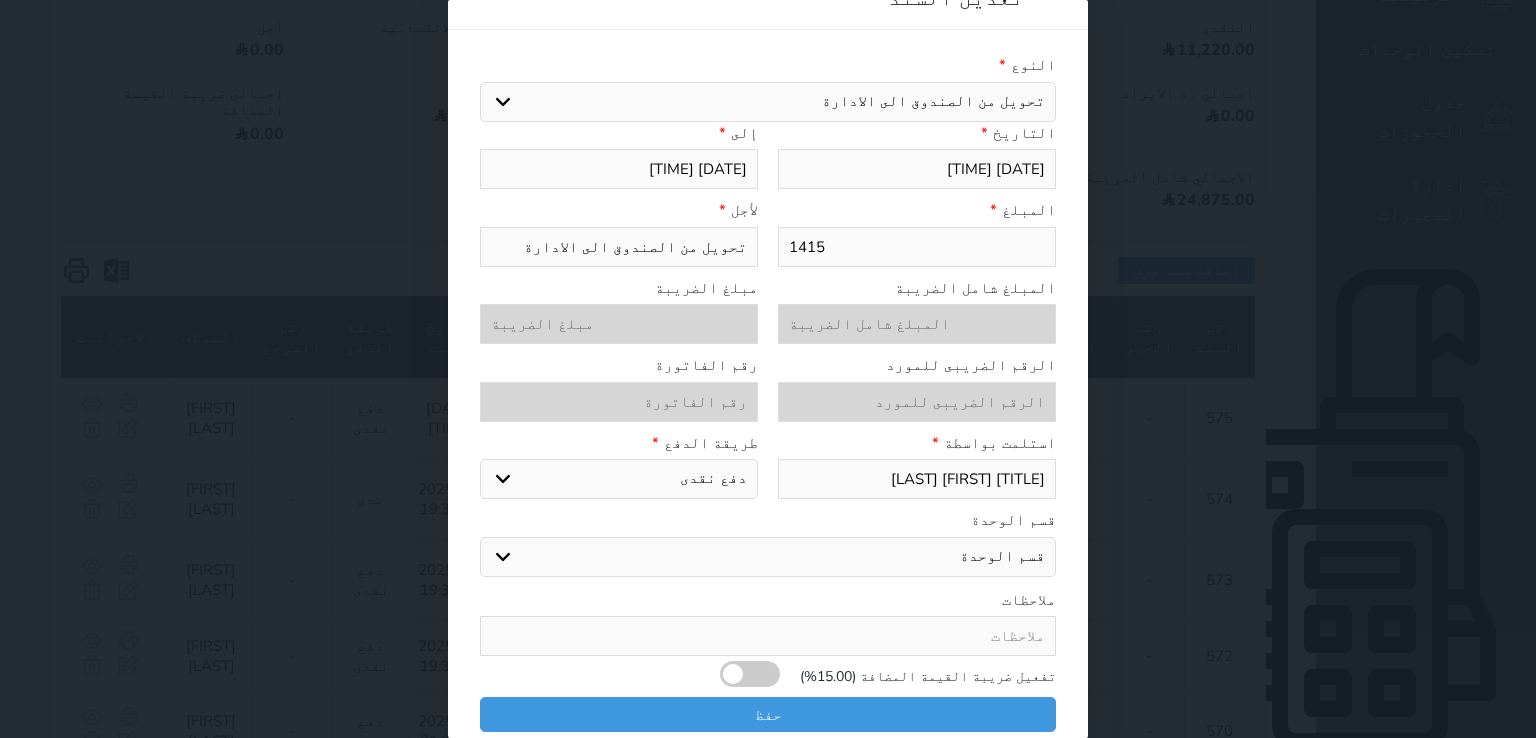 click on "1415" at bounding box center (917, 247) 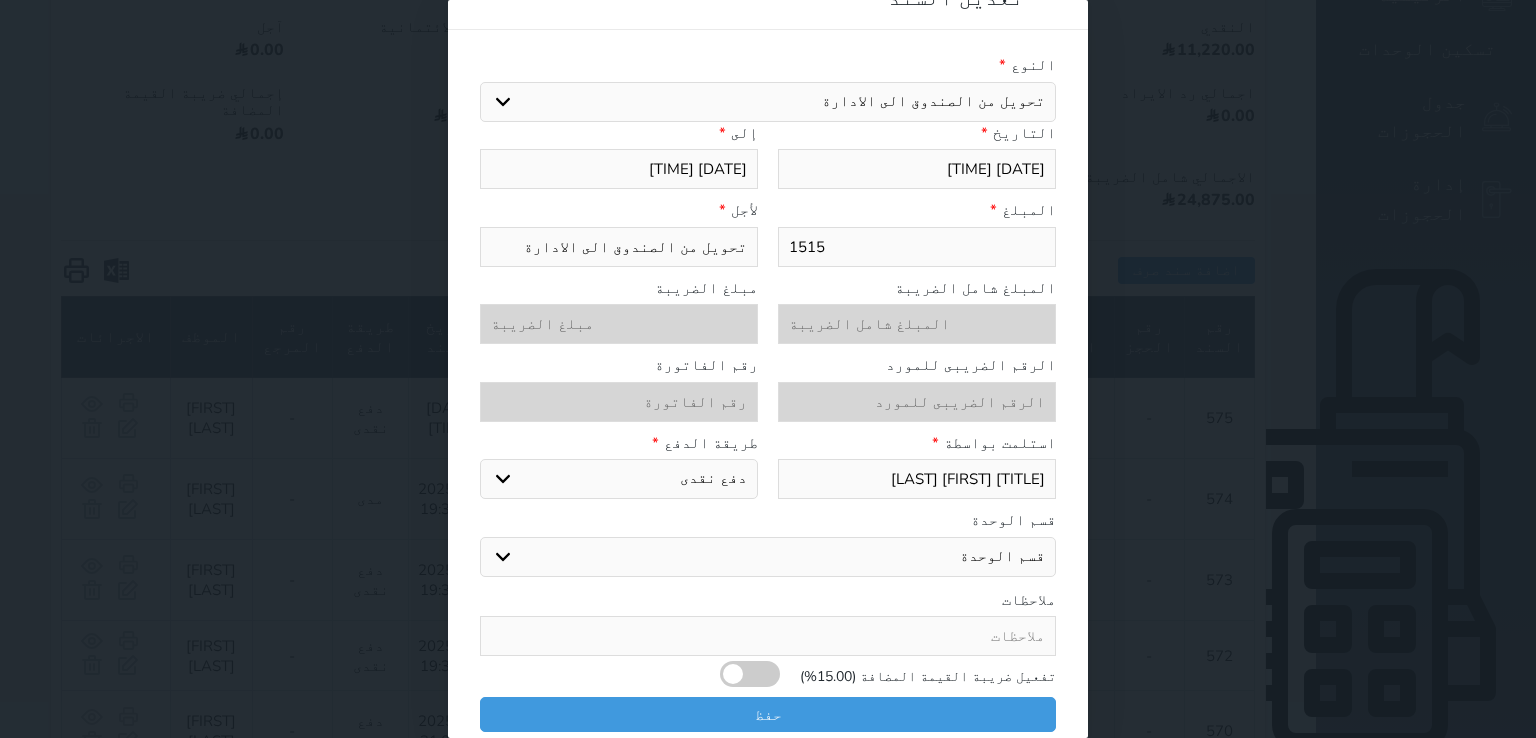 type on "1515" 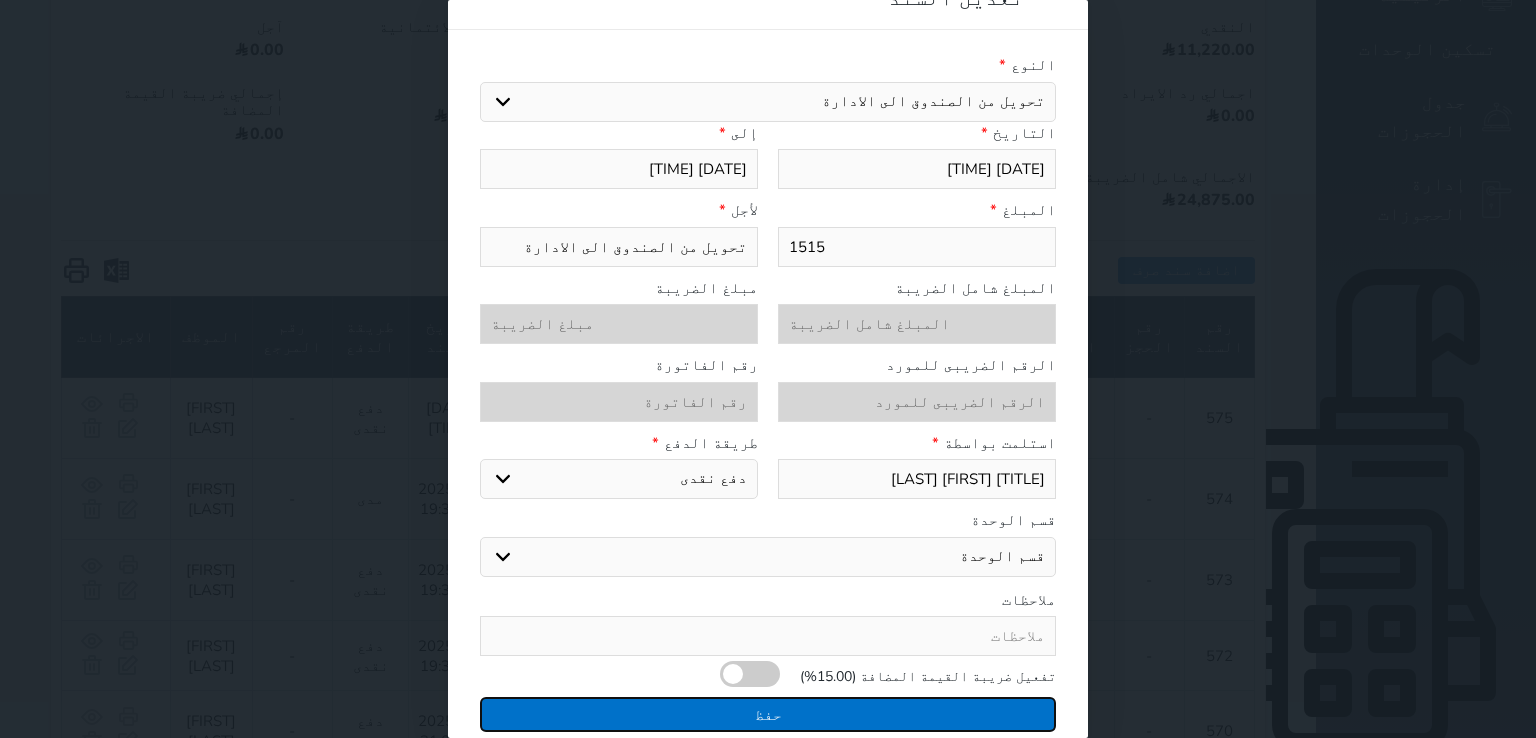 click on "حفظ" at bounding box center [768, 714] 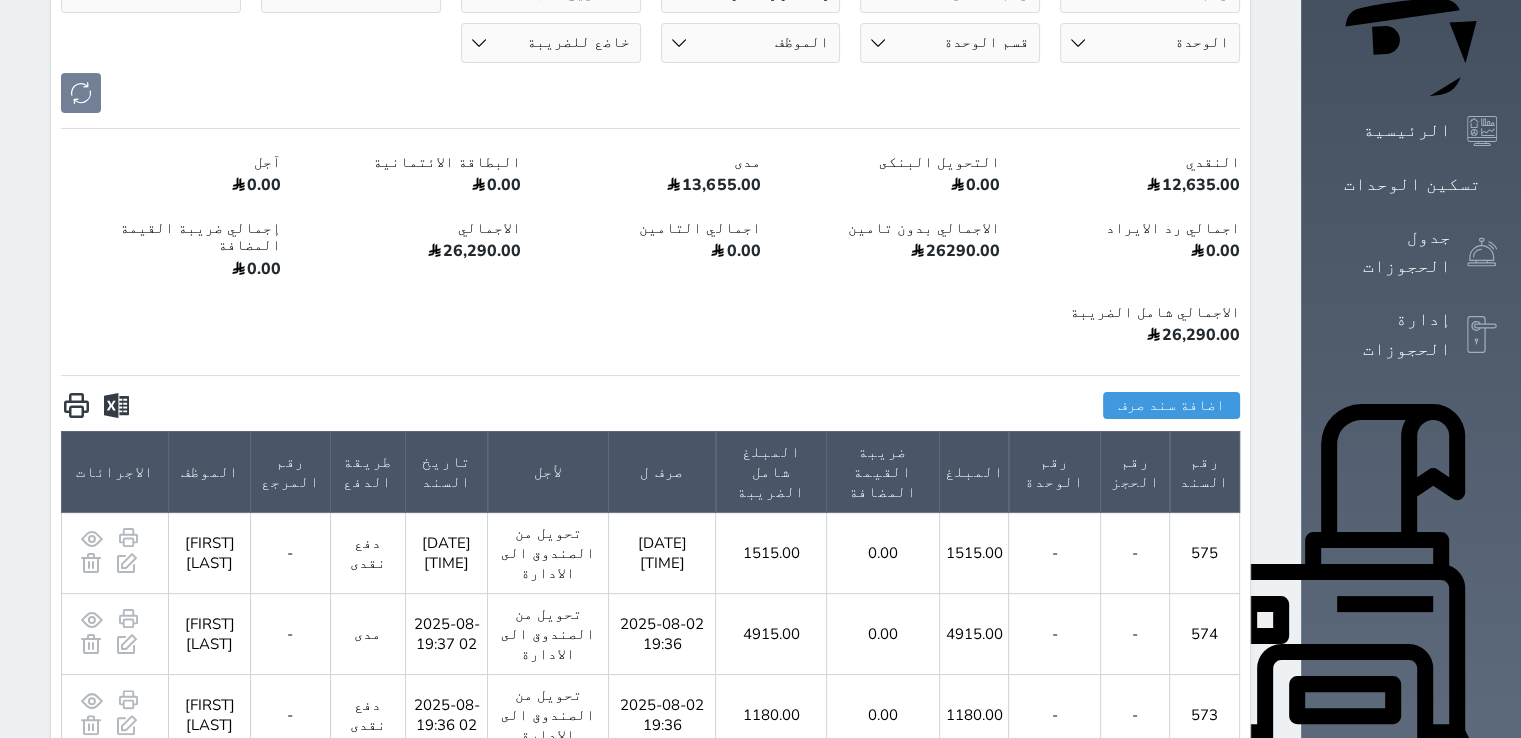 scroll, scrollTop: 300, scrollLeft: 0, axis: vertical 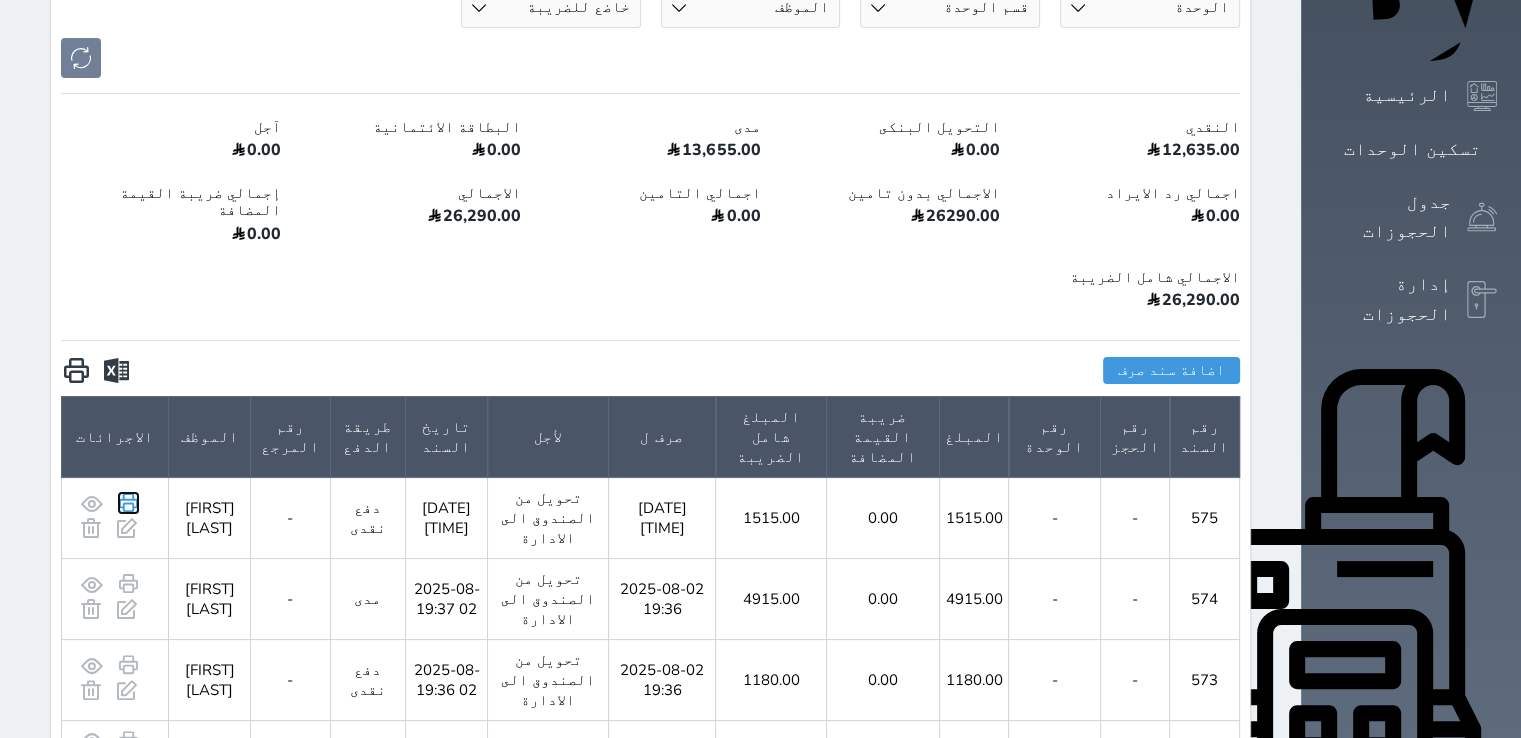 click 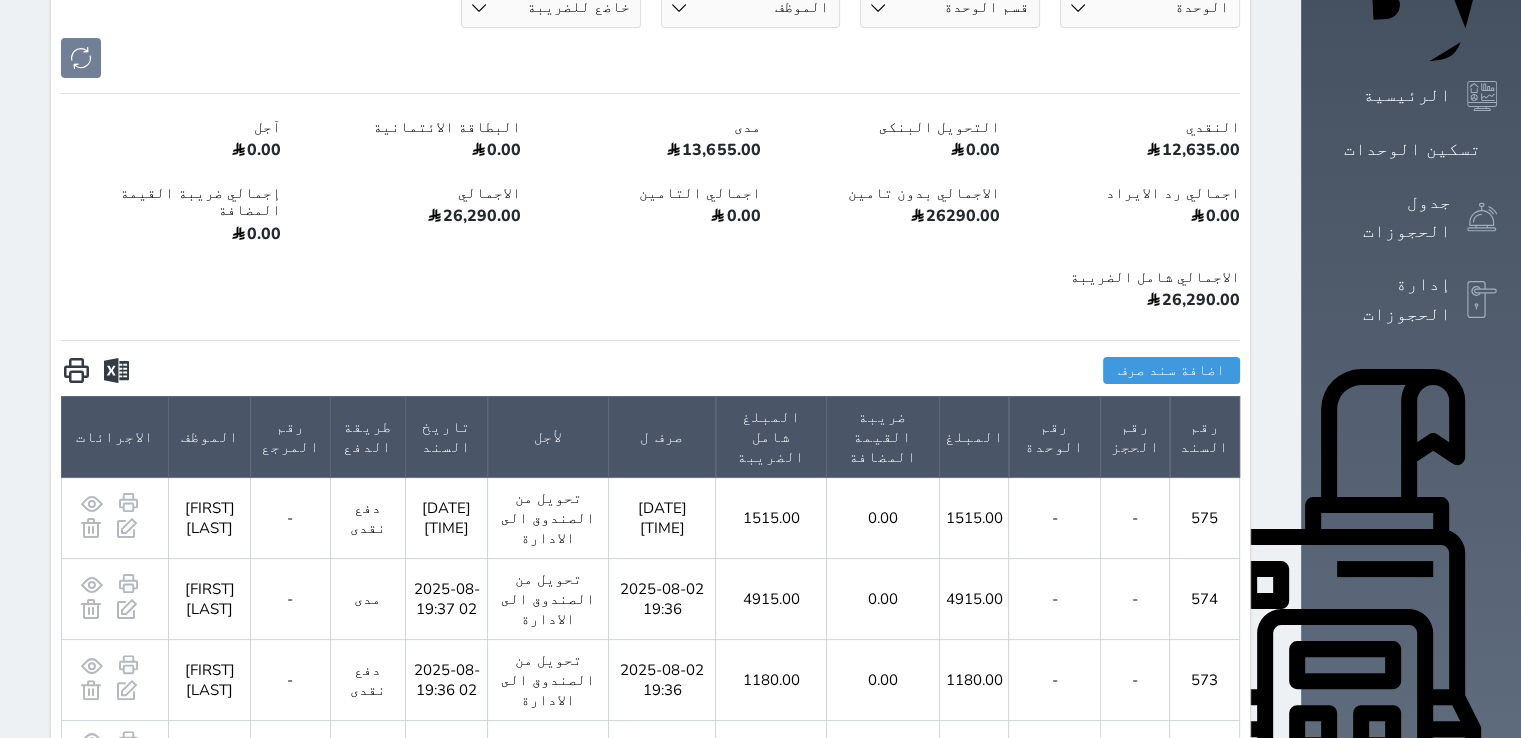 click 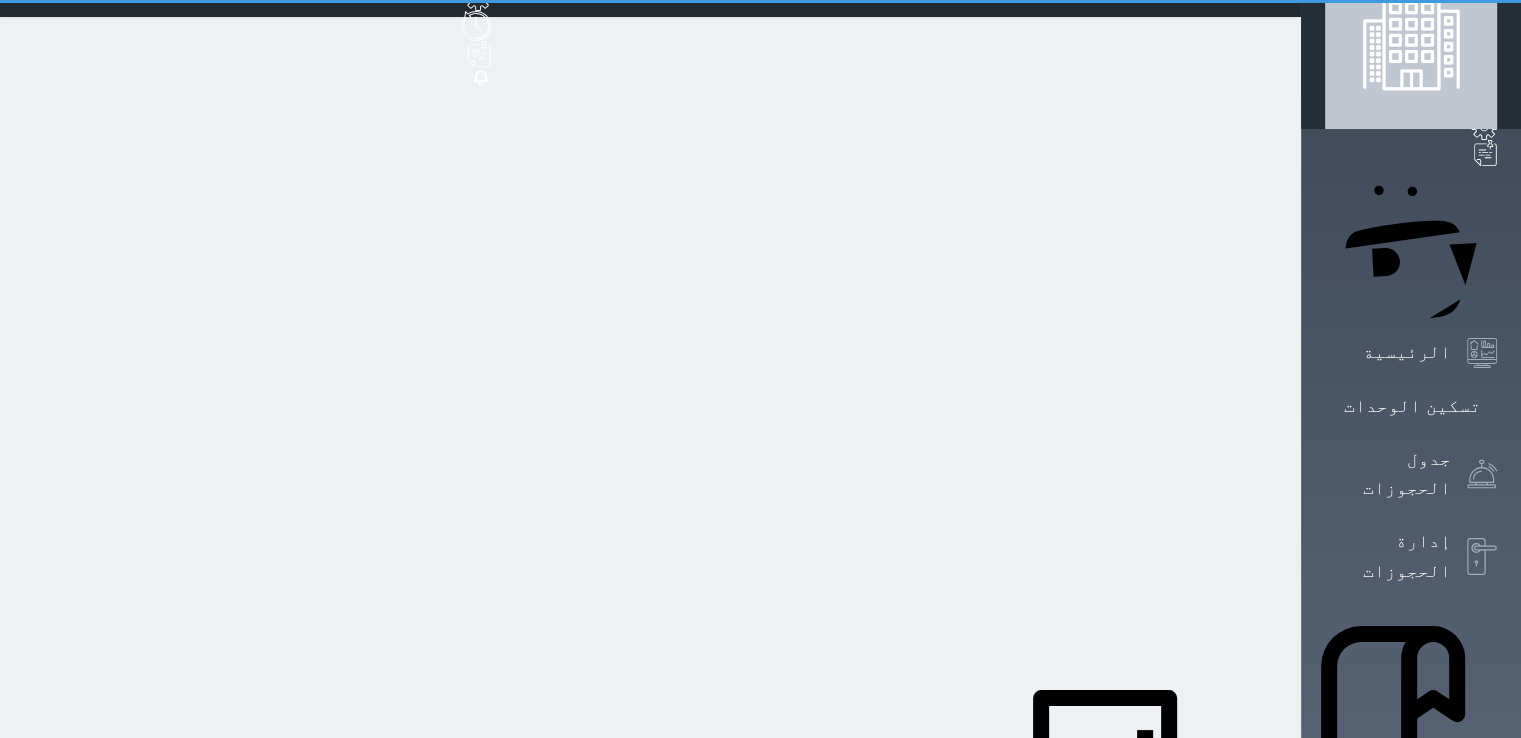 scroll, scrollTop: 0, scrollLeft: 0, axis: both 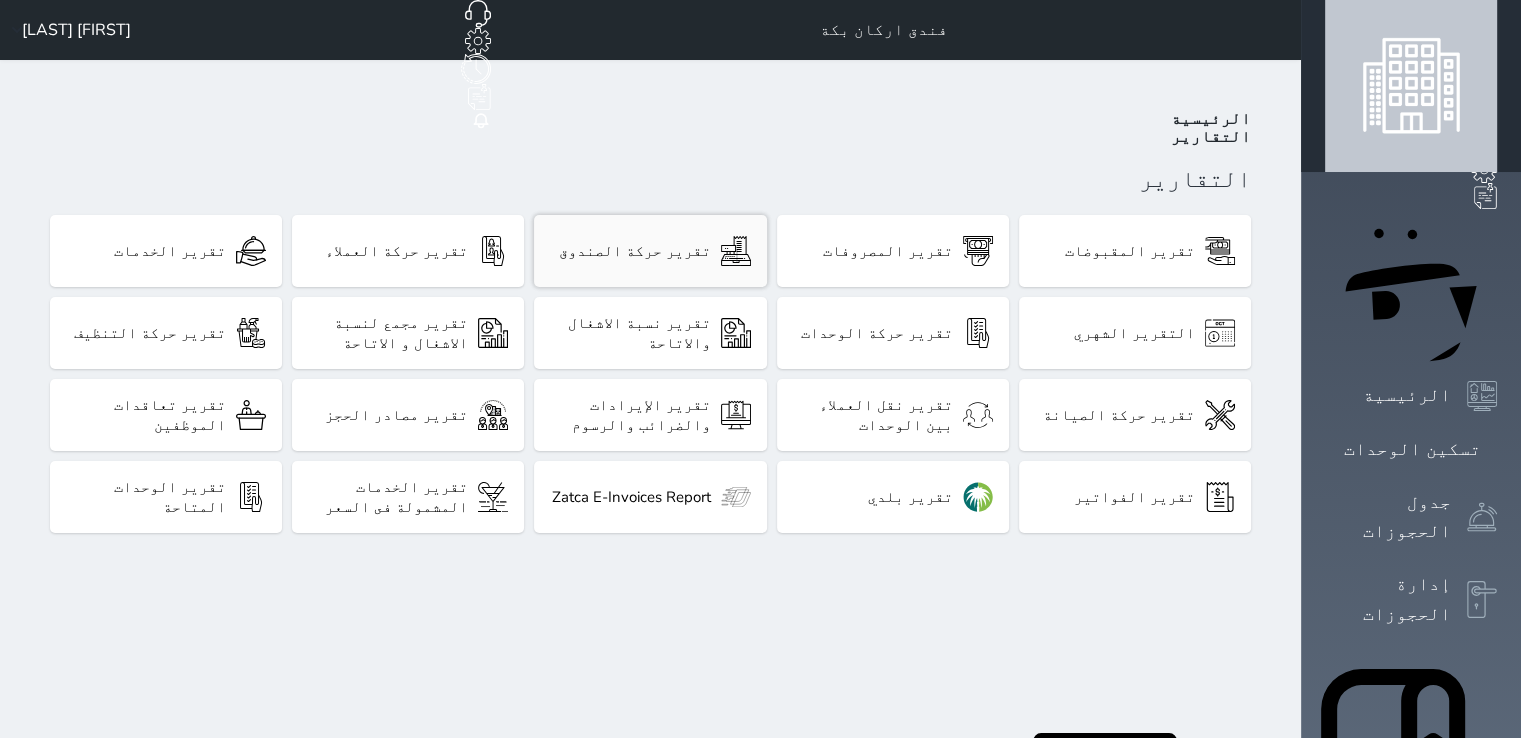 click on "تقرير حركة الصندوق" at bounding box center [635, 251] 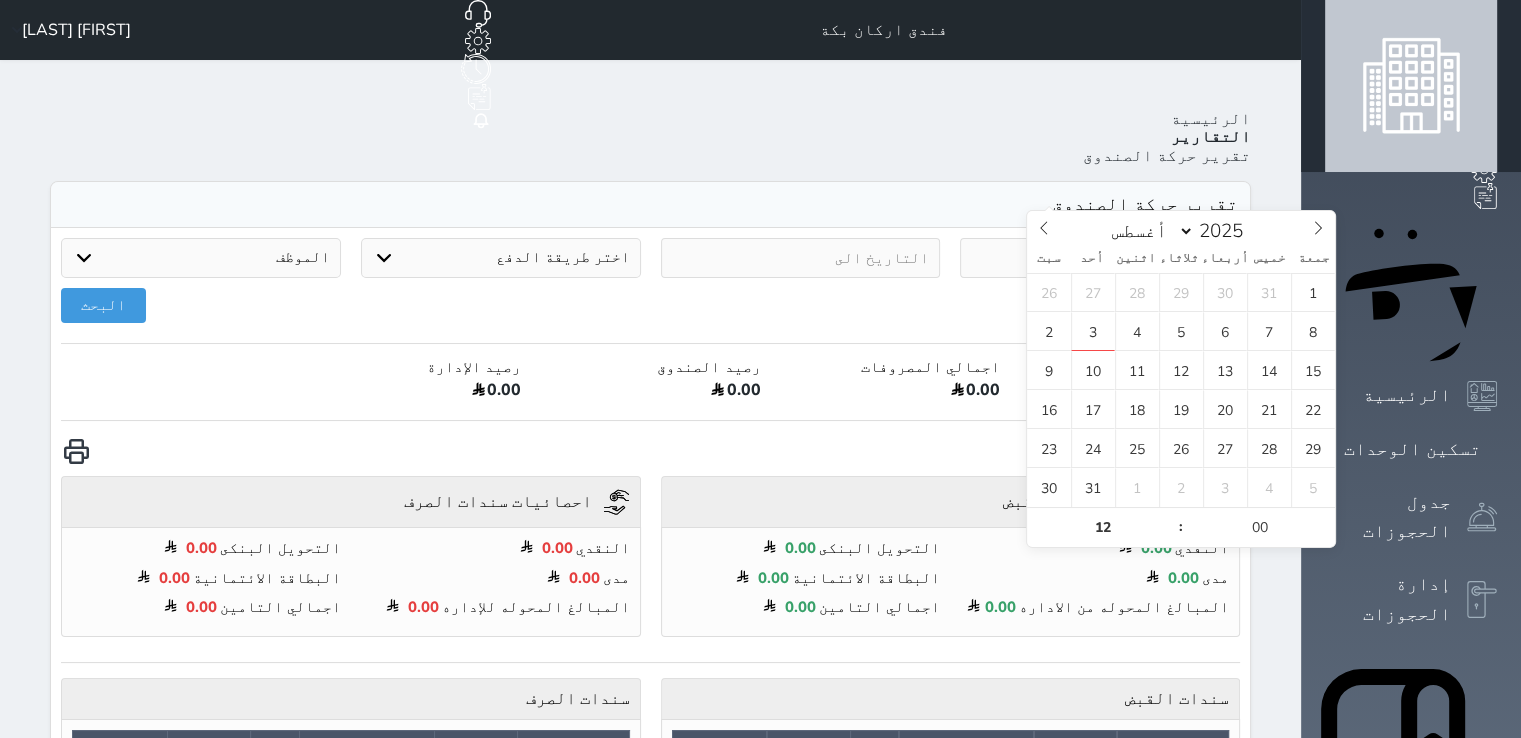click at bounding box center (1100, 258) 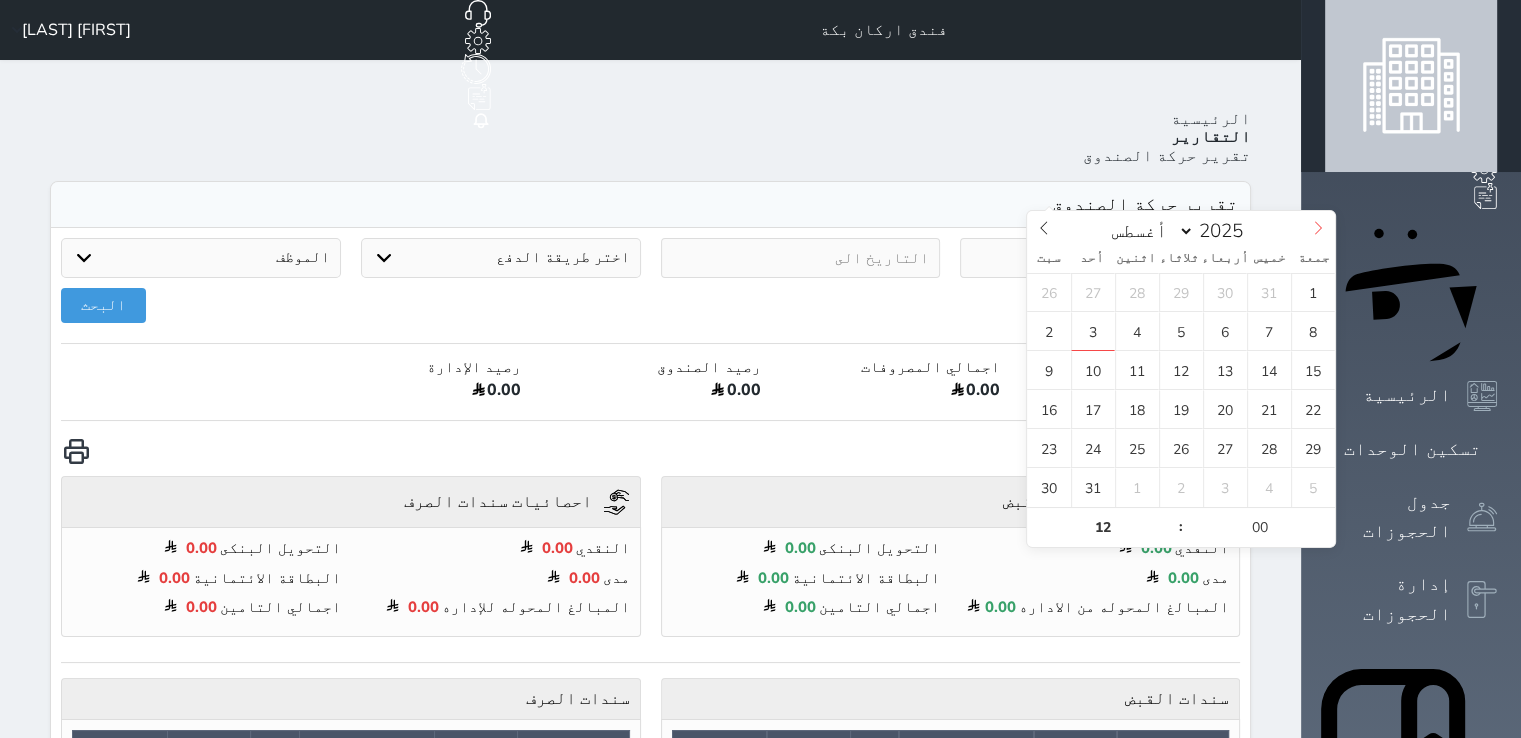 click at bounding box center (1318, 228) 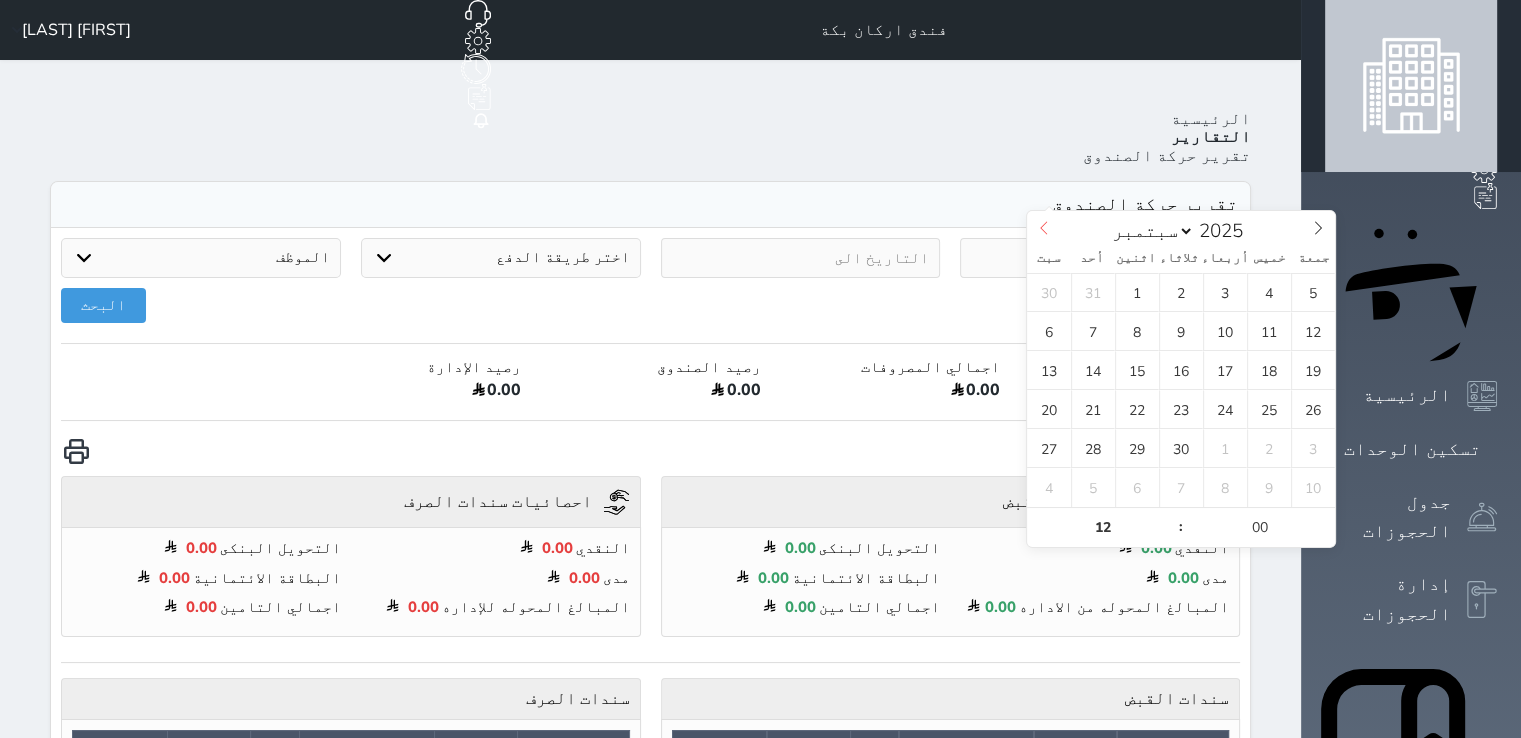 click 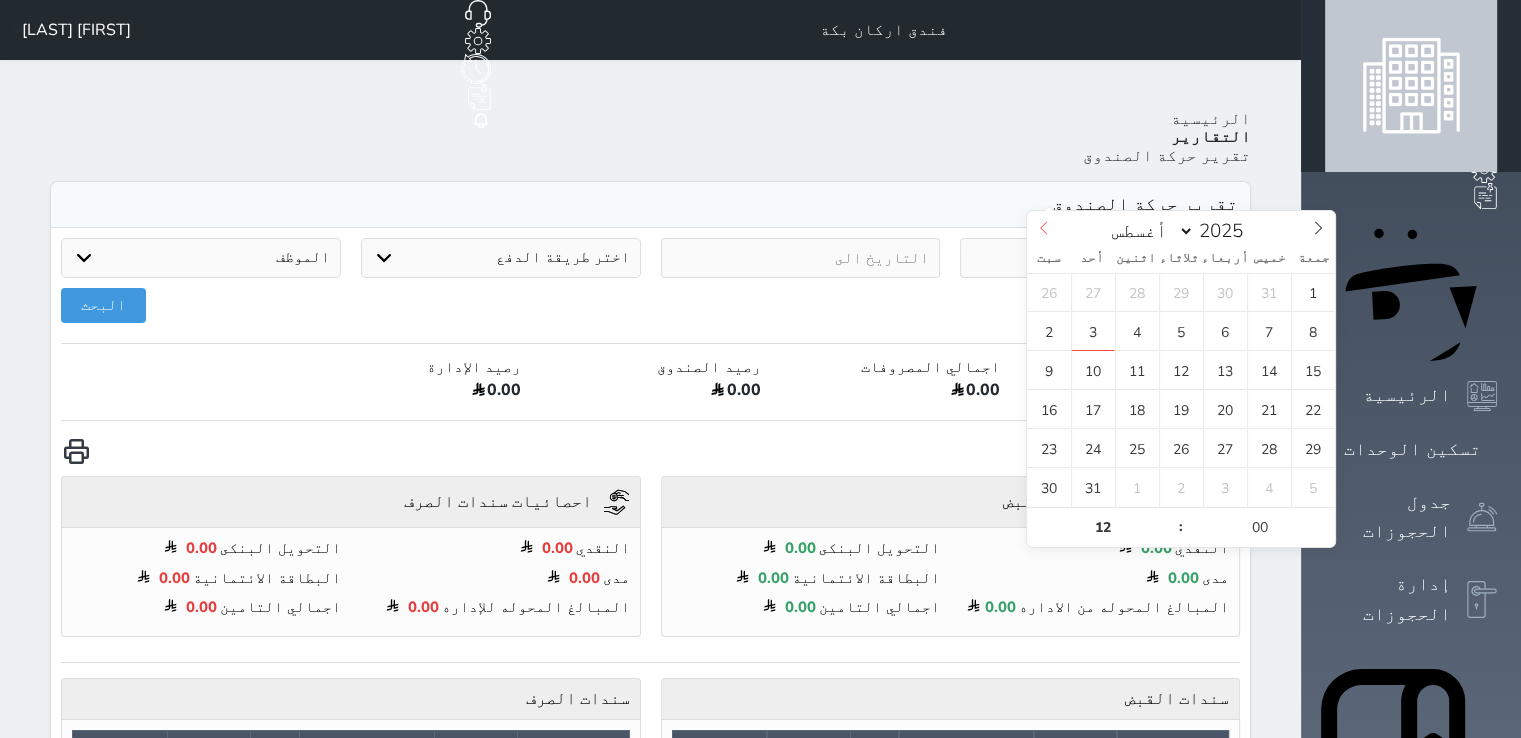 click 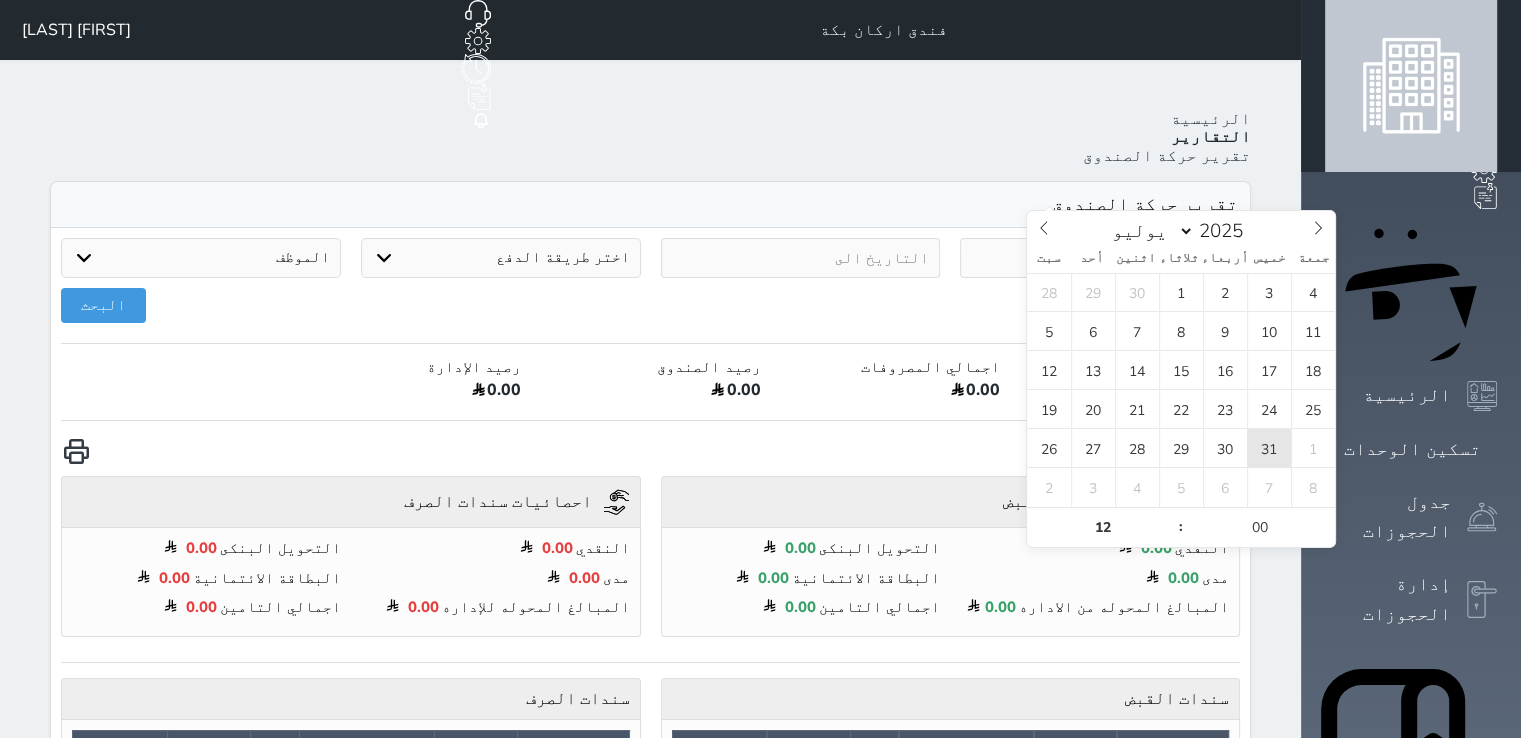 click on "31" at bounding box center (1269, 448) 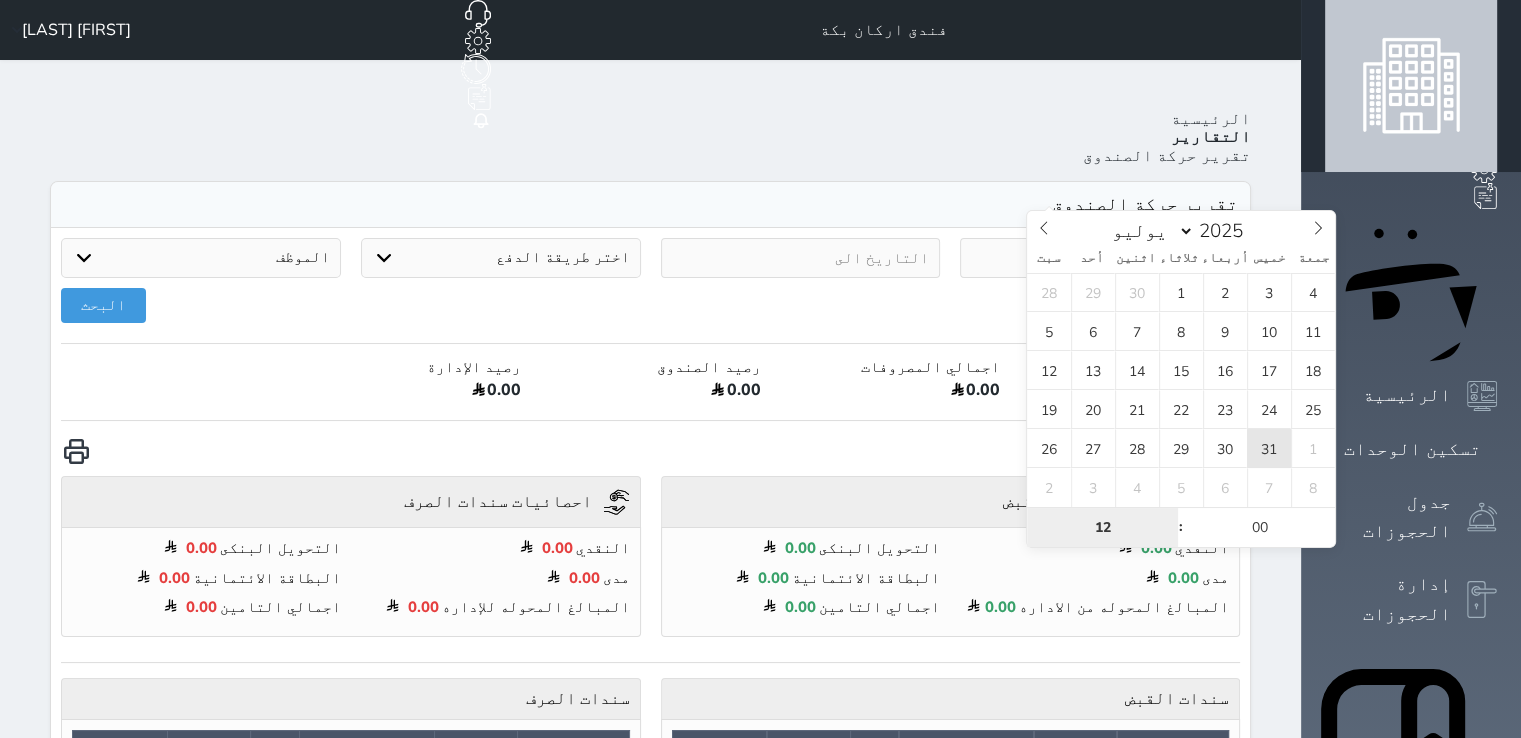 type on "2025-07-31 12:00" 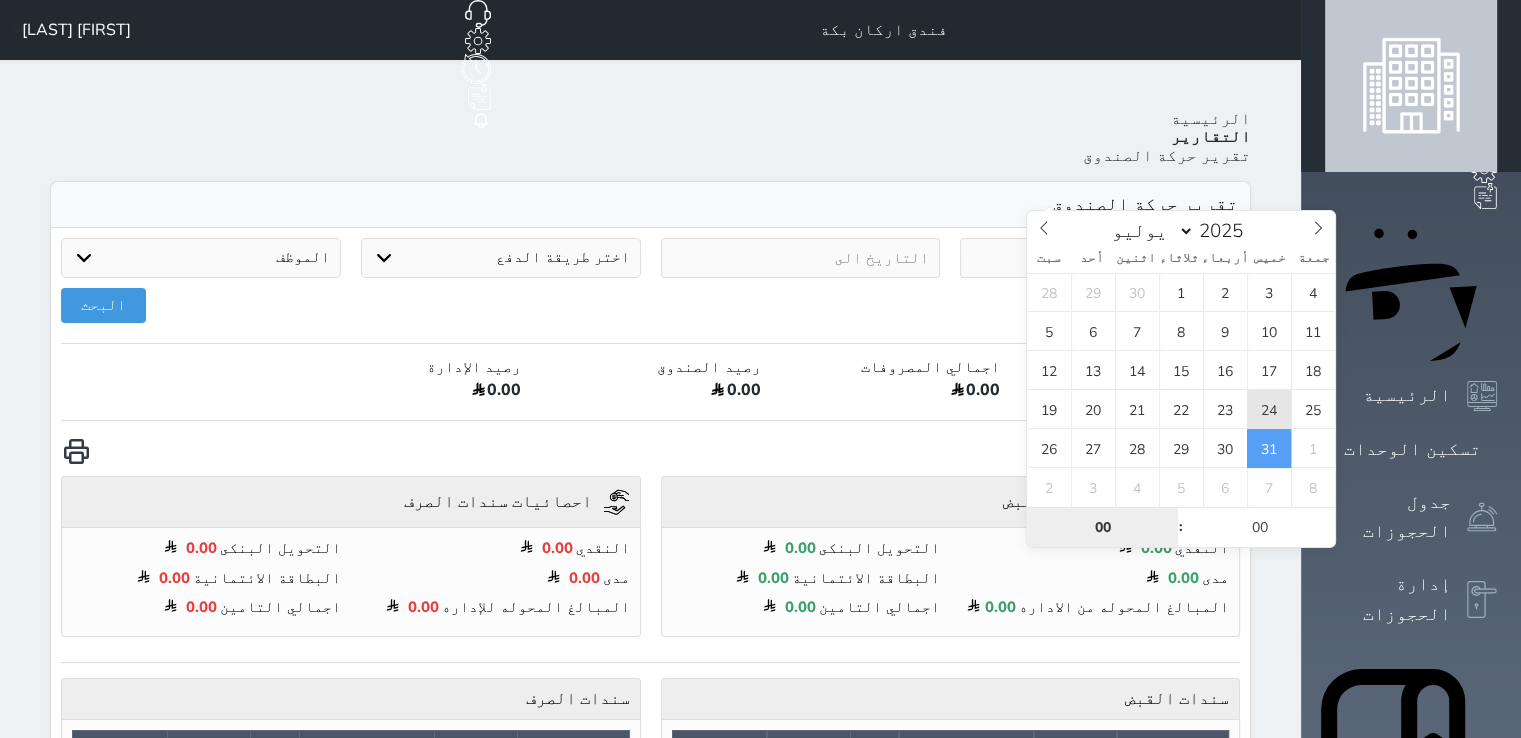 type on "00" 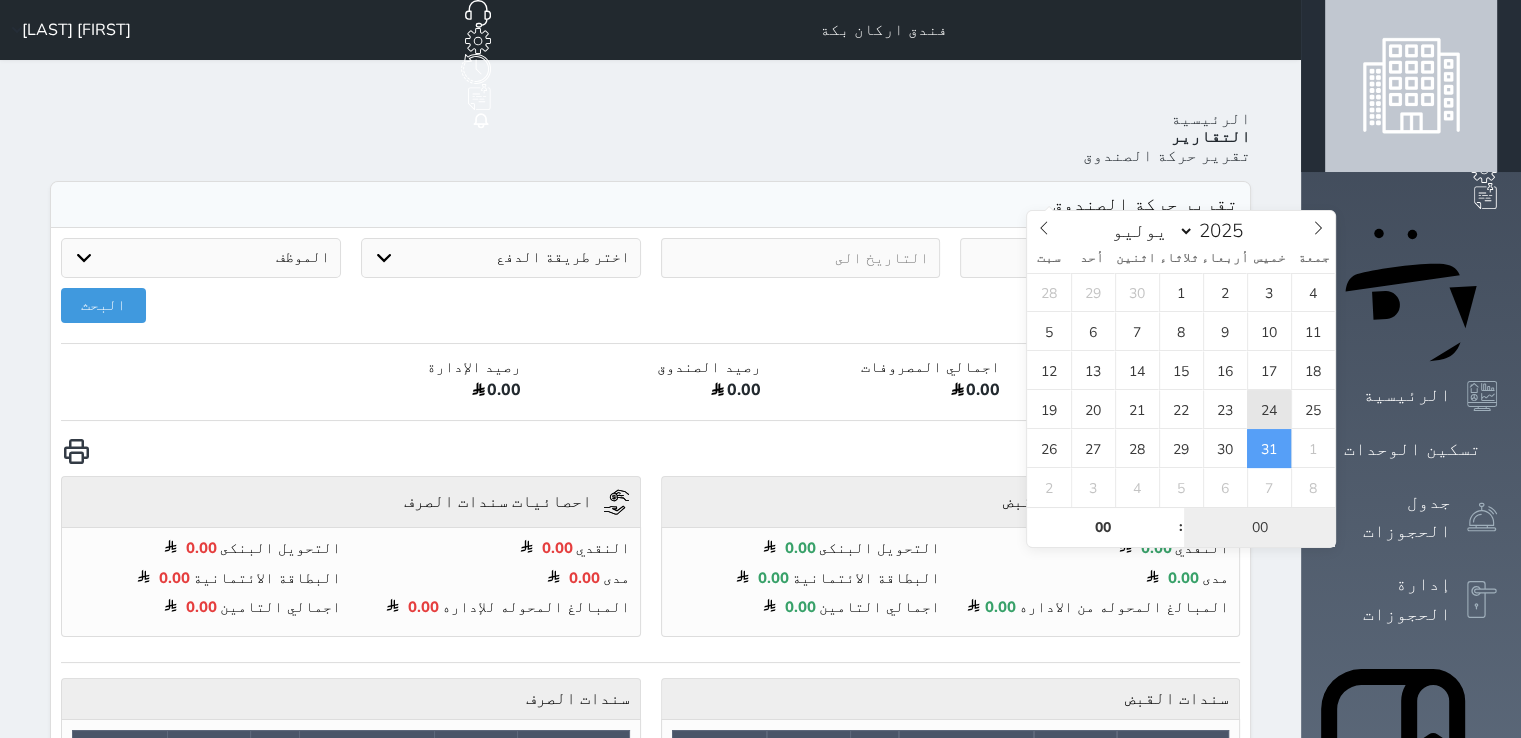 type on "2025-07-31 00:00" 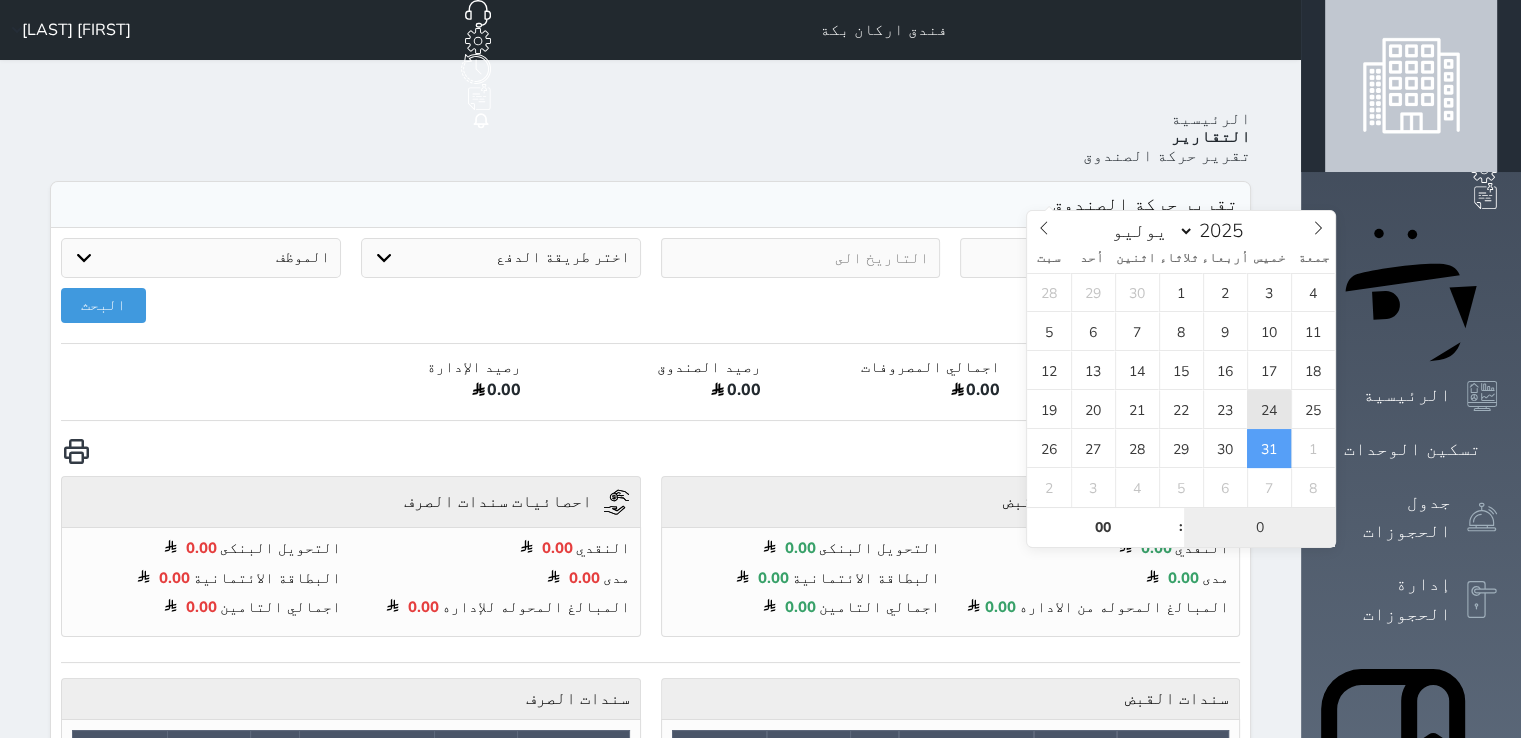 type on "00" 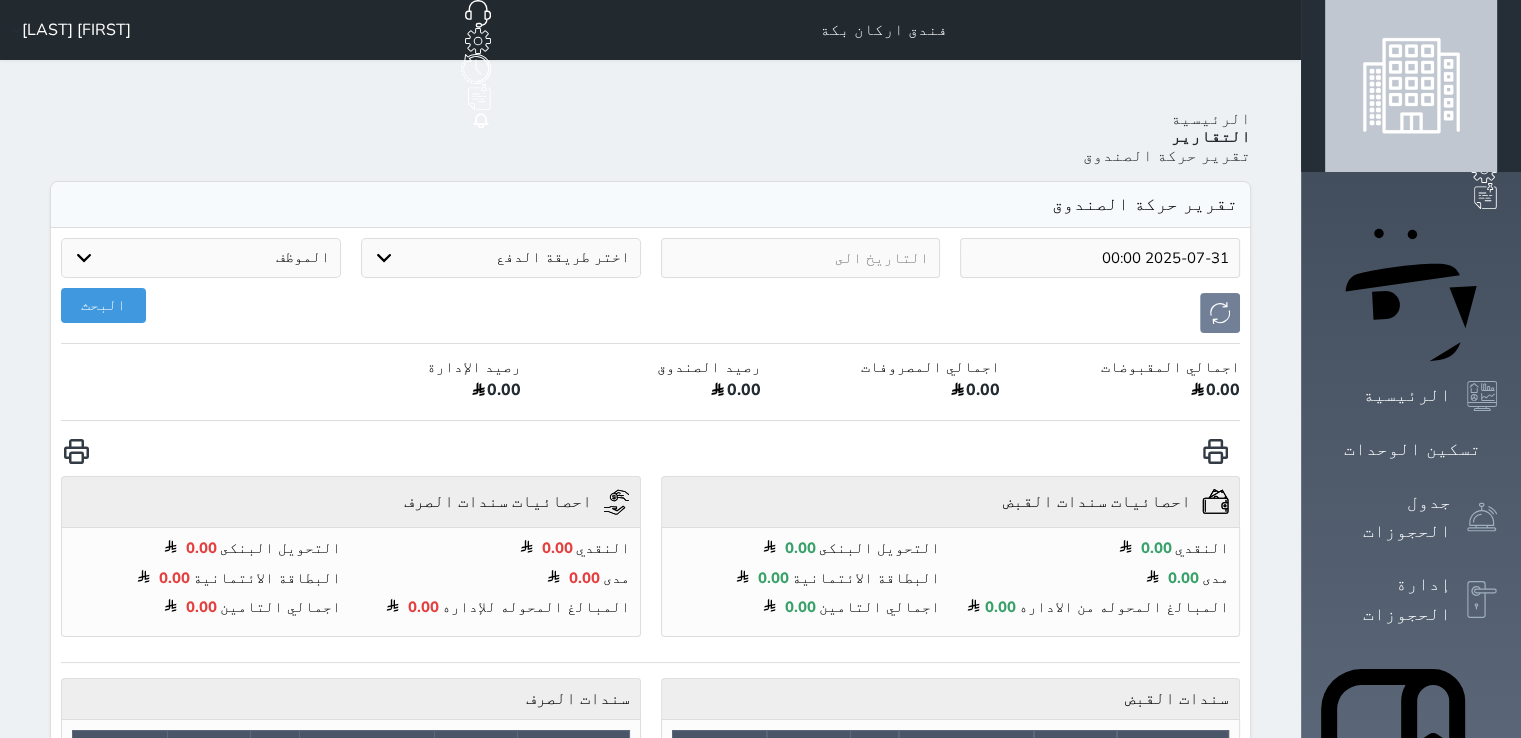 click at bounding box center [801, 258] 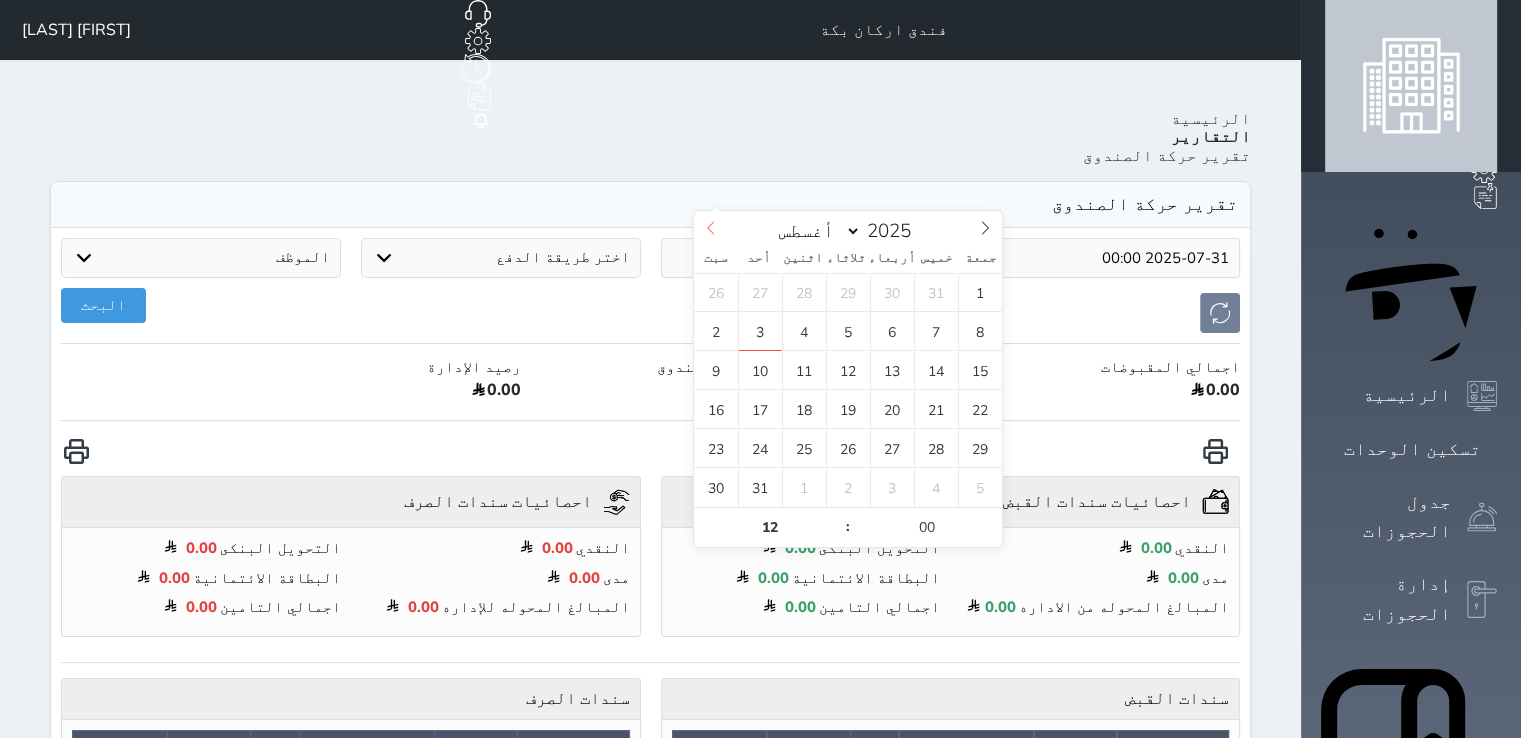 click 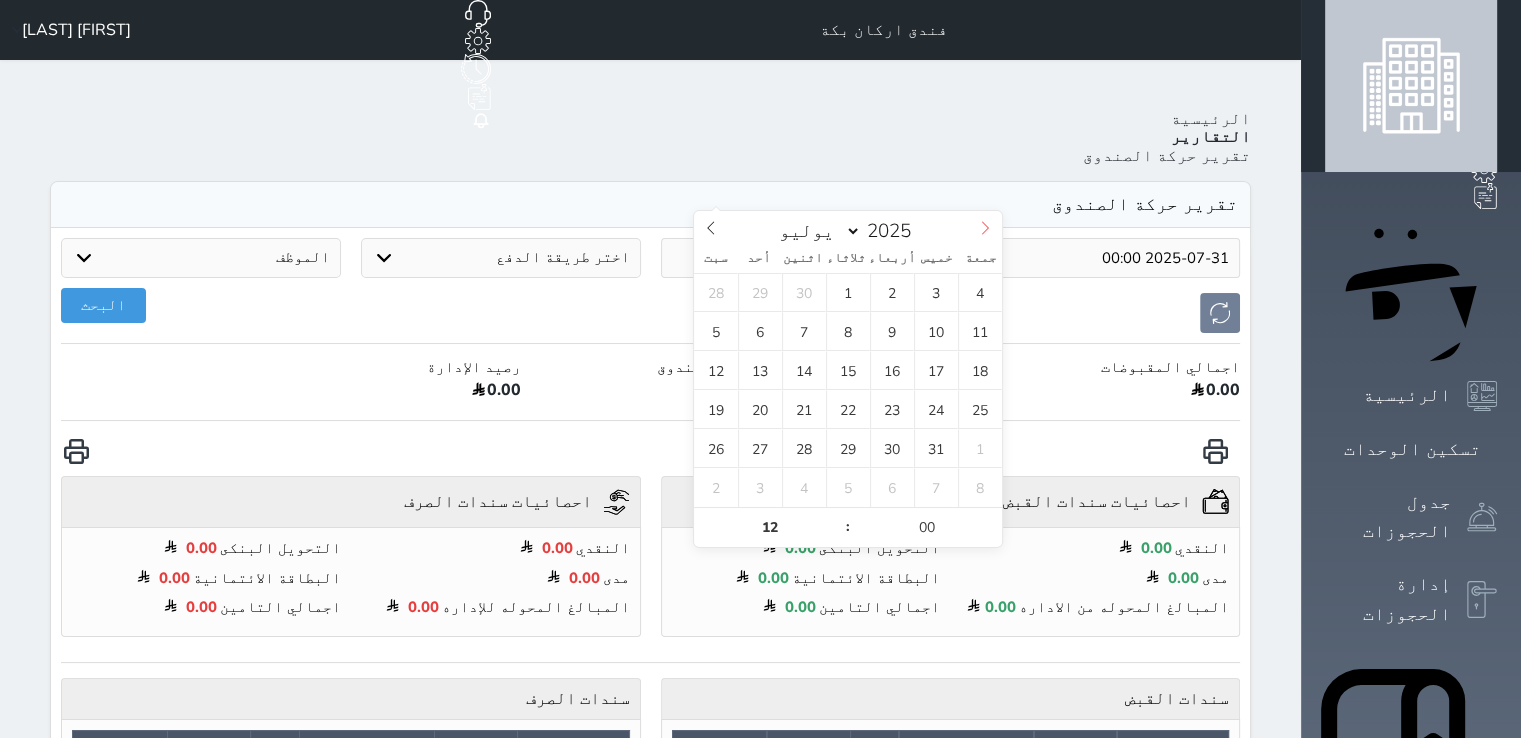 click 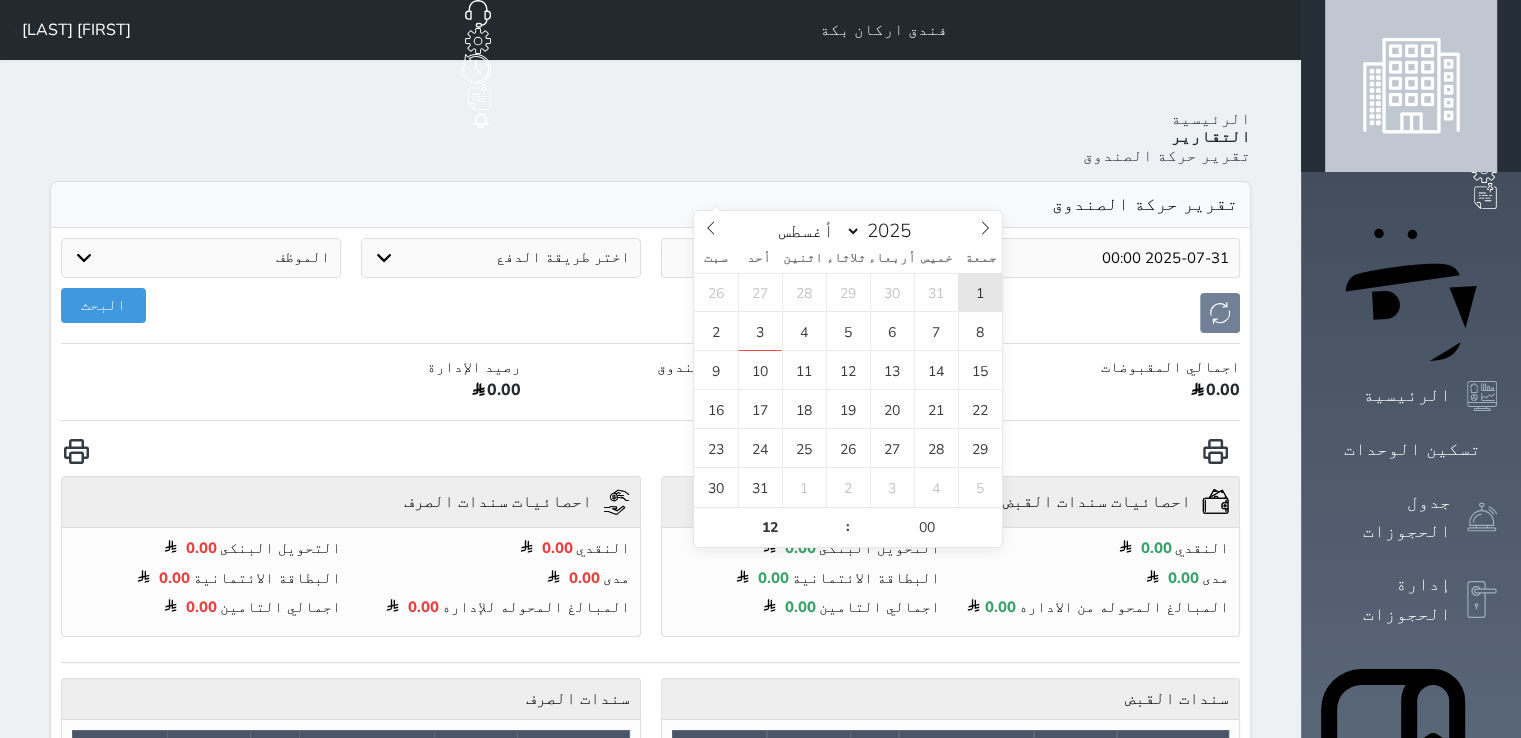 click on "1" at bounding box center (980, 292) 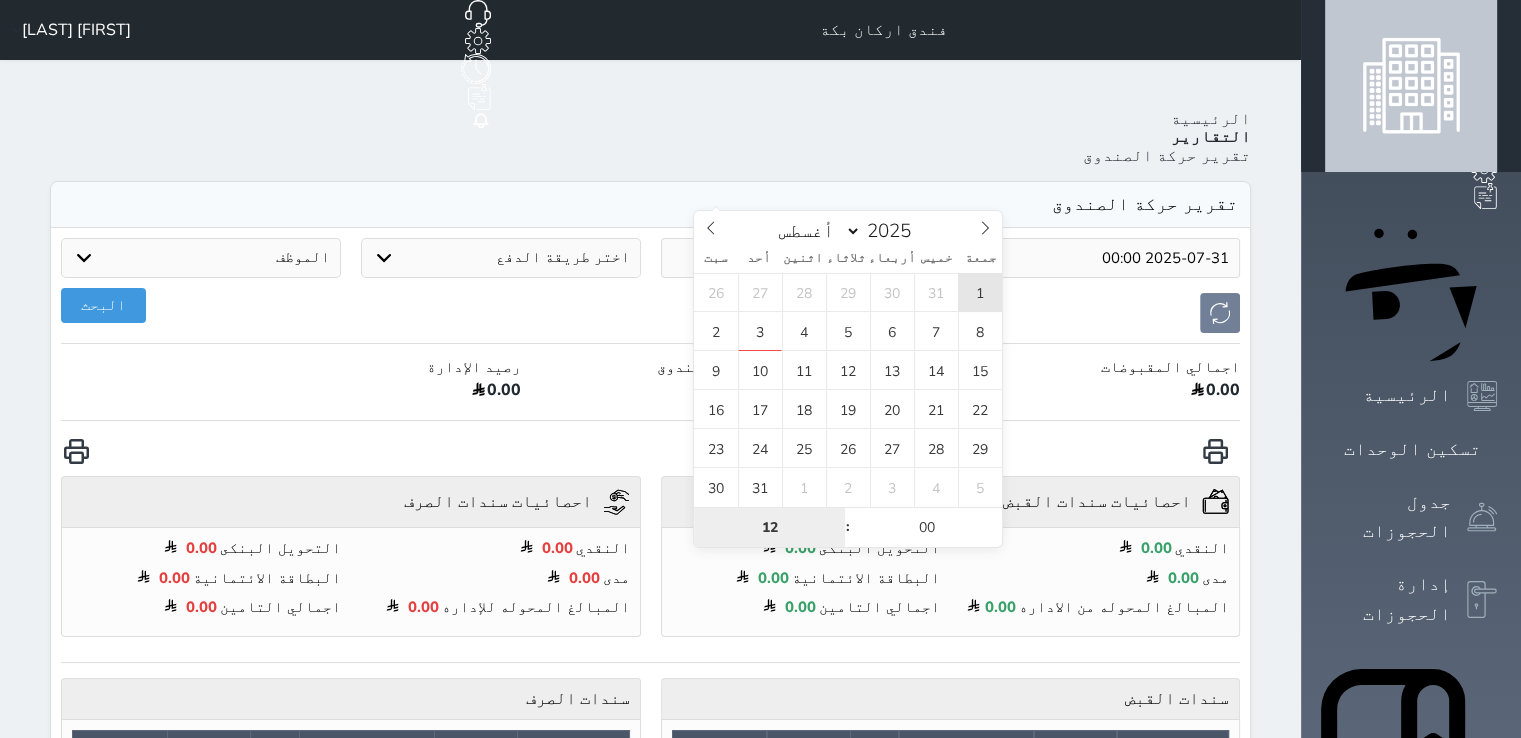 type on "2025-08-01 12:00" 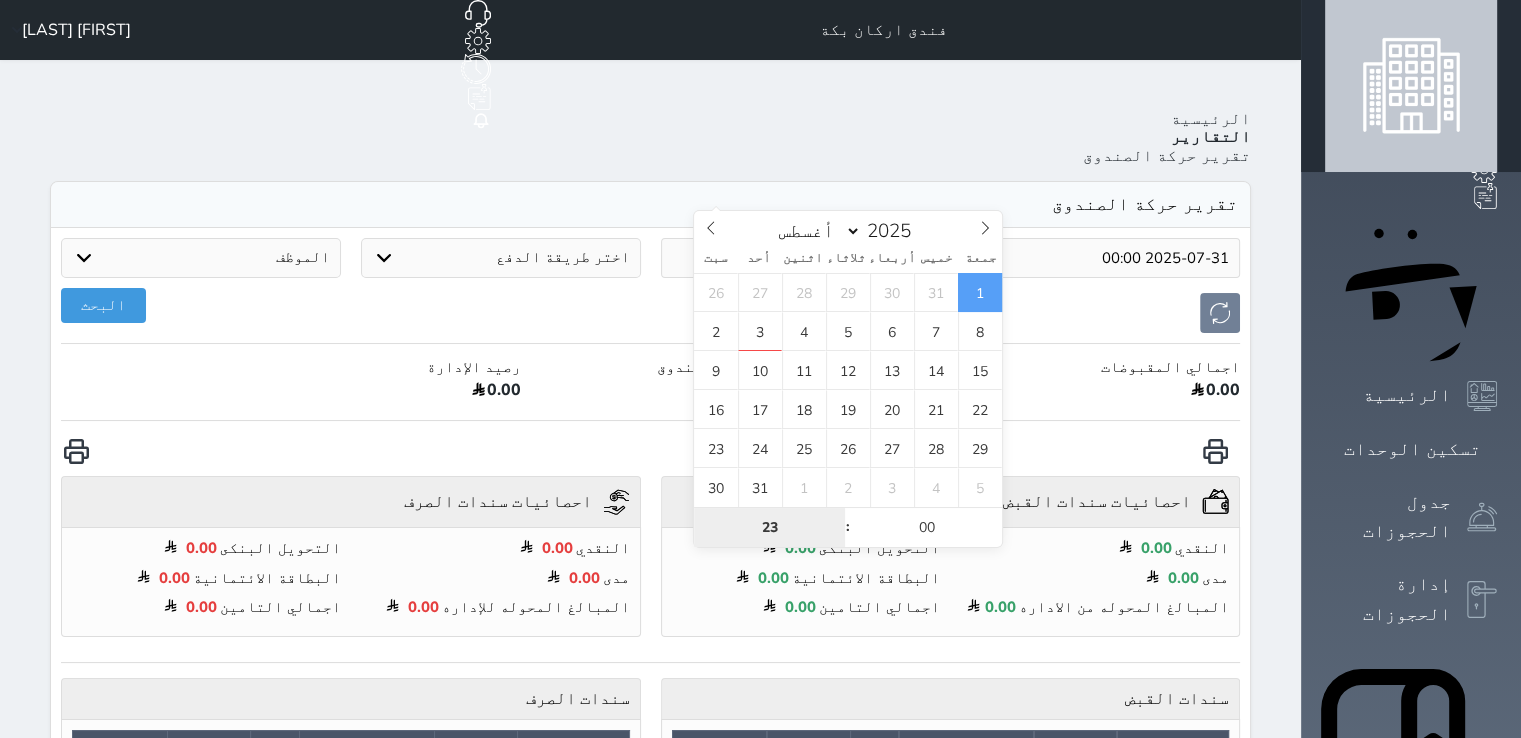 type on "23" 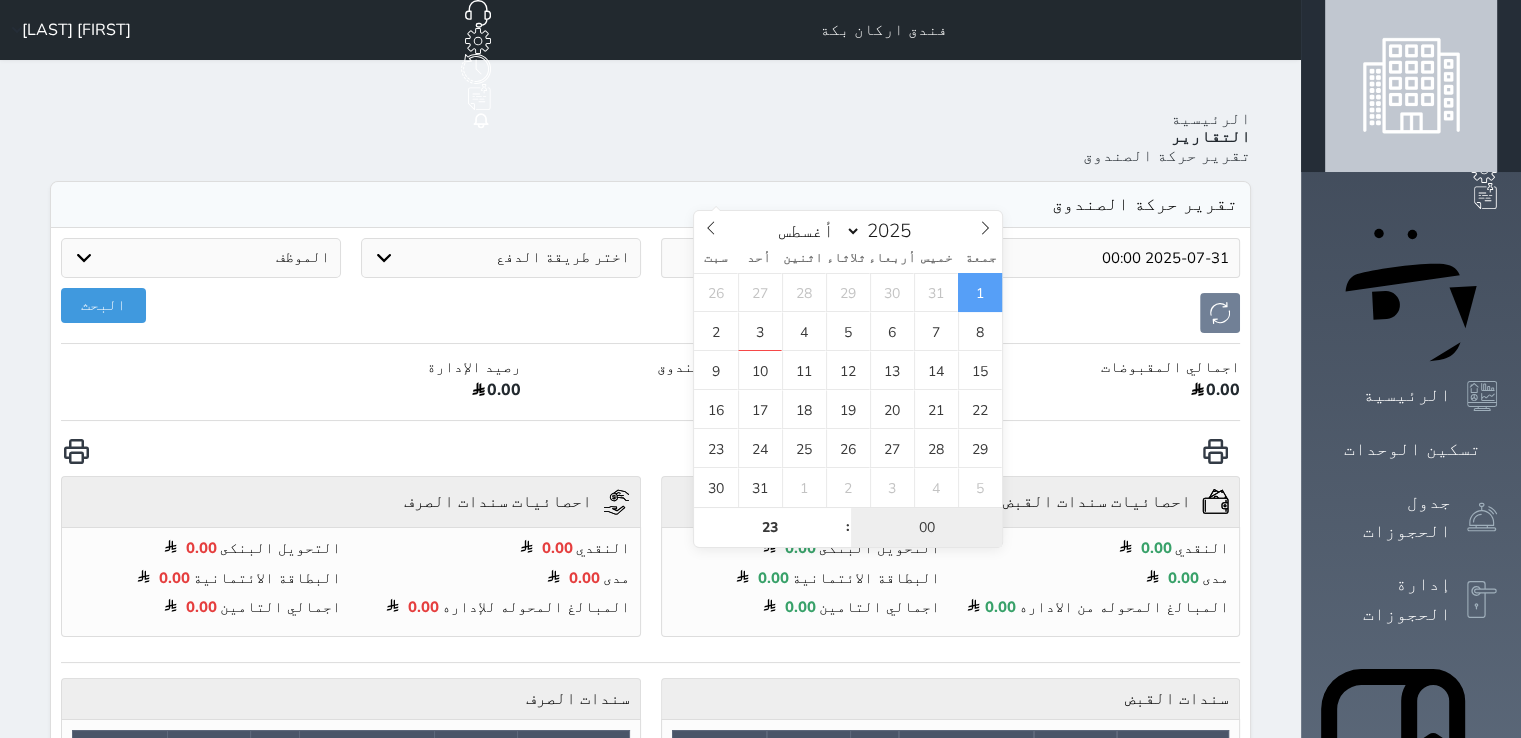 type on "2025-08-01 23:00" 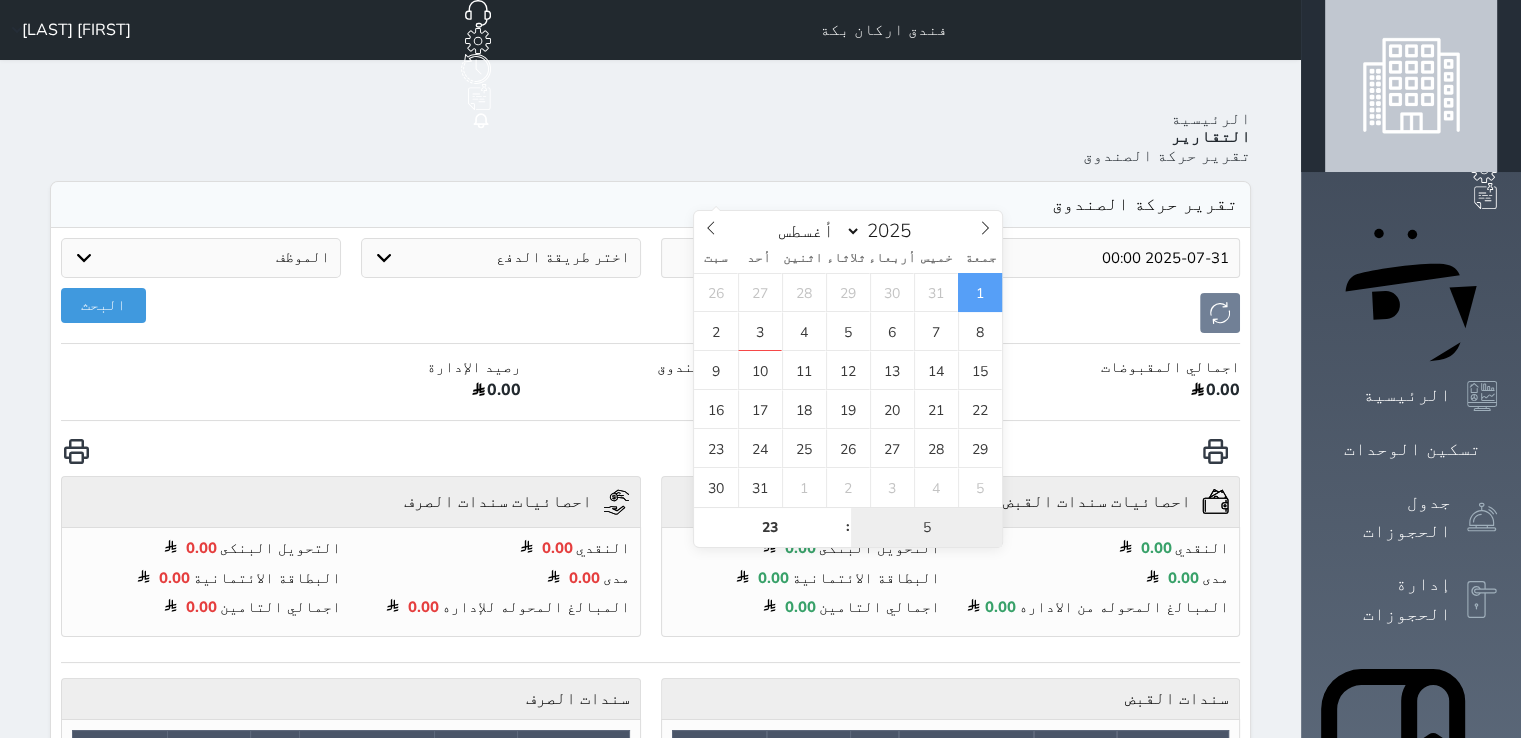 type on "59" 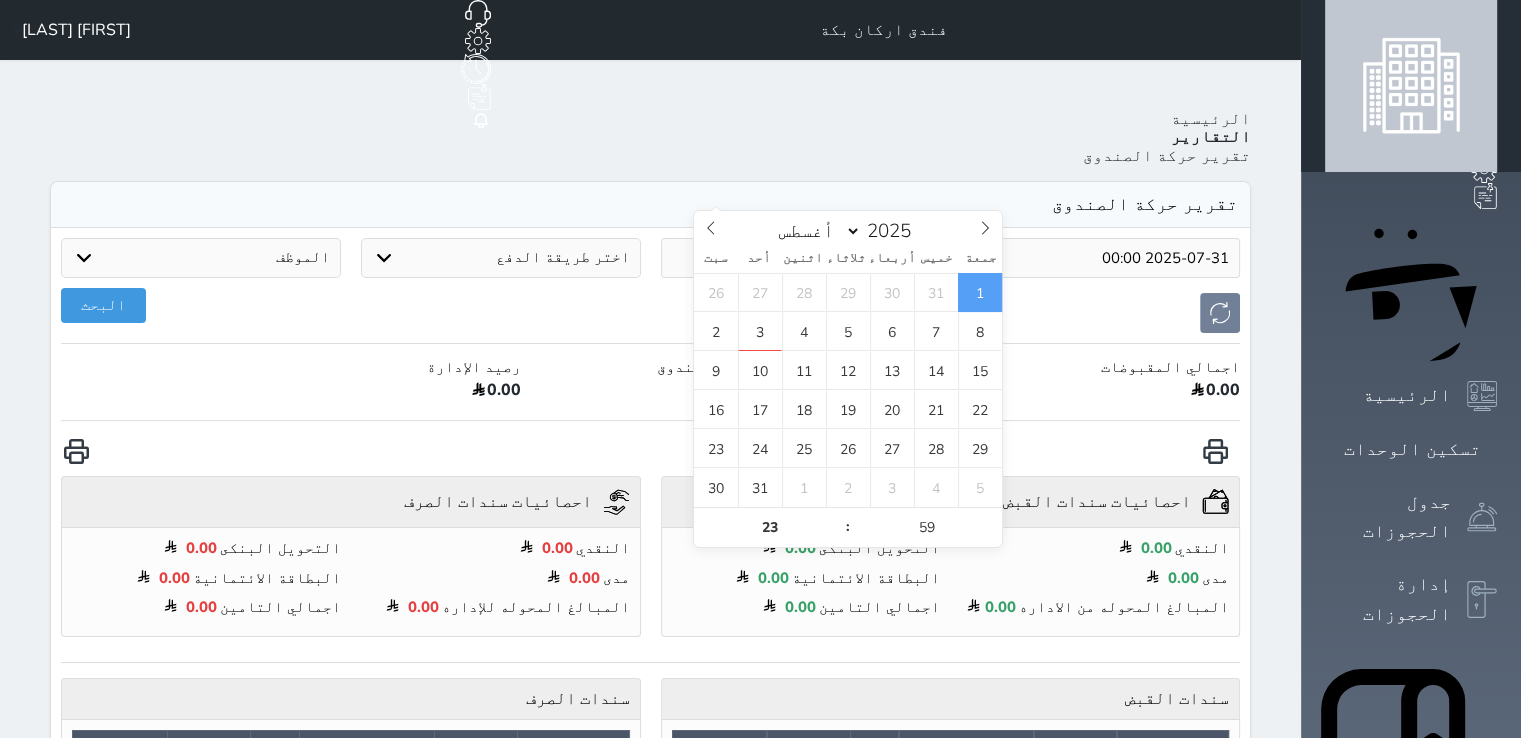 type on "2025-08-01 23:59" 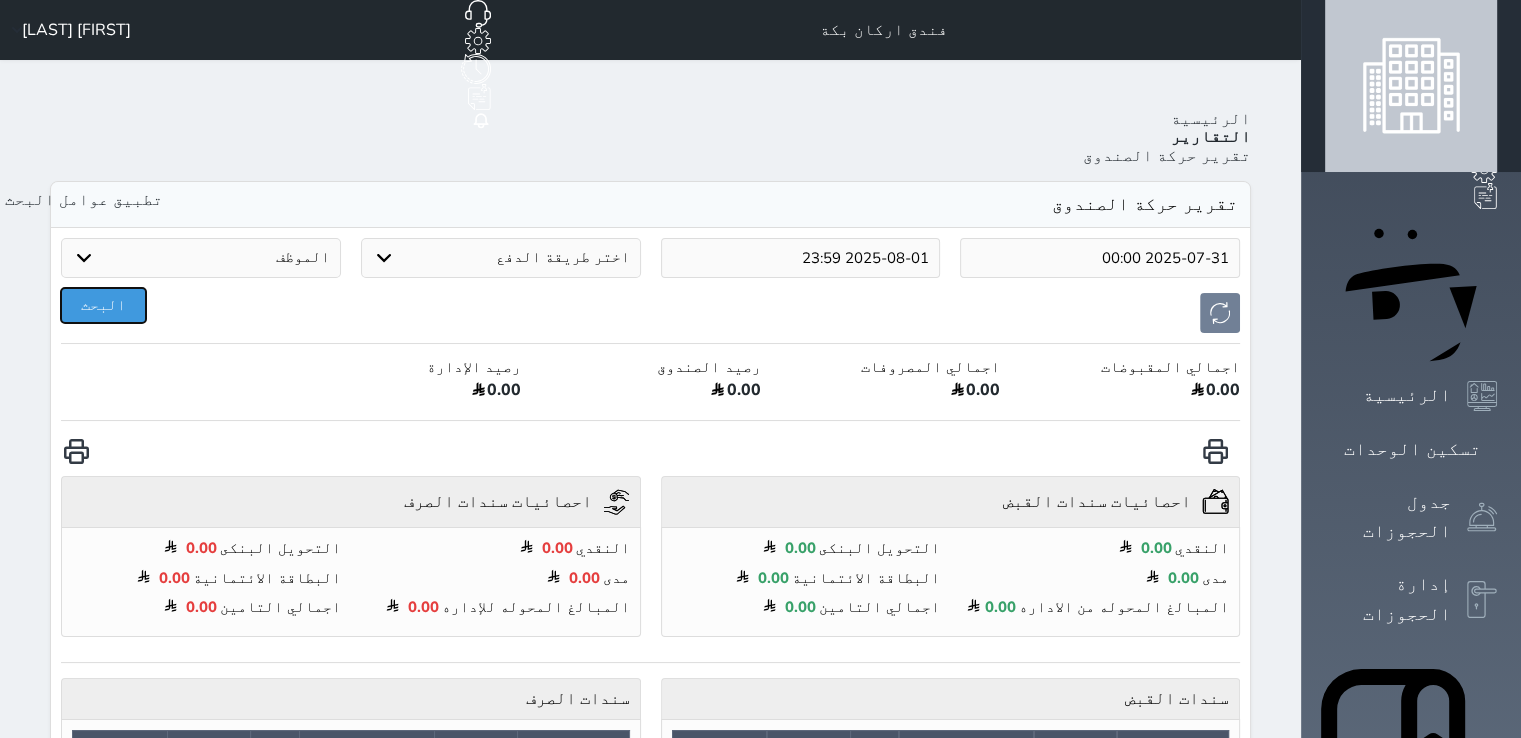 click on "البحث" at bounding box center (103, 305) 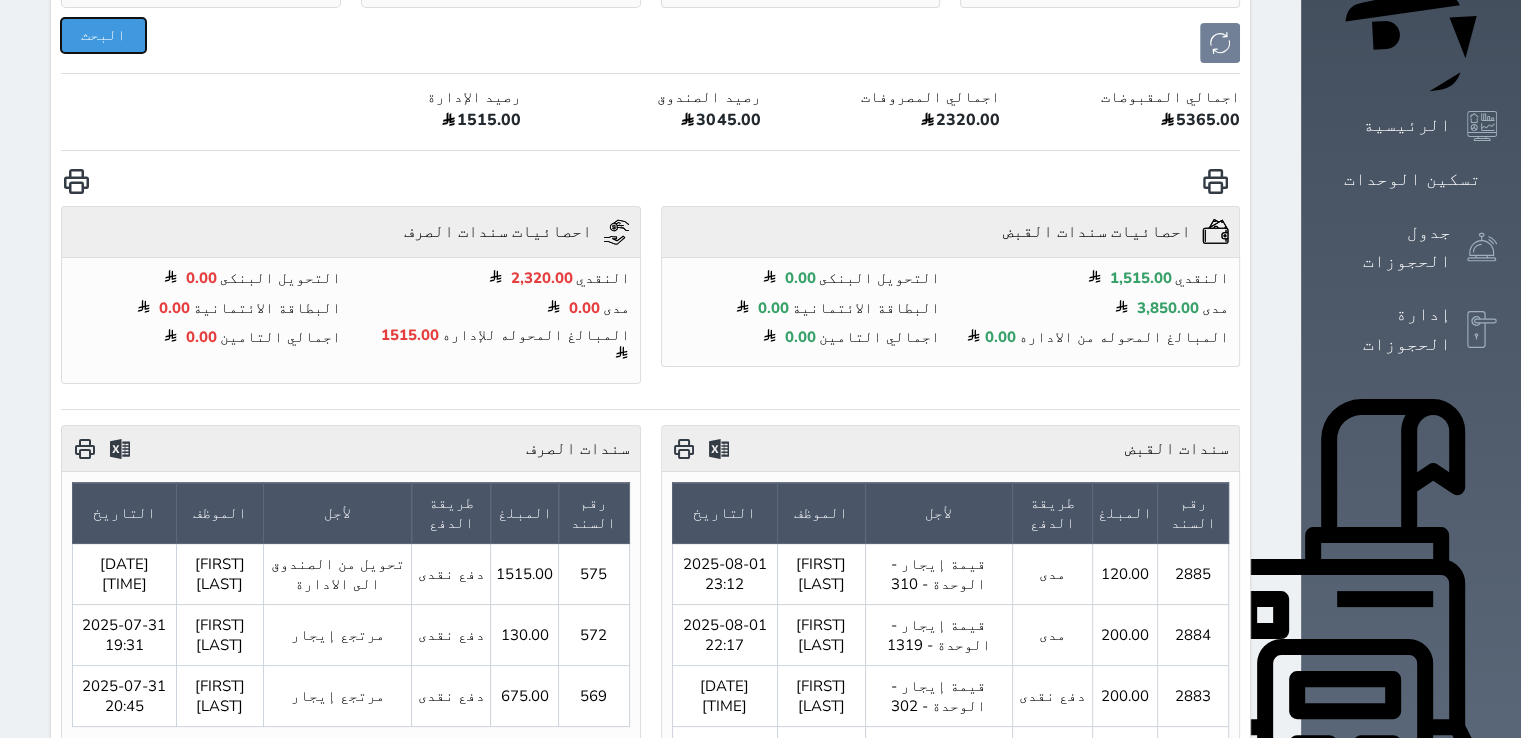 scroll, scrollTop: 300, scrollLeft: 0, axis: vertical 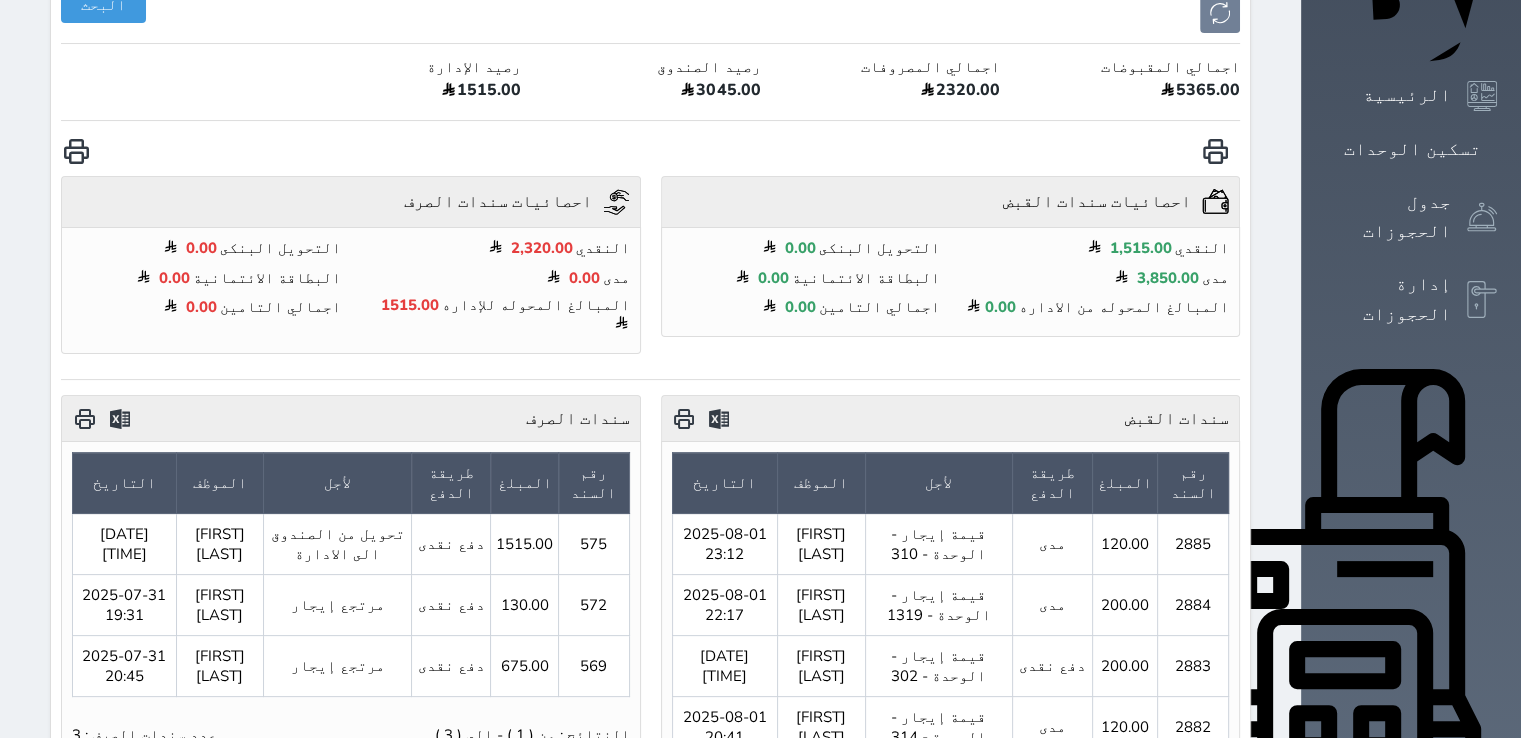 click at bounding box center (84, 418) 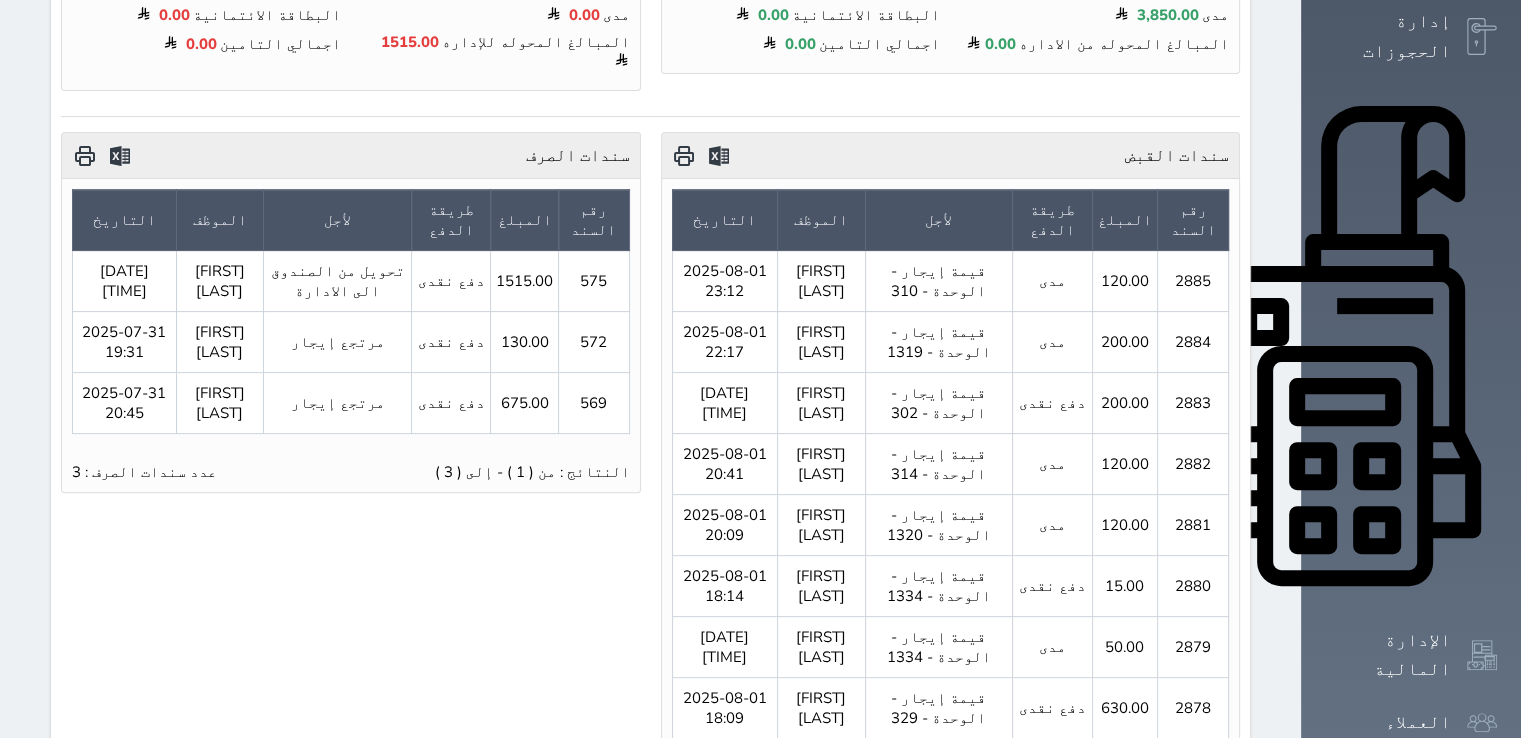 scroll, scrollTop: 600, scrollLeft: 0, axis: vertical 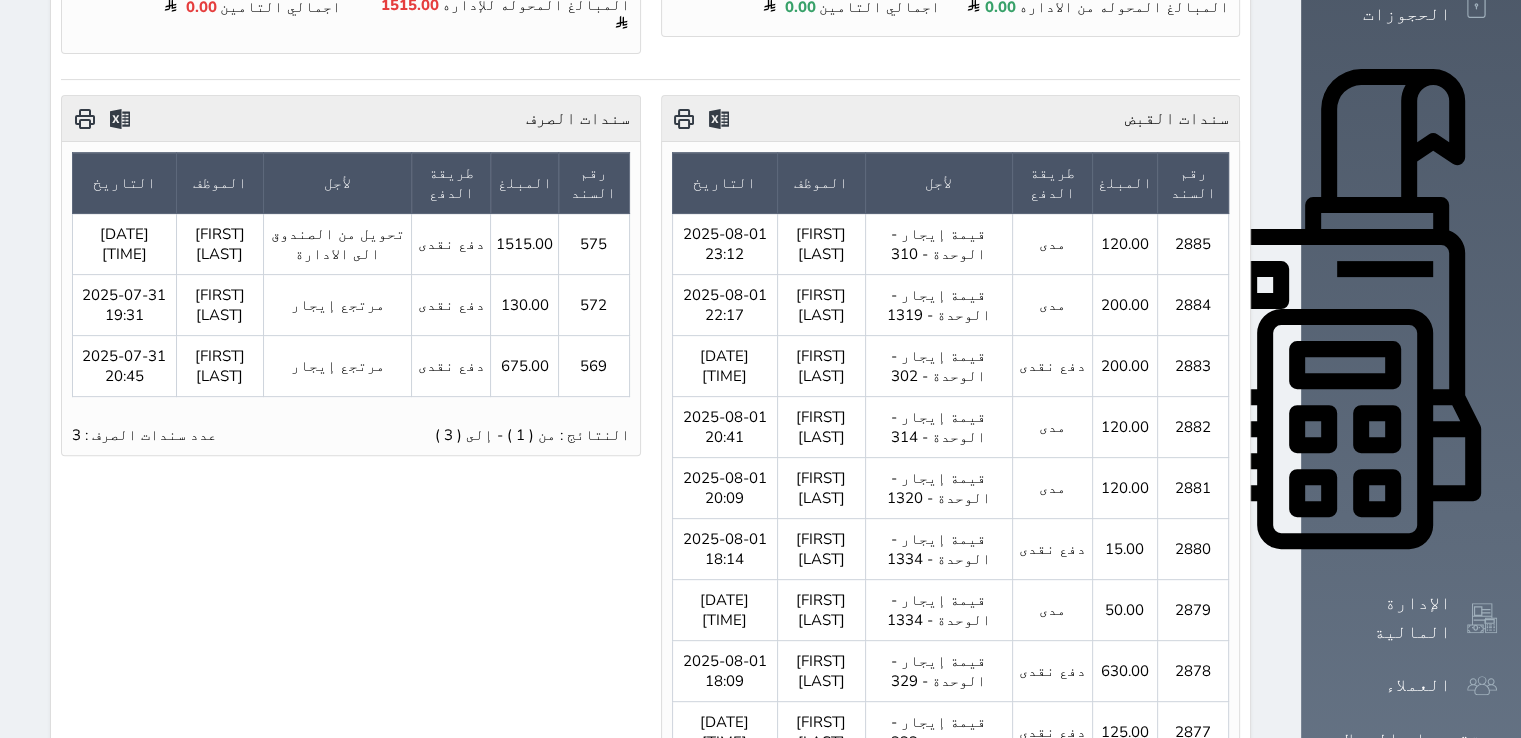 click at bounding box center (84, 118) 